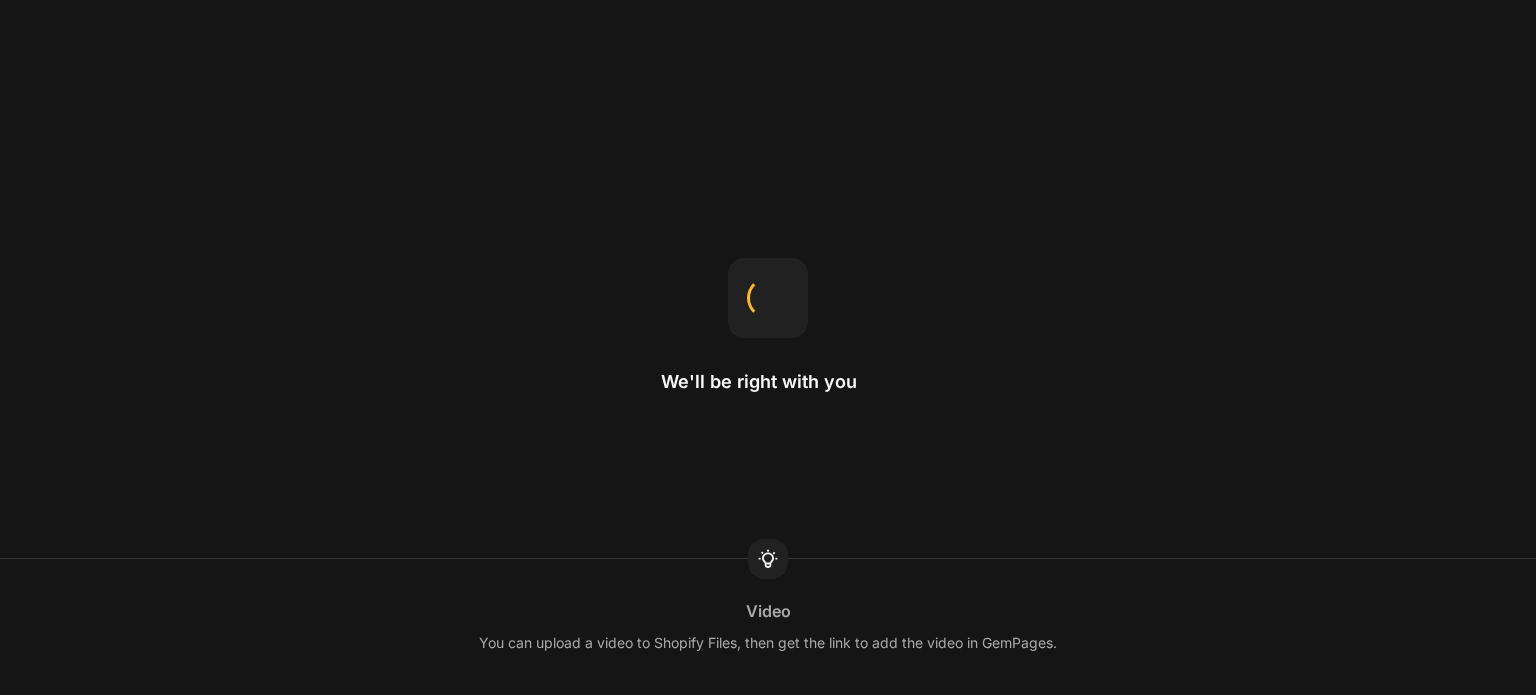 scroll, scrollTop: 0, scrollLeft: 0, axis: both 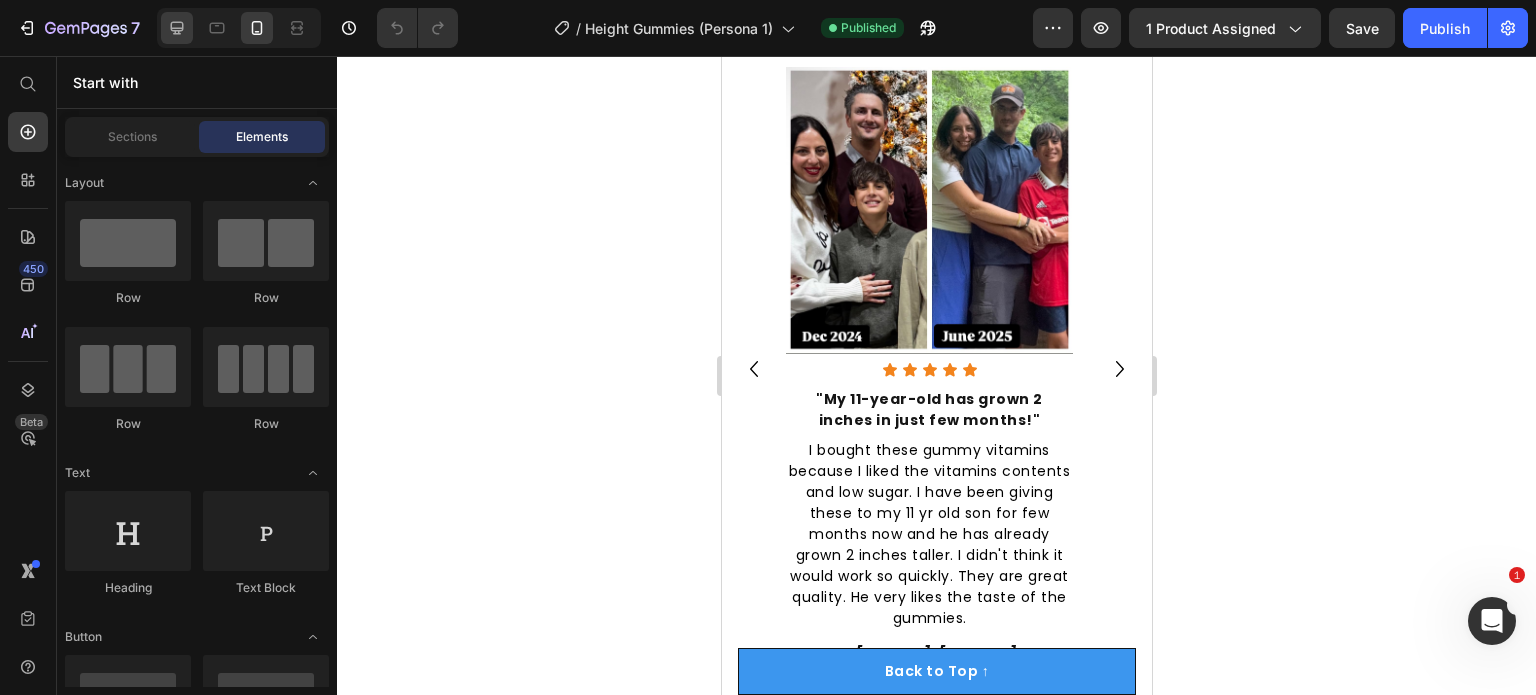 click 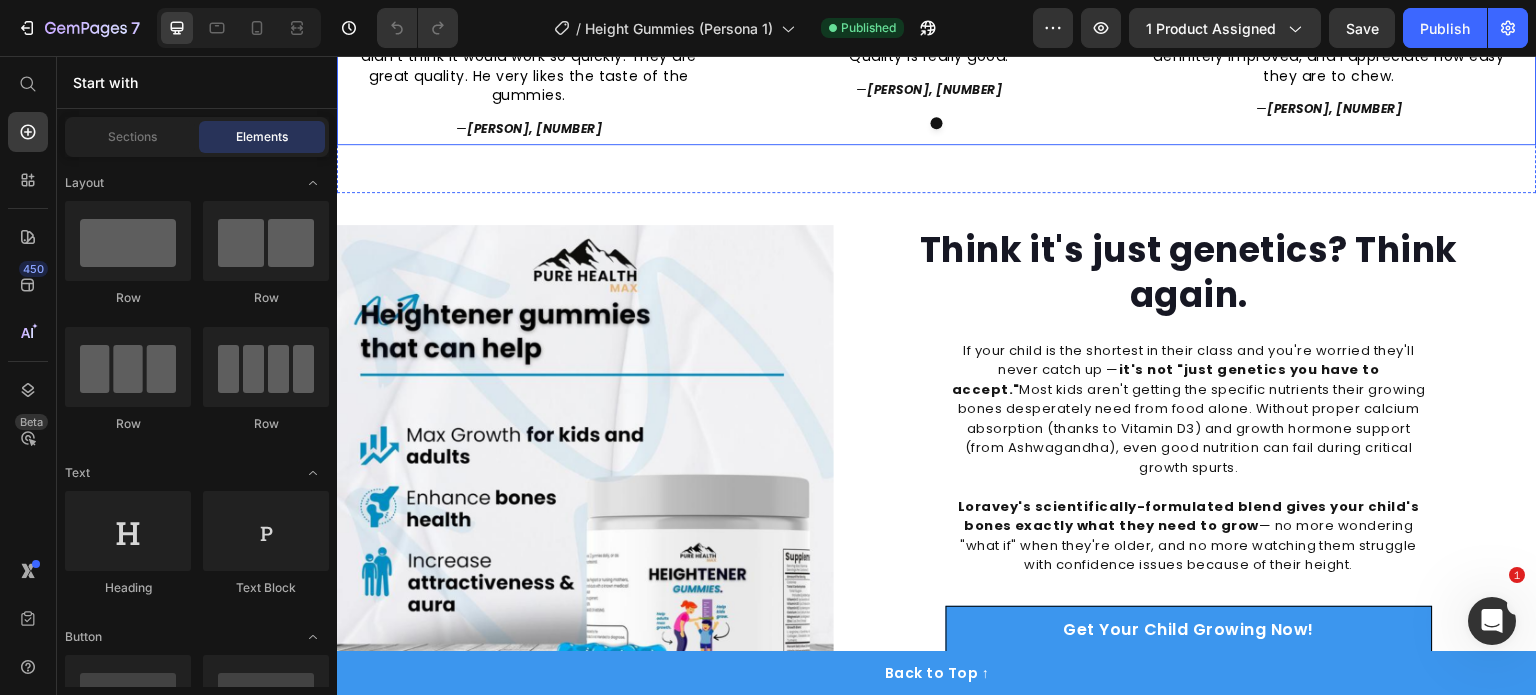 scroll, scrollTop: 2348, scrollLeft: 0, axis: vertical 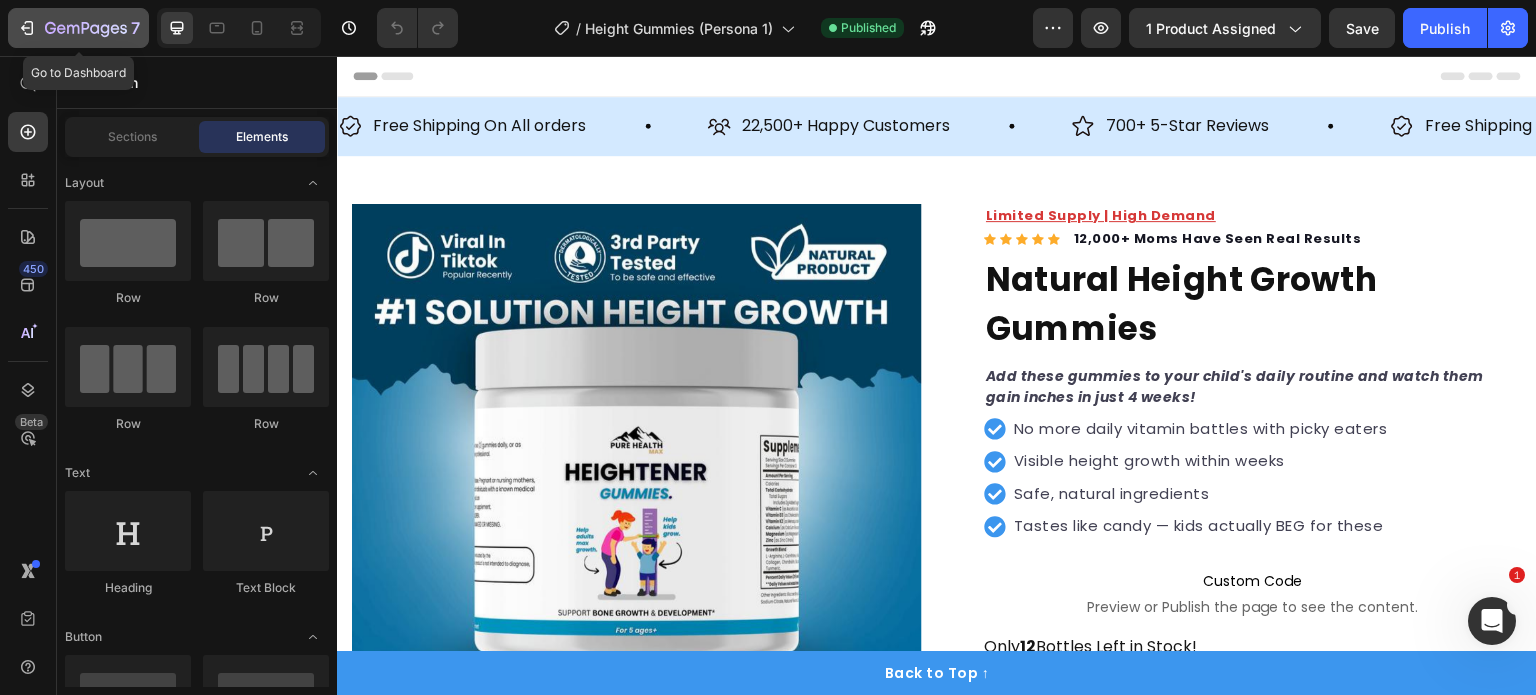 click on "7" at bounding box center (78, 28) 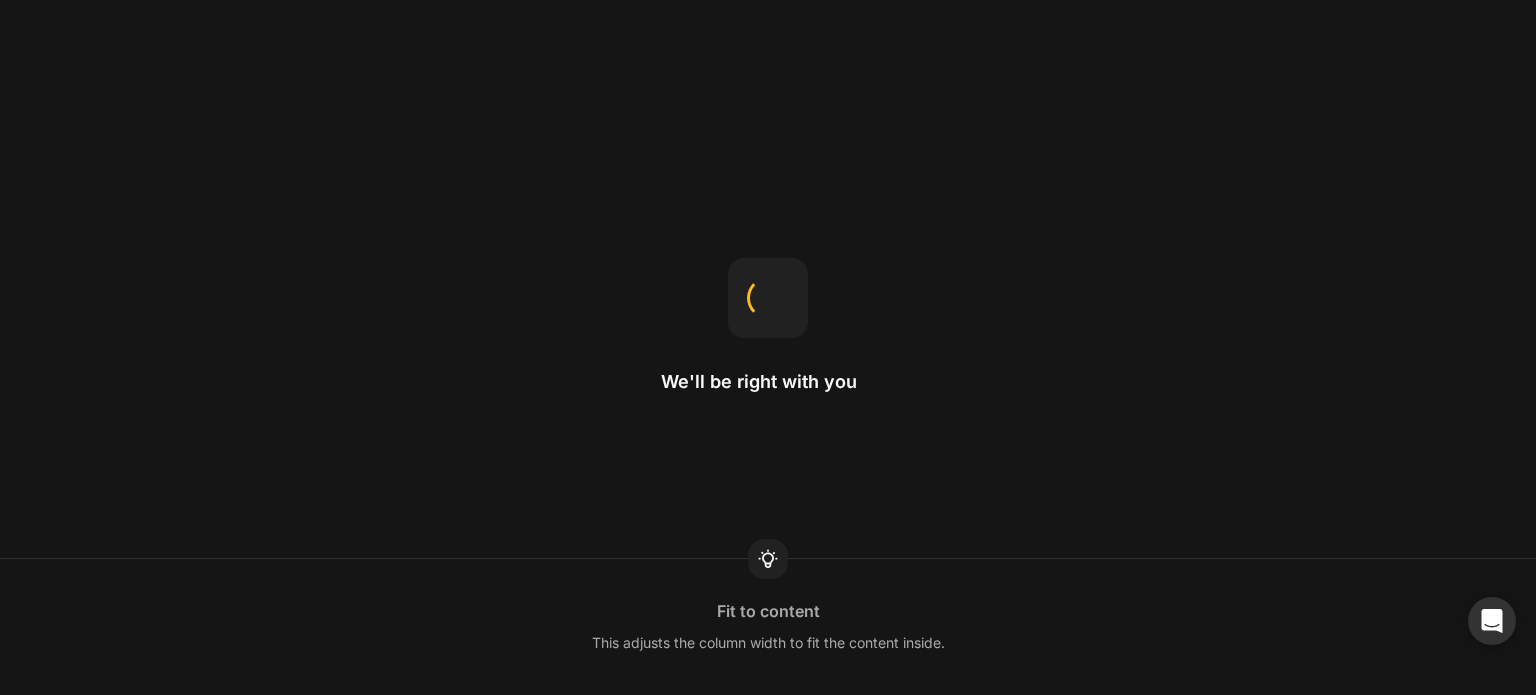 scroll, scrollTop: 0, scrollLeft: 0, axis: both 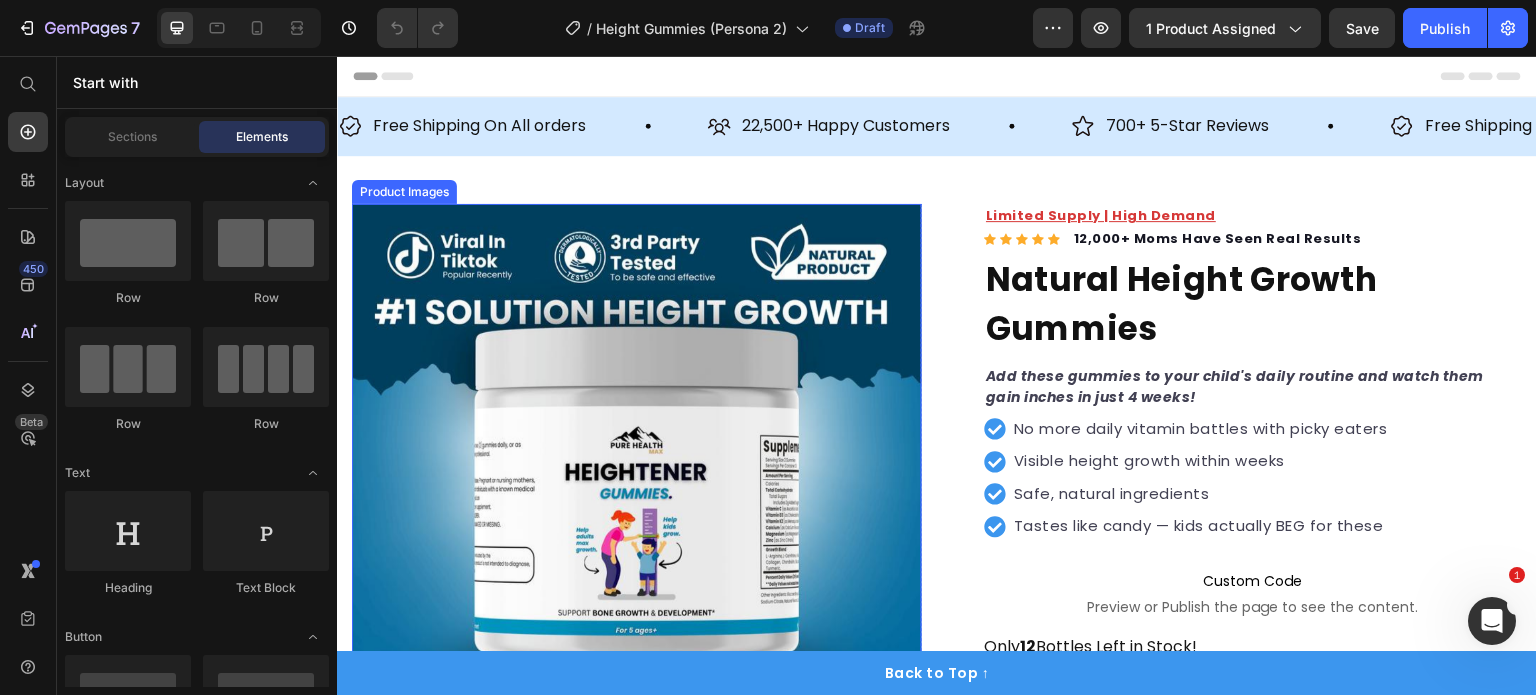 click at bounding box center (637, 489) 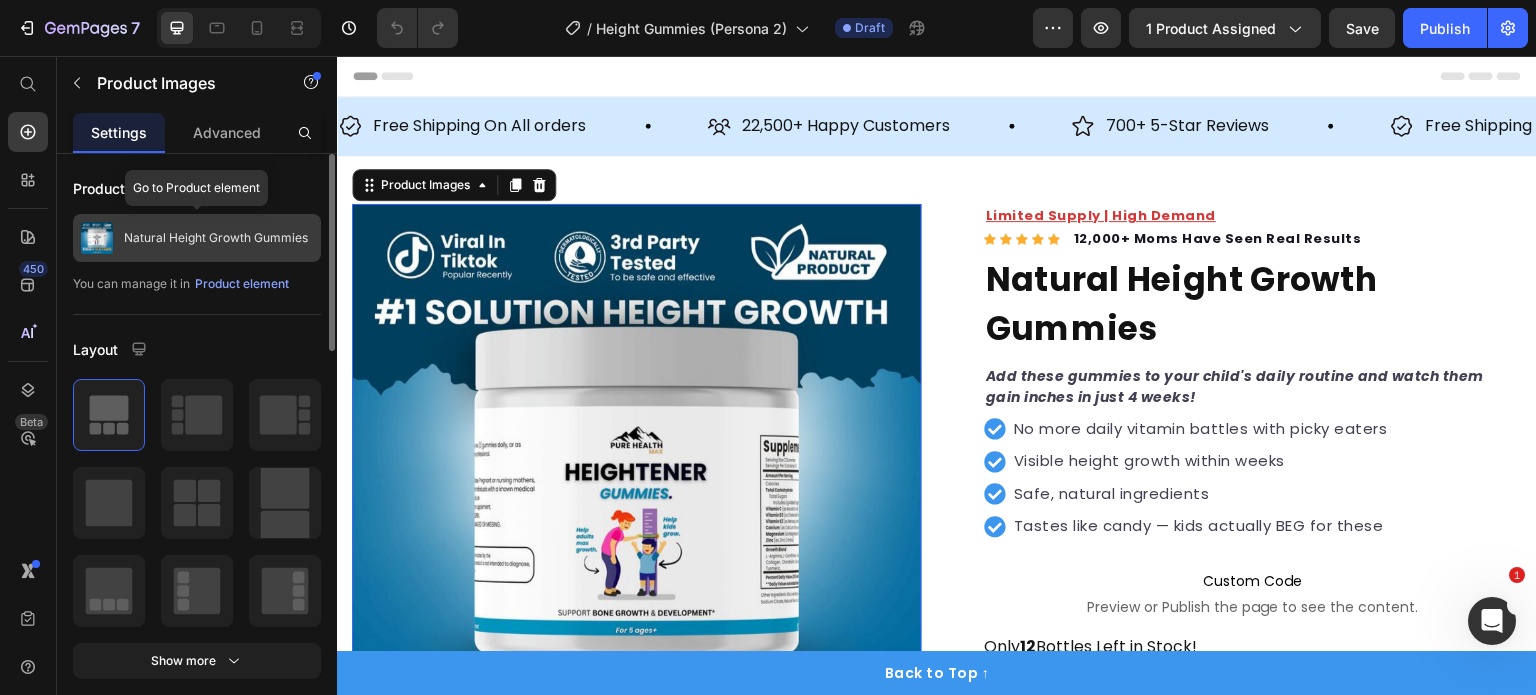 click on "Natural Height Growth Gummies" at bounding box center [216, 238] 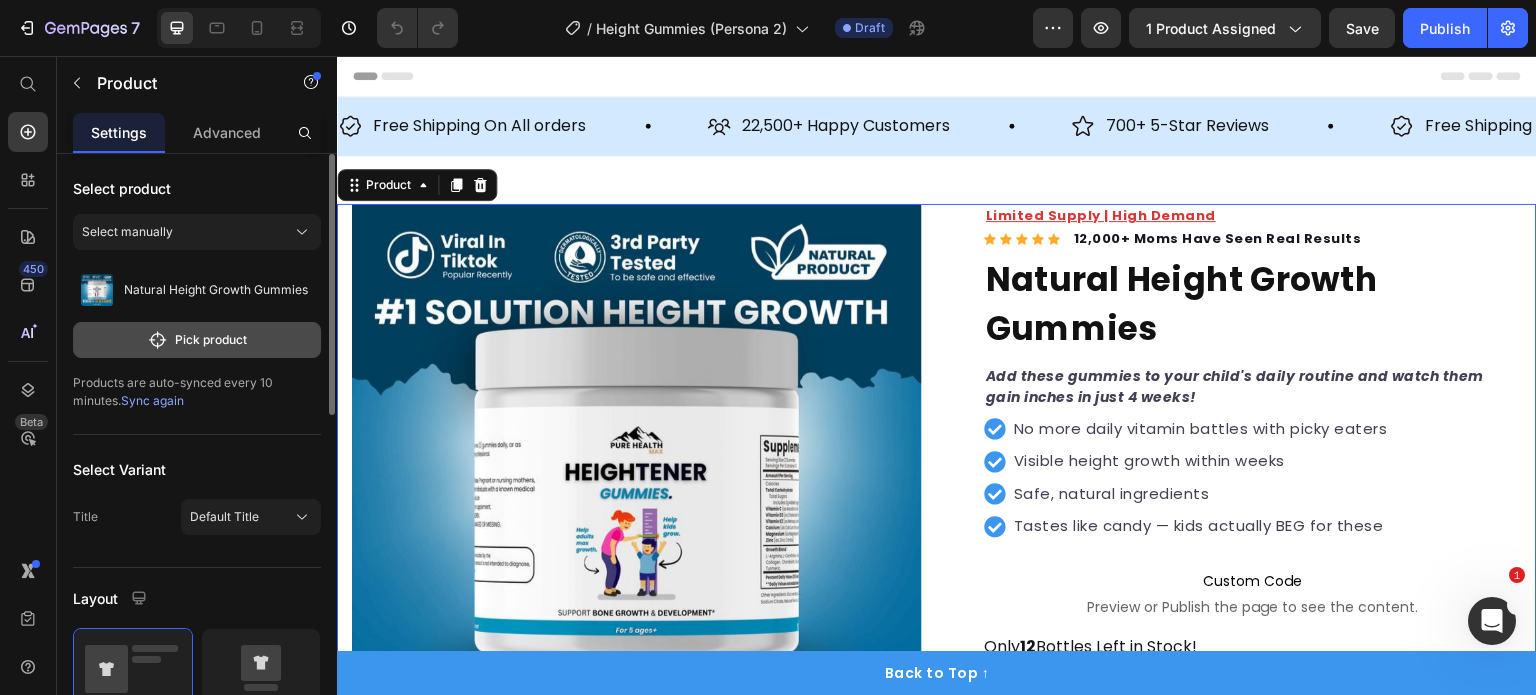 click on "Pick product" at bounding box center [197, 340] 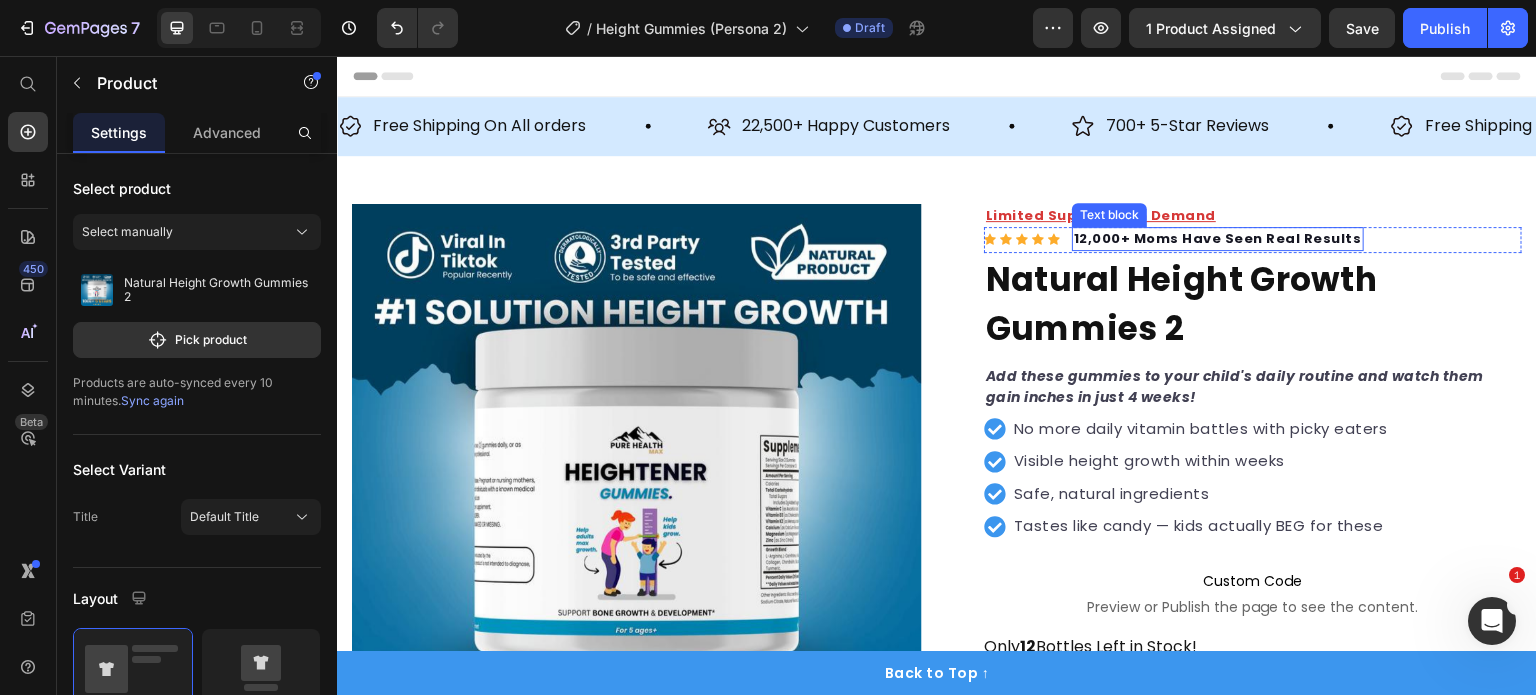 click on "12,000+ Moms Have Seen Real Results" at bounding box center (1218, 238) 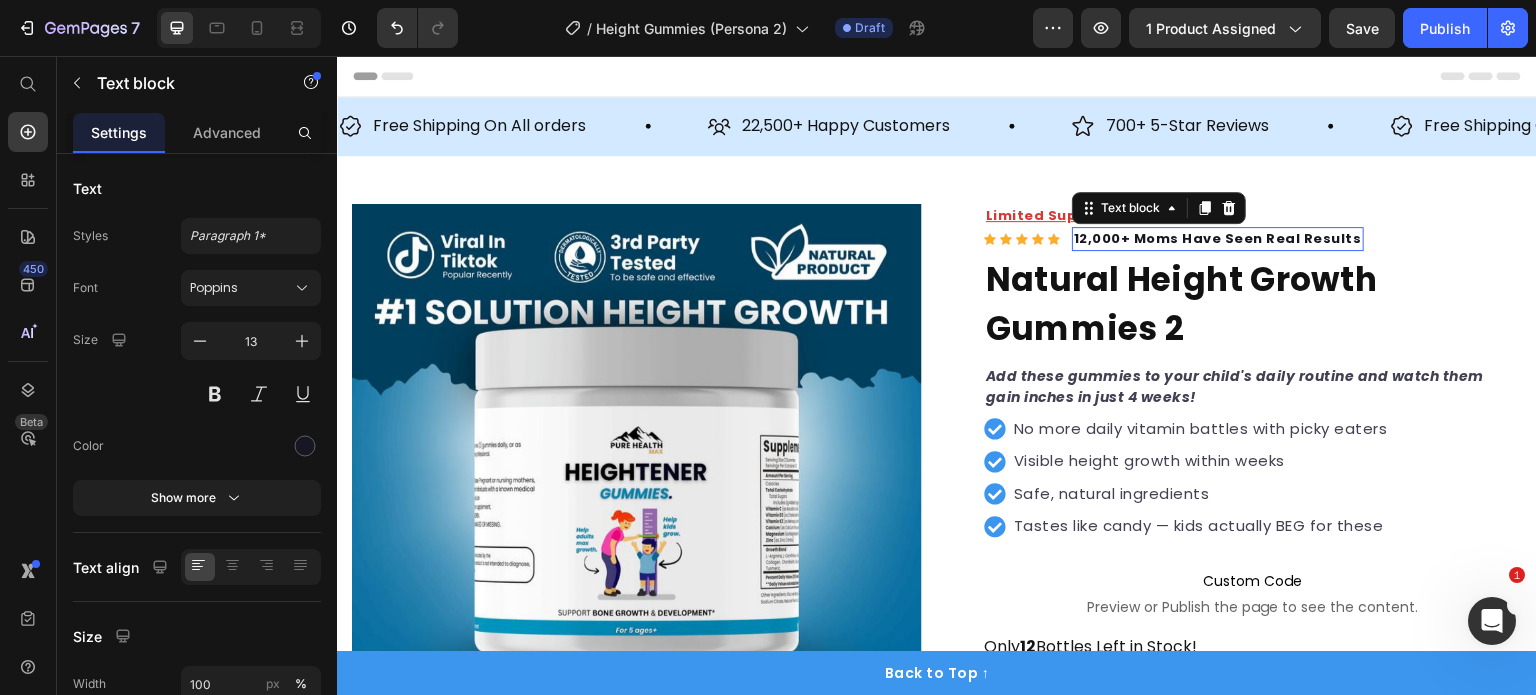click on "12,000+ Moms Have Seen Real Results" at bounding box center (1218, 238) 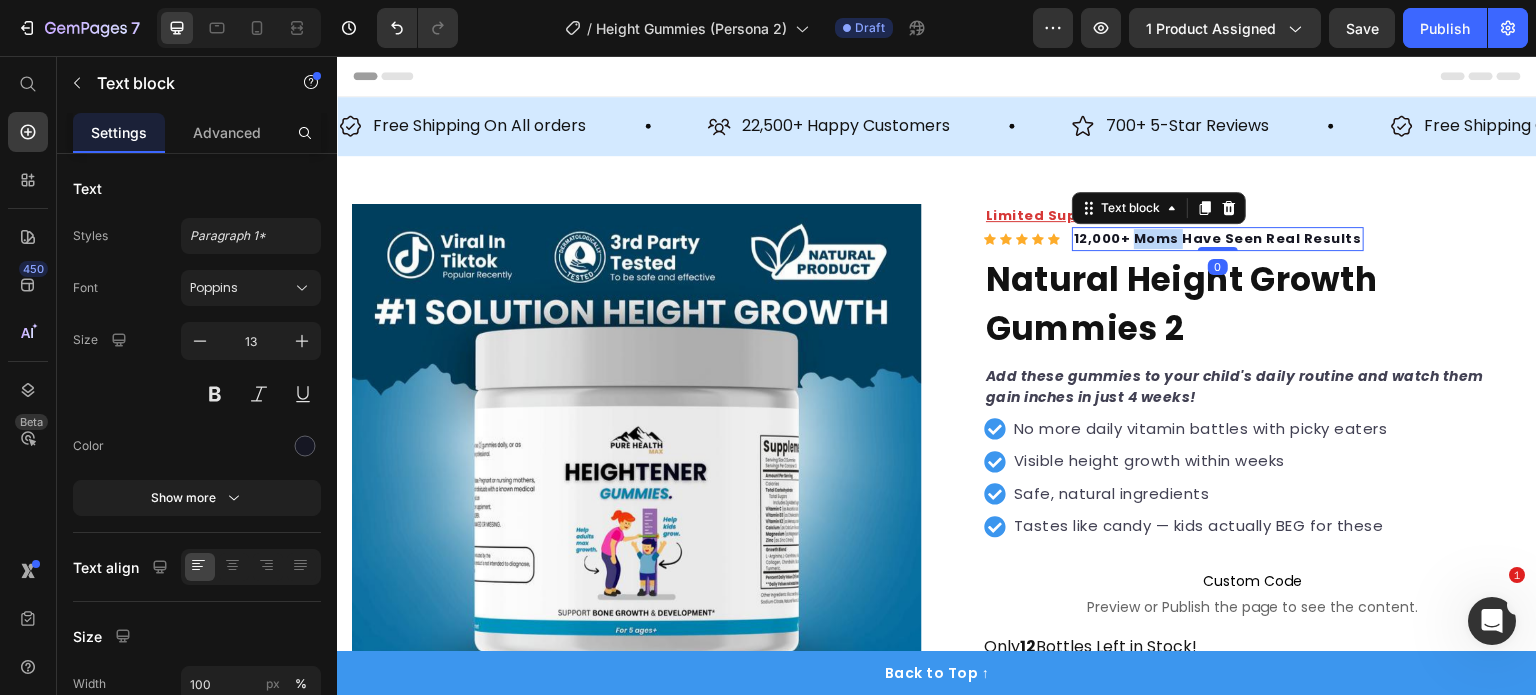 click on "12,000+ Moms Have Seen Real Results" at bounding box center [1218, 238] 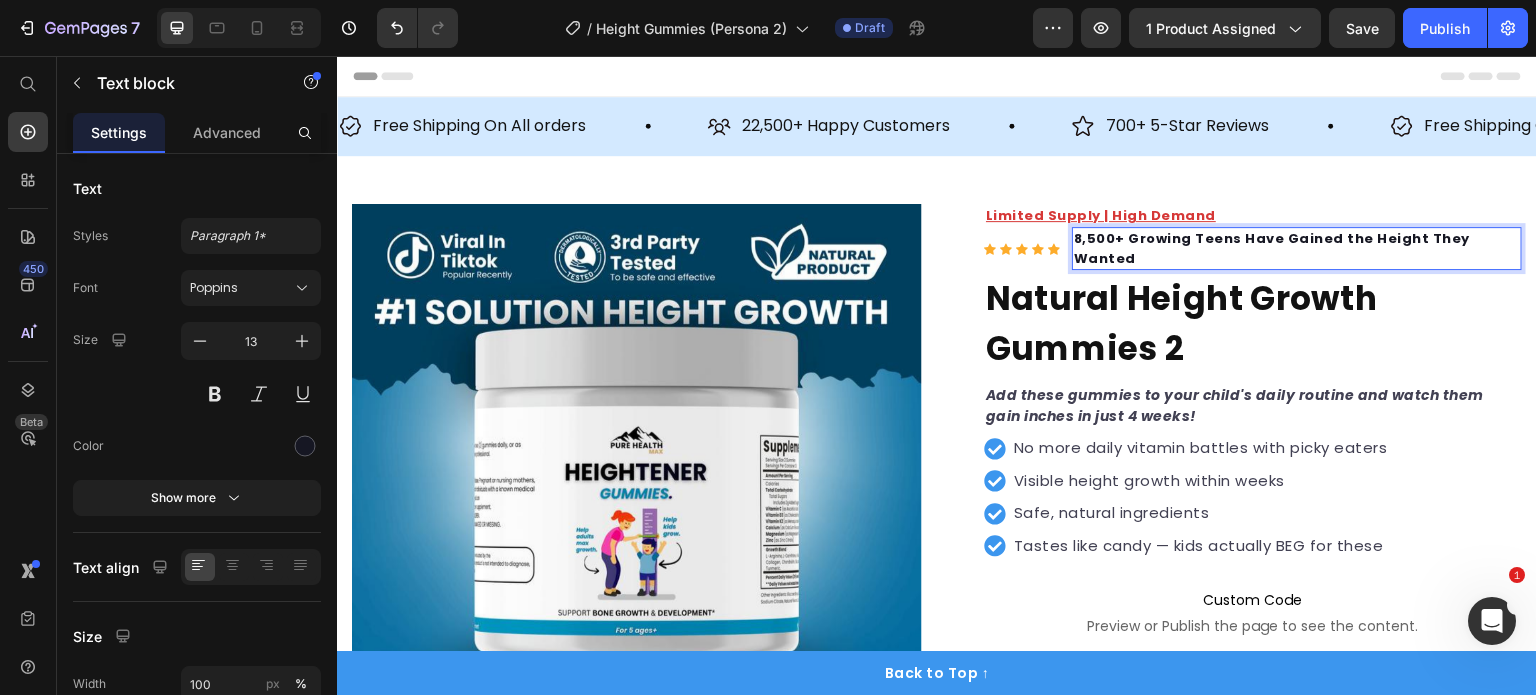 click on "8,500+ Growing Teens Have Gained the Height They Wanted" at bounding box center (1272, 248) 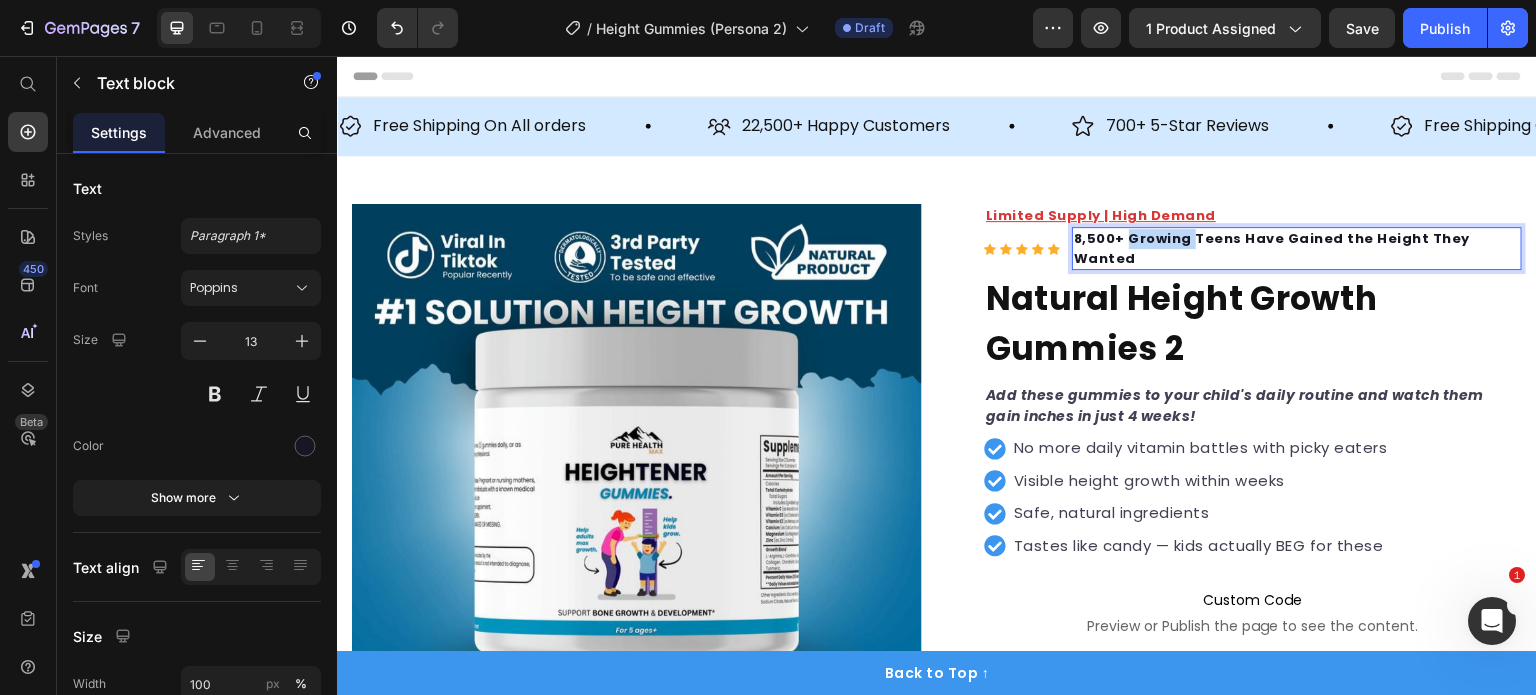 click on "8,500+ Growing Teens Have Gained the Height They Wanted" at bounding box center [1272, 248] 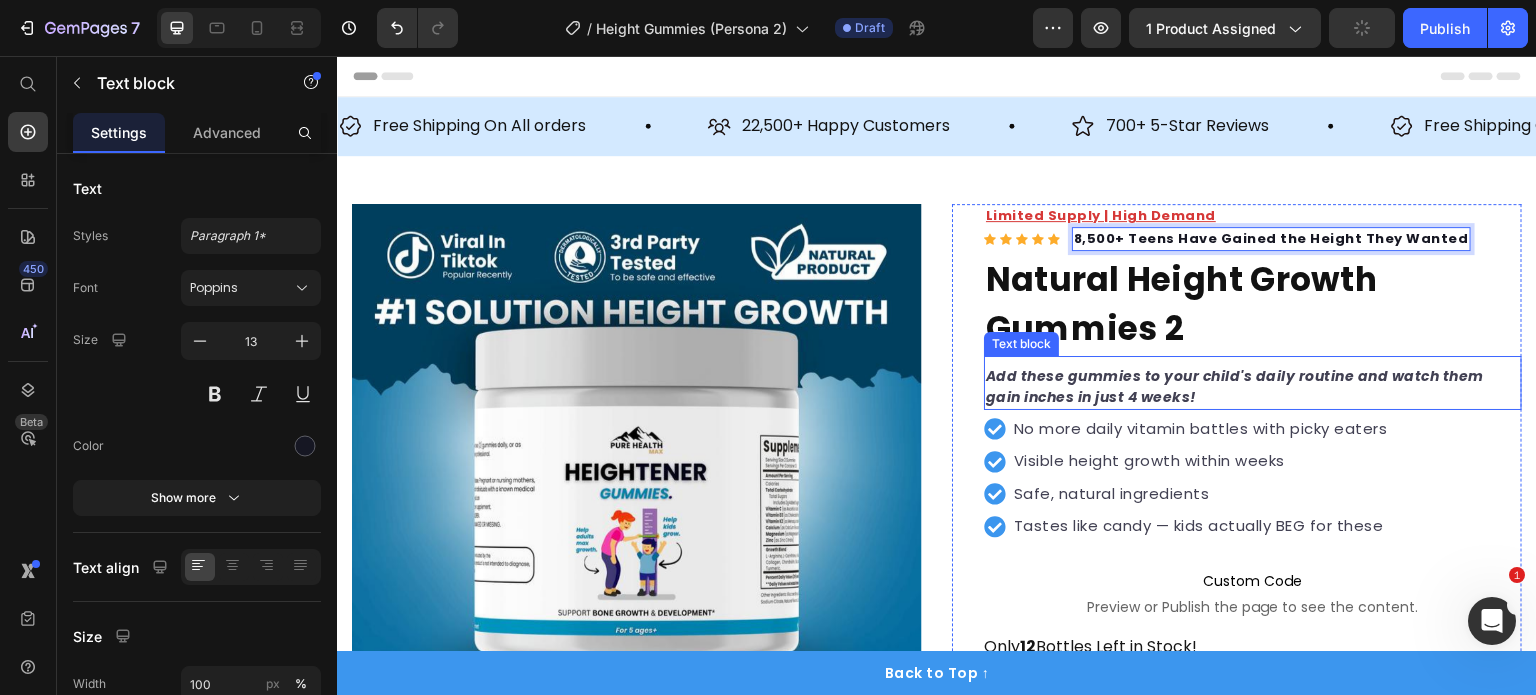 click on "Add these gummies to your child's daily routine and watch them gain inches in just 4 weeks!" at bounding box center (1253, 387) 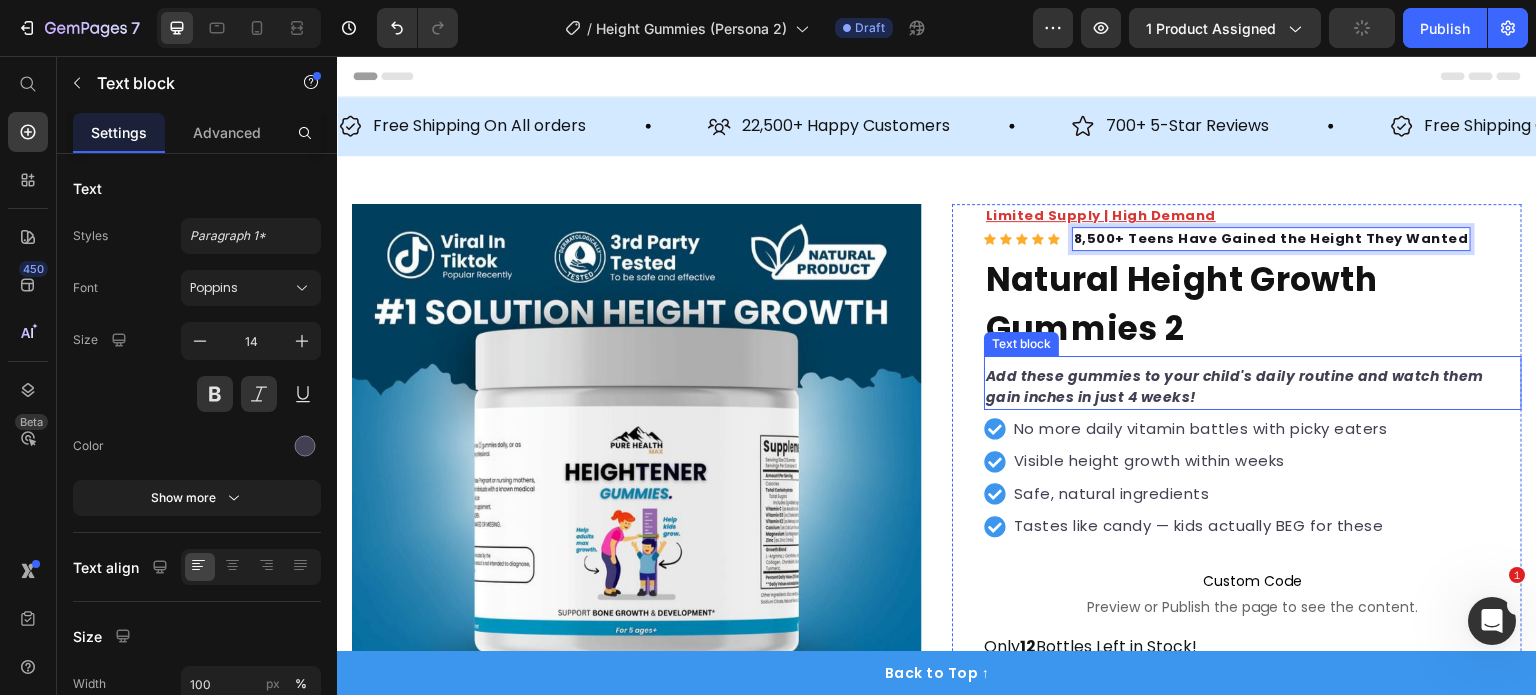 click on "Add these gummies to your child's daily routine and watch them gain inches in just 4 weeks!" at bounding box center (1253, 387) 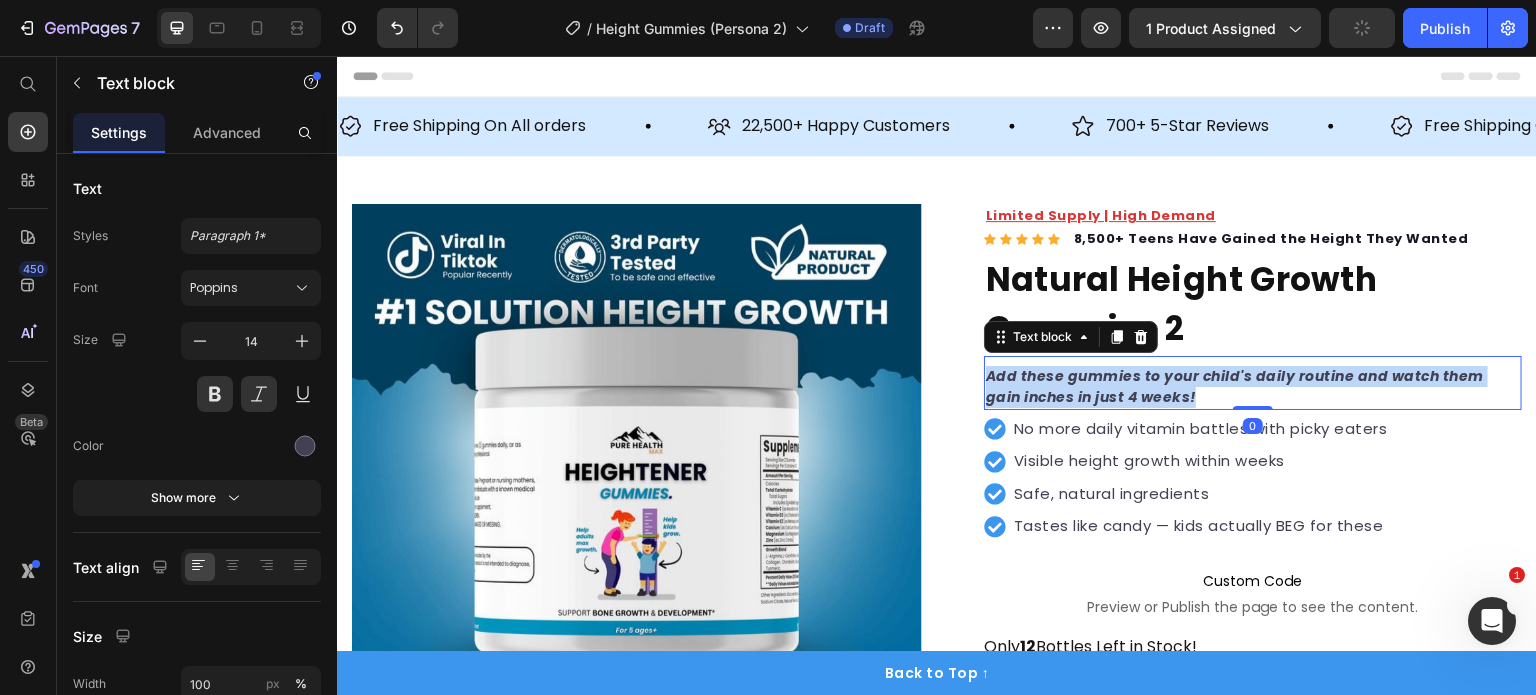 click on "Add these gummies to your child's daily routine and watch them gain inches in just 4 weeks!" at bounding box center (1253, 387) 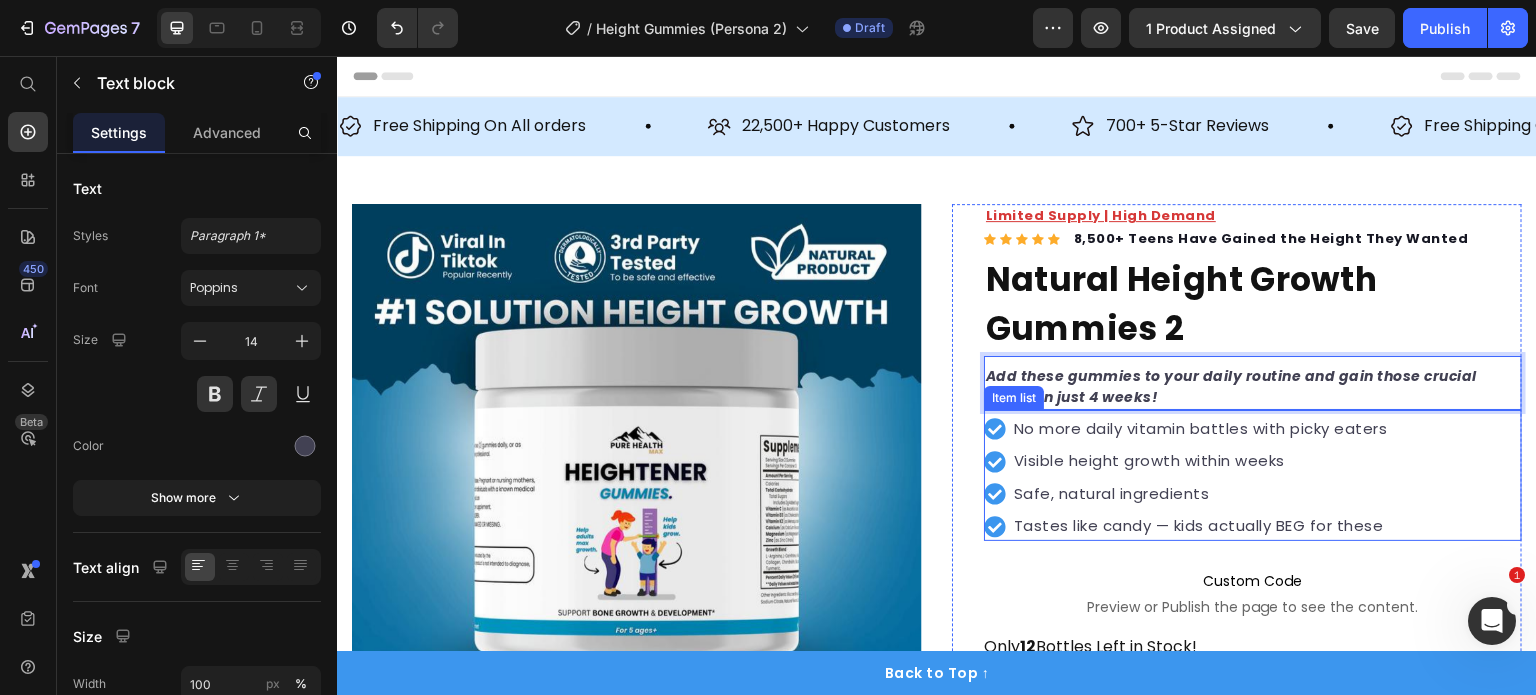 click on "No more daily vitamin battles with picky eaters" at bounding box center [1201, 429] 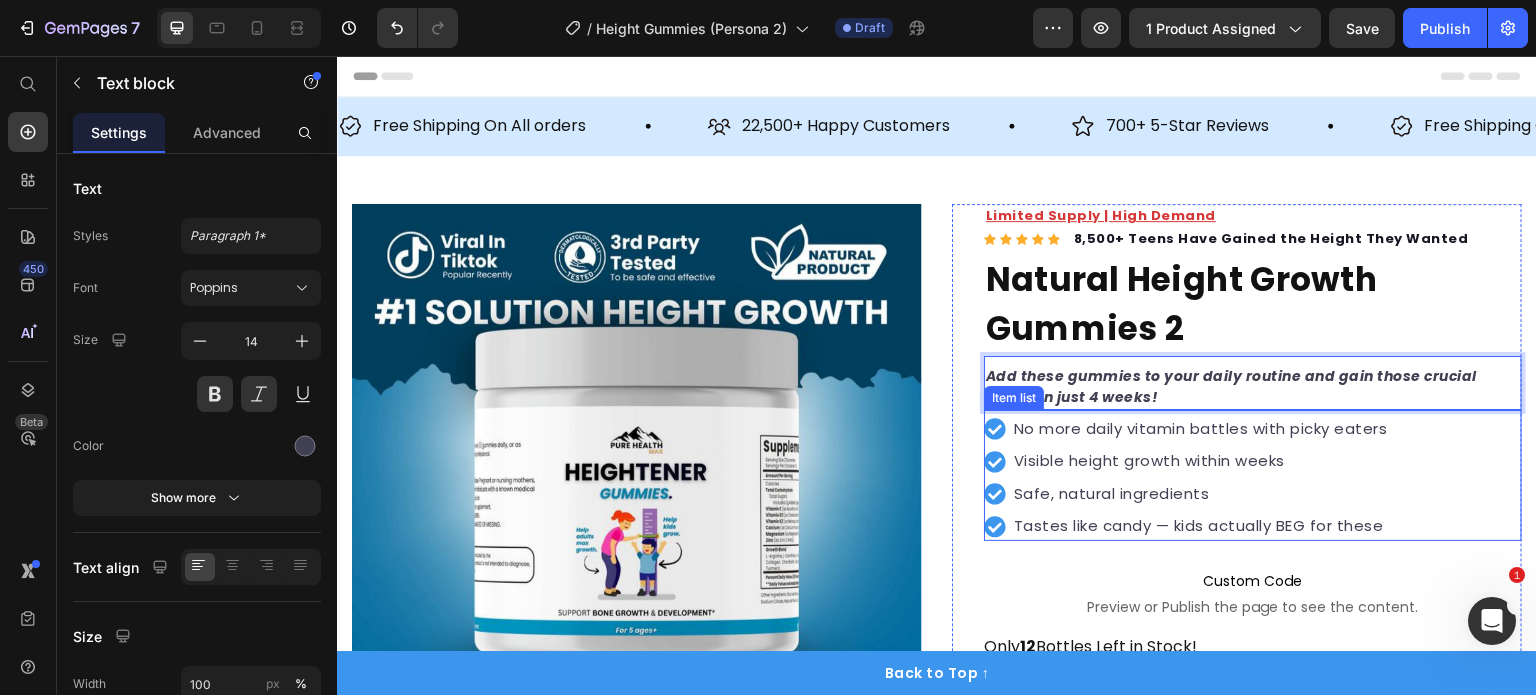 click on "No more daily vitamin battles with picky eaters" at bounding box center [1201, 429] 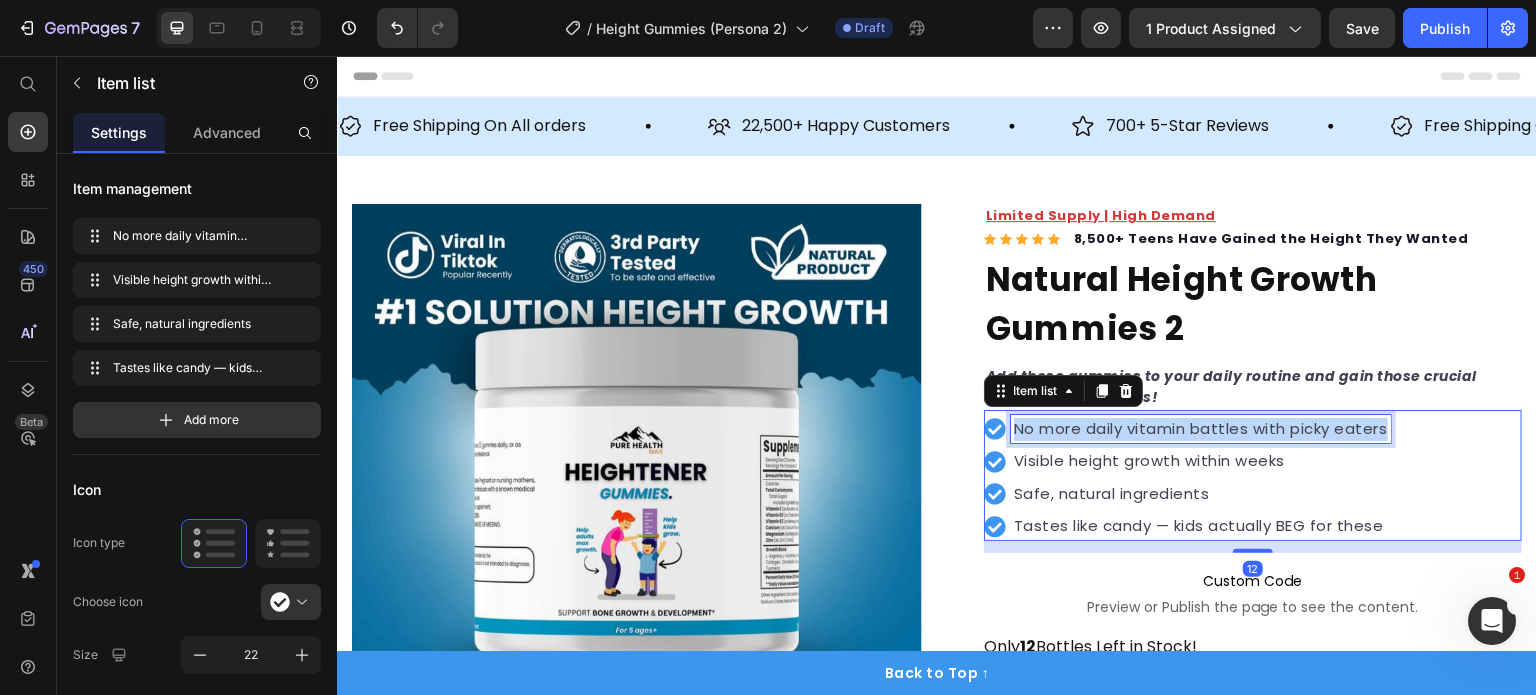 click on "No more daily vitamin battles with picky eaters" at bounding box center (1201, 429) 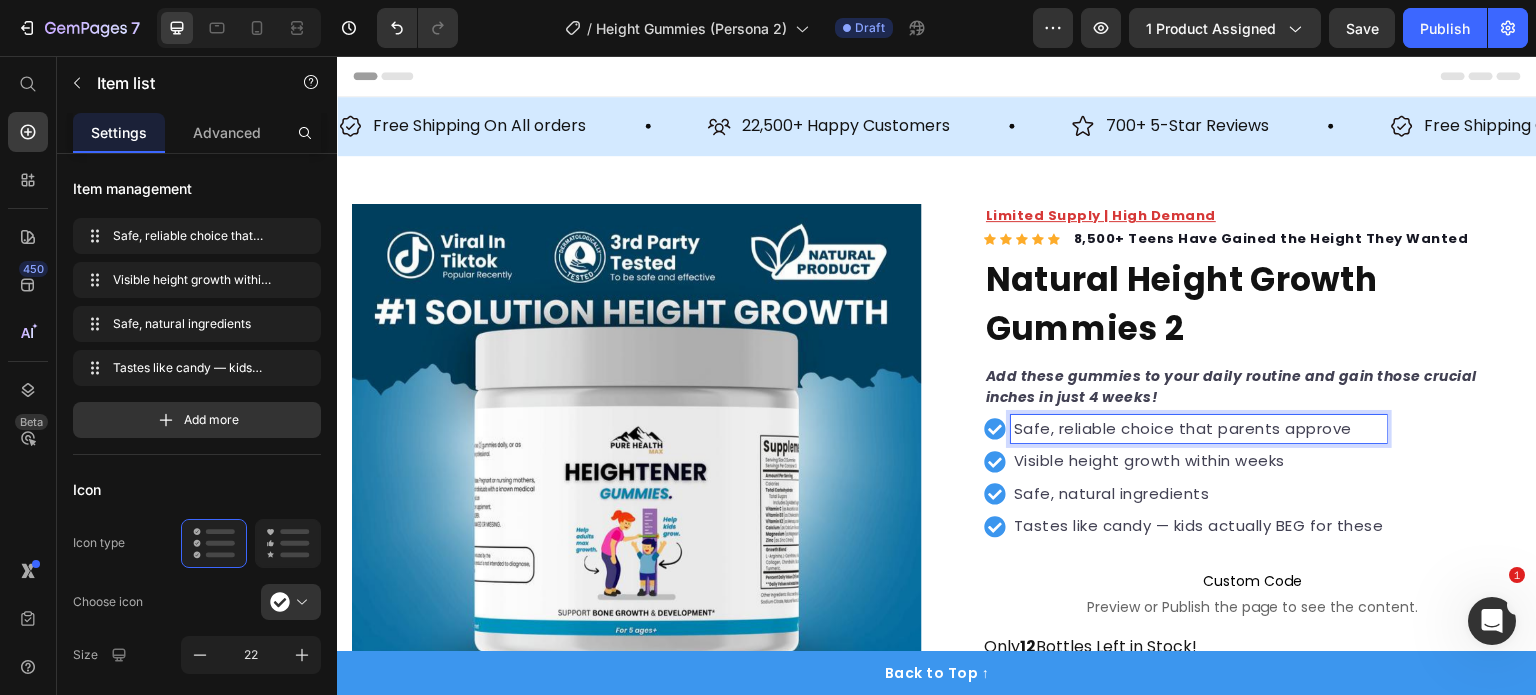 click on "Visible height growth within weeks" at bounding box center (1199, 461) 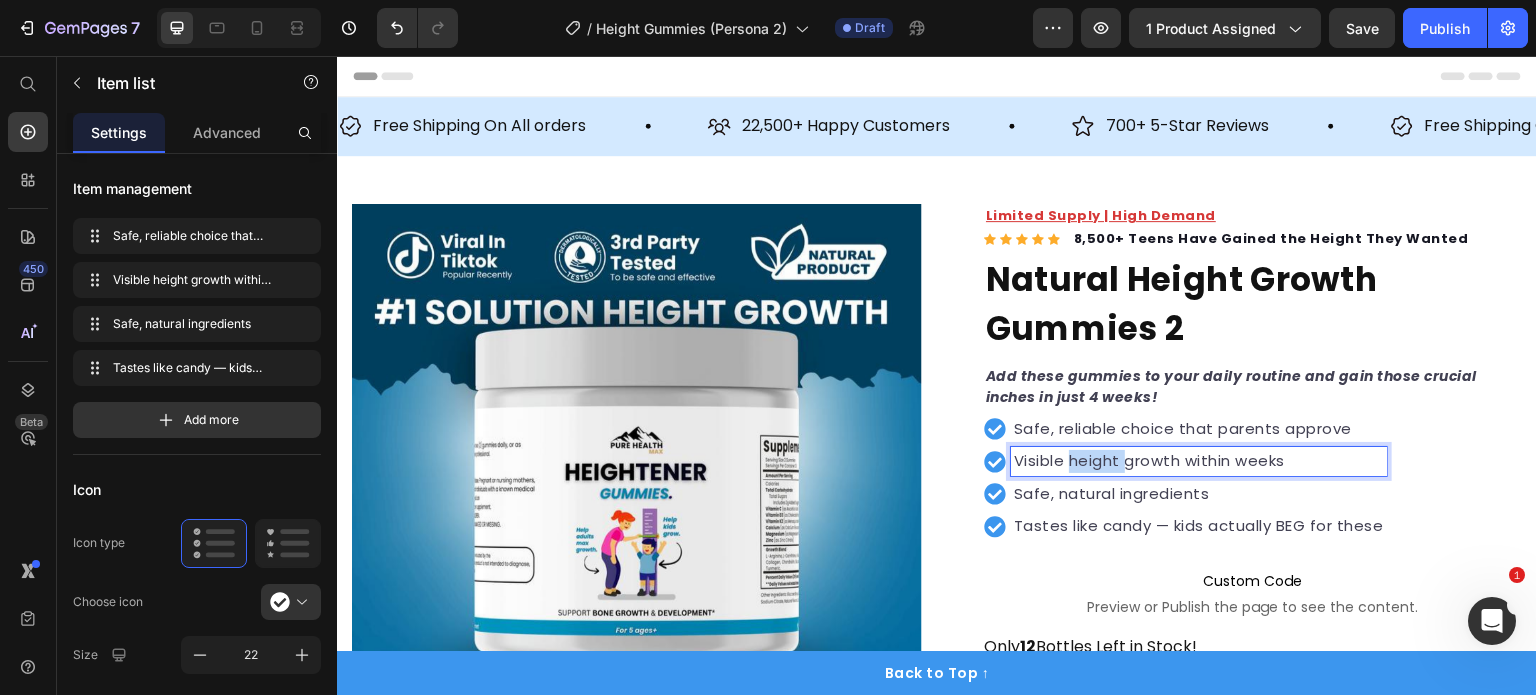click on "Visible height growth within weeks" at bounding box center [1199, 461] 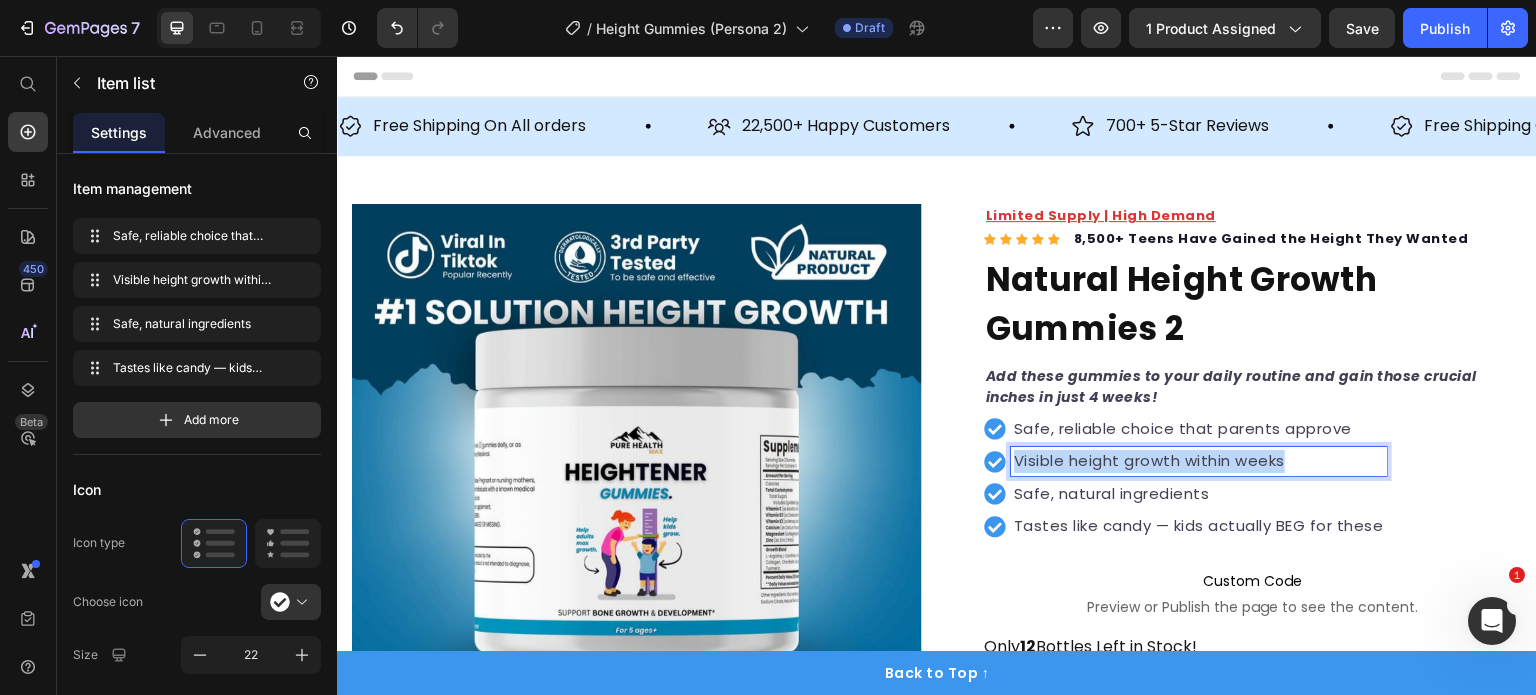 click on "Visible height growth within weeks" at bounding box center (1199, 461) 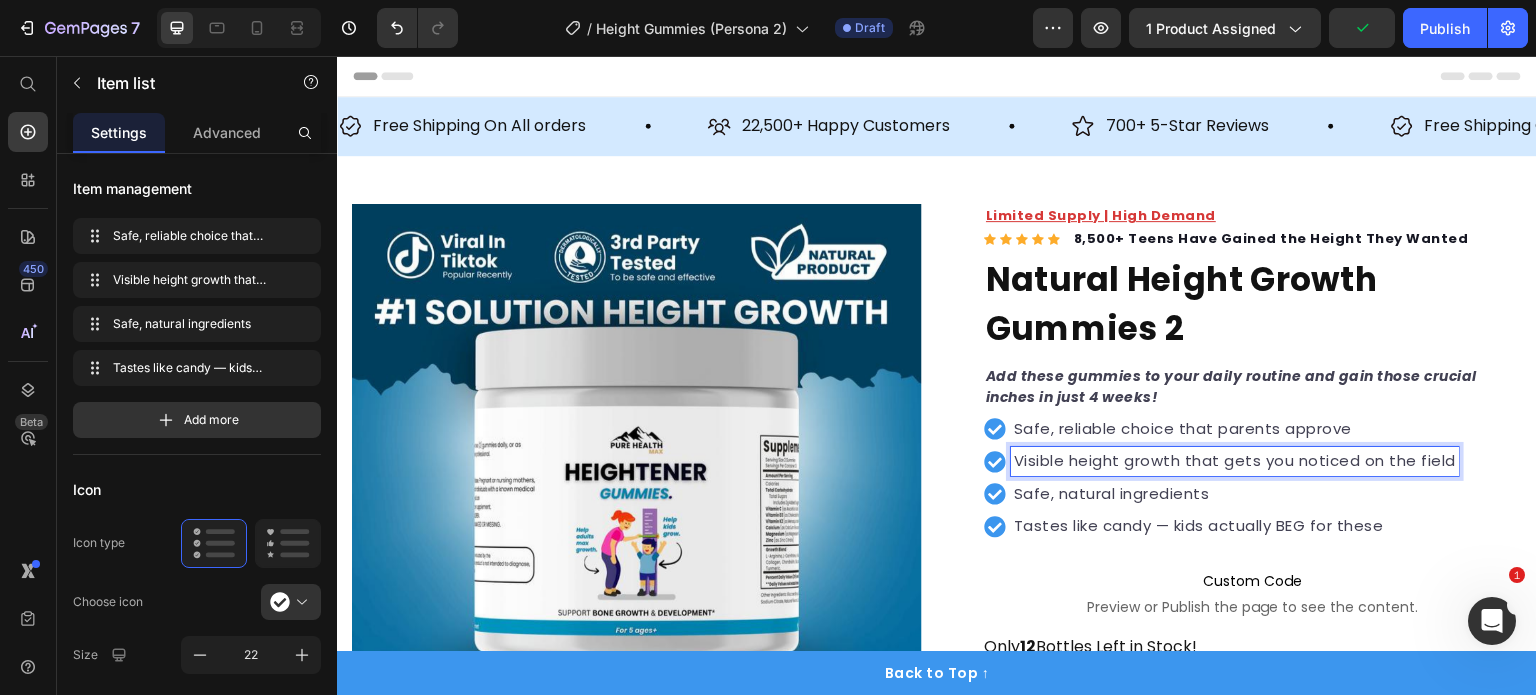 click on "Safe, natural ingredients" at bounding box center (1235, 494) 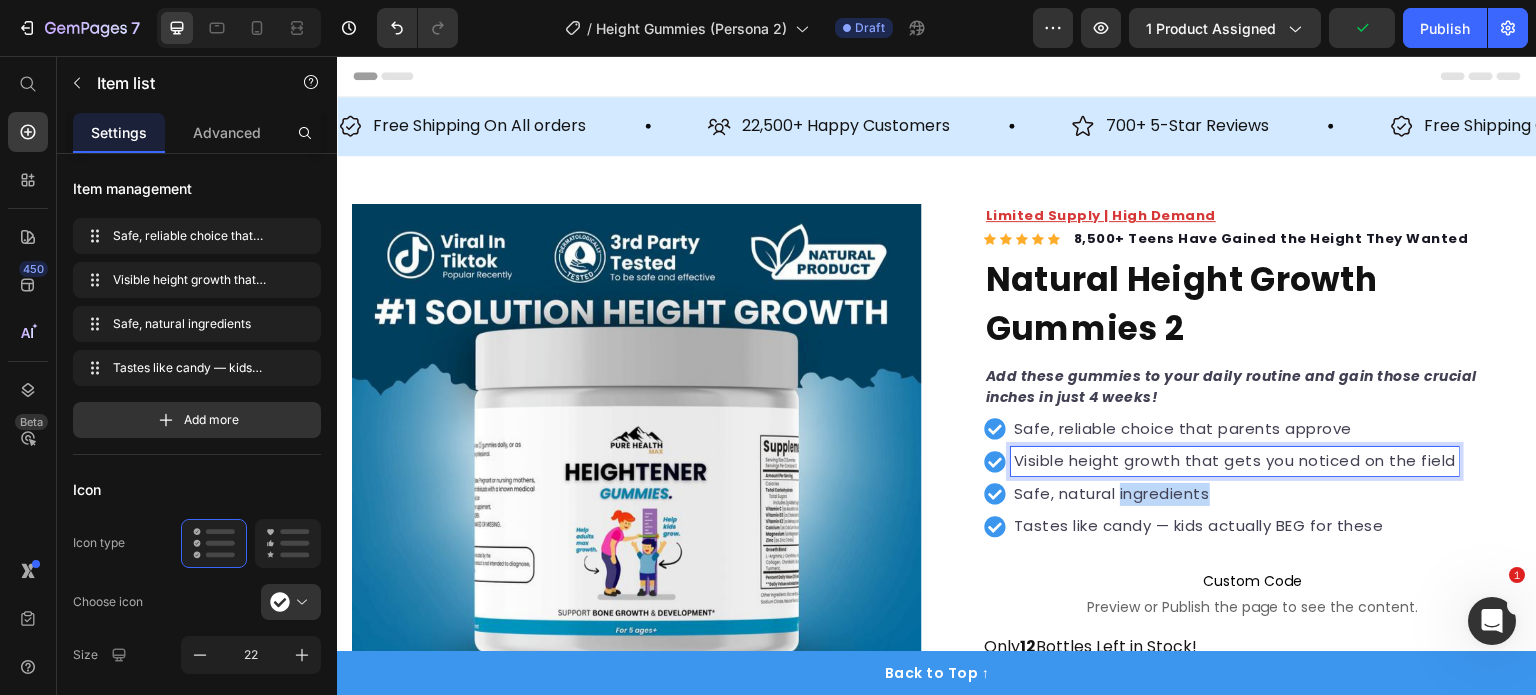 click on "Safe, natural ingredients" at bounding box center [1235, 494] 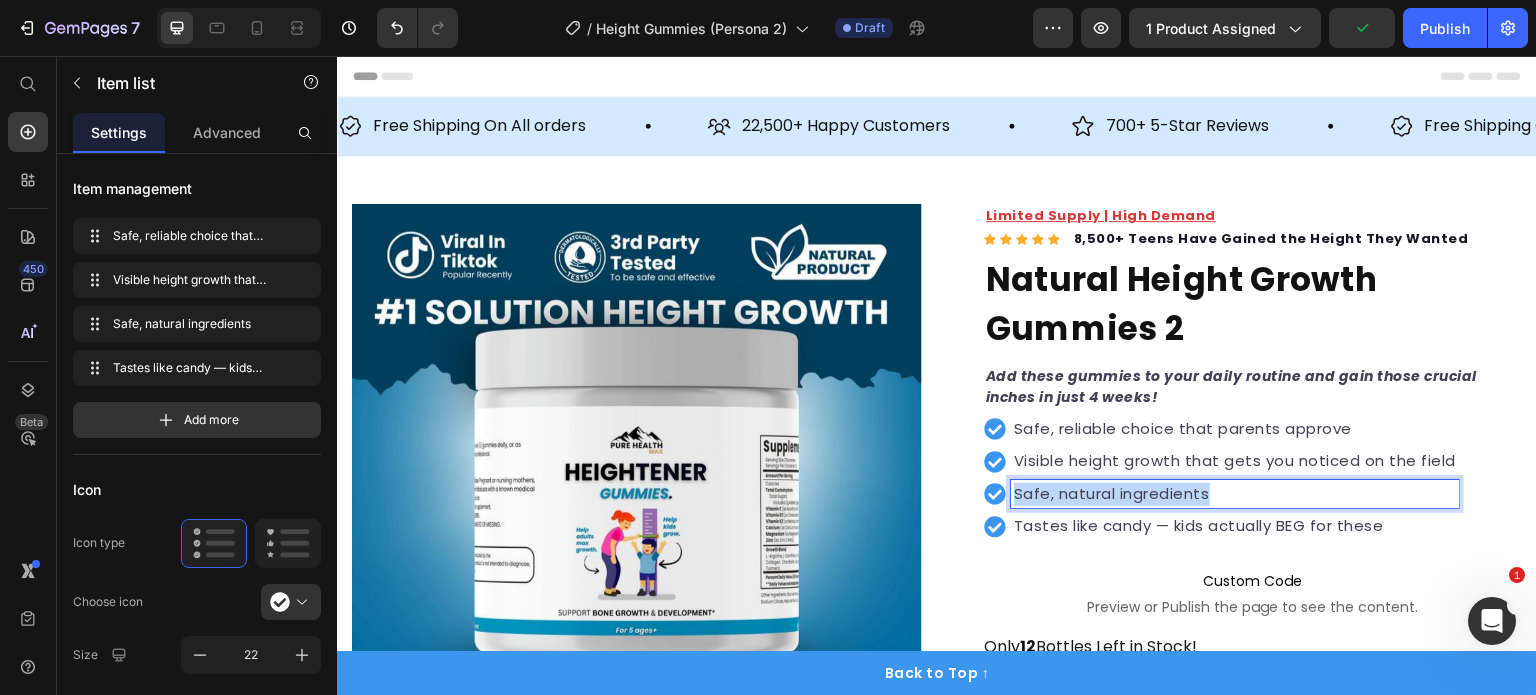 click on "Safe, natural ingredients" at bounding box center [1235, 494] 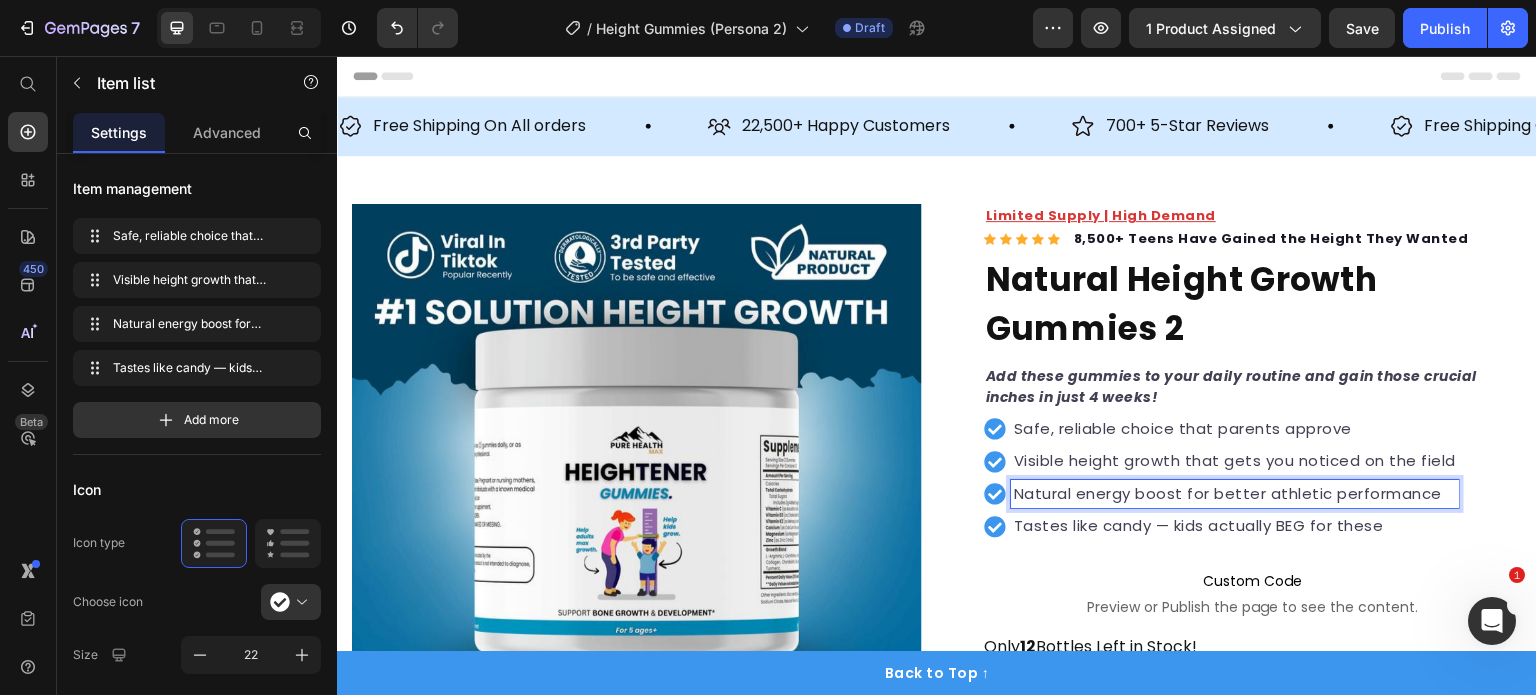 click on "Tastes like candy — kids actually BEG for these" at bounding box center (1235, 526) 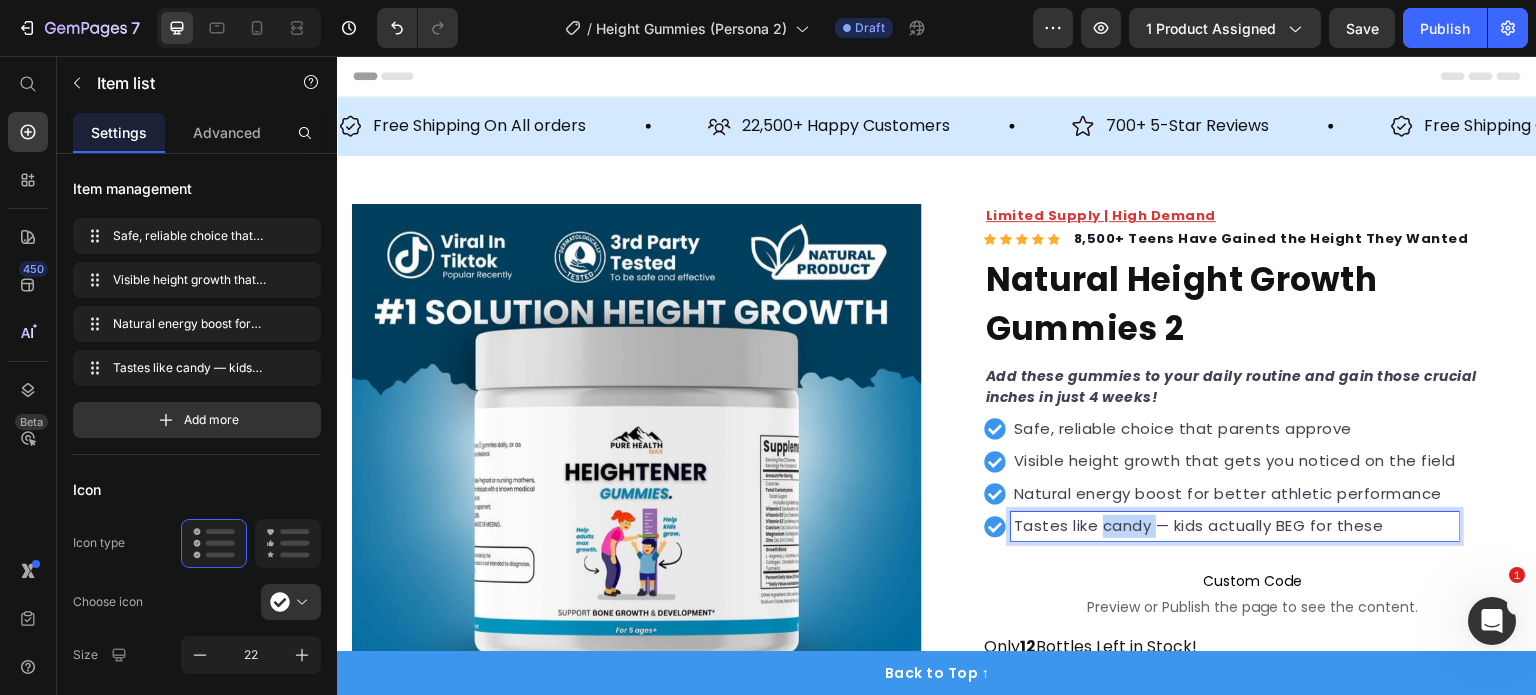 click on "Tastes like candy — kids actually BEG for these" at bounding box center [1235, 526] 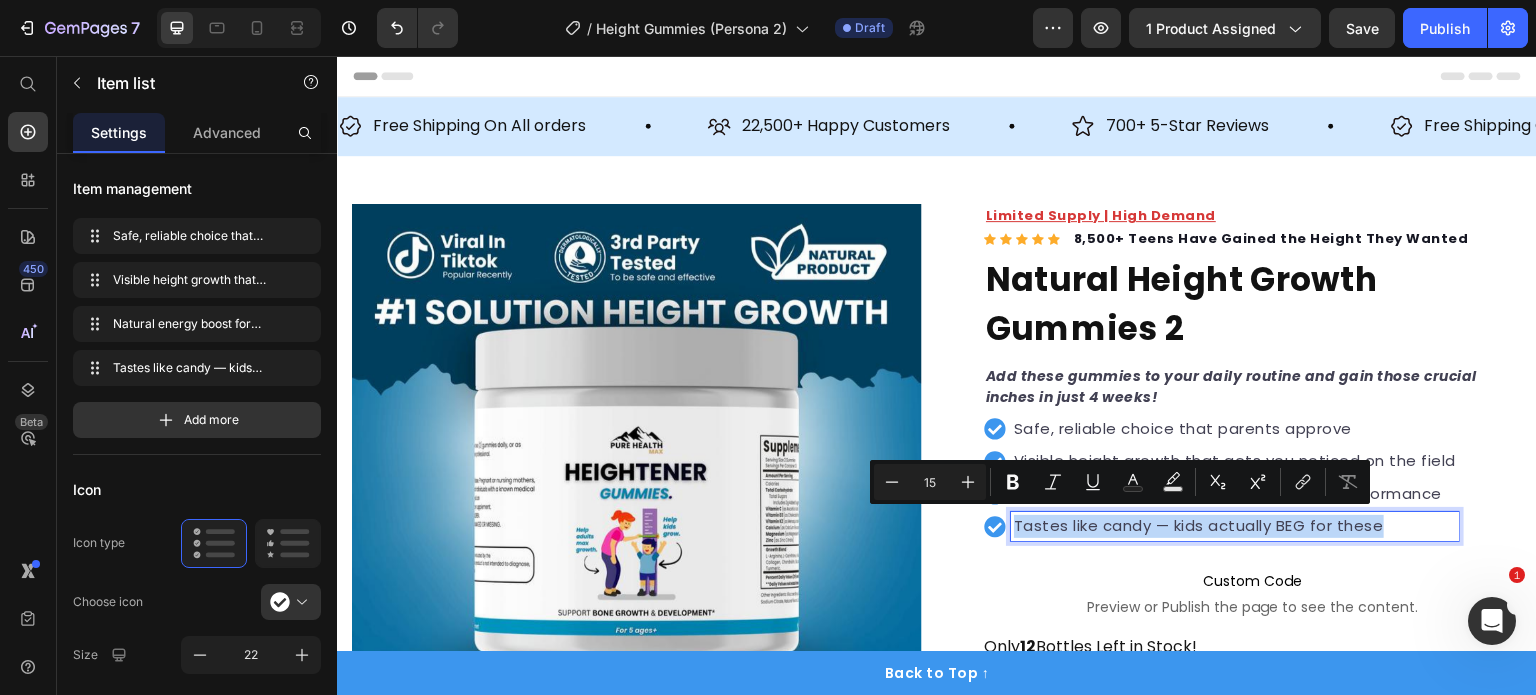 click on "Tastes like candy — kids actually BEG for these" at bounding box center [1235, 526] 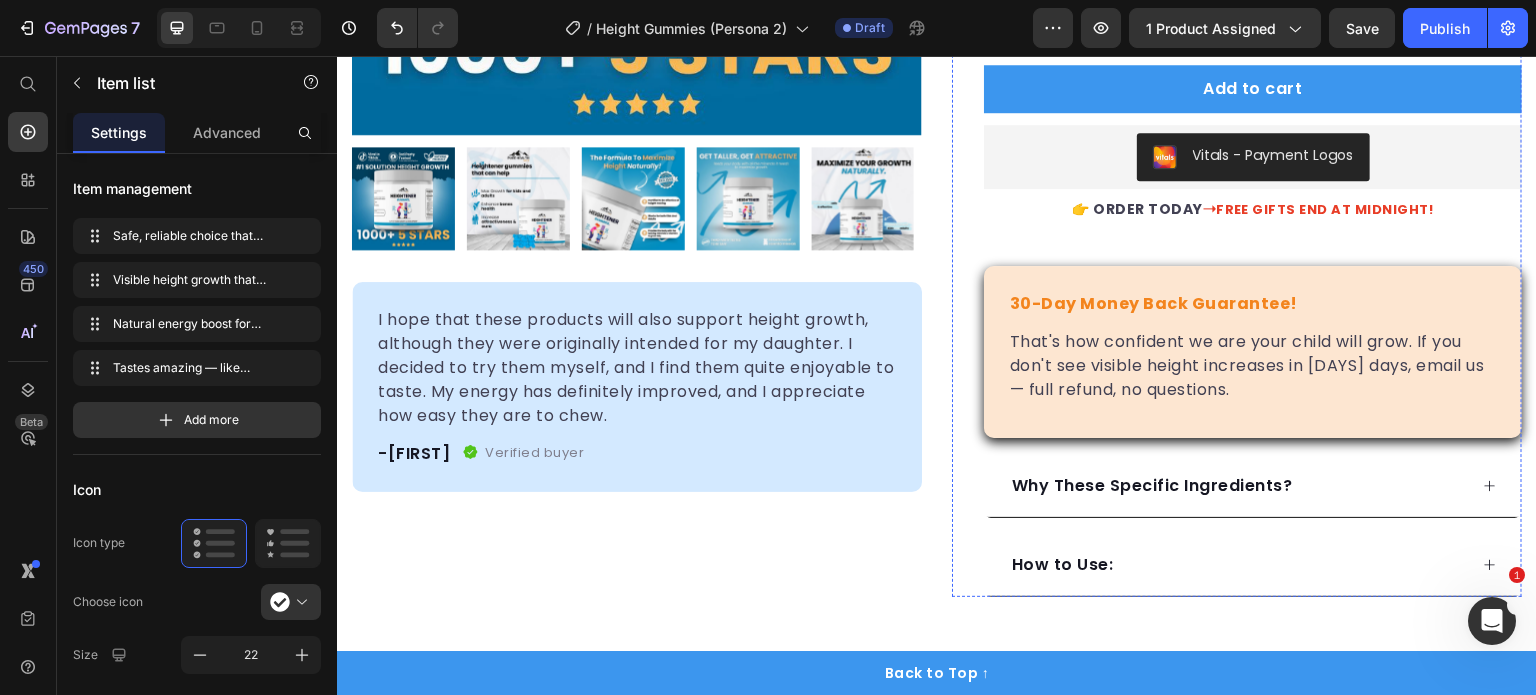 scroll, scrollTop: 700, scrollLeft: 0, axis: vertical 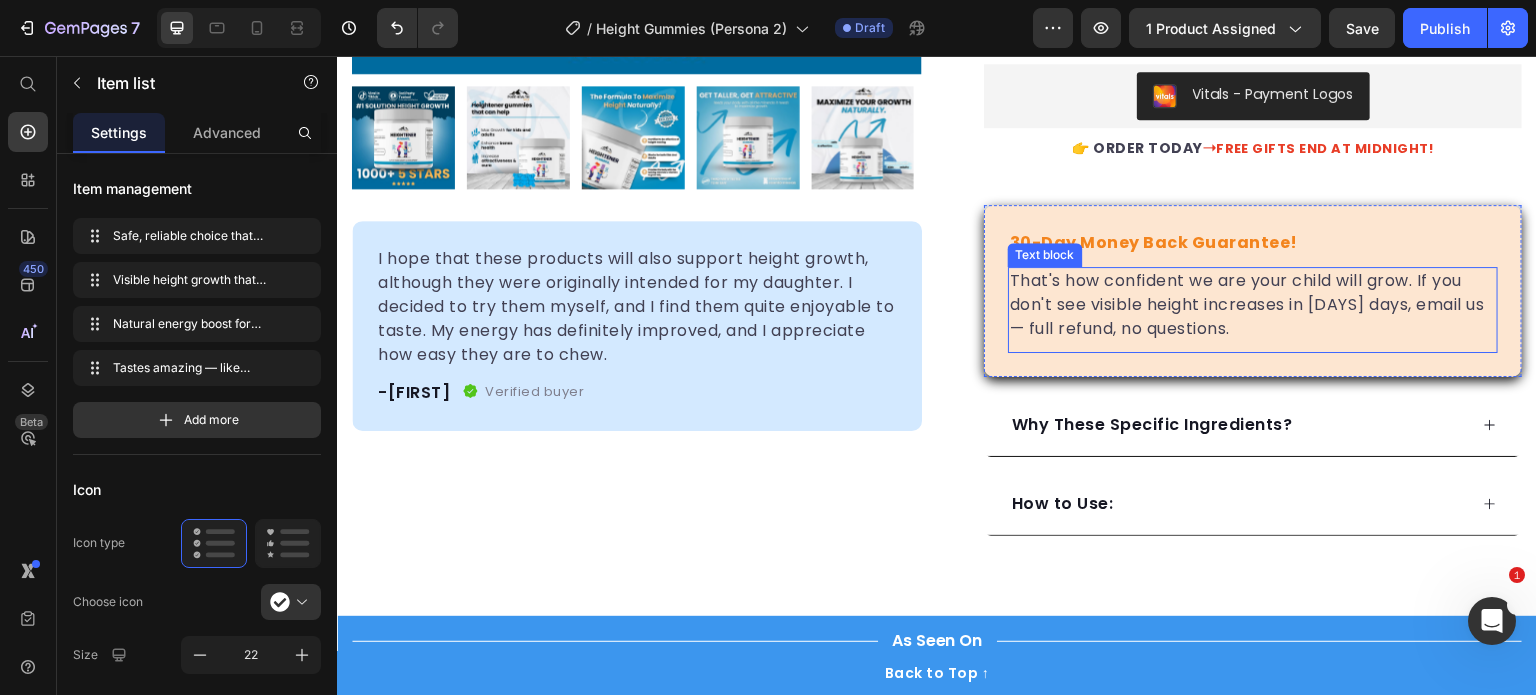 click on "That's how confident we are your child will grow. If you don't see visible height increases in 30 days, email us — full refund, no questions." at bounding box center (1253, 305) 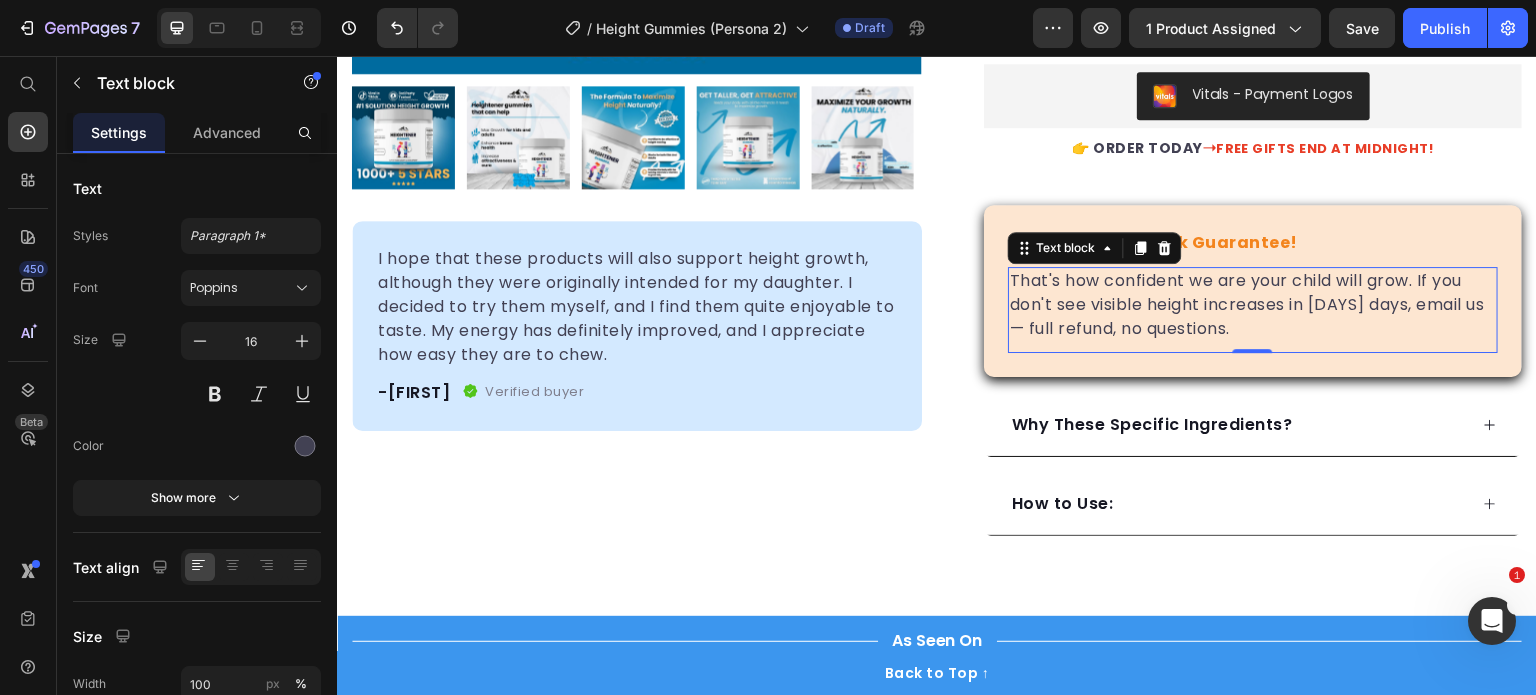 click on "That's how confident we are your child will grow. If you don't see visible height increases in 30 days, email us — full refund, no questions." at bounding box center (1253, 305) 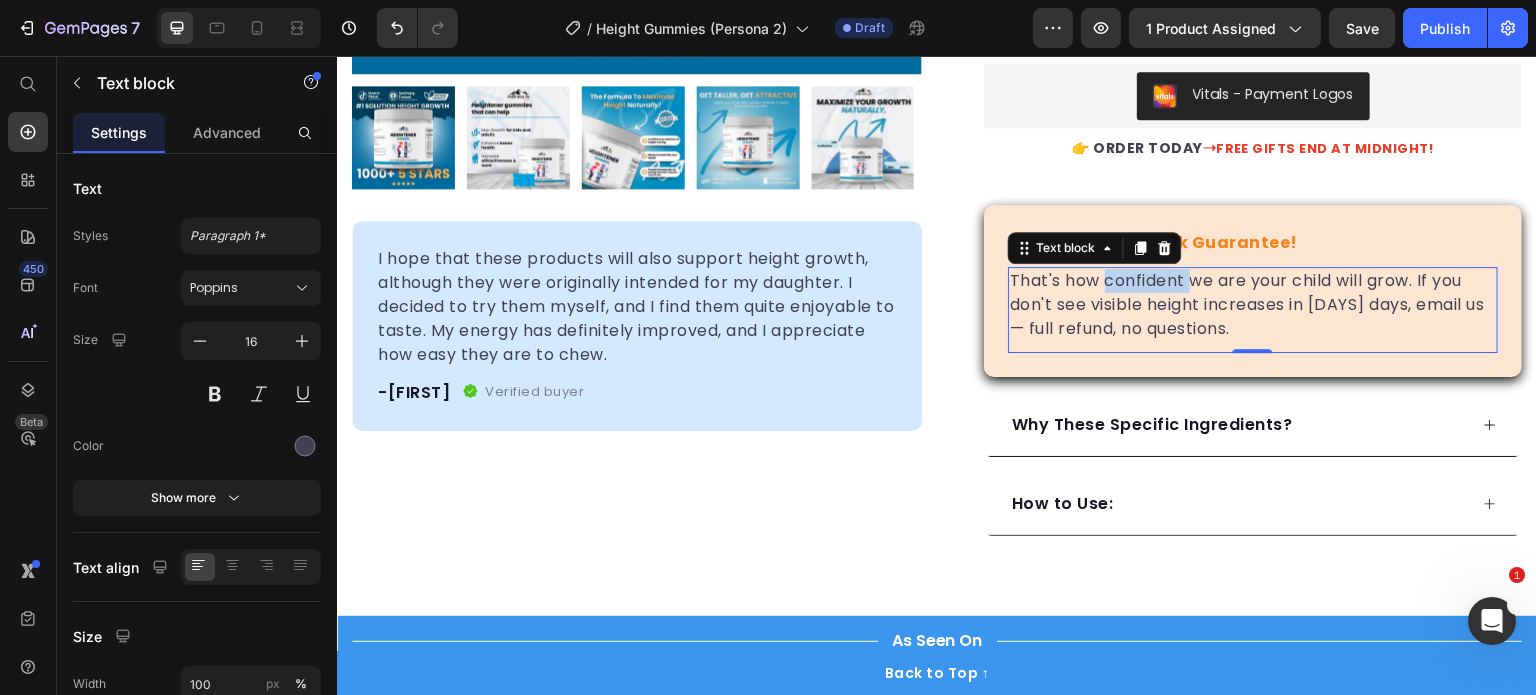 click on "That's how confident we are your child will grow. If you don't see visible height increases in 30 days, email us — full refund, no questions." at bounding box center (1253, 305) 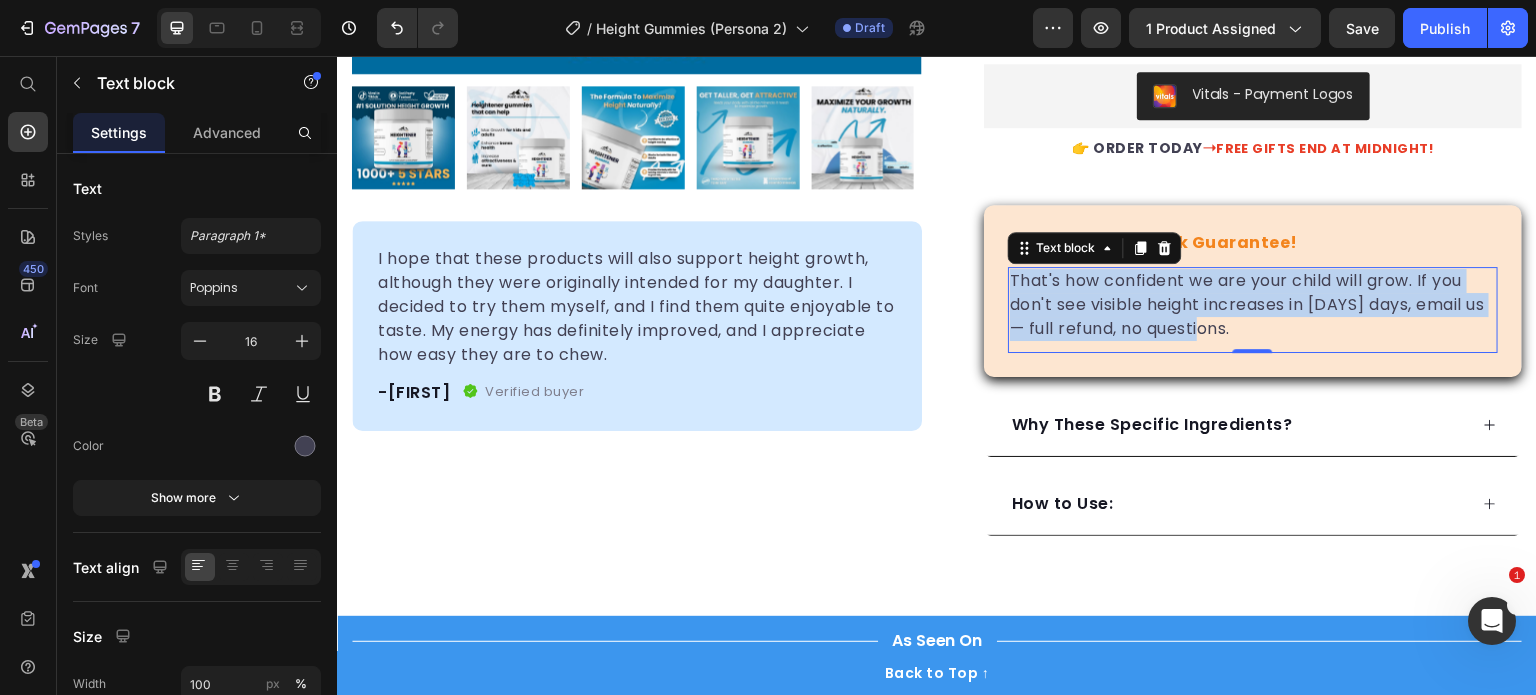 click on "That's how confident we are your child will grow. If you don't see visible height increases in 30 days, email us — full refund, no questions." at bounding box center [1253, 305] 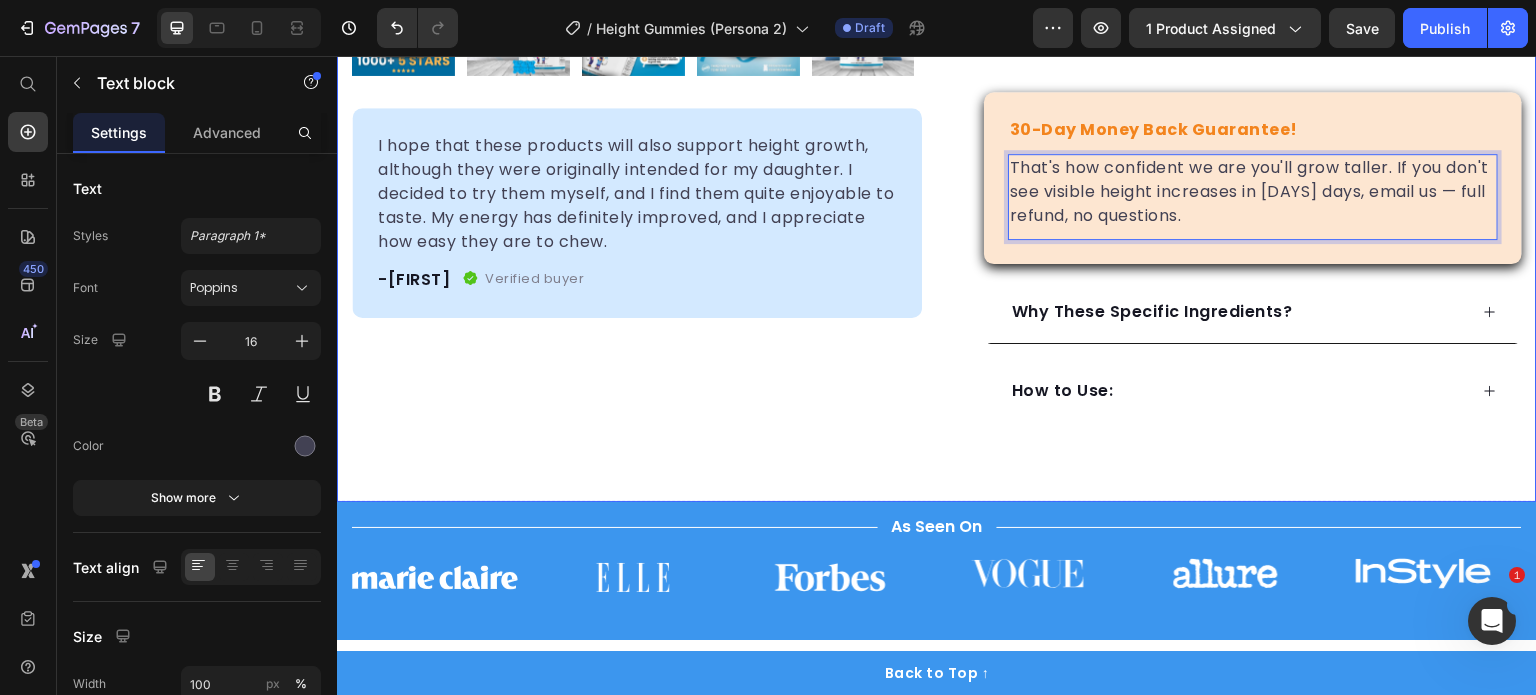 scroll, scrollTop: 900, scrollLeft: 0, axis: vertical 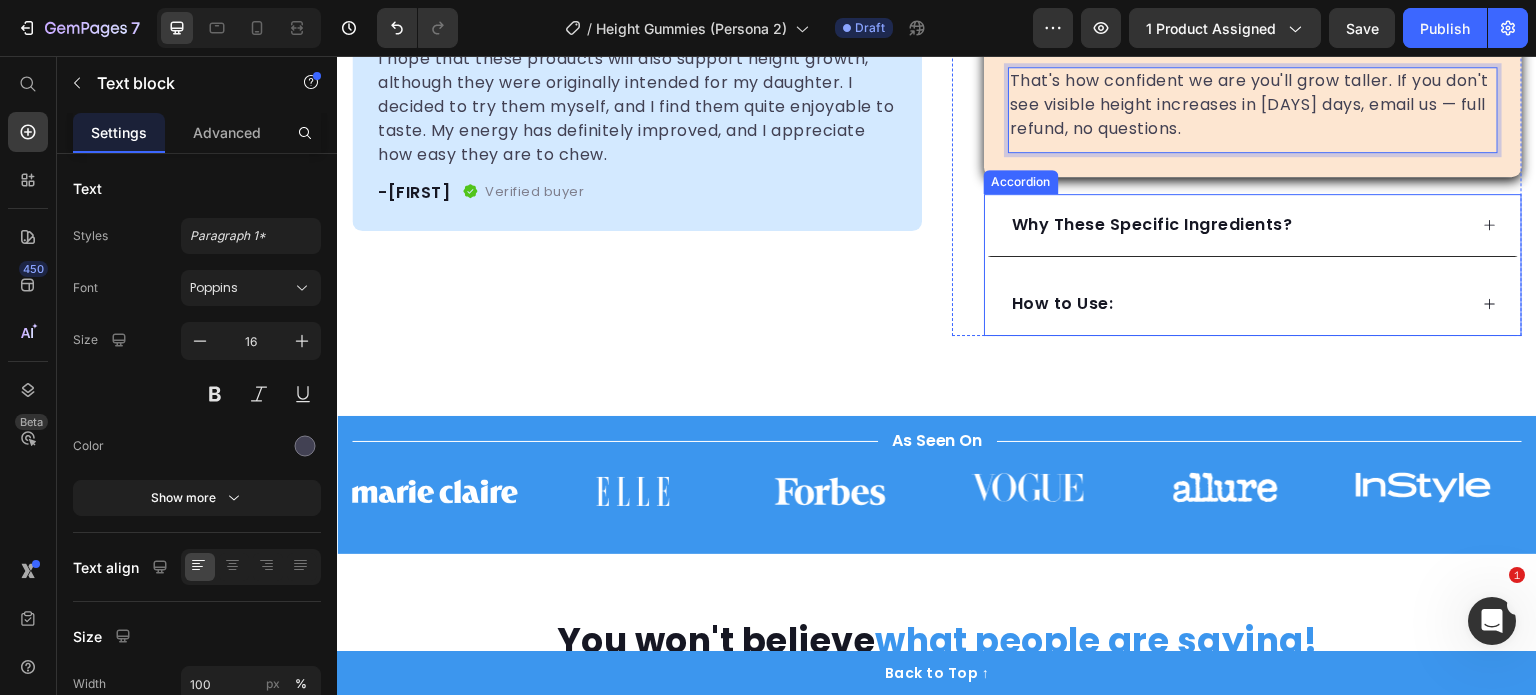 click on "Why These Specific Ingredients?" at bounding box center (1253, 225) 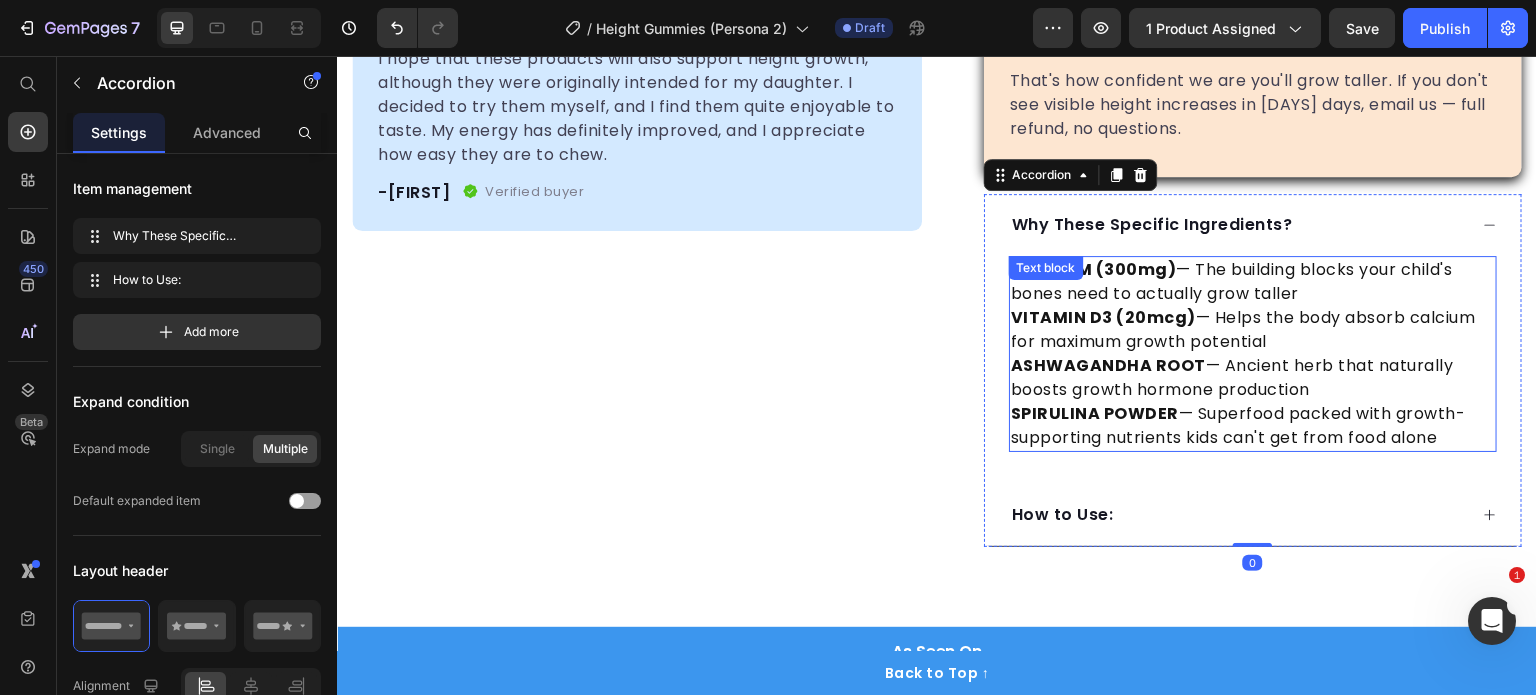 click on "VITAMIN D3 (20mcg)" at bounding box center (1103, 317) 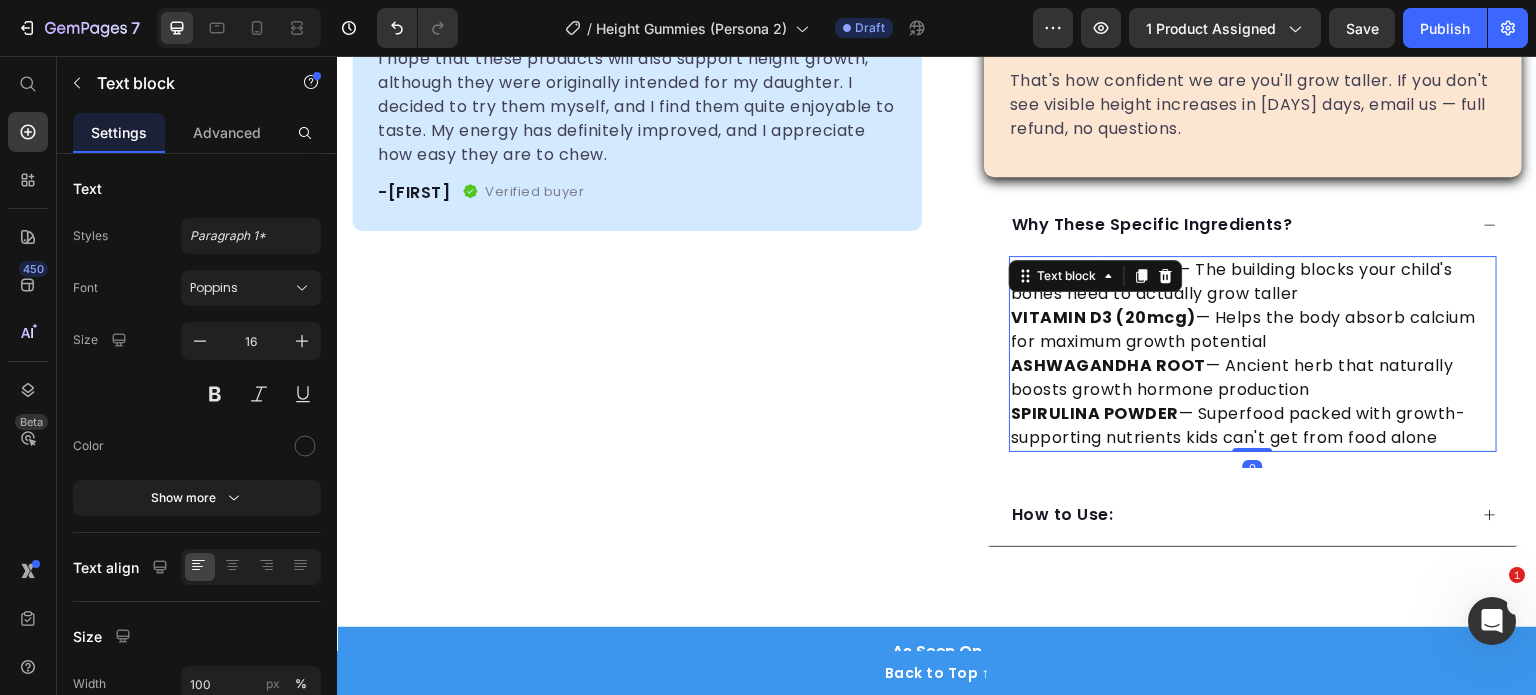 click on "VITAMIN D3 (20mcg)" at bounding box center [1103, 317] 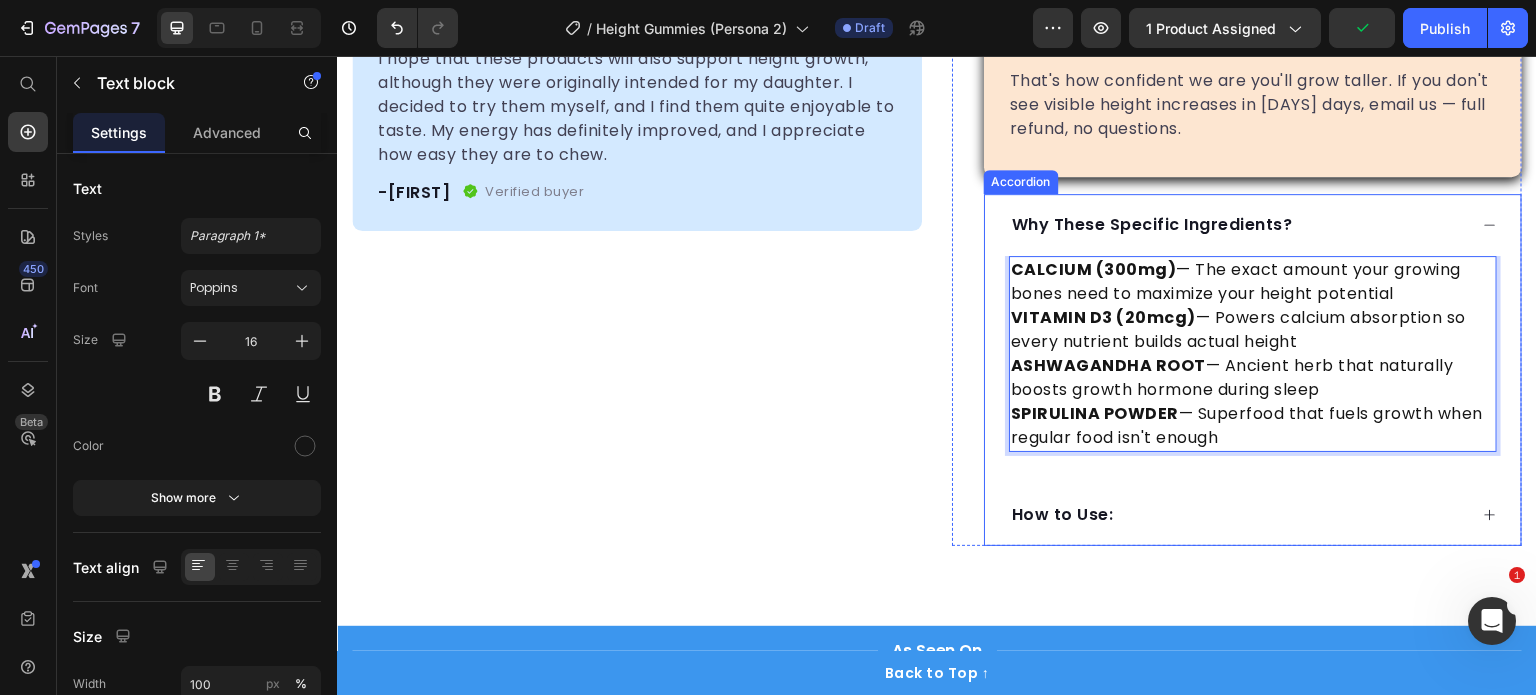 click on "How to Use:" at bounding box center [1253, 515] 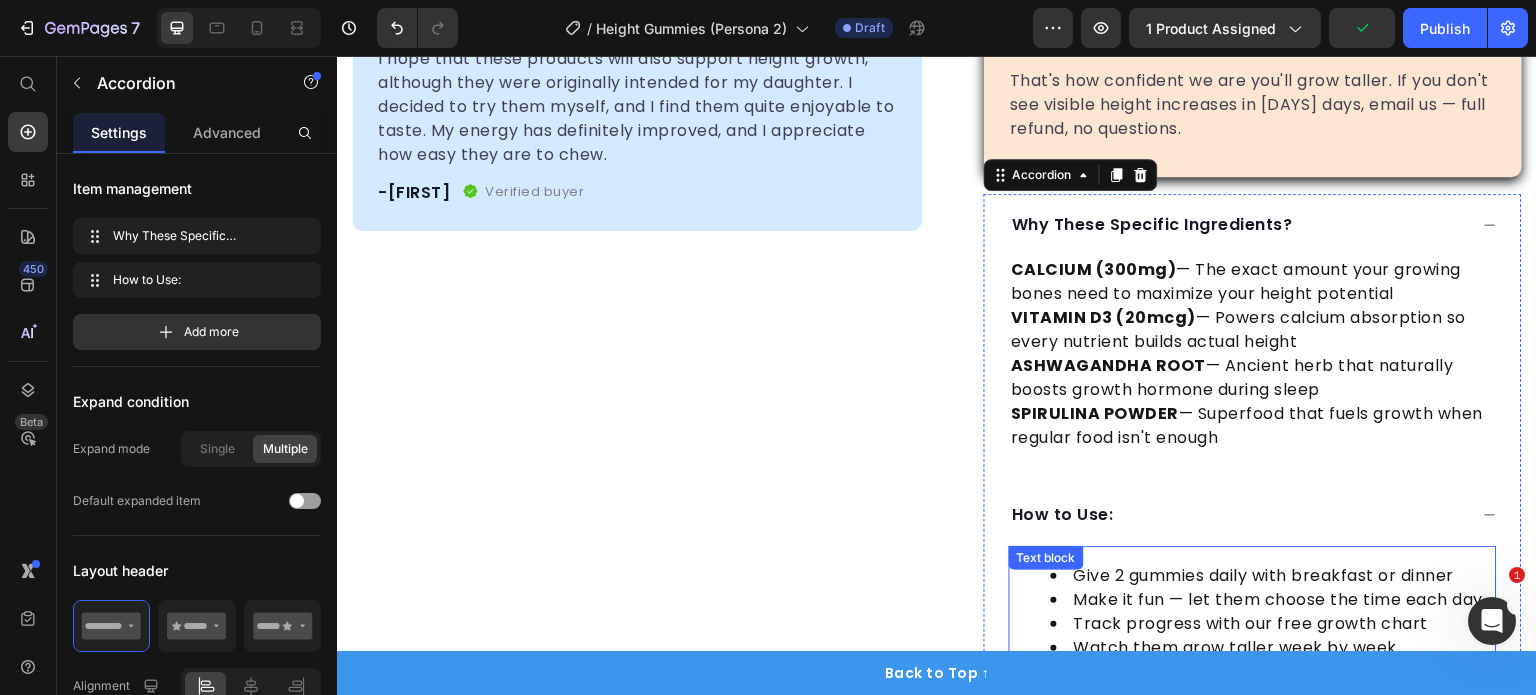 click on "Make it fun — let them choose the time each day" at bounding box center [1273, 600] 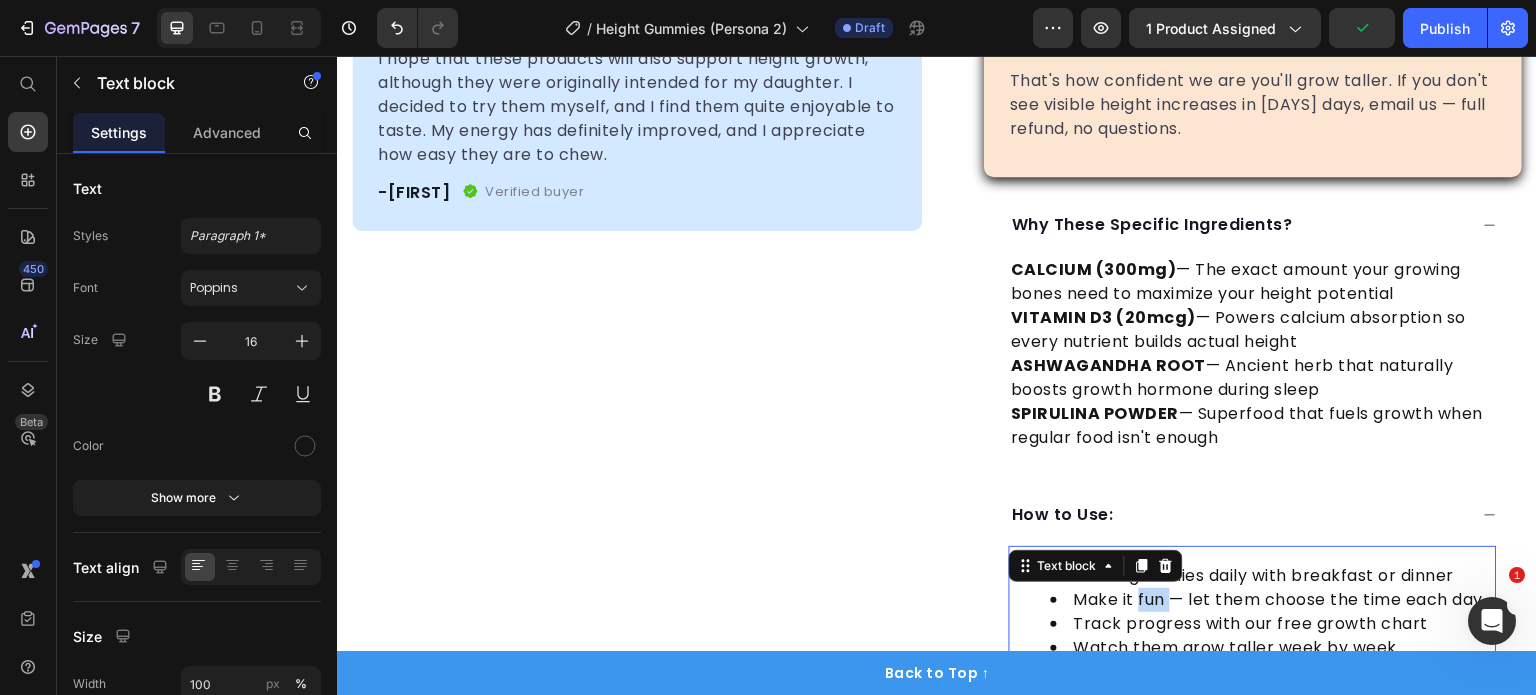 click on "Make it fun — let them choose the time each day" at bounding box center [1273, 600] 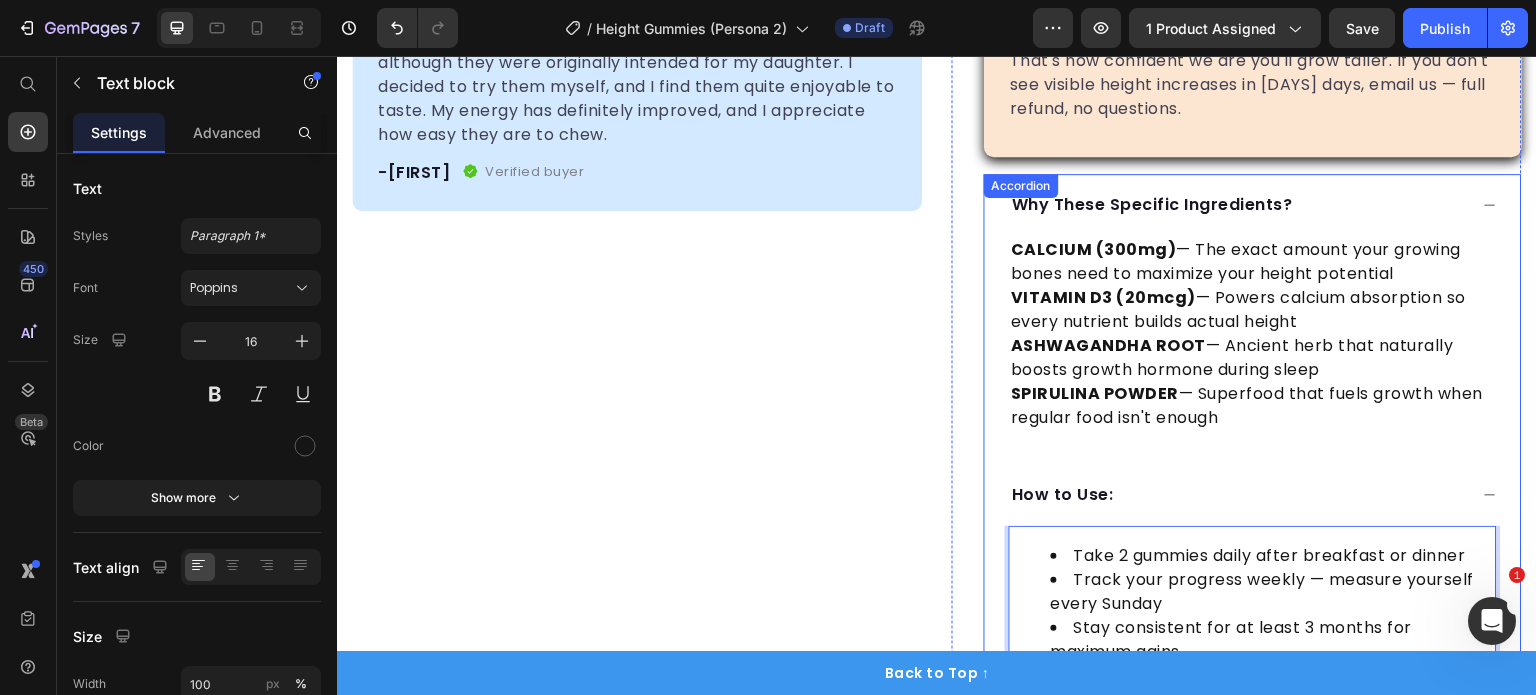 scroll, scrollTop: 801, scrollLeft: 0, axis: vertical 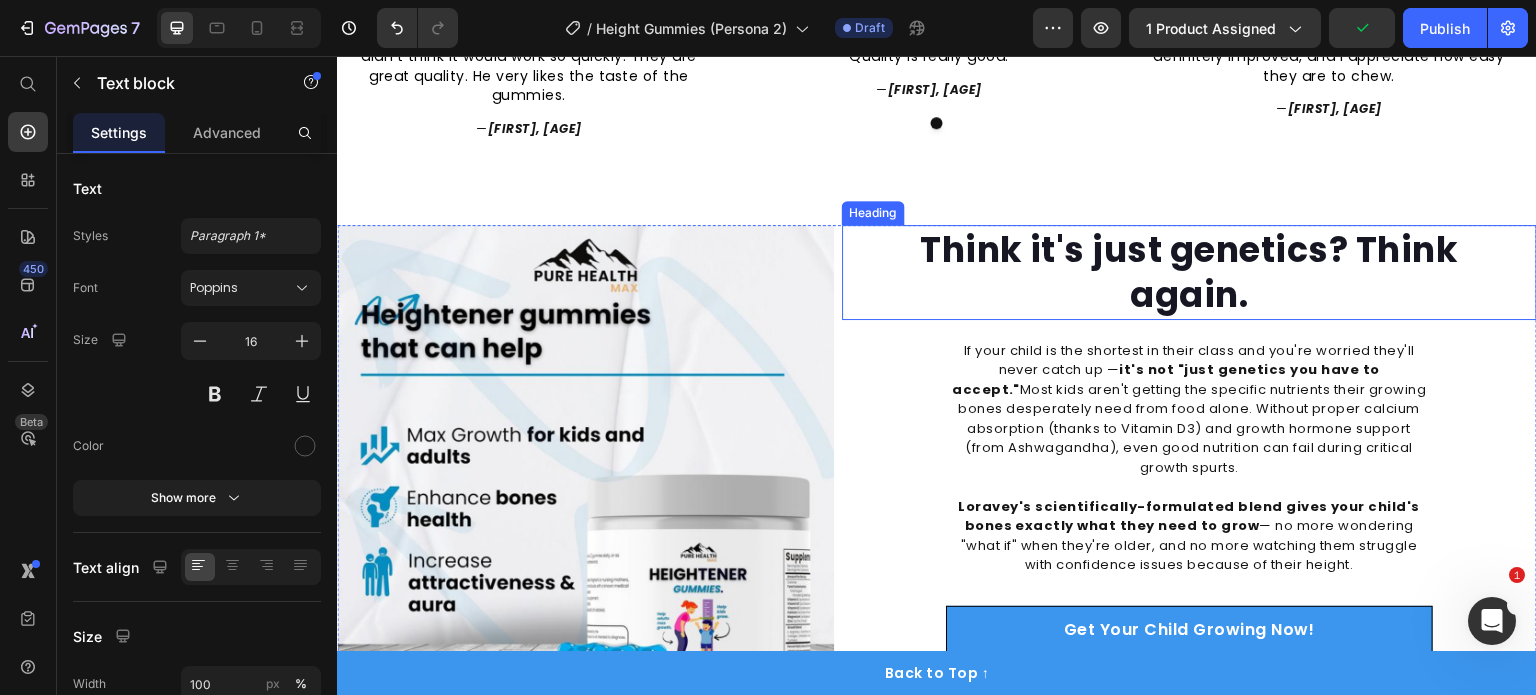 click on "Think it's just genetics? Think again." at bounding box center (1189, 272) 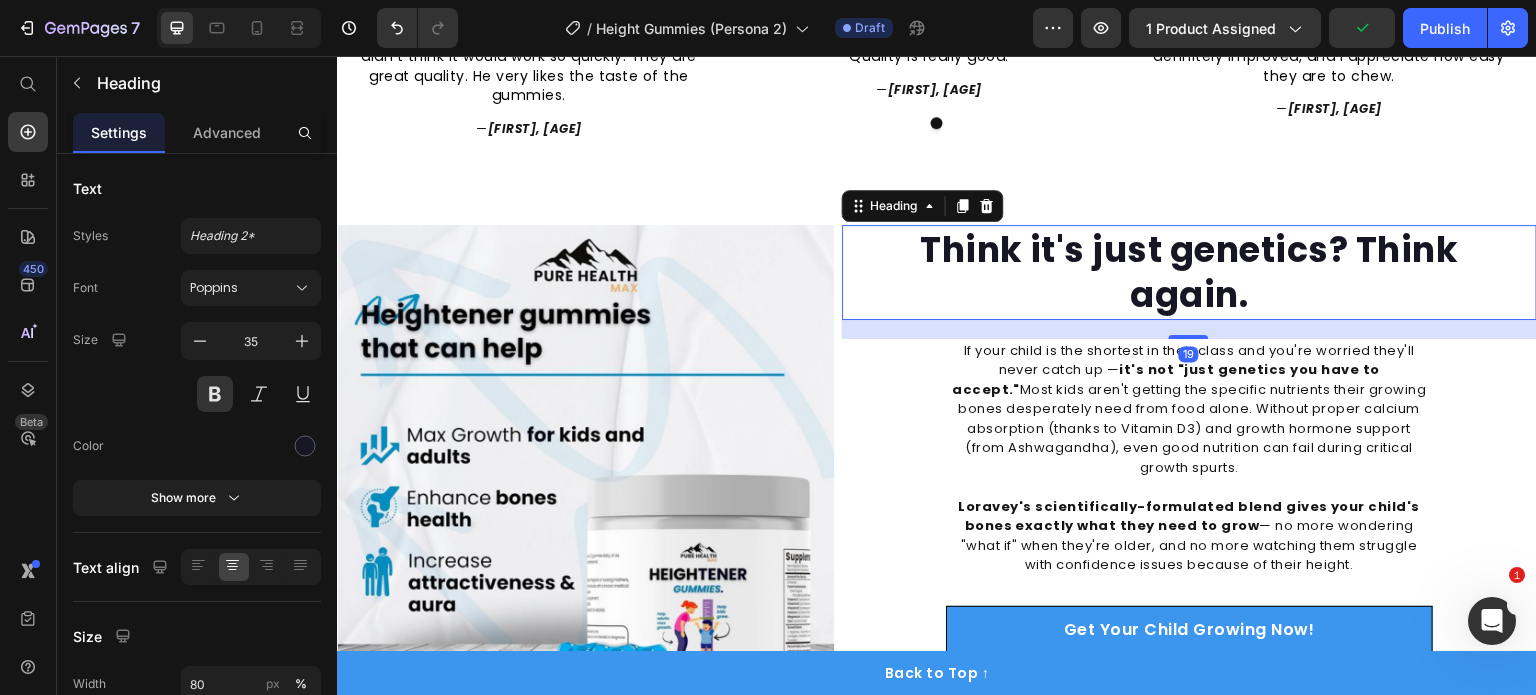 scroll, scrollTop: 0, scrollLeft: 0, axis: both 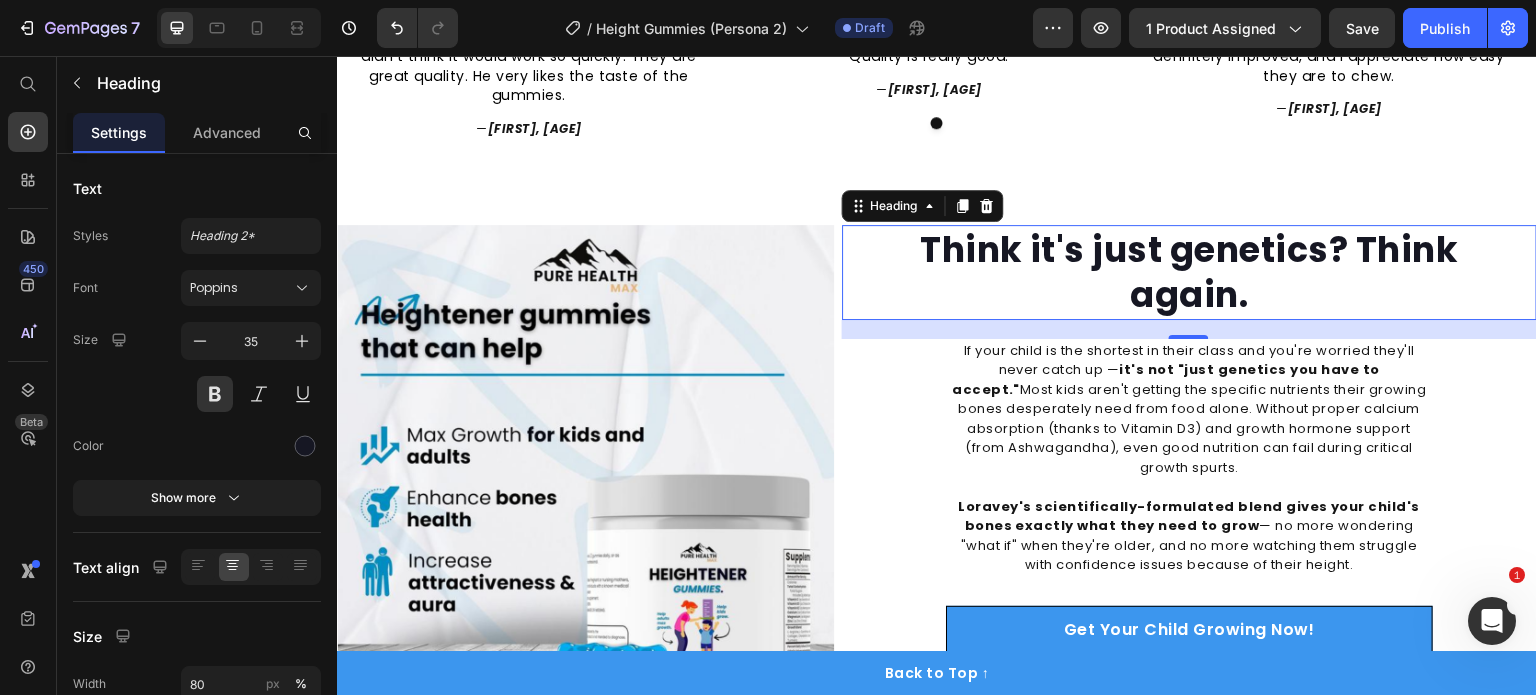 click on "Think it's just genetics? Think again." at bounding box center (1189, 272) 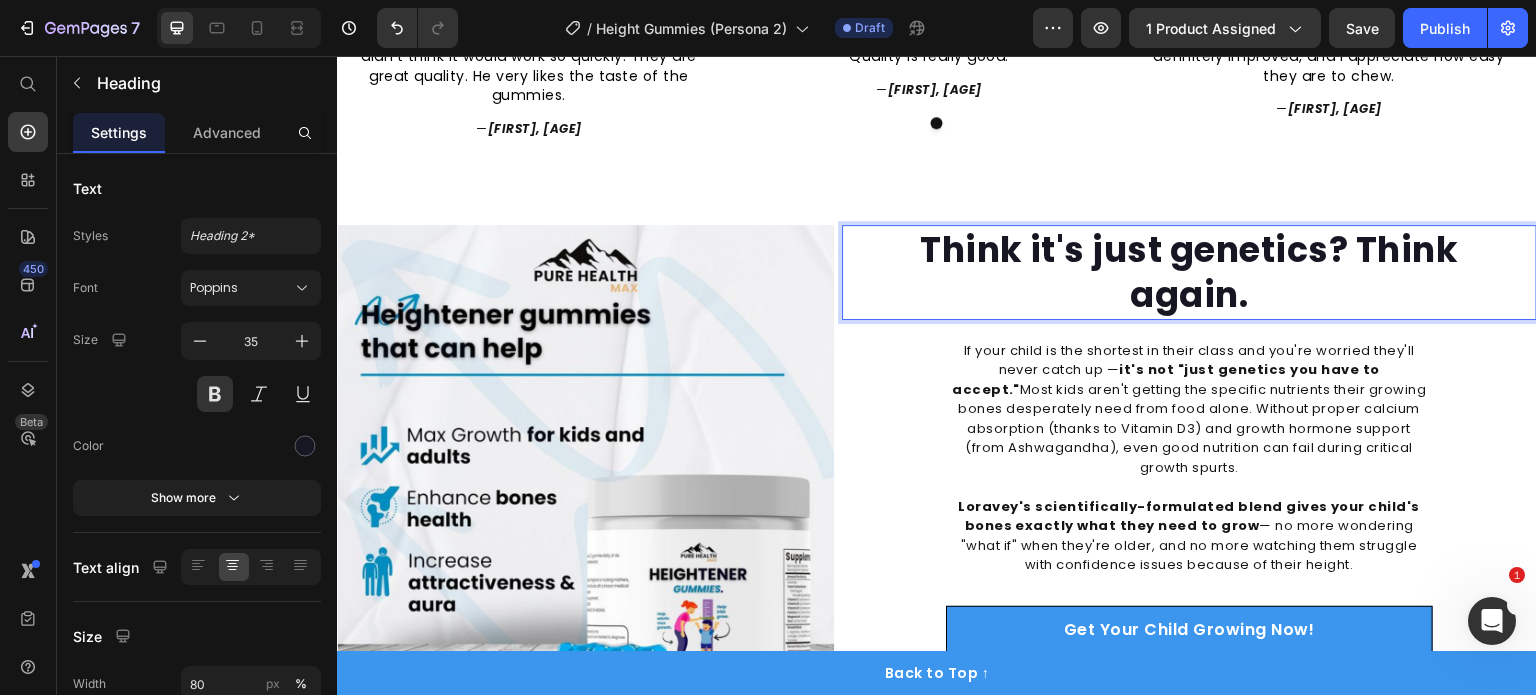 click on "Think it's just genetics? Think again." at bounding box center (1189, 272) 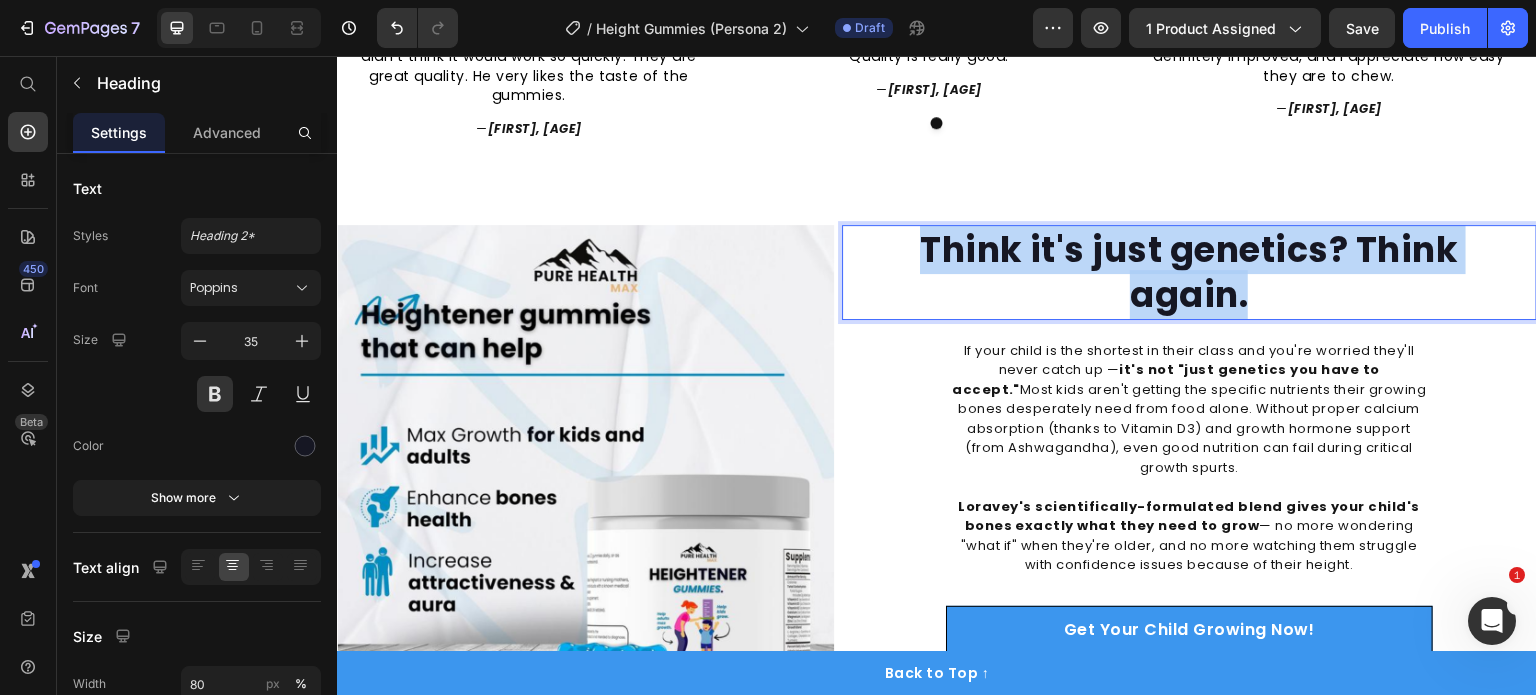 click on "Think it's just genetics? Think again." at bounding box center (1189, 272) 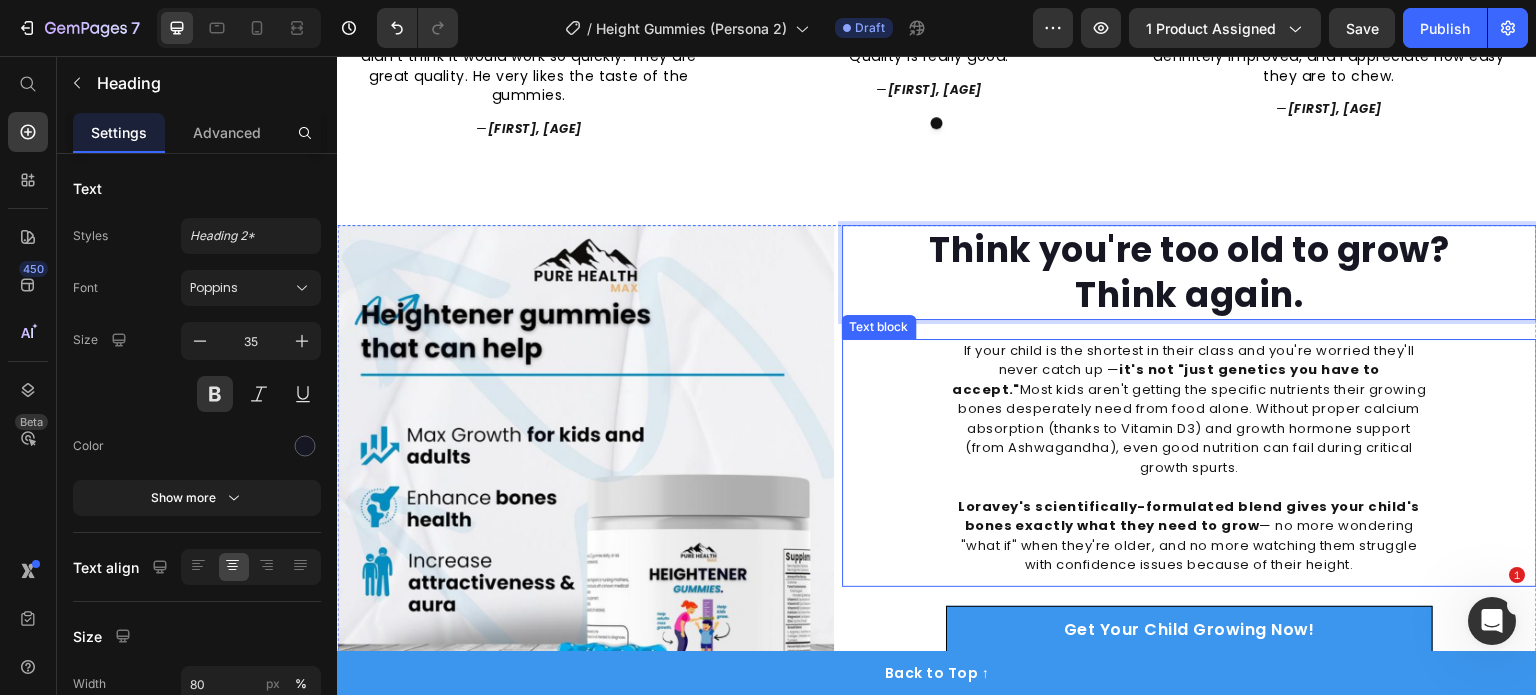 click on "If your child is the shortest in their class and you're worried they'll never catch up —  it's not "just genetics you have to accept."  Most kids aren't getting the specific nutrients their growing bones desperately need from food alone. Without proper calcium absorption (thanks to Vitamin D3) and growth hormone support (from Ashwagandha), even good nutrition can fail during critical growth spurts." at bounding box center [1189, 409] 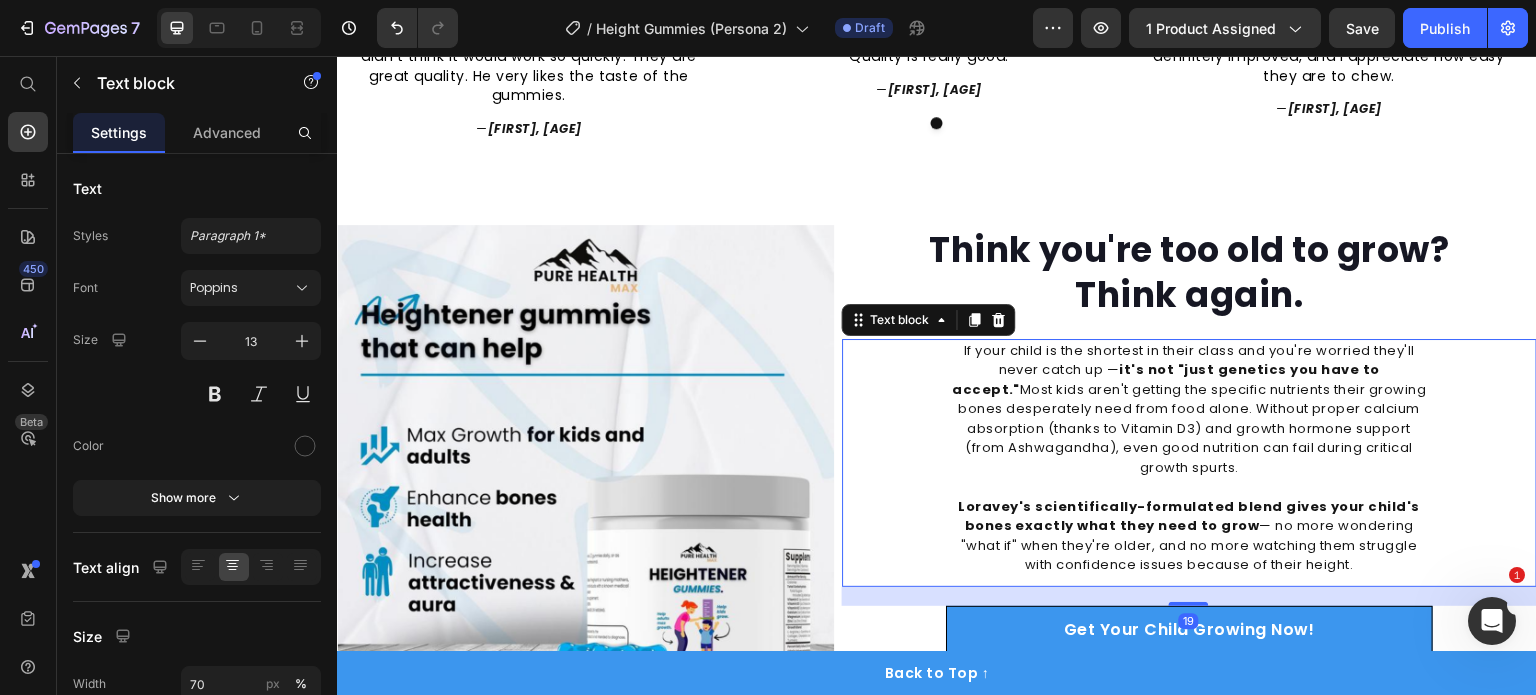 click on "If your child is the shortest in their class and you're worried they'll never catch up —  it's not "just genetics you have to accept."  Most kids aren't getting the specific nutrients their growing bones desperately need from food alone. Without proper calcium absorption (thanks to Vitamin D3) and growth hormone support (from Ashwagandha), even good nutrition can fail during critical growth spurts." at bounding box center [1189, 409] 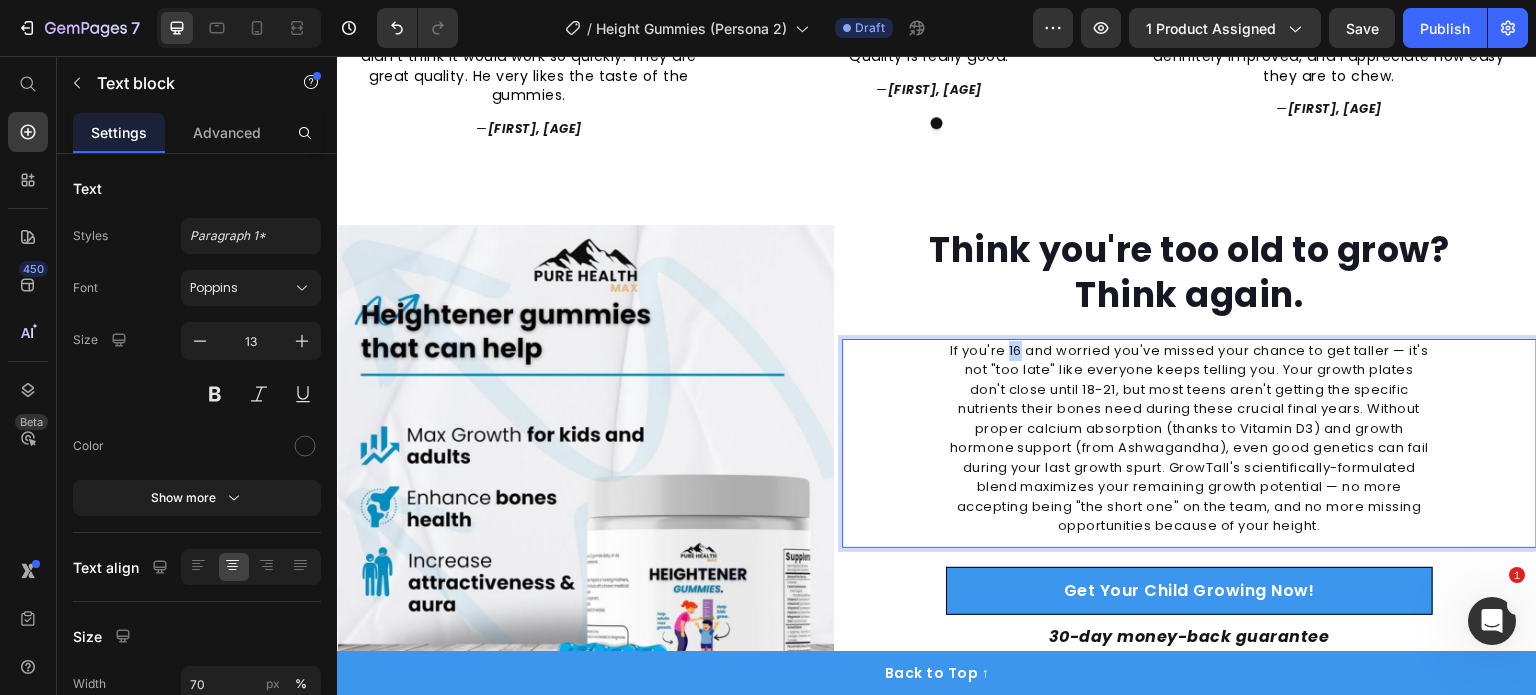 drag, startPoint x: 1012, startPoint y: 338, endPoint x: 1000, endPoint y: 338, distance: 12 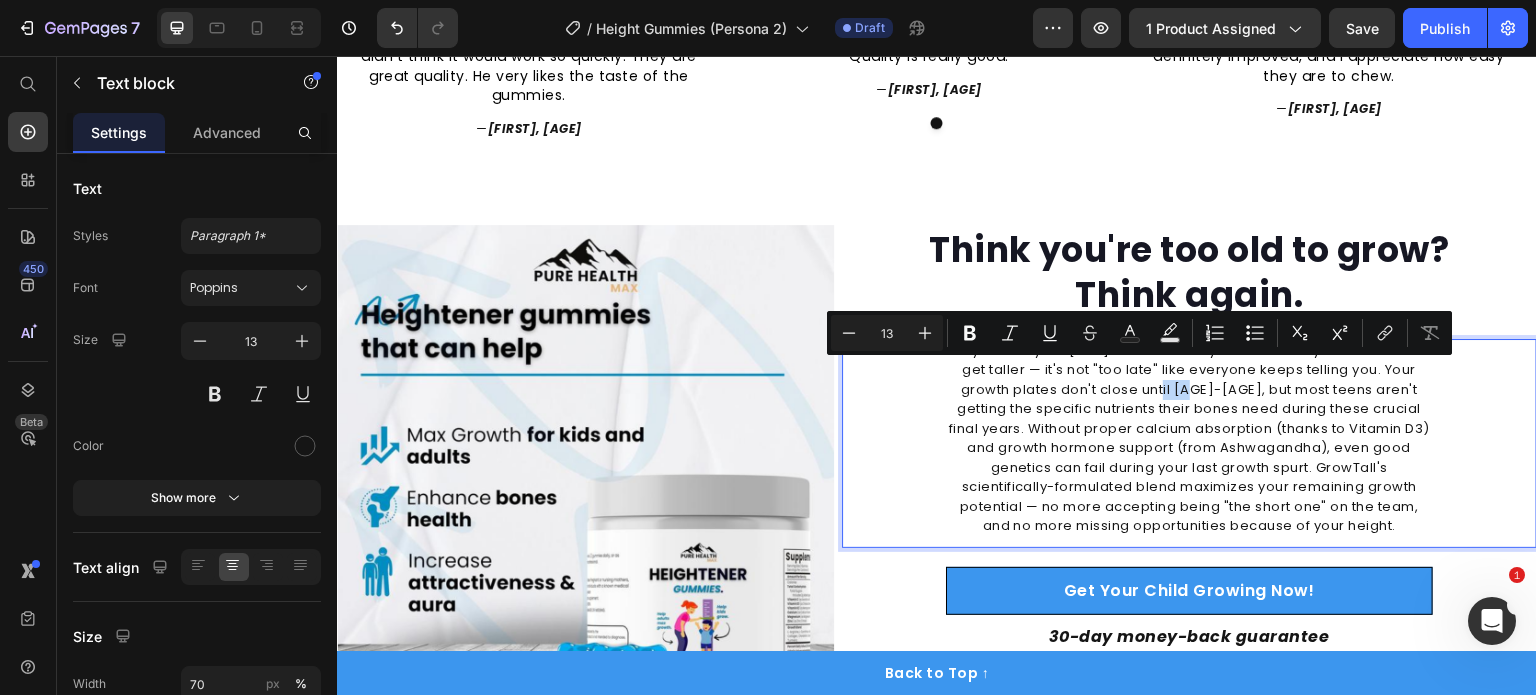 drag, startPoint x: 1125, startPoint y: 372, endPoint x: 1157, endPoint y: 369, distance: 32.140316 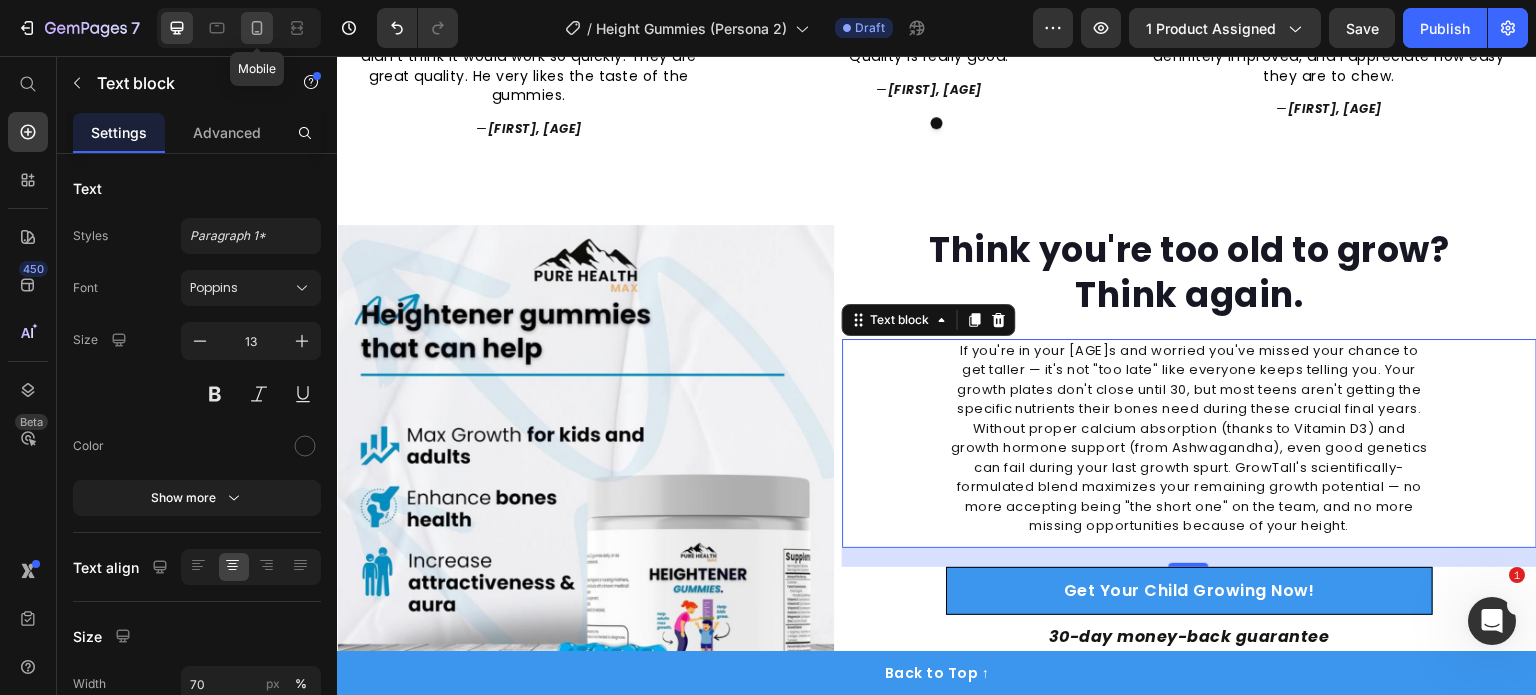 click 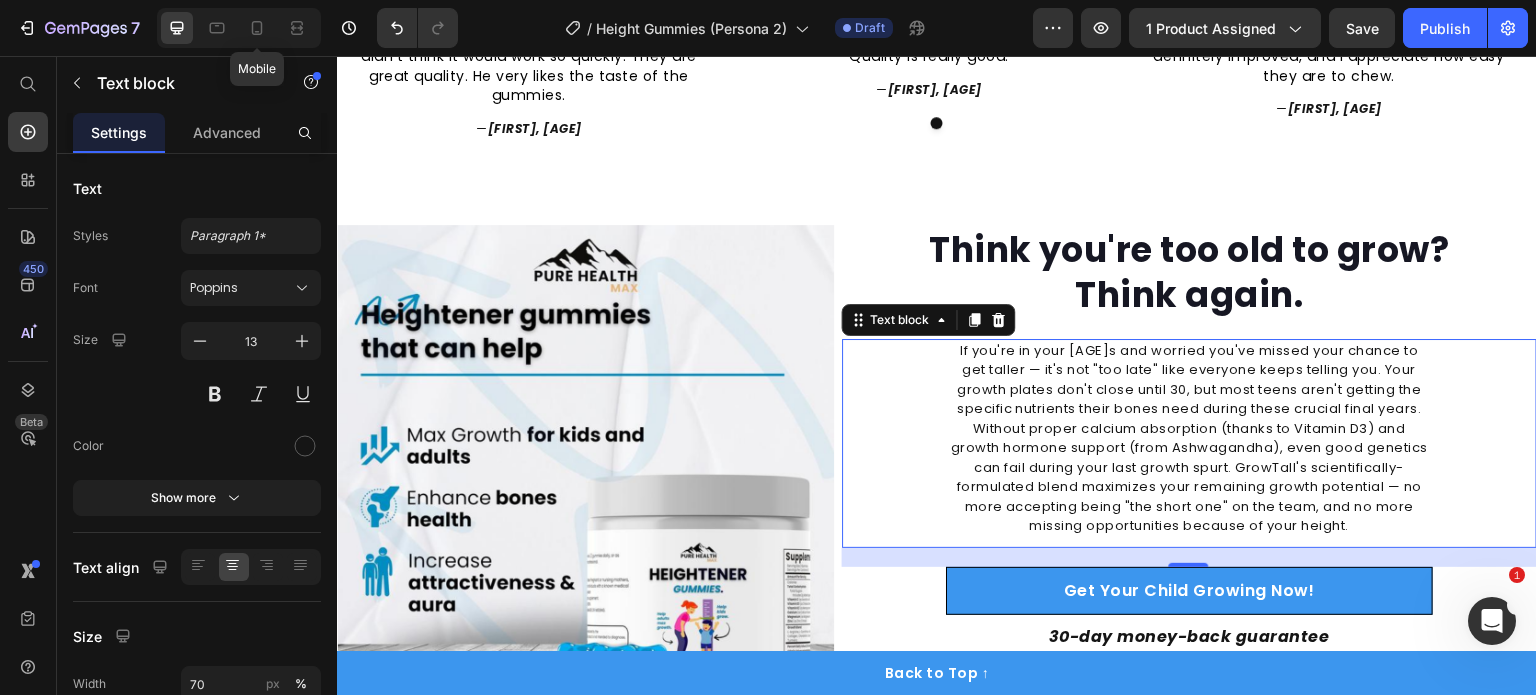 type on "14" 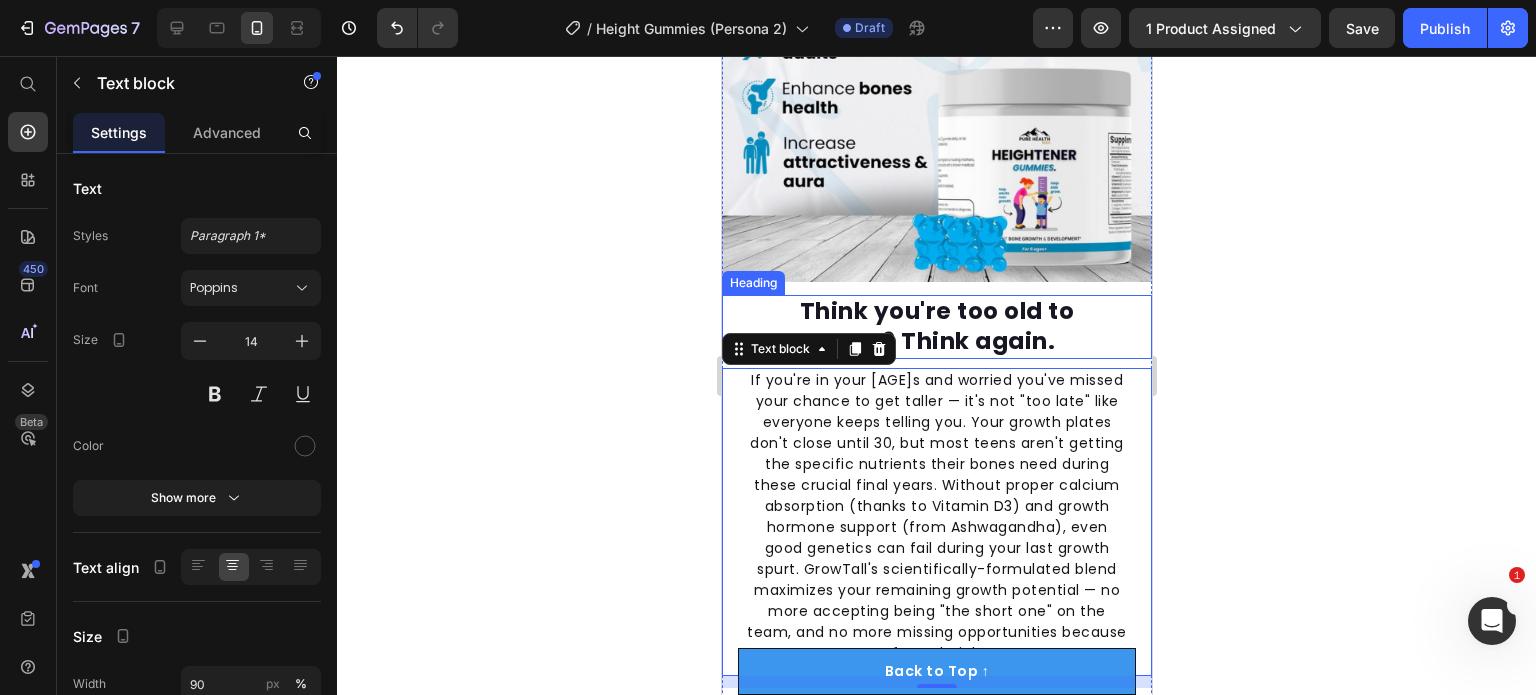 scroll, scrollTop: 2613, scrollLeft: 0, axis: vertical 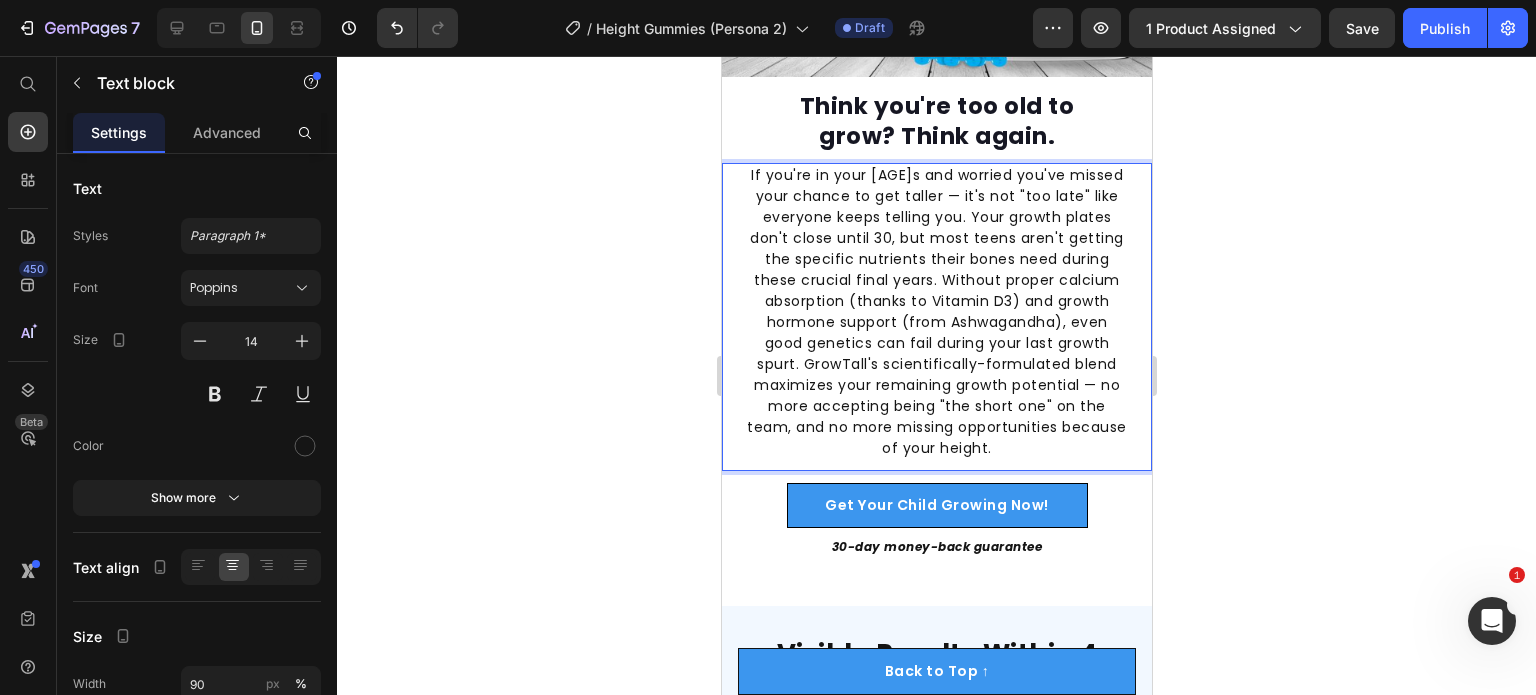 click on "If you're in your 20s and worried you've missed your chance to get taller — it's not "too late" like everyone keeps telling you. Your growth plates don't close until 30, but most teens aren't getting the specific nutrients their bones need during these crucial final years. Without proper calcium absorption (thanks to Vitamin D3) and growth hormone support (from Ashwagandha), even good genetics can fail during your last growth spurt. GrowTall's scientifically-formulated blend maximizes your remaining growth potential — no more accepting being "the short one" on the team, and no more missing opportunities because of your height." at bounding box center [936, 312] 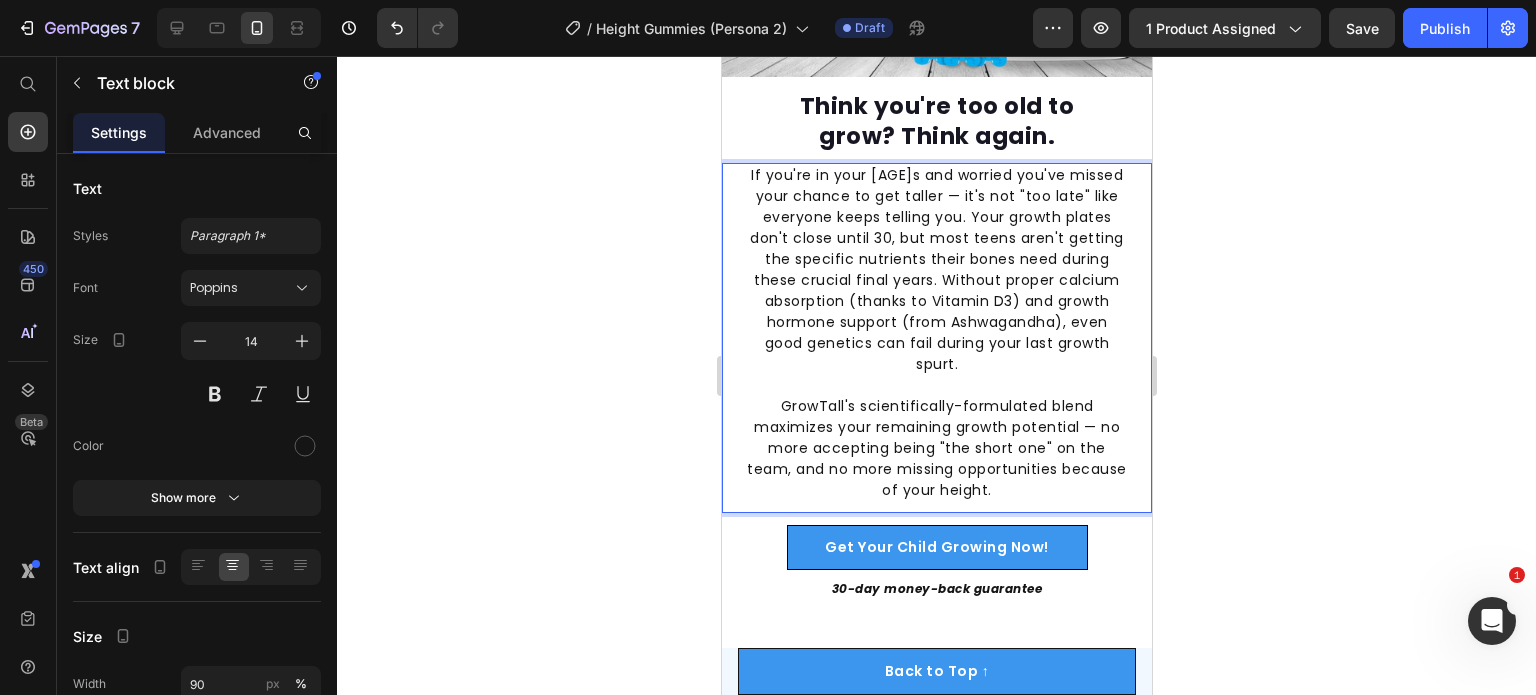click on "GrowTall's scientifically-formulated blend maximizes your remaining growth potential — no more accepting being "the short one" on the team, and no more missing opportunities because of your height." at bounding box center (936, 448) 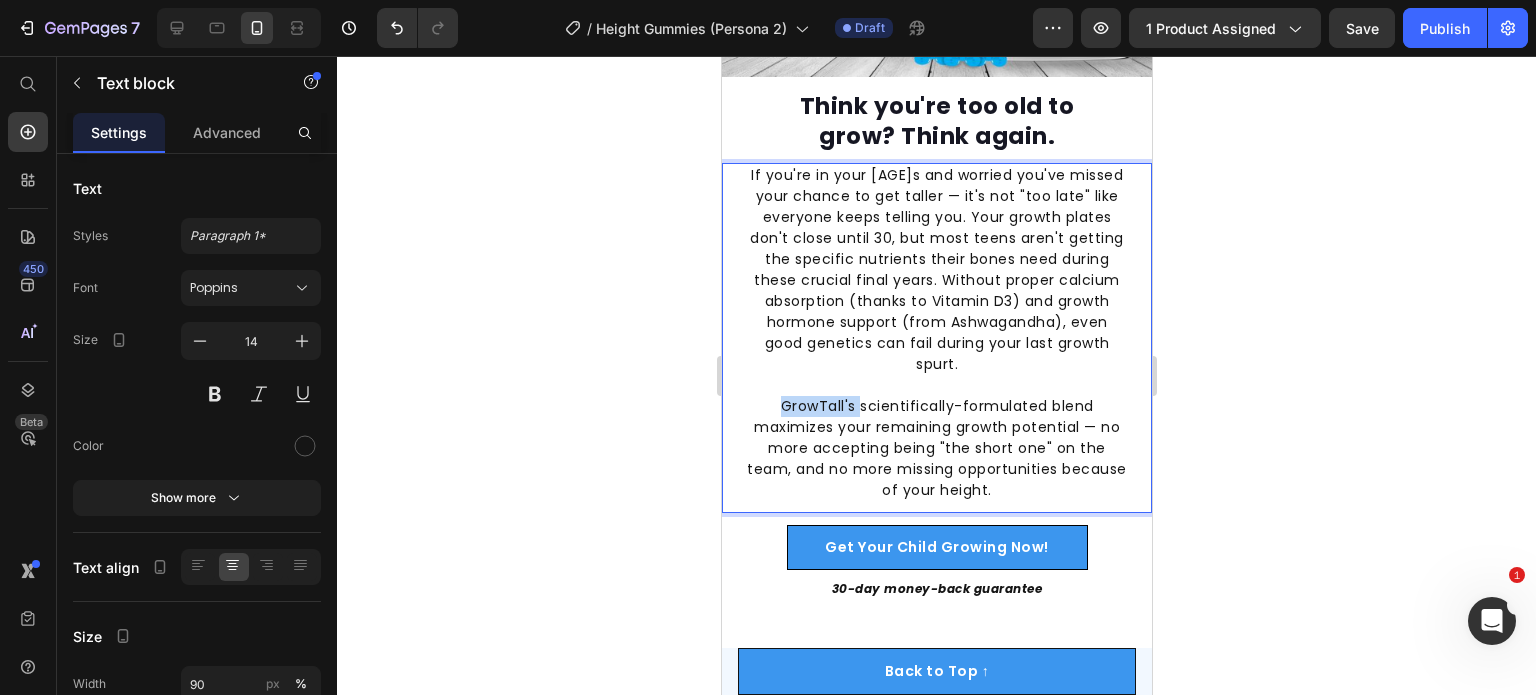 click on "GrowTall's scientifically-formulated blend maximizes your remaining growth potential — no more accepting being "the short one" on the team, and no more missing opportunities because of your height." at bounding box center (936, 448) 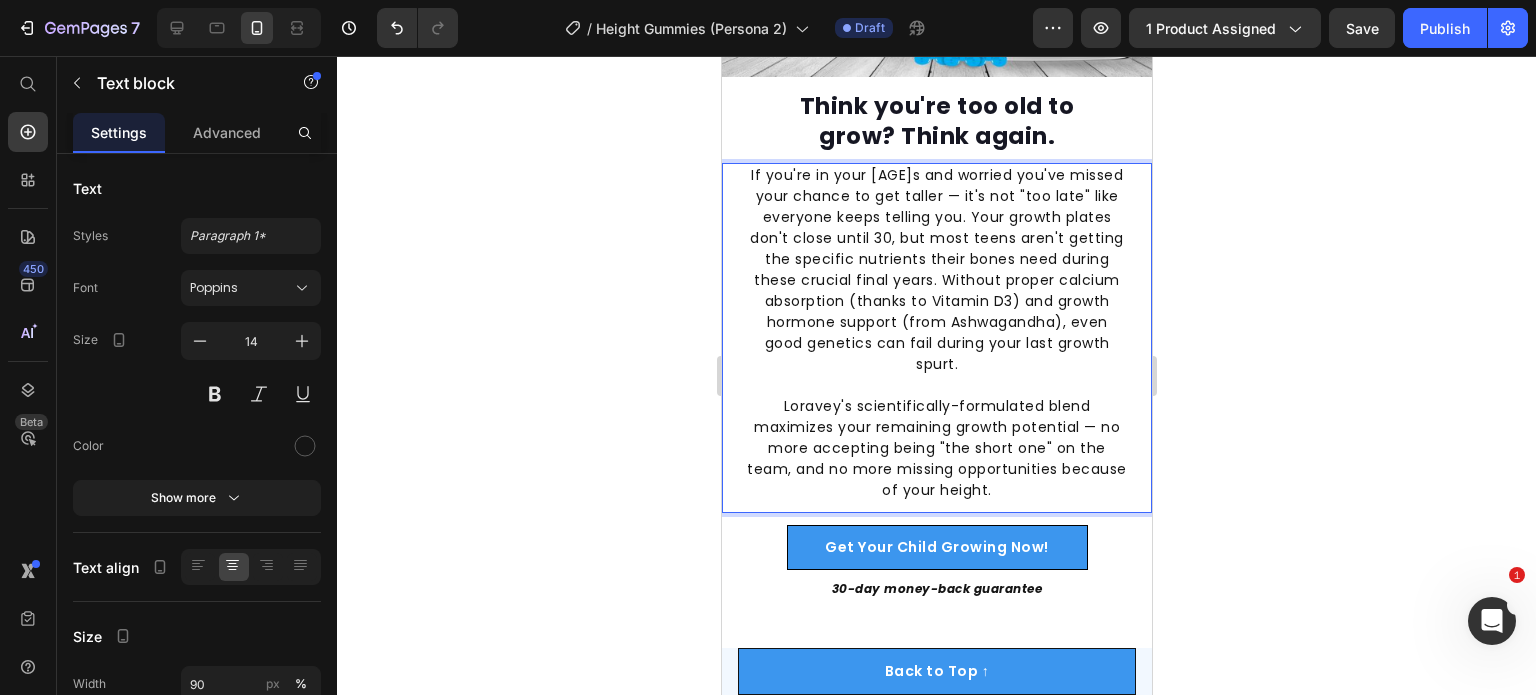 click on "If you're in your 20s and worried you've missed your chance to get taller — it's not "too late" like everyone keeps telling you. Your growth plates don't close until 30, but most teens aren't getting the specific nutrients their bones need during these crucial final years. Without proper calcium absorption (thanks to Vitamin D3) and growth hormone support (from Ashwagandha), even good genetics can fail during your last growth spurt." at bounding box center (936, 270) 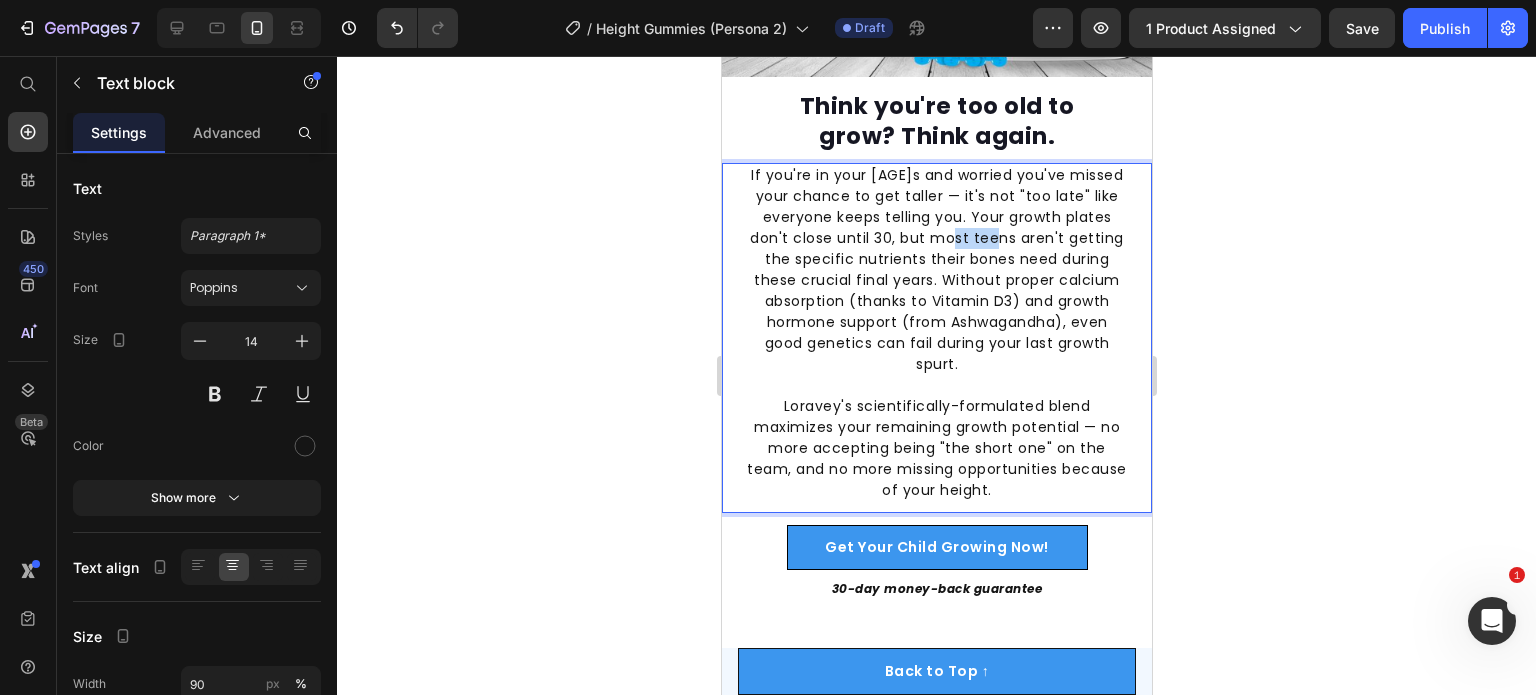 click on "If you're in your 20s and worried you've missed your chance to get taller — it's not "too late" like everyone keeps telling you. Your growth plates don't close until 30, but most teens aren't getting the specific nutrients their bones need during these crucial final years. Without proper calcium absorption (thanks to Vitamin D3) and growth hormone support (from Ashwagandha), even good genetics can fail during your last growth spurt." at bounding box center (936, 270) 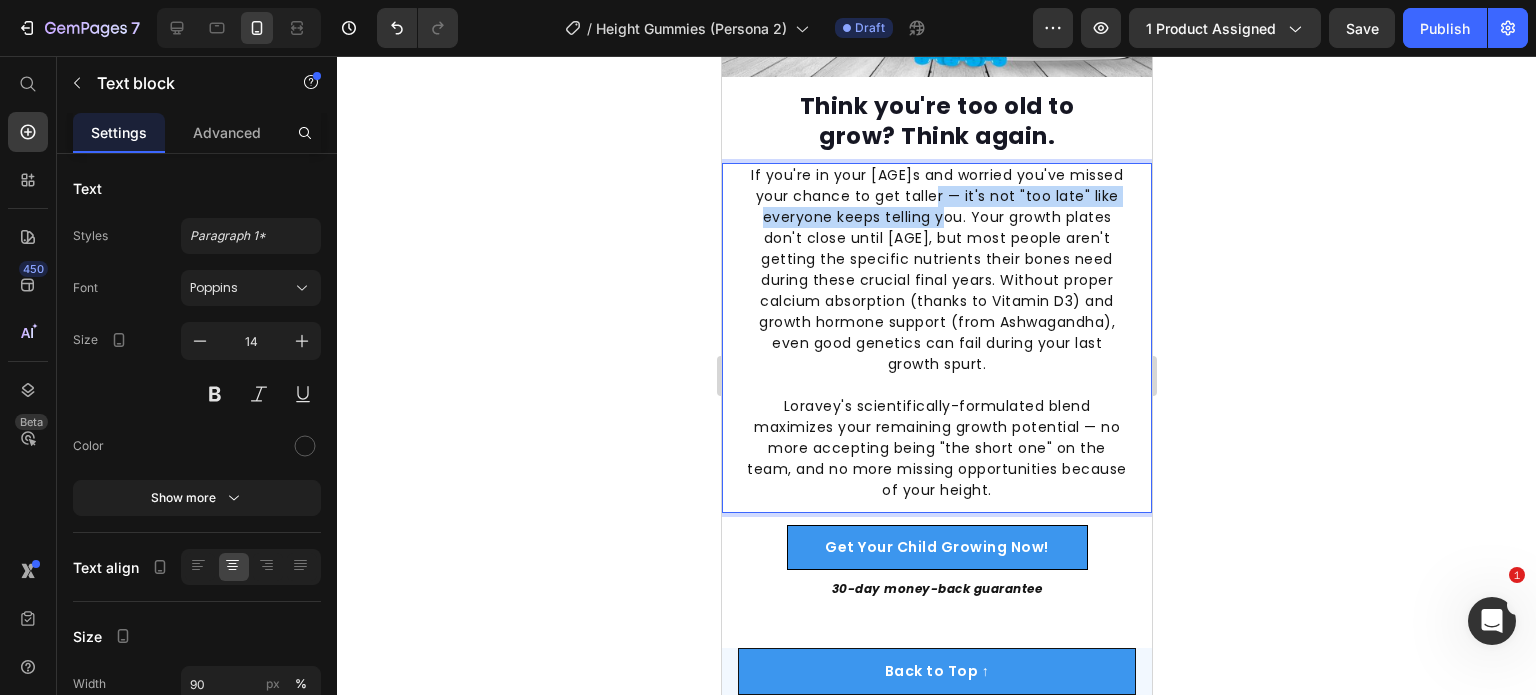 drag, startPoint x: 951, startPoint y: 159, endPoint x: 959, endPoint y: 179, distance: 21.540659 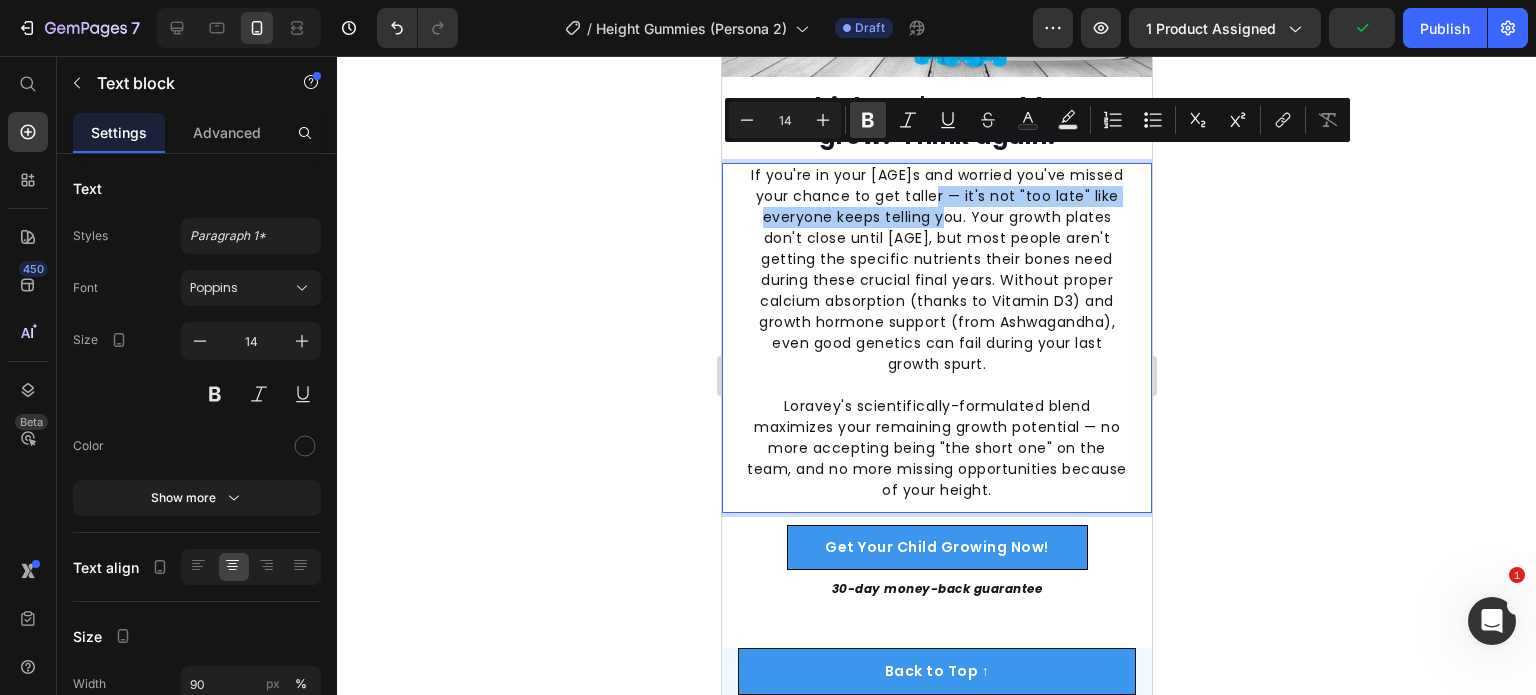 drag, startPoint x: 867, startPoint y: 113, endPoint x: 176, endPoint y: 215, distance: 698.4877 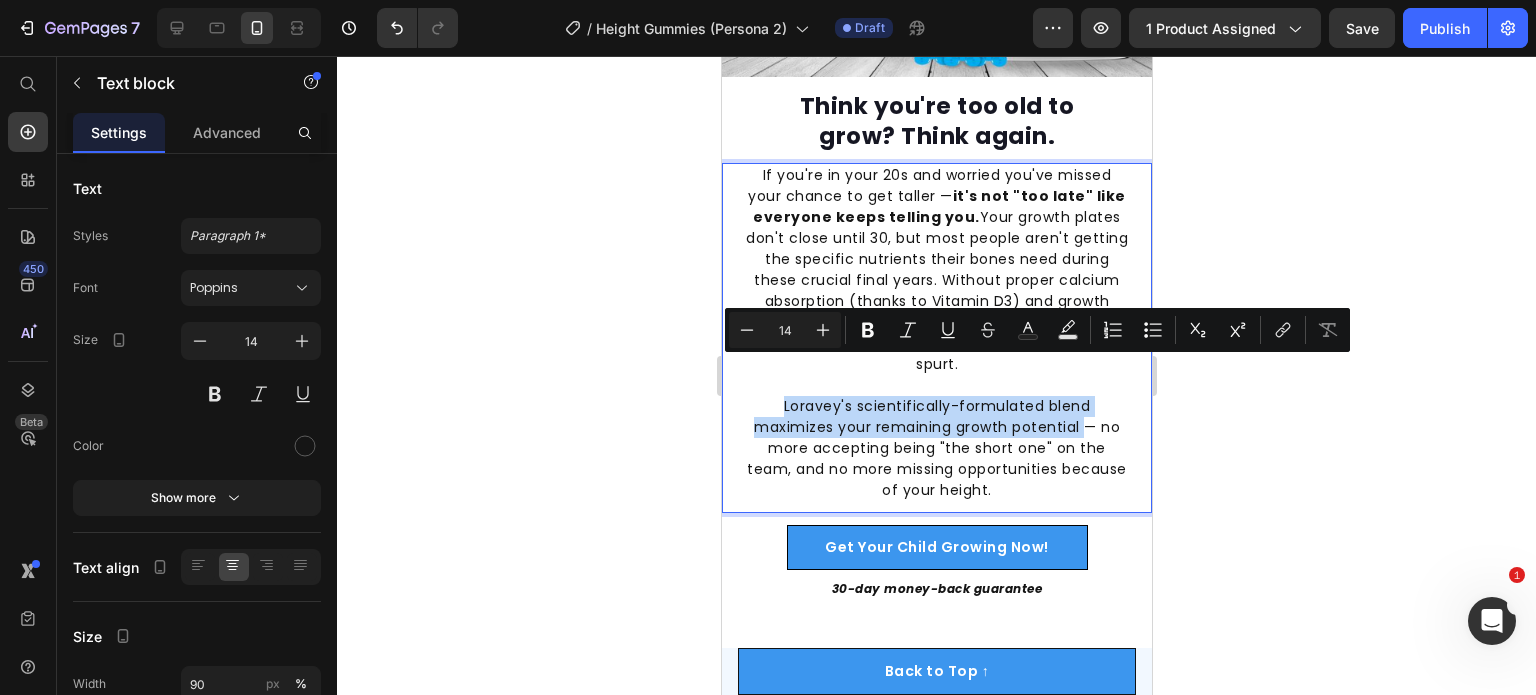drag, startPoint x: 779, startPoint y: 370, endPoint x: 1078, endPoint y: 392, distance: 299.80826 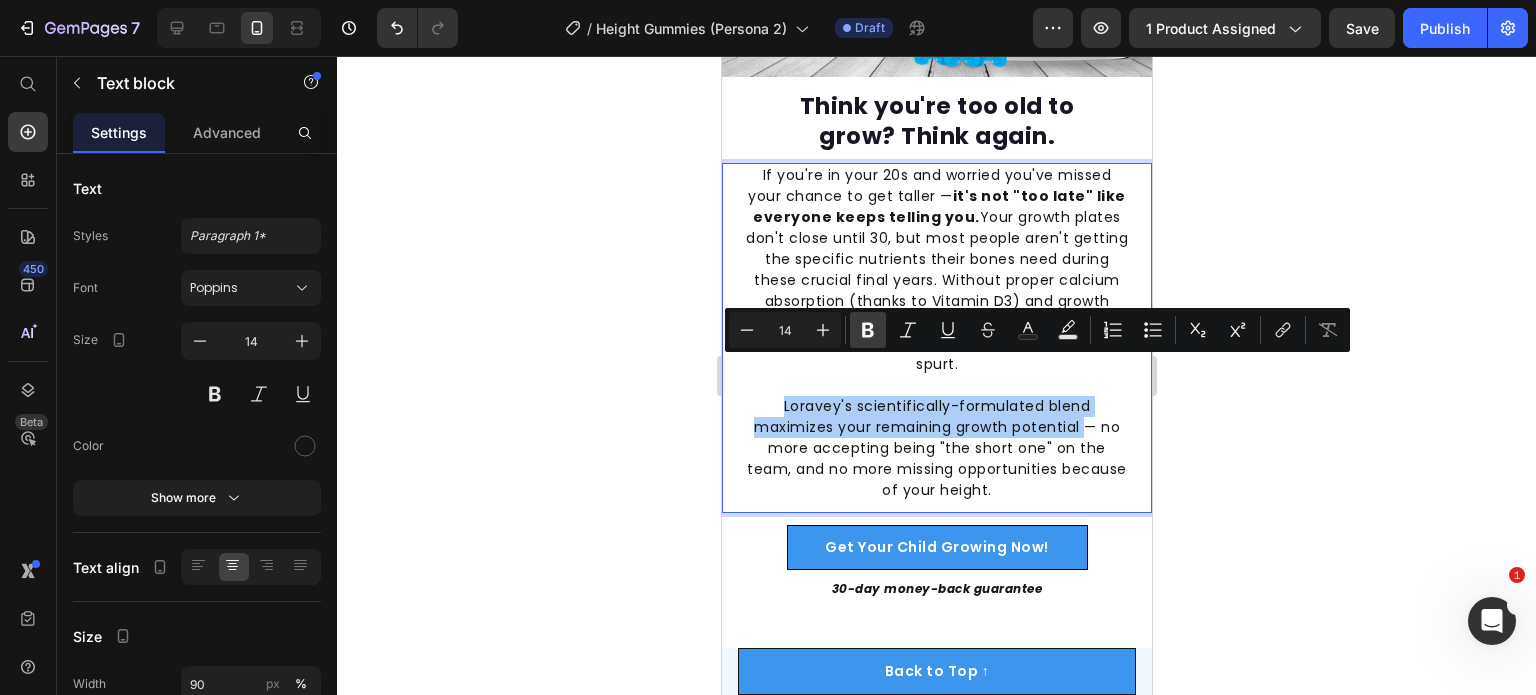 click on "Bold" at bounding box center [868, 330] 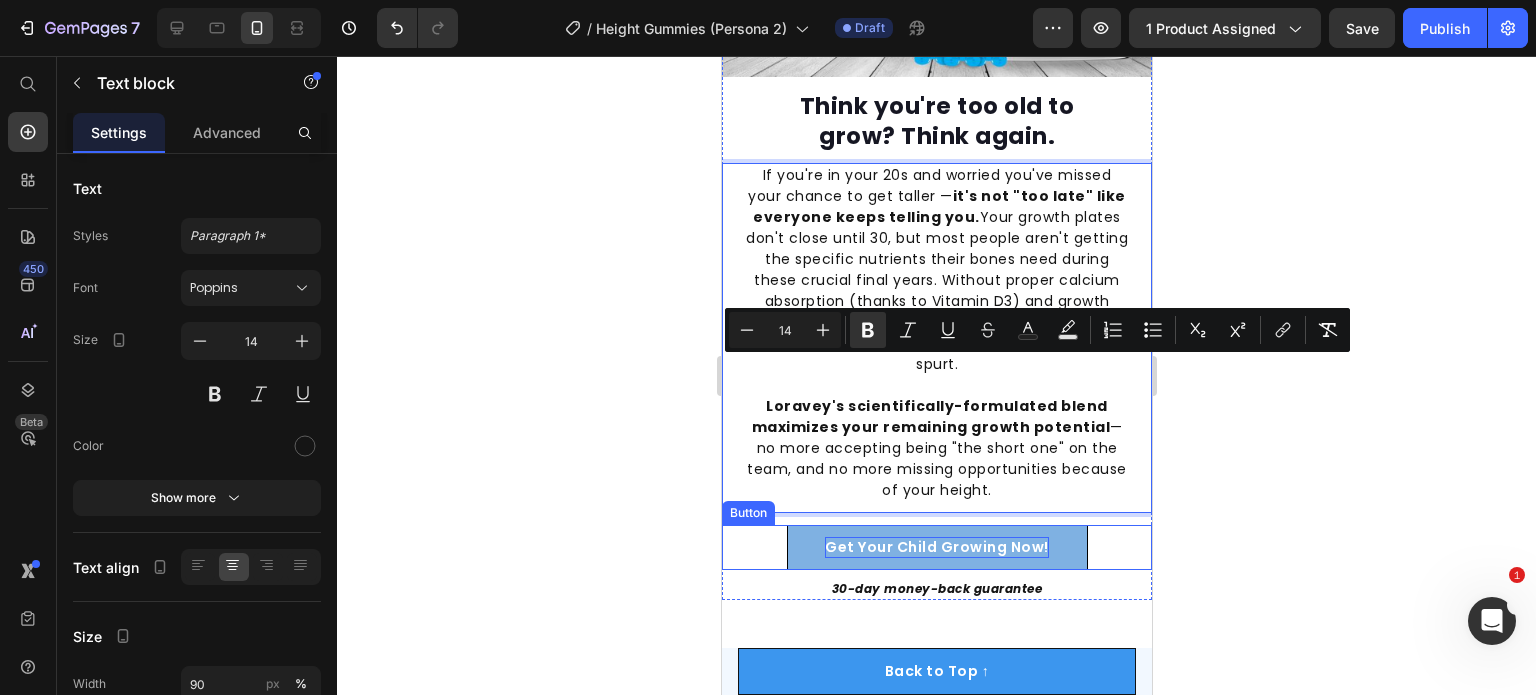 click on "Get Your Child Growing Now!" at bounding box center [936, 547] 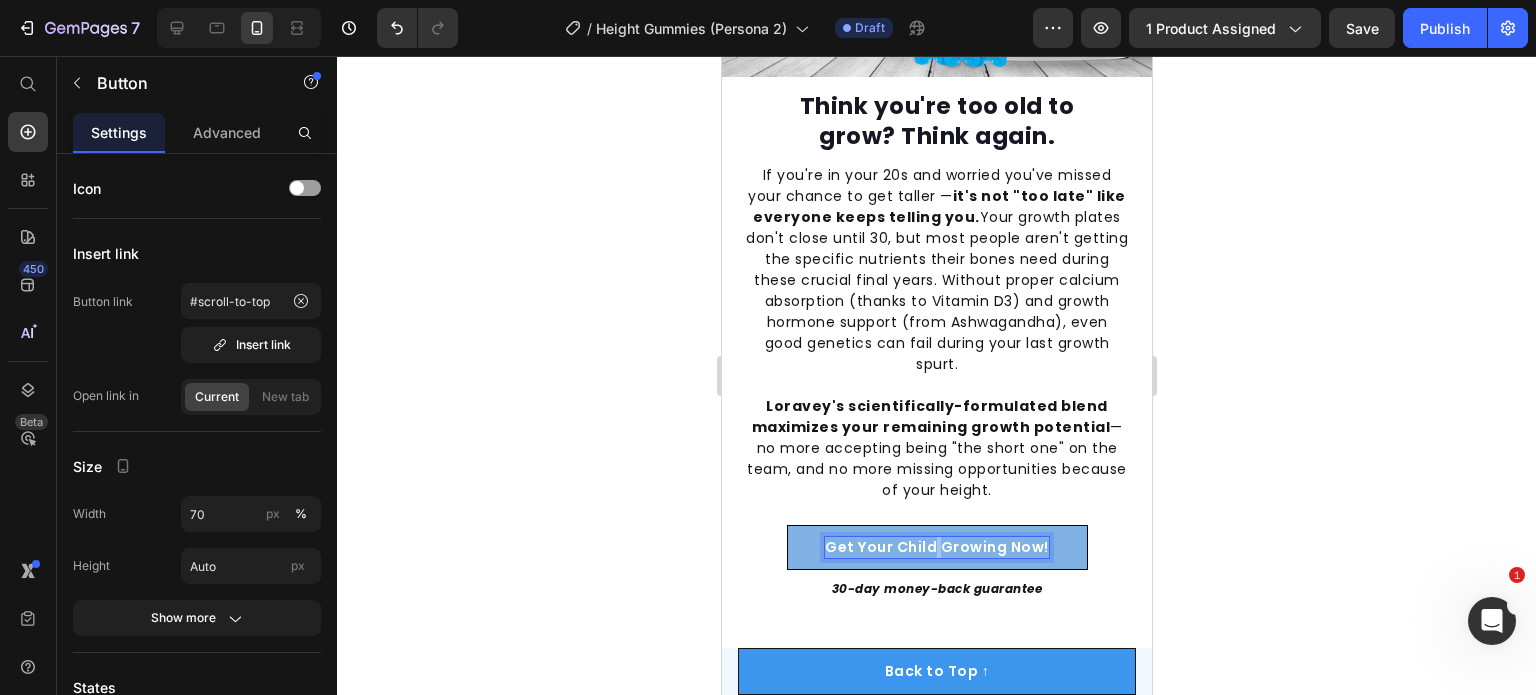 click on "Get Your Child Growing Now!" at bounding box center [936, 547] 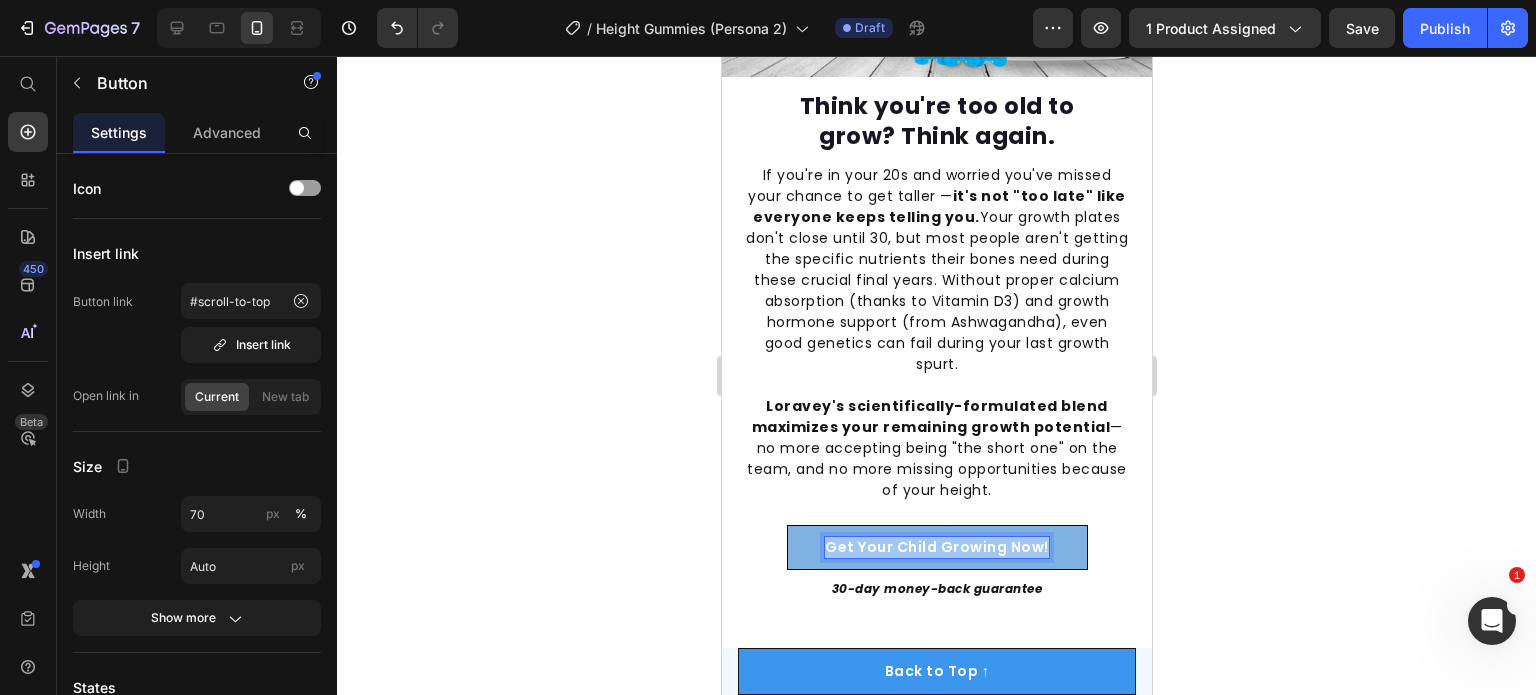 click on "Get Your Child Growing Now!" at bounding box center (936, 547) 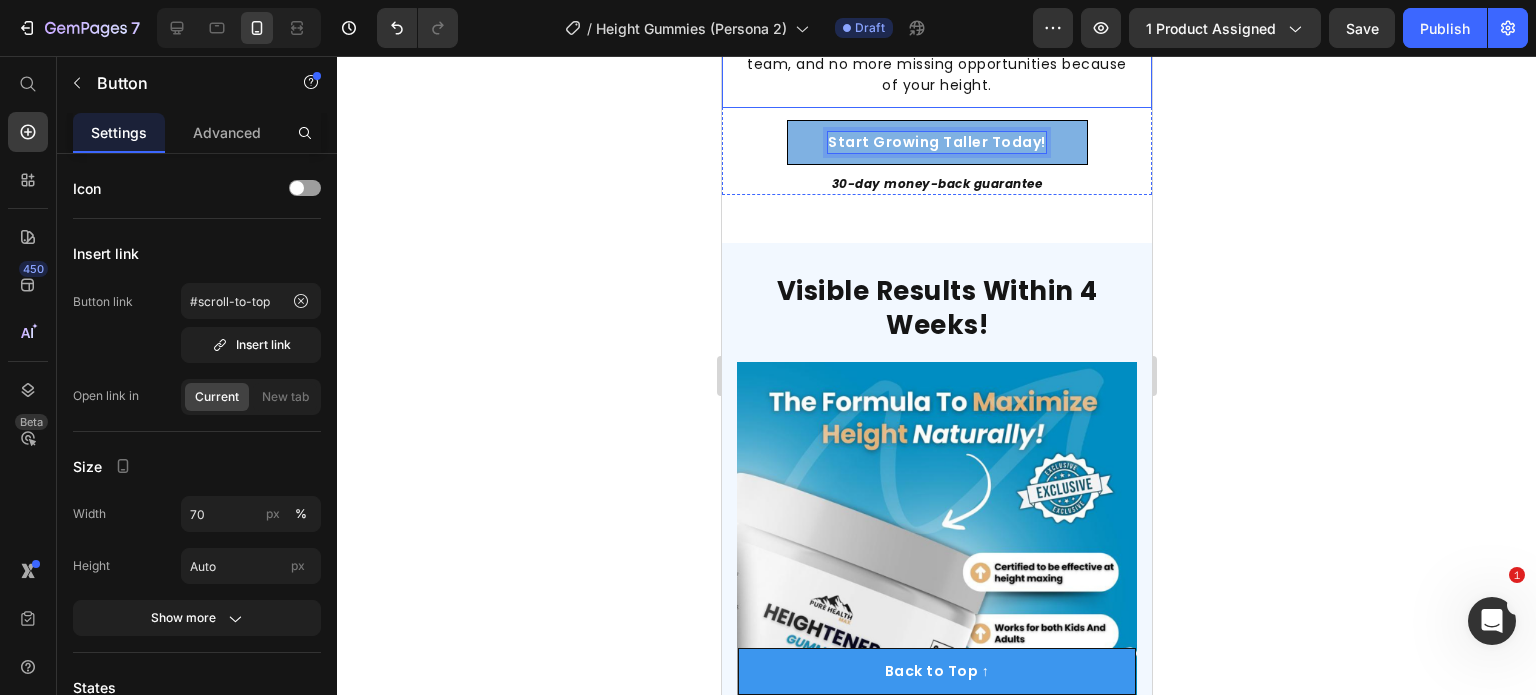 scroll, scrollTop: 3013, scrollLeft: 0, axis: vertical 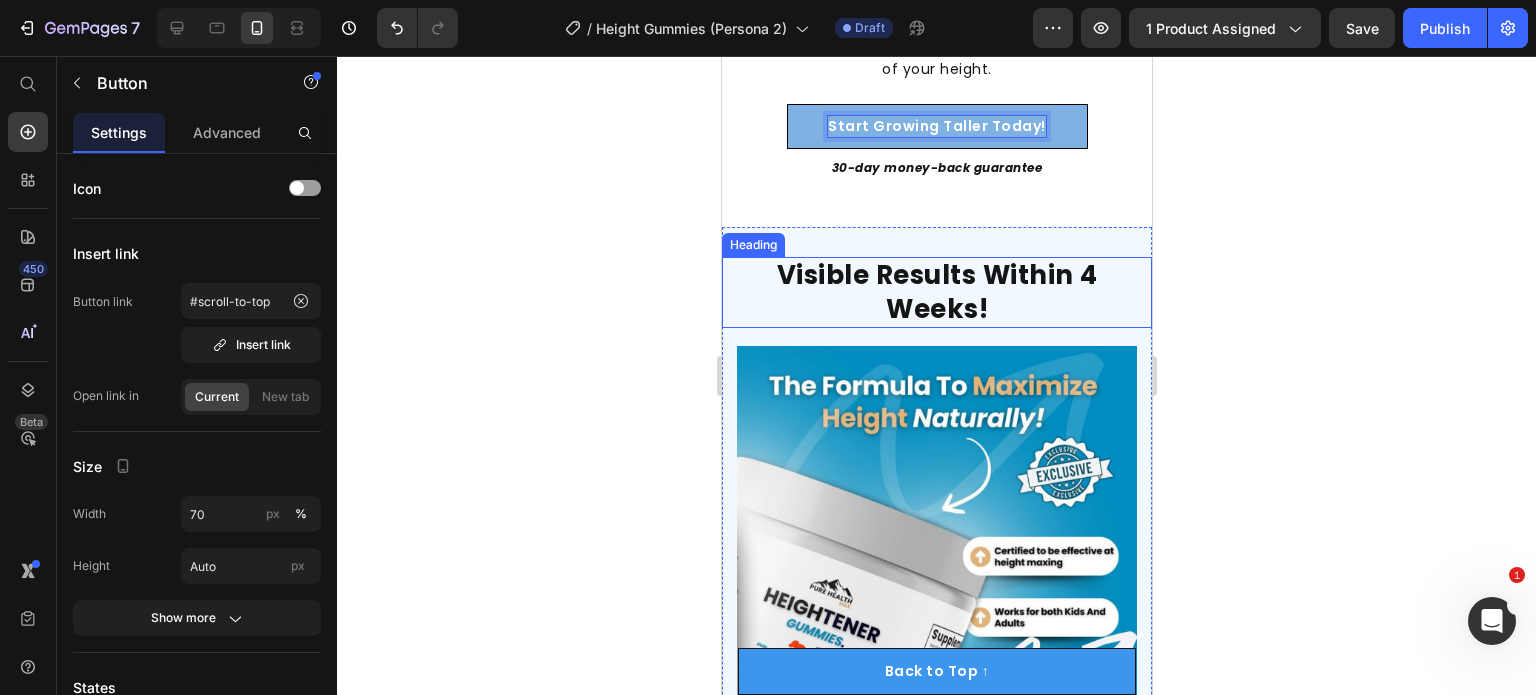 click on "Visible Results Within 4 Weeks!" at bounding box center (936, 293) 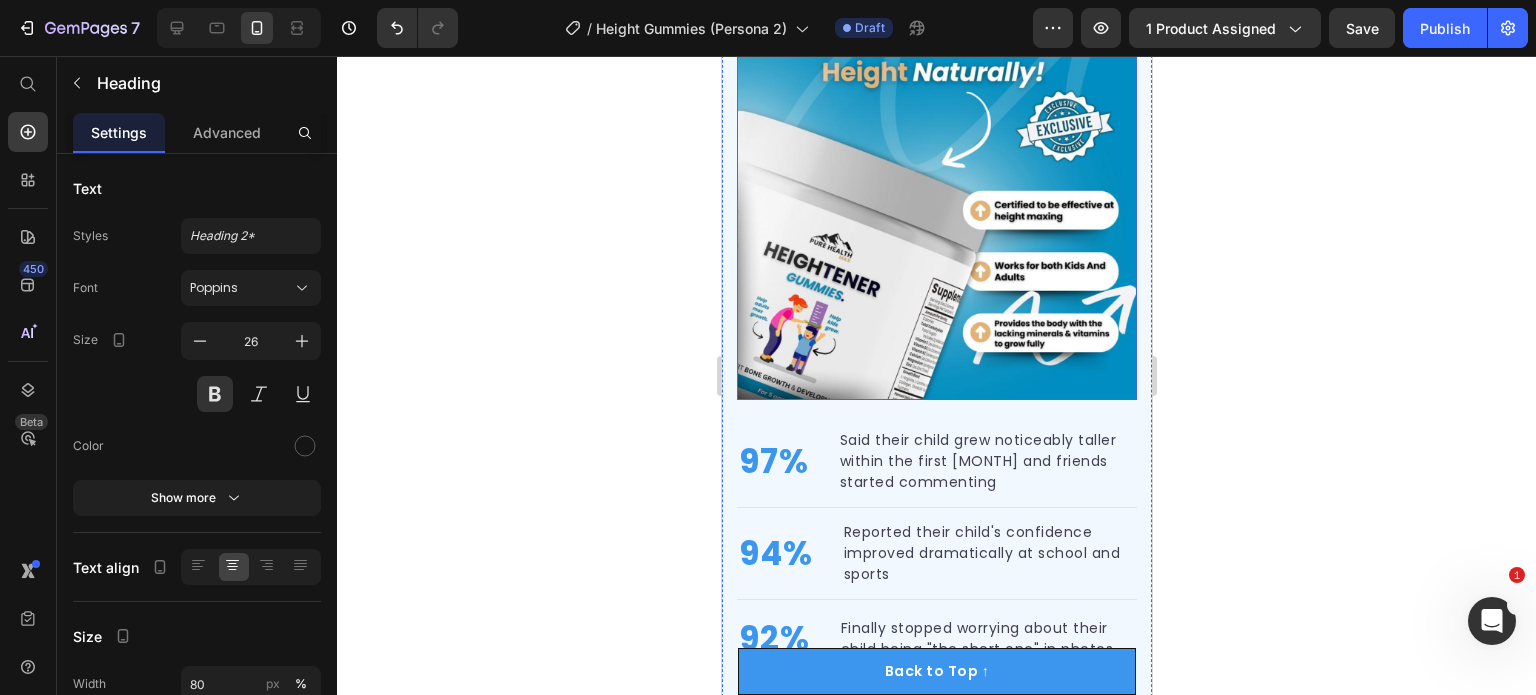 scroll, scrollTop: 3413, scrollLeft: 0, axis: vertical 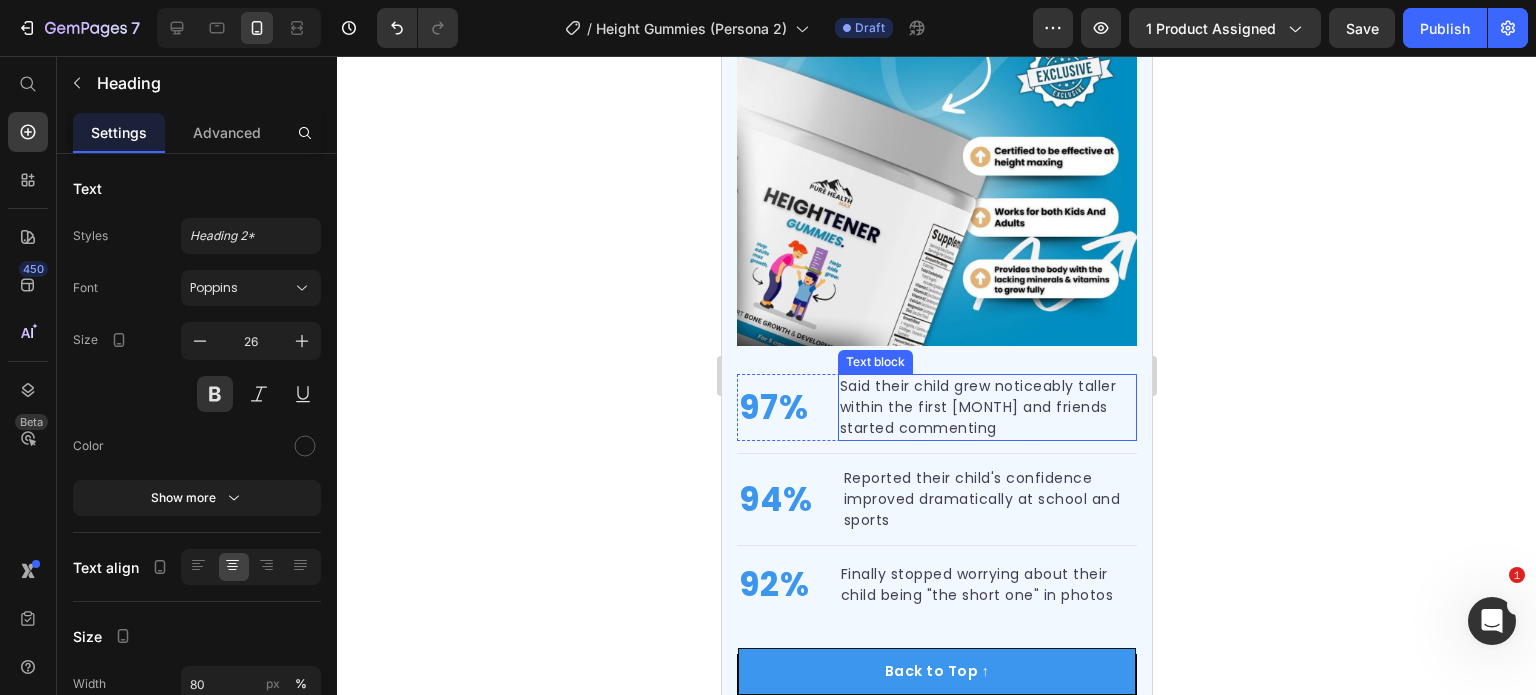 click on "Said their child grew noticeably taller within the first month and friends started commenting" at bounding box center (986, 407) 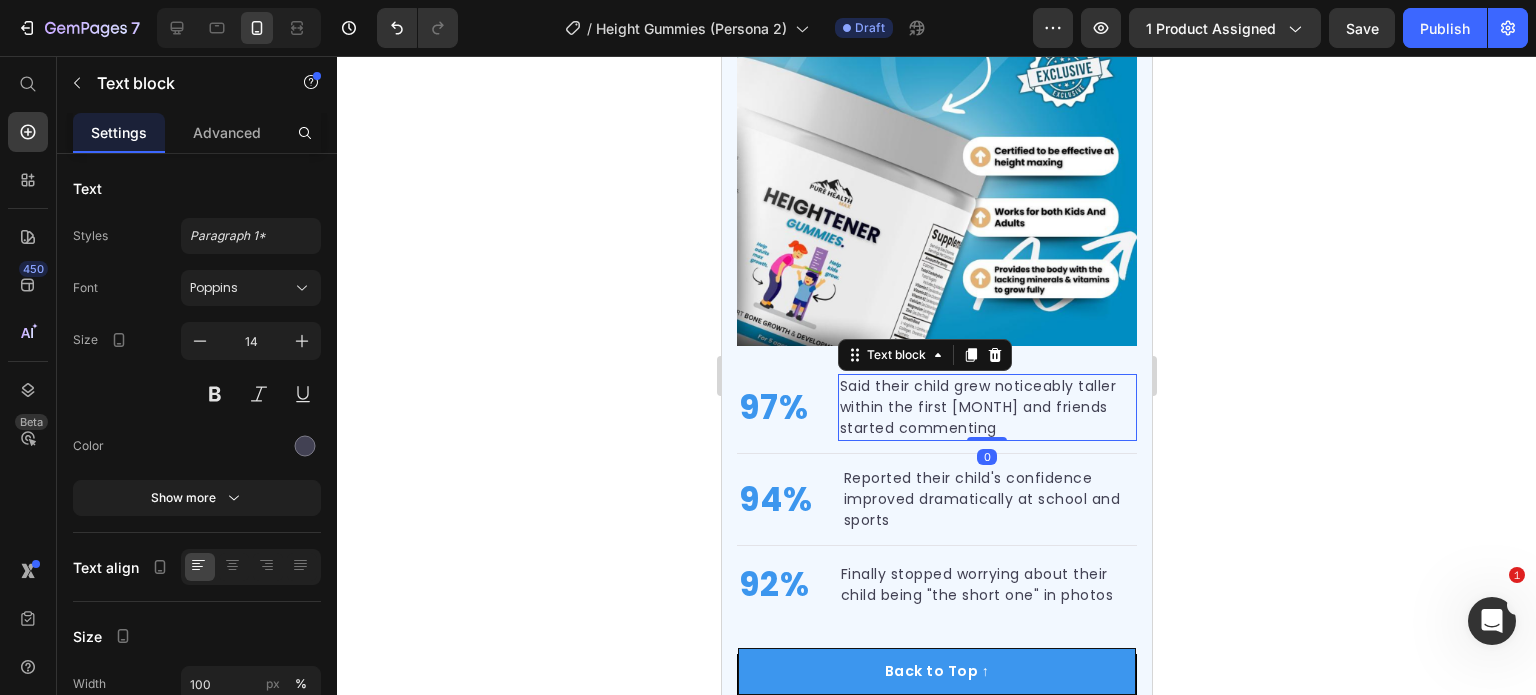 click on "Said their child grew noticeably taller within the first month and friends started commenting" at bounding box center [986, 407] 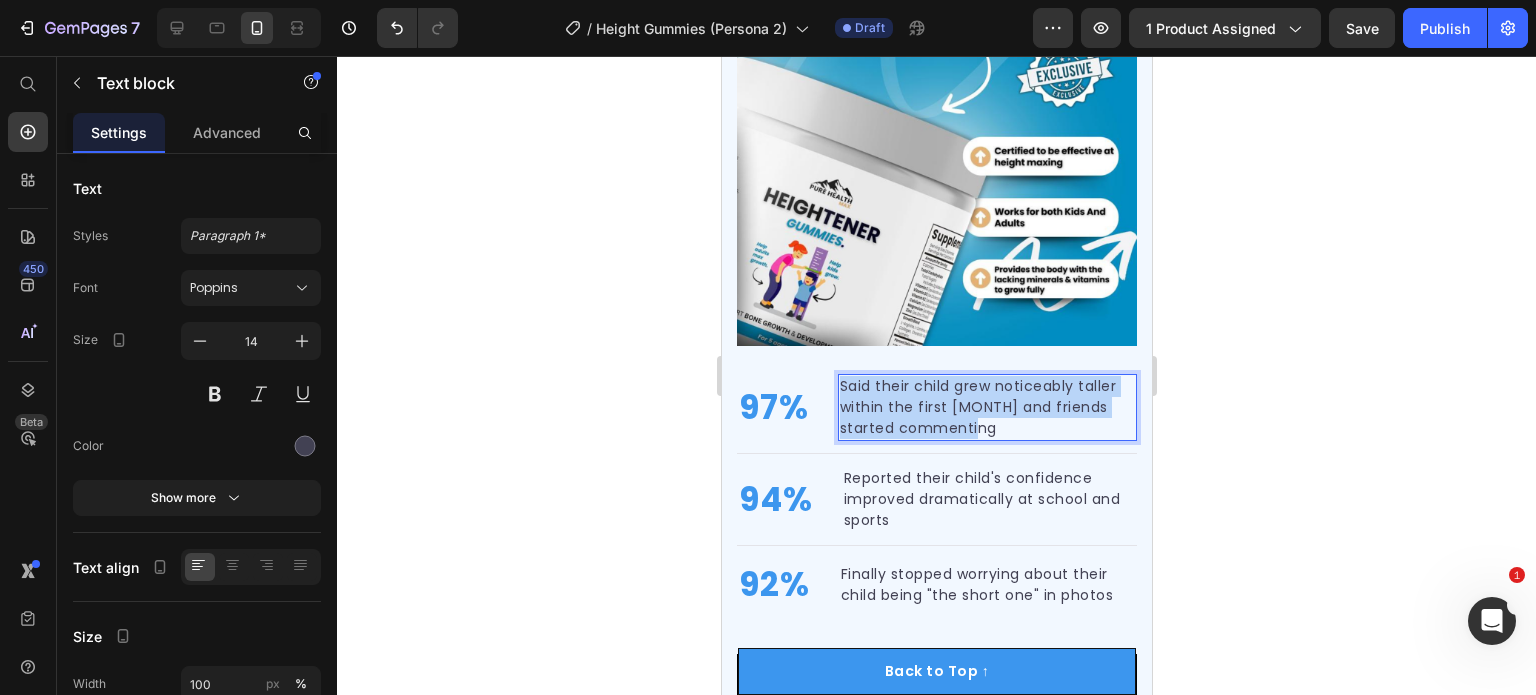 click on "Said their child grew noticeably taller within the first month and friends started commenting" at bounding box center (986, 407) 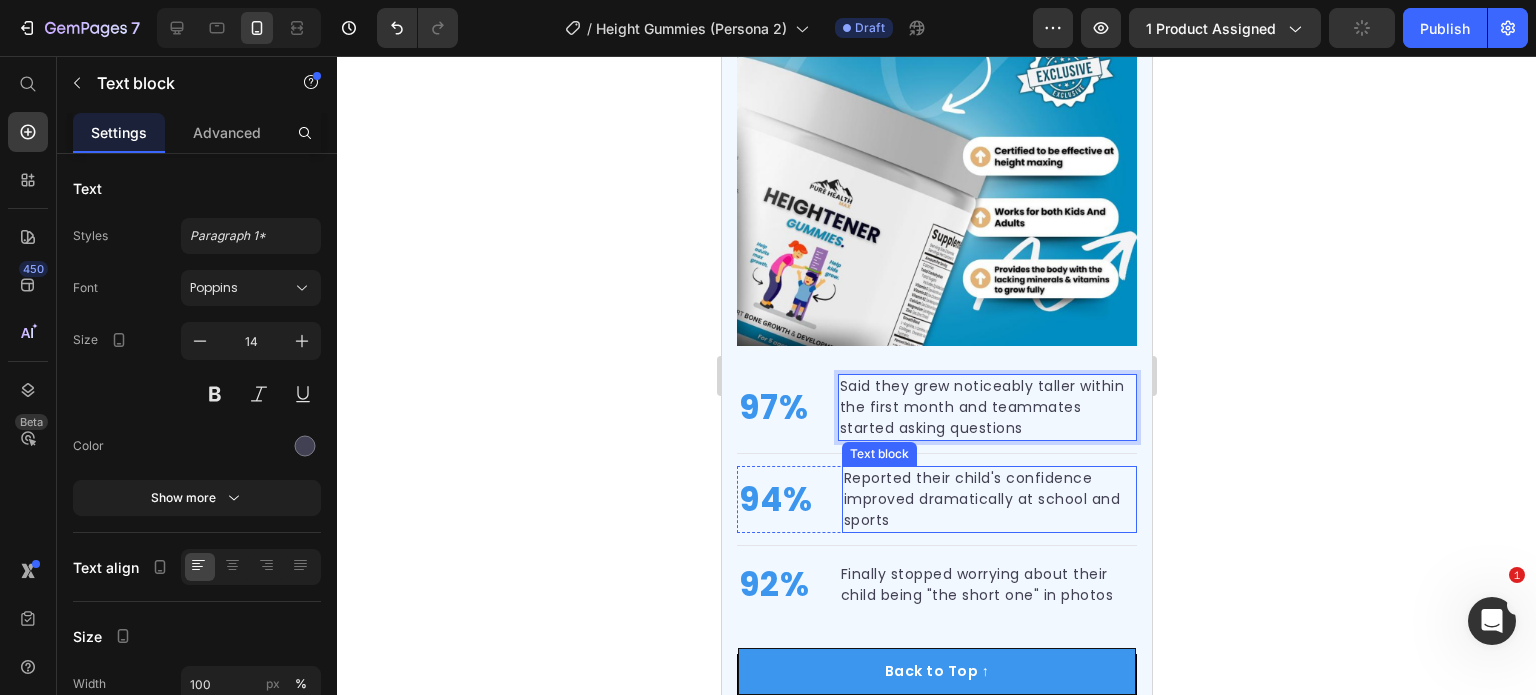 click on "Reported their child's confidence improved dramatically at school and sports" at bounding box center (988, 499) 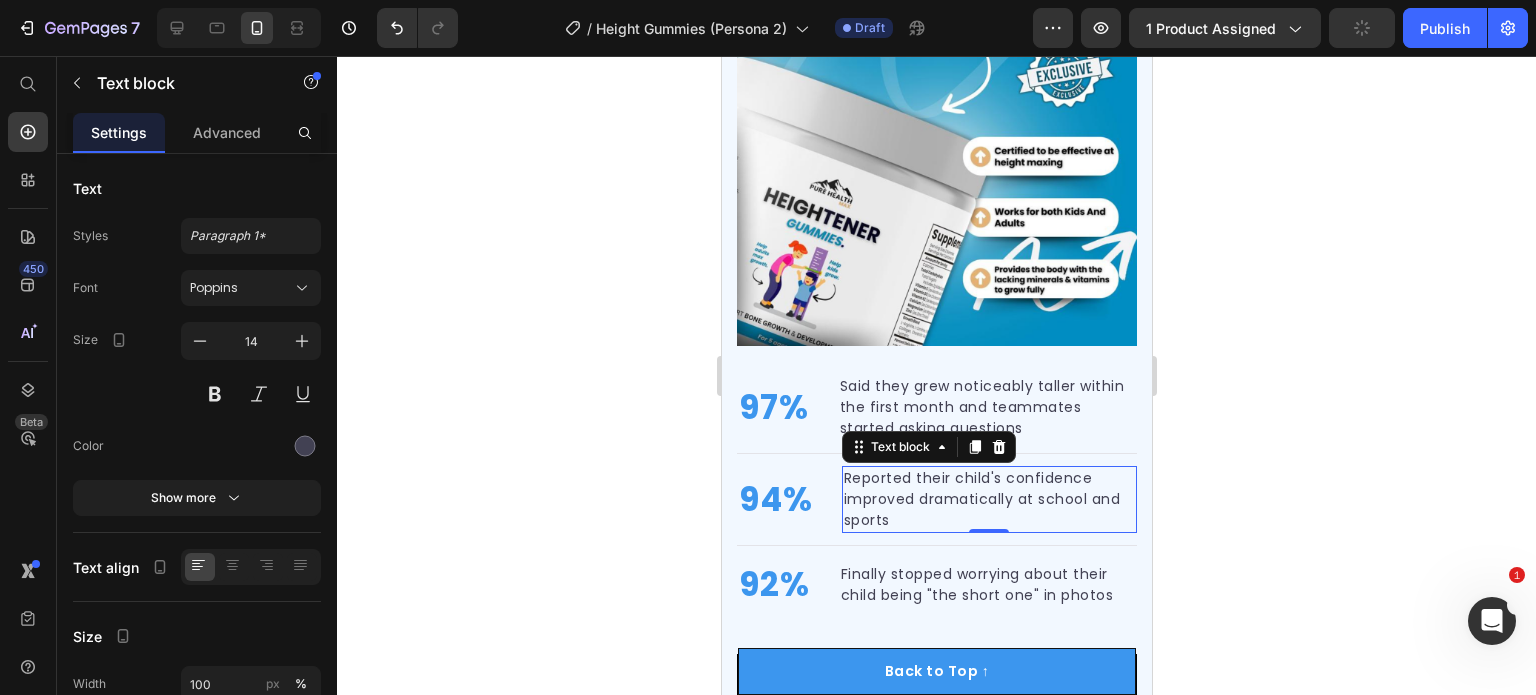 click on "Reported their child's confidence improved dramatically at school and sports" at bounding box center (988, 499) 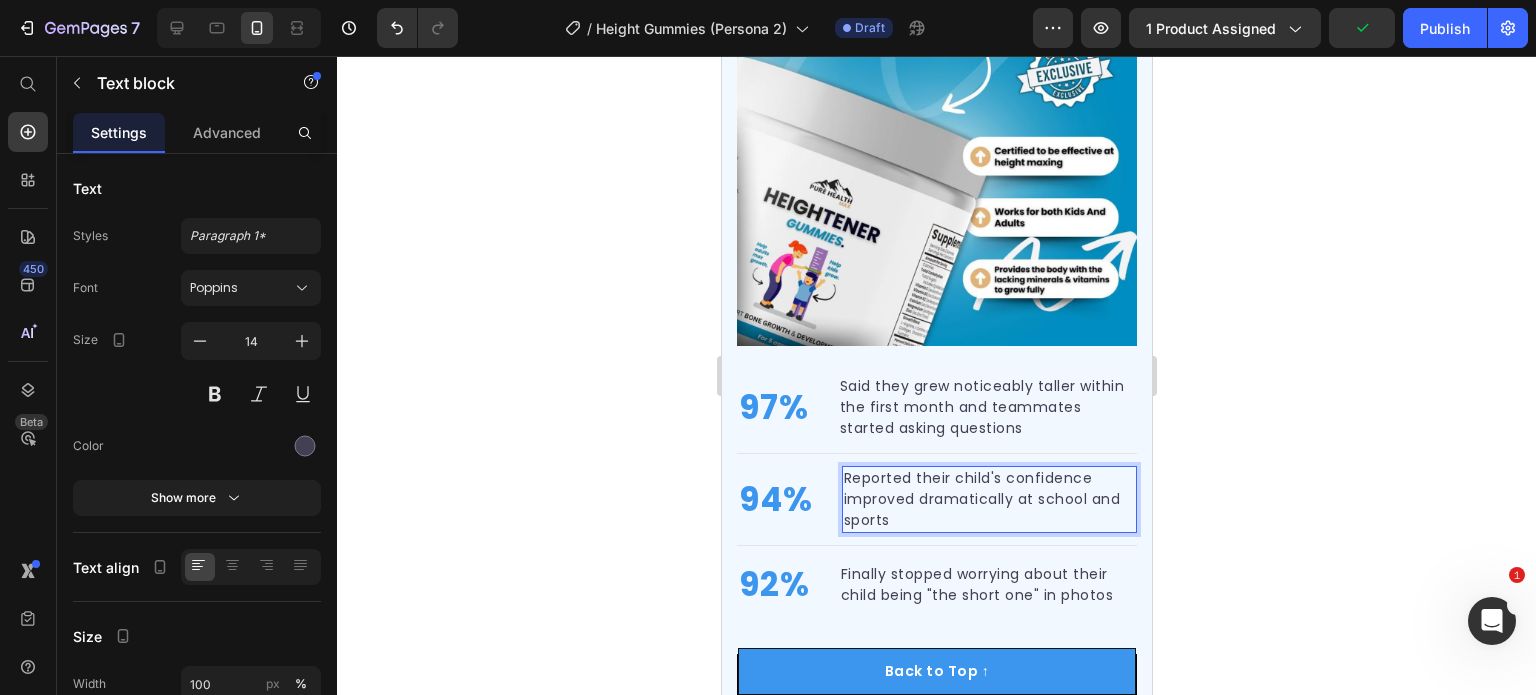 scroll, scrollTop: 3416, scrollLeft: 0, axis: vertical 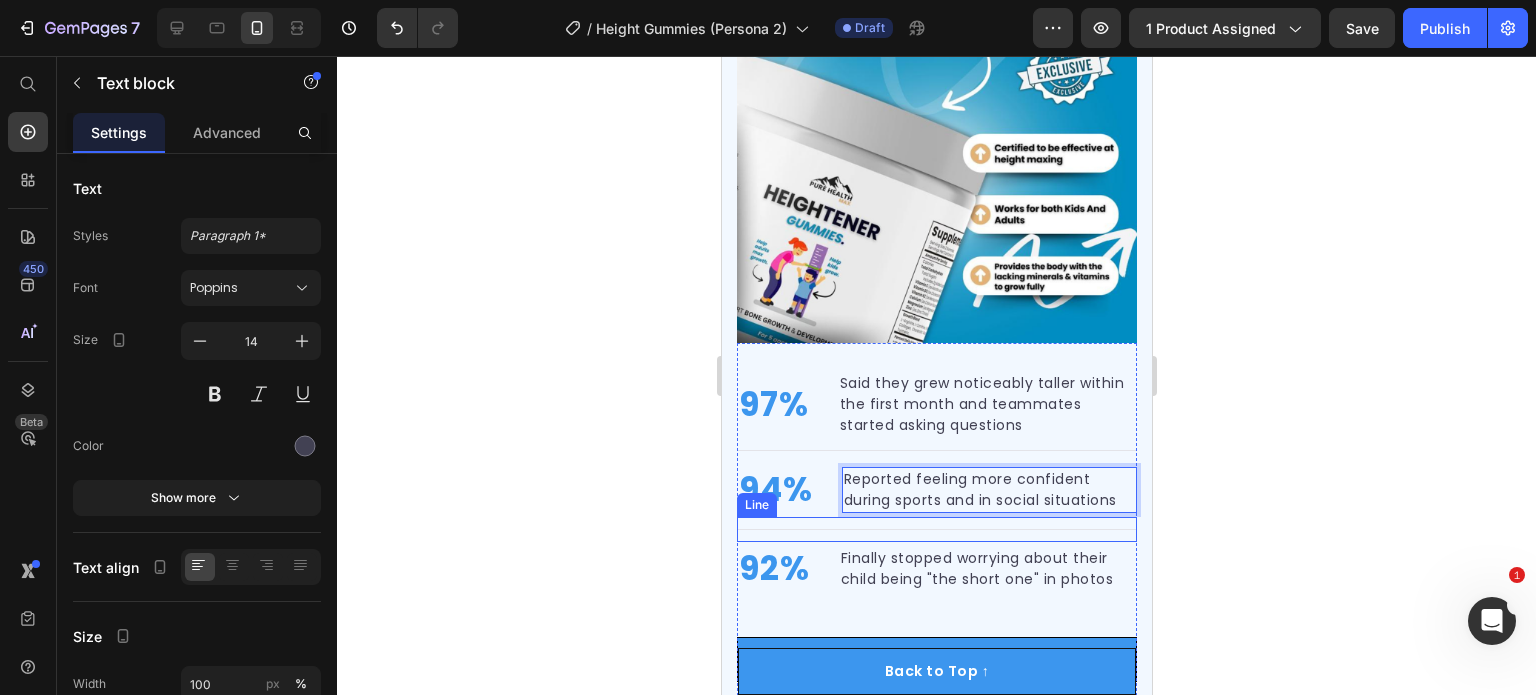 click on "Finally stopped worrying about their child being "the short one" in photos" at bounding box center [987, 569] 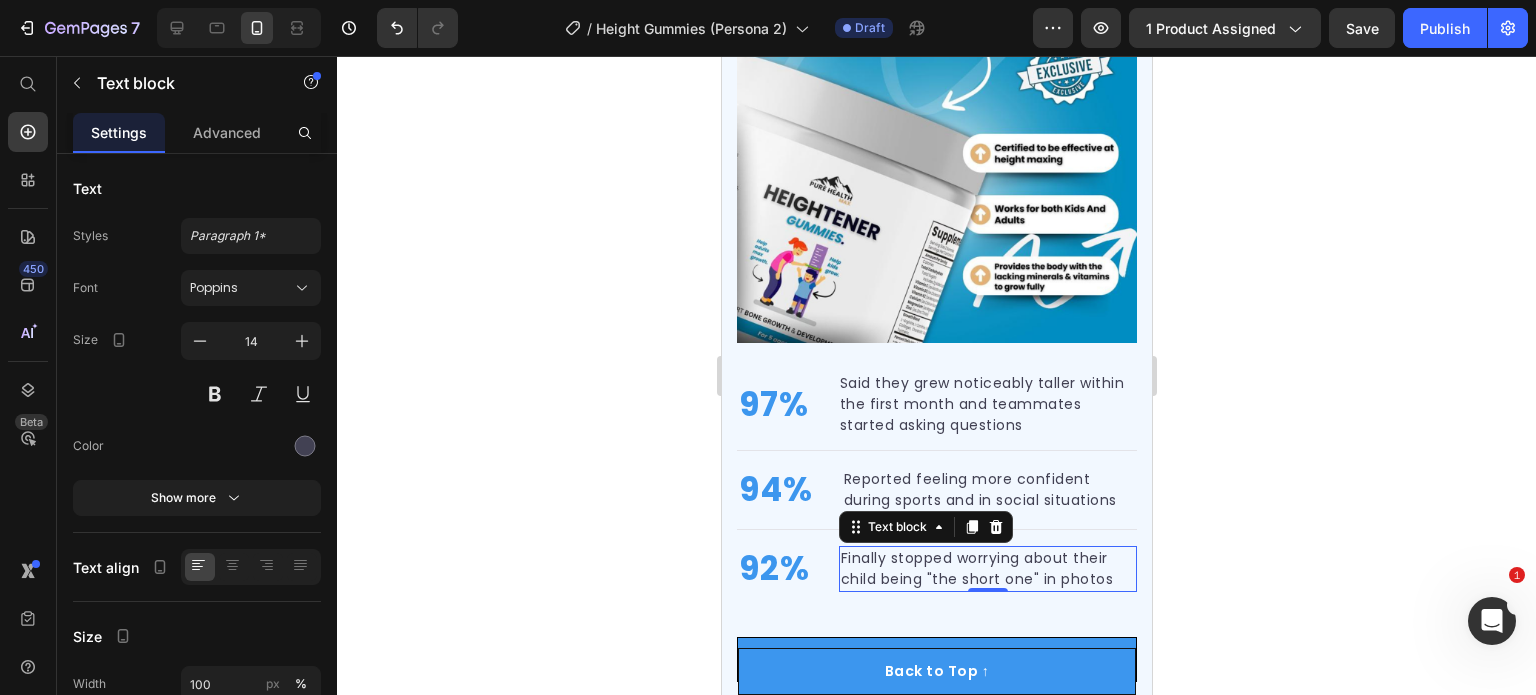 click on "Finally stopped worrying about their child being "the short one" in photos" at bounding box center (987, 569) 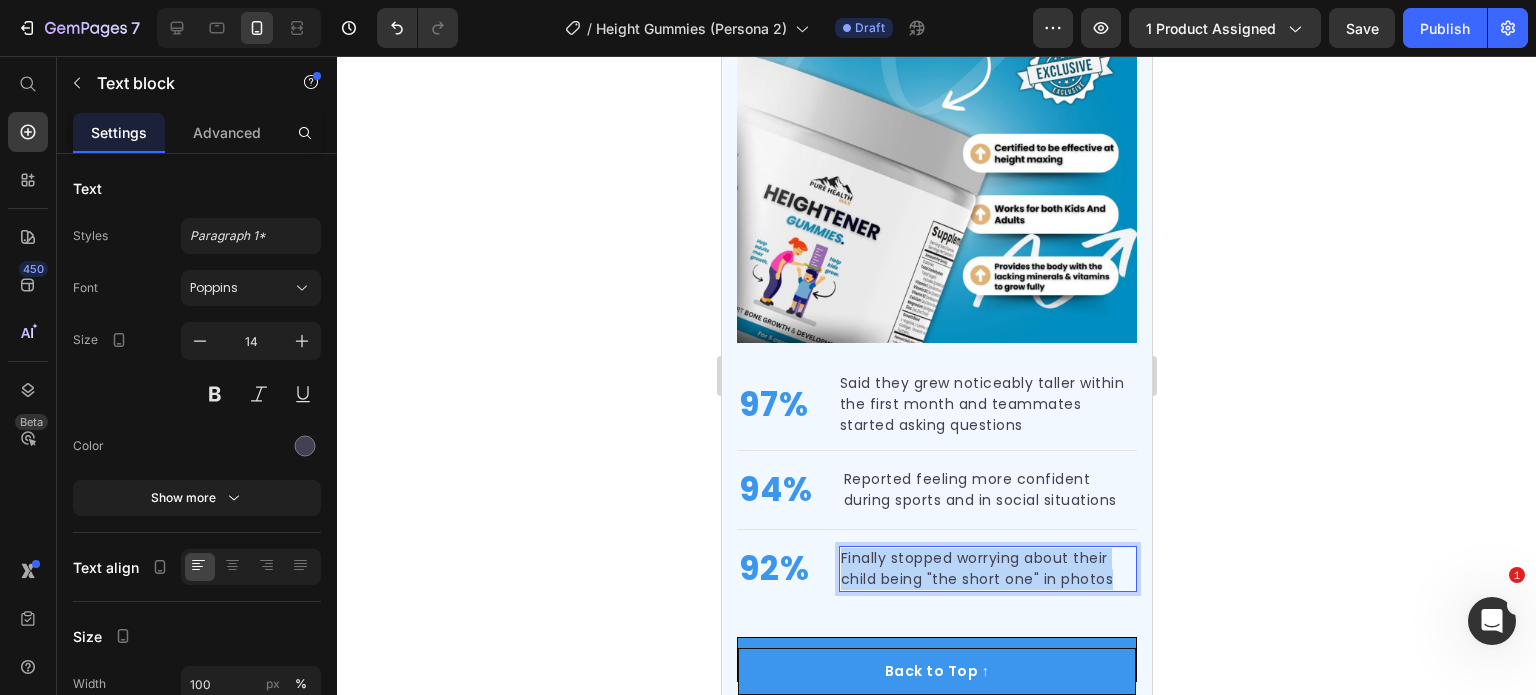 click on "Finally stopped worrying about their child being "the short one" in photos" at bounding box center (987, 569) 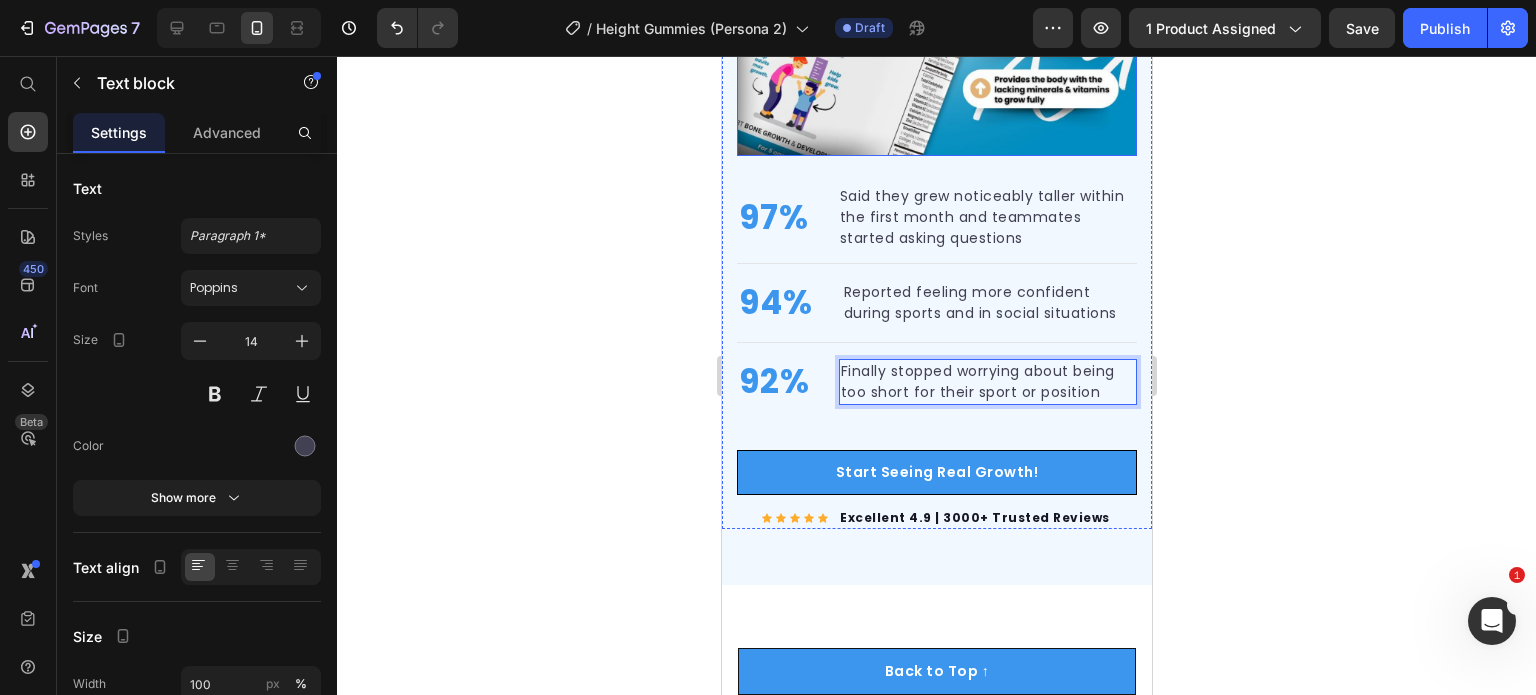 scroll, scrollTop: 3616, scrollLeft: 0, axis: vertical 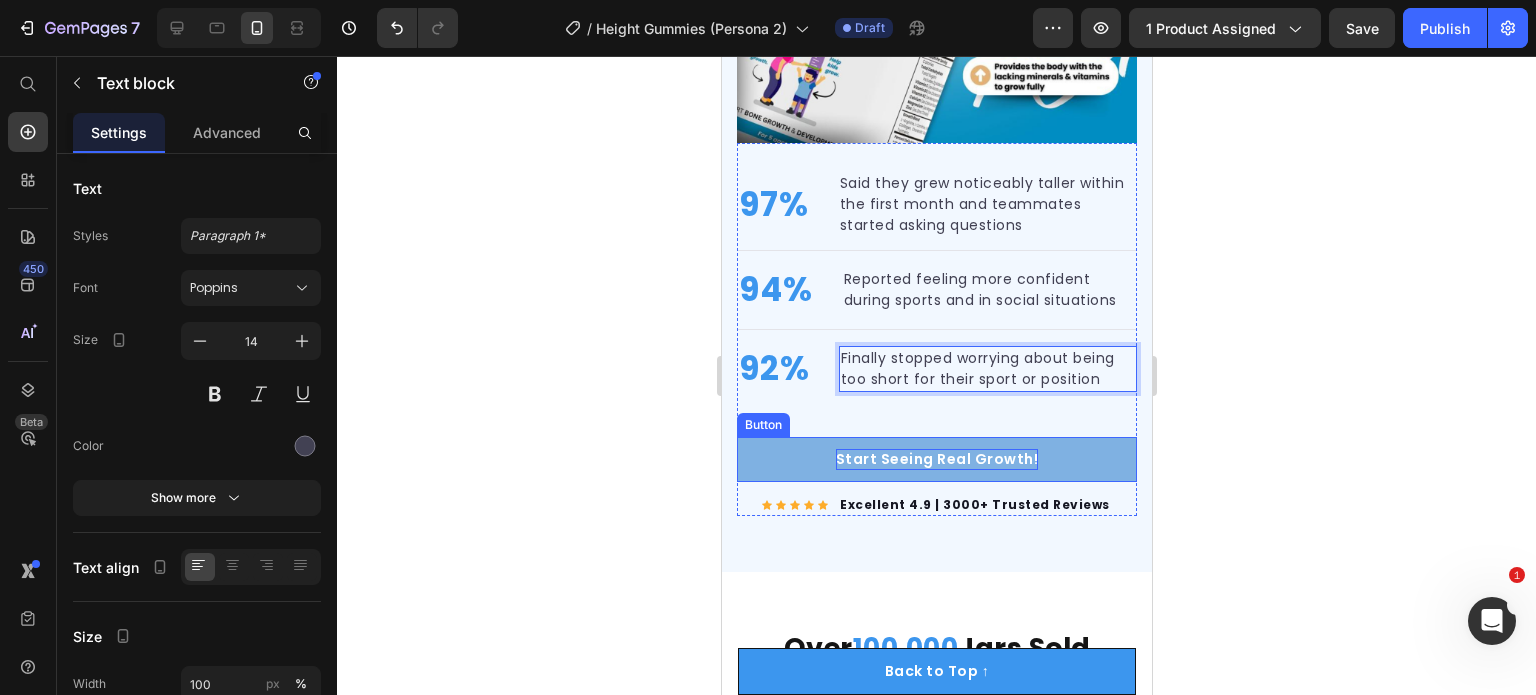 click on "Start Seeing Real Growth!" at bounding box center (936, 459) 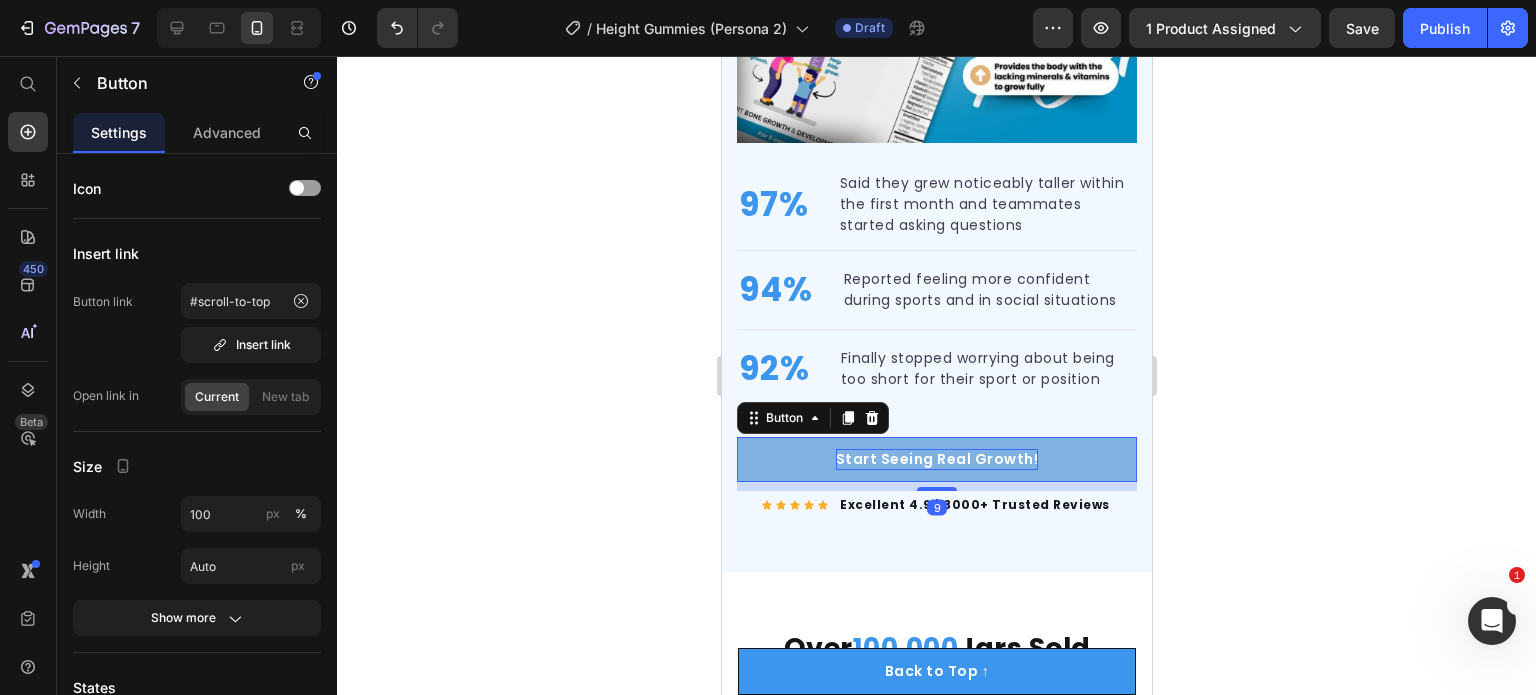 click on "Start Seeing Real Growth!" at bounding box center [936, 459] 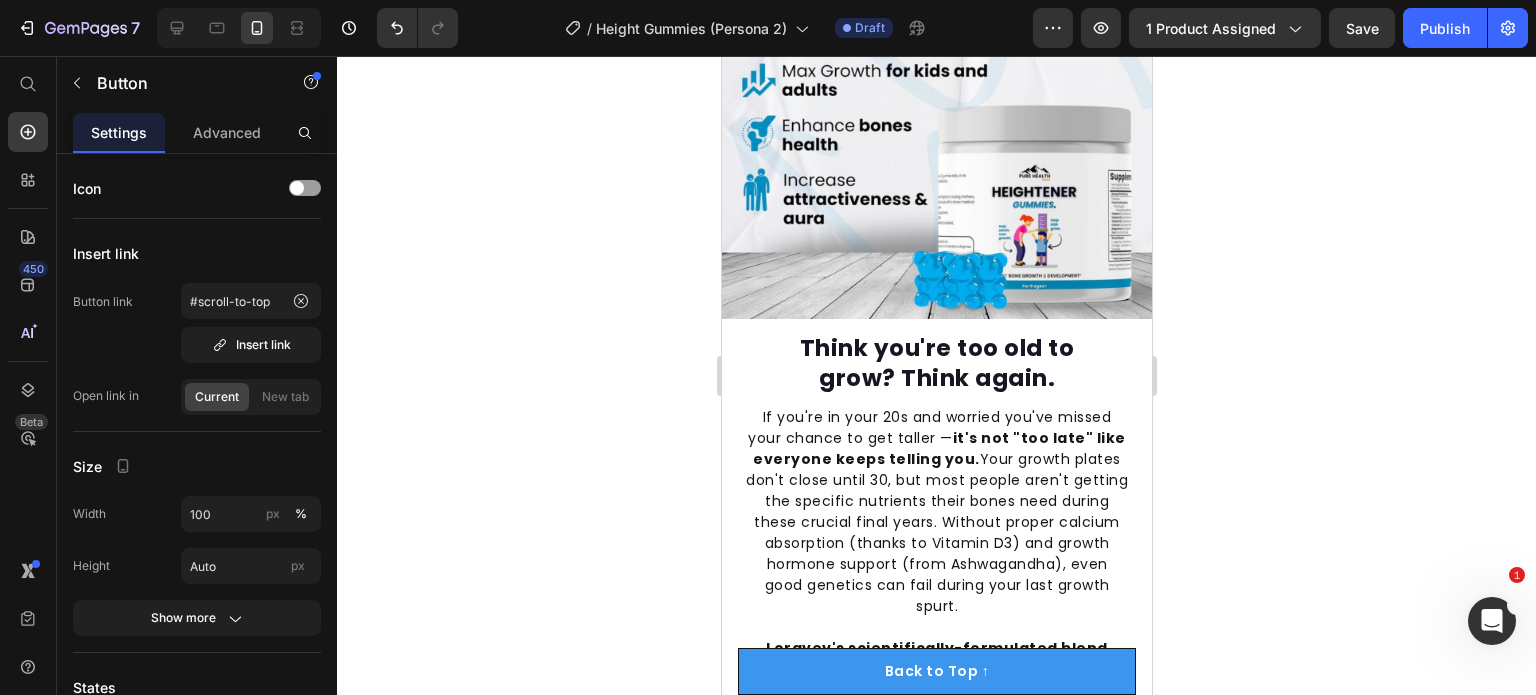 scroll, scrollTop: 2387, scrollLeft: 0, axis: vertical 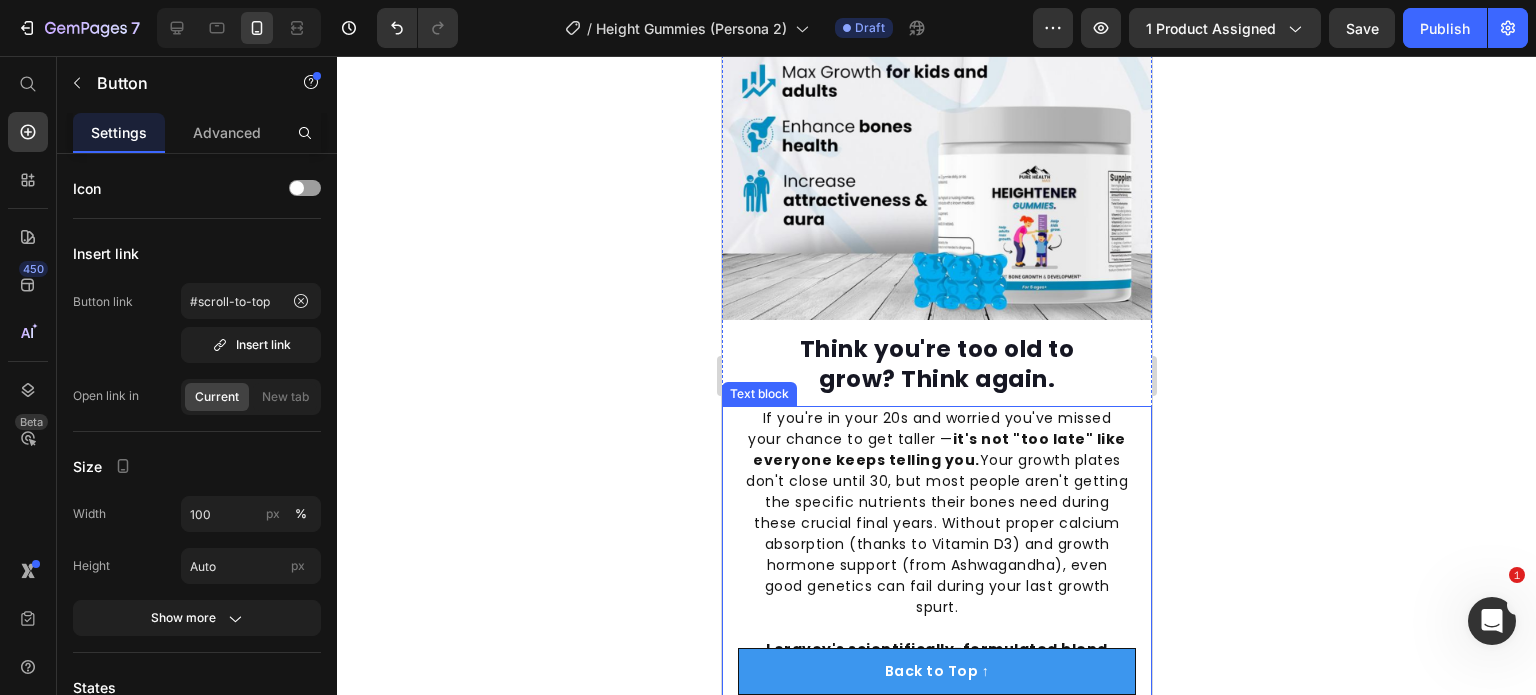 click on "If you're in your 20s and worried you've missed your chance to get taller —  it's not "too late" like everyone keeps telling you.  Your growth plates don't close until 30, but most people aren't getting the specific nutrients their bones need during these crucial final years. Without proper calcium absorption (thanks to Vitamin D3) and growth hormone support (from Ashwagandha), even good genetics can fail during your last growth spurt." at bounding box center (936, 513) 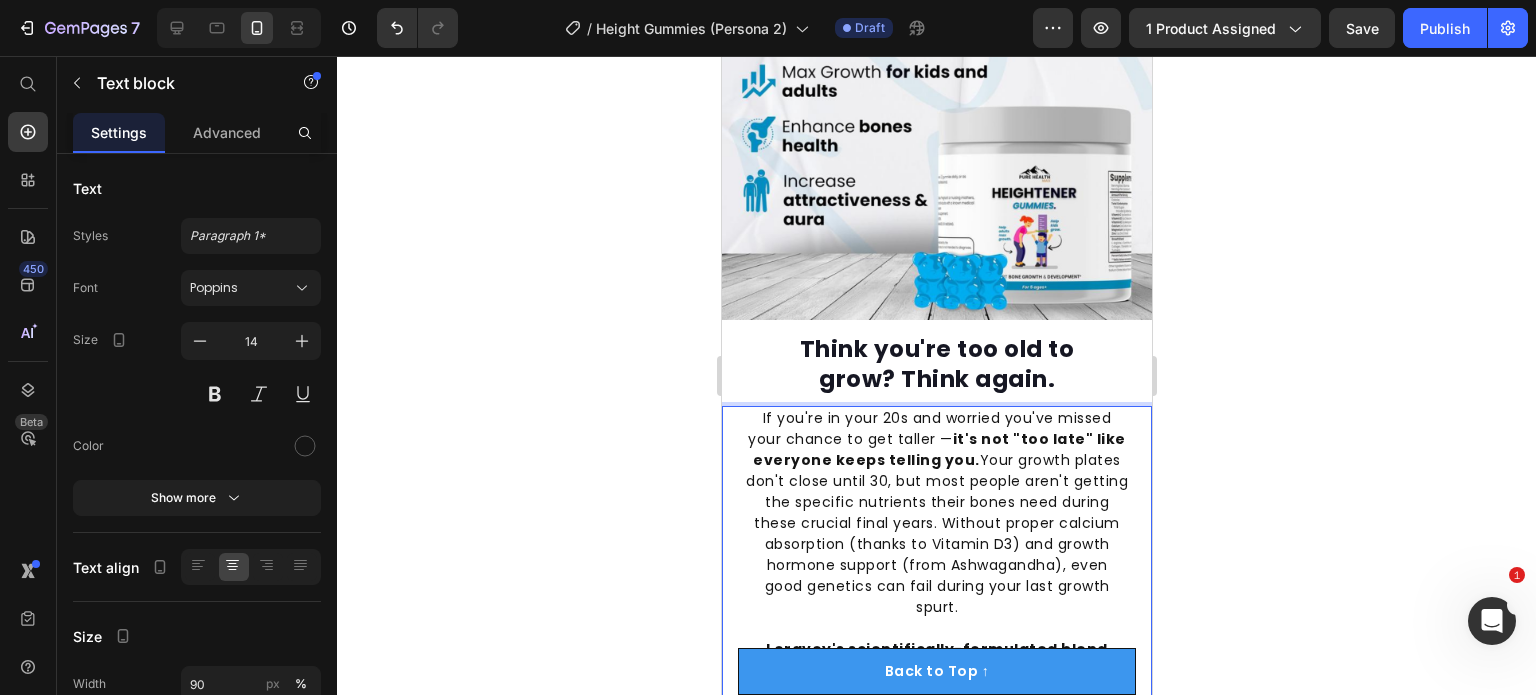 click on "If you're in your 20s and worried you've missed your chance to get taller —  it's not "too late" like everyone keeps telling you.  Your growth plates don't close until 30, but most people aren't getting the specific nutrients their bones need during these crucial final years. Without proper calcium absorption (thanks to Vitamin D3) and growth hormone support (from Ashwagandha), even good genetics can fail during your last growth spurt." at bounding box center (936, 513) 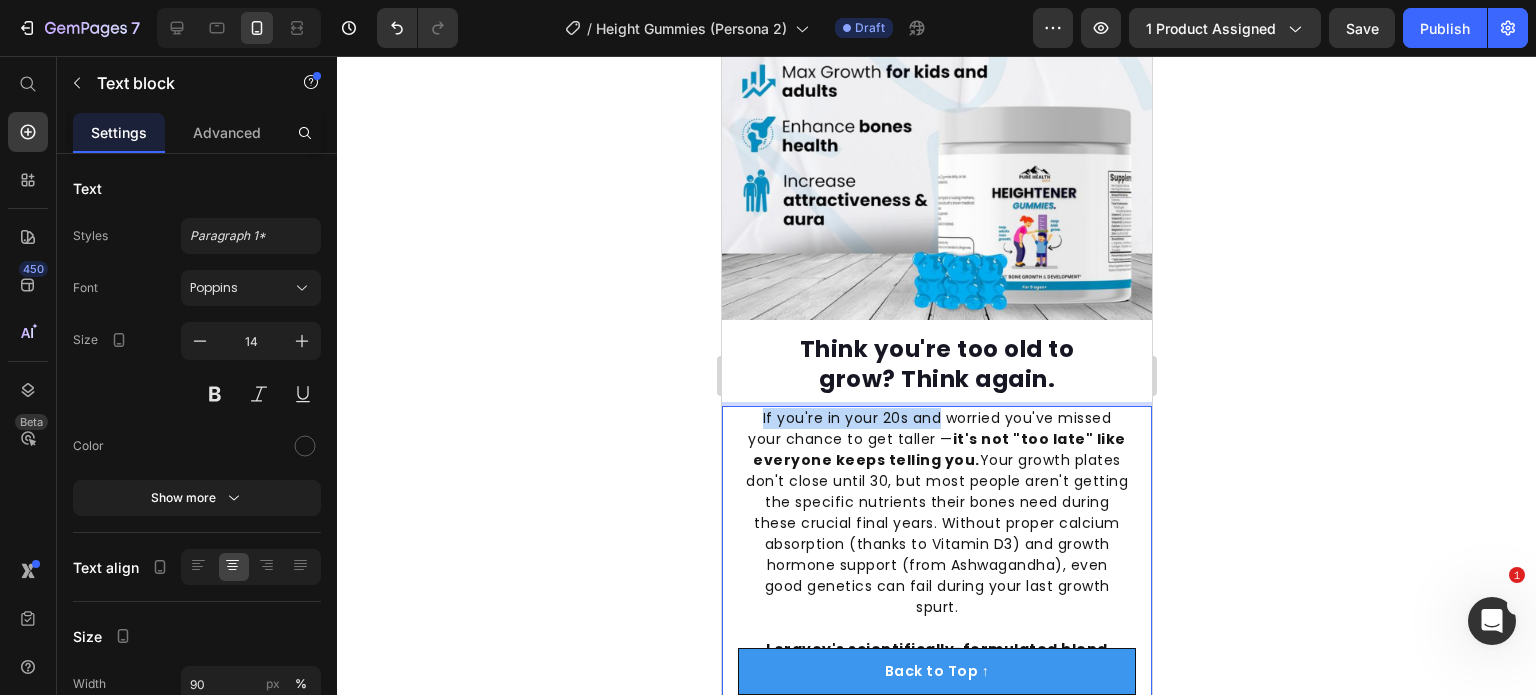 drag, startPoint x: 930, startPoint y: 381, endPoint x: 753, endPoint y: 381, distance: 177 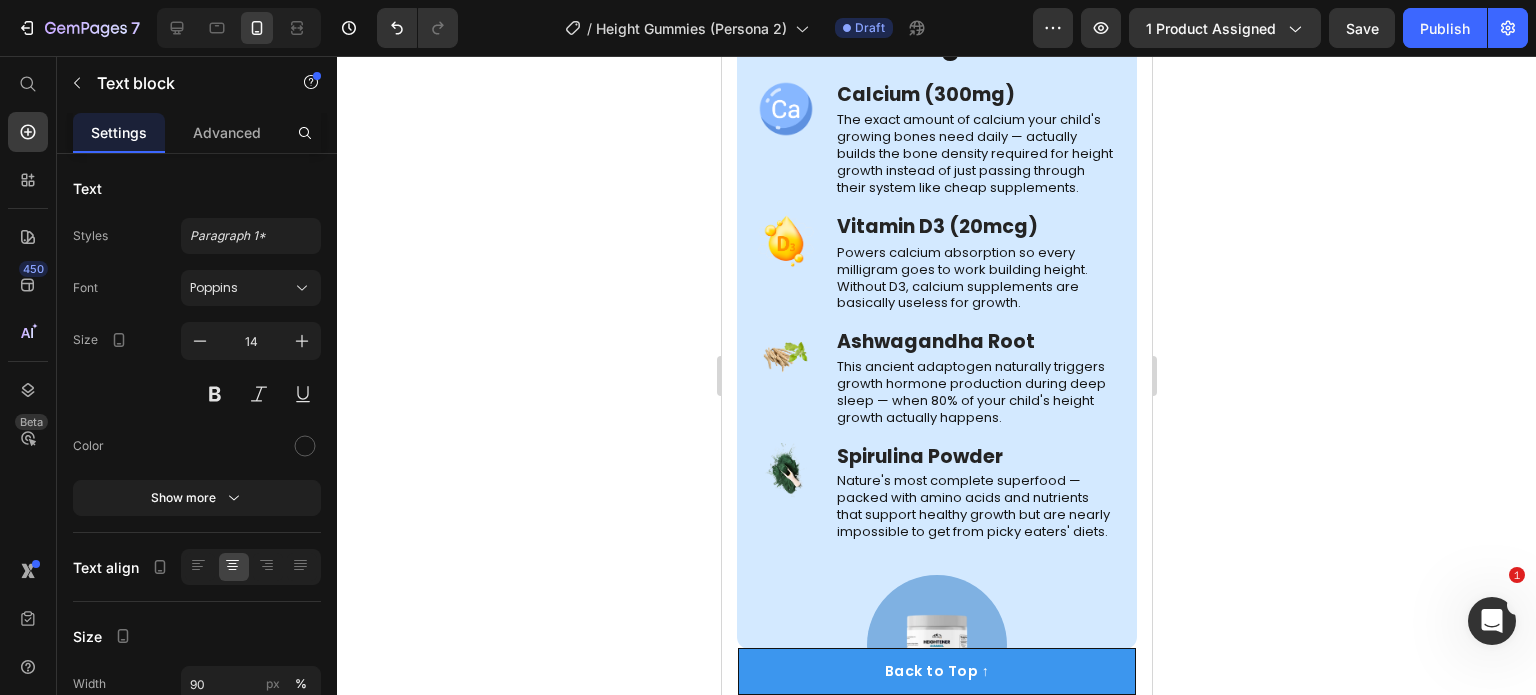 scroll, scrollTop: 4787, scrollLeft: 0, axis: vertical 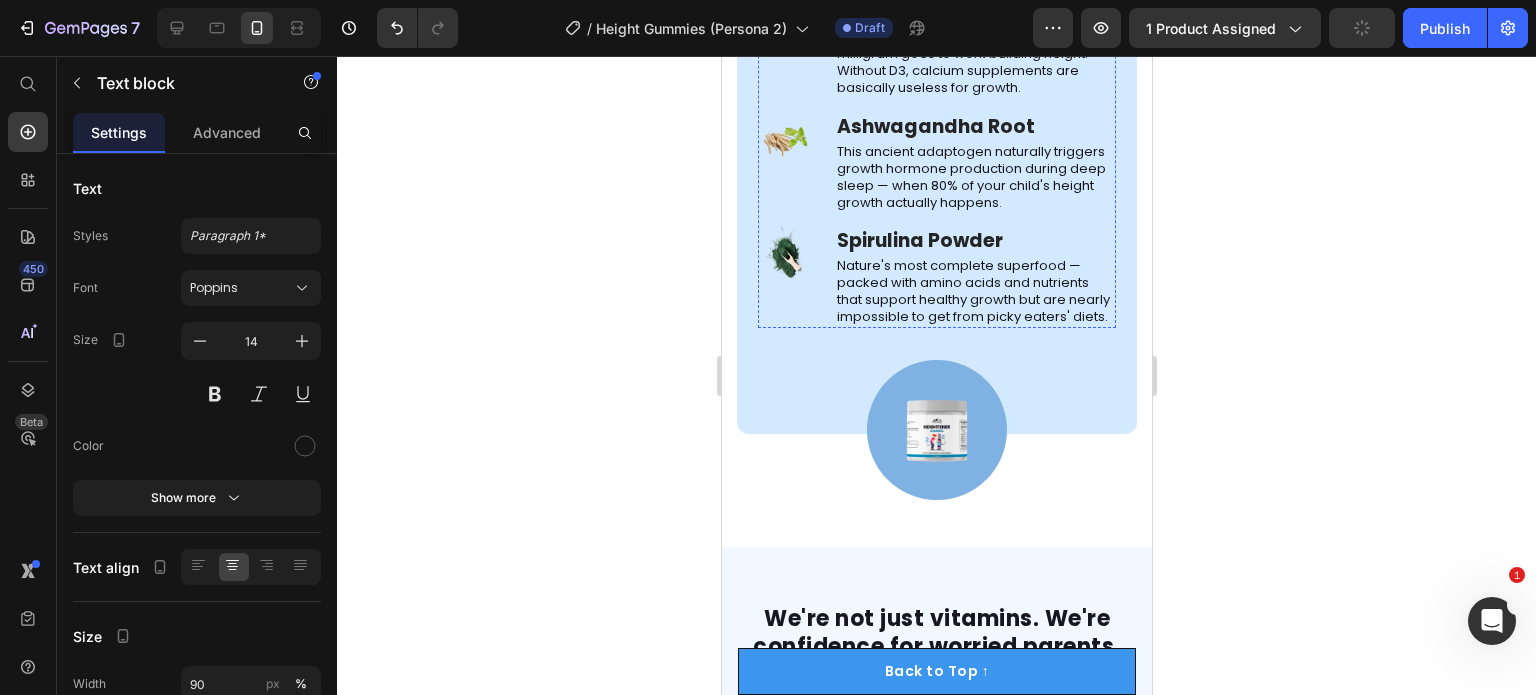 click on "The exact amount of calcium your child's growing bones need daily — actually builds the bone density required for height growth instead of just passing through their system like cheap supplements." at bounding box center [974, -61] 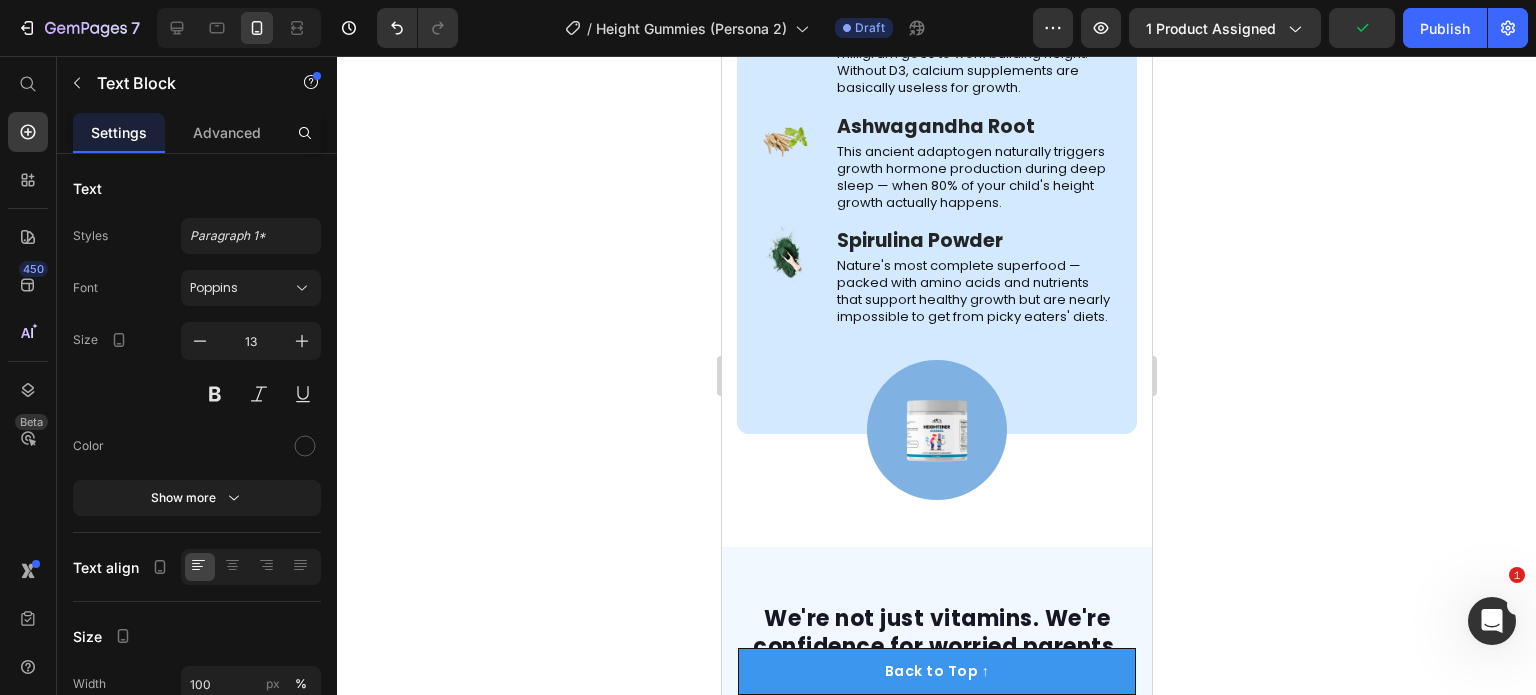 click on "The exact amount of calcium your child's growing bones need daily — actually builds the bone density required for height growth instead of just passing through their system like cheap supplements." at bounding box center (974, -61) 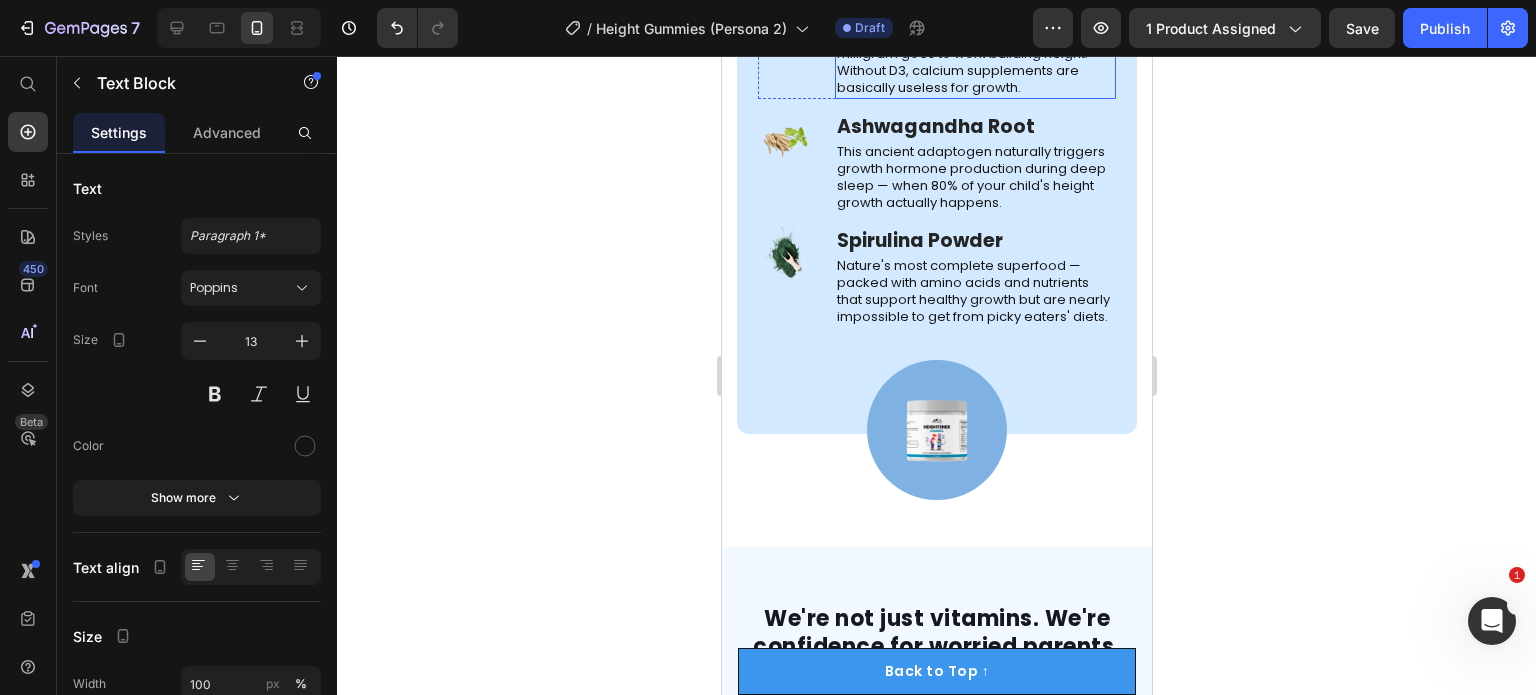 click on "Powers calcium absorption so every milligram goes to work building height. Without D3, calcium supplements are basically useless for growth." at bounding box center [974, 63] 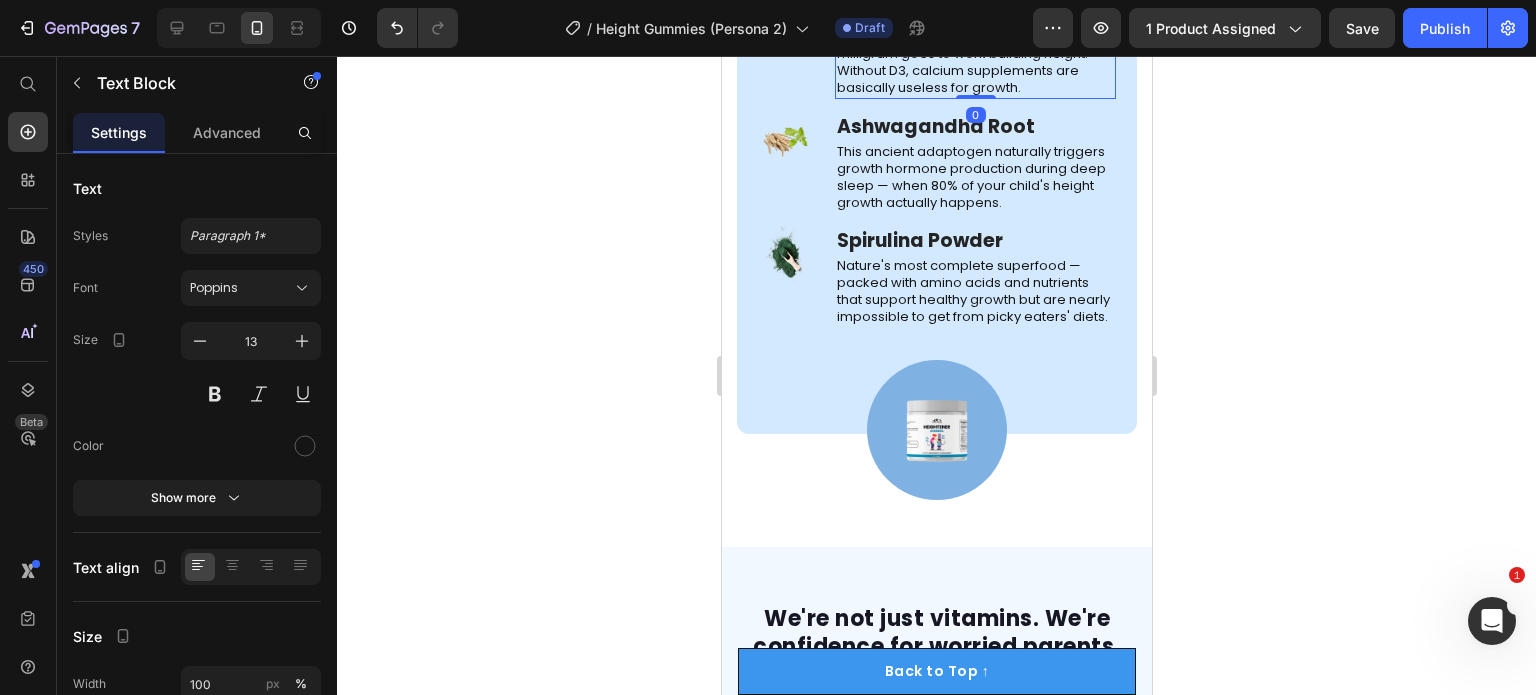 click on "Powers calcium absorption so every milligram goes to work building height. Without D3, calcium supplements are basically useless for growth." at bounding box center [974, 63] 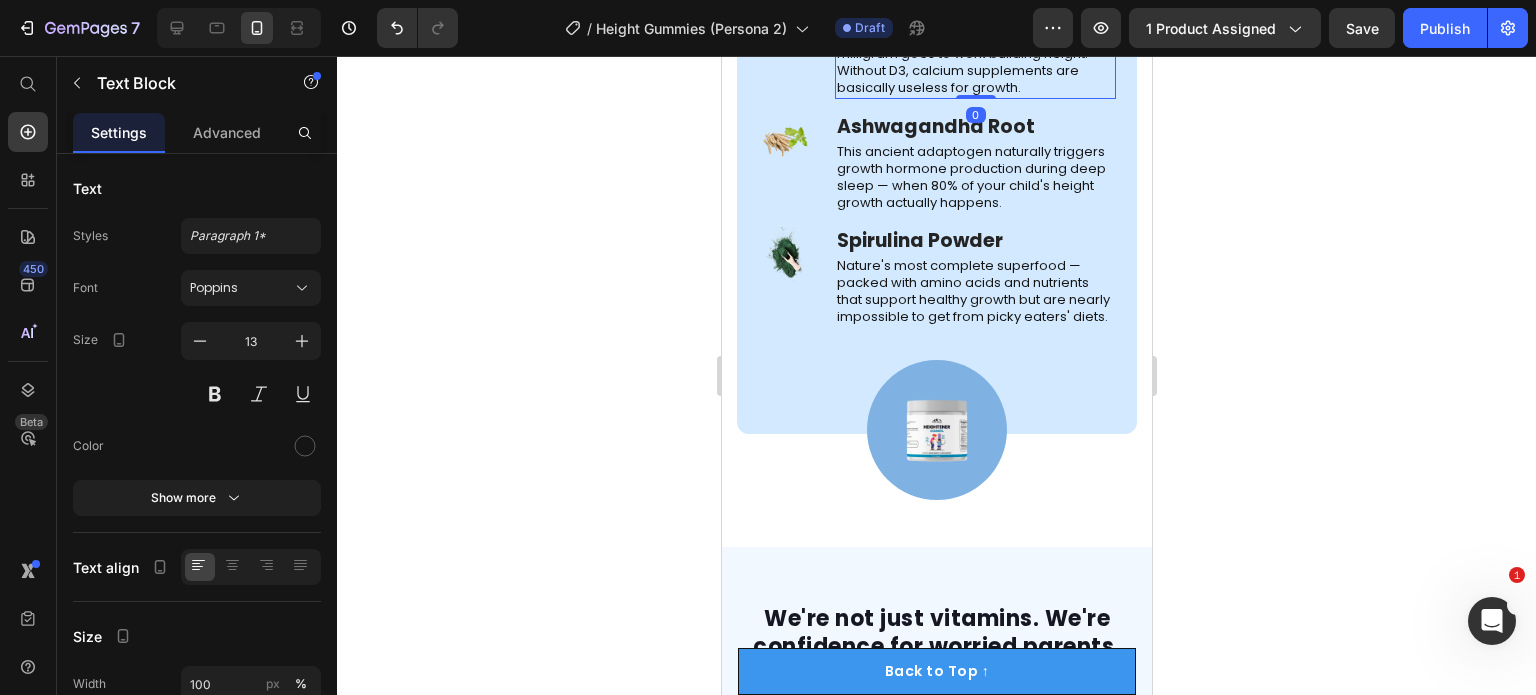 click on "Powers calcium absorption so every milligram goes to work building height. Without D3, calcium supplements are basically useless for growth." at bounding box center (974, 63) 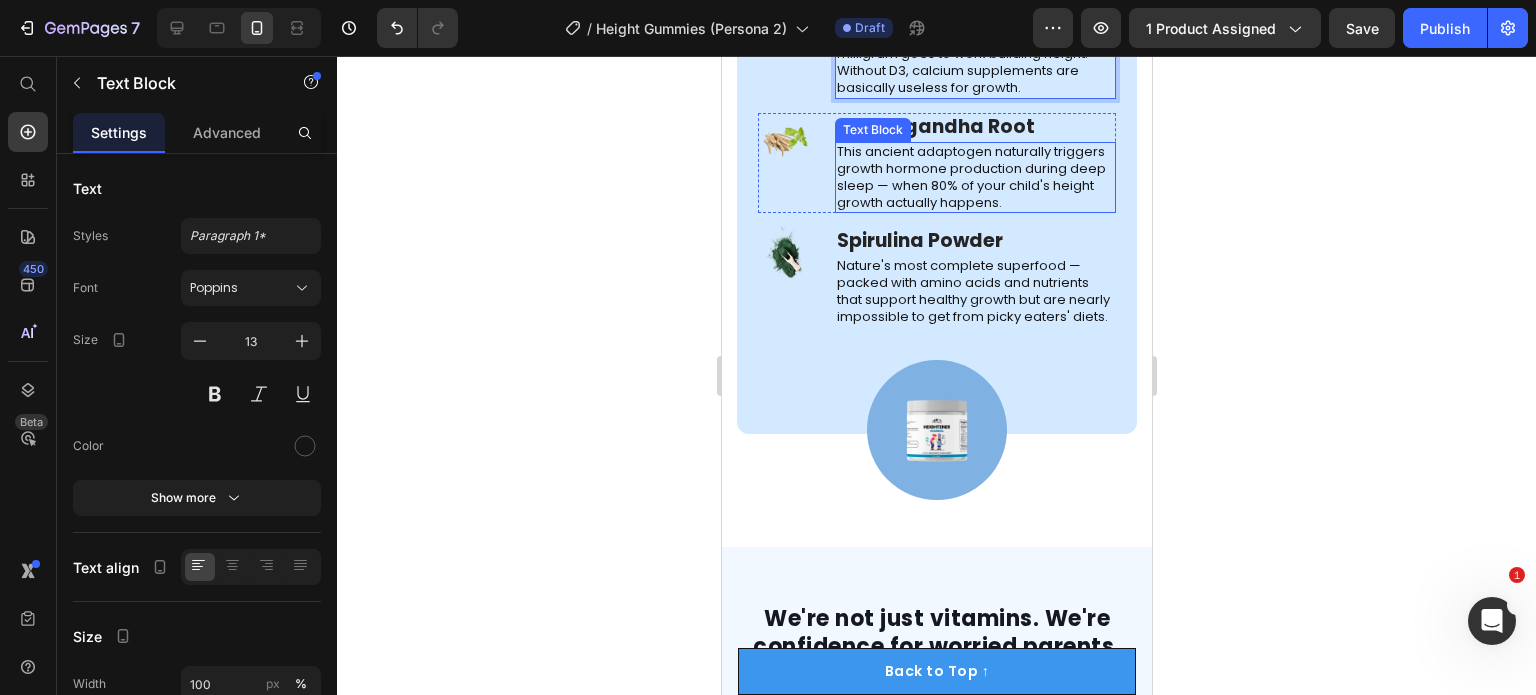 click on "This ancient adaptogen naturally triggers growth hormone production during deep sleep — when 80% of your child's height growth actually happens." at bounding box center [974, 178] 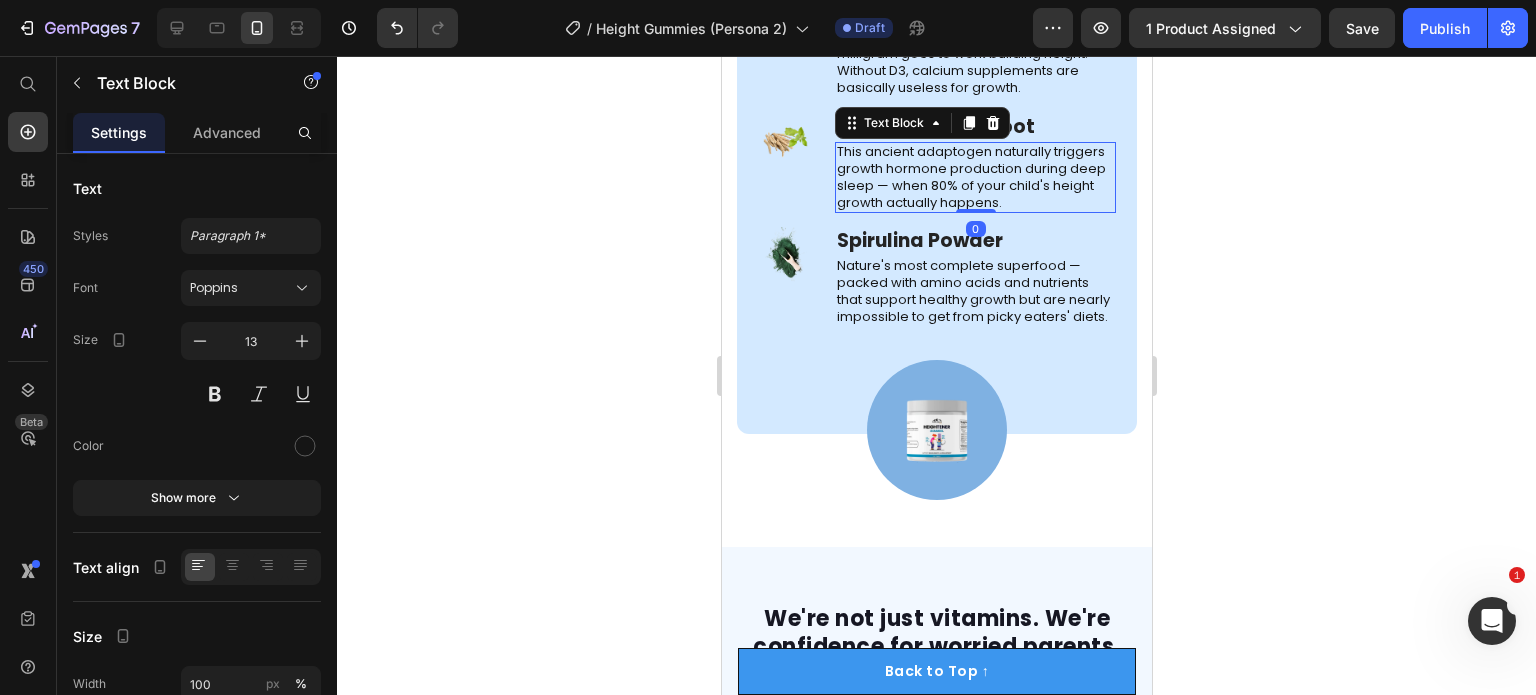 click on "This ancient adaptogen naturally triggers growth hormone production during deep sleep — when 80% of your child's height growth actually happens." at bounding box center (974, 178) 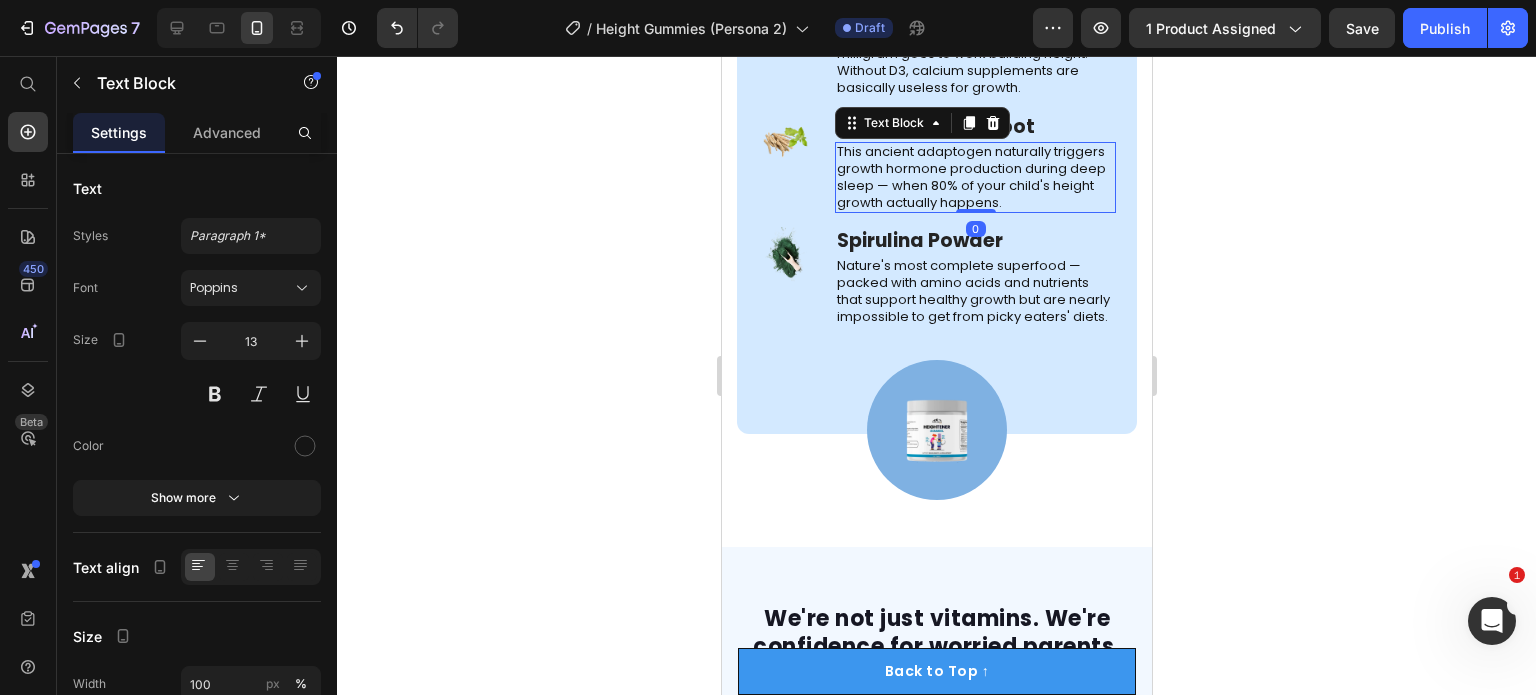 click on "This ancient adaptogen naturally triggers growth hormone production during deep sleep — when 80% of your child's height growth actually happens." at bounding box center (974, 178) 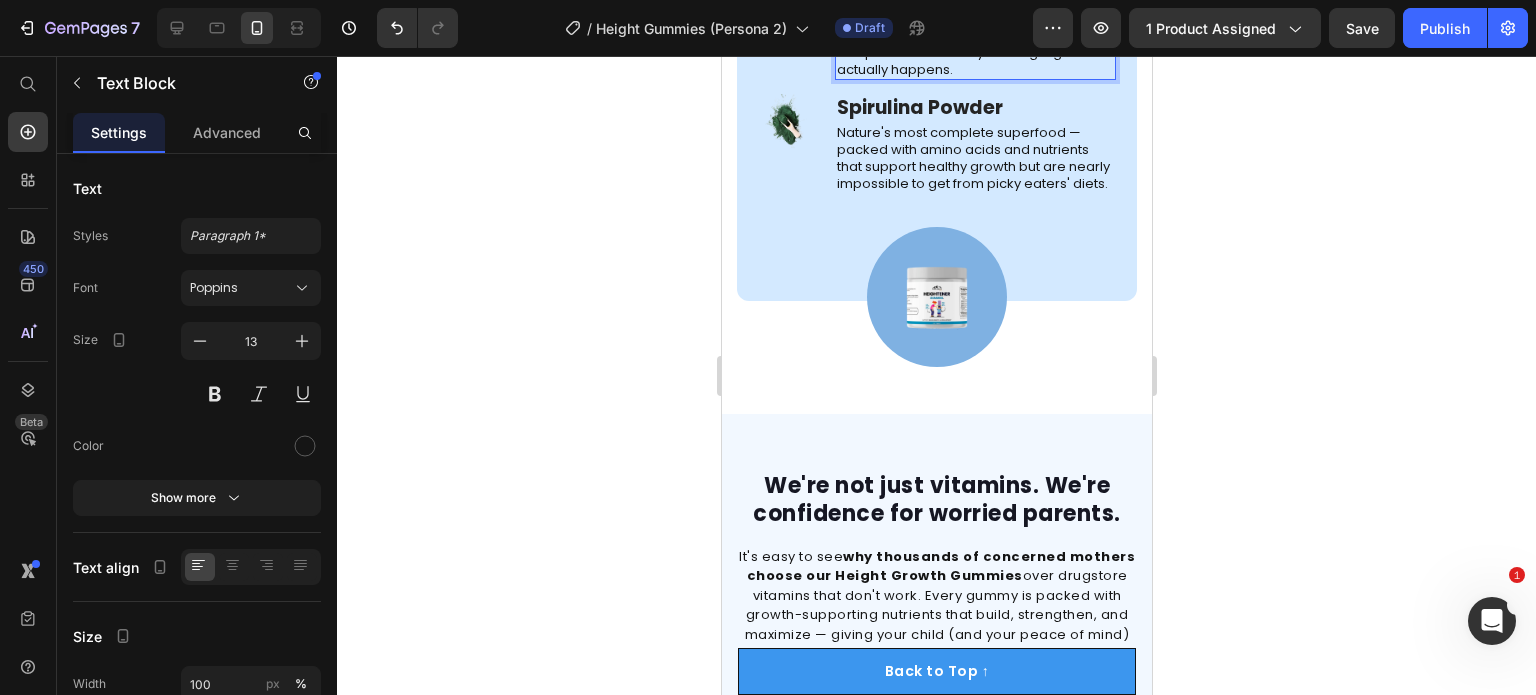scroll, scrollTop: 5087, scrollLeft: 0, axis: vertical 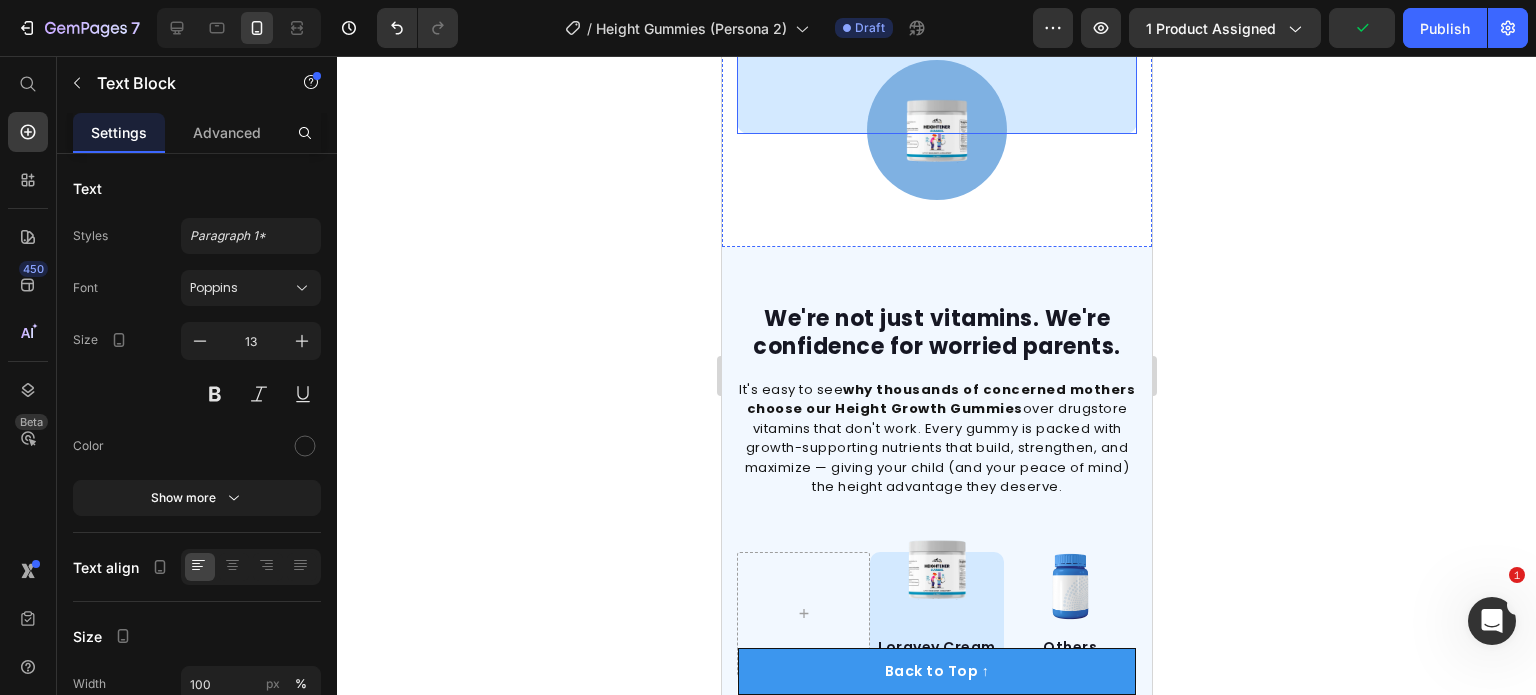click on "Nature's most complete superfood — packed with amino acids and nutrients that support healthy growth but are nearly impossible to get from picky eaters' diets." at bounding box center [974, -8] 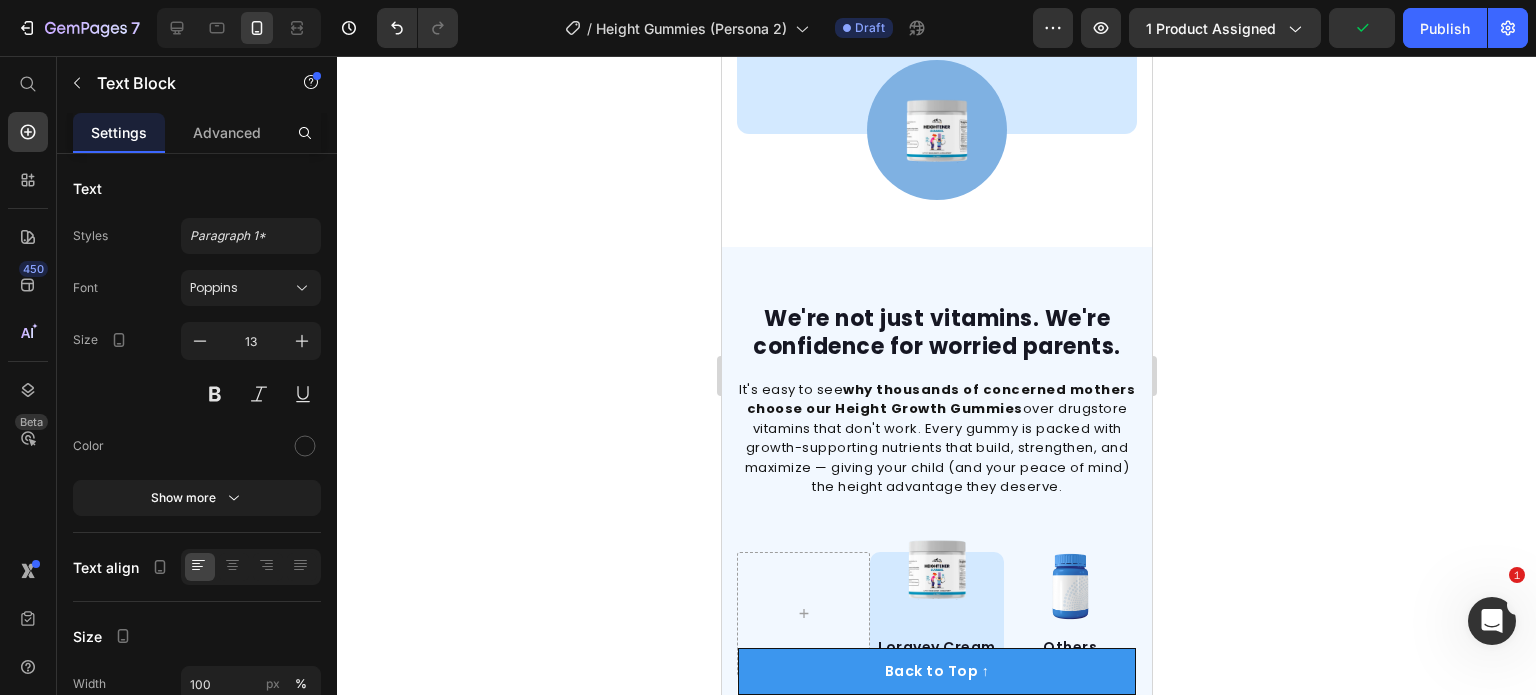 click on "Nature's most complete superfood — packed with amino acids and nutrients that support healthy growth but are nearly impossible to get from picky eaters' diets." at bounding box center (974, -8) 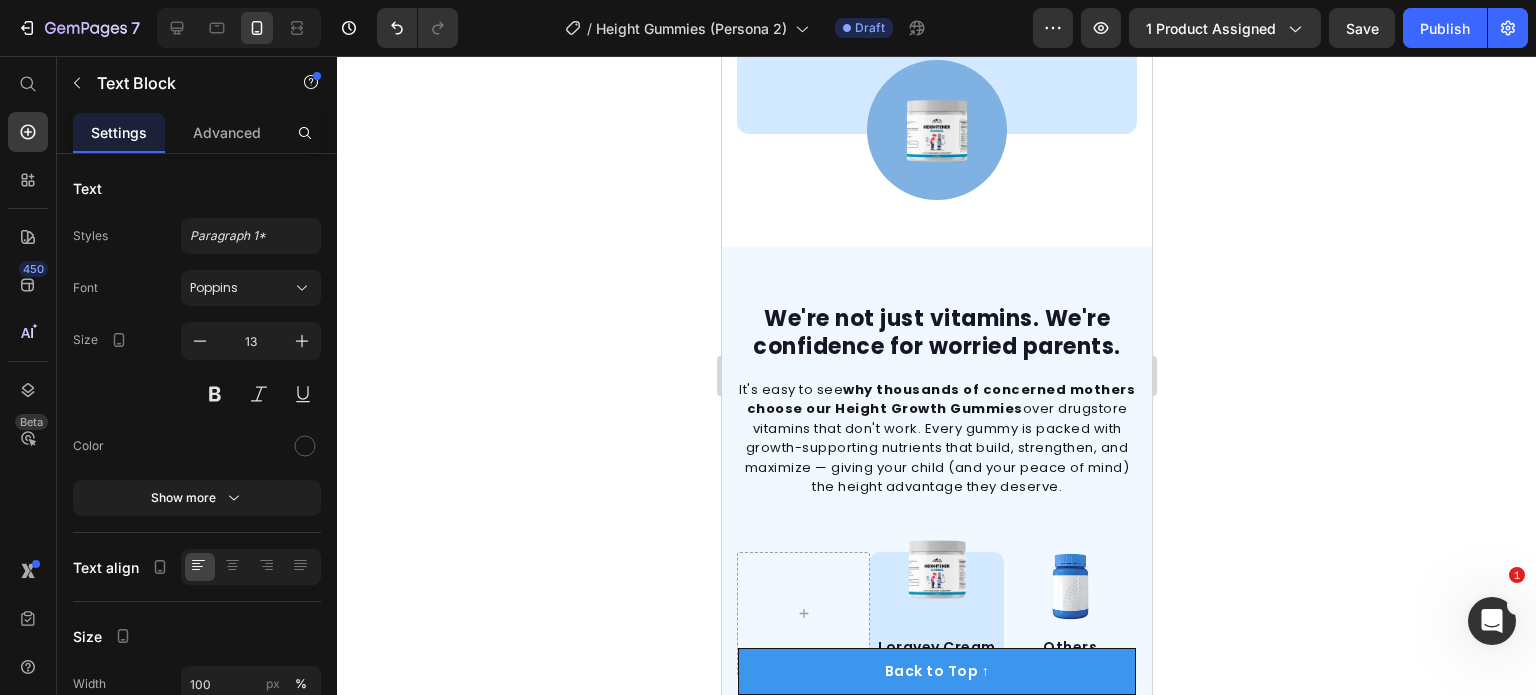 click on "Nature's most complete superfood — packed with amino acids and nutrients that support healthy growth but are nearly impossible to get from picky eaters' diets." at bounding box center [974, -8] 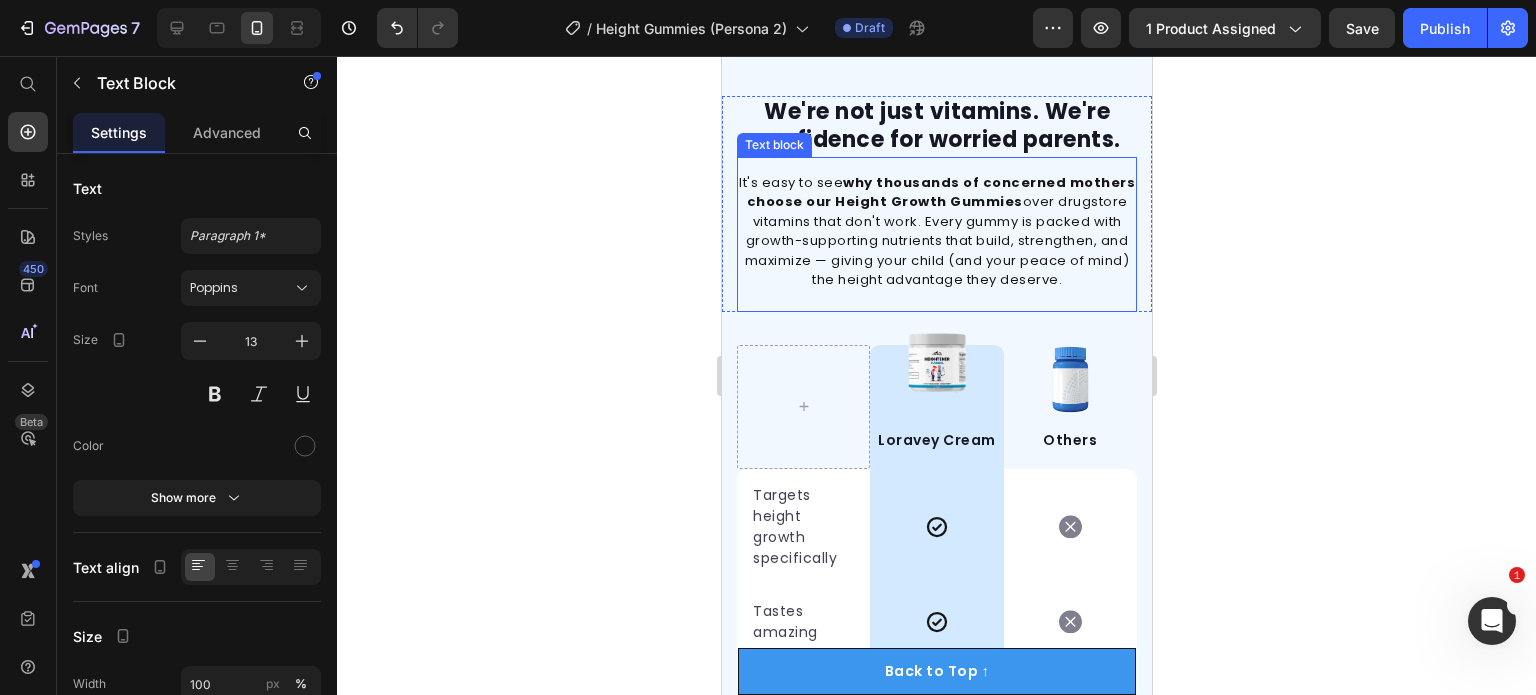scroll, scrollTop: 5687, scrollLeft: 0, axis: vertical 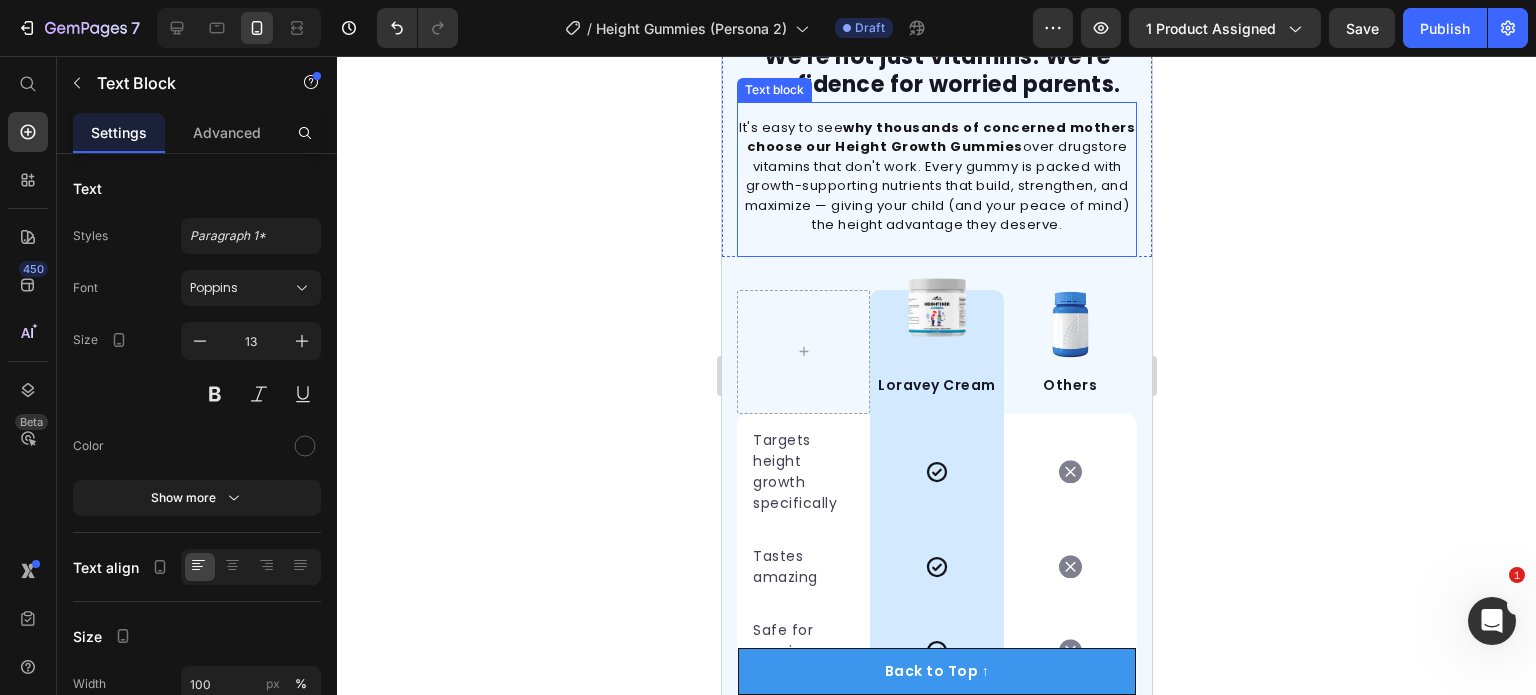 click on "We're not just vitamins. We're confidence for worried parents." at bounding box center [936, 71] 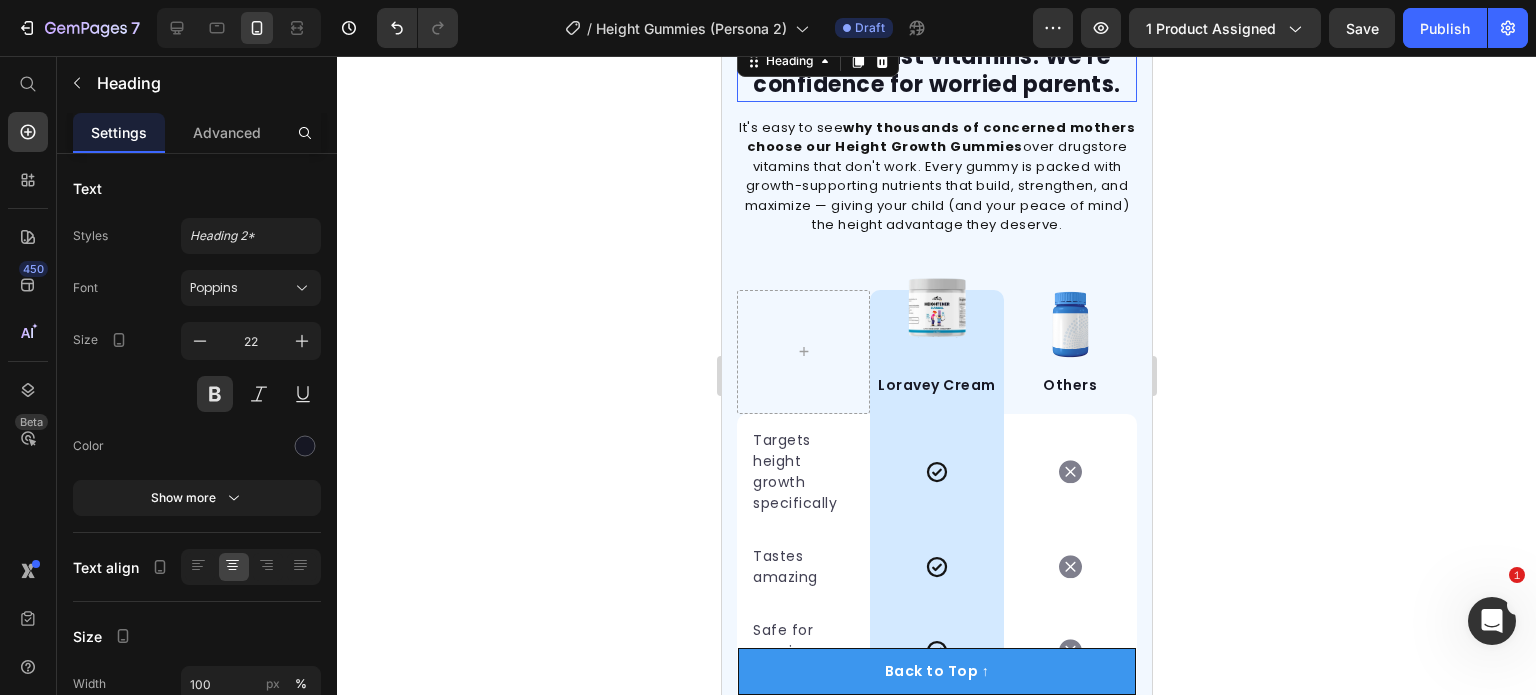 click on "We're not just vitamins. We're confidence for worried parents." at bounding box center [936, 71] 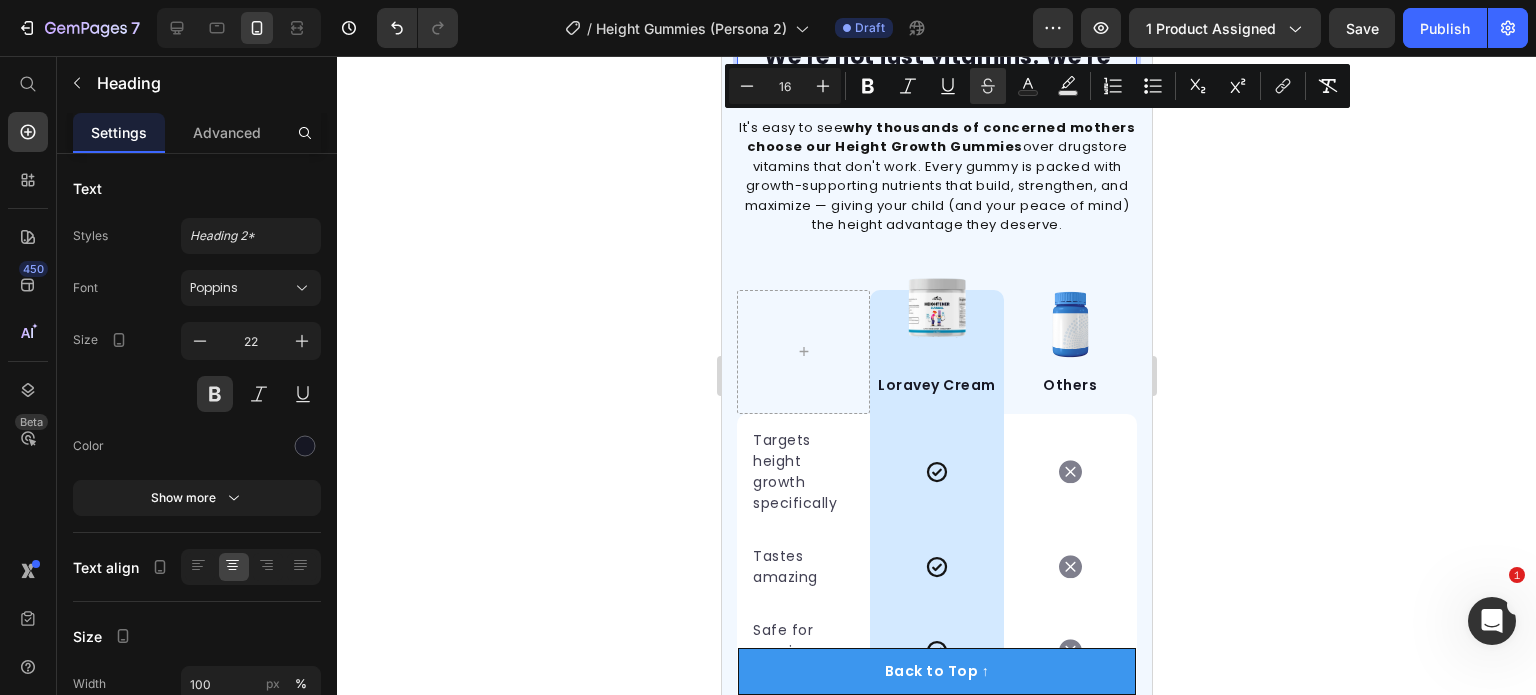 click on "Strikethrough" at bounding box center (988, 86) 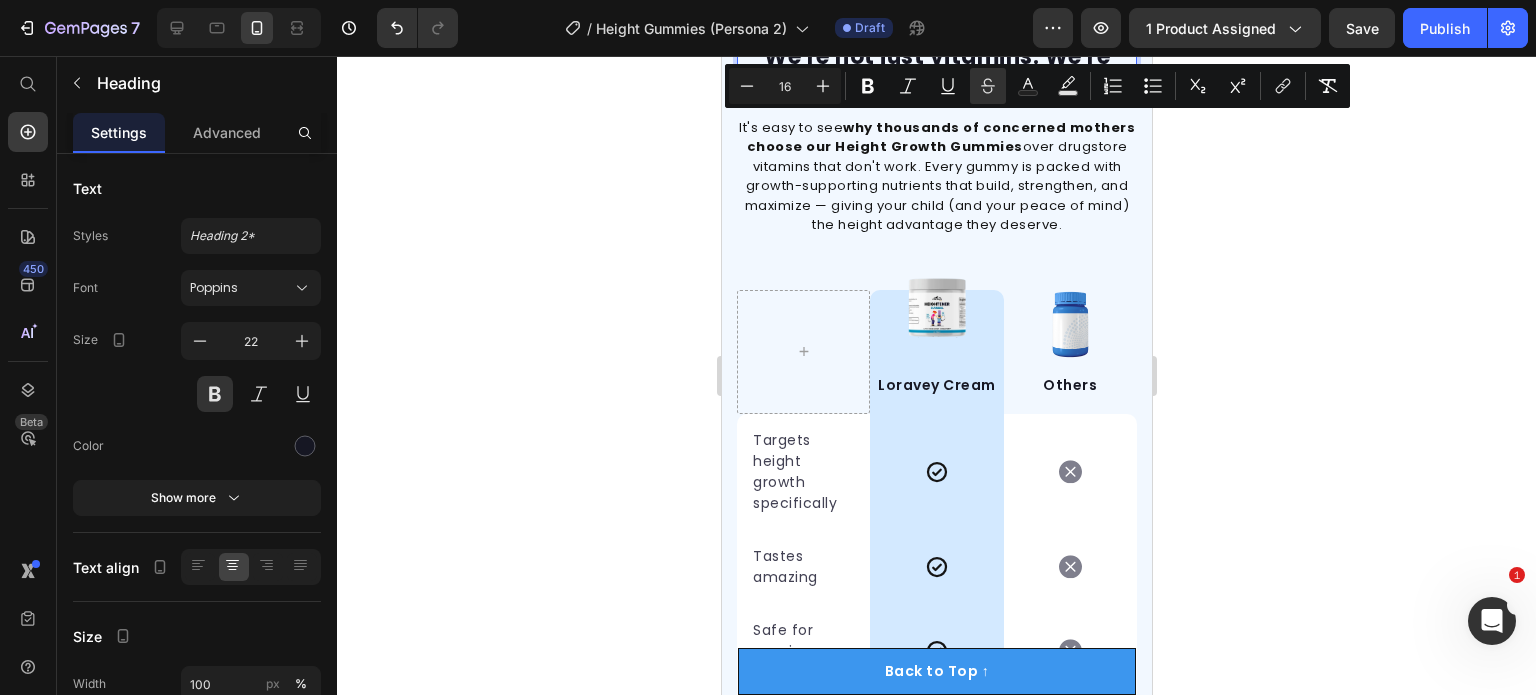 type on "22" 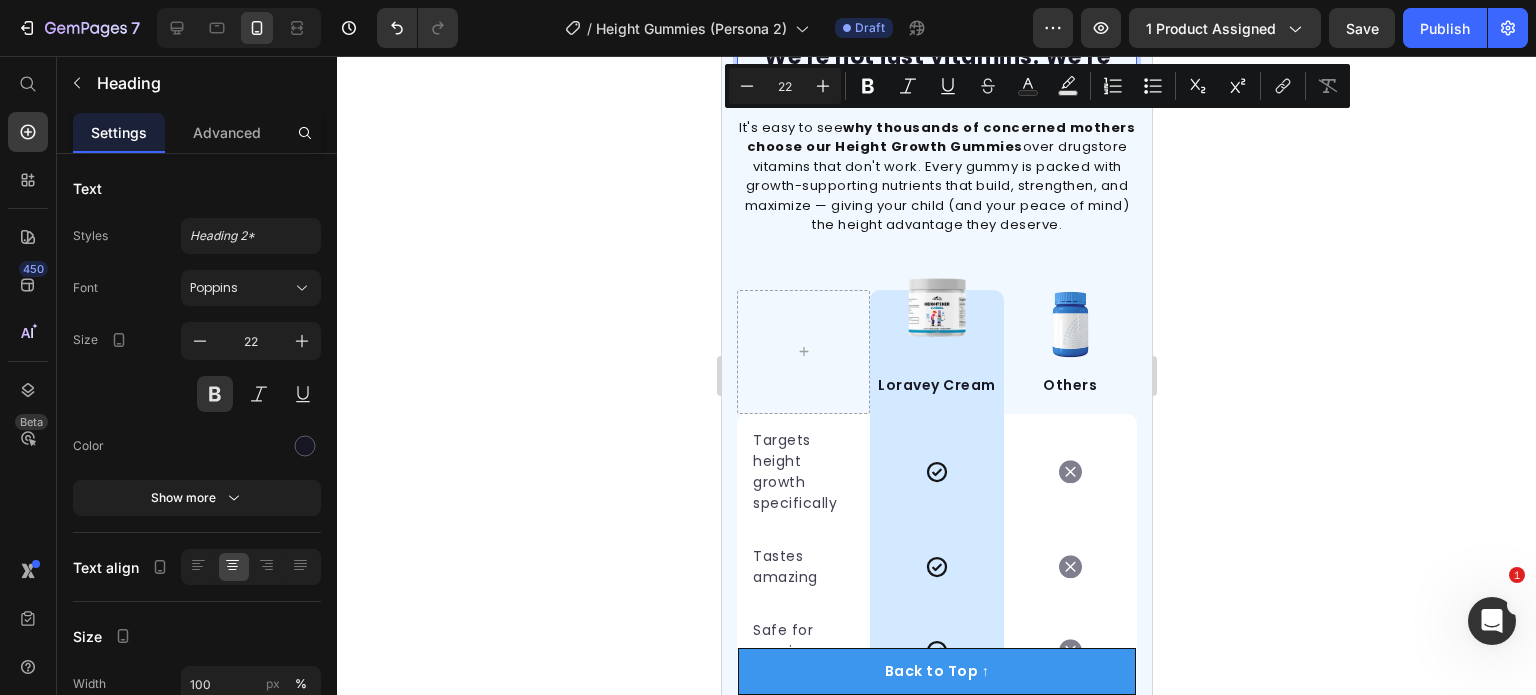 click on "We're not just vitamins. We're confidence for worried parents." at bounding box center [936, 71] 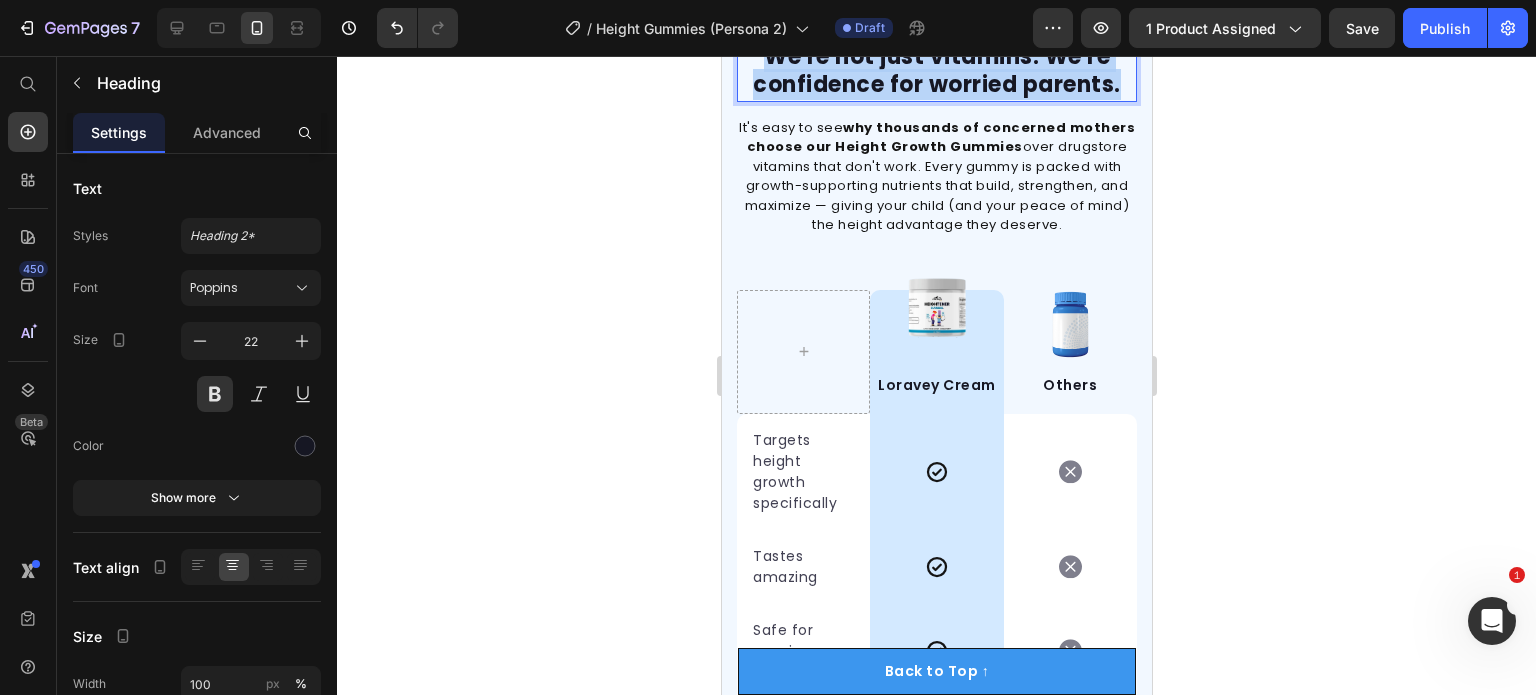 click on "We're not just vitamins. We're confidence for worried parents." at bounding box center [936, 71] 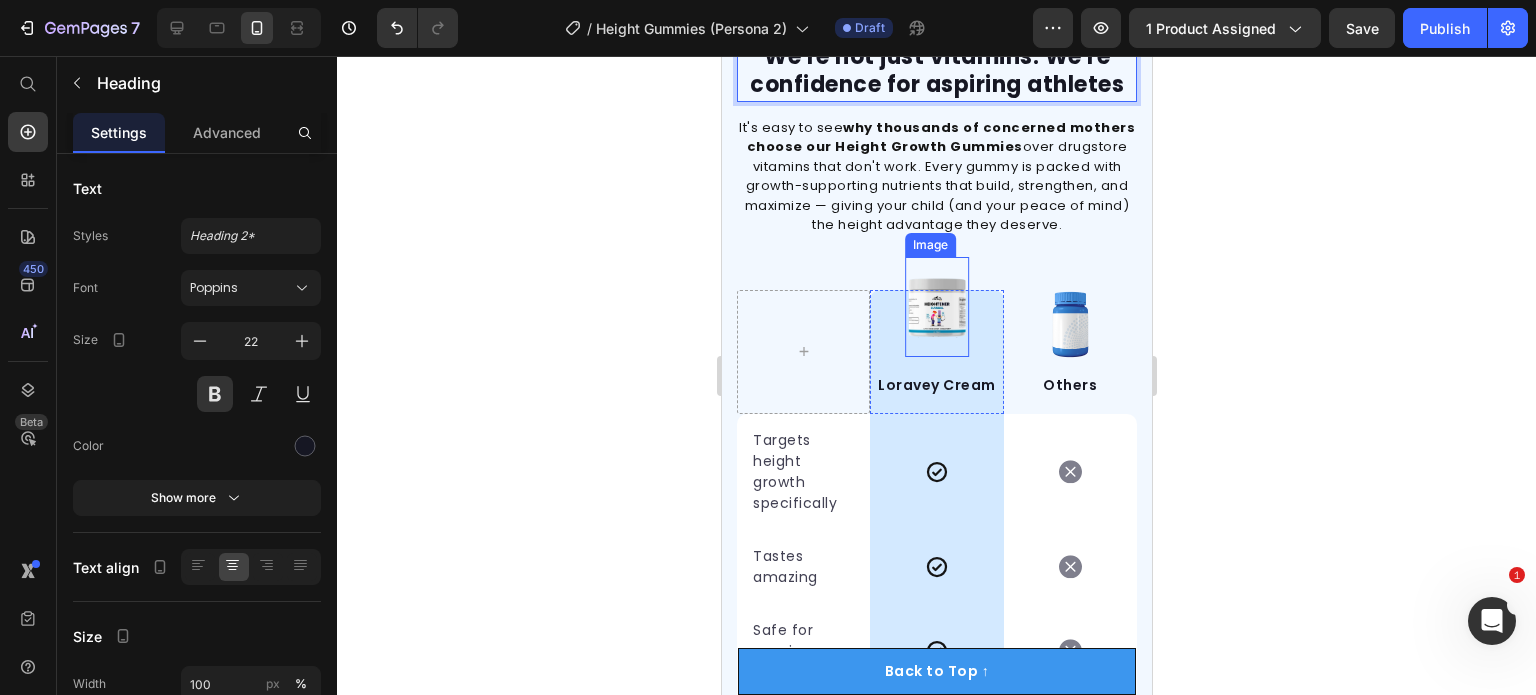 click on "It's easy to see  why thousands of concerned mothers choose our Height Growth Gummies  over drugstore vitamins that don't work. Every gummy is packed with growth-supporting nutrients that build, strengthen, and maximize — giving your child (and your peace of mind) the height advantage they deserve." at bounding box center (936, 176) 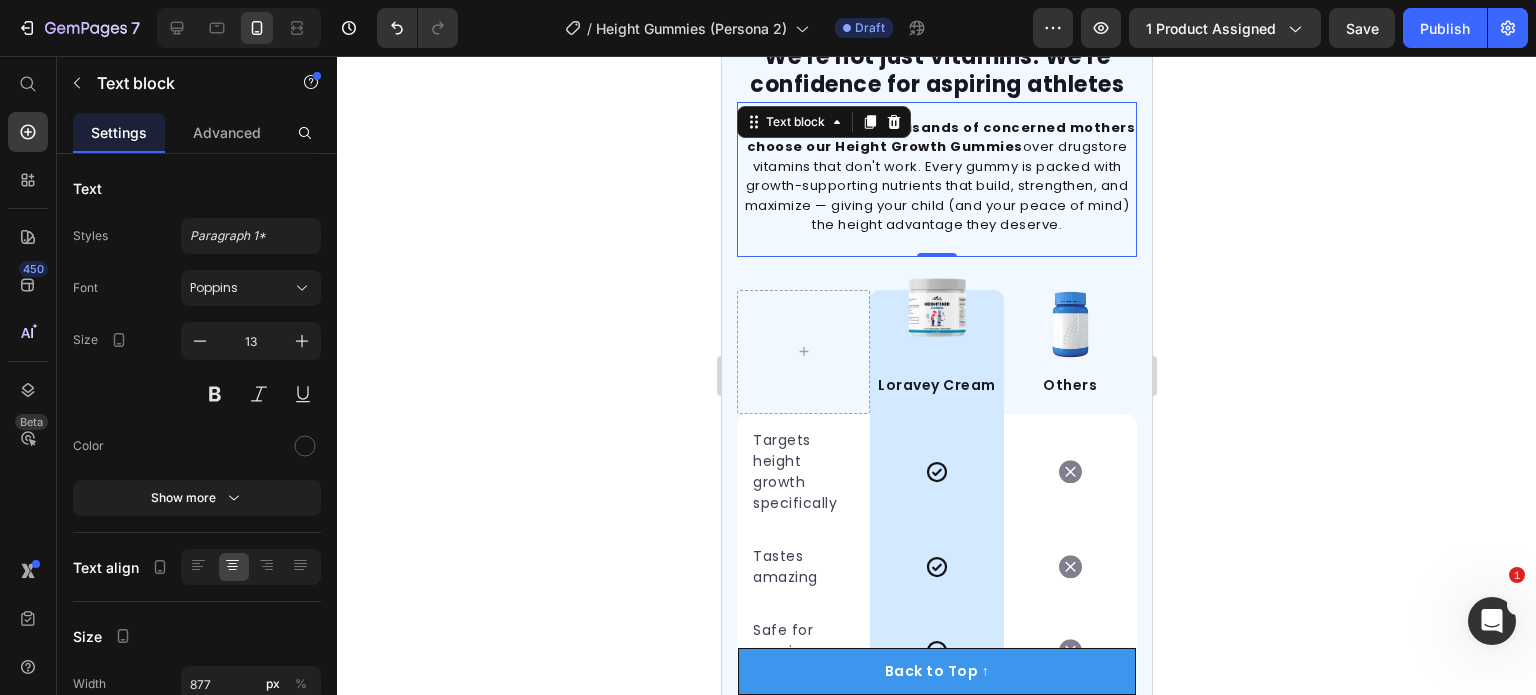 click on "It's easy to see  why thousands of concerned mothers choose our Height Growth Gummies  over drugstore vitamins that don't work. Every gummy is packed with growth-supporting nutrients that build, strengthen, and maximize — giving your child (and your peace of mind) the height advantage they deserve." at bounding box center (936, 176) 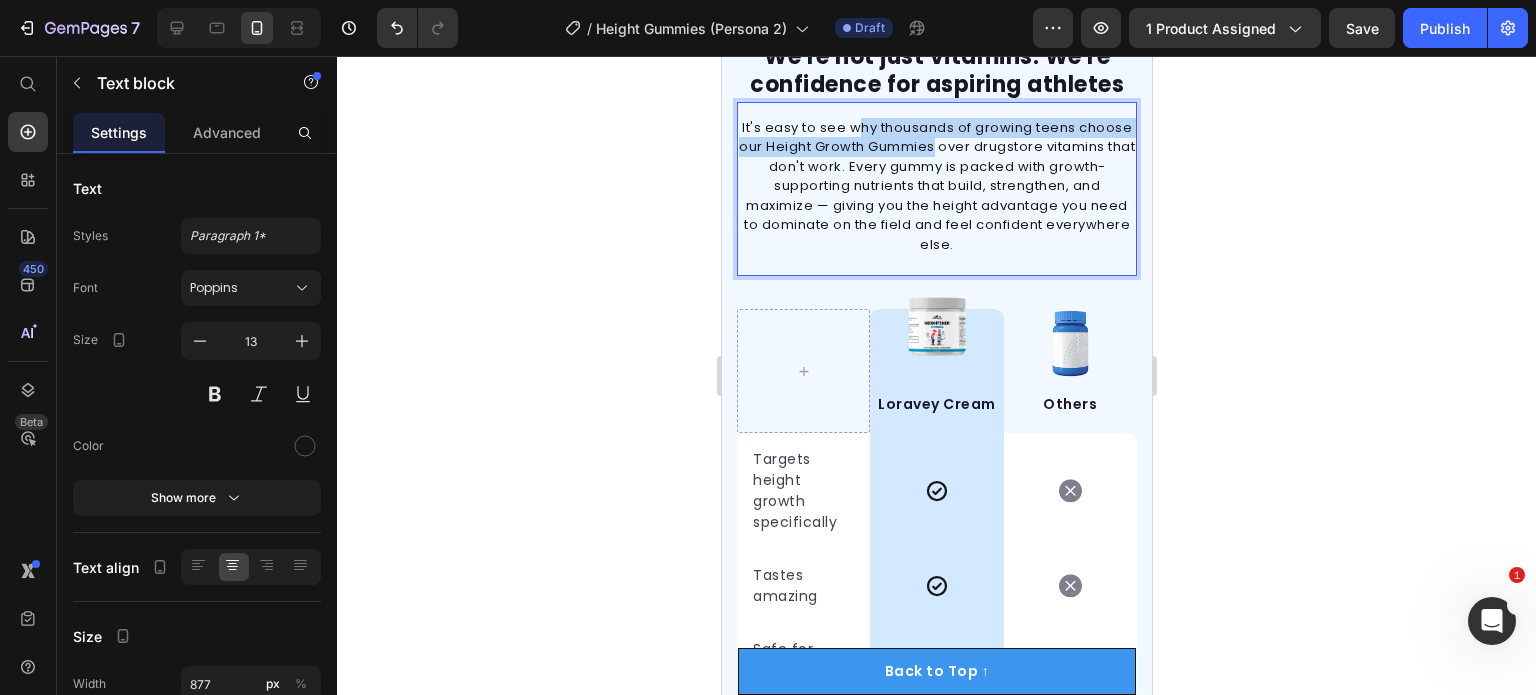 drag, startPoint x: 874, startPoint y: 142, endPoint x: 1001, endPoint y: 164, distance: 128.89143 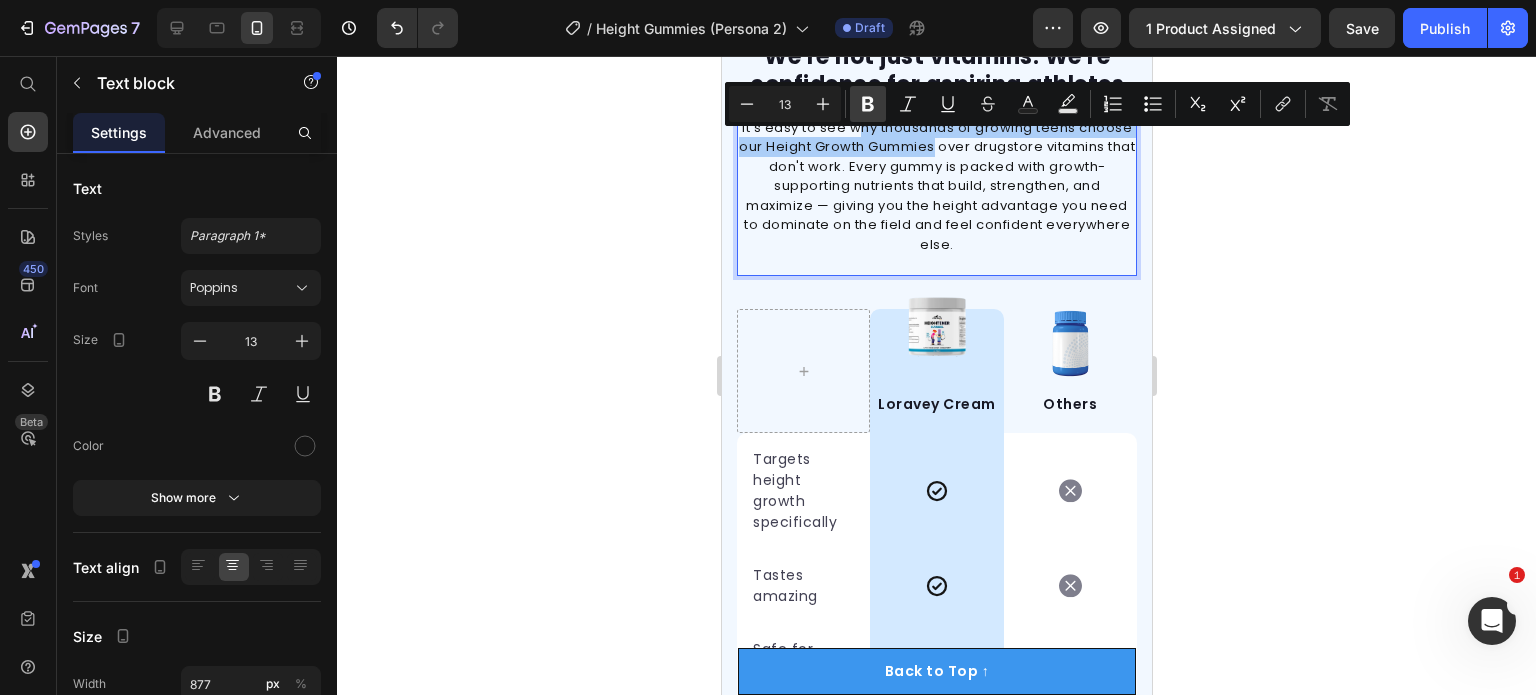 click 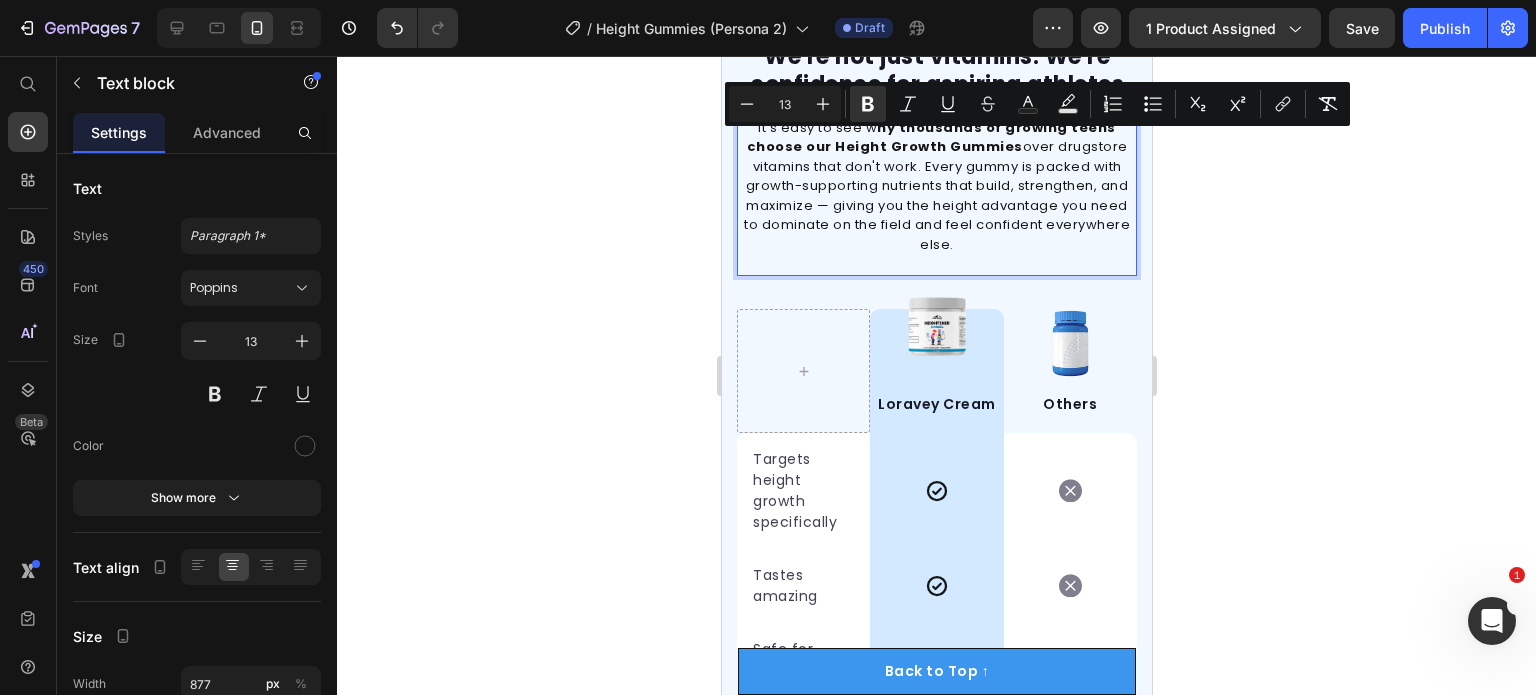 click on "hy thousands of growing teens choose our Height Growth Gummies" at bounding box center [930, 137] 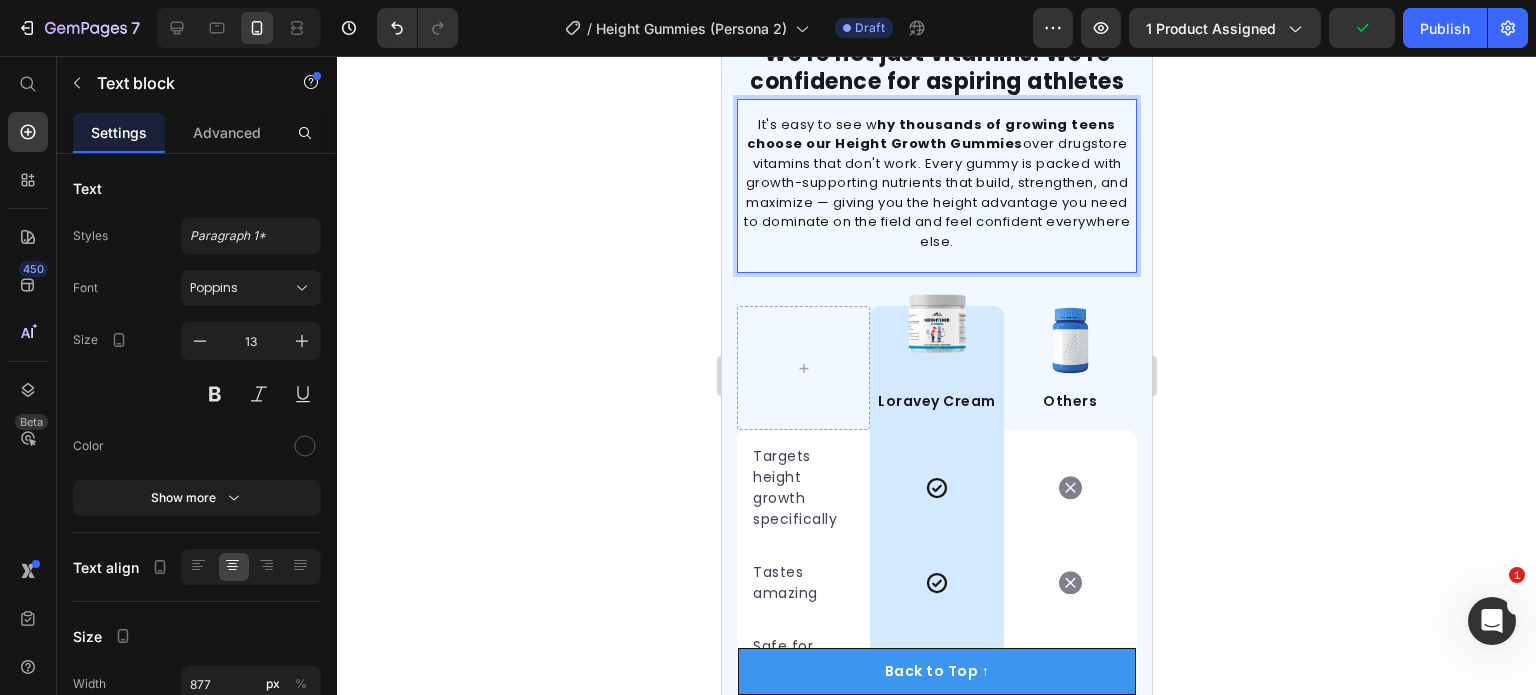 scroll, scrollTop: 5687, scrollLeft: 0, axis: vertical 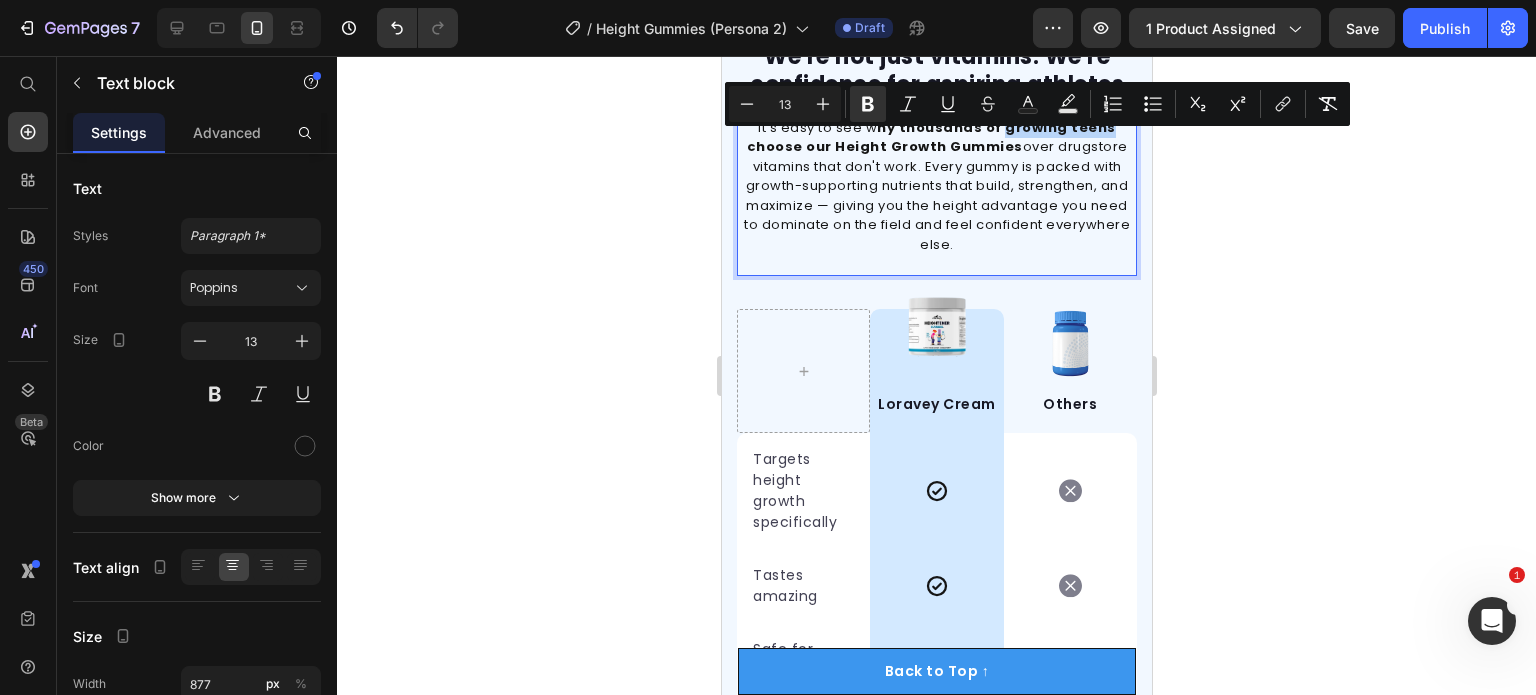 drag, startPoint x: 998, startPoint y: 143, endPoint x: 1097, endPoint y: 139, distance: 99.08077 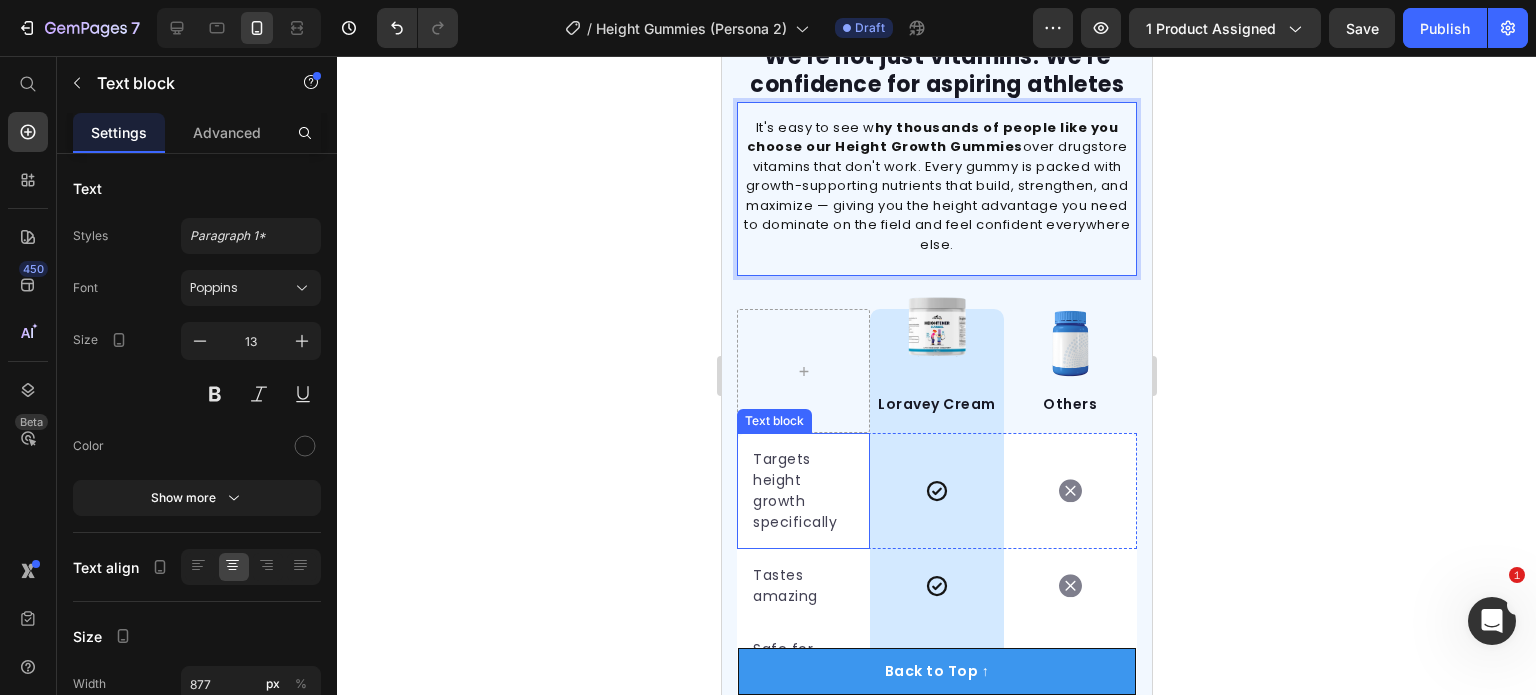 click on "Targets height growth specifically" at bounding box center [802, 491] 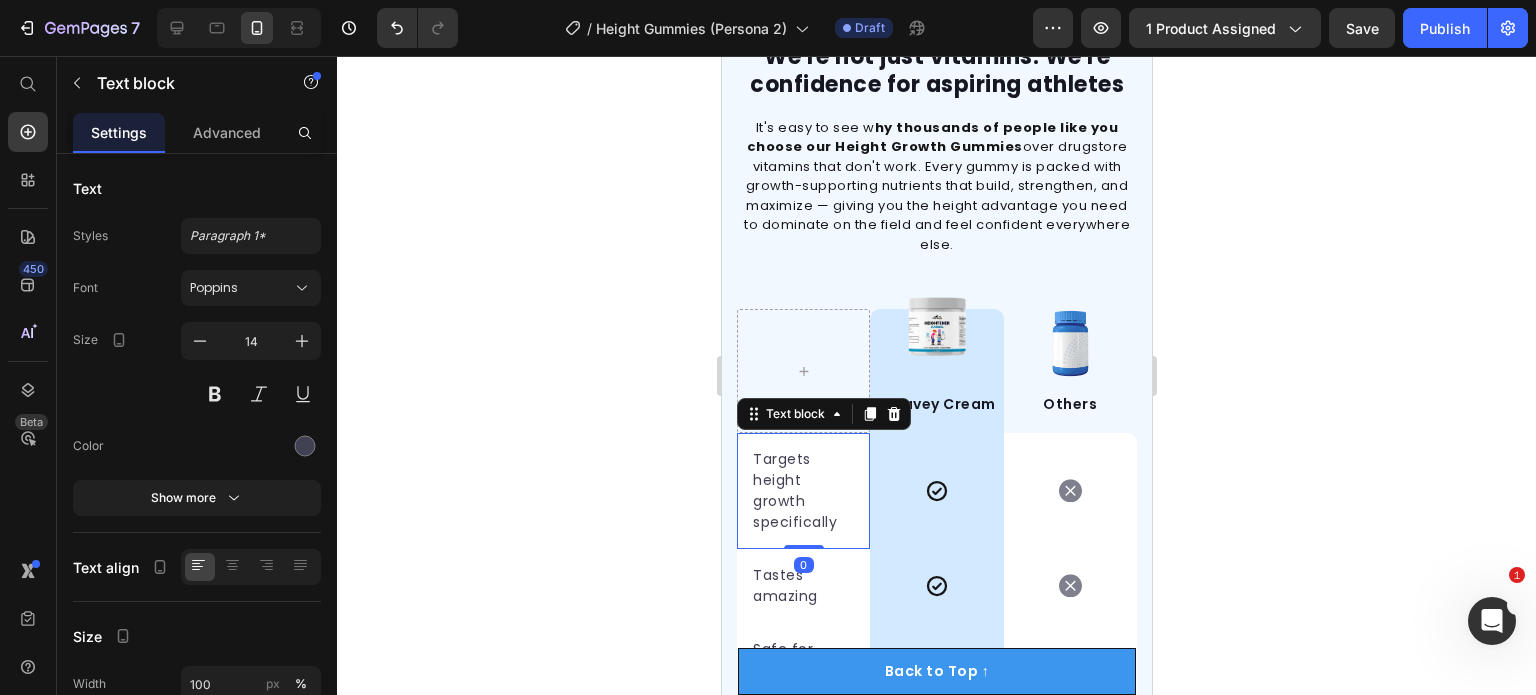 click on "Targets height growth specifically" at bounding box center [802, 491] 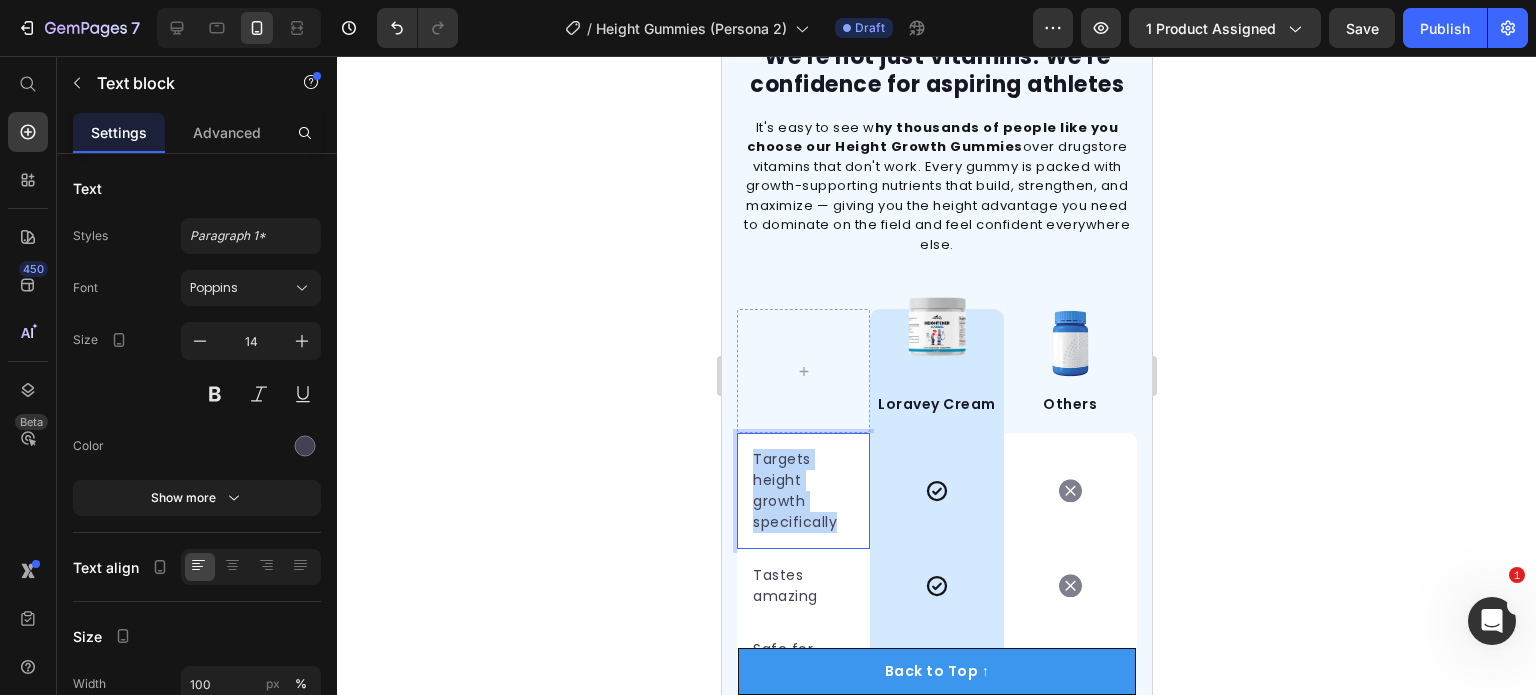 click on "Targets height growth specifically" at bounding box center (802, 491) 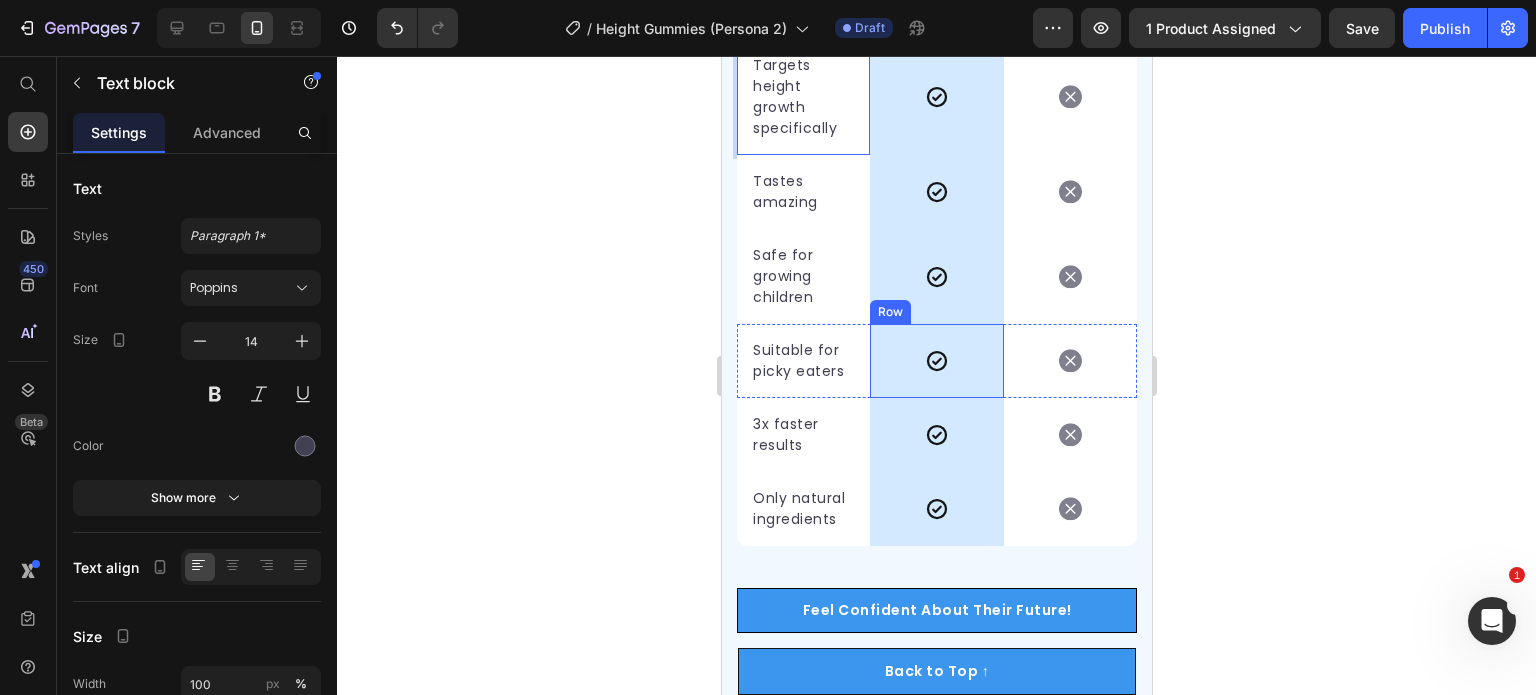 scroll, scrollTop: 6087, scrollLeft: 0, axis: vertical 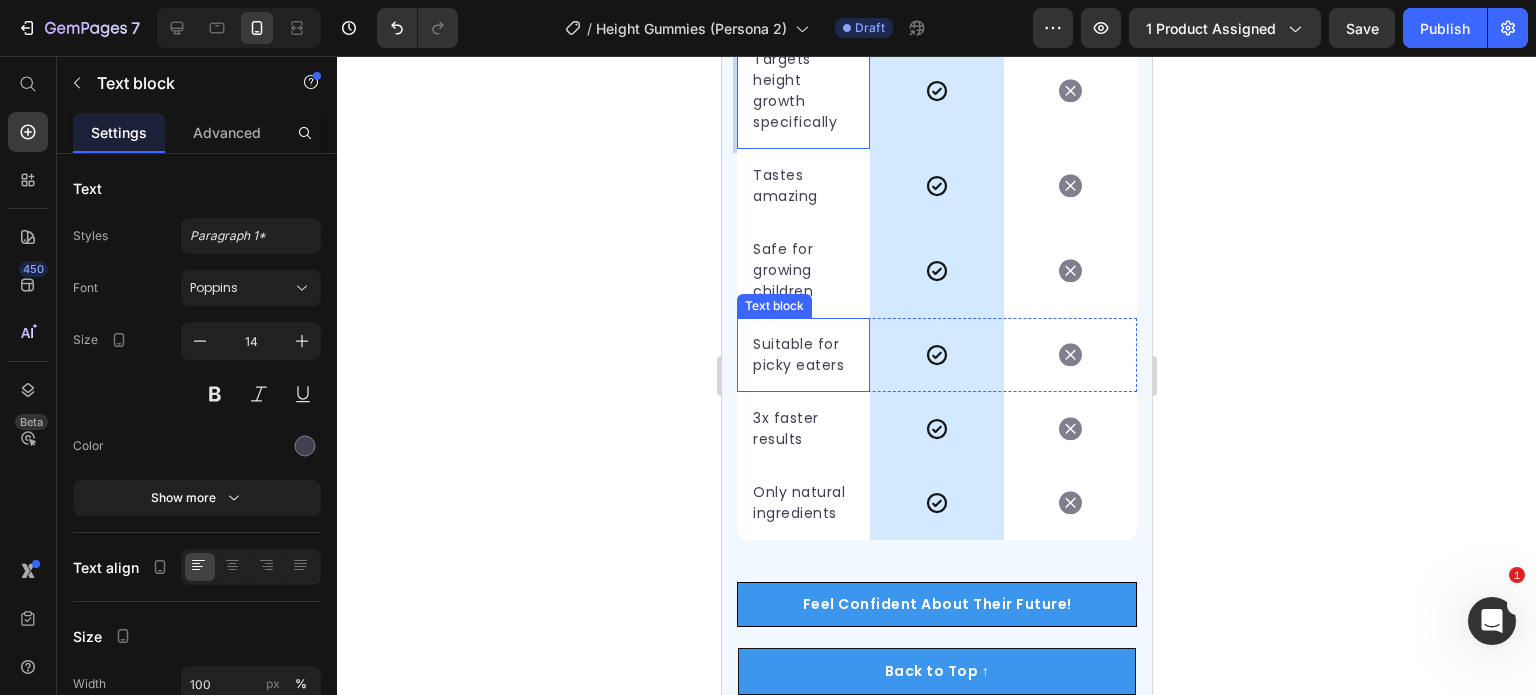 click on "Suitable for picky eaters" at bounding box center [802, 355] 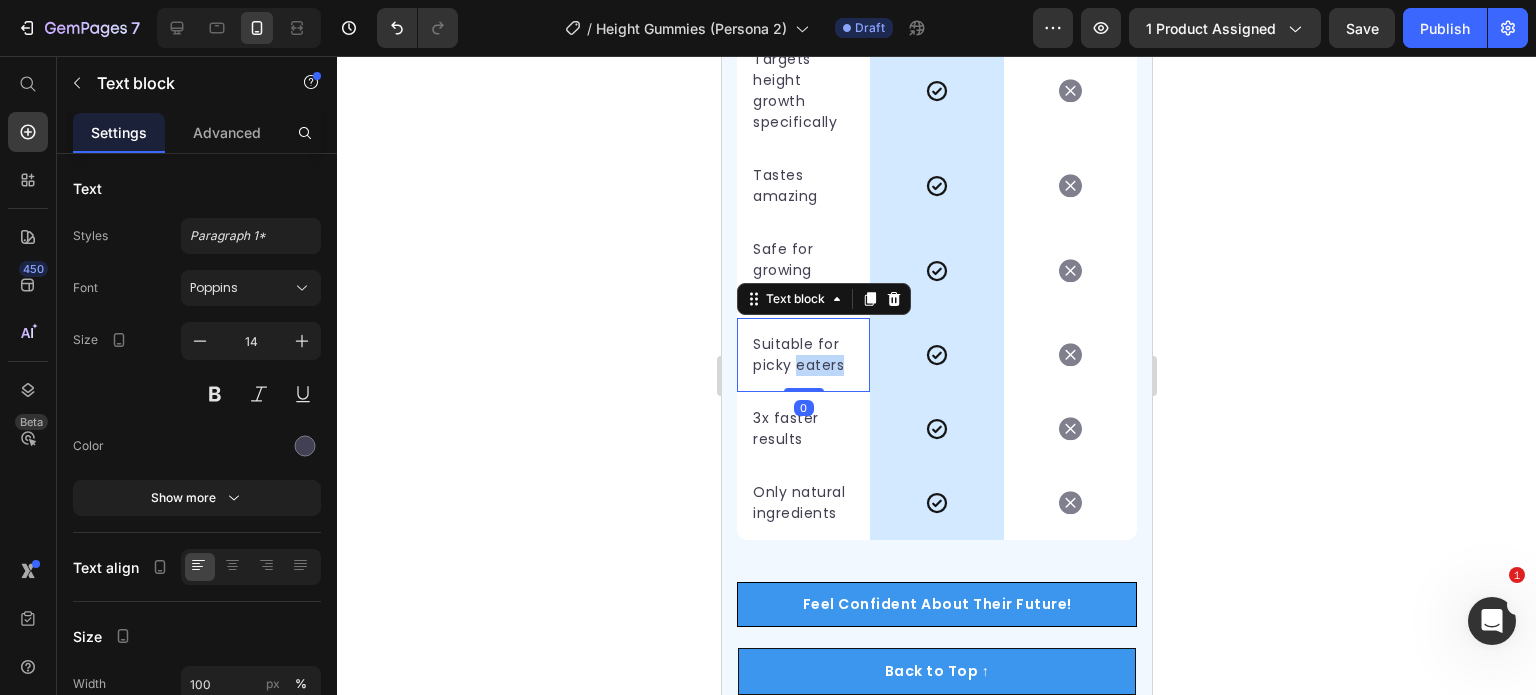 click on "Suitable for picky eaters" at bounding box center [802, 355] 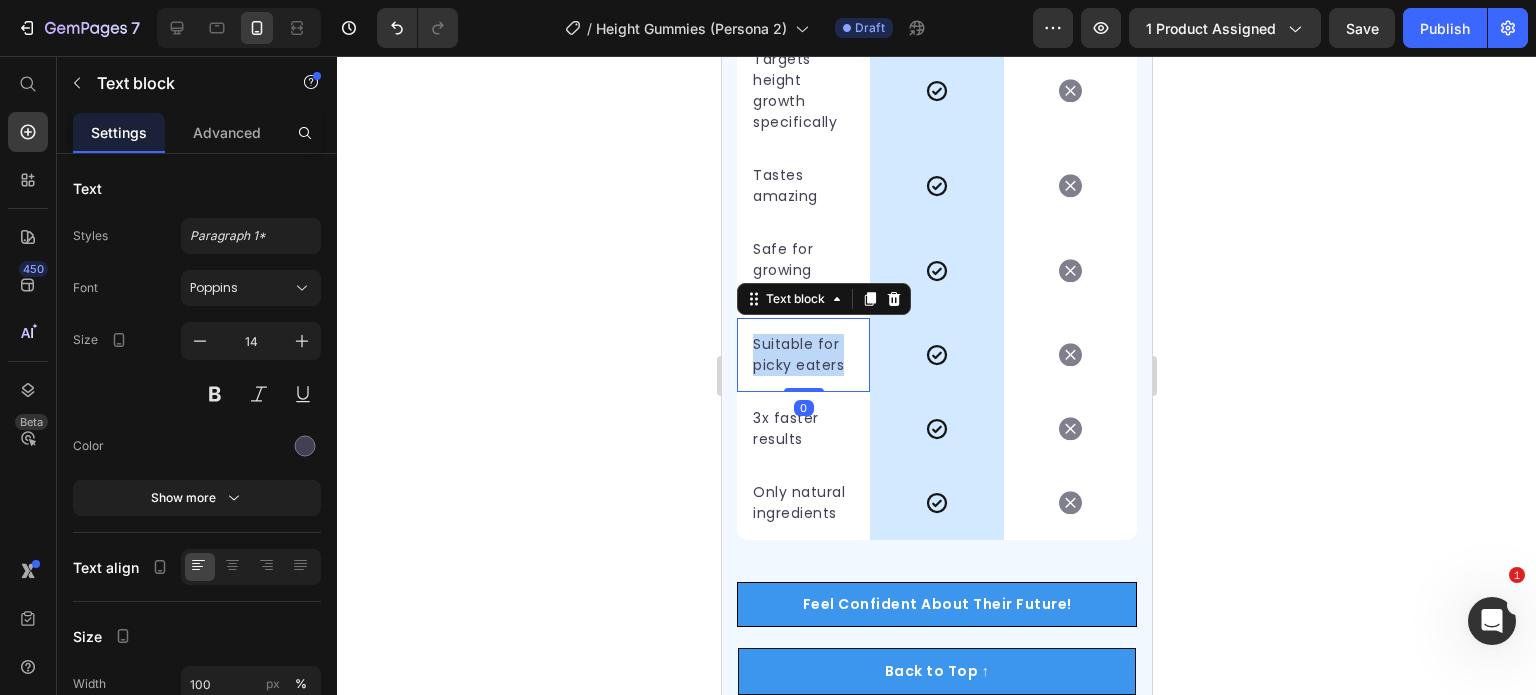 click on "Suitable for picky eaters" at bounding box center [802, 355] 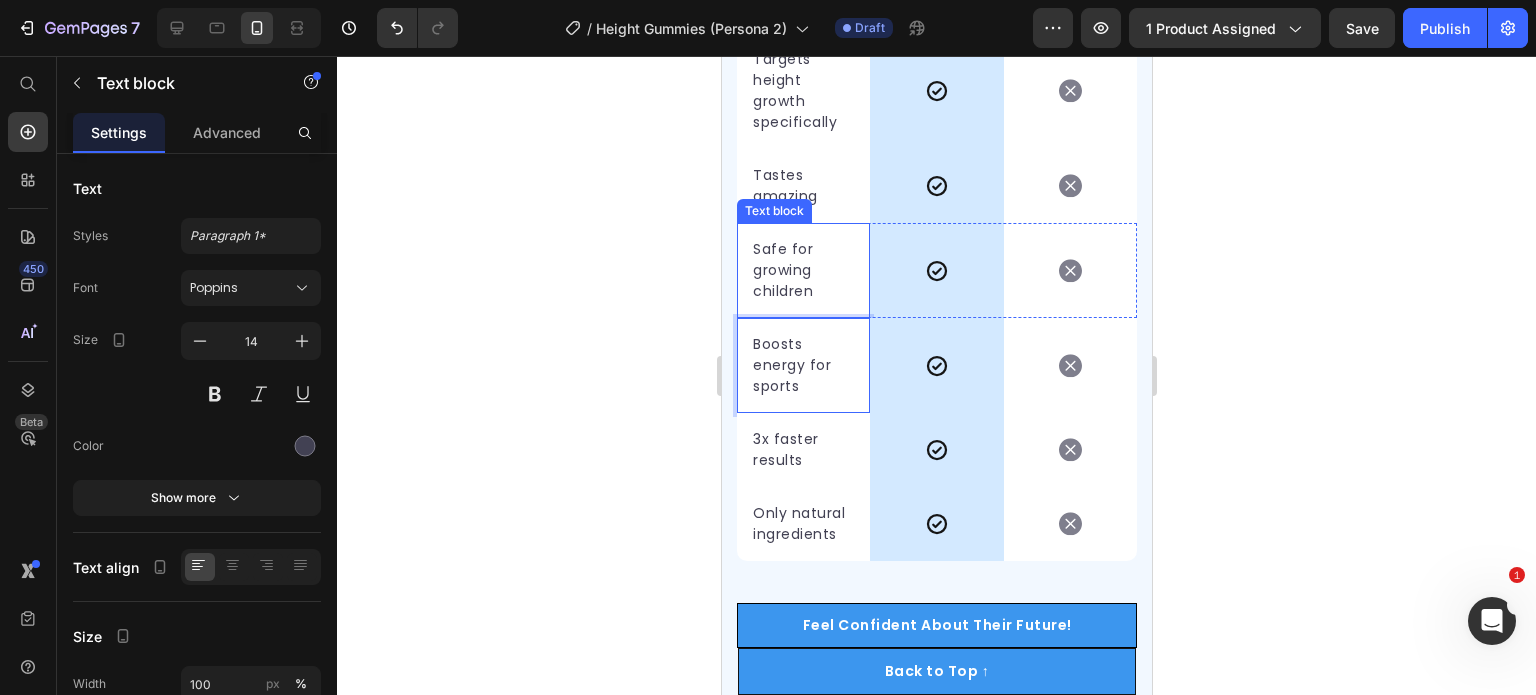 click on "Safe for growing children" at bounding box center (802, 270) 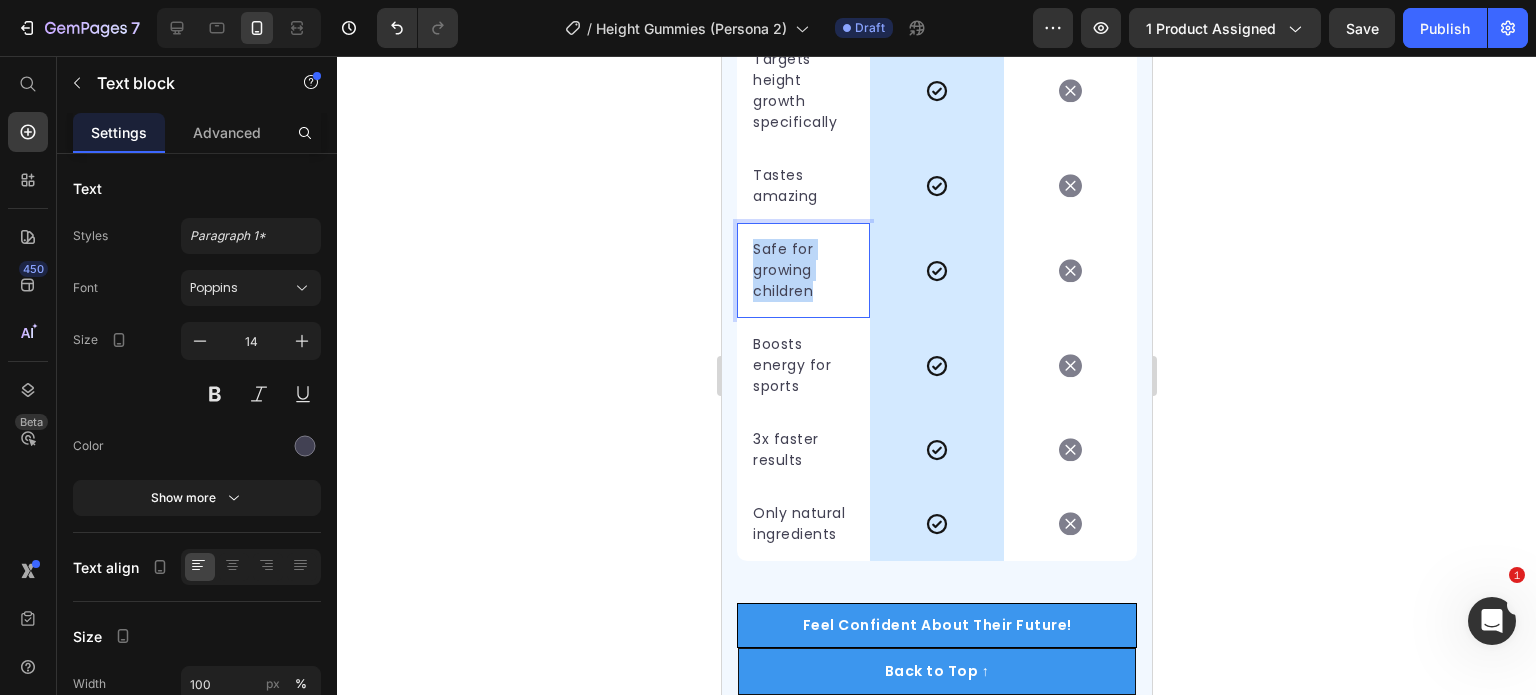click on "Safe for growing children" at bounding box center [802, 270] 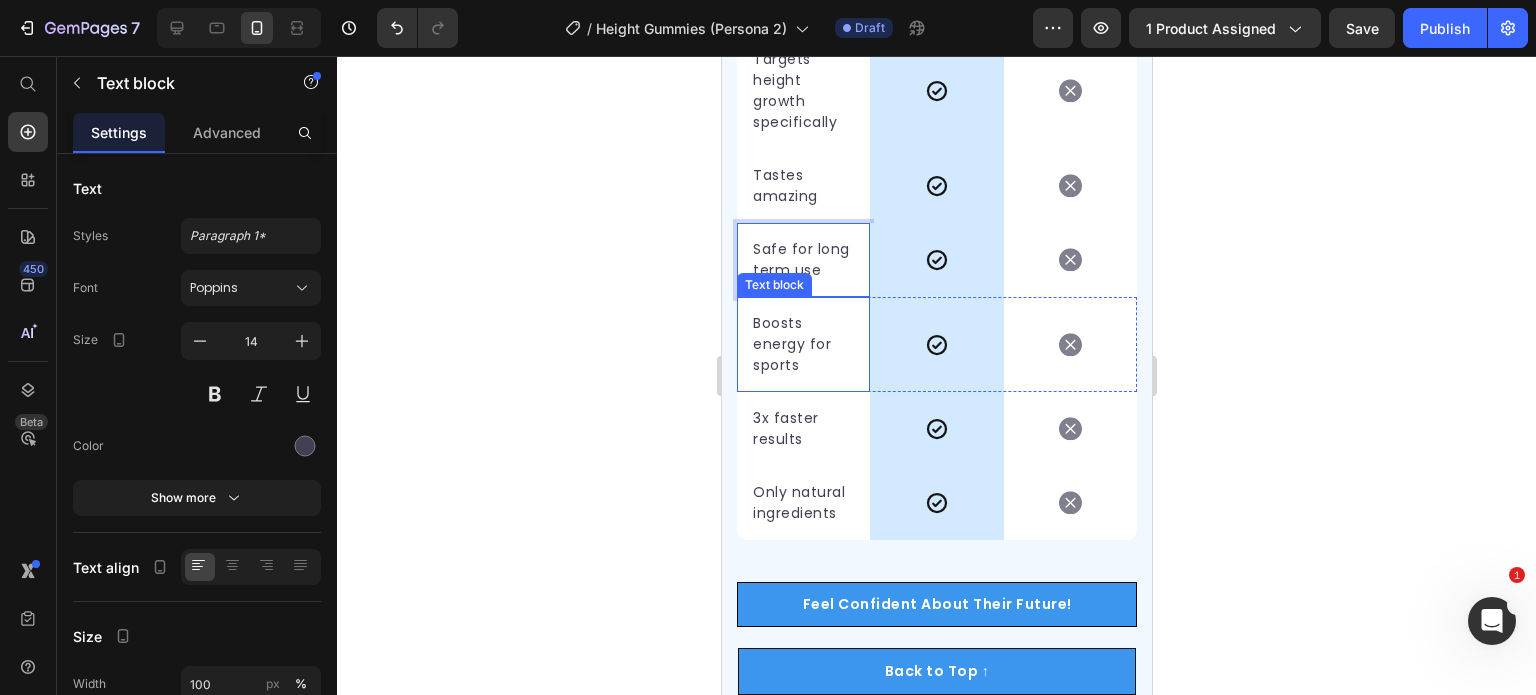 click on "Boosts energy for sports" at bounding box center [802, 344] 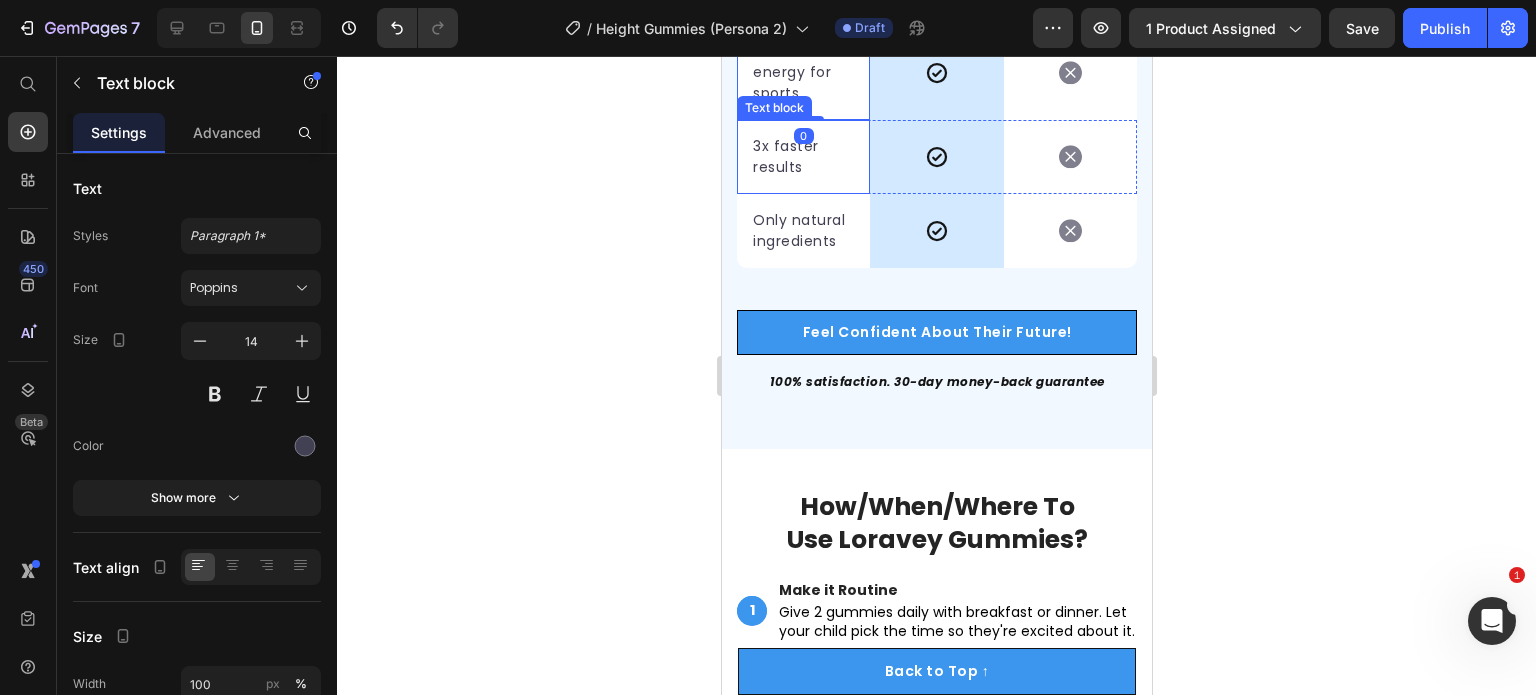 scroll, scrollTop: 6387, scrollLeft: 0, axis: vertical 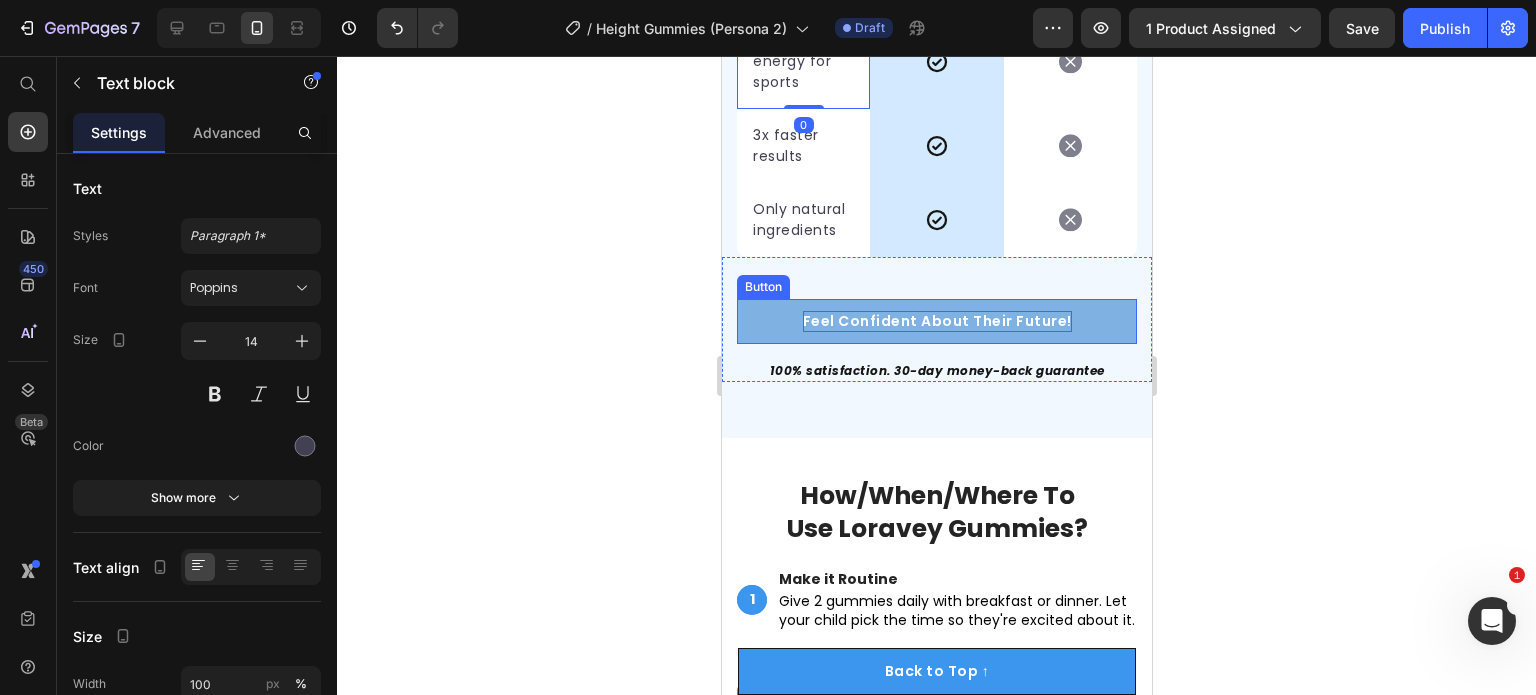 click on "Feel Confident About Their Future!" at bounding box center (936, 321) 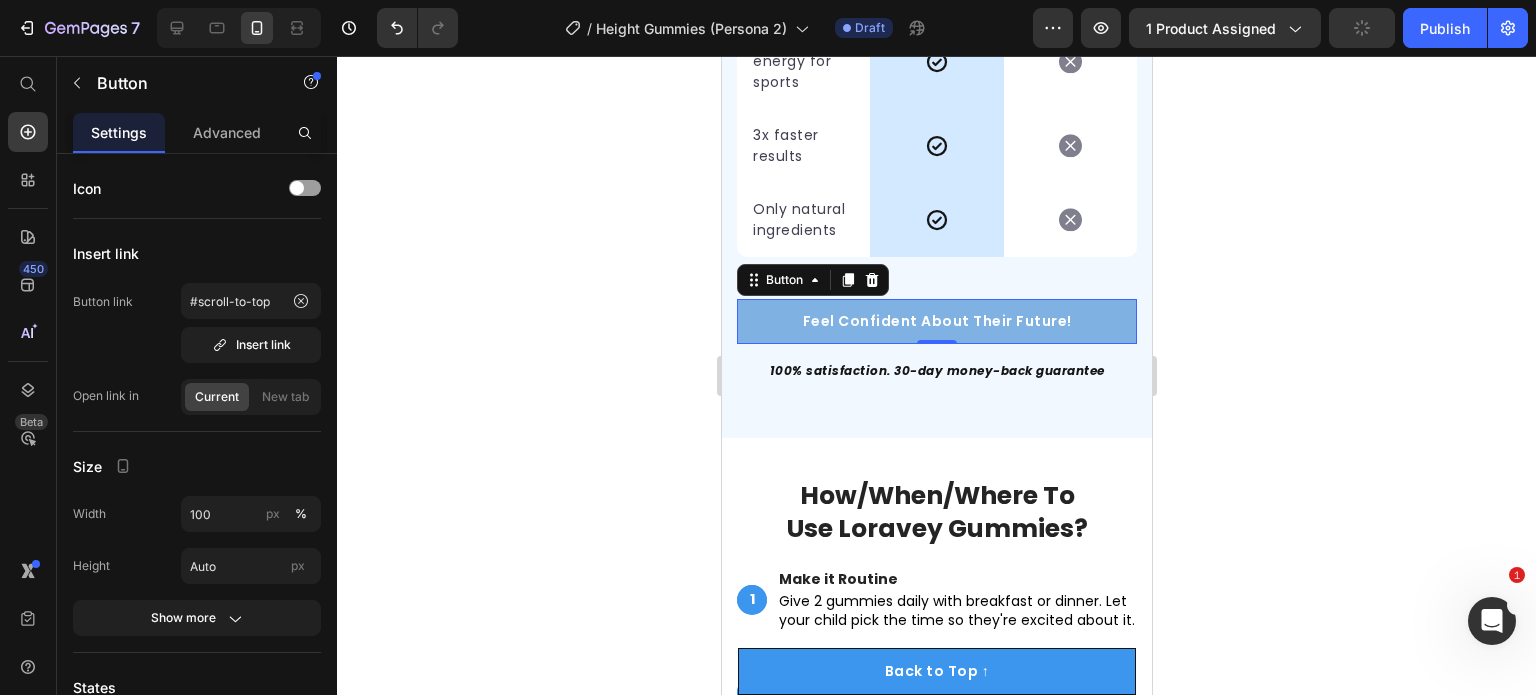 click on "Feel Confident About Their Future!" at bounding box center [936, 321] 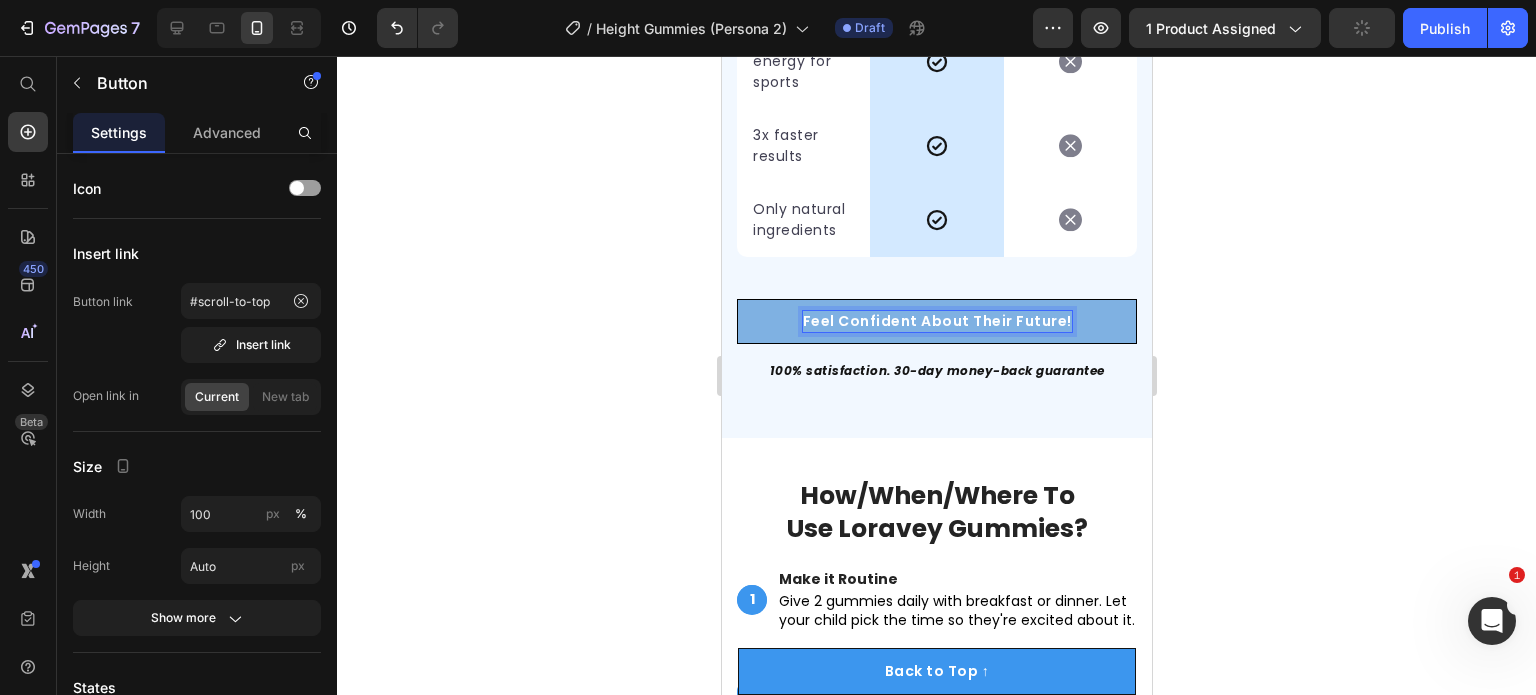 click on "Feel Confident About Their Future!" at bounding box center (936, 321) 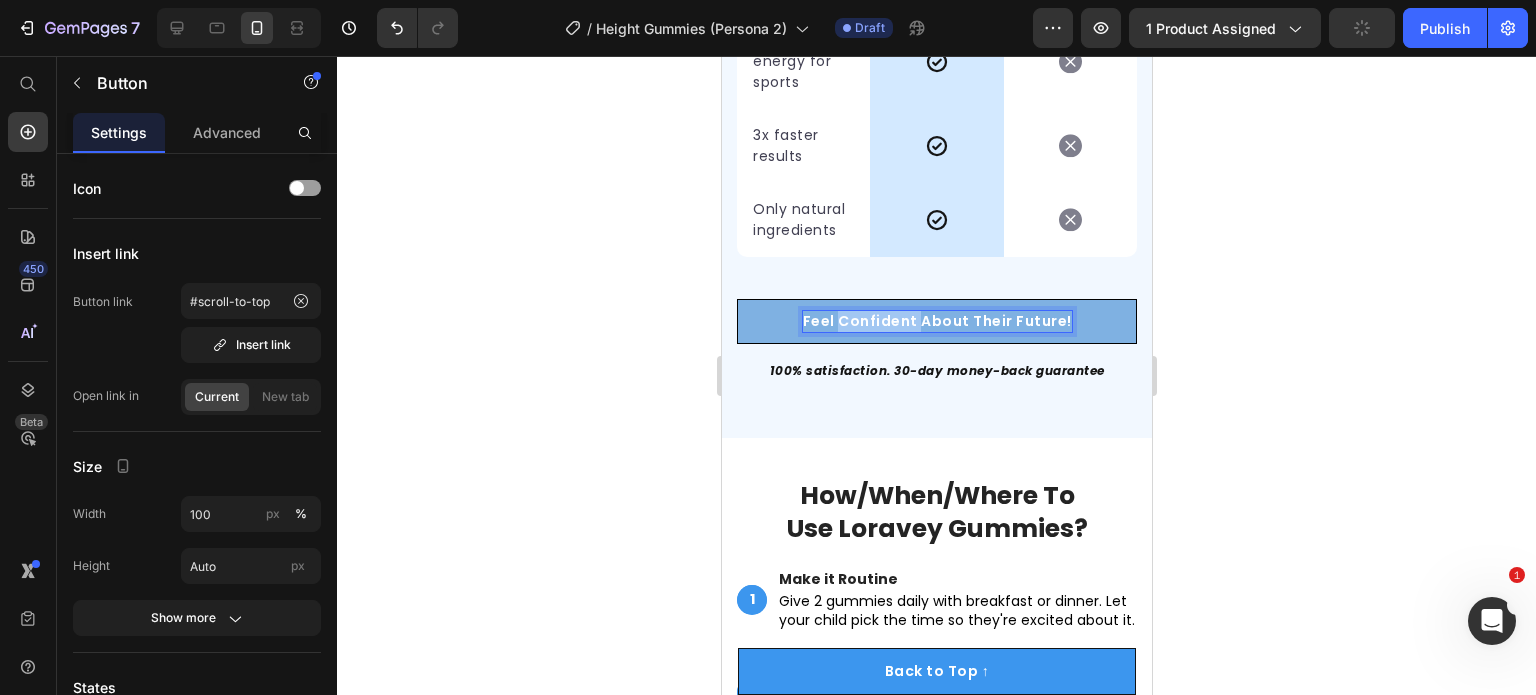 click on "Feel Confident About Their Future!" at bounding box center (936, 321) 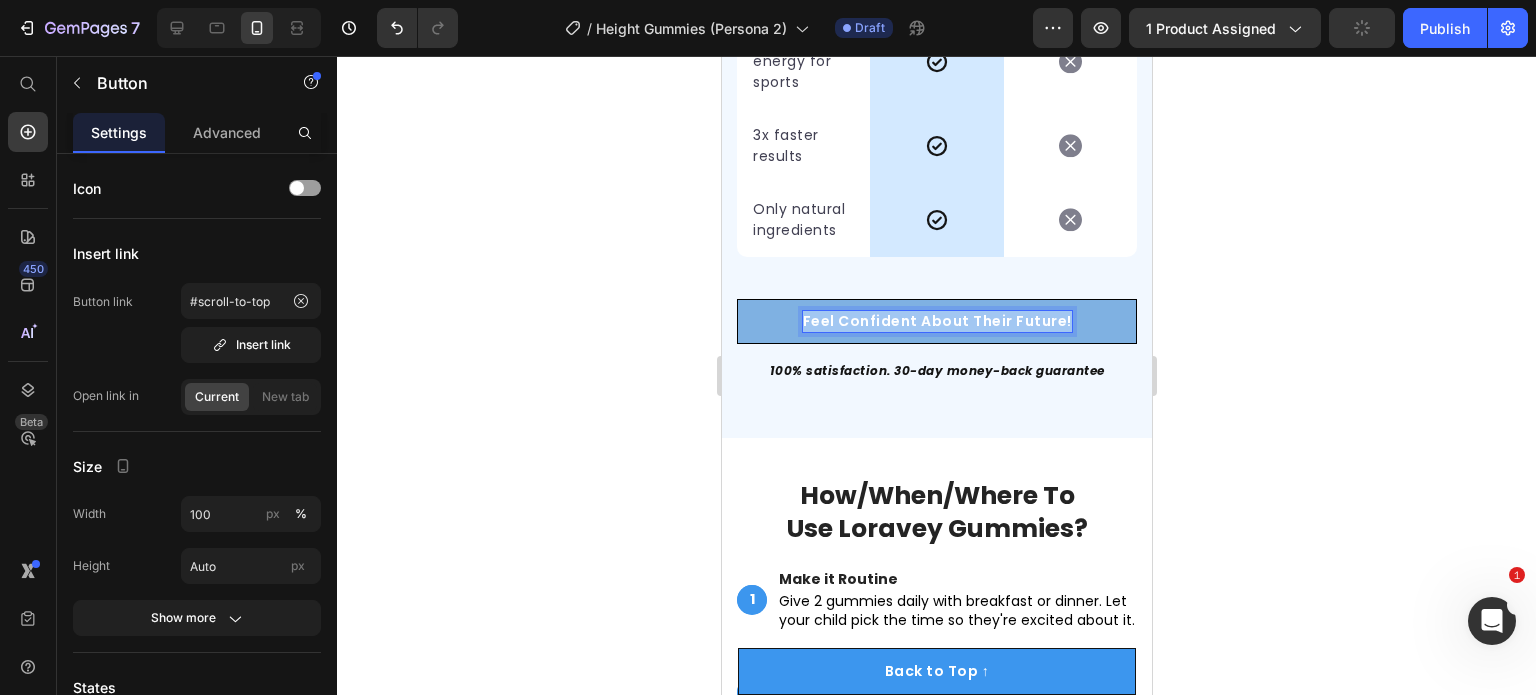 click on "Feel Confident About Their Future!" at bounding box center [936, 321] 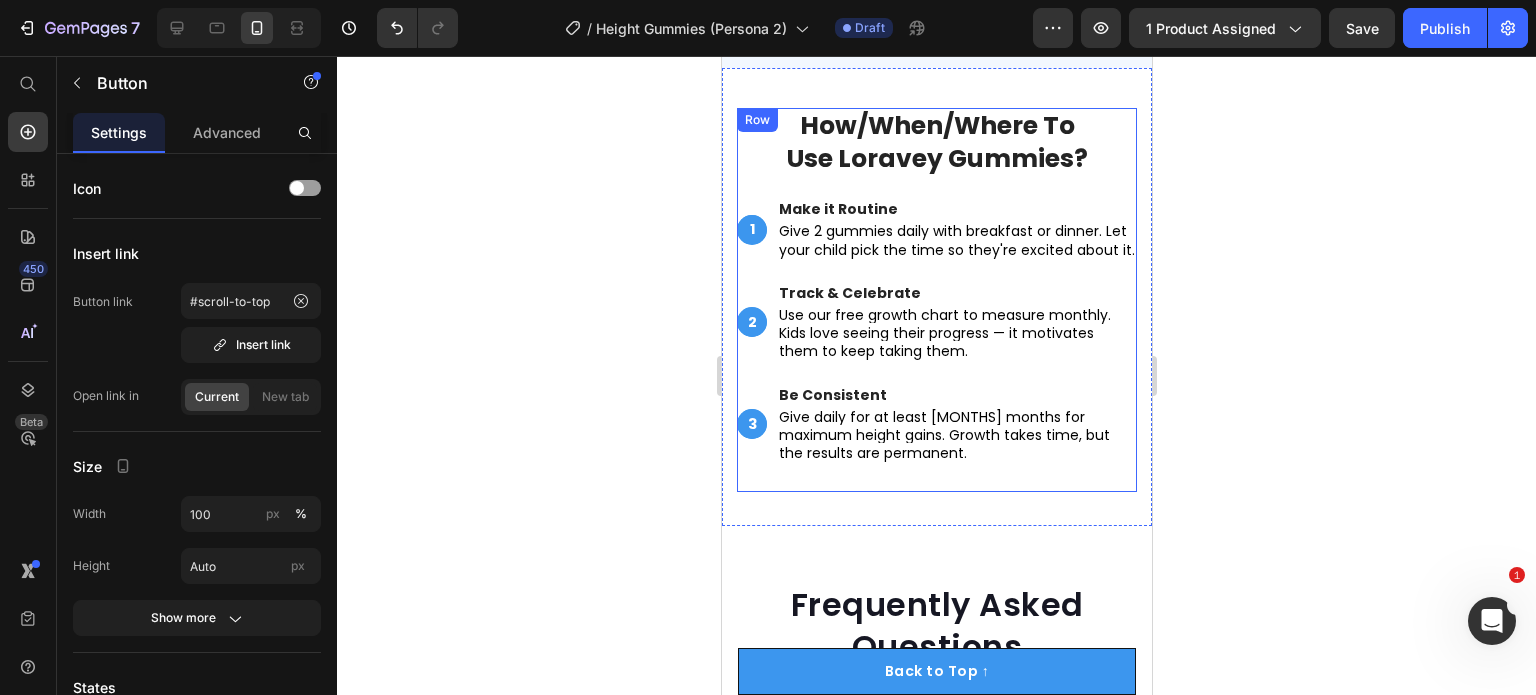scroll, scrollTop: 6787, scrollLeft: 0, axis: vertical 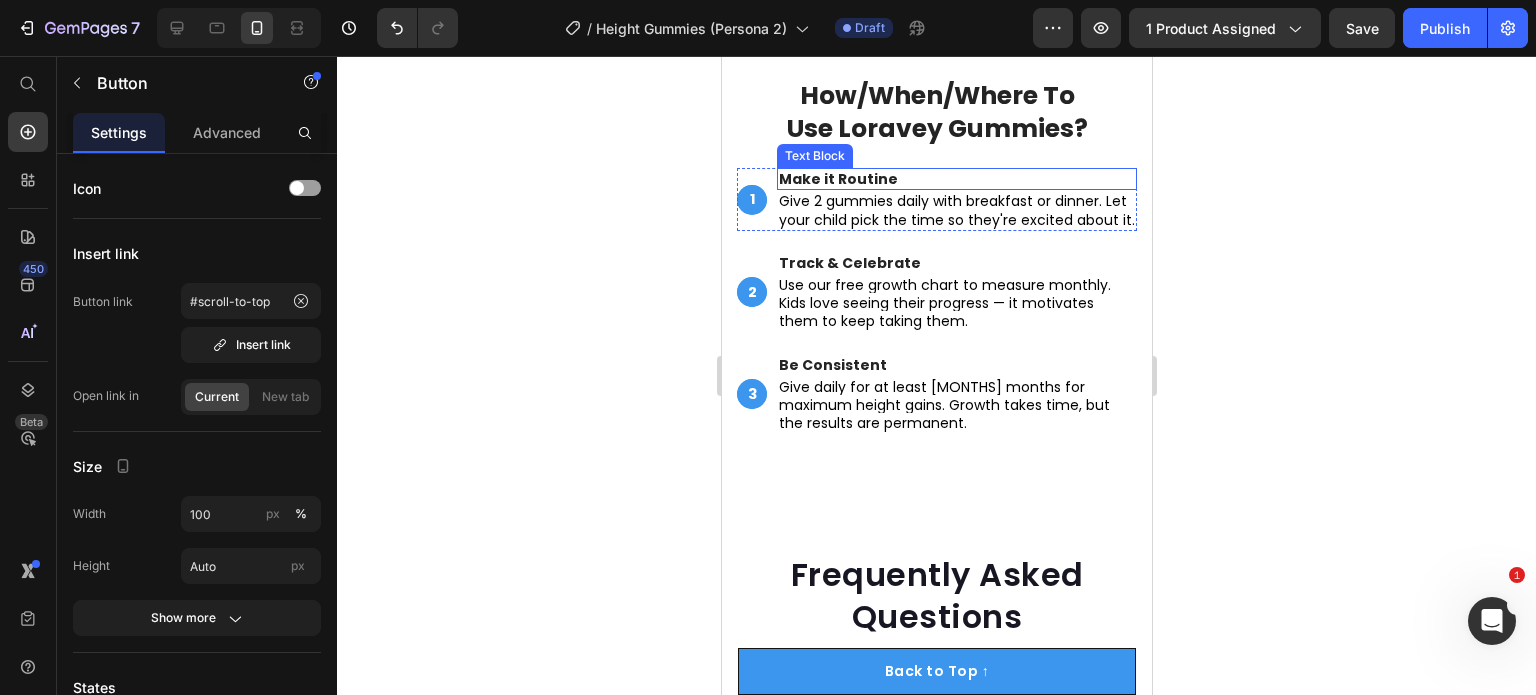 click on "Make it Routine" at bounding box center [956, 179] 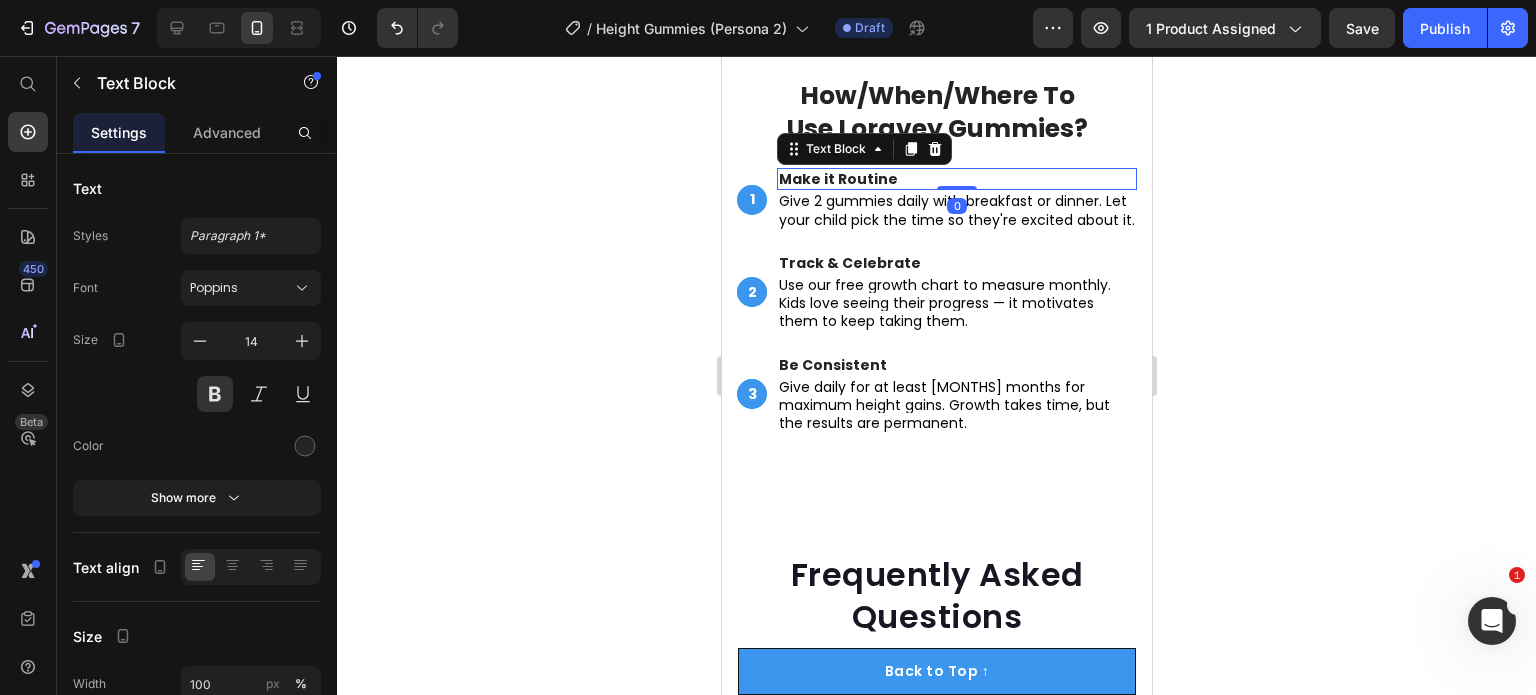 click on "Make it Routine" at bounding box center (956, 179) 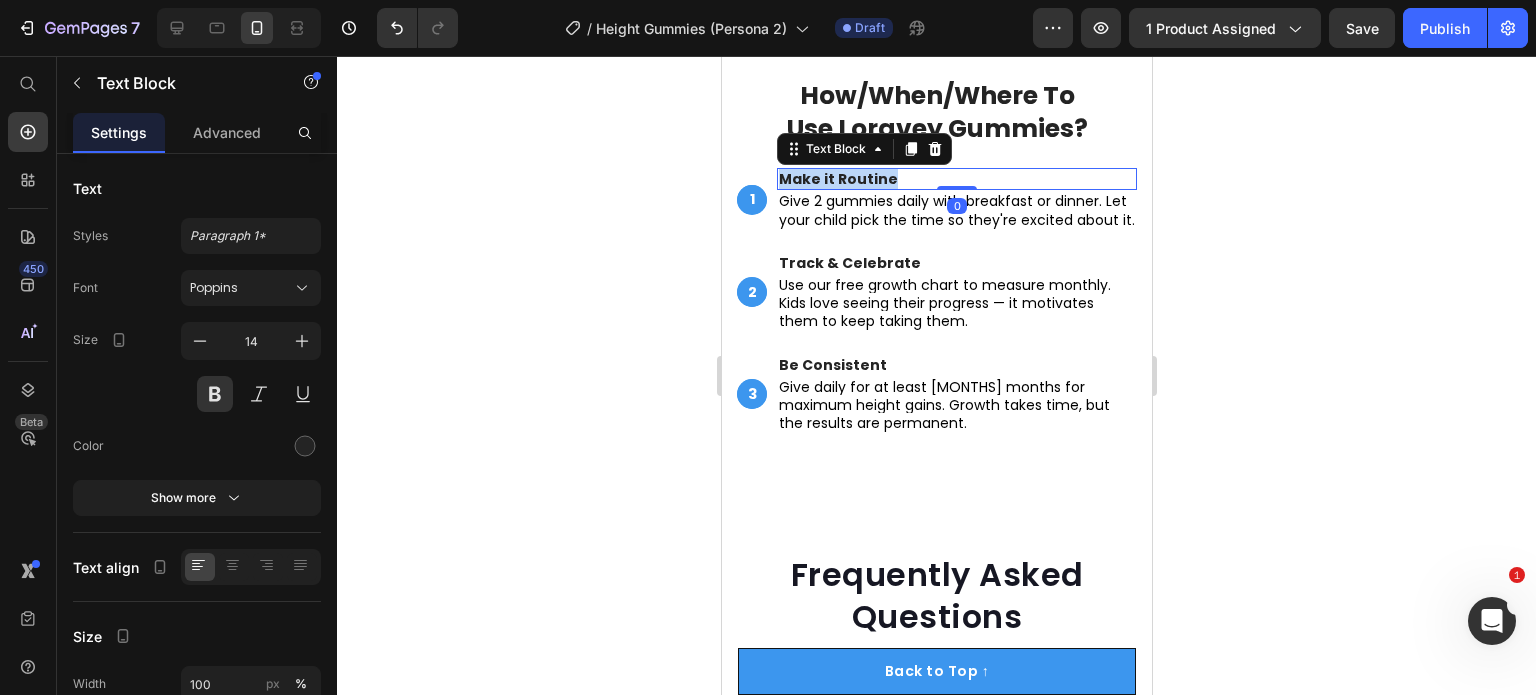 click on "Make it Routine" at bounding box center (956, 179) 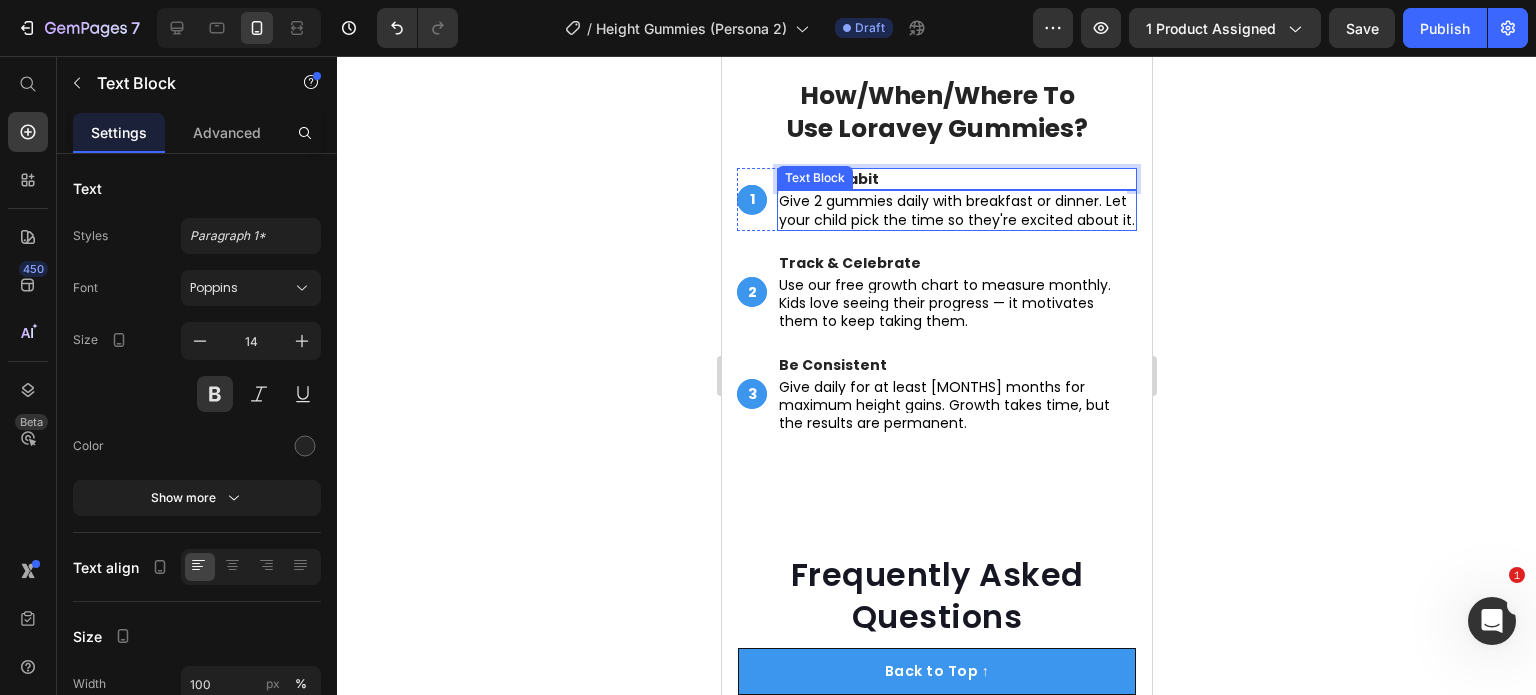 click on "Give 2 gummies daily with breakfast or dinner. Let your child pick the time so they're excited about it." at bounding box center (956, 210) 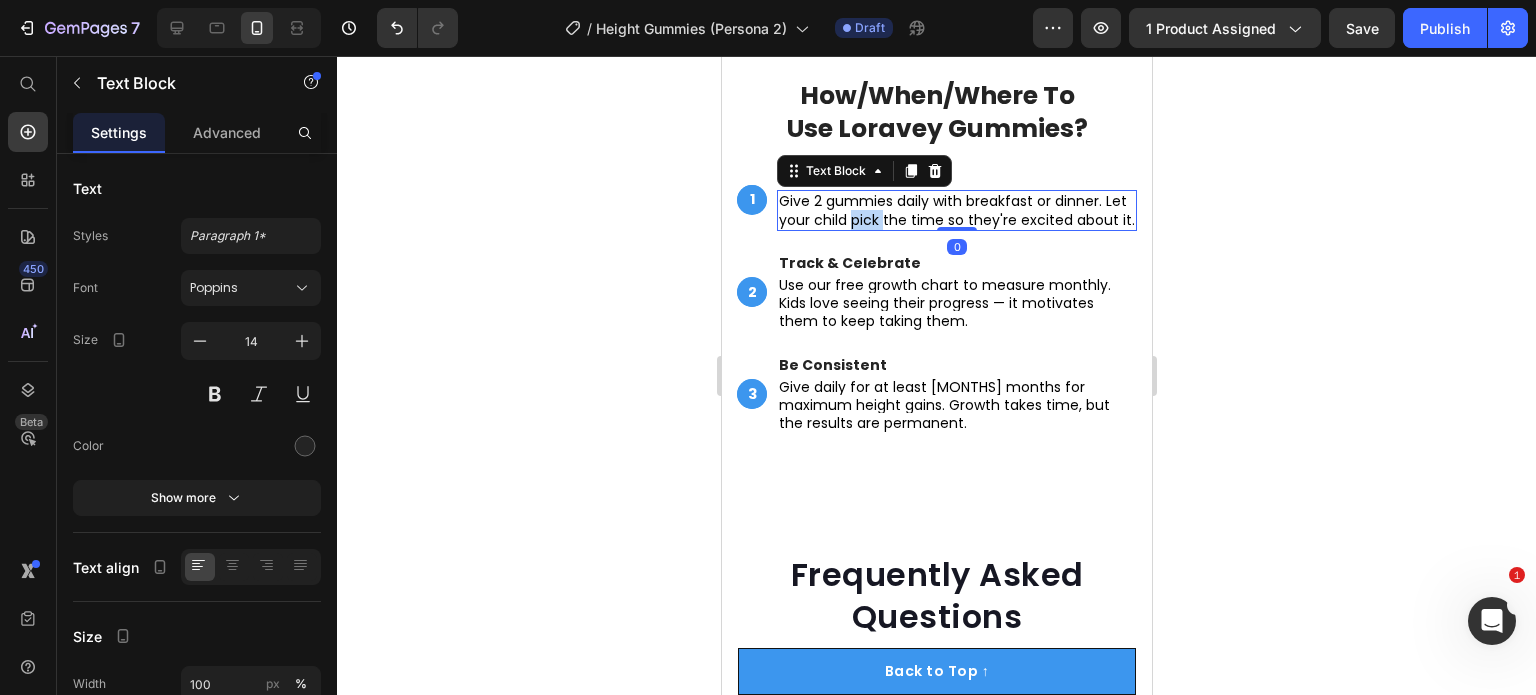 click on "Give 2 gummies daily with breakfast or dinner. Let your child pick the time so they're excited about it." at bounding box center [956, 210] 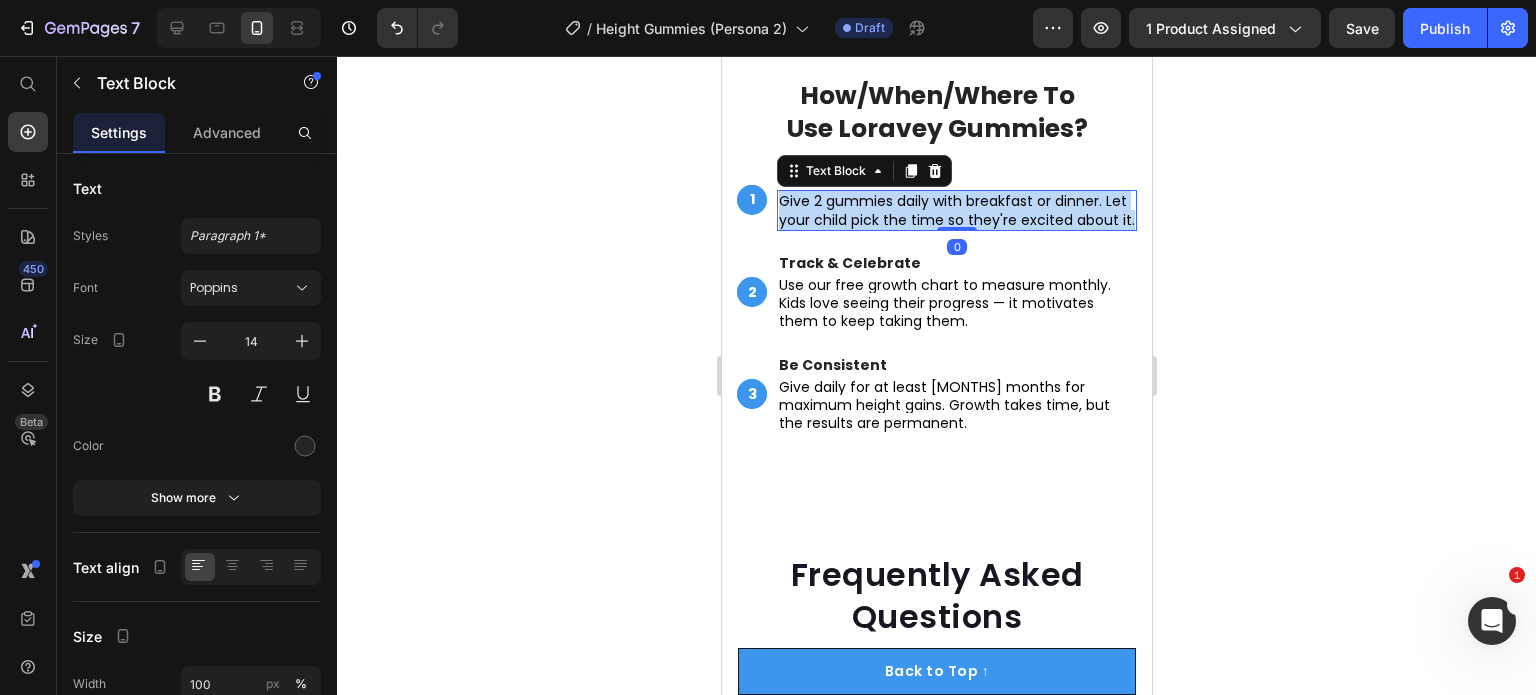click on "Give 2 gummies daily with breakfast or dinner. Let your child pick the time so they're excited about it." at bounding box center (956, 210) 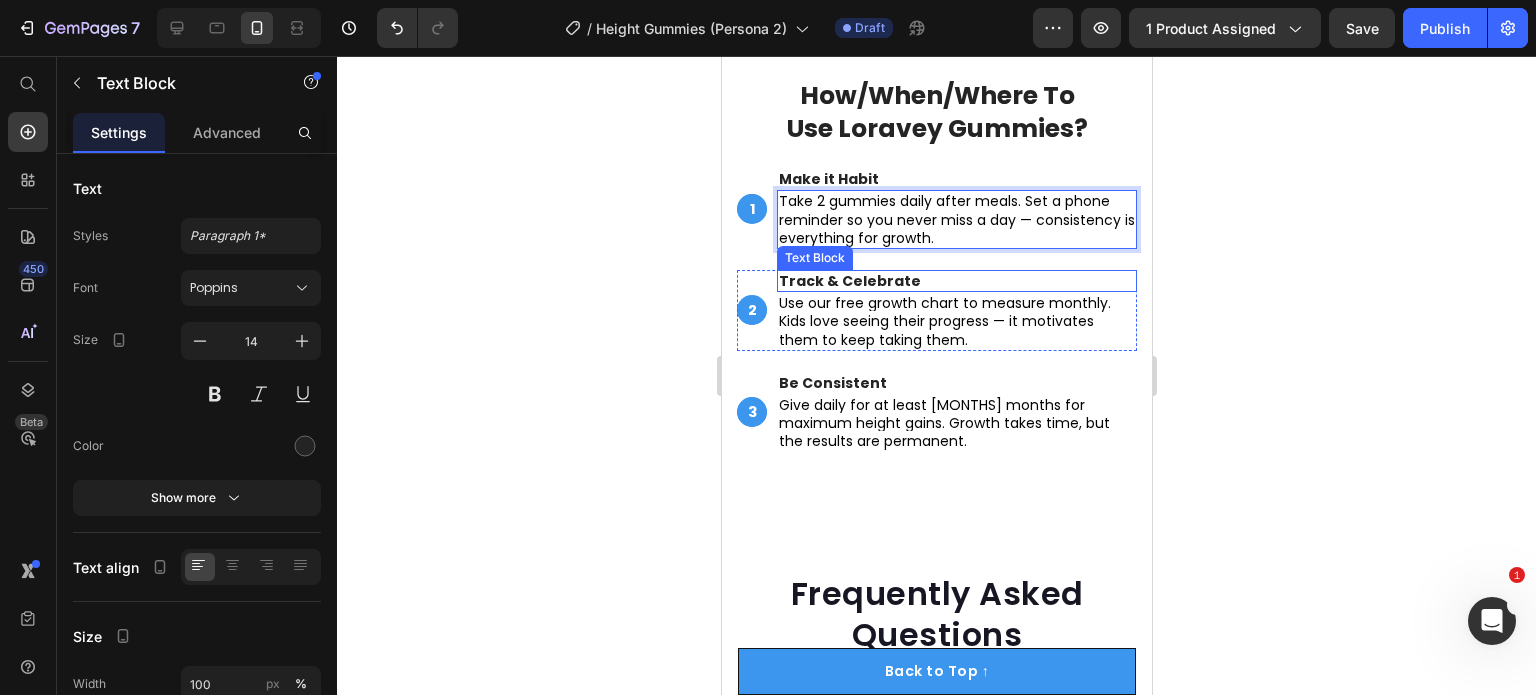 click on "Track & Celebrate" at bounding box center [956, 281] 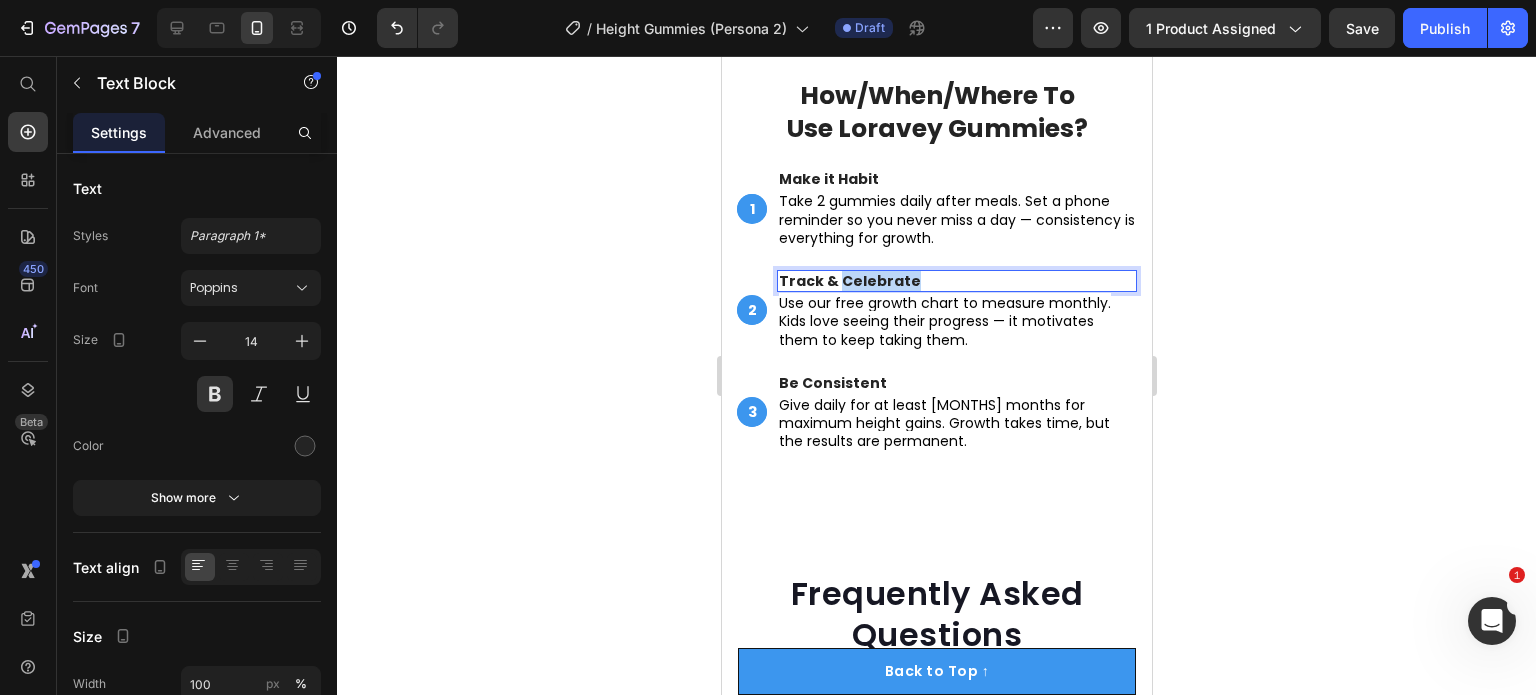 click on "Track & Celebrate" at bounding box center [956, 281] 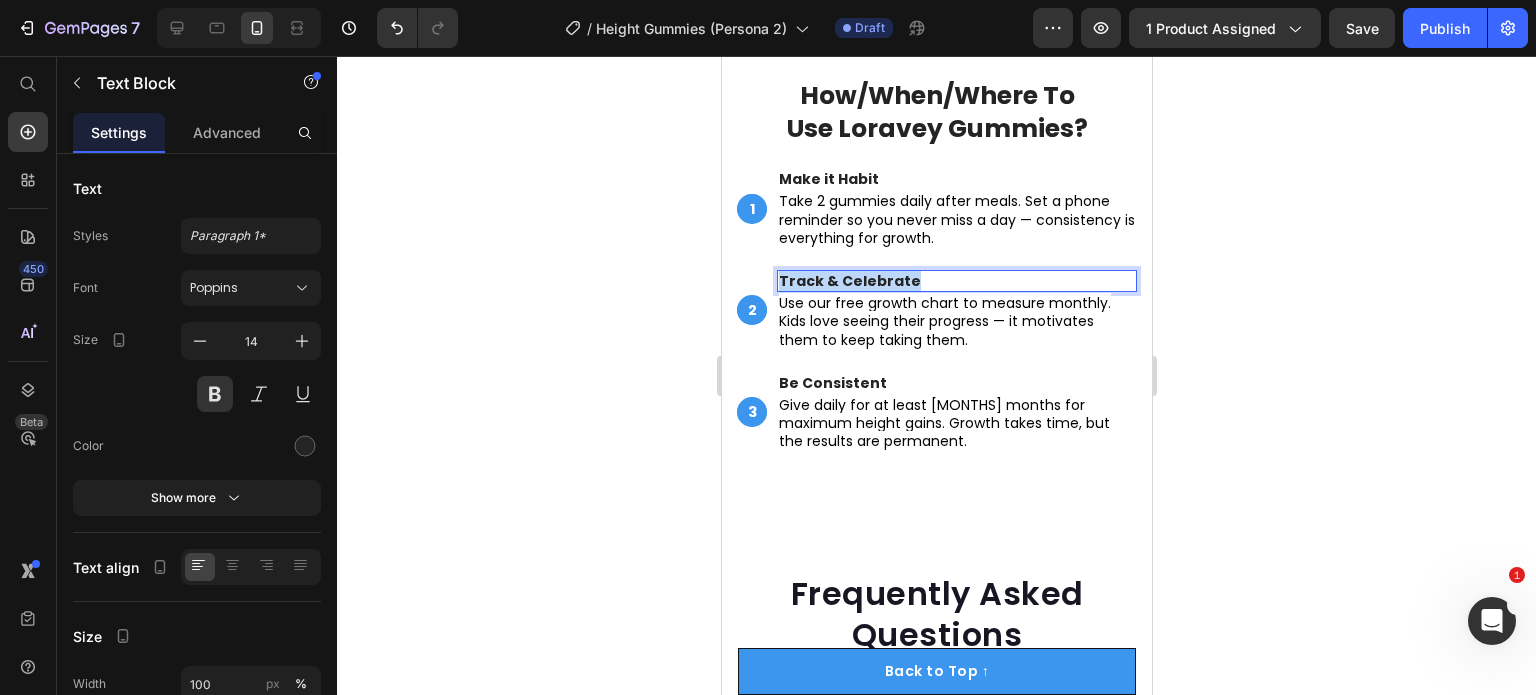 click on "Track & Celebrate" at bounding box center [956, 281] 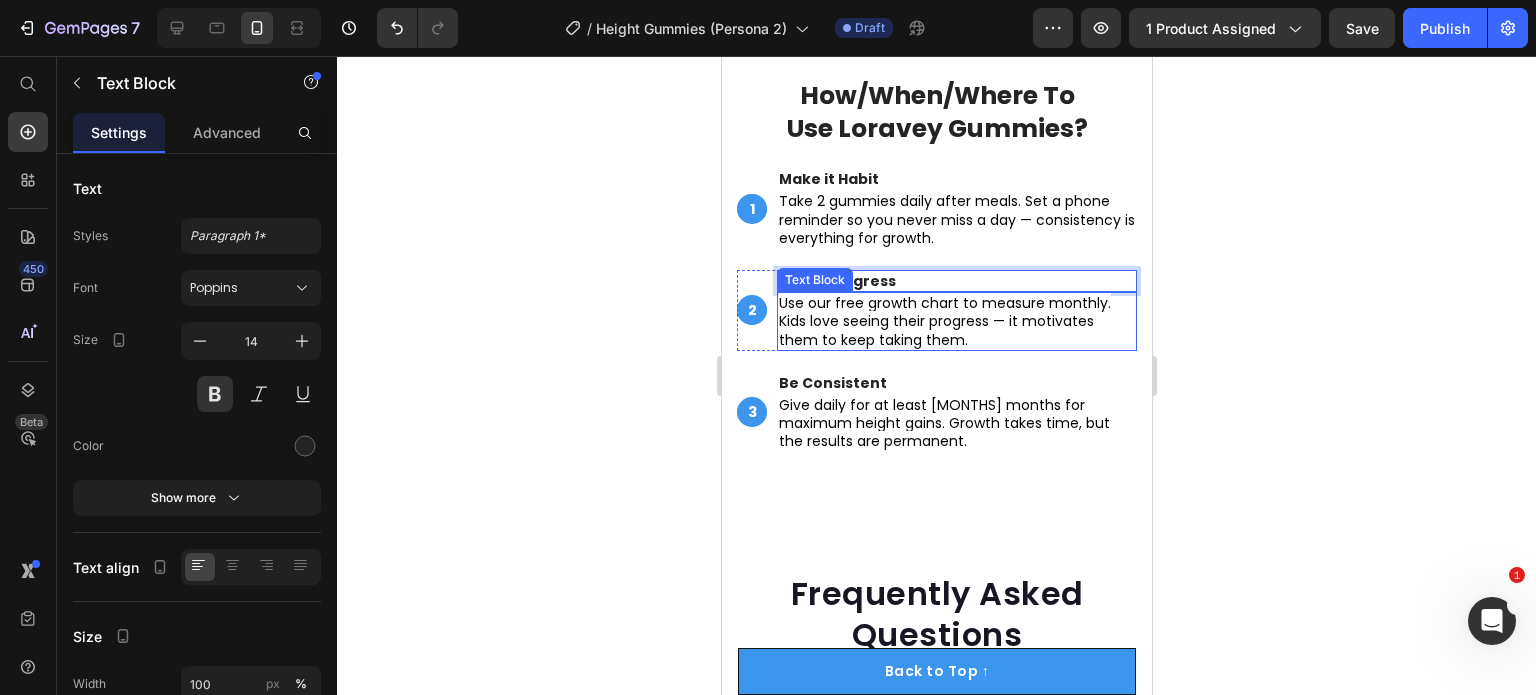 click on "Use our free growth chart to measure monthly. Kids love seeing their progress — it motivates them to keep taking them." at bounding box center (944, 321) 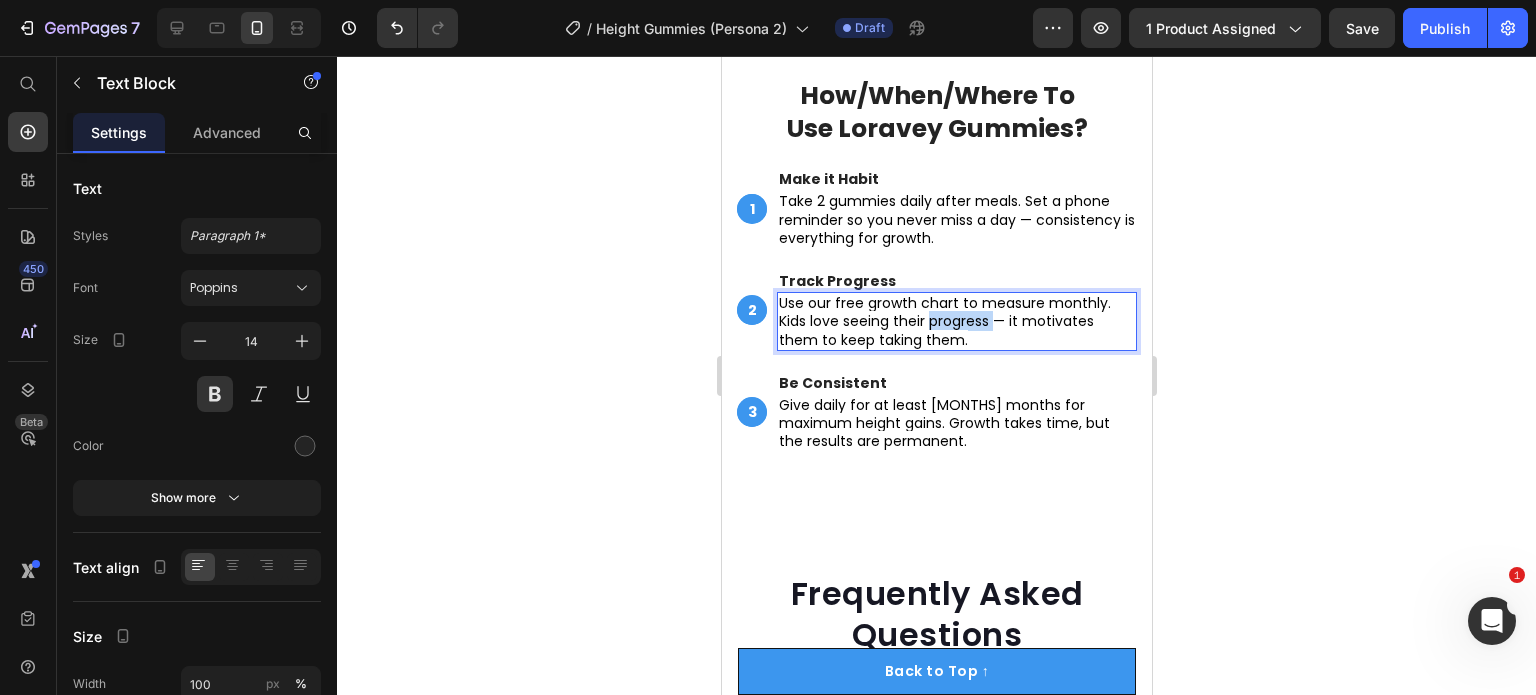 click on "Use our free growth chart to measure monthly. Kids love seeing their progress — it motivates them to keep taking them." at bounding box center (944, 321) 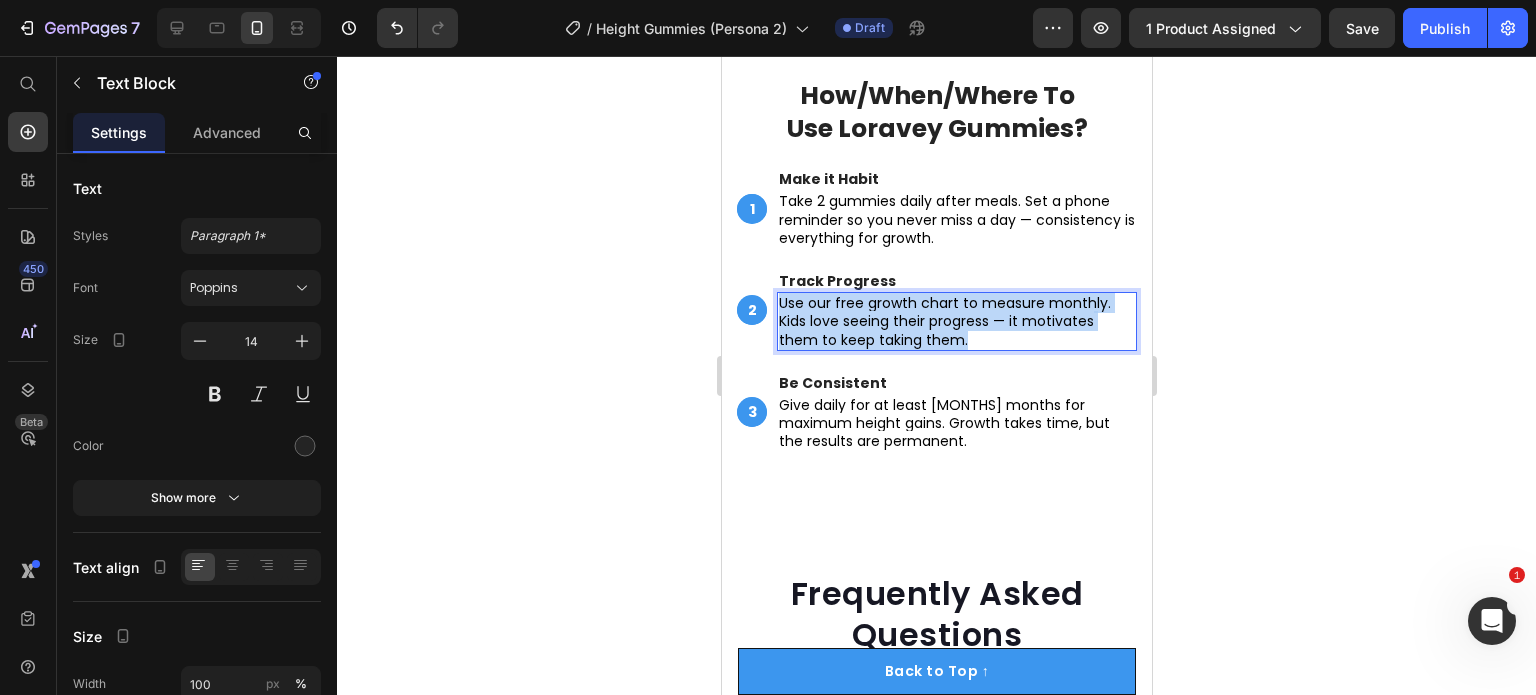 click on "Use our free growth chart to measure monthly. Kids love seeing their progress — it motivates them to keep taking them." at bounding box center (944, 321) 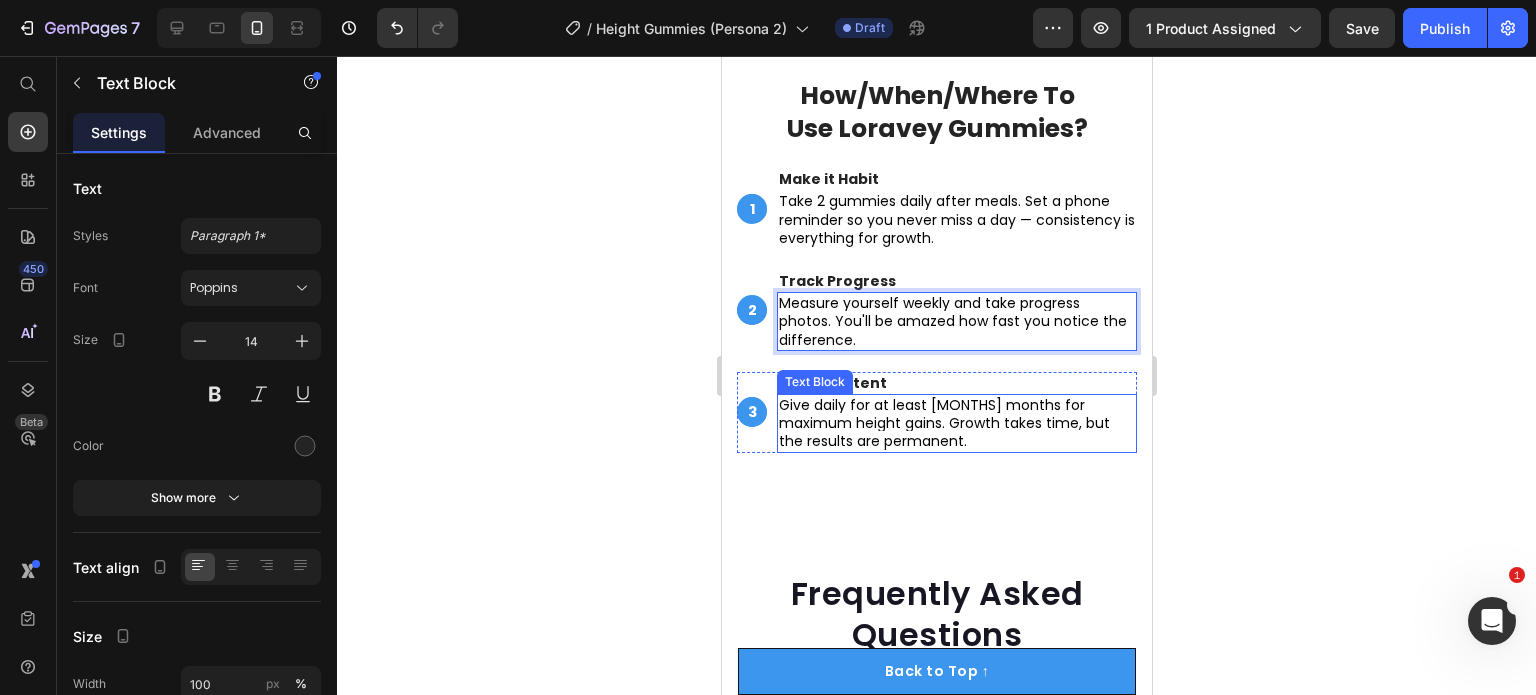 click on "Give daily for at least 3 months for maximum height gains. Growth takes time, but the results are permanent." at bounding box center (943, 423) 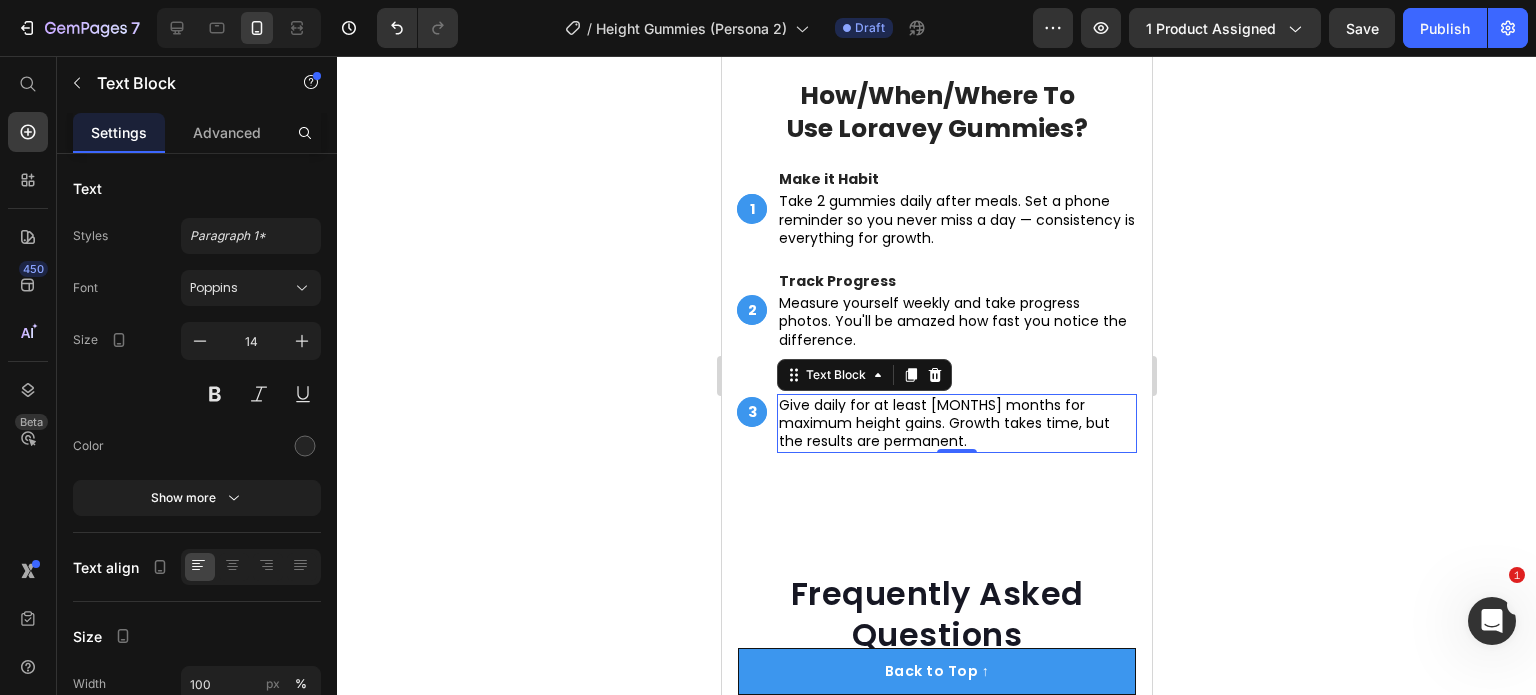 click on "Give daily for at least 3 months for maximum height gains. Growth takes time, but the results are permanent." at bounding box center (943, 423) 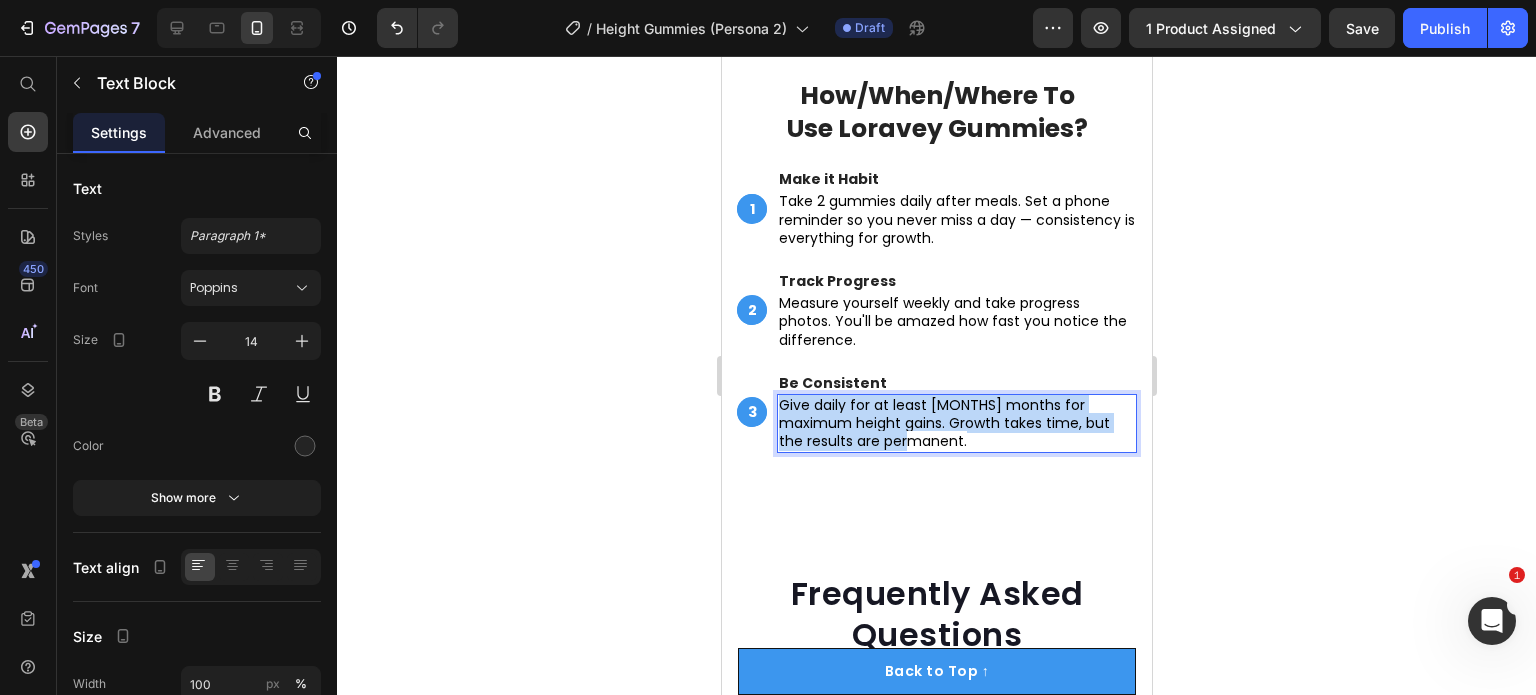 click on "Give daily for at least 3 months for maximum height gains. Growth takes time, but the results are permanent." at bounding box center (943, 423) 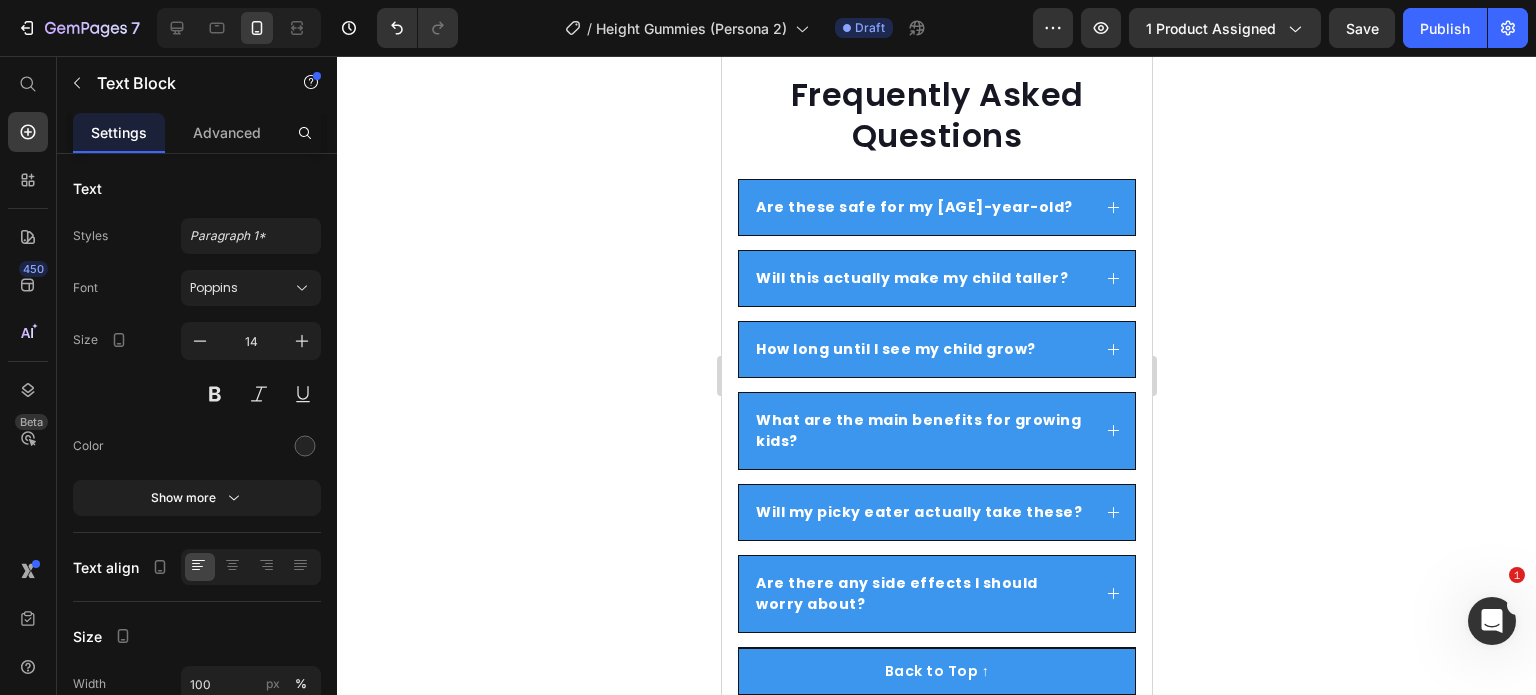 scroll, scrollTop: 7287, scrollLeft: 0, axis: vertical 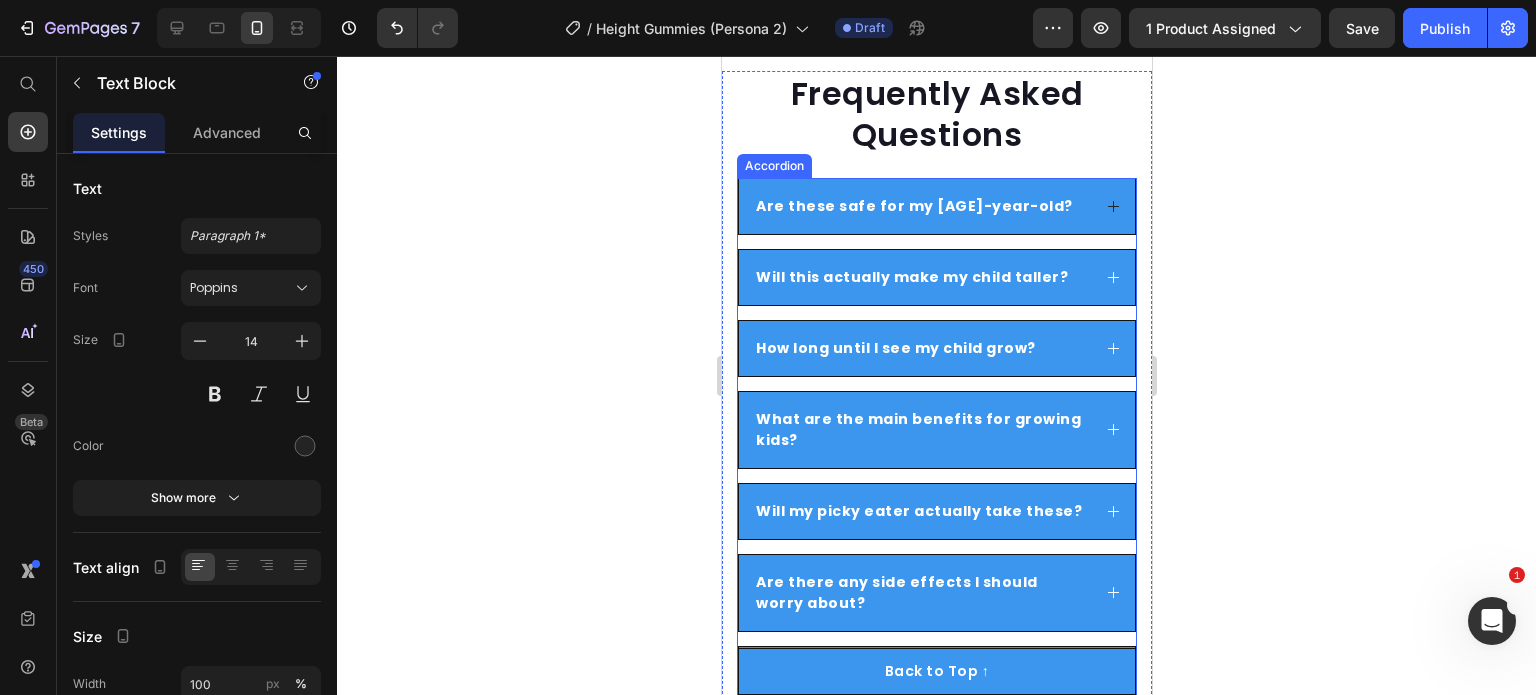 click on "Are these safe for my 8-year-old?" at bounding box center [936, 206] 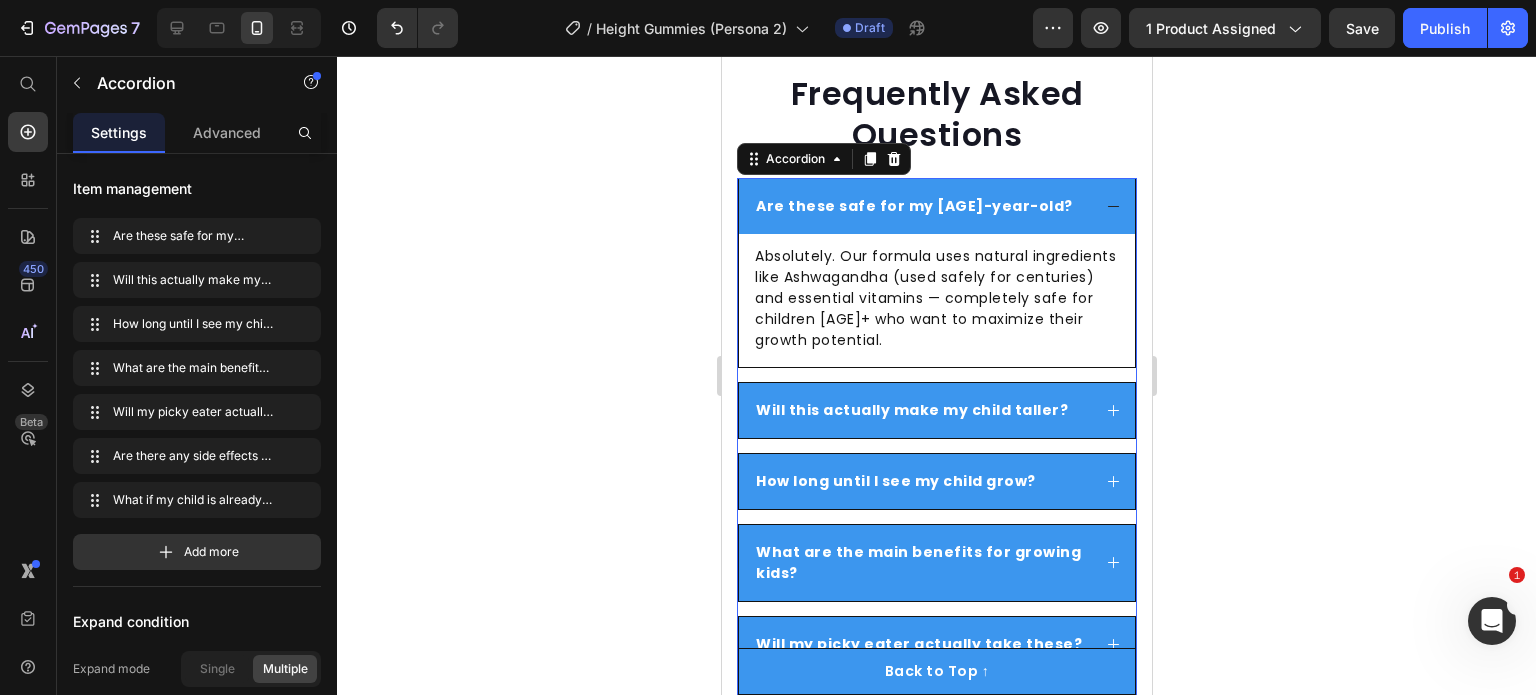 click on "Are these safe for my 8-year-old?" at bounding box center [913, 206] 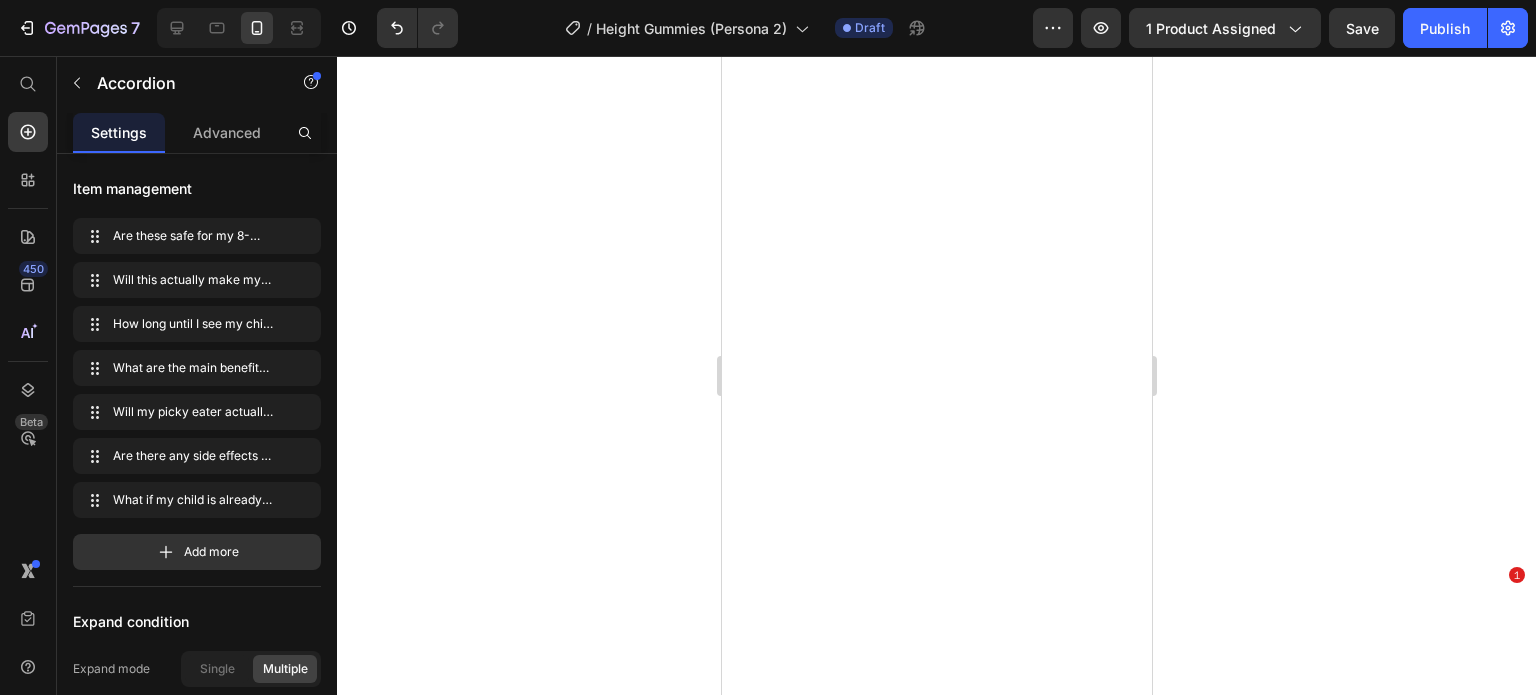scroll, scrollTop: 0, scrollLeft: 0, axis: both 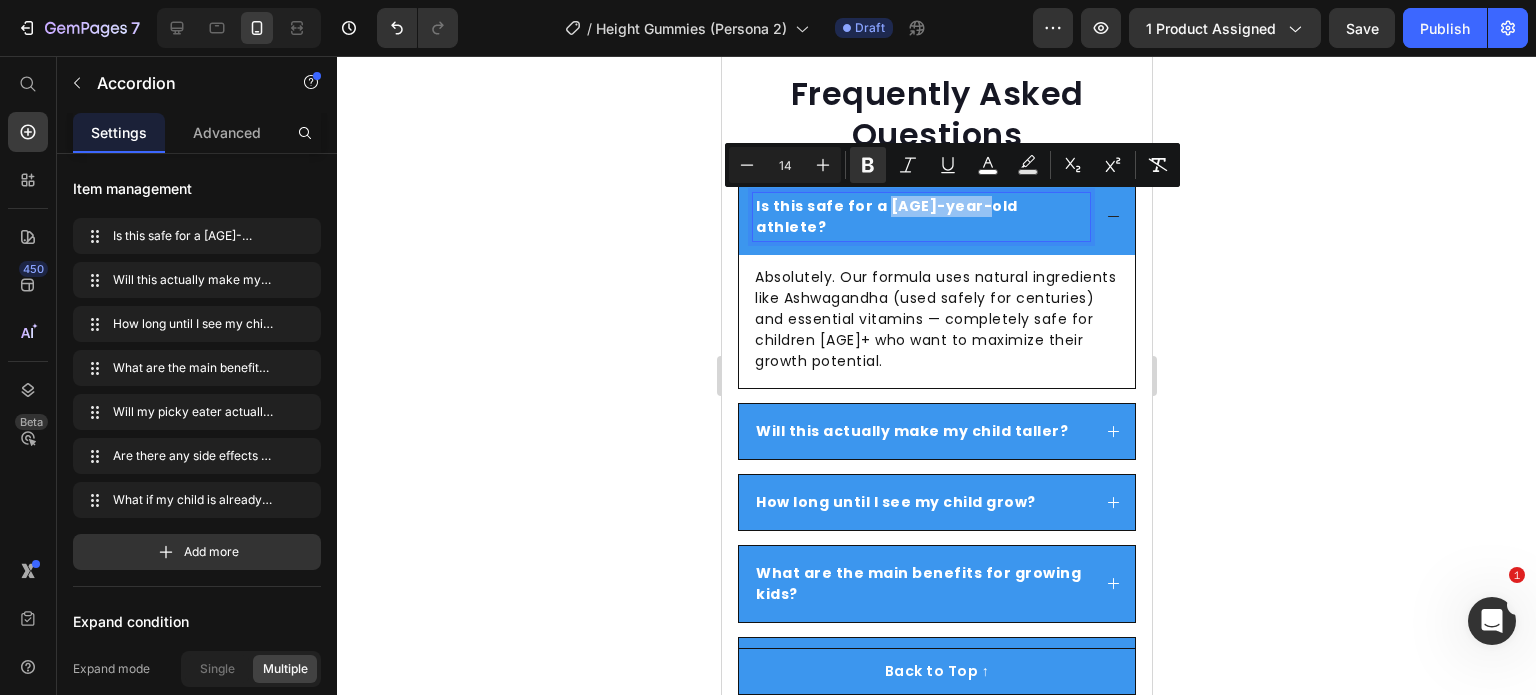 drag, startPoint x: 878, startPoint y: 207, endPoint x: 968, endPoint y: 215, distance: 90.35486 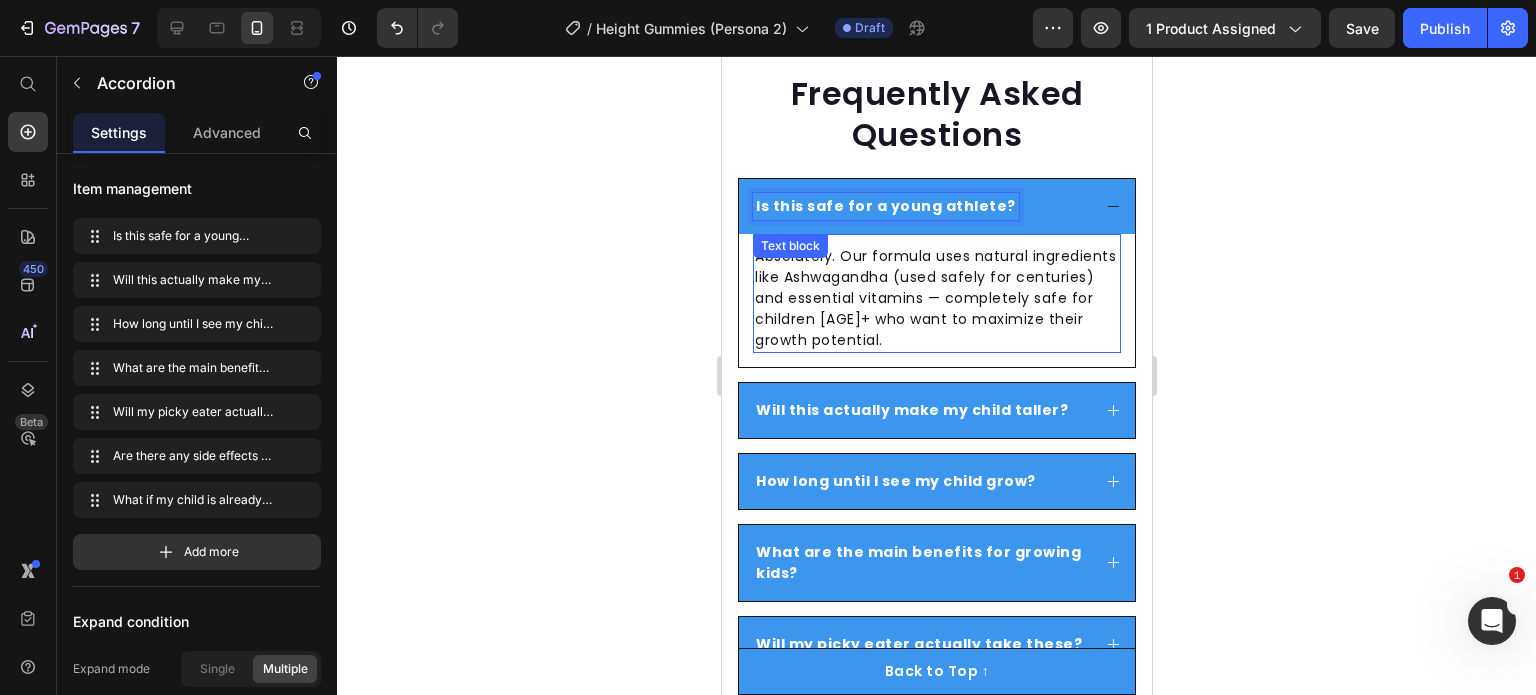 click on "Absolutely. Our formula uses natural ingredients like Ashwagandha (used safely for centuries) and essential vitamins — completely safe for children [AGE]+ who want to maximize their growth potential." at bounding box center [936, 298] 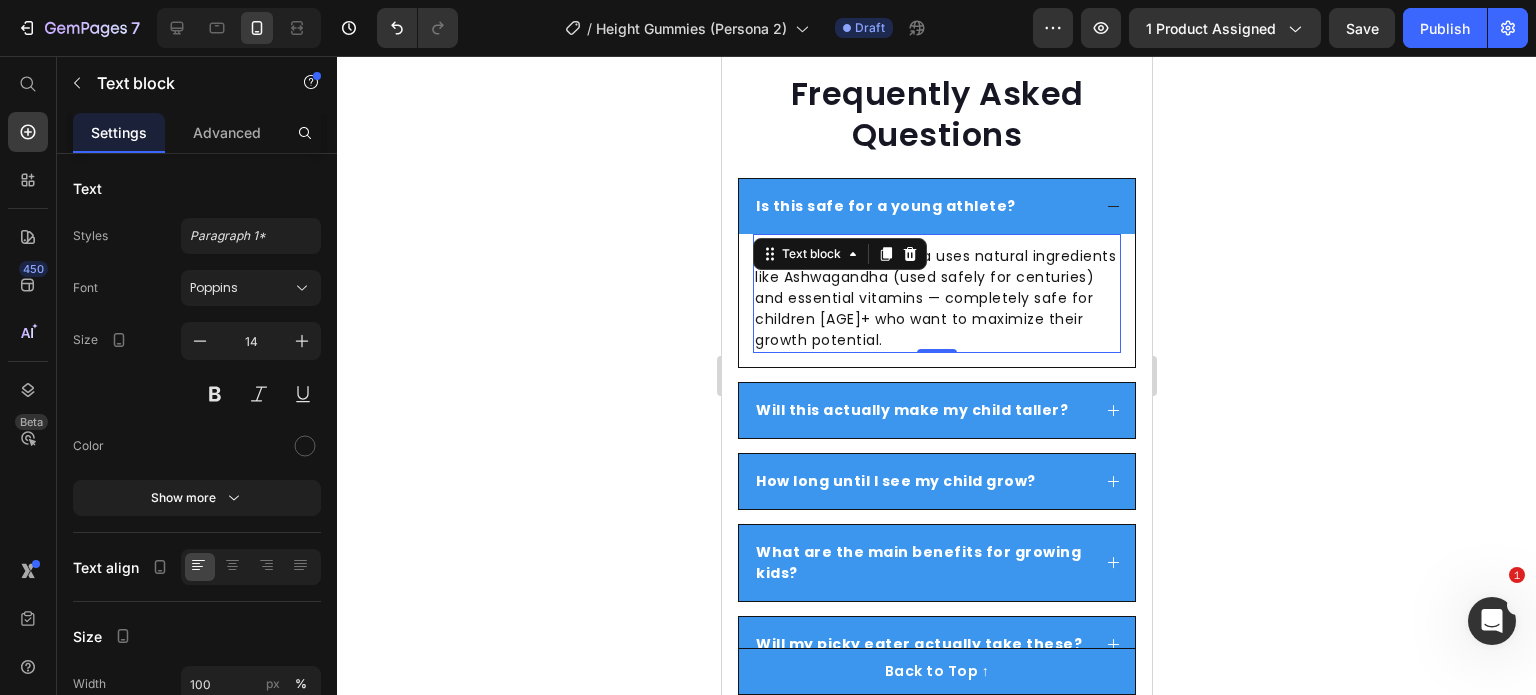 click on "Absolutely. Our formula uses natural ingredients like Ashwagandha (used safely for centuries) and essential vitamins — completely safe for children [AGE]+ who want to maximize their growth potential." at bounding box center [936, 298] 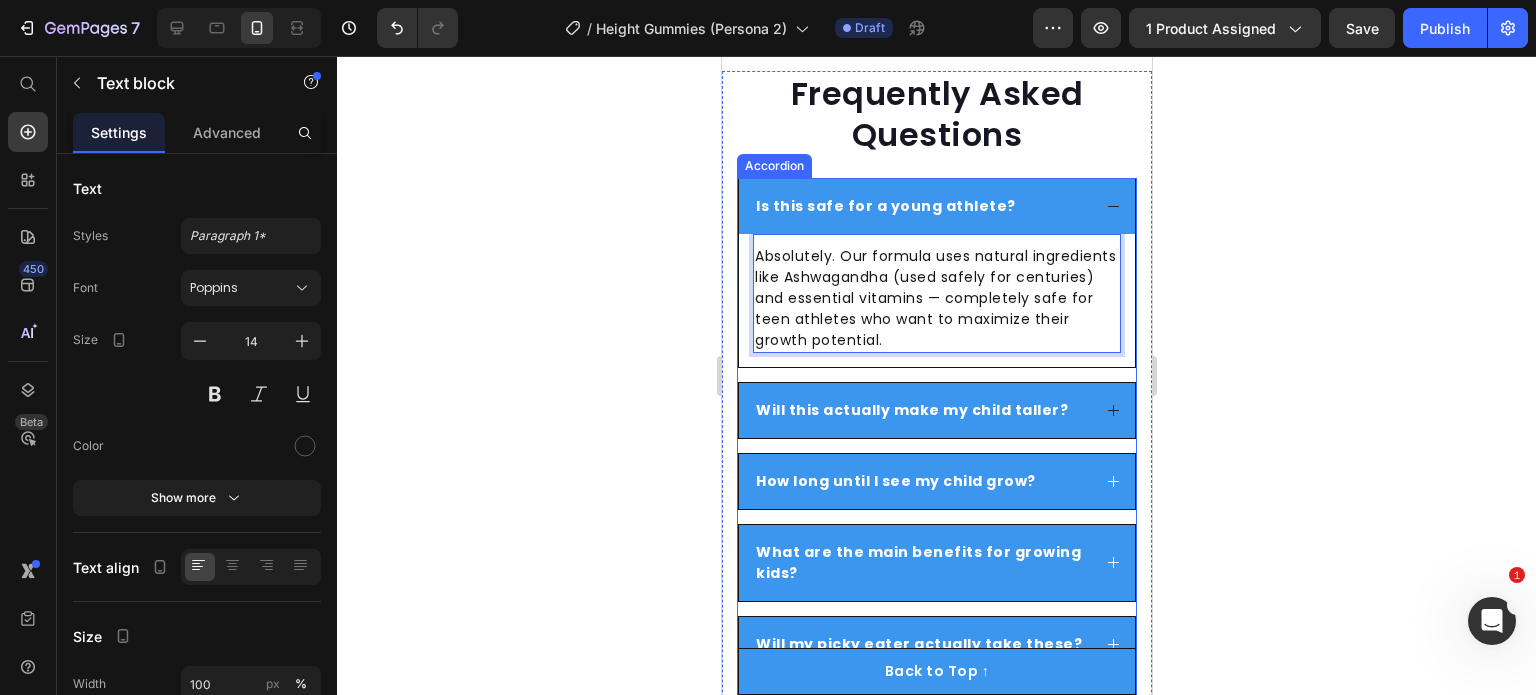 click on "Will this actually make my child taller?" at bounding box center (911, 410) 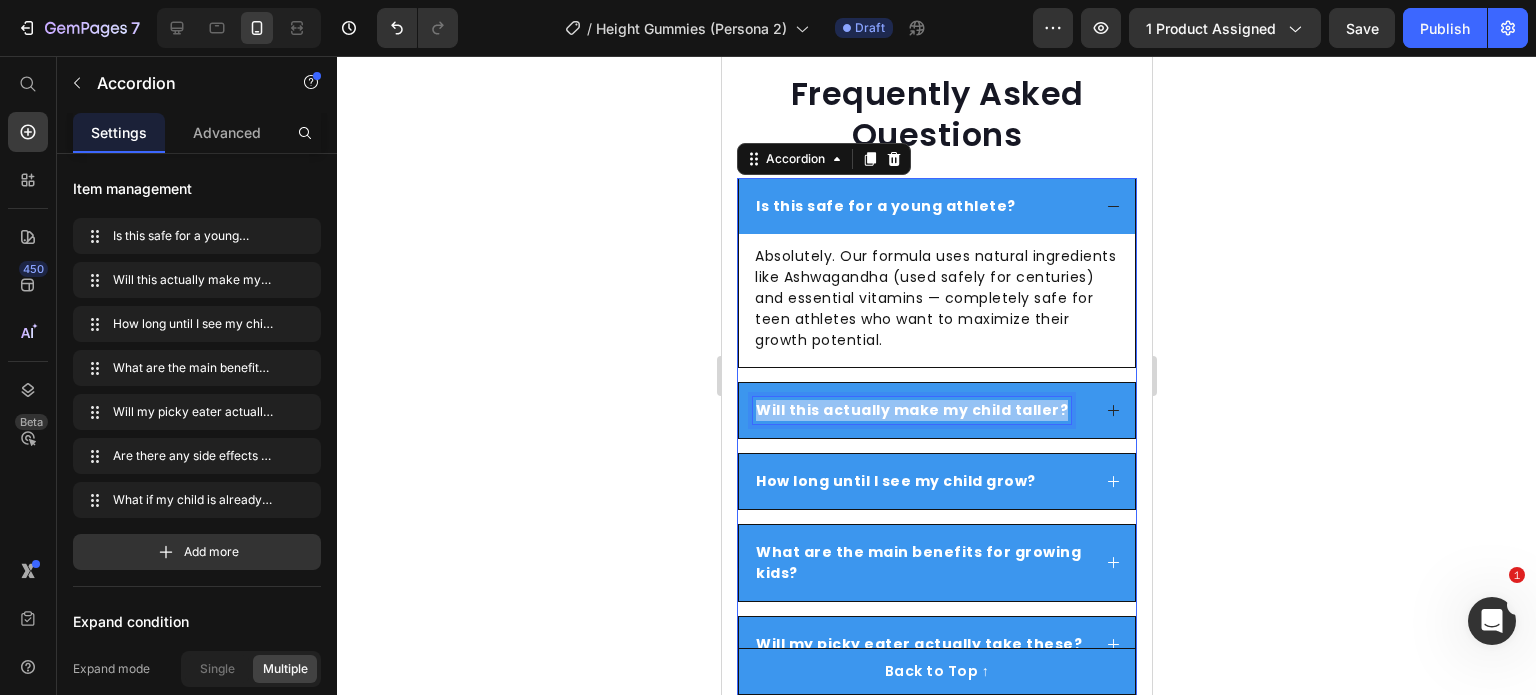 click on "Will this actually make my child taller?" at bounding box center [911, 410] 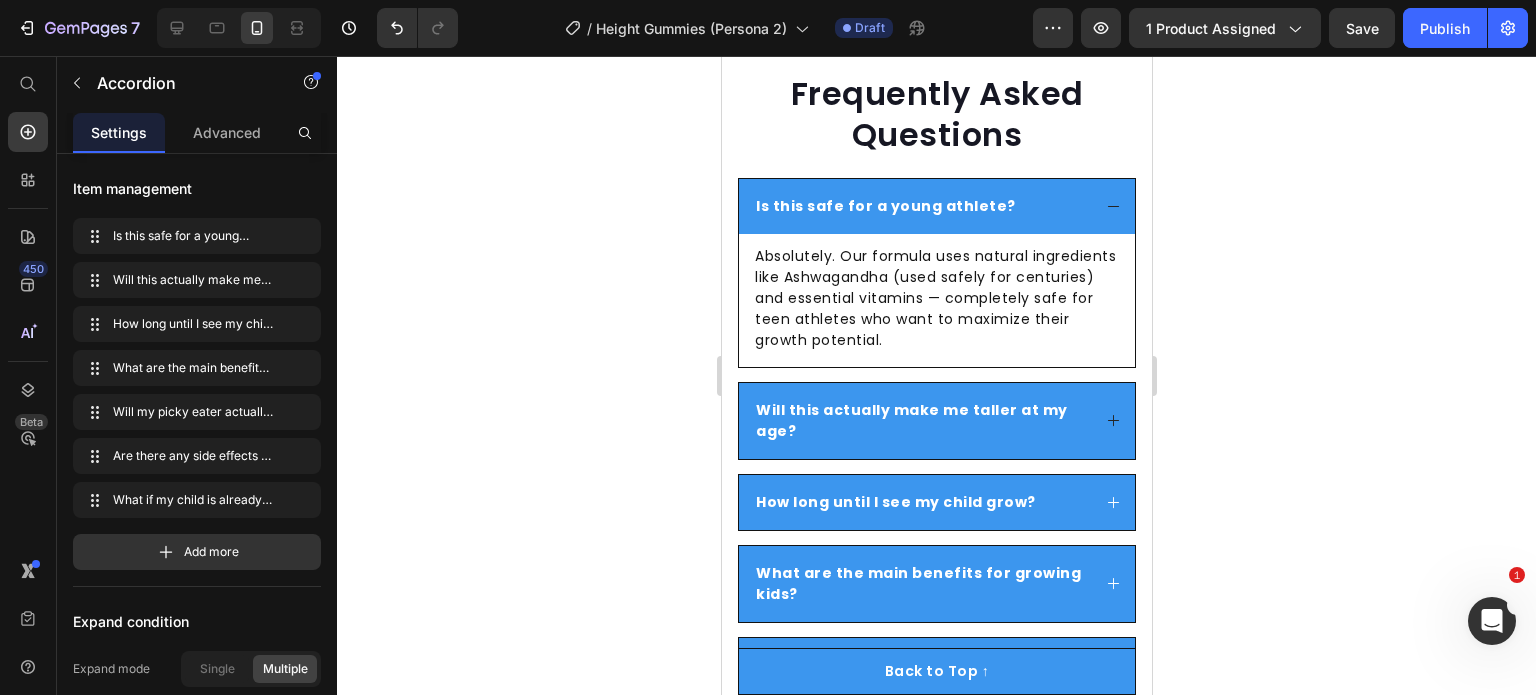 click 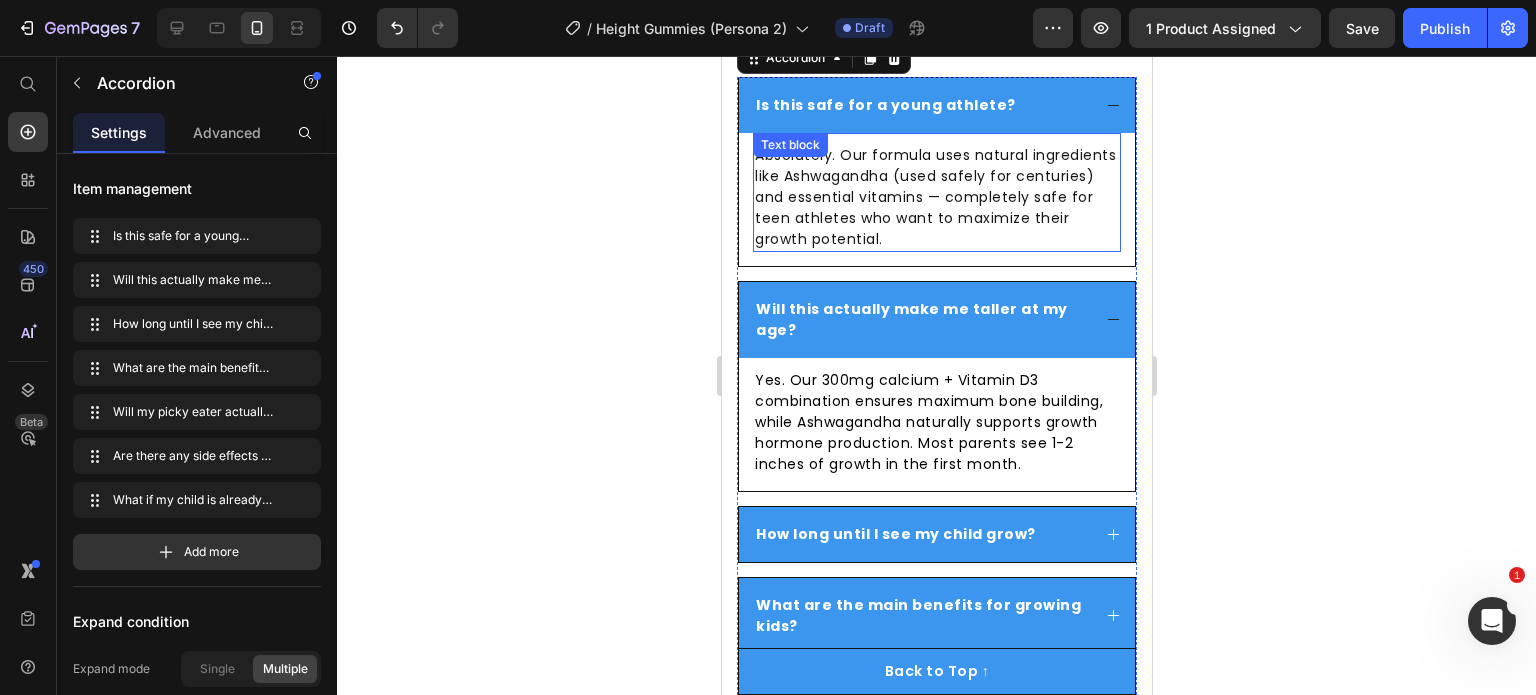 scroll, scrollTop: 7487, scrollLeft: 0, axis: vertical 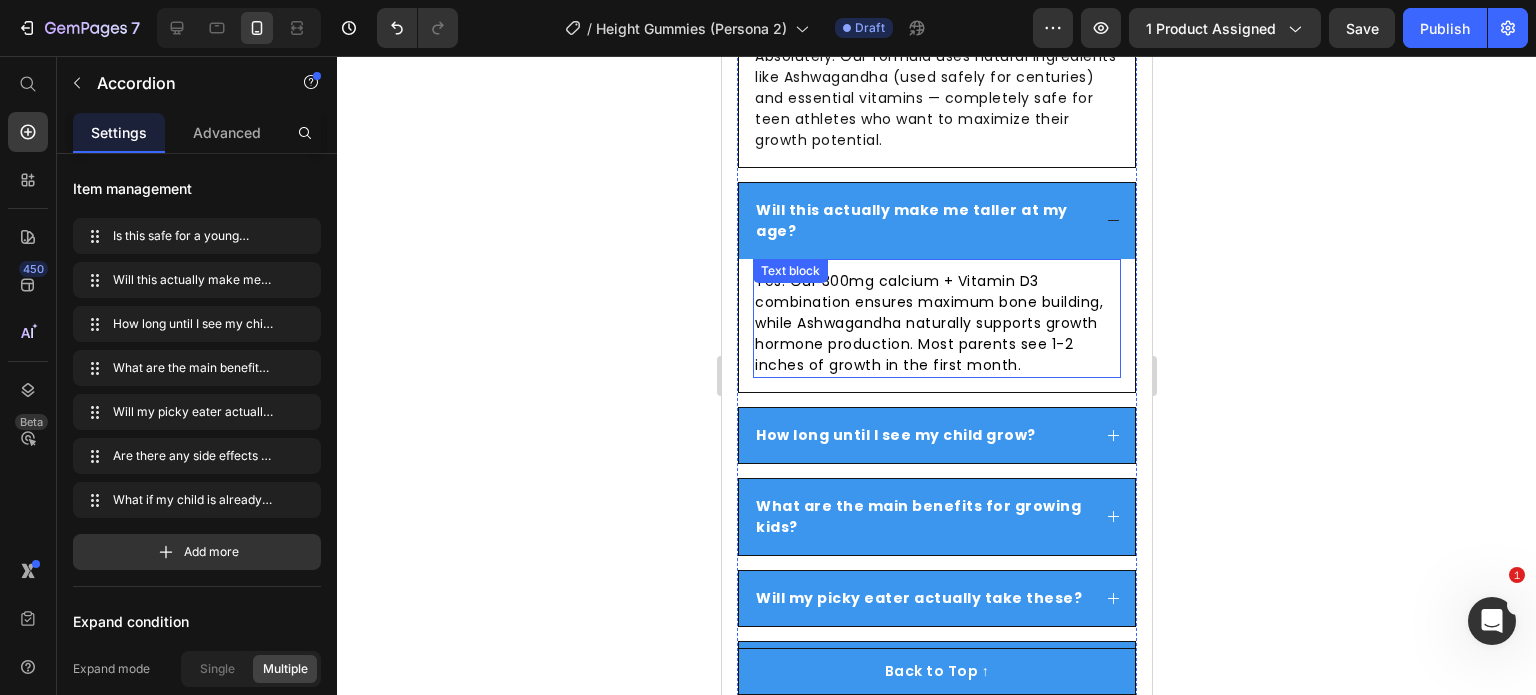 click on "Yes. Our 300mg calcium + Vitamin D3 combination ensures maximum bone building, while Ashwagandha naturally supports growth hormone production. Most parents see 1-2 inches of growth in the first month." at bounding box center (928, 323) 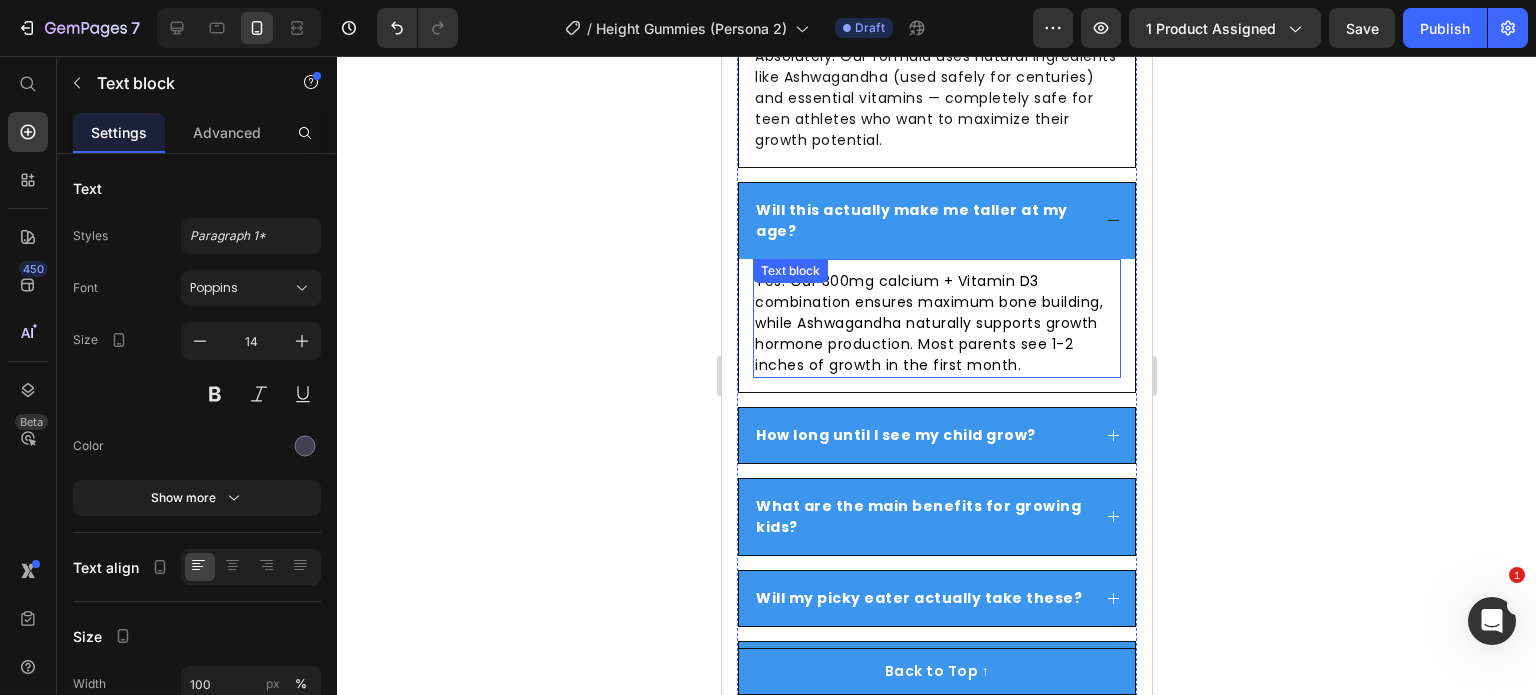 click on "Yes. Our 300mg calcium + Vitamin D3 combination ensures maximum bone building, while Ashwagandha naturally supports growth hormone production. Most parents see 1-2 inches of growth in the first month." at bounding box center (928, 323) 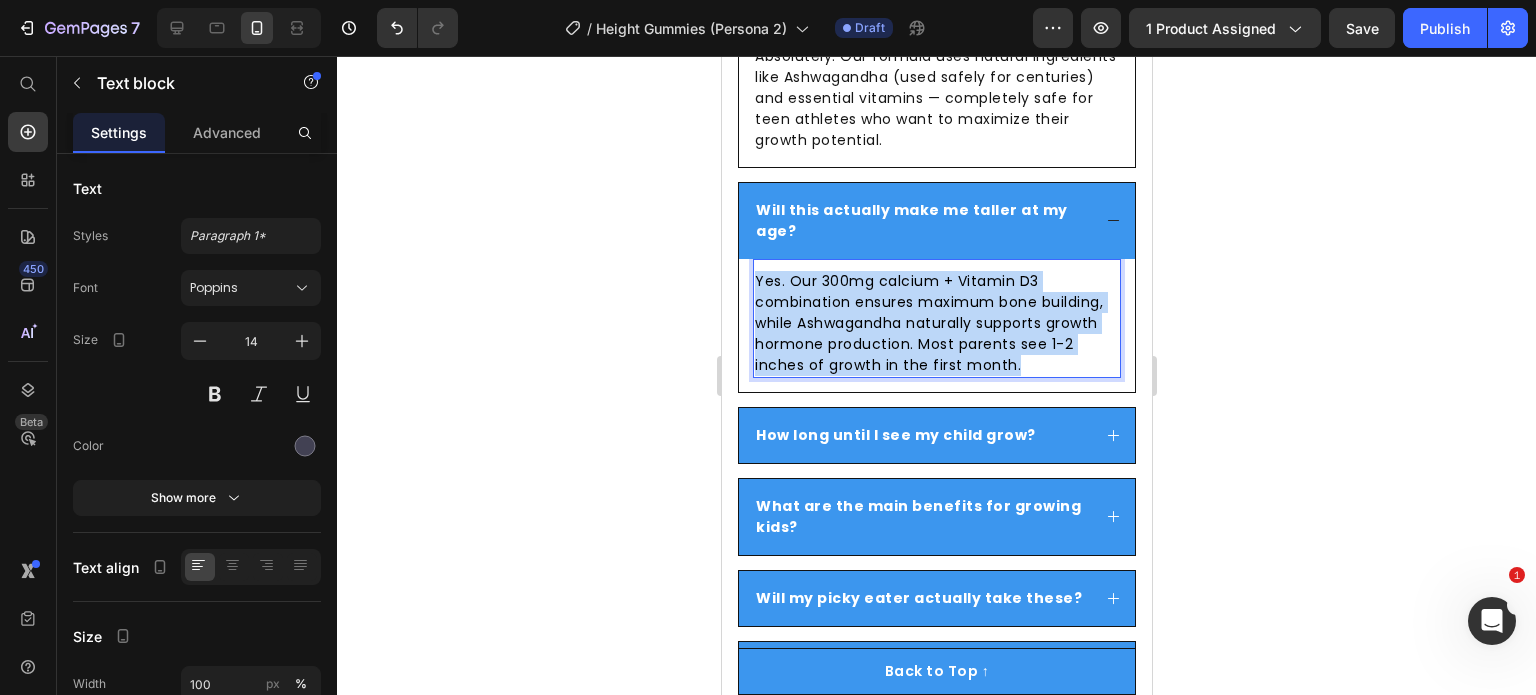 click on "Yes. Our 300mg calcium + Vitamin D3 combination ensures maximum bone building, while Ashwagandha naturally supports growth hormone production. Most parents see 1-2 inches of growth in the first month." at bounding box center [928, 323] 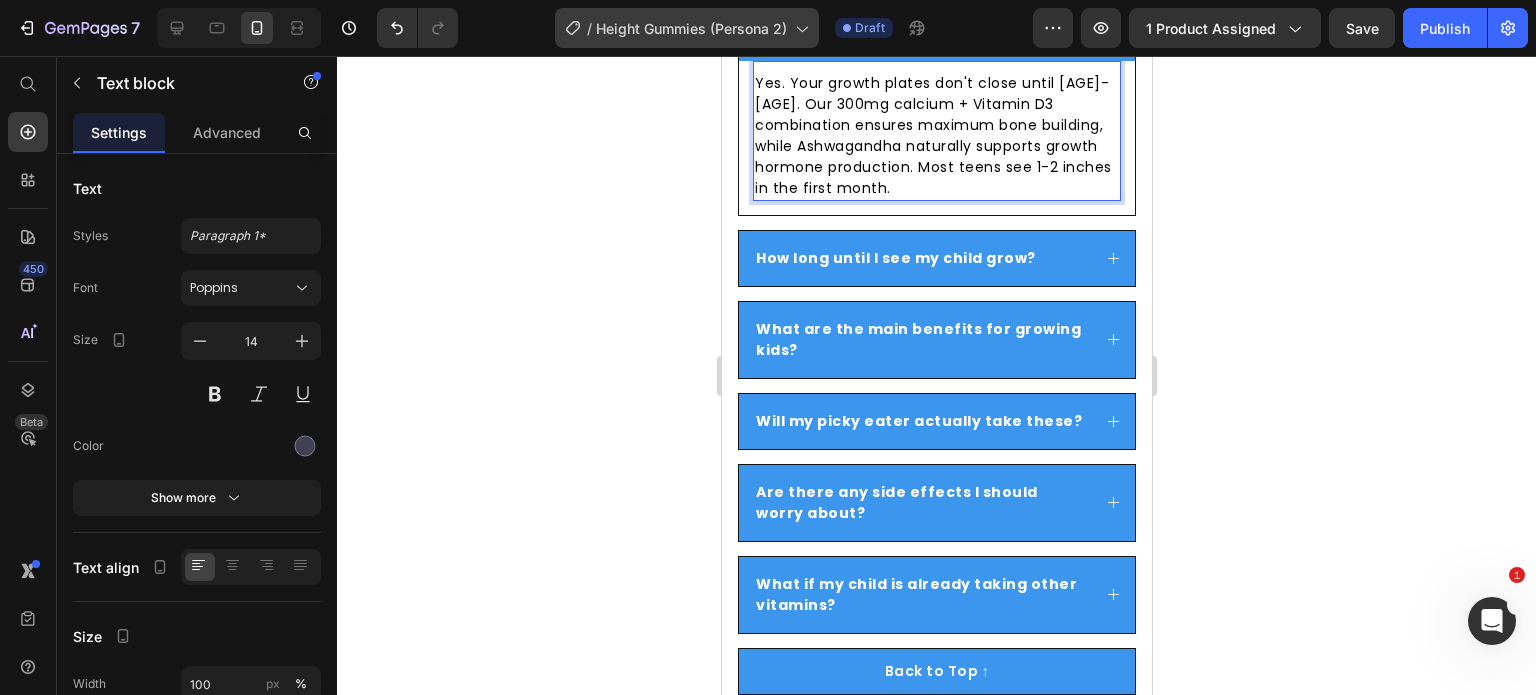 scroll, scrollTop: 7687, scrollLeft: 0, axis: vertical 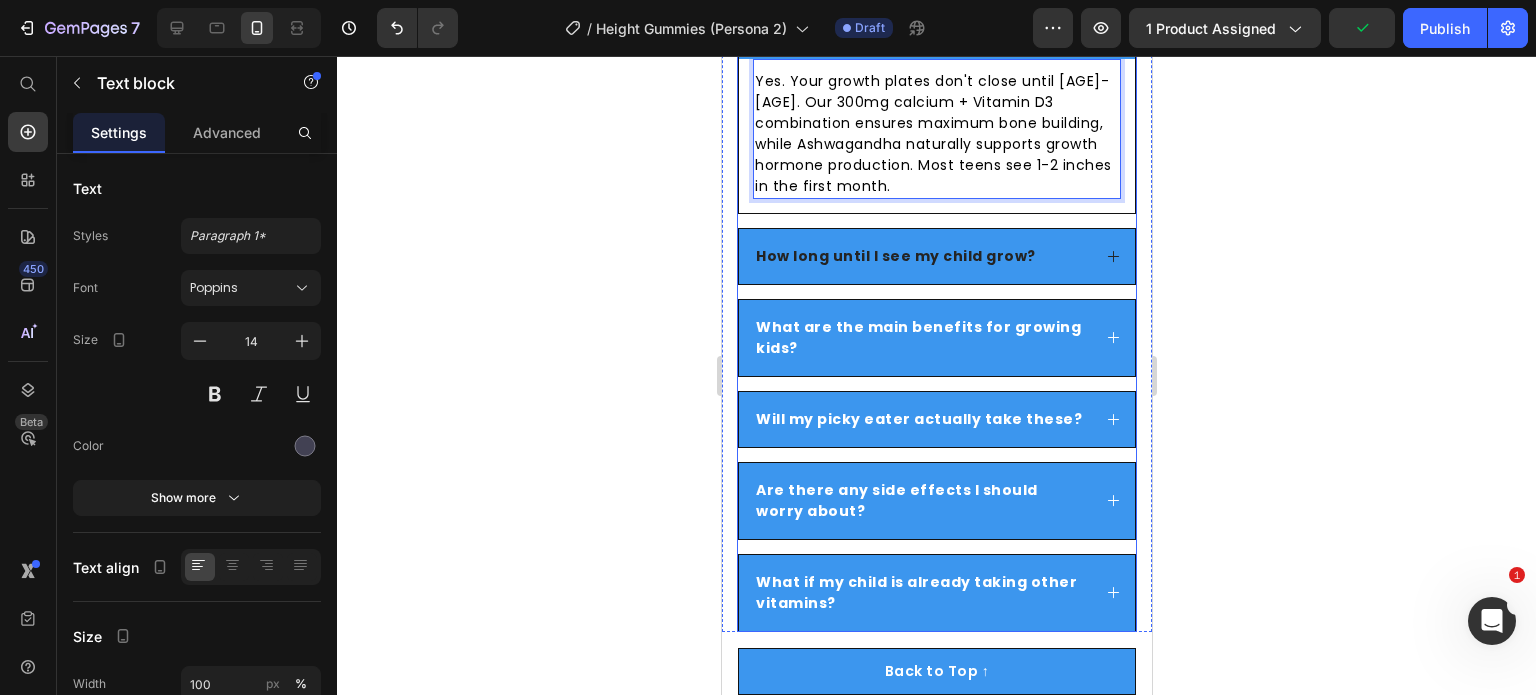 click on "How long until I see my child grow?" at bounding box center [895, 256] 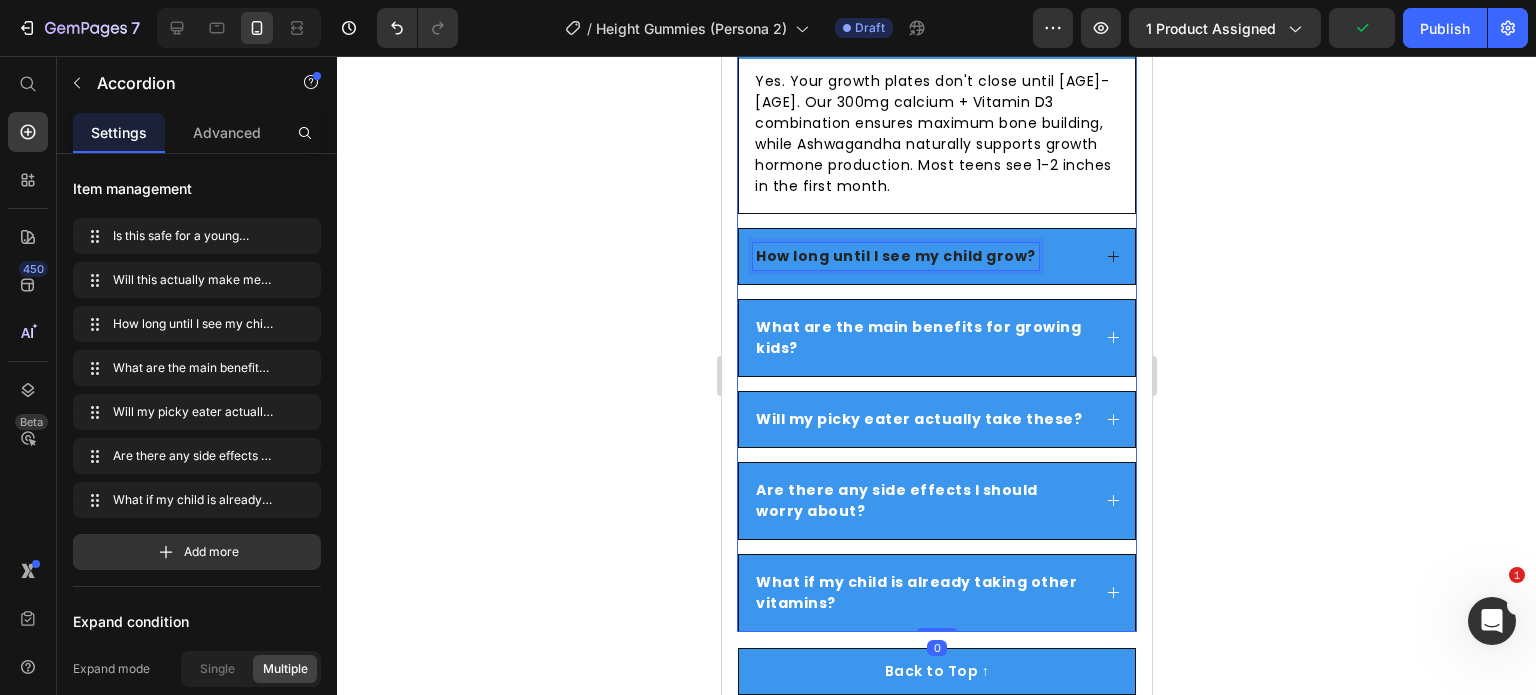 click on "How long until I see my child grow?" at bounding box center (895, 256) 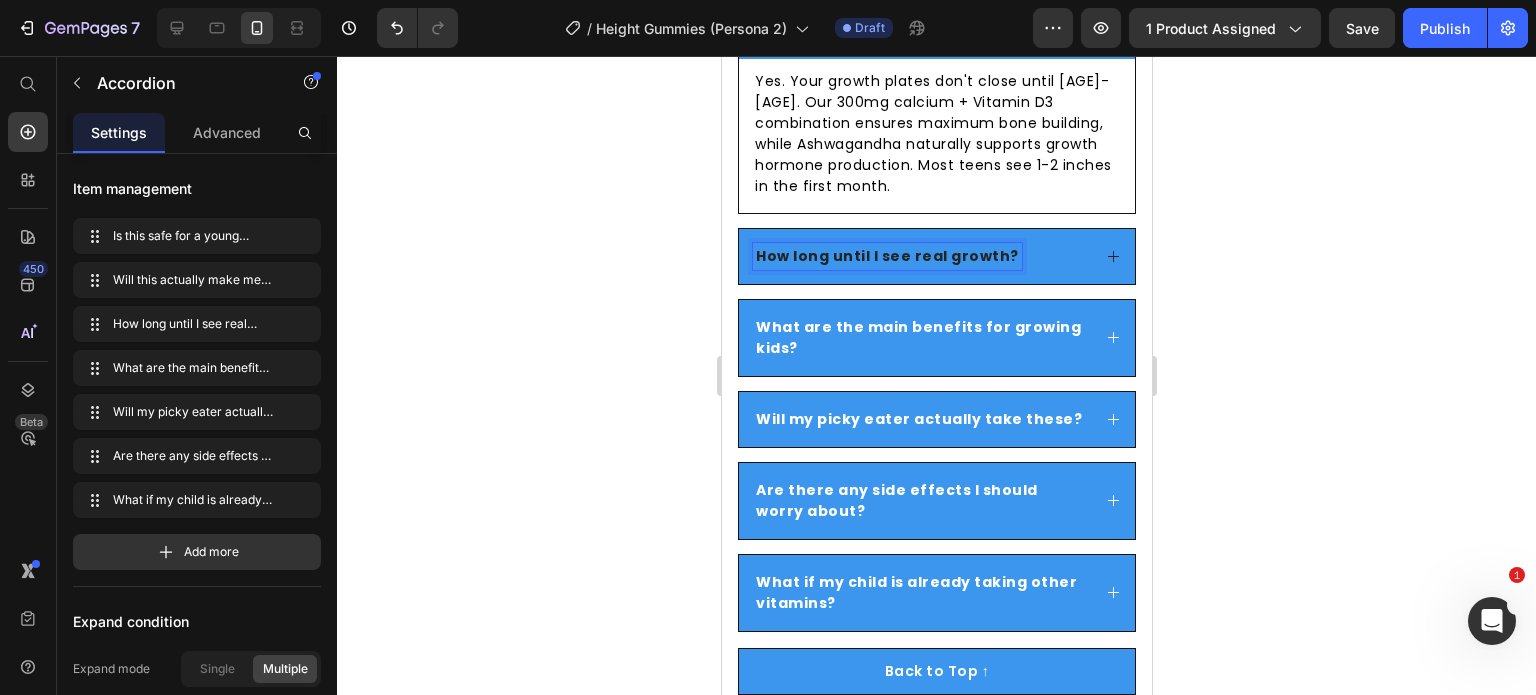 click 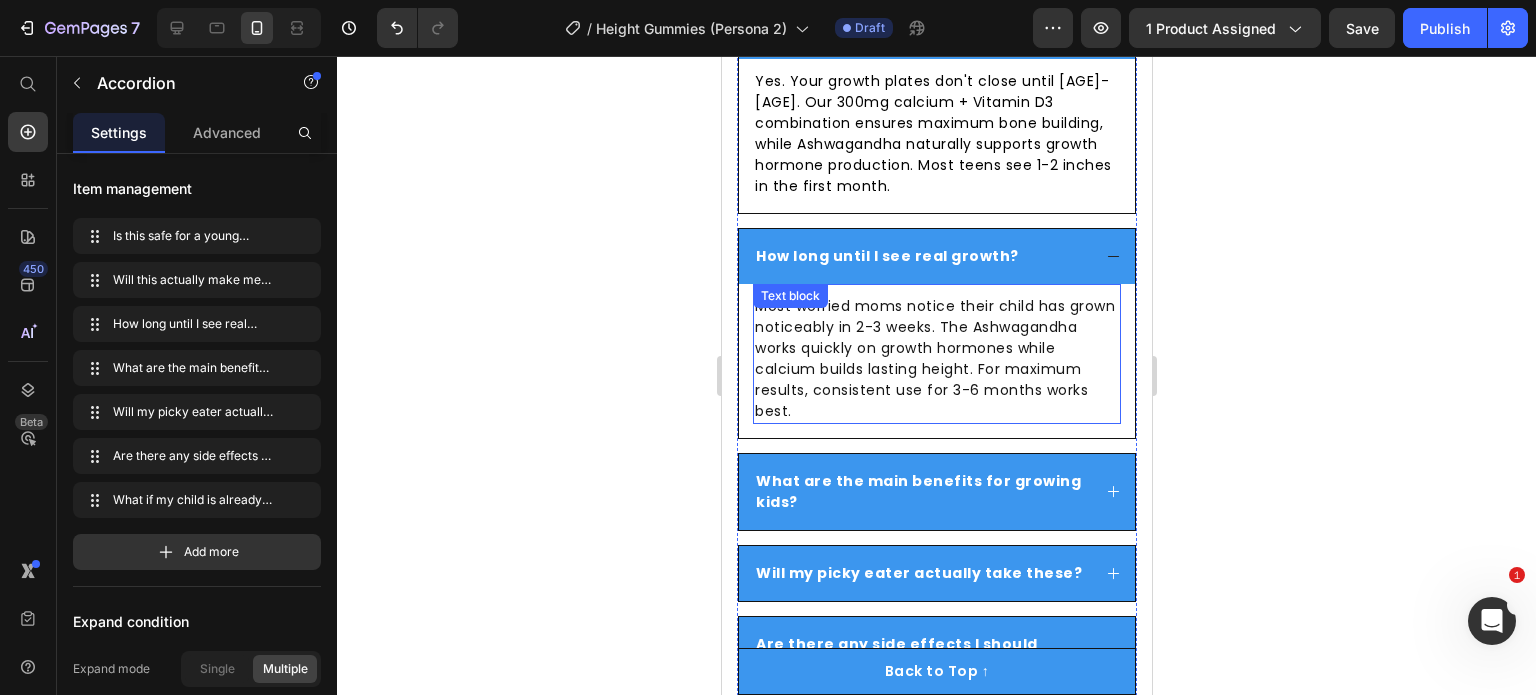 click on "Most worried moms notice their child has grown noticeably in 2-3 weeks. The Ashwagandha works quickly on growth hormones while calcium builds lasting height. For maximum results, consistent use for 3-6 months works best." at bounding box center [936, 359] 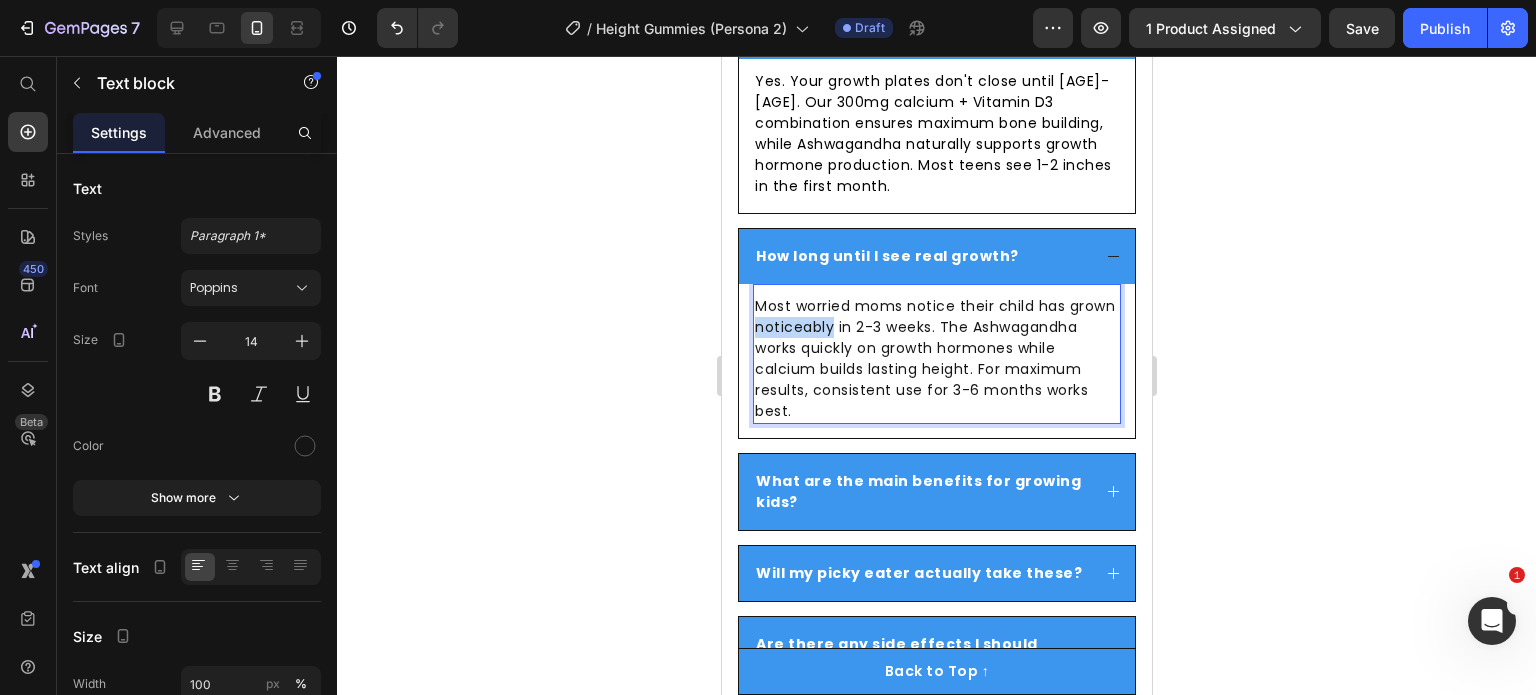 click on "Most worried moms notice their child has grown noticeably in 2-3 weeks. The Ashwagandha works quickly on growth hormones while calcium builds lasting height. For maximum results, consistent use for 3-6 months works best." at bounding box center (936, 359) 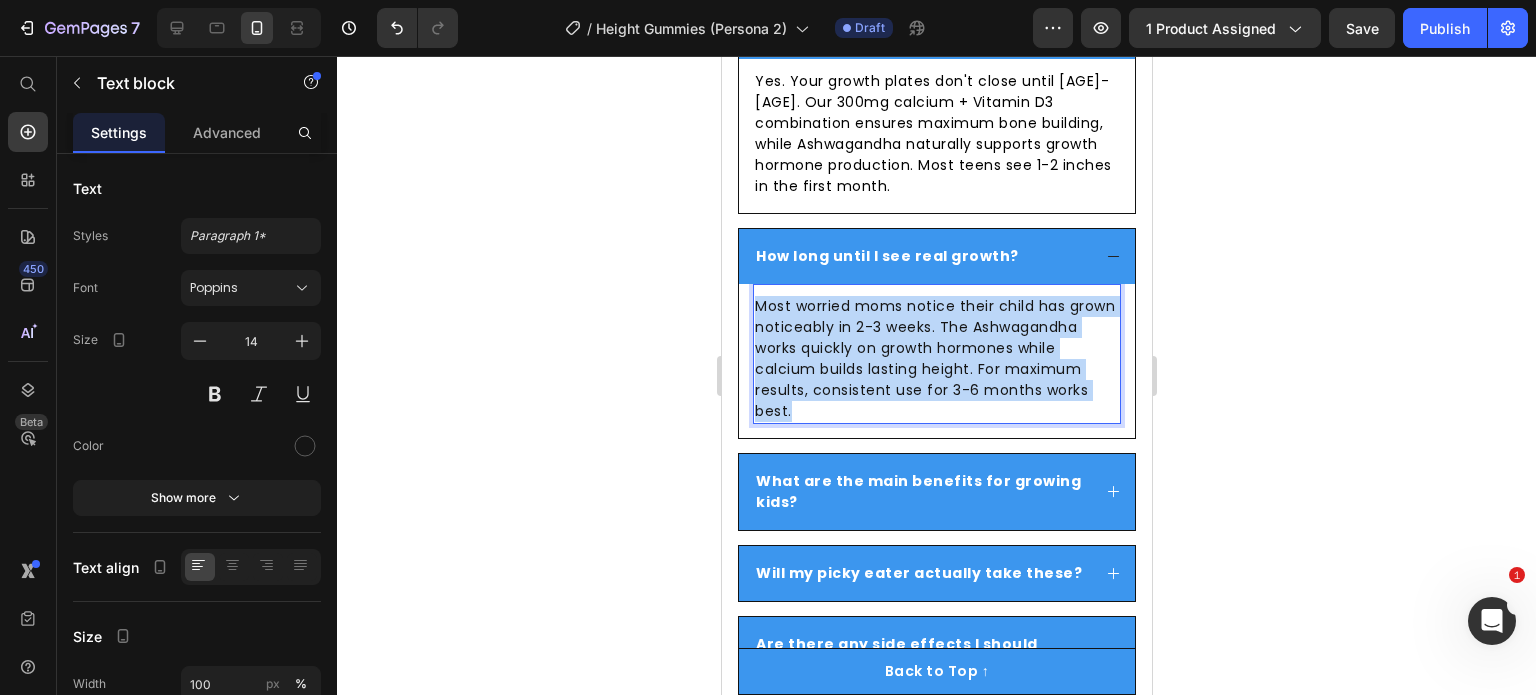 click on "Most worried moms notice their child has grown noticeably in 2-3 weeks. The Ashwagandha works quickly on growth hormones while calcium builds lasting height. For maximum results, consistent use for 3-6 months works best." at bounding box center (936, 359) 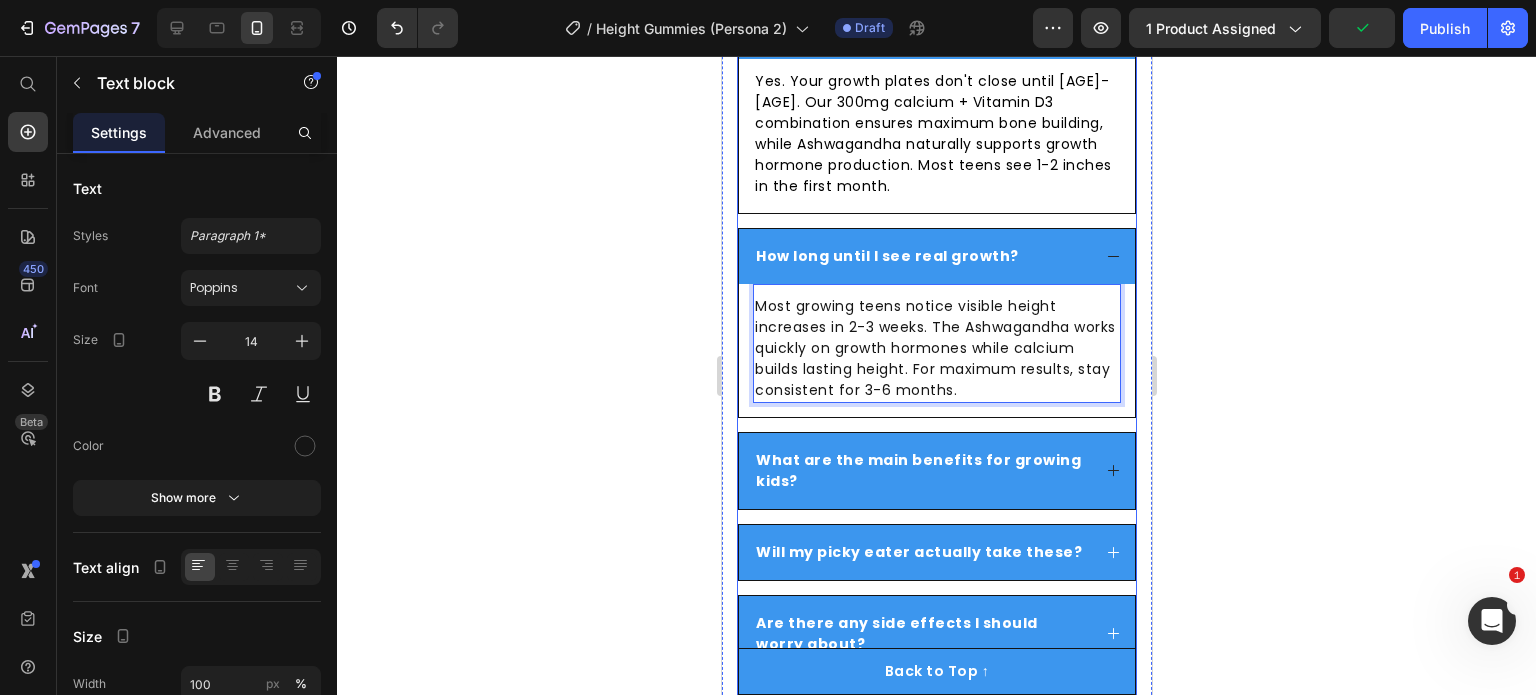 click on "What are the main benefits for growing kids?" at bounding box center [917, 470] 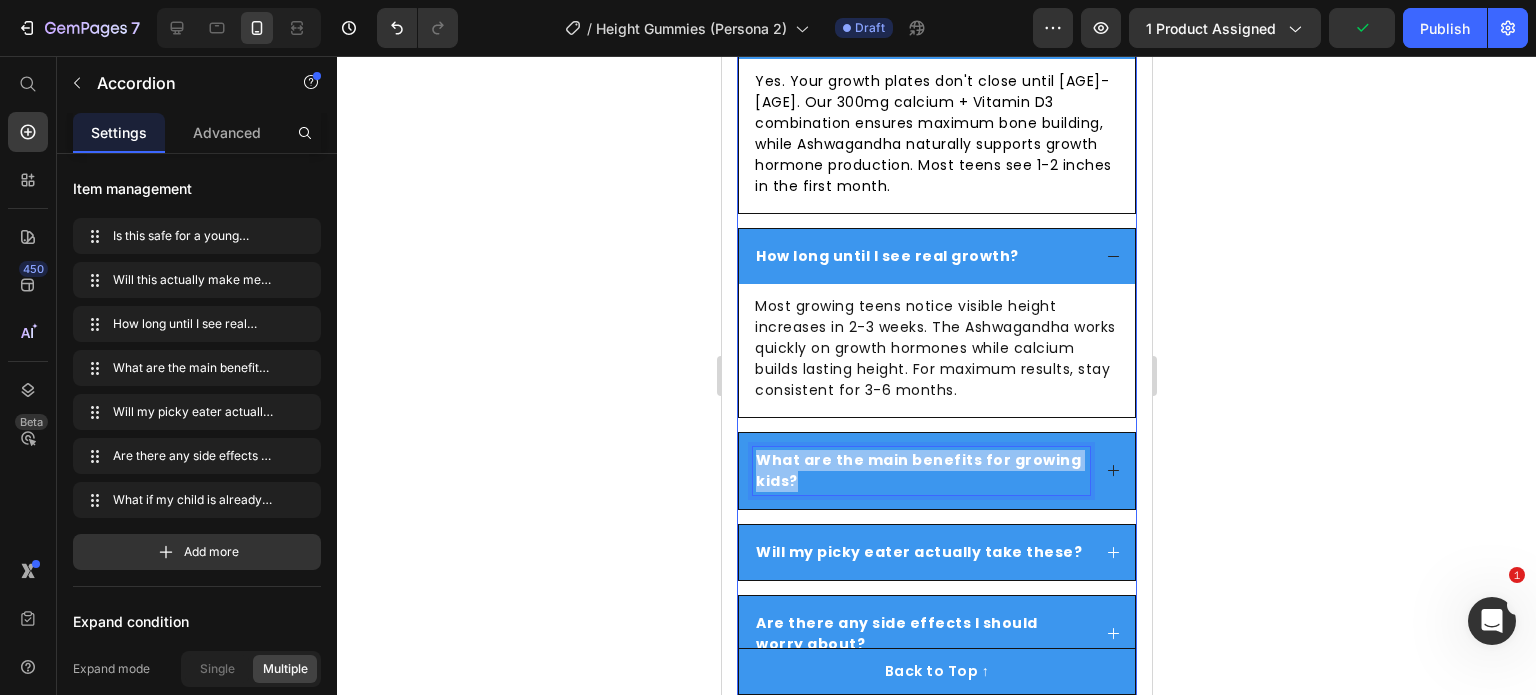 click on "What are the main benefits for growing kids?" at bounding box center (917, 470) 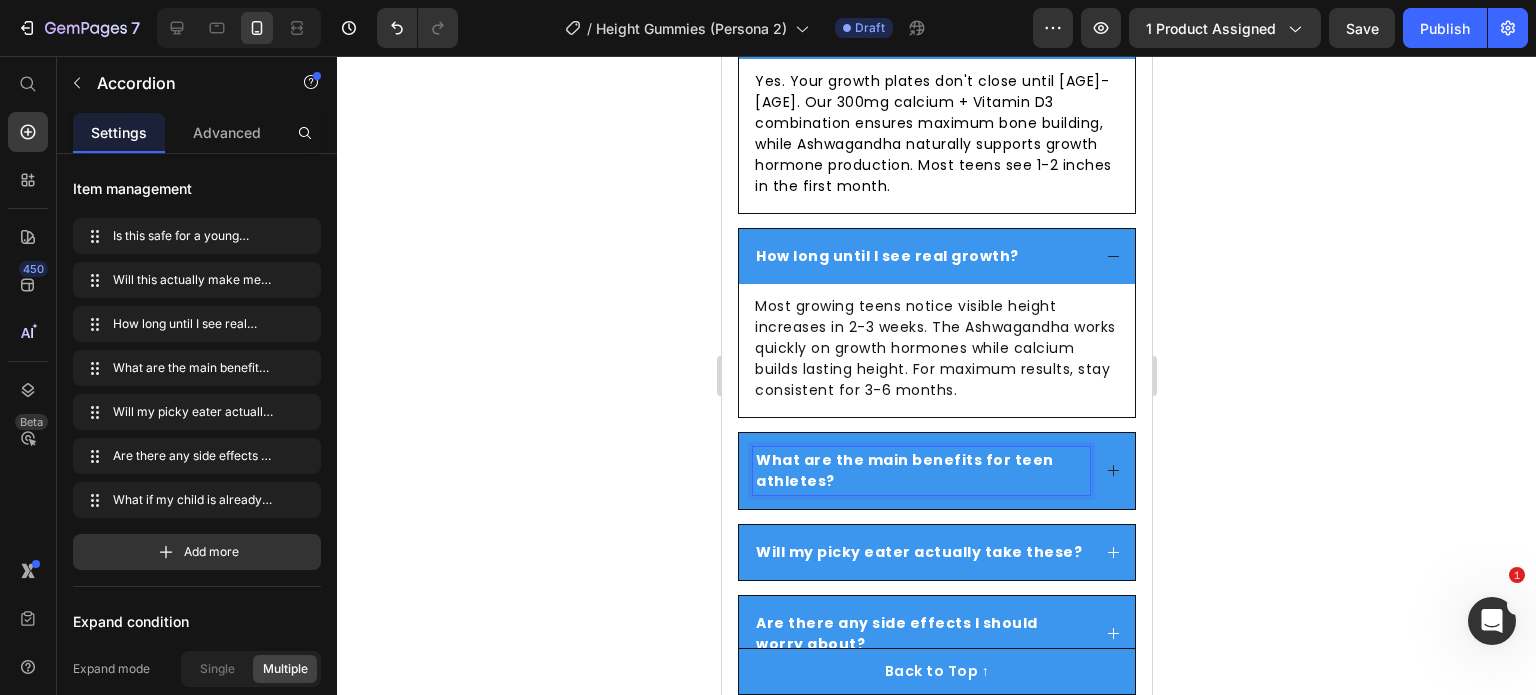 click on "What are the main benefits for teen athletes?" at bounding box center (936, 471) 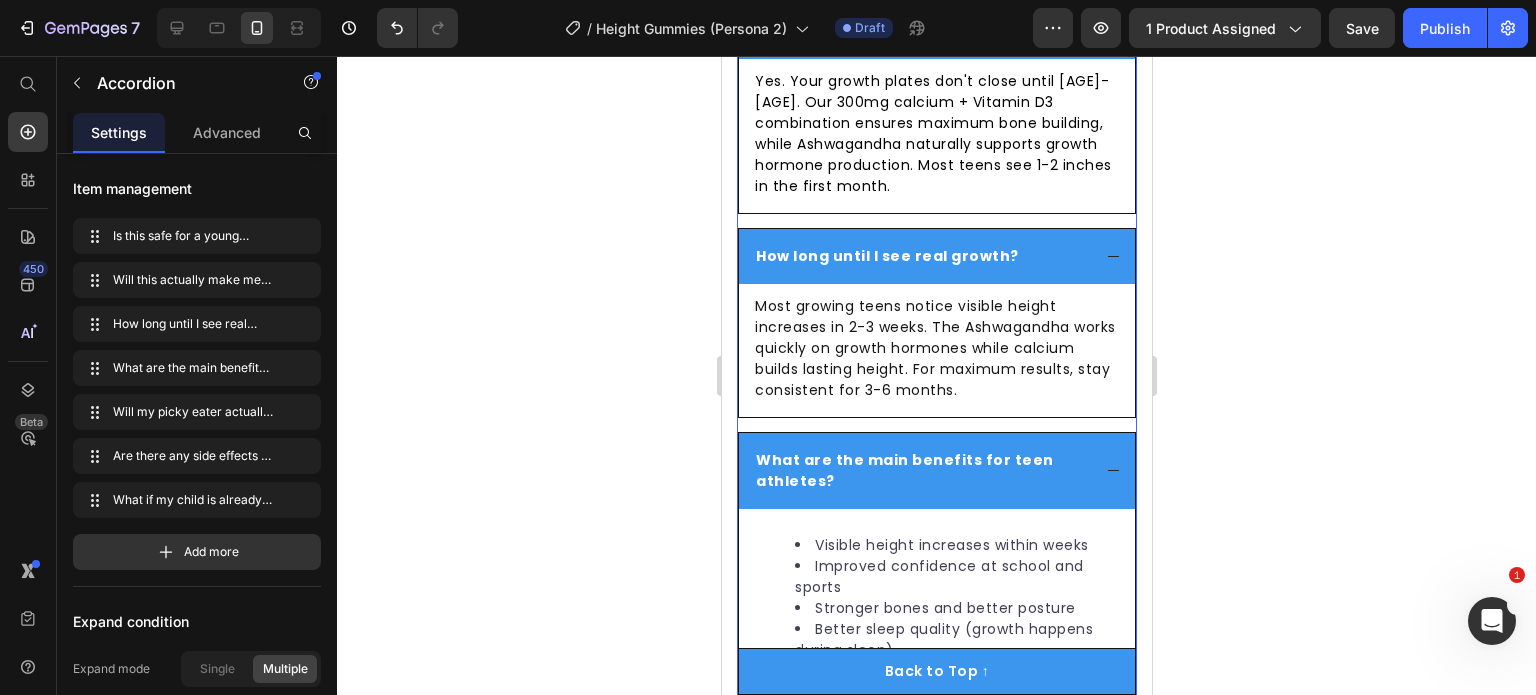 scroll, scrollTop: 7987, scrollLeft: 0, axis: vertical 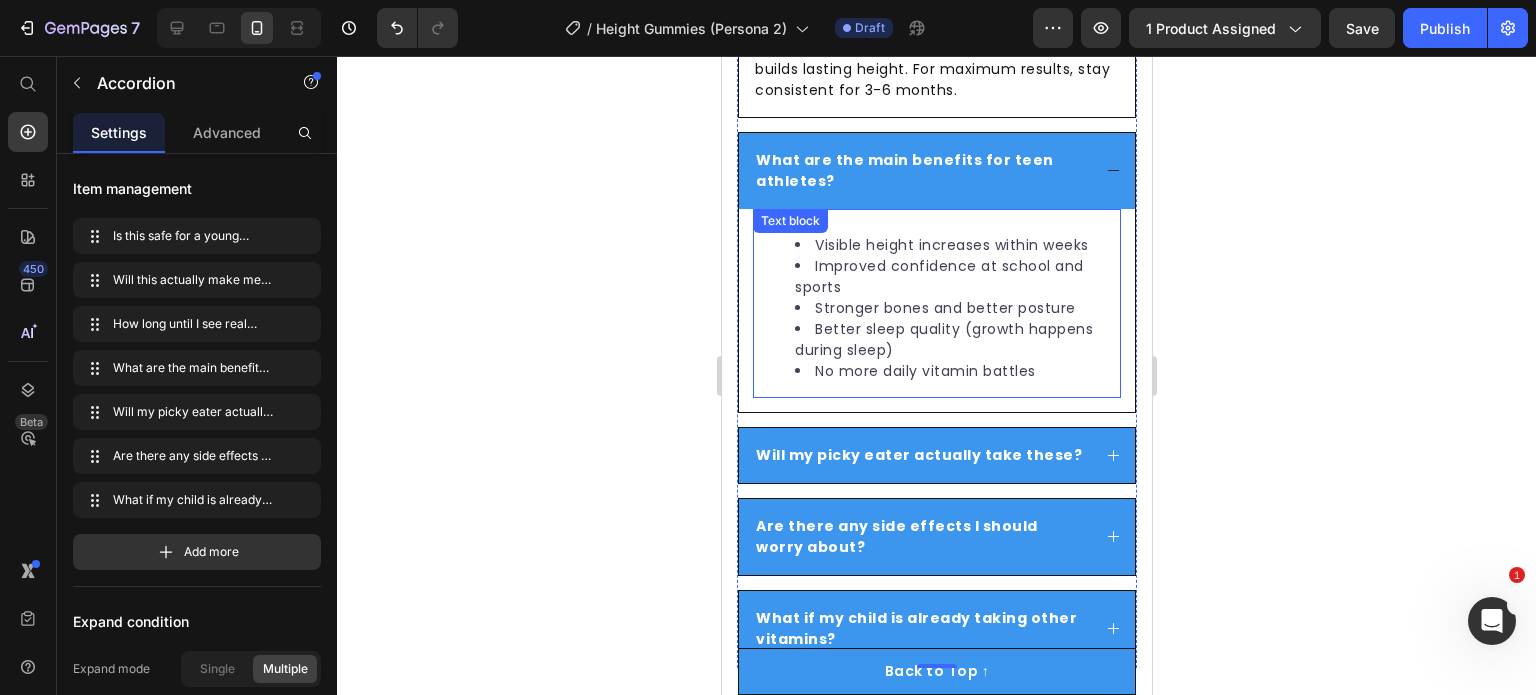click on "Improved confidence at school and sports" at bounding box center (956, 277) 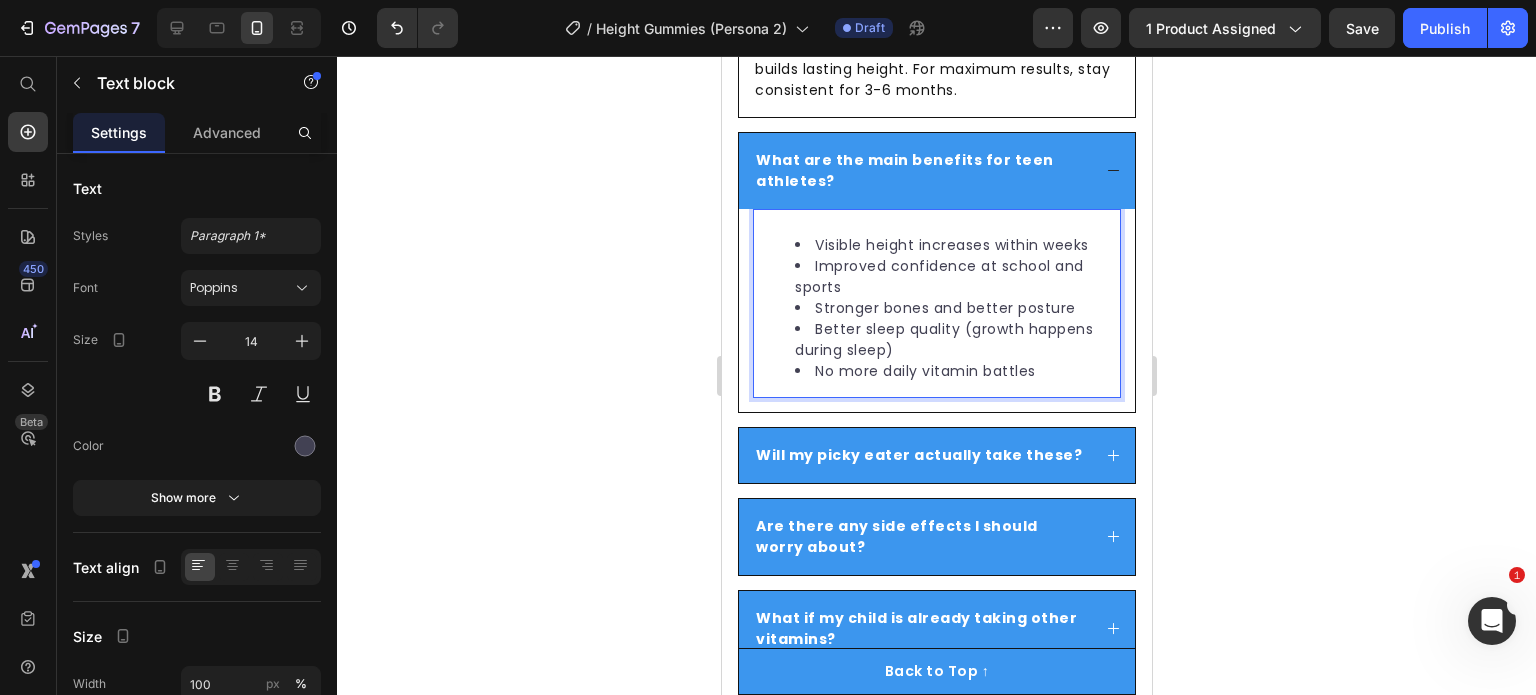 click on "Improved confidence at school and sports" at bounding box center [956, 277] 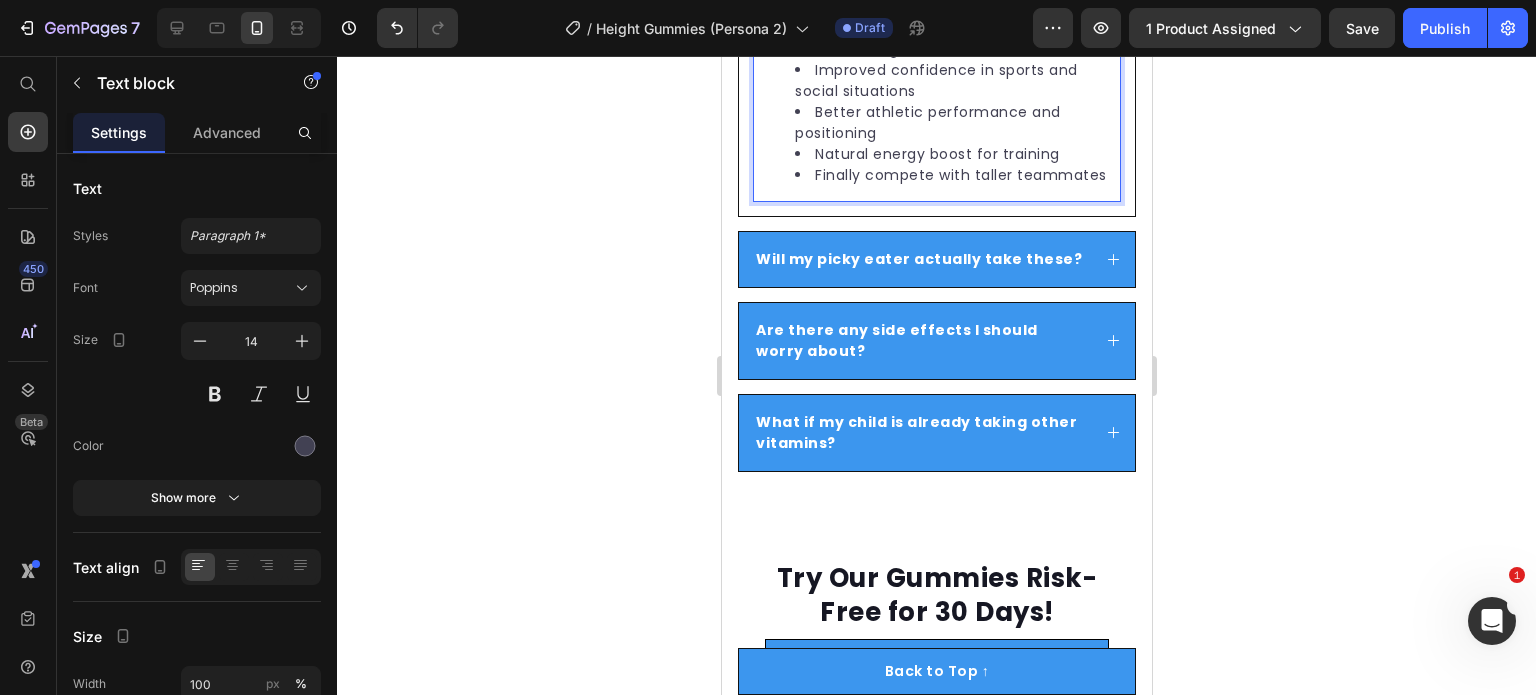 scroll, scrollTop: 8187, scrollLeft: 0, axis: vertical 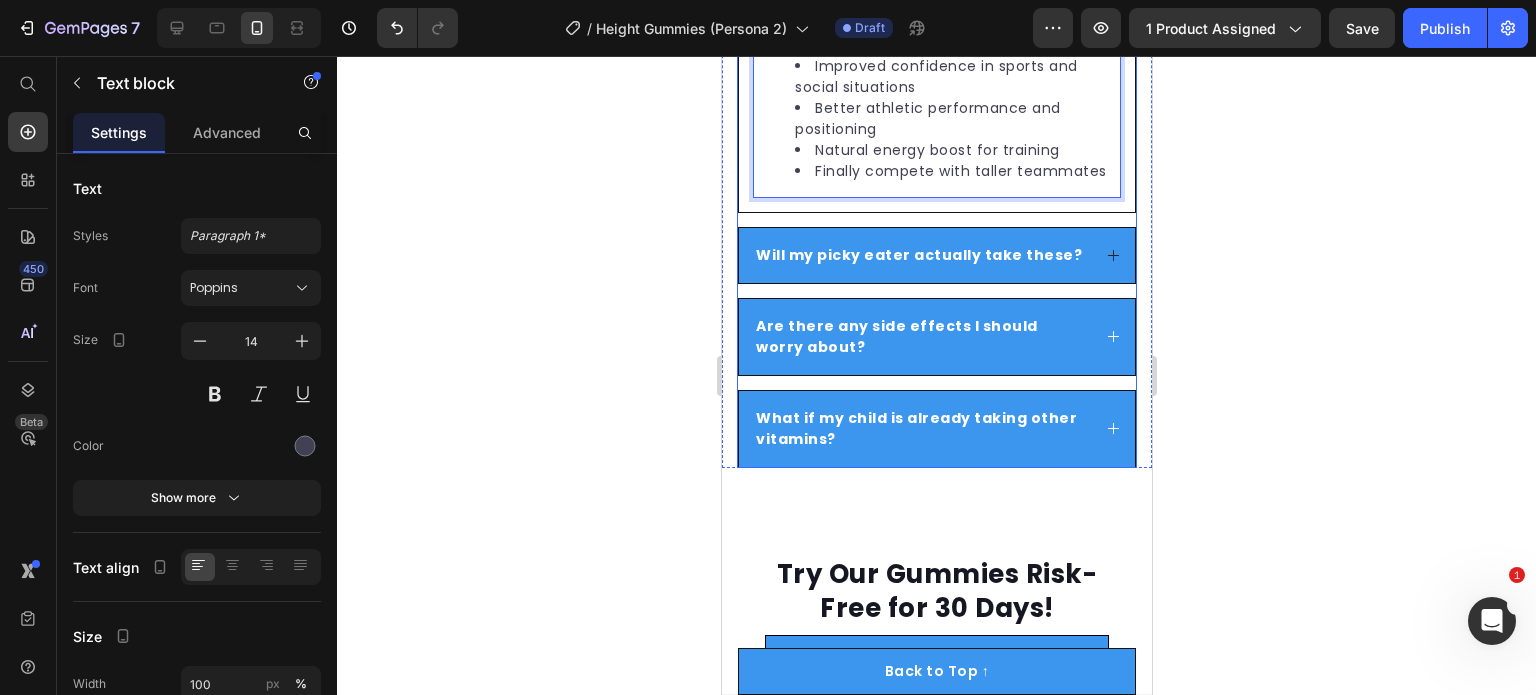 click on "Will my picky eater actually take these?" at bounding box center [918, 255] 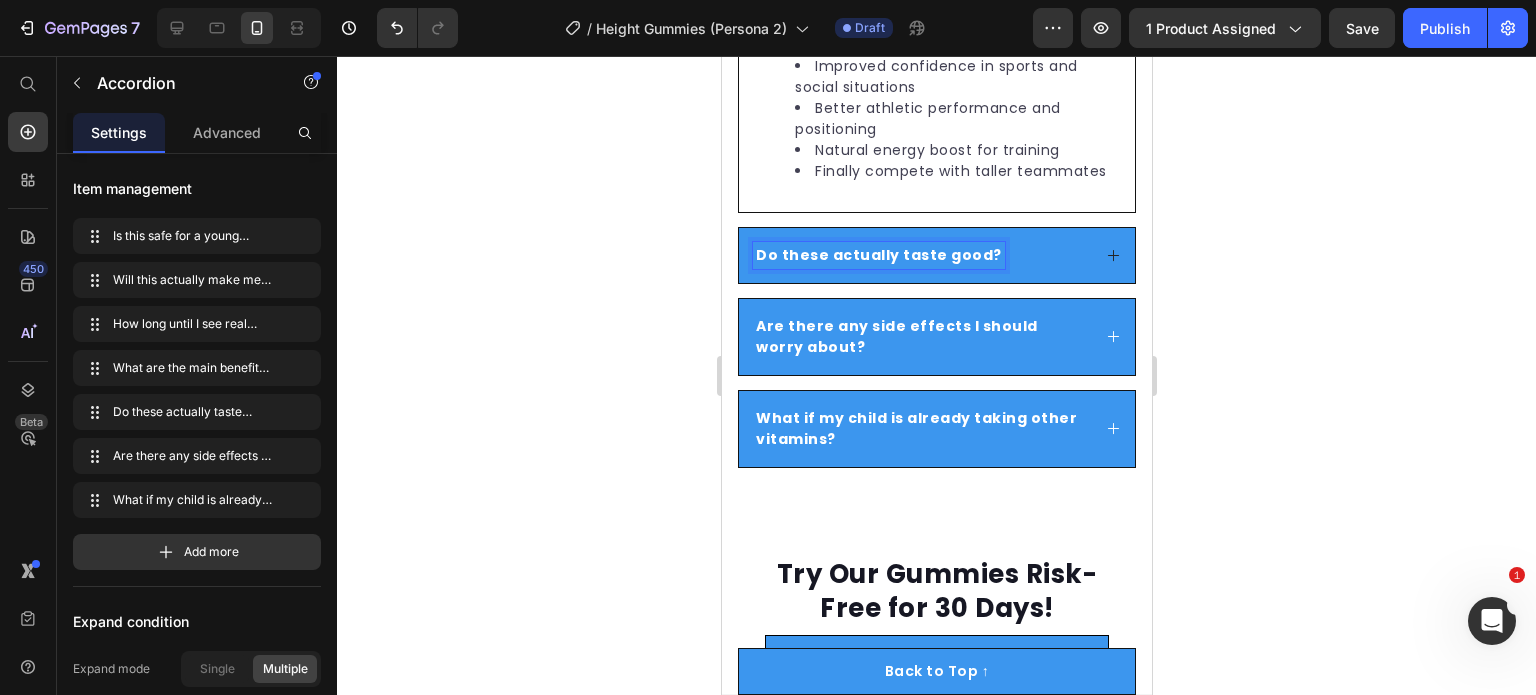 click on "Do these actually taste good?" at bounding box center (936, 255) 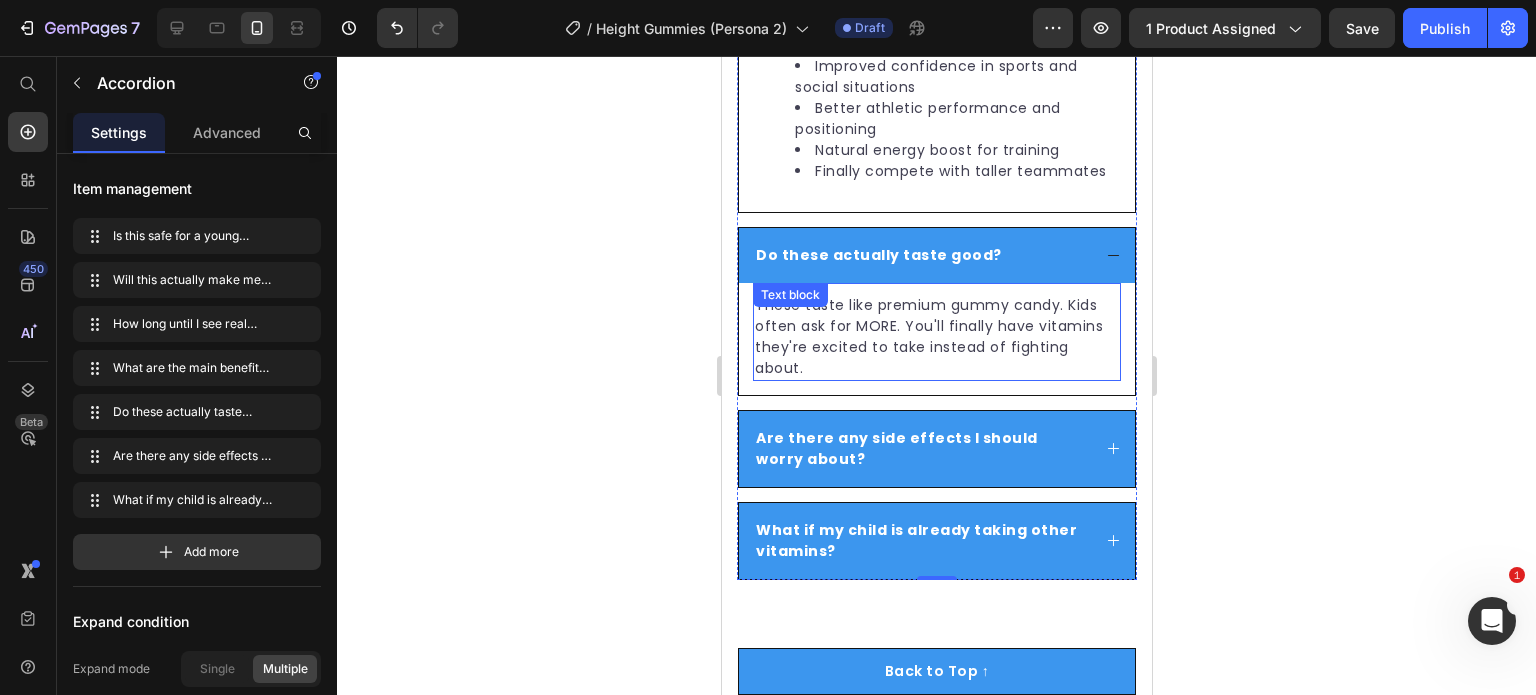 click on "These taste like premium gummy candy. Kids often ask for MORE. You'll finally have vitamins they're excited to take instead of fighting about." at bounding box center [936, 337] 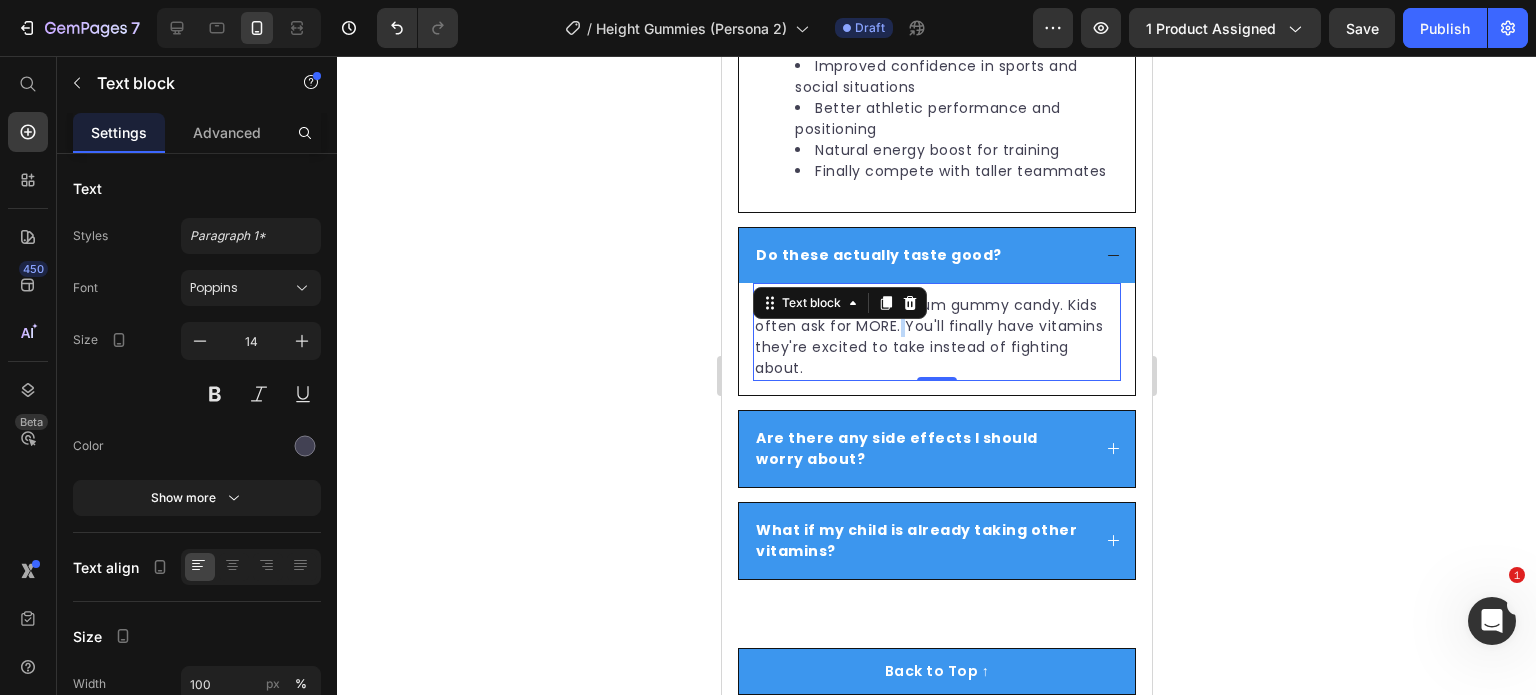 click on "These taste like premium gummy candy. Kids often ask for MORE. You'll finally have vitamins they're excited to take instead of fighting about." at bounding box center (936, 337) 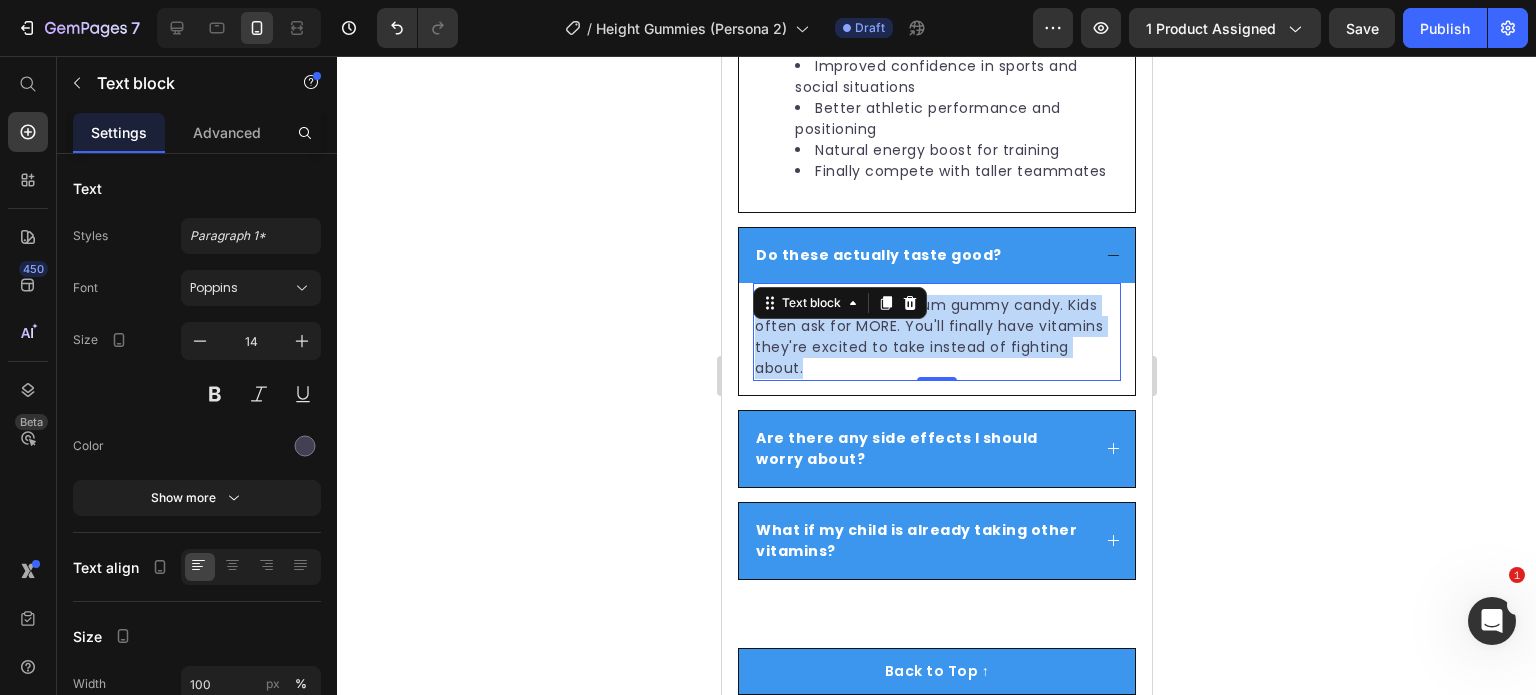 click on "These taste like premium gummy candy. Kids often ask for MORE. You'll finally have vitamins they're excited to take instead of fighting about." at bounding box center (936, 337) 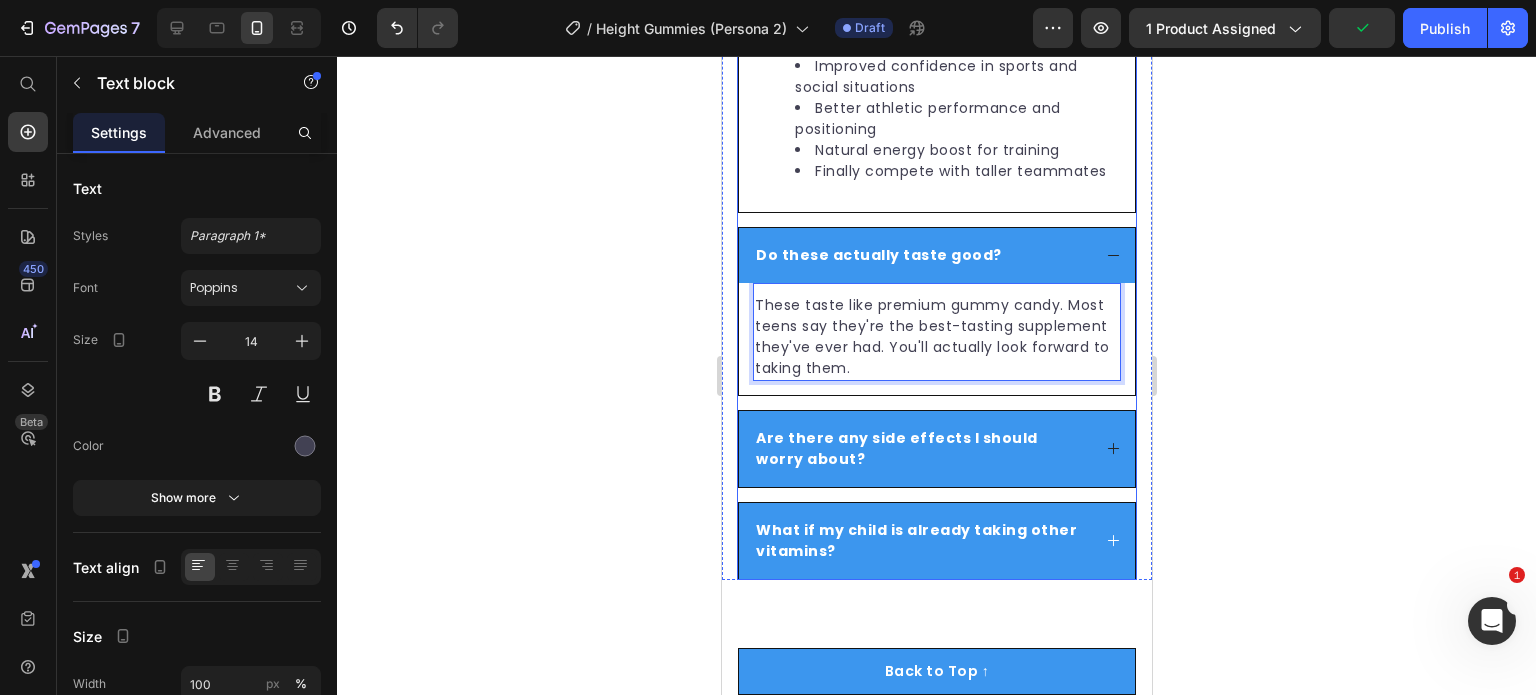 click on "Are there any side effects I should worry about?" at bounding box center (896, 448) 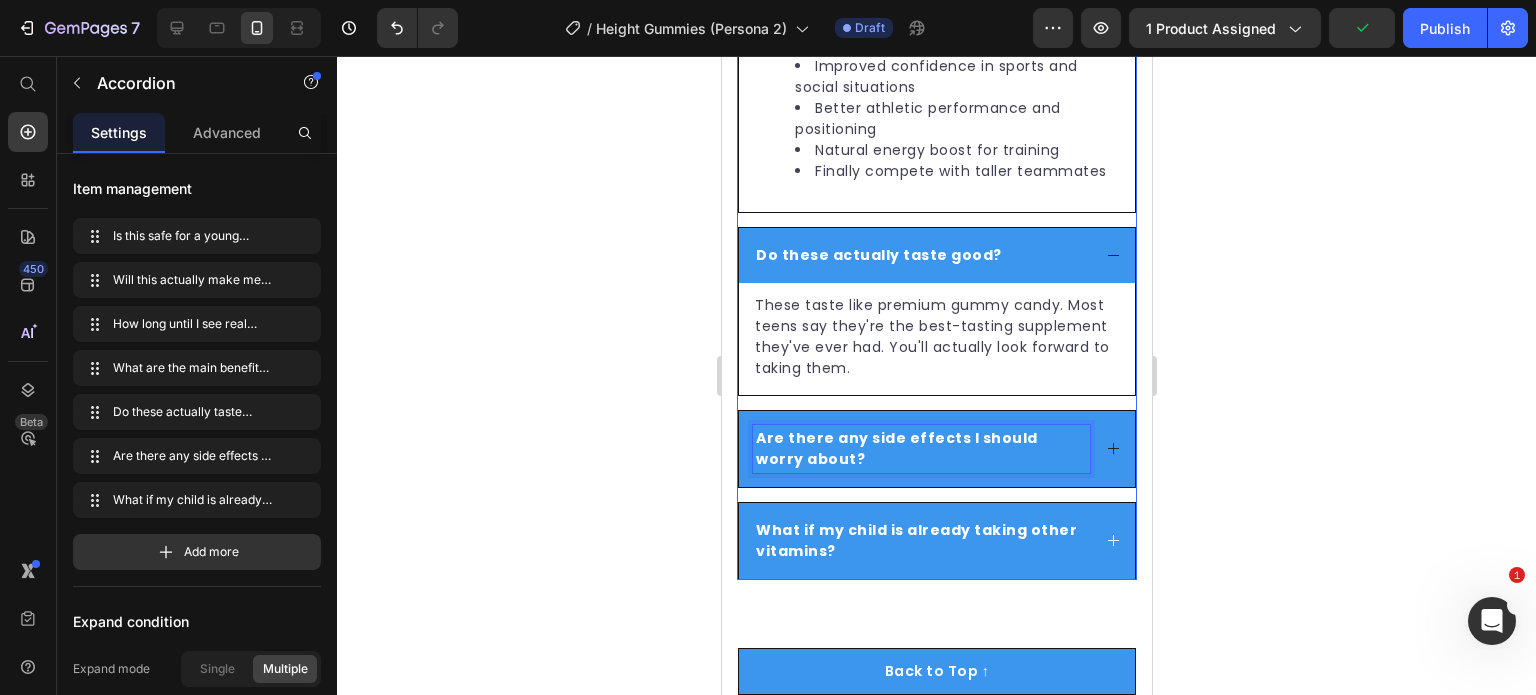 click on "Are there any side effects I should worry about?" at bounding box center (896, 448) 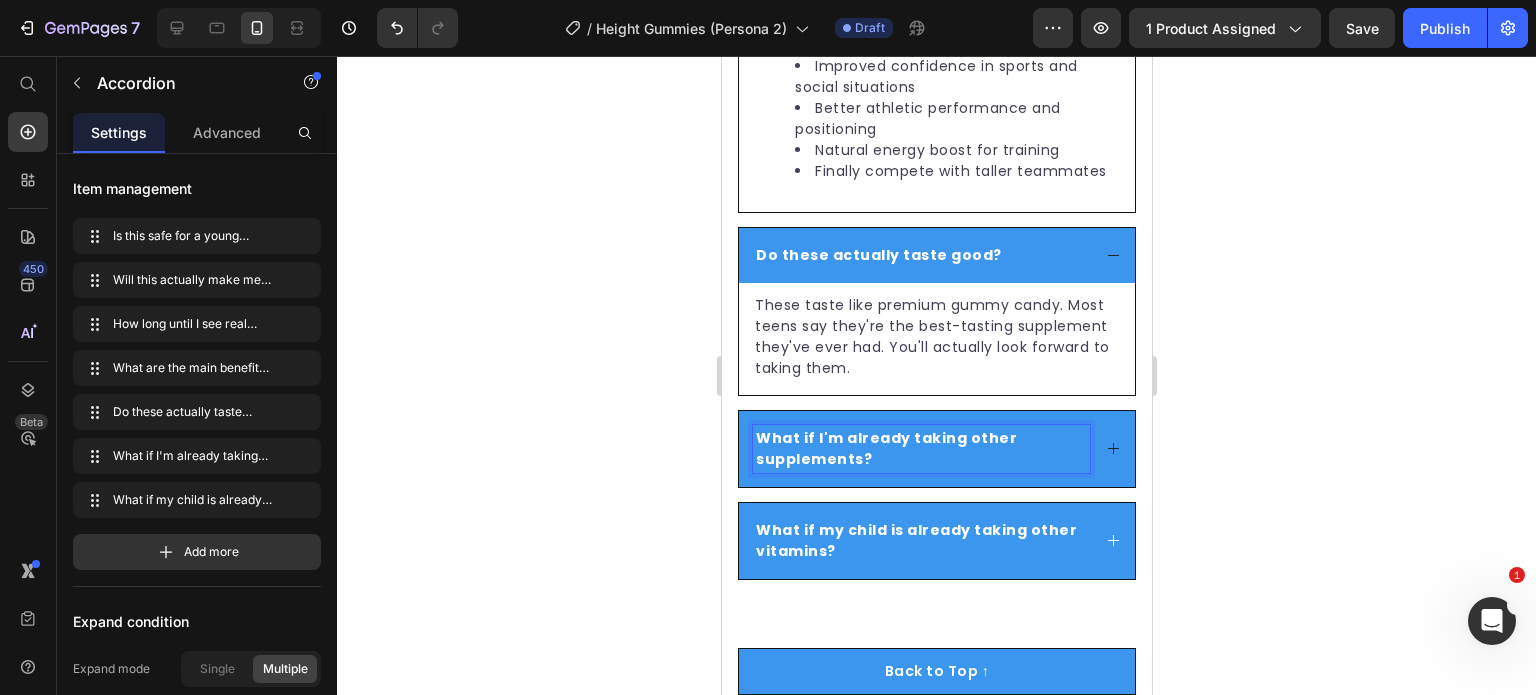 click on "What if I'm already taking other supplements?" at bounding box center [936, 449] 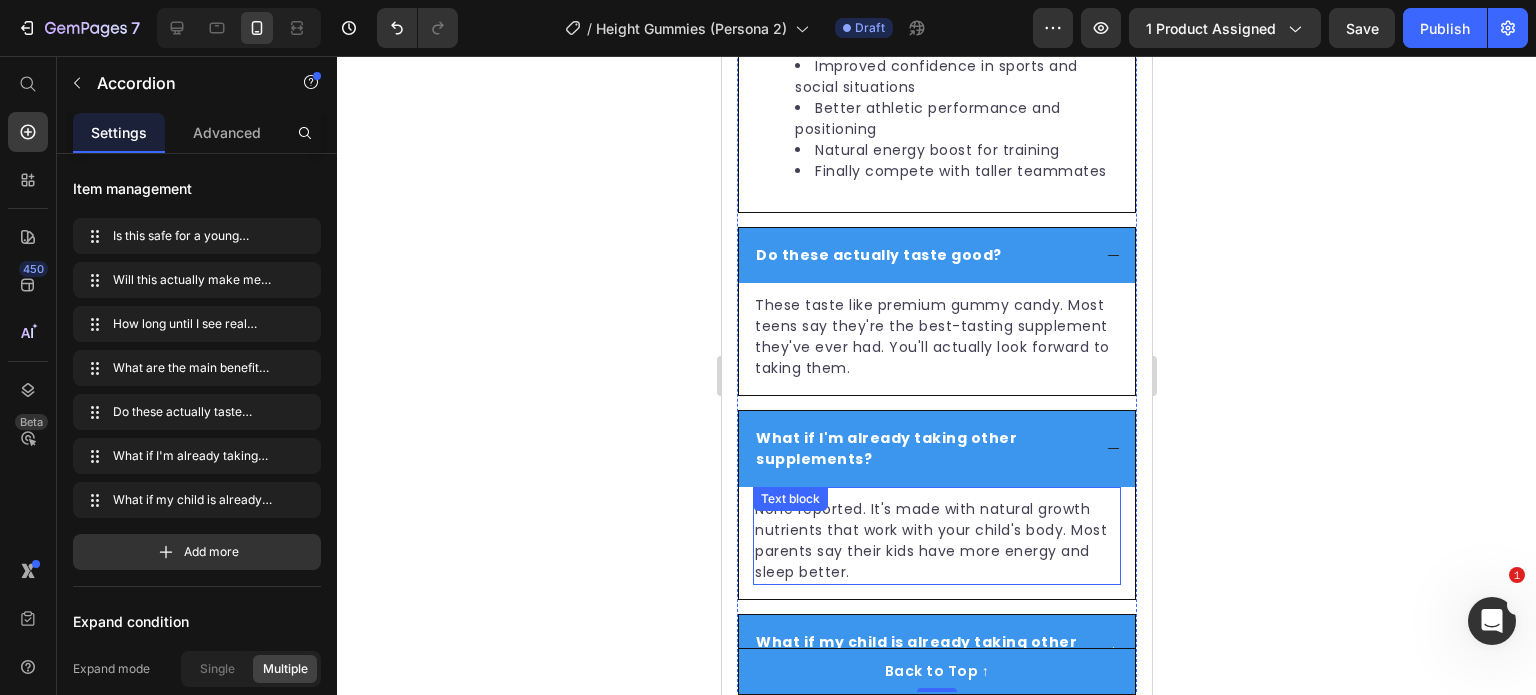click on "None reported. It's made with natural growth nutrients that work with your child's body. Most parents say their kids have more energy and sleep better." at bounding box center [936, 541] 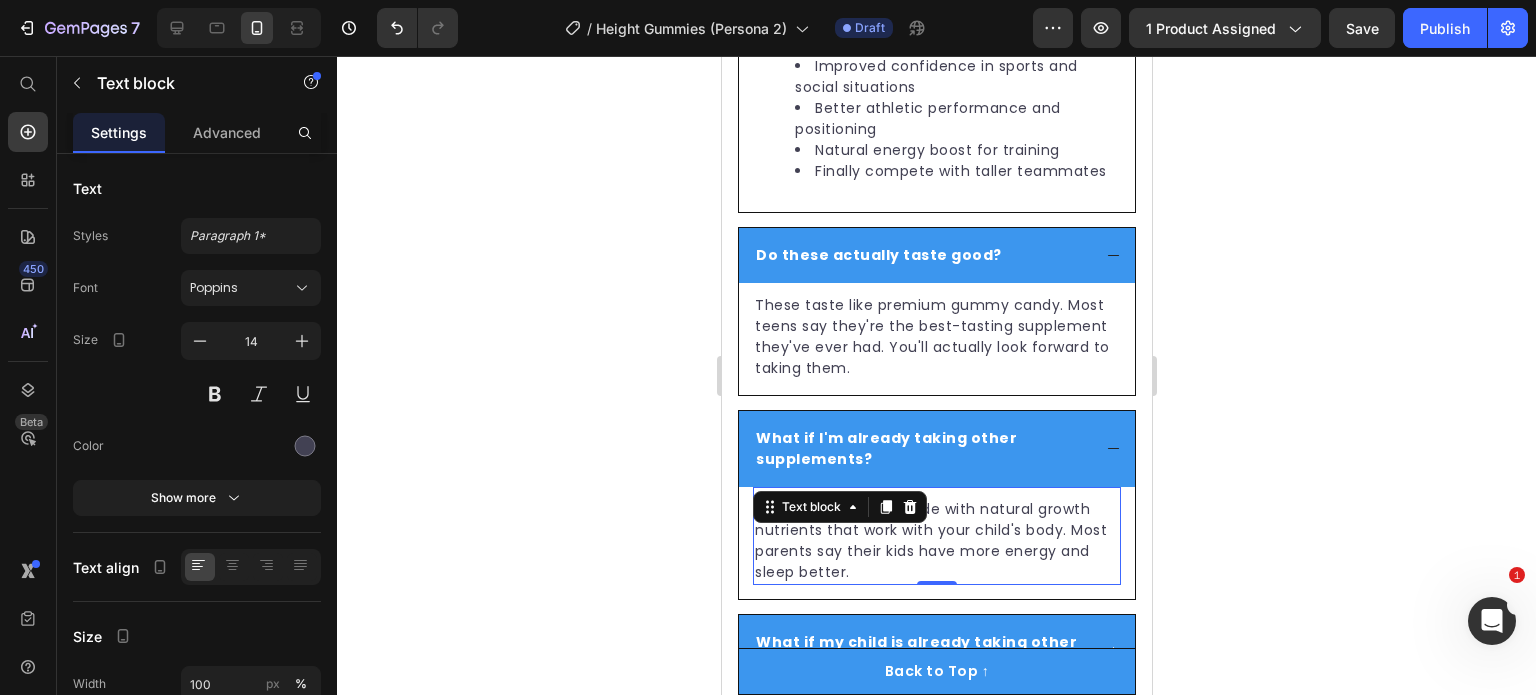 click on "None reported. It's made with natural growth nutrients that work with your child's body. Most parents say their kids have more energy and sleep better." at bounding box center (936, 541) 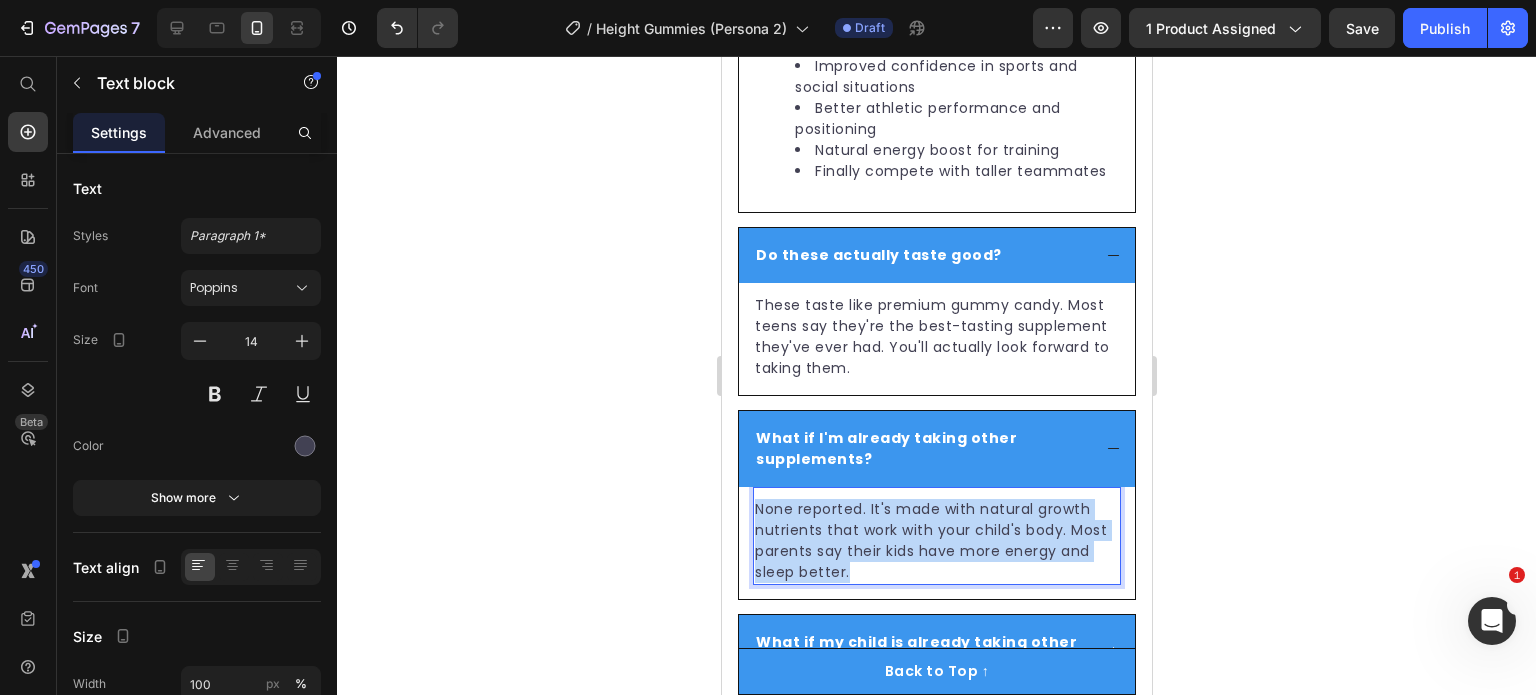 click on "None reported. It's made with natural growth nutrients that work with your child's body. Most parents say their kids have more energy and sleep better." at bounding box center (936, 541) 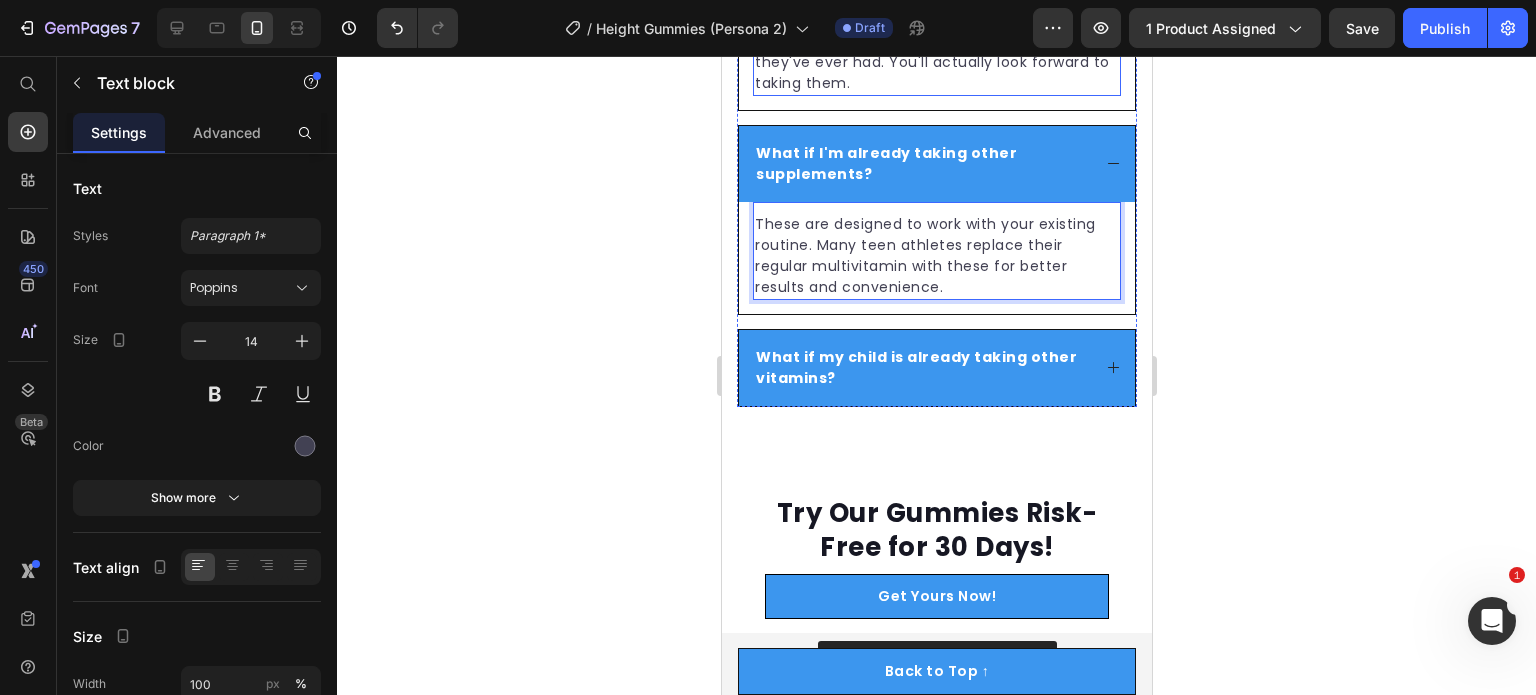 scroll, scrollTop: 8487, scrollLeft: 0, axis: vertical 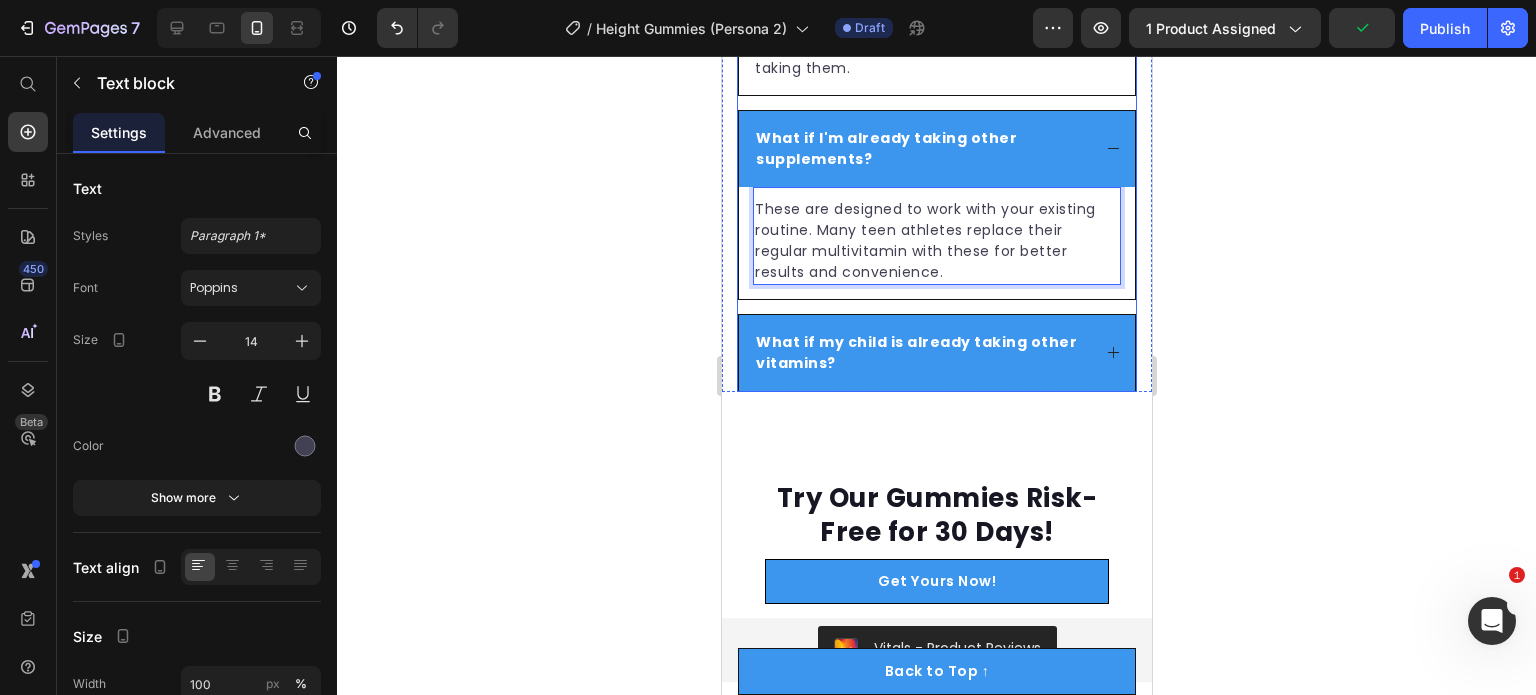 click on "What if my child is already taking other vitamins?" at bounding box center [936, 353] 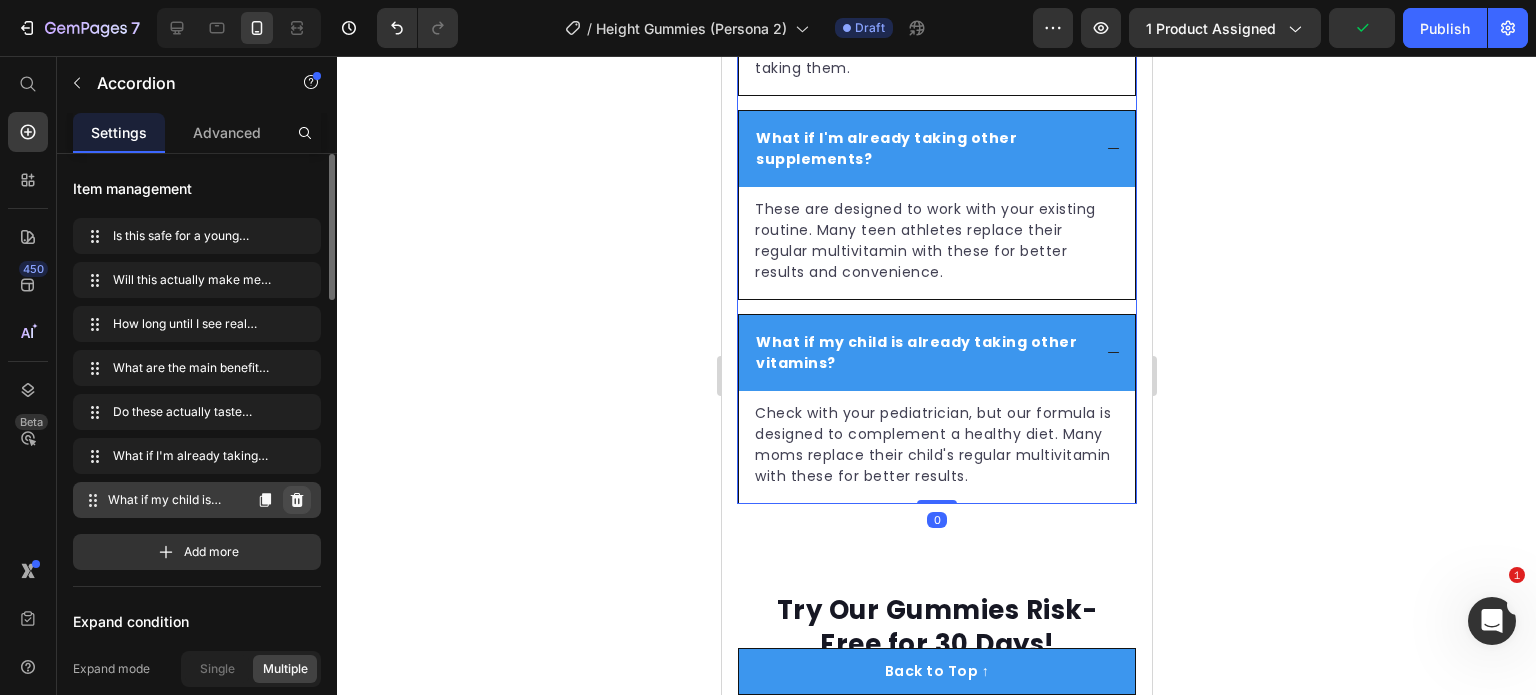 click 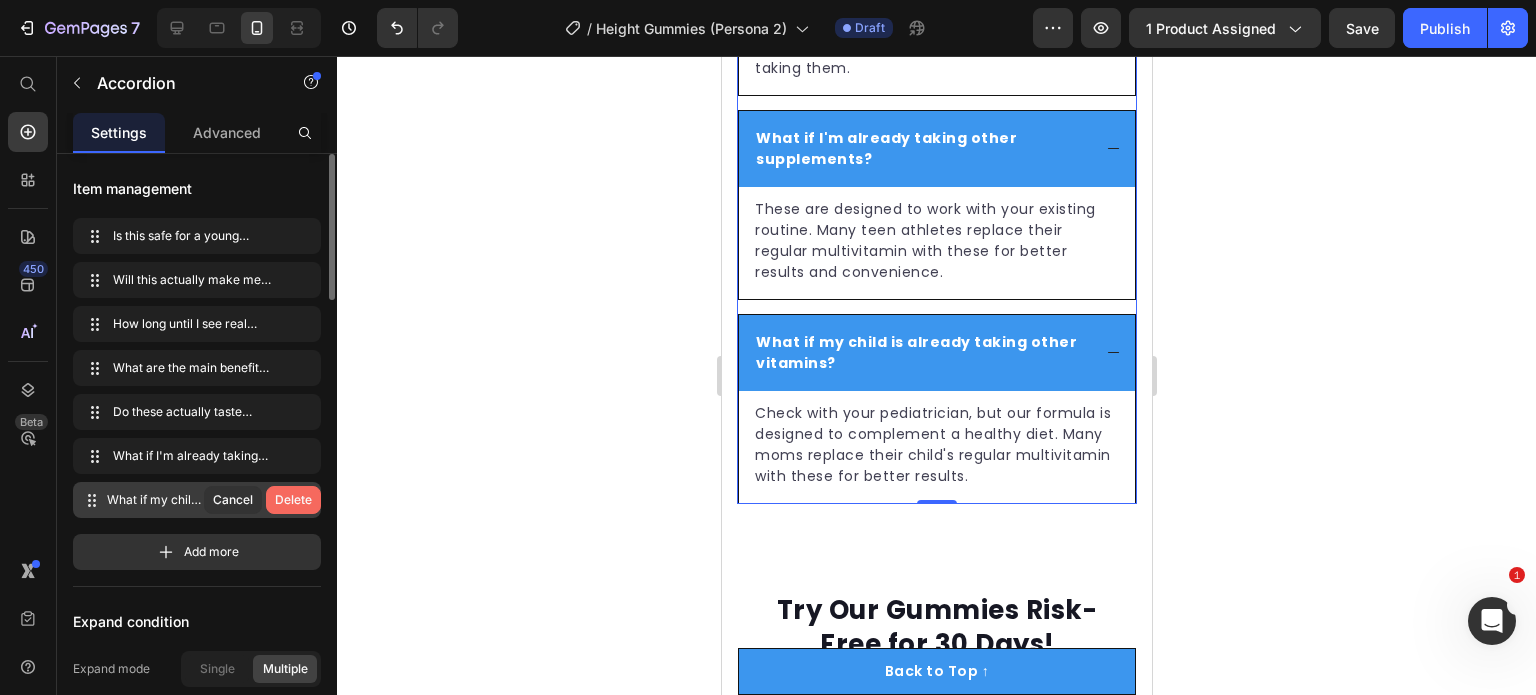 click on "Delete" at bounding box center (293, 500) 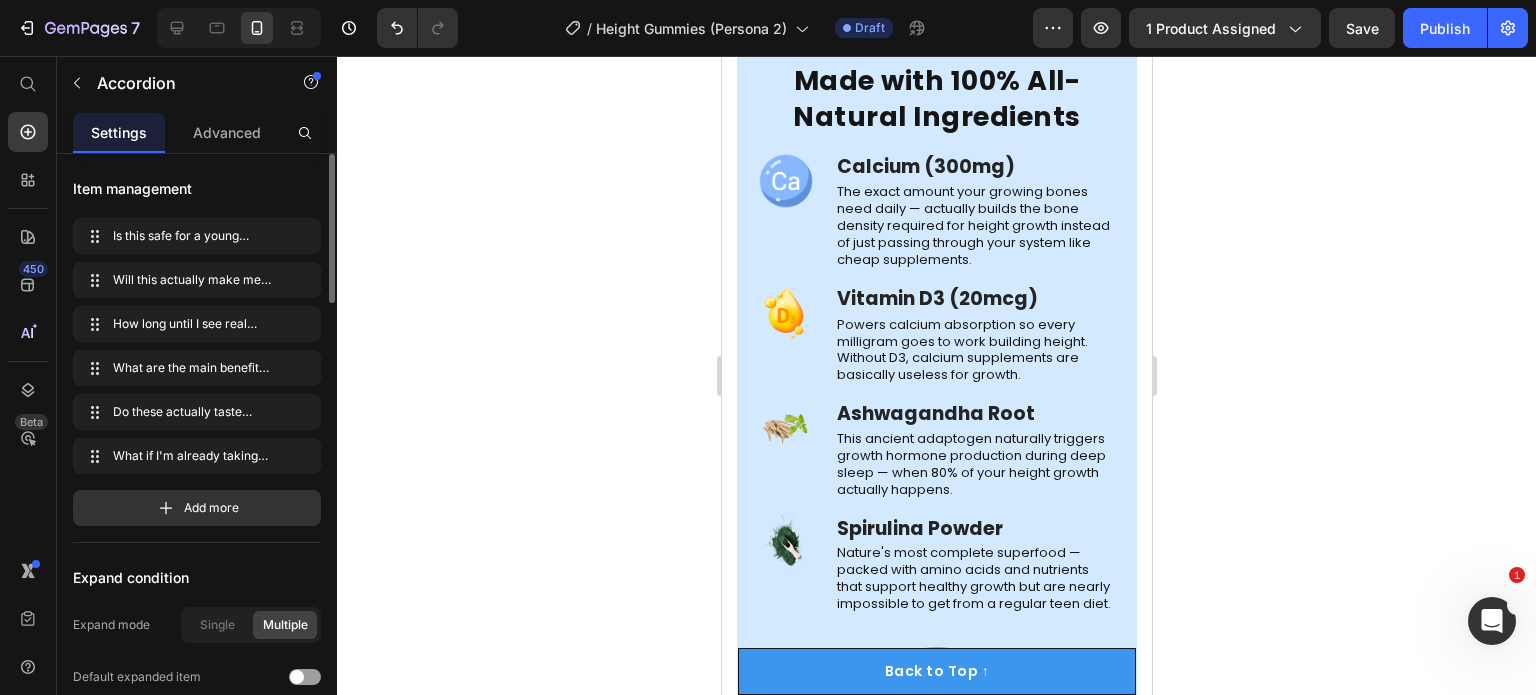 scroll, scrollTop: 4828, scrollLeft: 0, axis: vertical 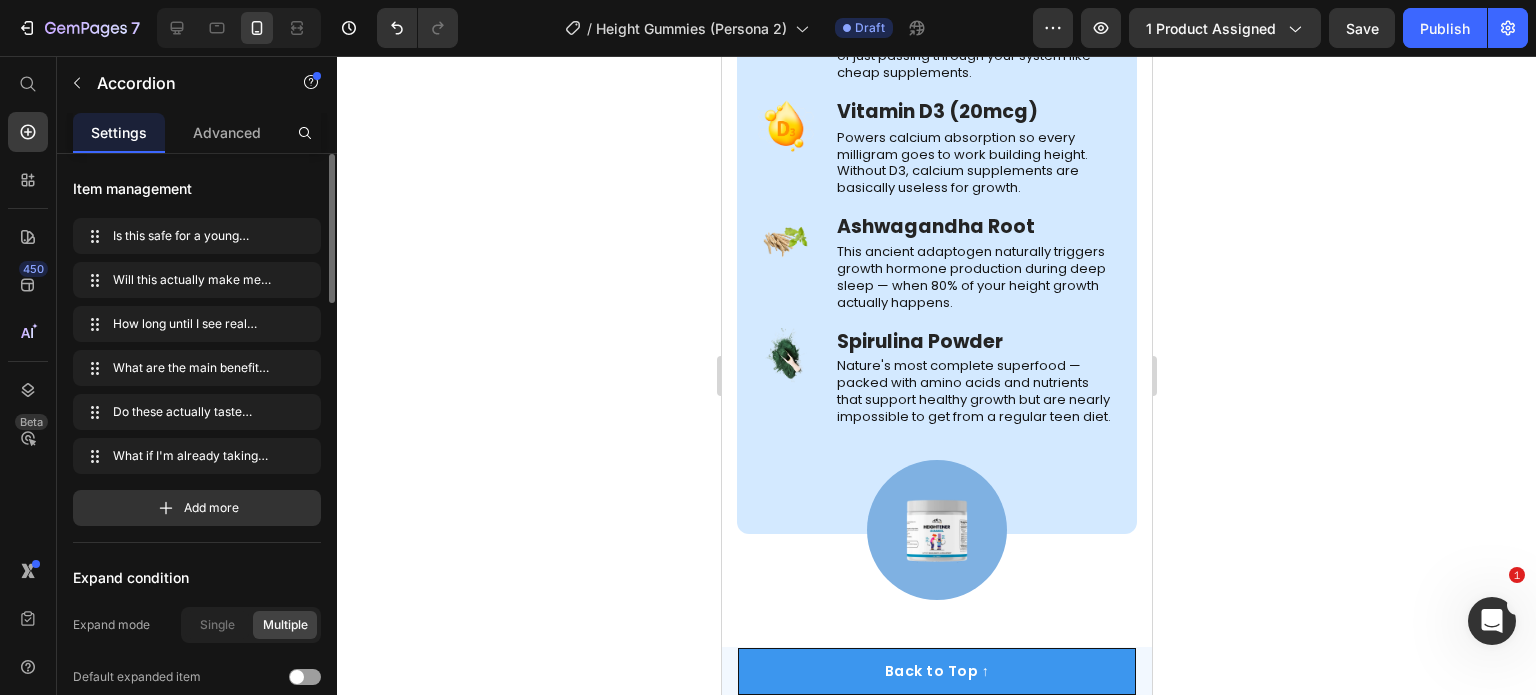 click at bounding box center [936, -258] 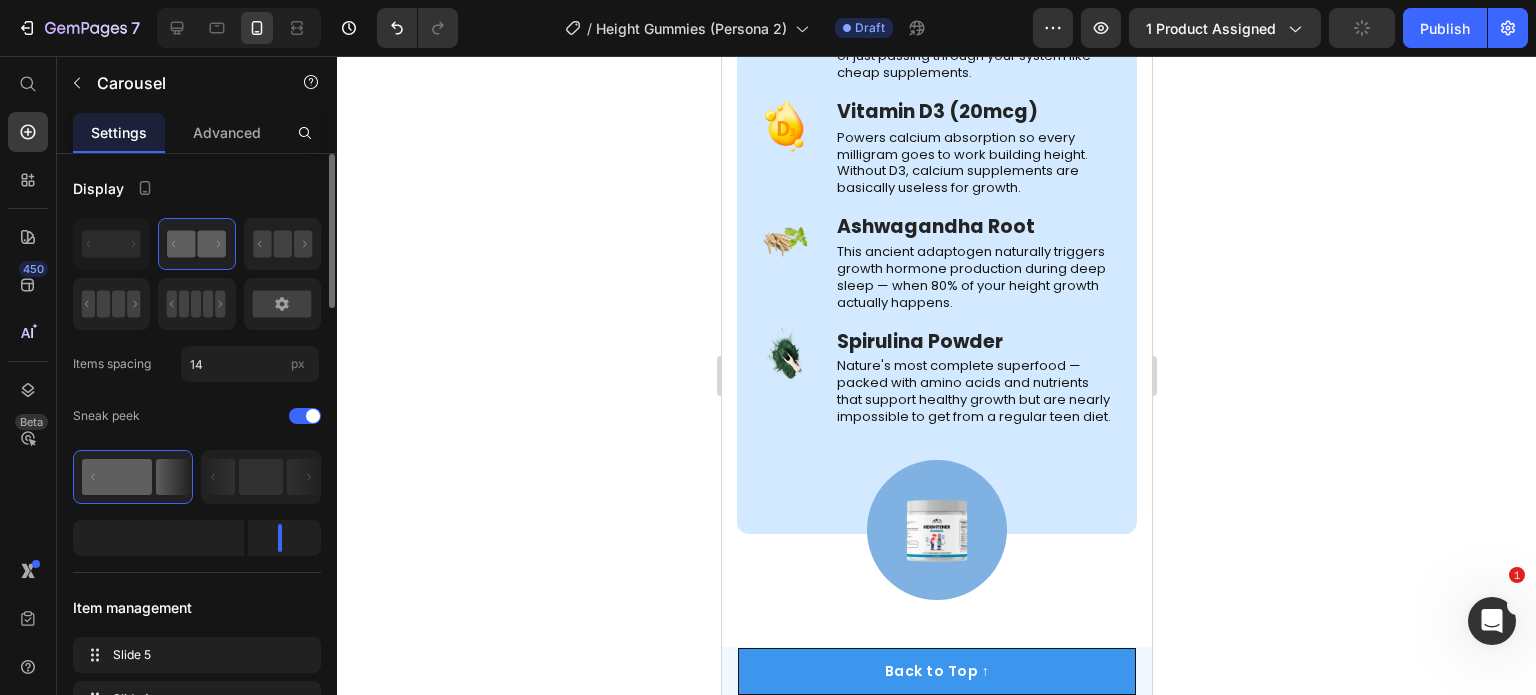 scroll, scrollTop: 392, scrollLeft: 0, axis: vertical 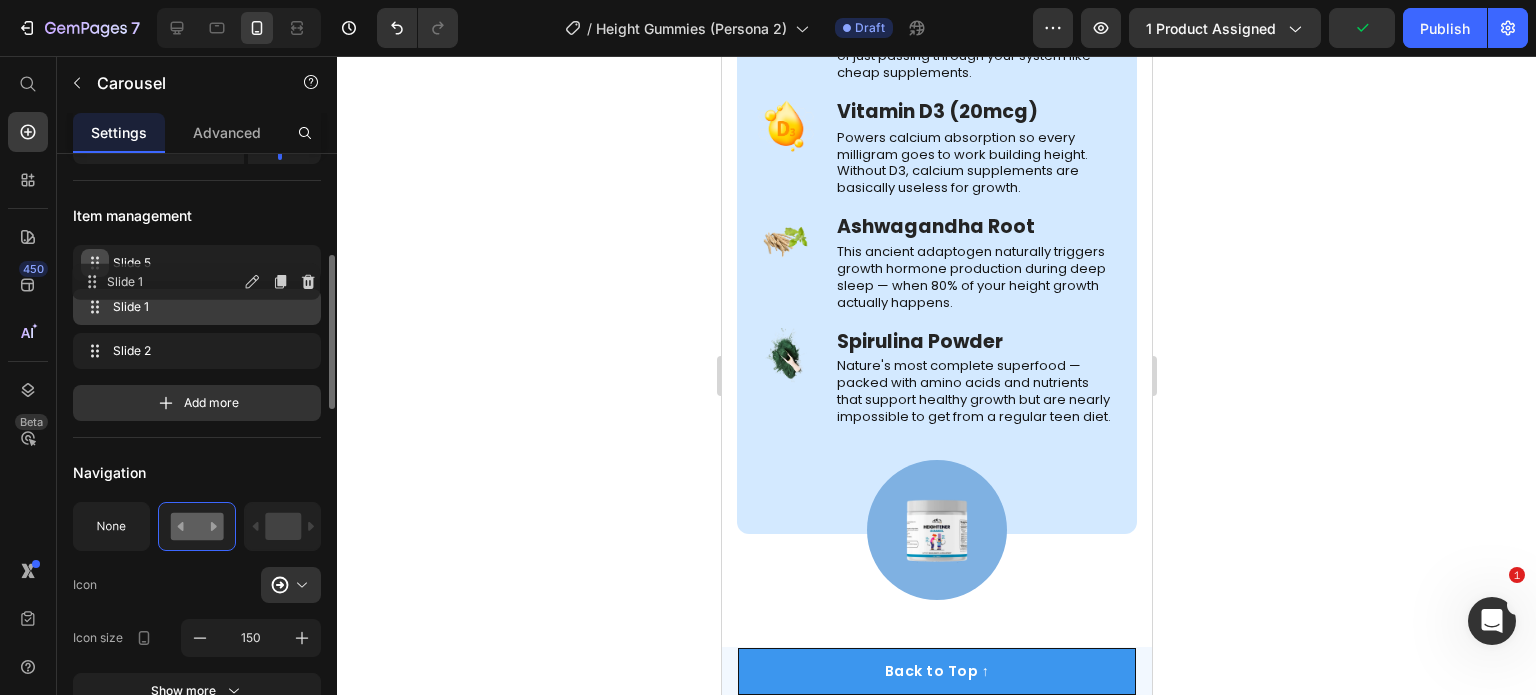 type 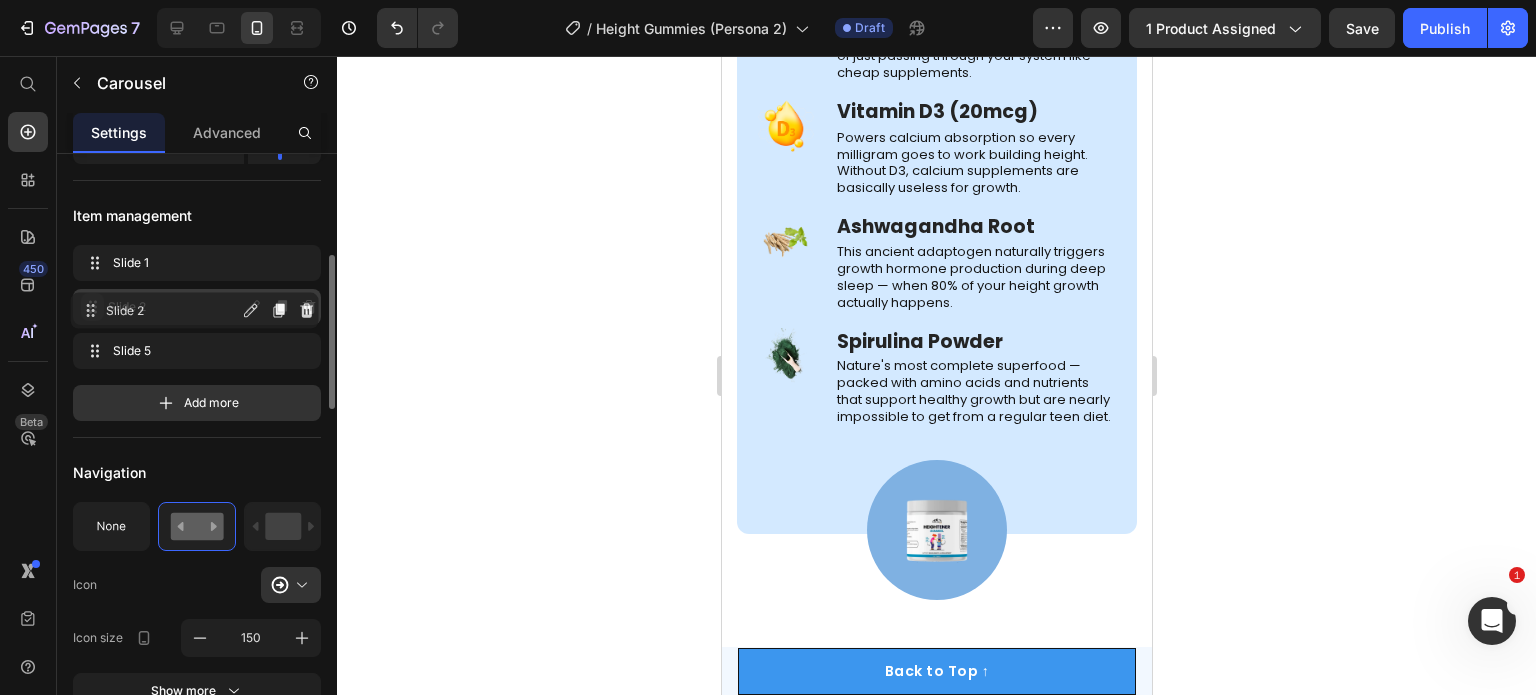 drag, startPoint x: 92, startPoint y: 340, endPoint x: 89, endPoint y: 302, distance: 38.118237 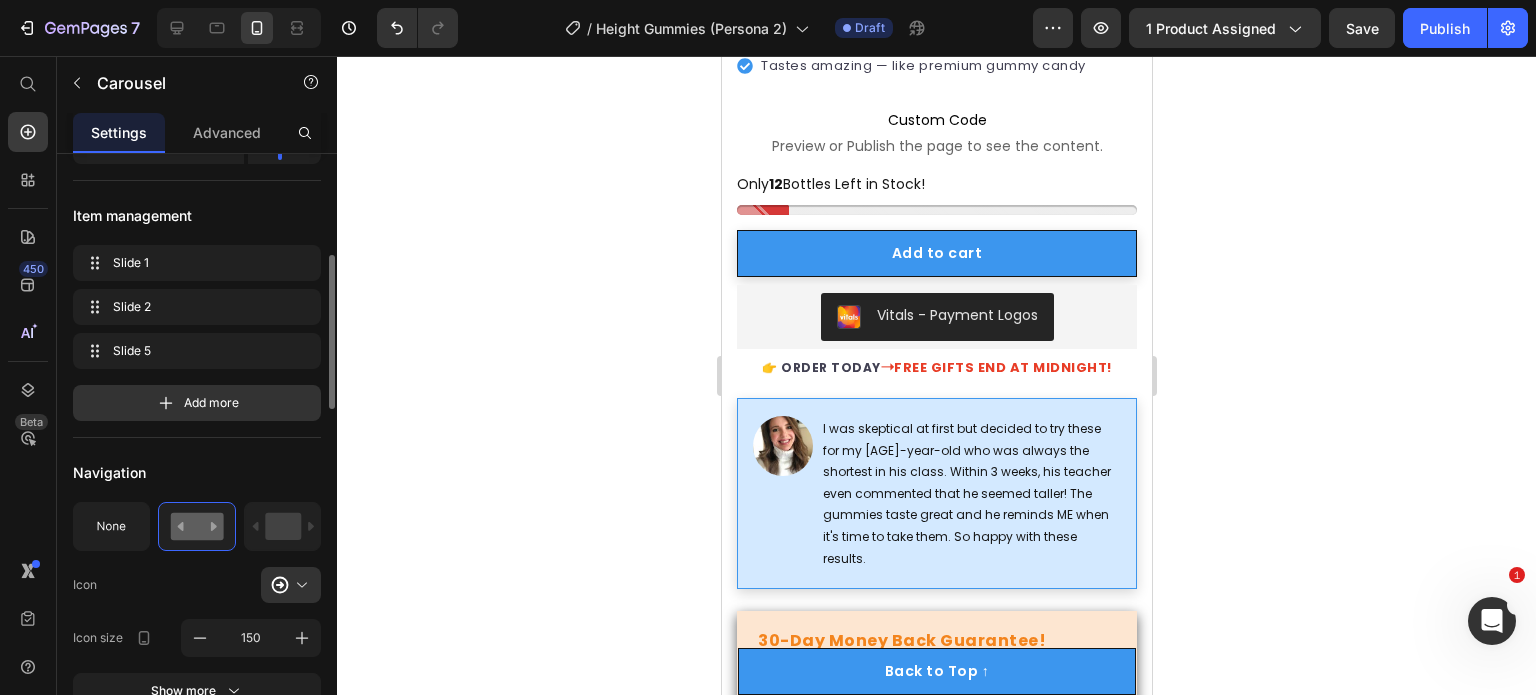 scroll, scrollTop: 1142, scrollLeft: 0, axis: vertical 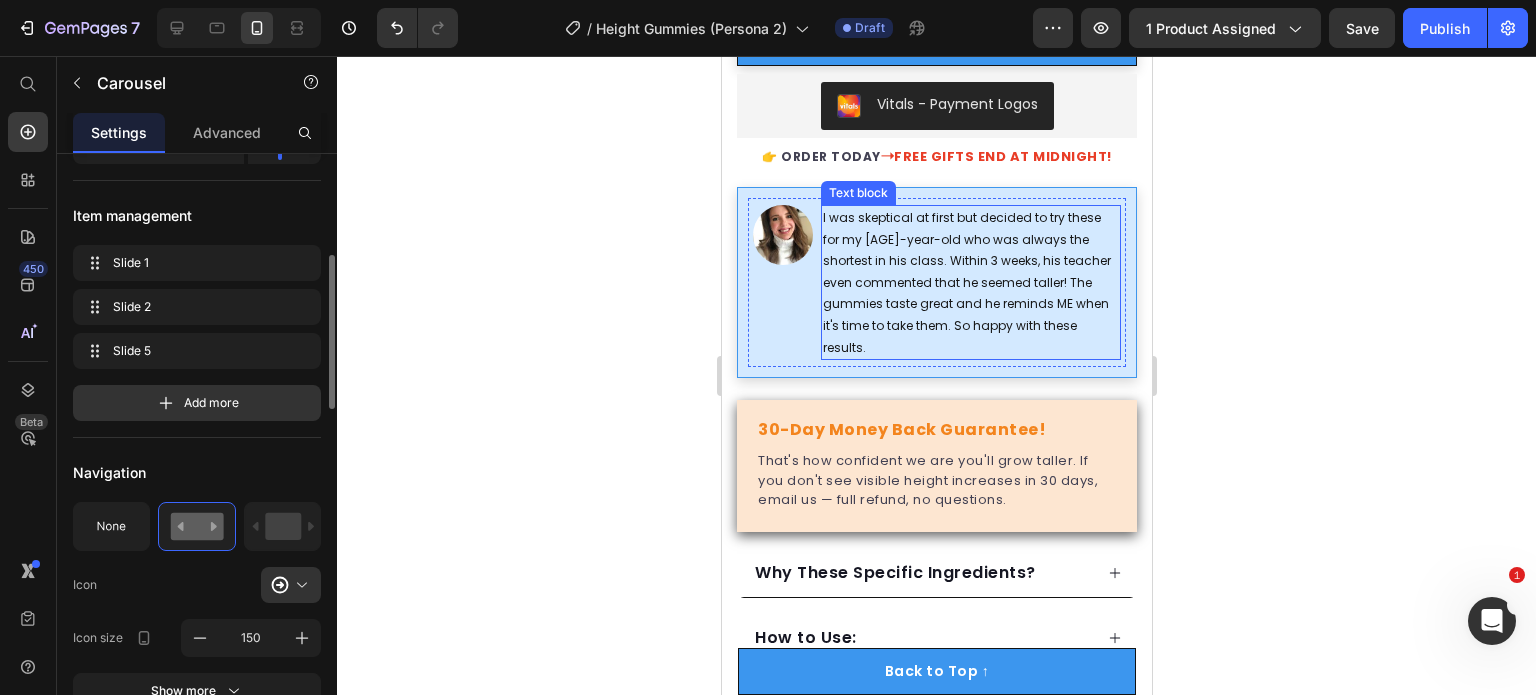 click at bounding box center (782, 235) 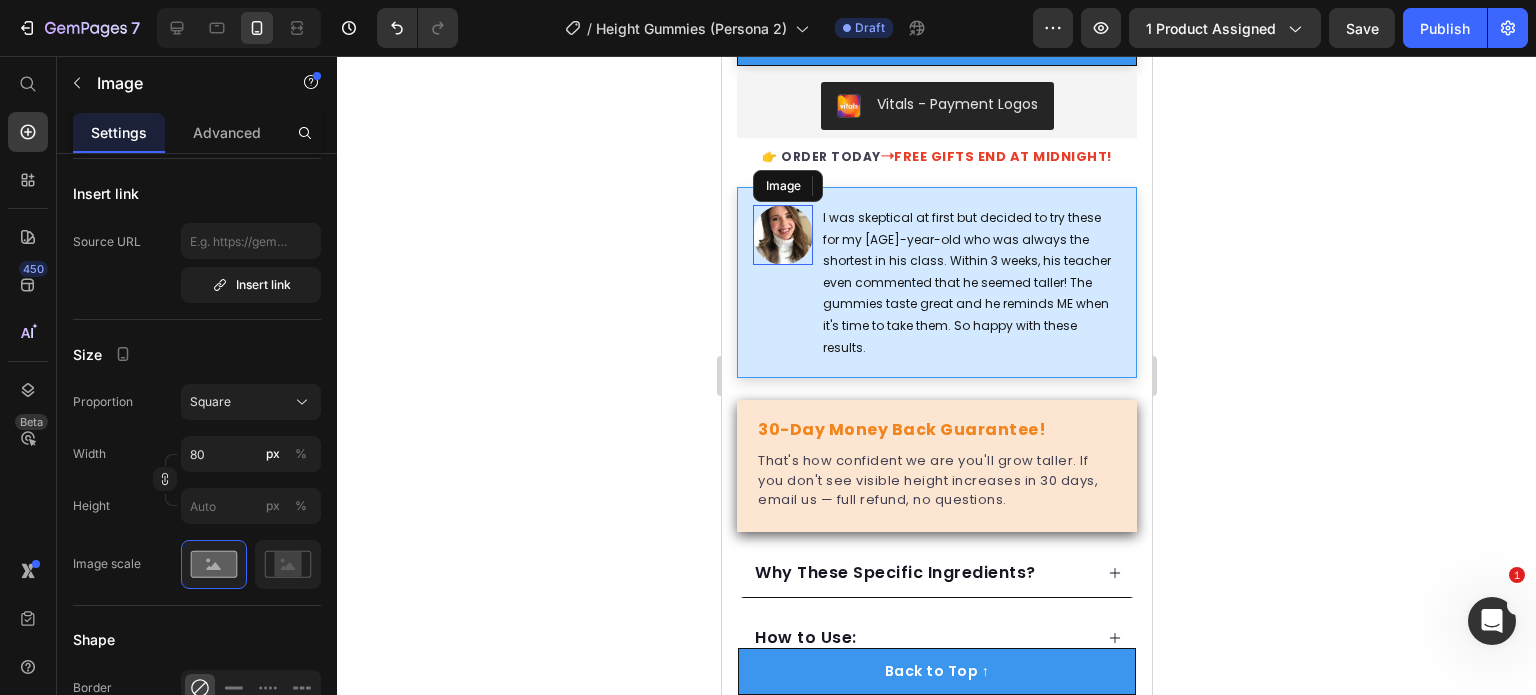scroll, scrollTop: 0, scrollLeft: 0, axis: both 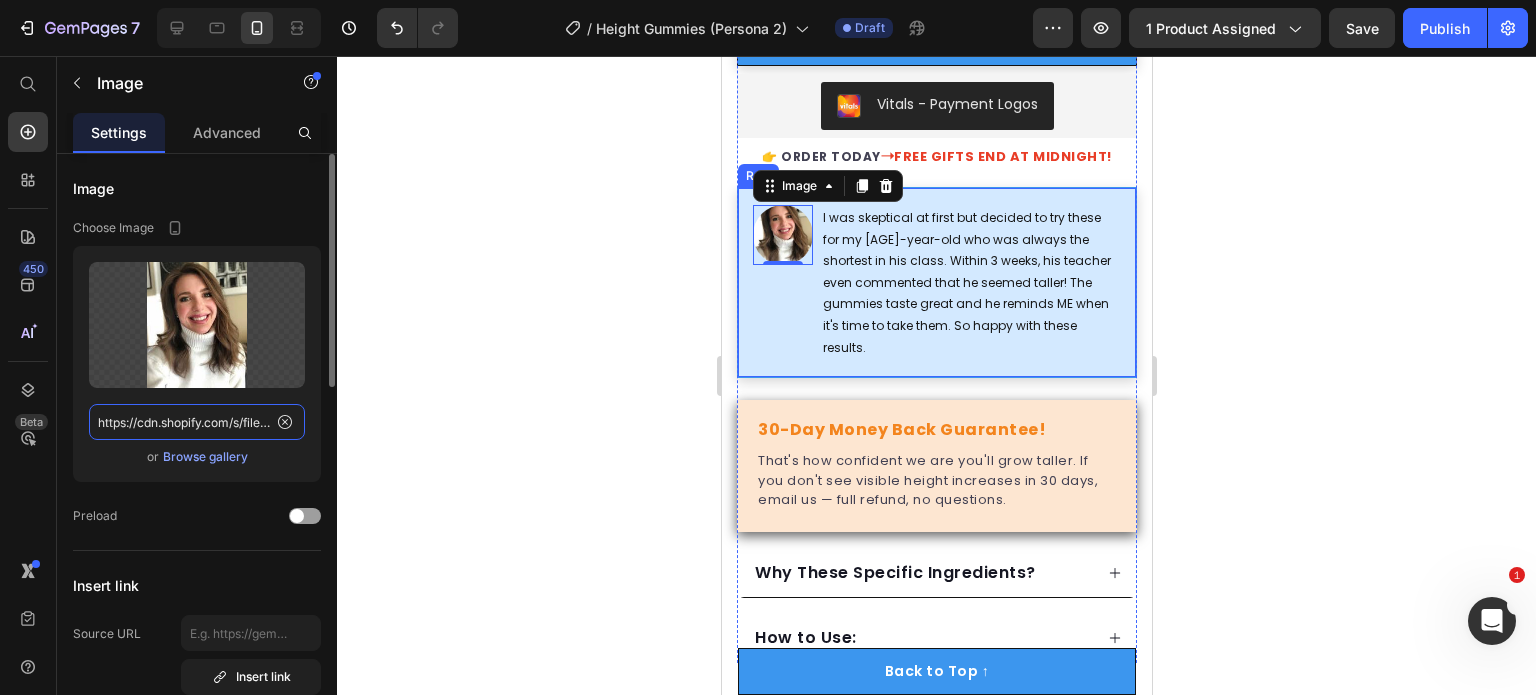click on "https://cdn.shopify.com/s/files/1/0968/8953/6850/files/gempages_569934698445275975-9aa6863f-9cc9-498b-8516-b8c748fdb3e5.jpg" 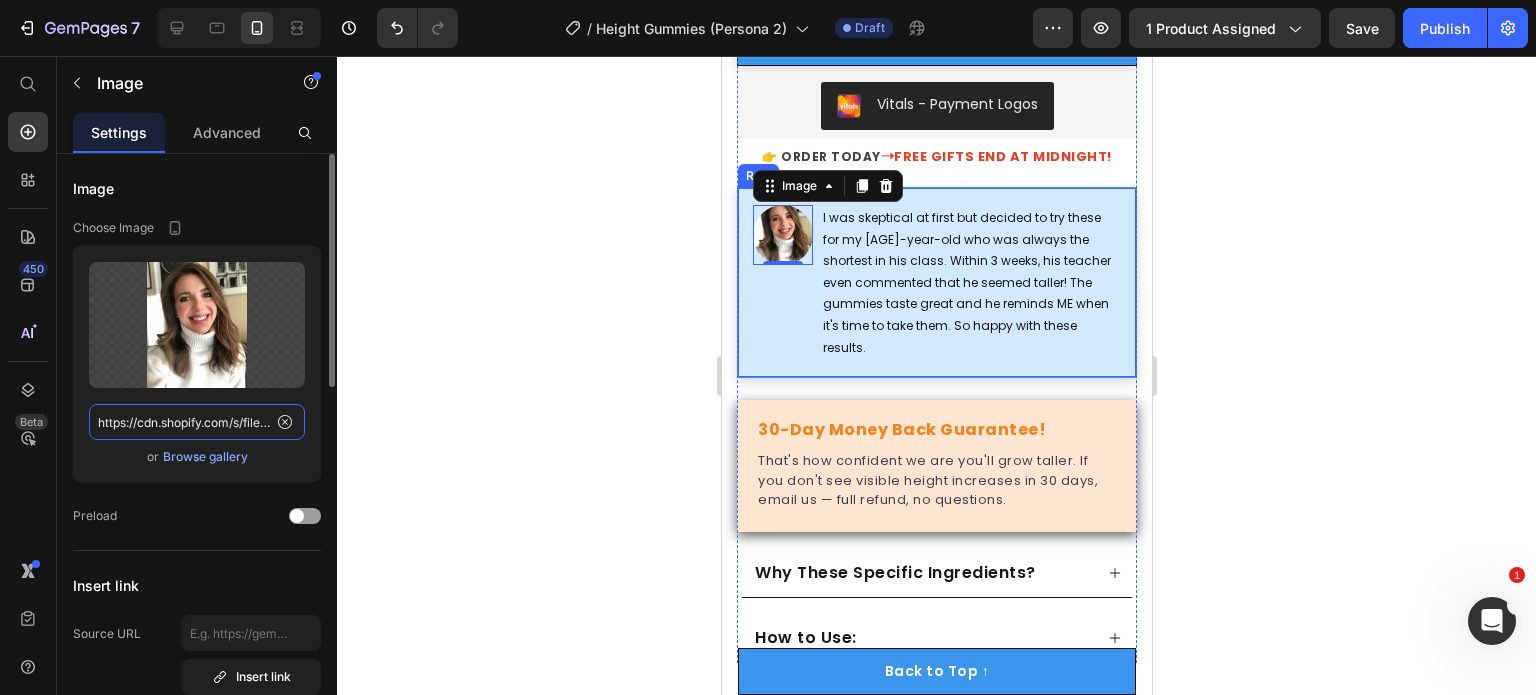 scroll, scrollTop: 0, scrollLeft: 454, axis: horizontal 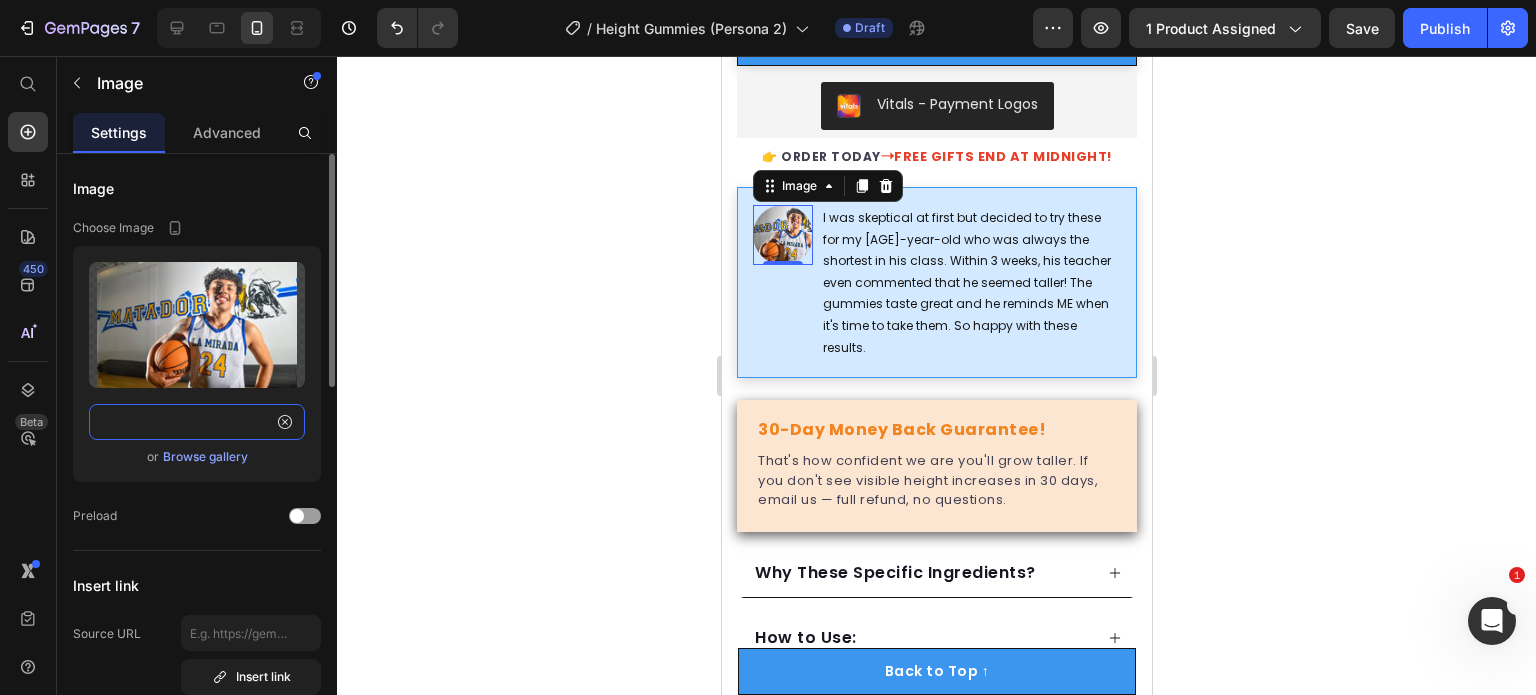 type on "https://cdn.shopify.com/s/files/1/0968/8953/6850/files/SGT-L-GENE-ROEBUCK-0325_1-1.webp?v=1752240126" 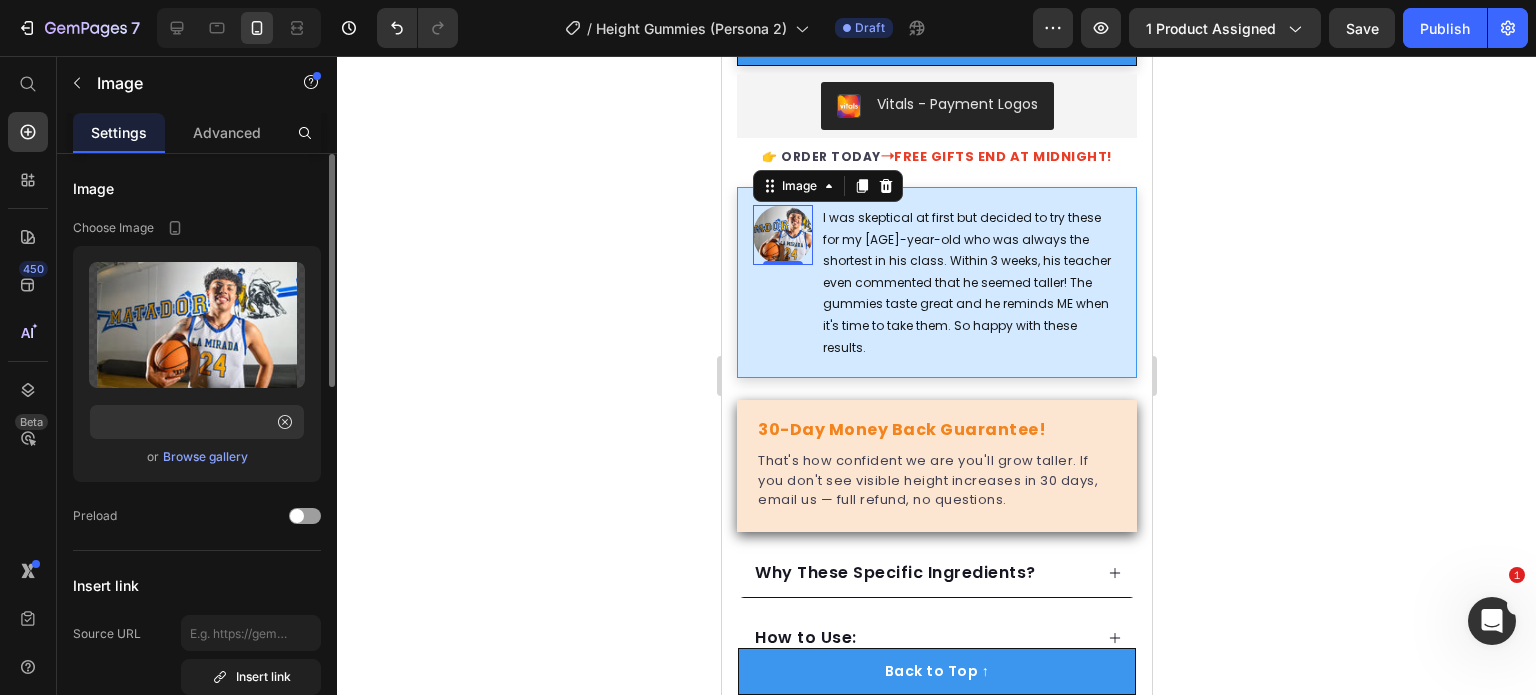 click on "Choose Image" at bounding box center (197, 228) 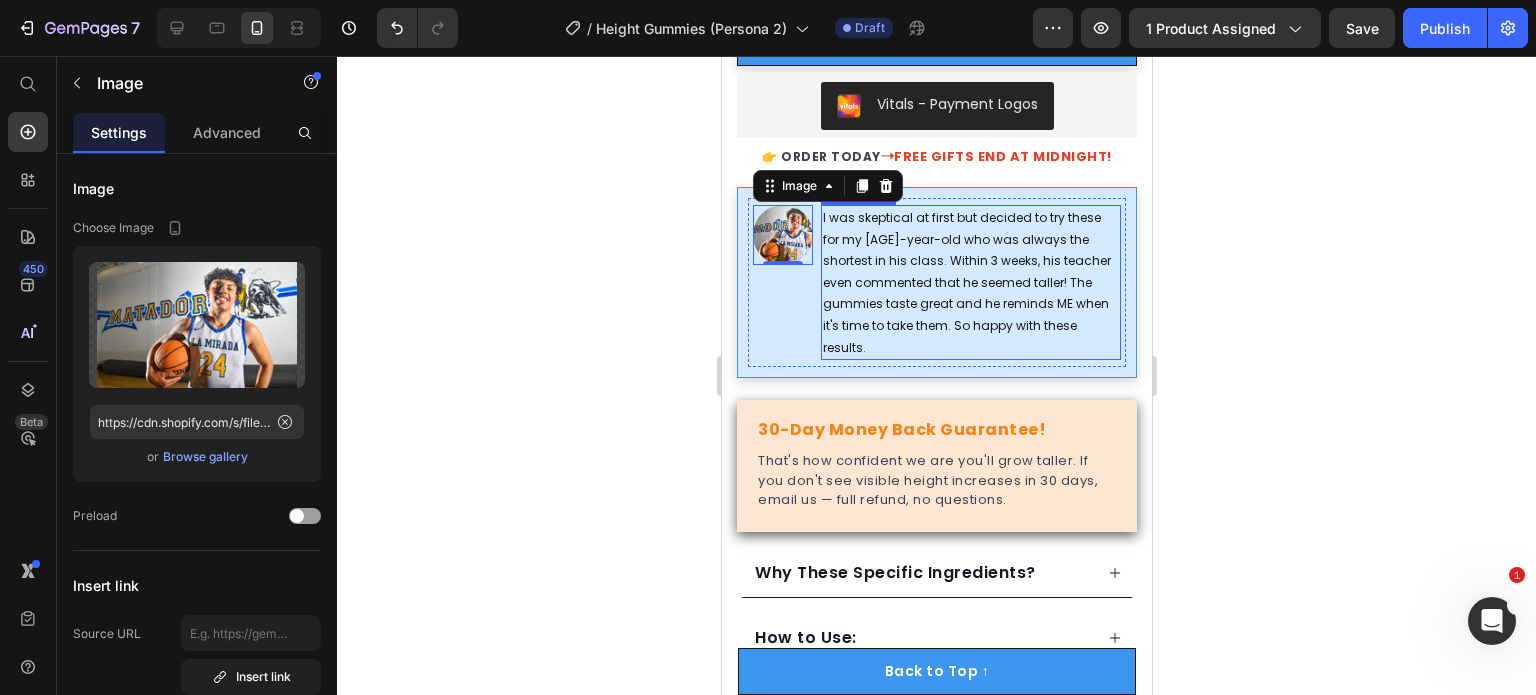 click on "I was skeptical at first but decided to try these for my 9-year-old who was always the shortest in his class. Within 3 weeks, his teacher even commented that he seemed taller! The gummies taste great and he reminds ME when it's time to take them. So happy with these results." at bounding box center [970, 282] 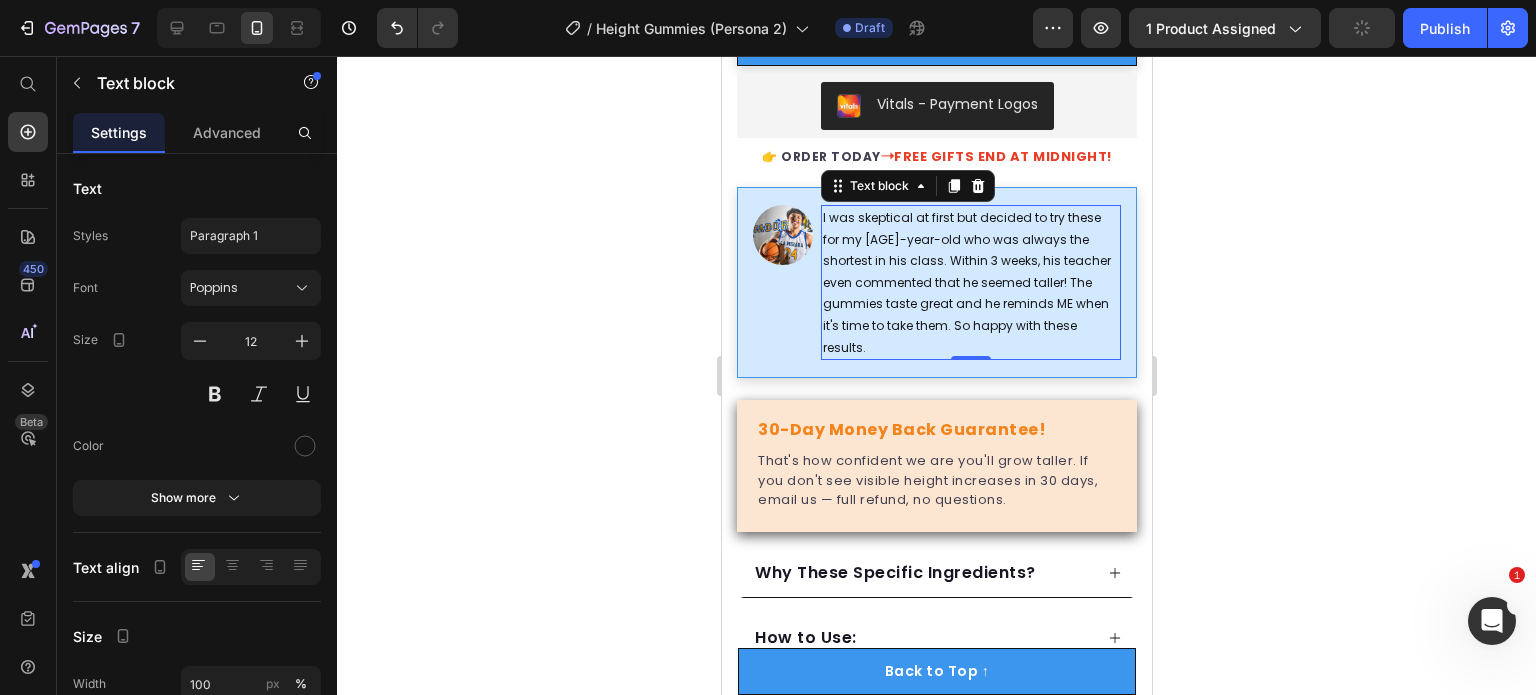 click on "I was skeptical at first but decided to try these for my 9-year-old who was always the shortest in his class. Within 3 weeks, his teacher even commented that he seemed taller! The gummies taste great and he reminds ME when it's time to take them. So happy with these results." at bounding box center [970, 282] 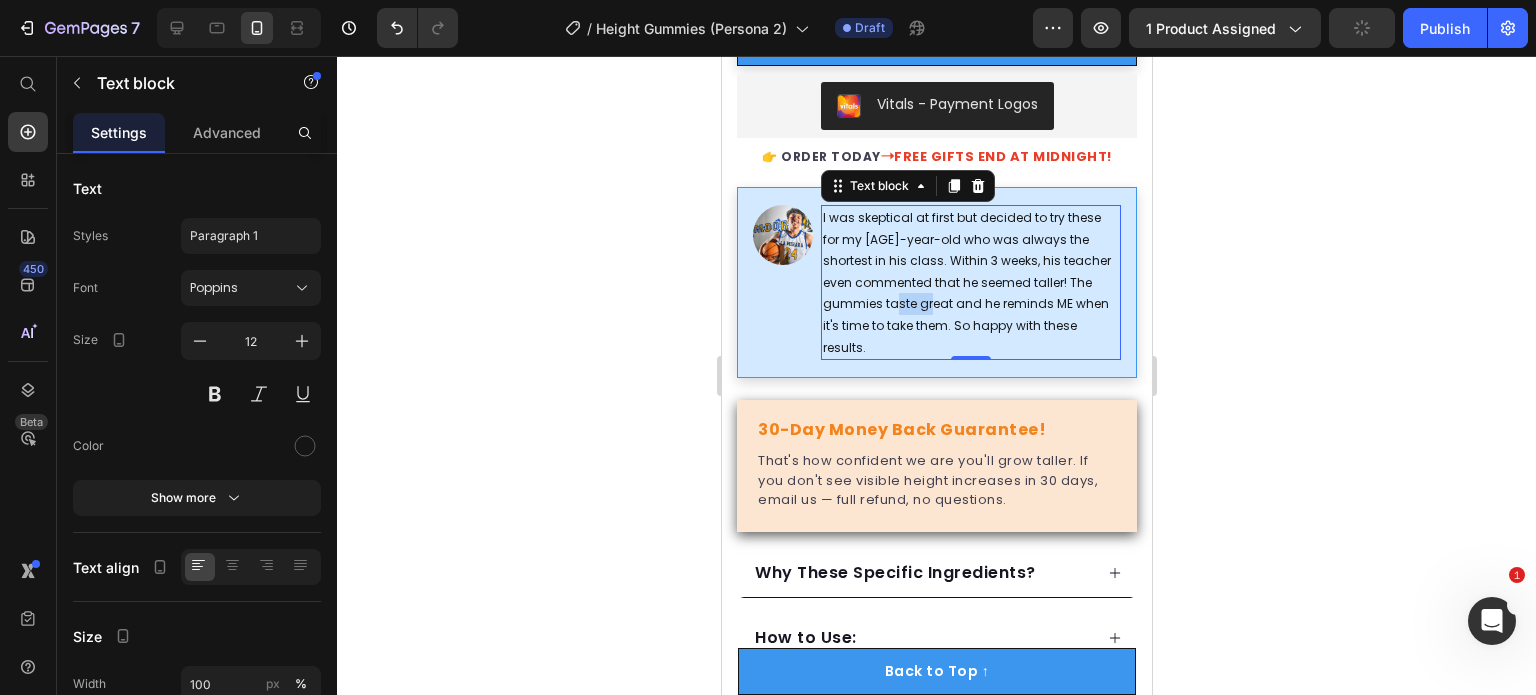 click on "I was skeptical at first but decided to try these for my 9-year-old who was always the shortest in his class. Within 3 weeks, his teacher even commented that he seemed taller! The gummies taste great and he reminds ME when it's time to take them. So happy with these results." at bounding box center (970, 282) 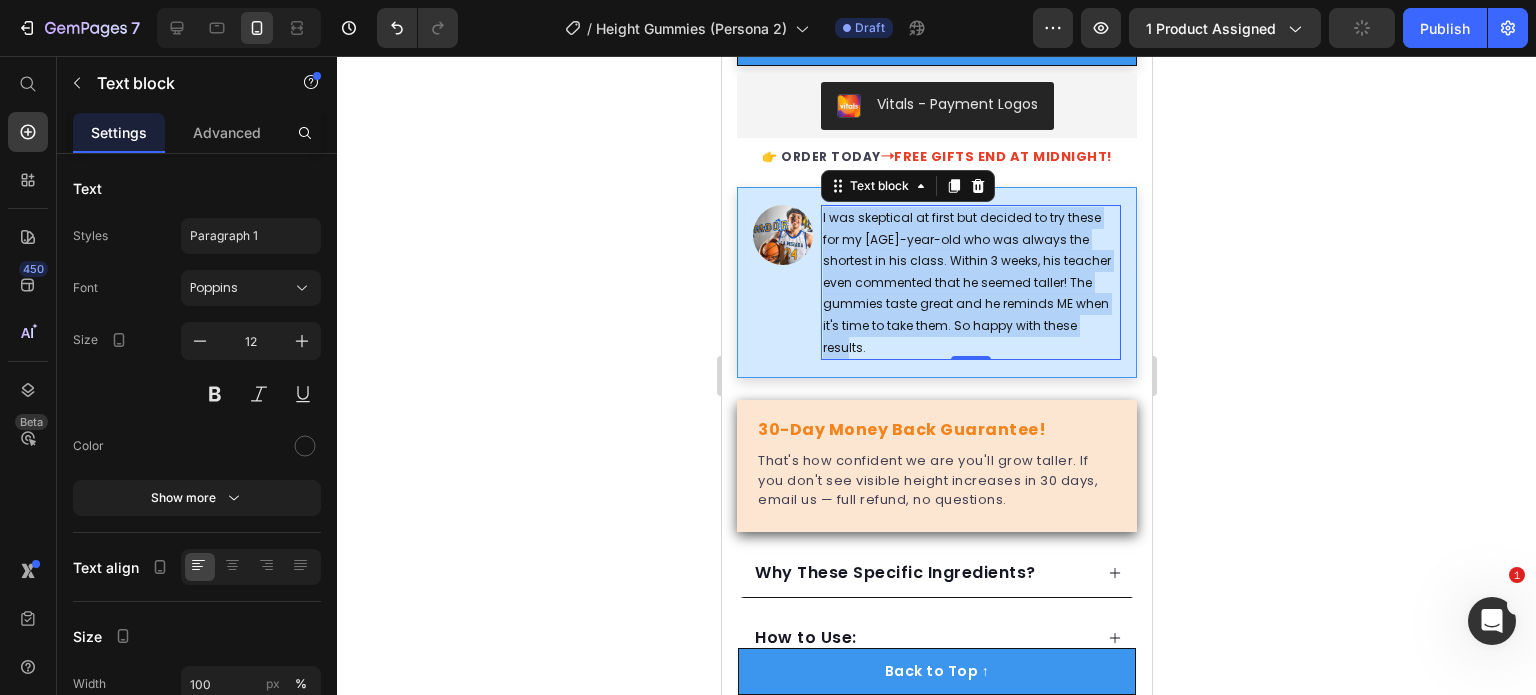 click on "I was skeptical at first but decided to try these for my 9-year-old who was always the shortest in his class. Within 3 weeks, his teacher even commented that he seemed taller! The gummies taste great and he reminds ME when it's time to take them. So happy with these results." at bounding box center [970, 282] 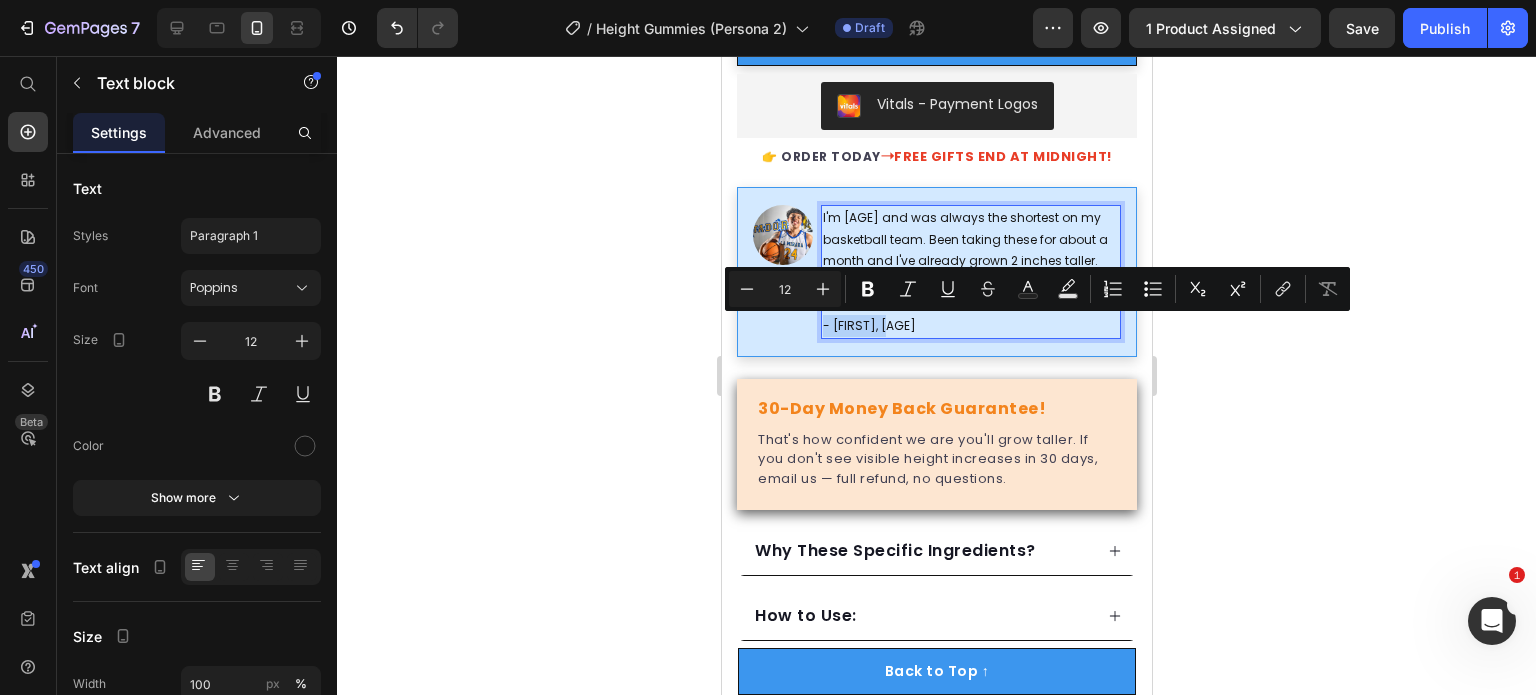 drag, startPoint x: 913, startPoint y: 328, endPoint x: 818, endPoint y: 328, distance: 95 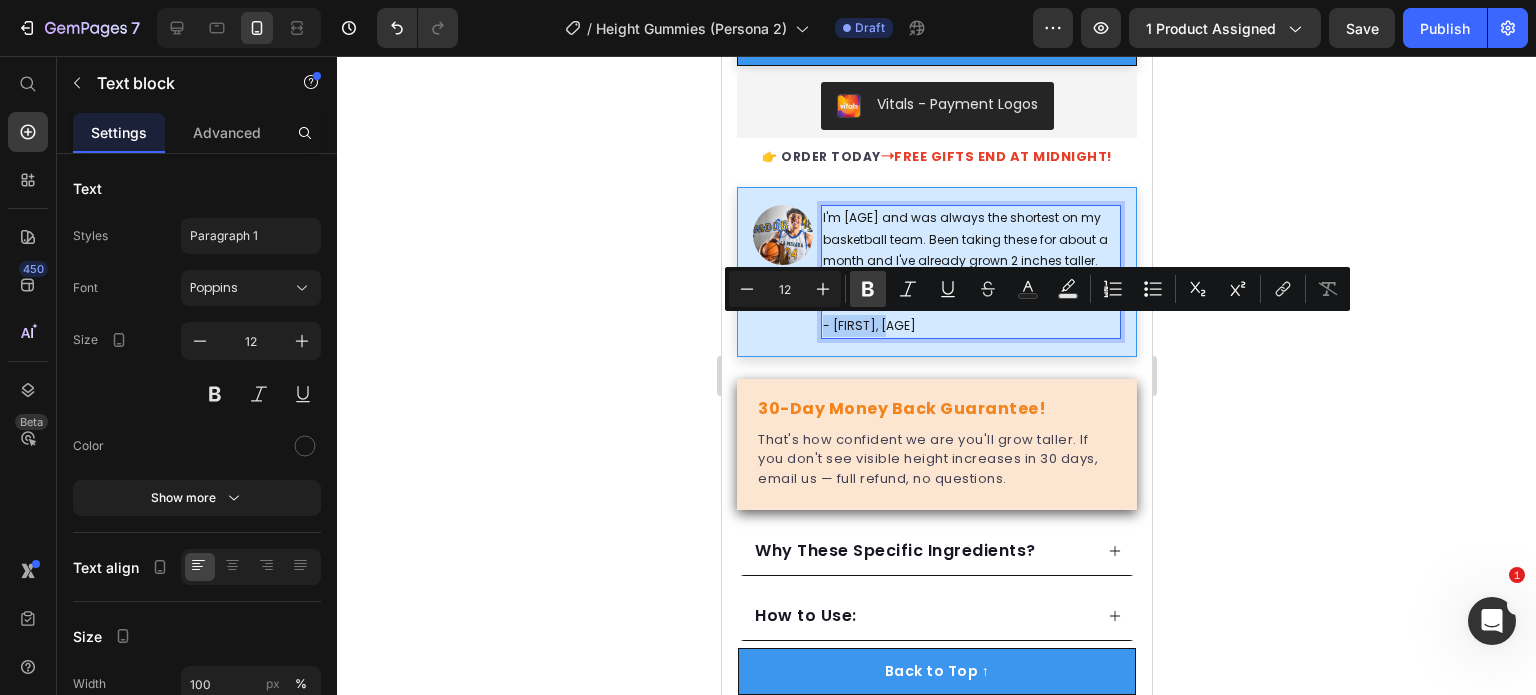 click 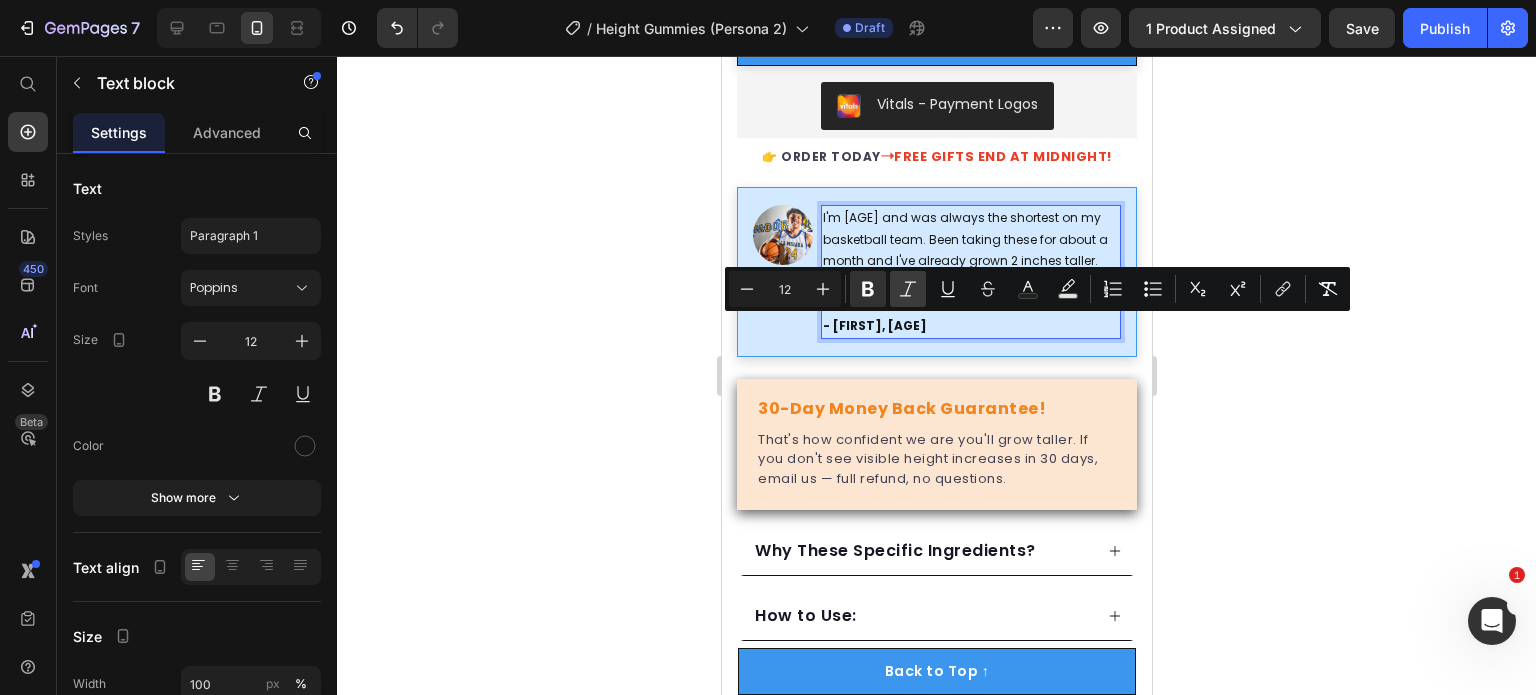 click 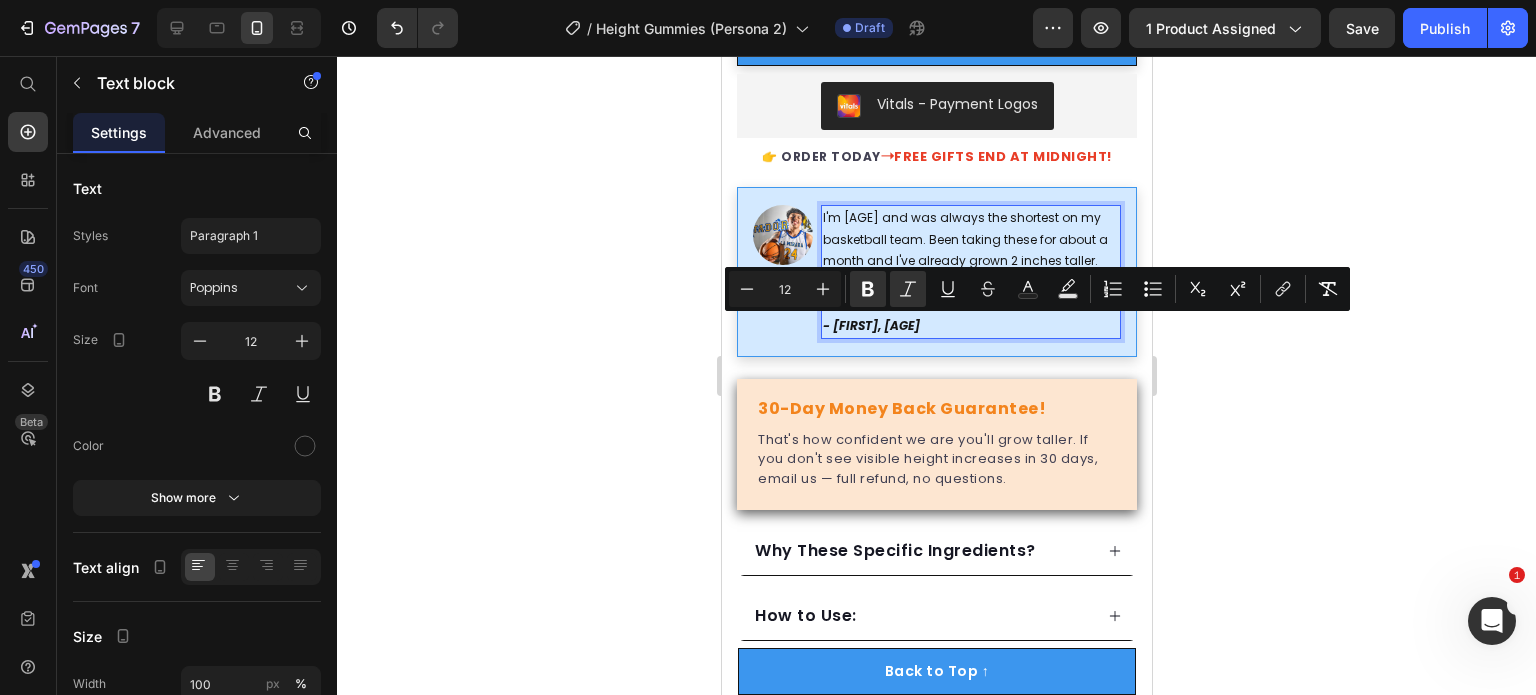 click on "- [FIRST], [AGE]" at bounding box center [970, 326] 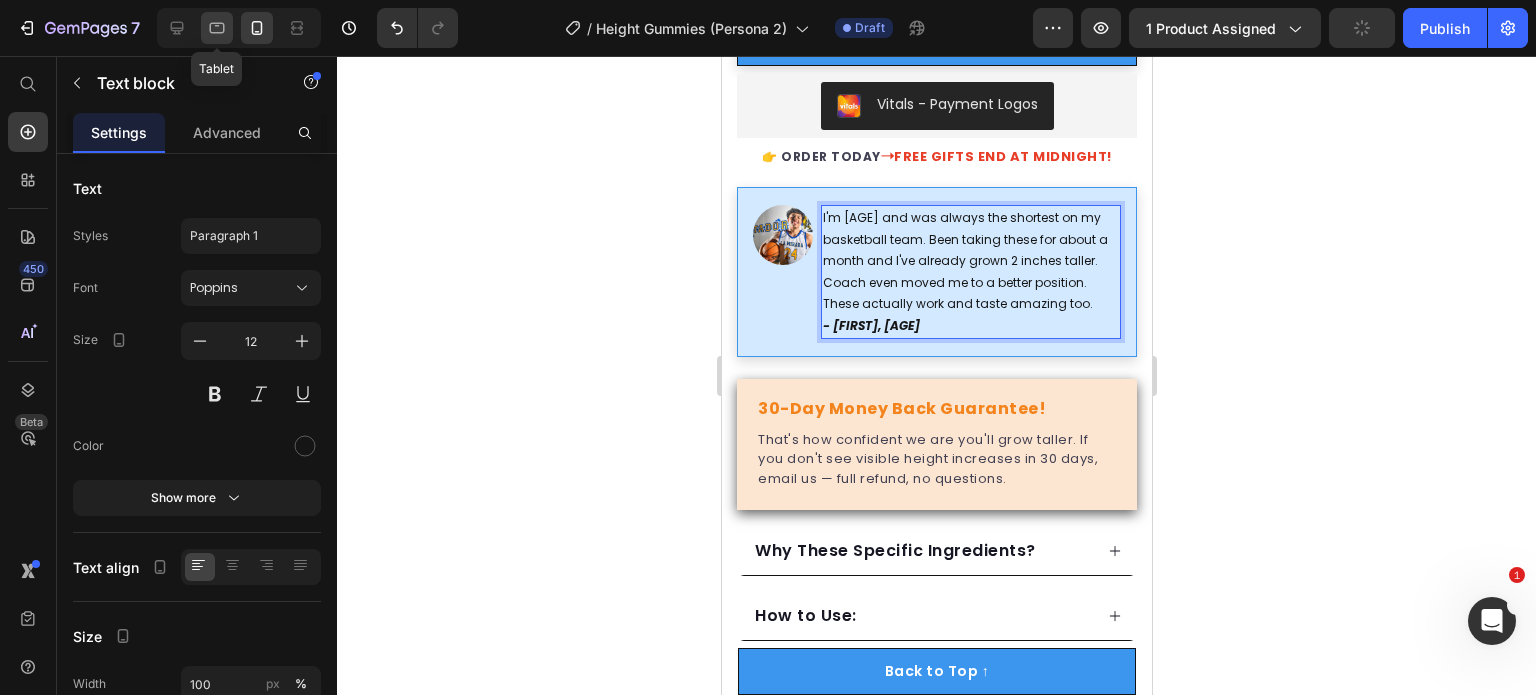 click 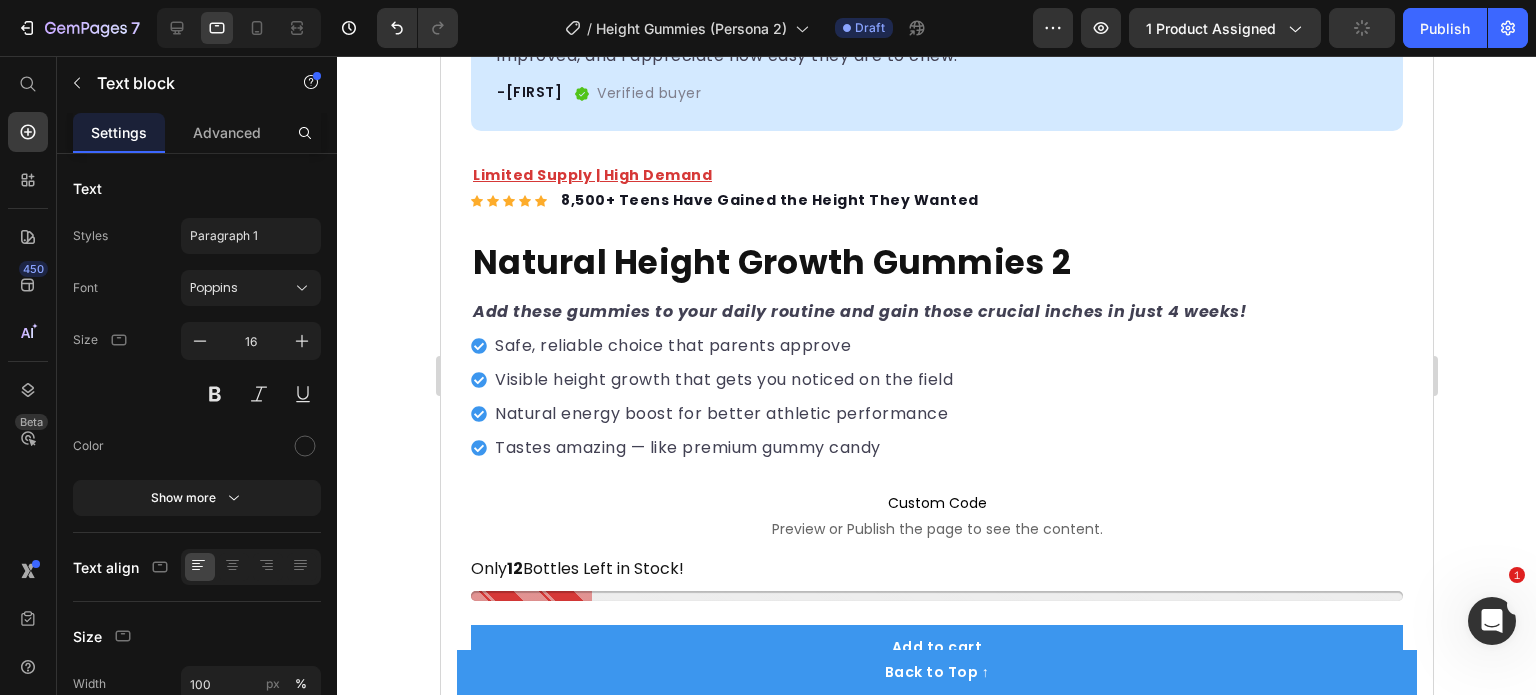 scroll, scrollTop: 1322, scrollLeft: 0, axis: vertical 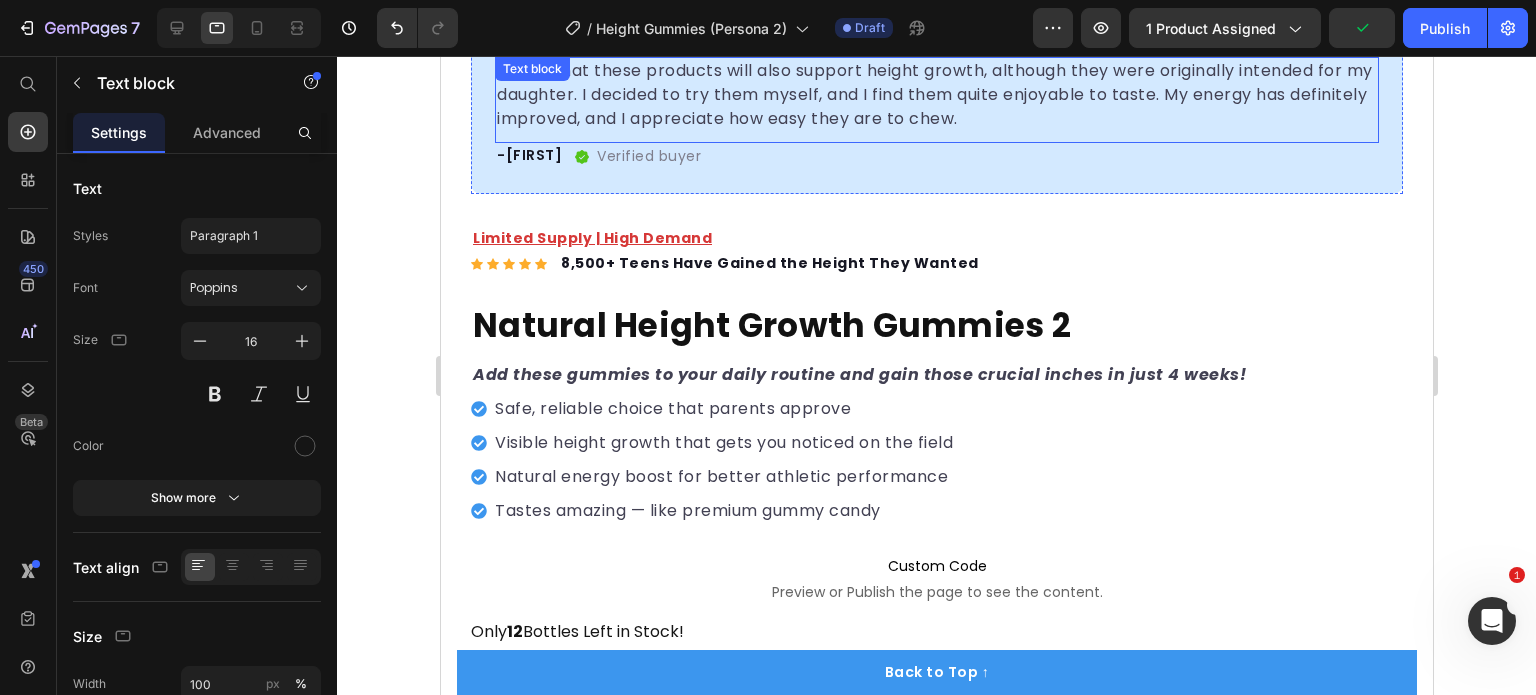 click on "I hope that these products will also support height growth, although they were originally intended for my daughter. I decided to try them myself, and I find them quite enjoyable to taste. My energy has definitely improved, and I appreciate how easy they are to chew." at bounding box center [936, 95] 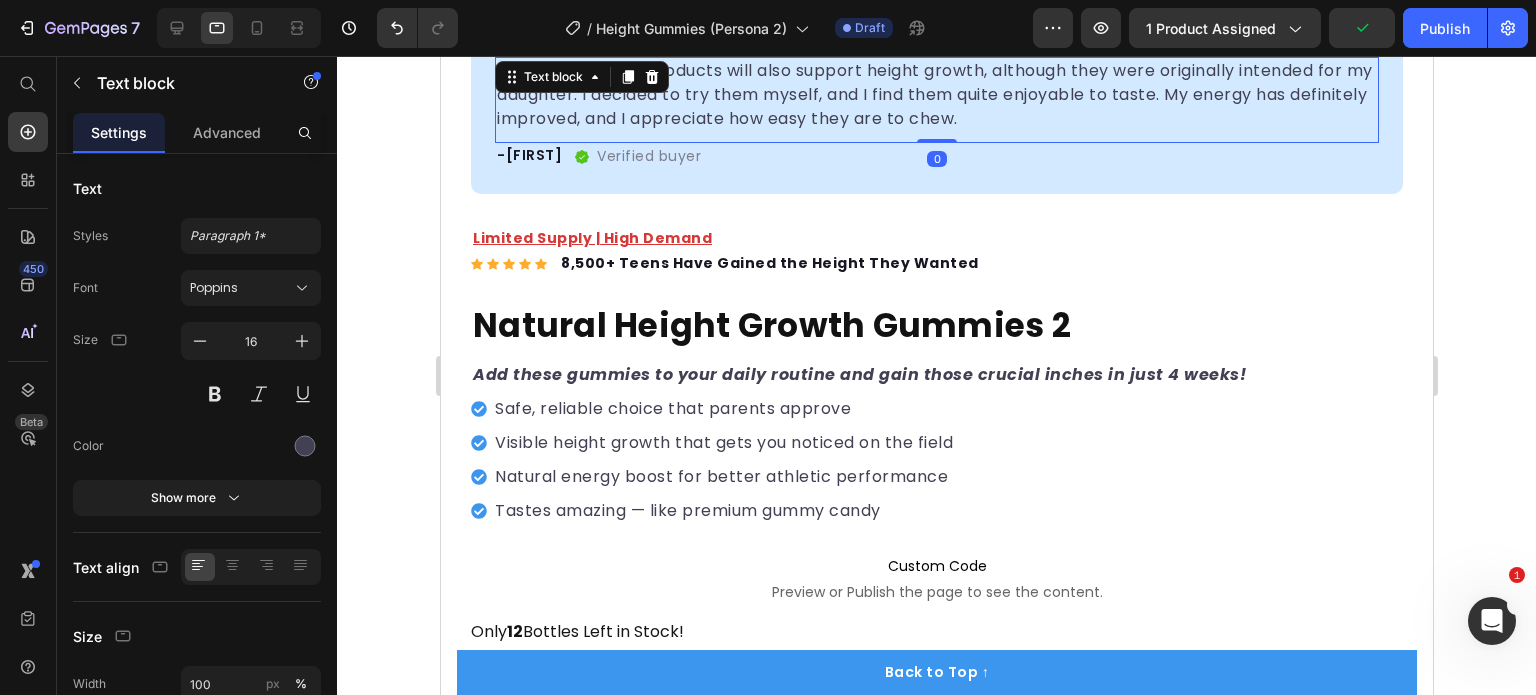 click on "I hope that these products will also support height growth, although they were originally intended for my daughter. I decided to try them myself, and I find them quite enjoyable to taste. My energy has definitely improved, and I appreciate how easy they are to chew." at bounding box center [936, 95] 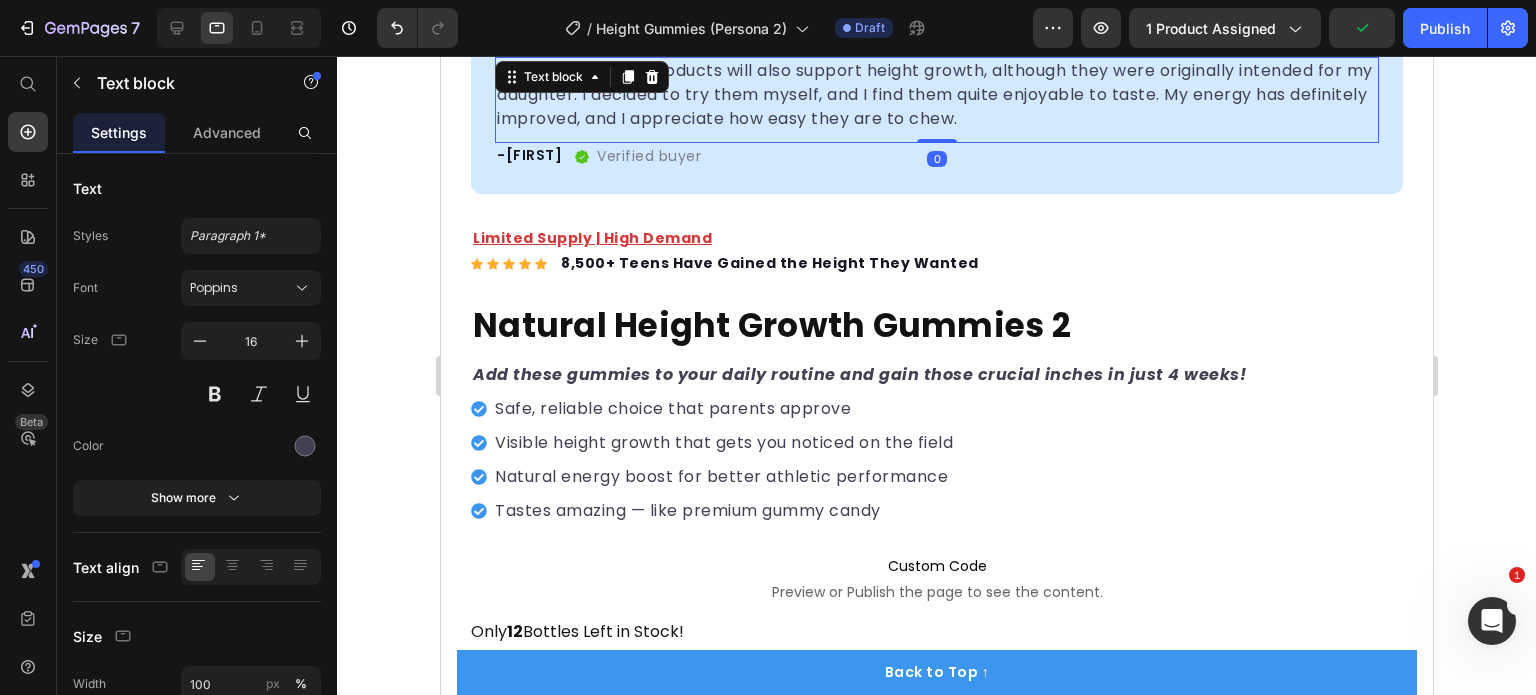 click on "I hope that these products will also support height growth, although they were originally intended for my daughter. I decided to try them myself, and I find them quite enjoyable to taste. My energy has definitely improved, and I appreciate how easy they are to chew." at bounding box center (936, 95) 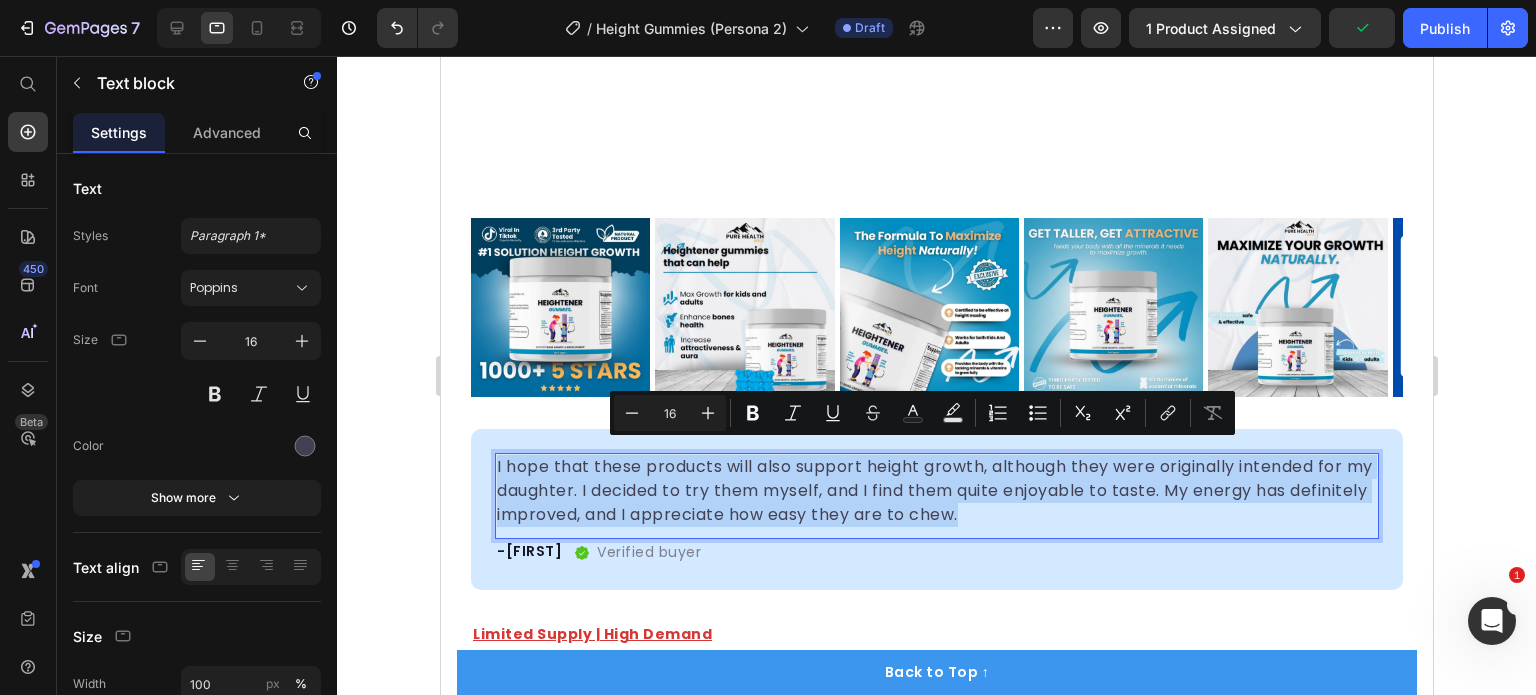 scroll, scrollTop: 922, scrollLeft: 0, axis: vertical 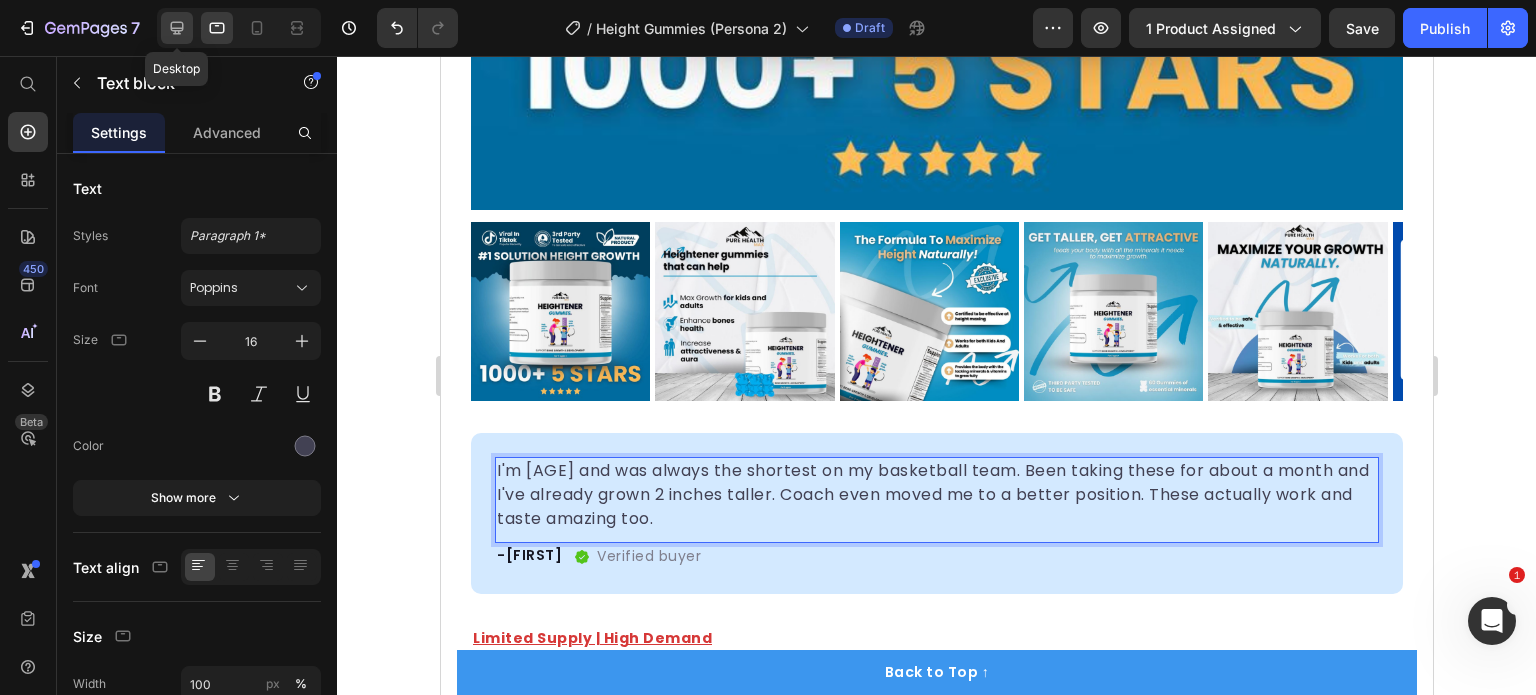 click 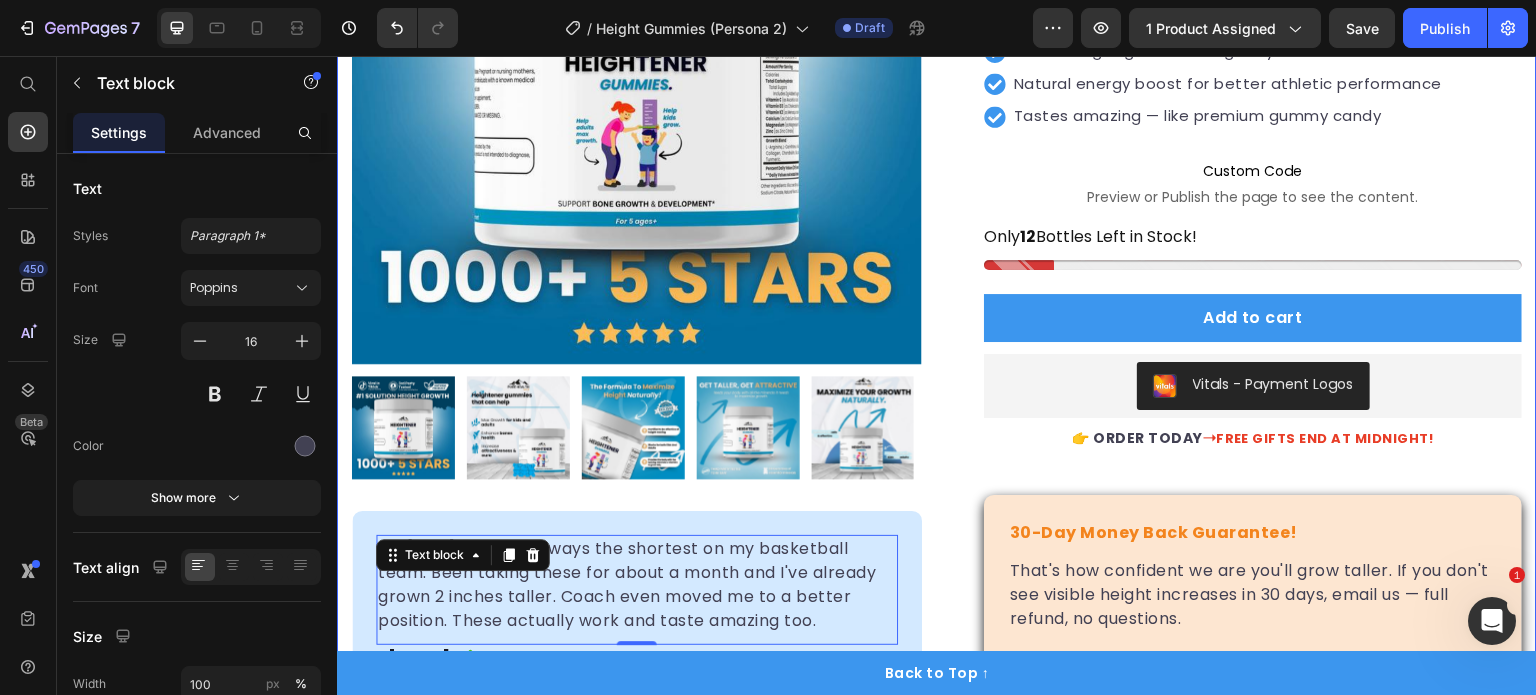 scroll, scrollTop: 0, scrollLeft: 0, axis: both 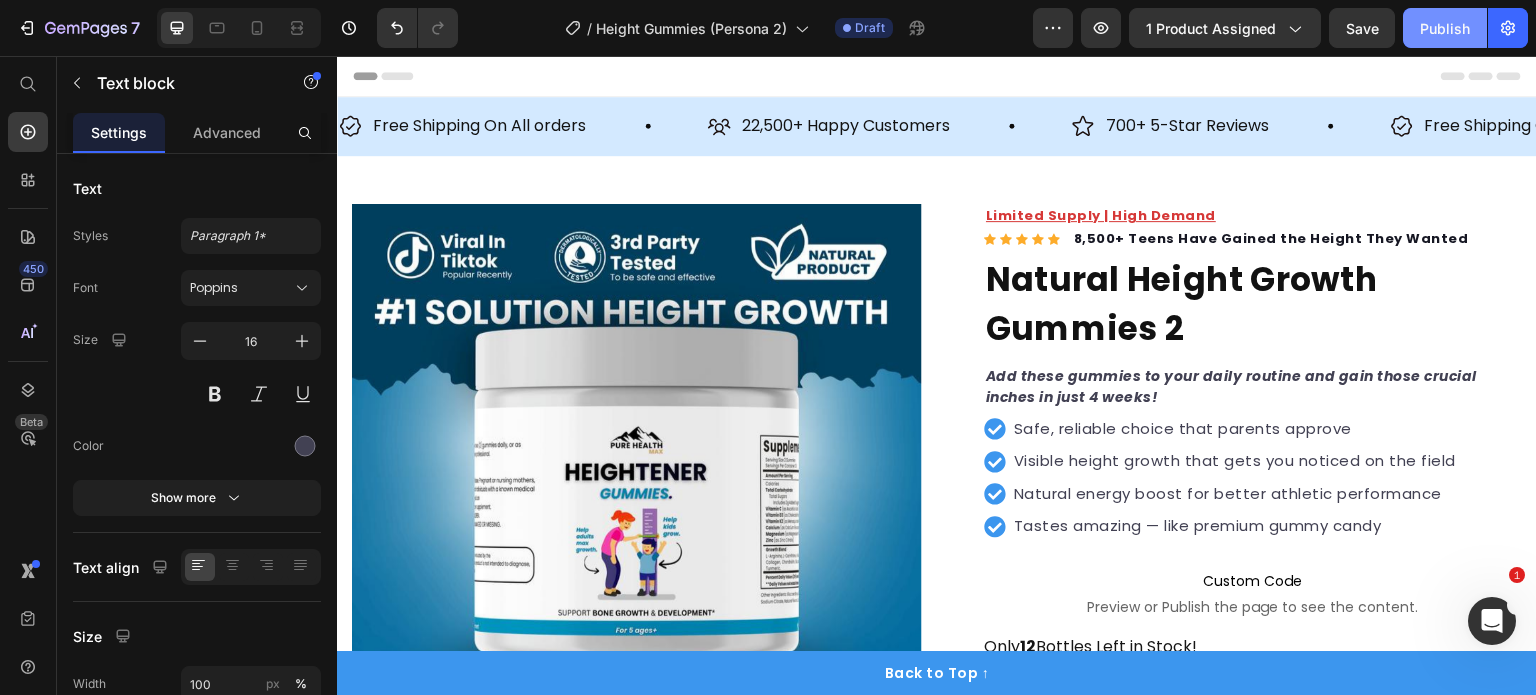 click on "Publish" at bounding box center [1445, 28] 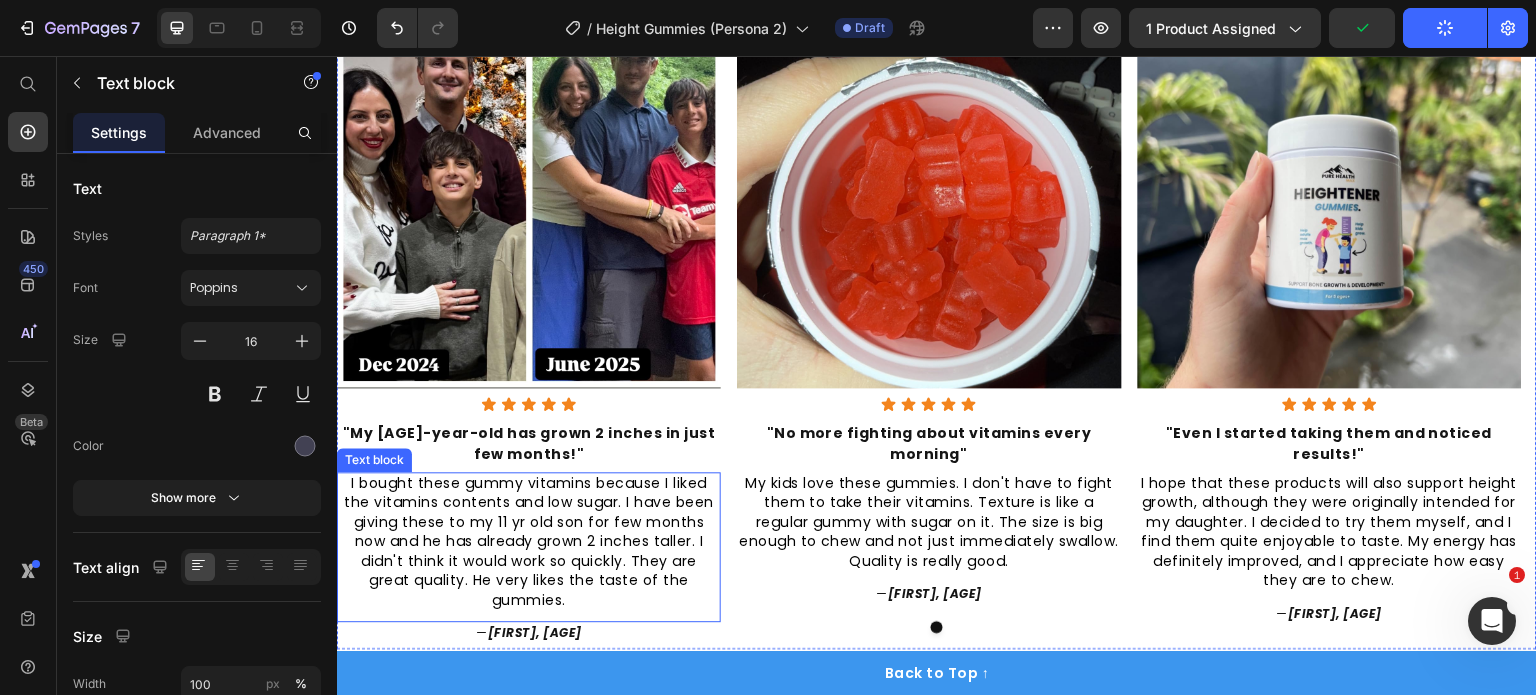 scroll, scrollTop: 1688, scrollLeft: 0, axis: vertical 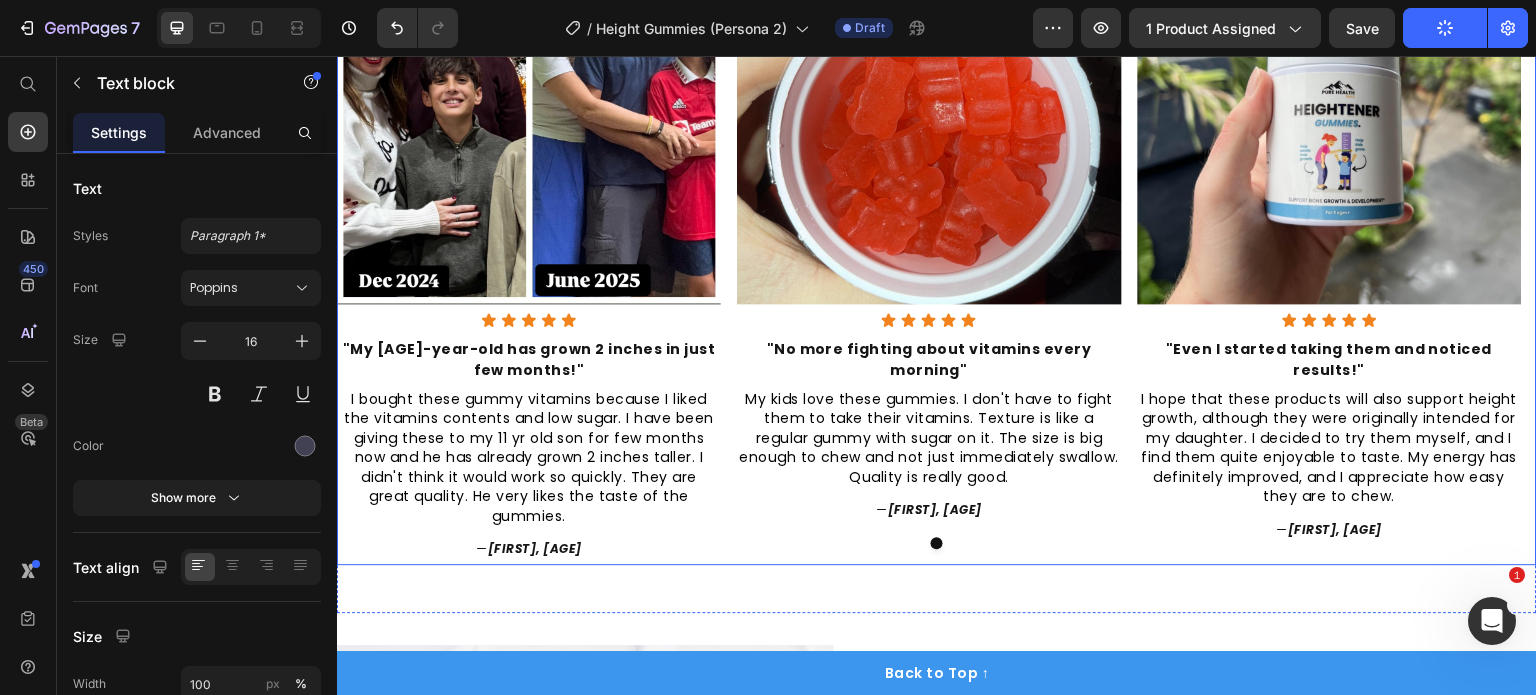 click on ""My 11-year-old has grown 2 inches in just few months!"" at bounding box center (529, 359) 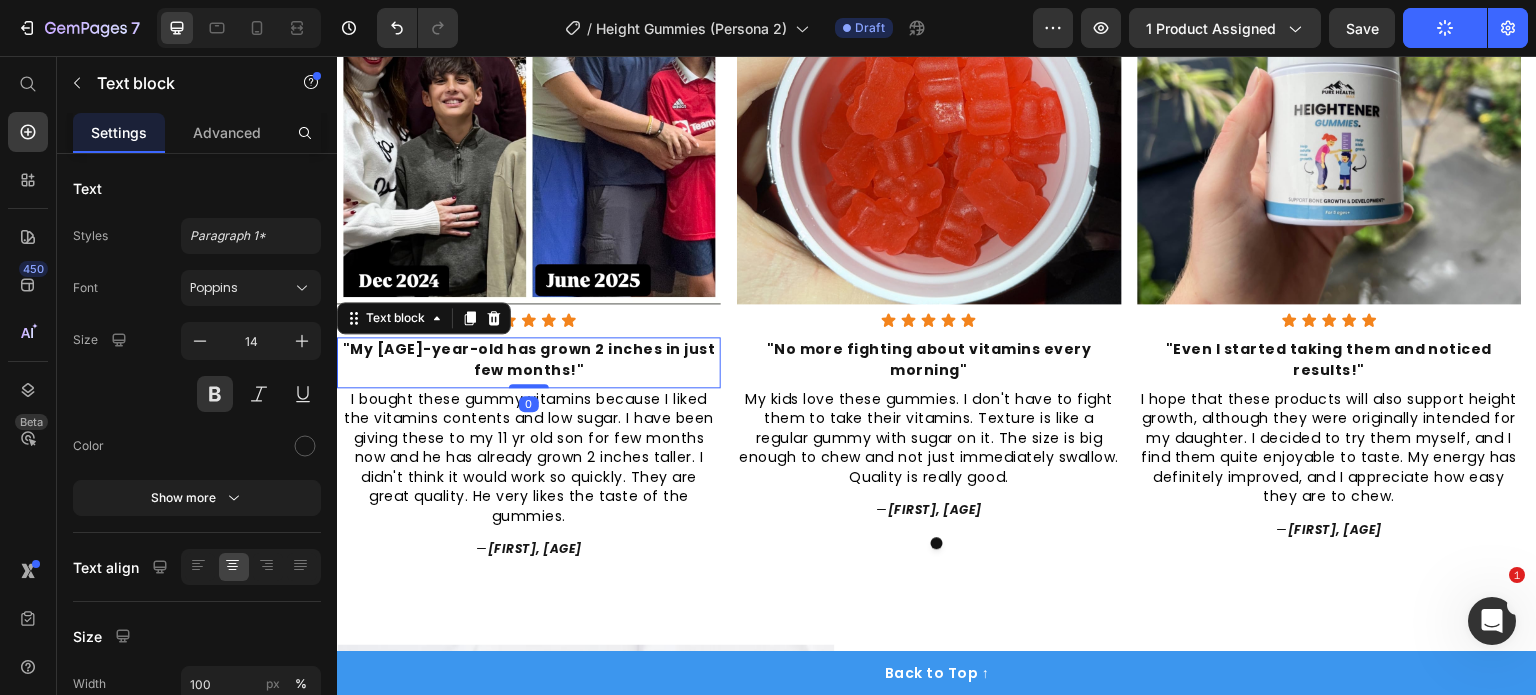 click on ""My 11-year-old has grown 2 inches in just few months!"" at bounding box center [529, 359] 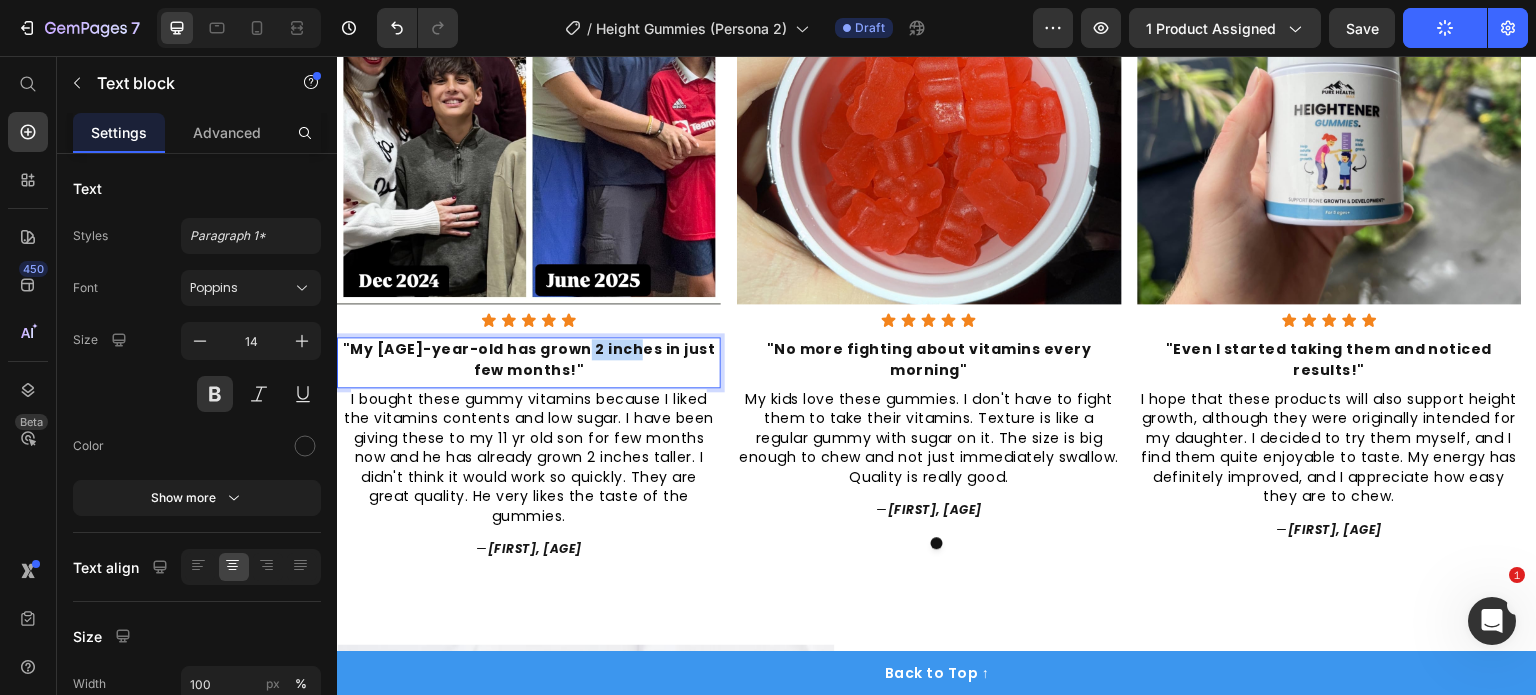 click on ""My 11-year-old has grown 2 inches in just few months!"" at bounding box center (529, 359) 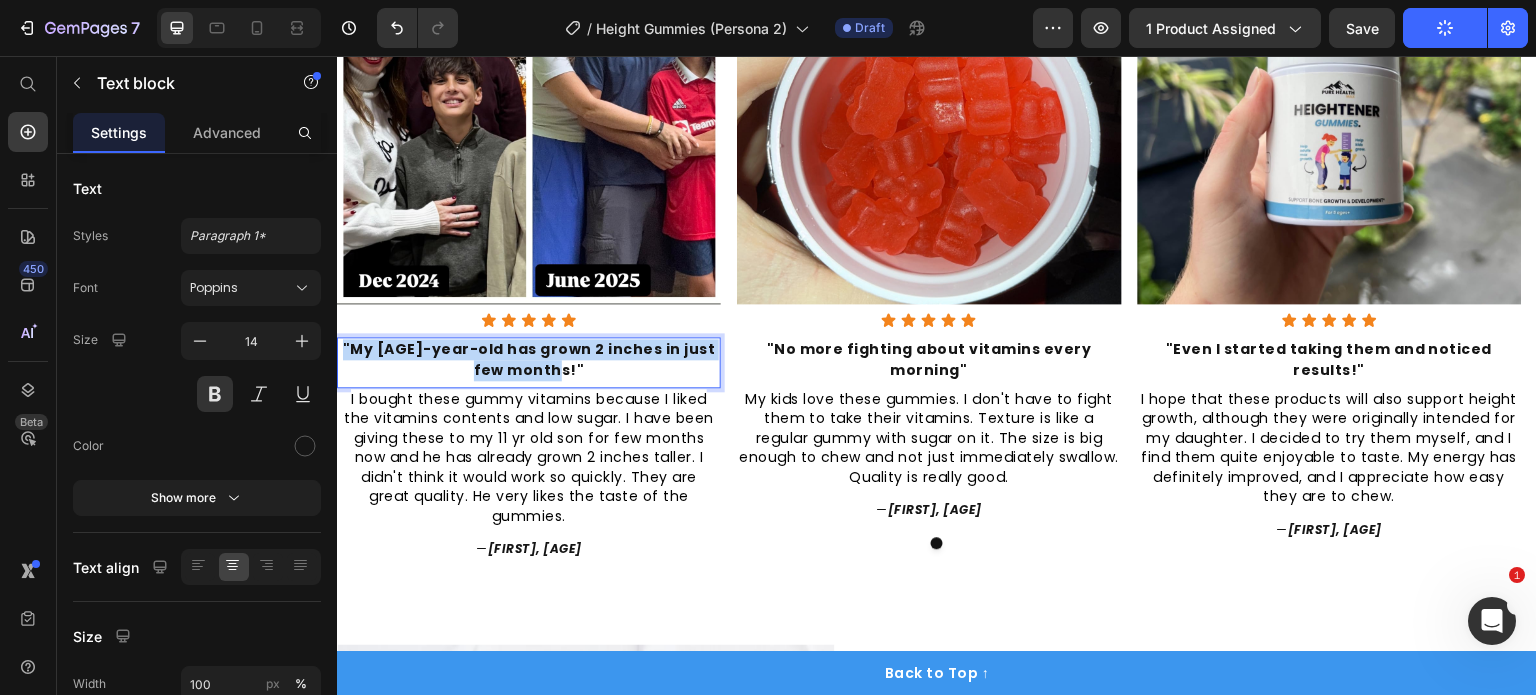 click on ""My 11-year-old has grown 2 inches in just few months!"" at bounding box center [529, 359] 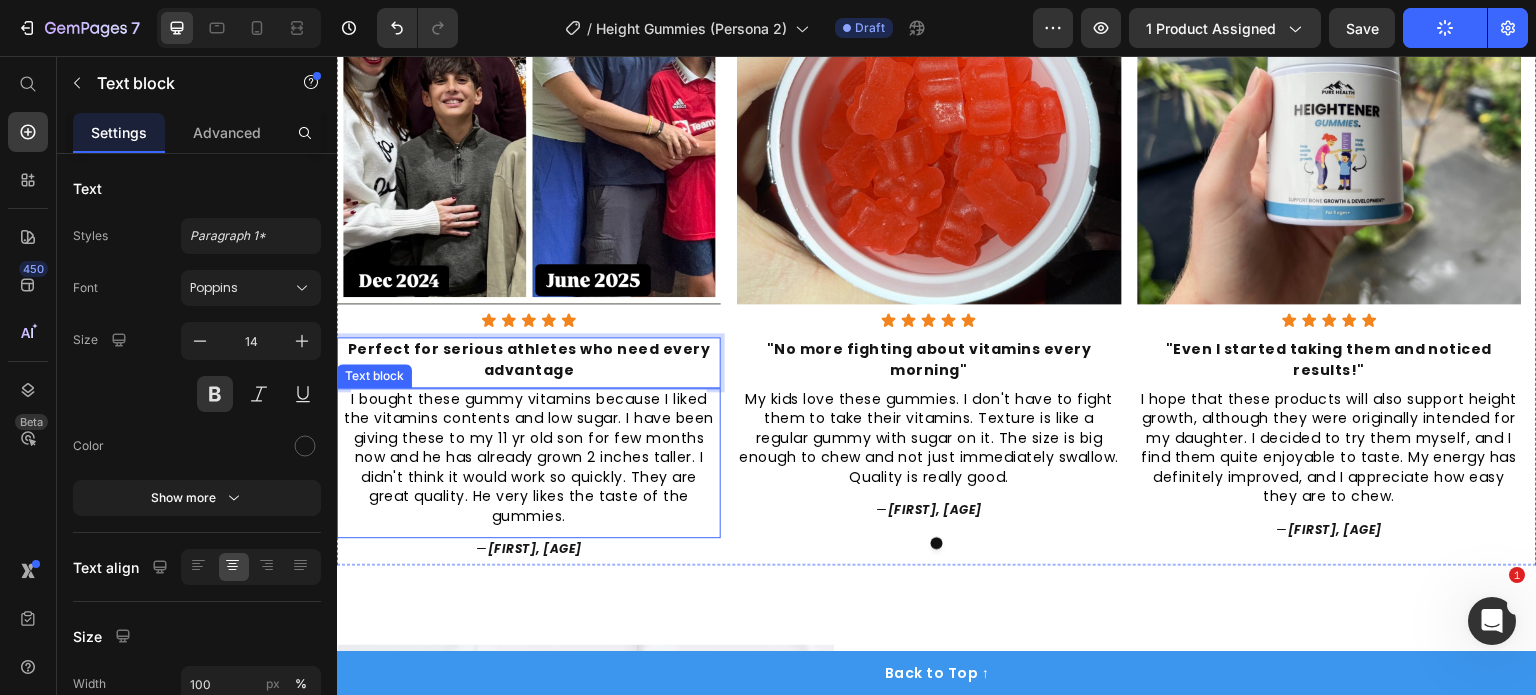 click on "I bought these gummy vitamins because I liked the vitamins contents and low sugar. I have been giving these to my 11 yr old son for few months now and he has already grown 2 inches taller. I didn't think it would work so quickly. They are great quality. He very likes the taste of the gummies." at bounding box center (529, 457) 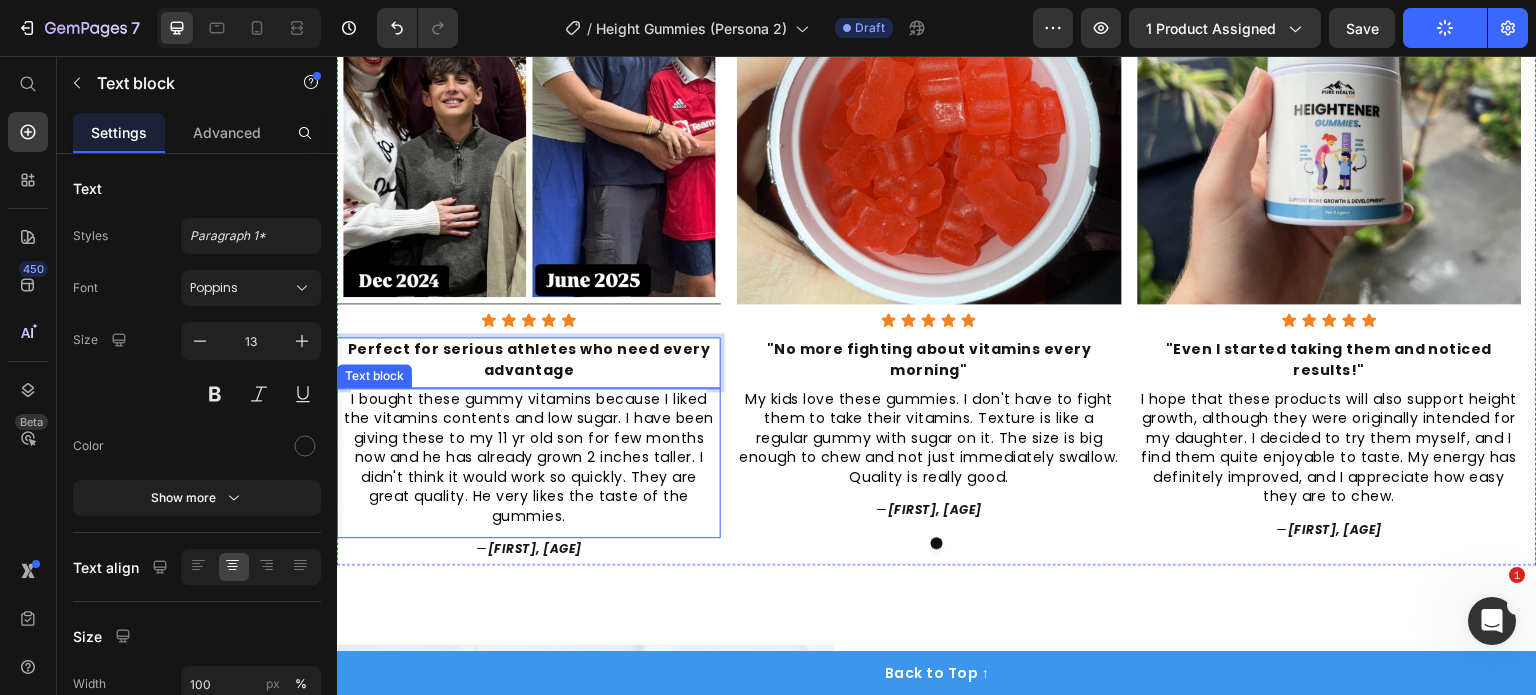 click on "I bought these gummy vitamins because I liked the vitamins contents and low sugar. I have been giving these to my 11 yr old son for few months now and he has already grown 2 inches taller. I didn't think it would work so quickly. They are great quality. He very likes the taste of the gummies." at bounding box center [529, 457] 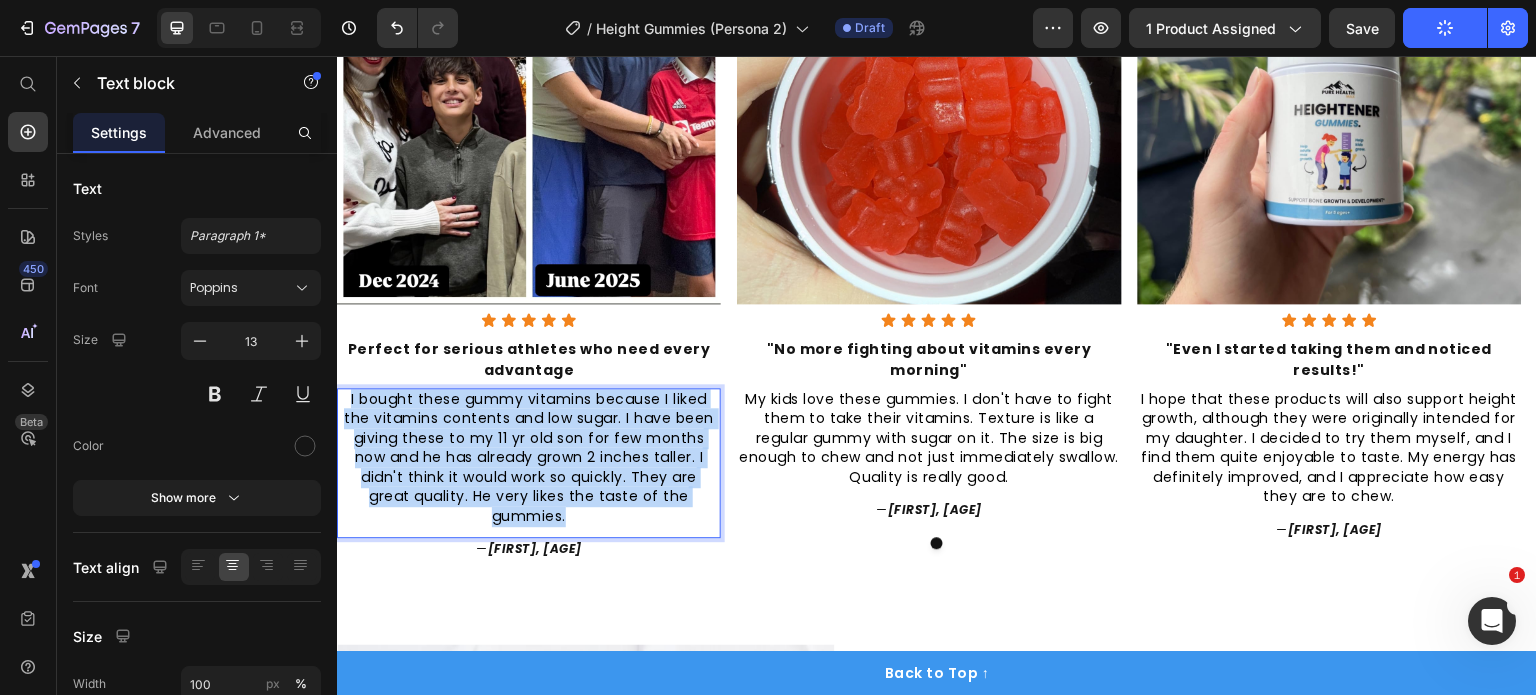 click on "I bought these gummy vitamins because I liked the vitamins contents and low sugar. I have been giving these to my 11 yr old son for few months now and he has already grown 2 inches taller. I didn't think it would work so quickly. They are great quality. He very likes the taste of the gummies." at bounding box center [529, 457] 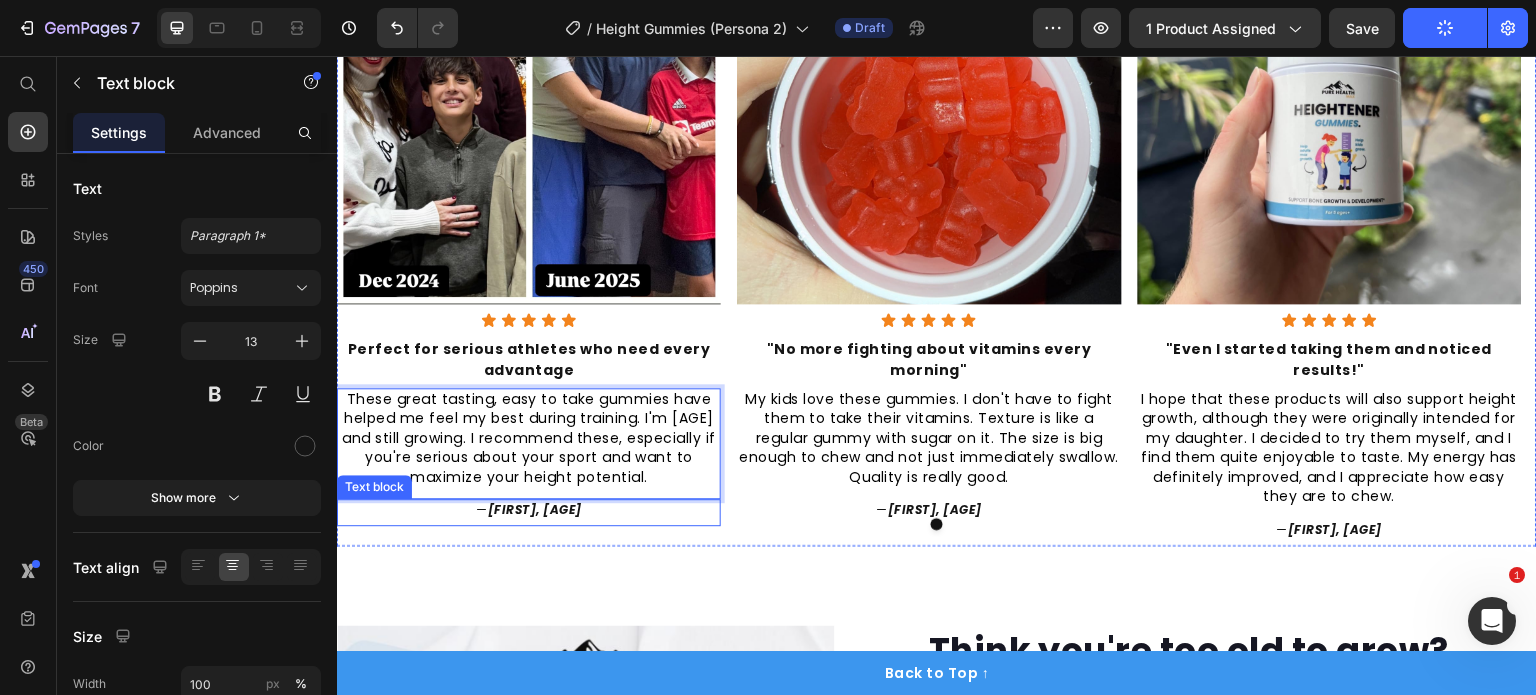 click on "Luc, 45" at bounding box center [535, 509] 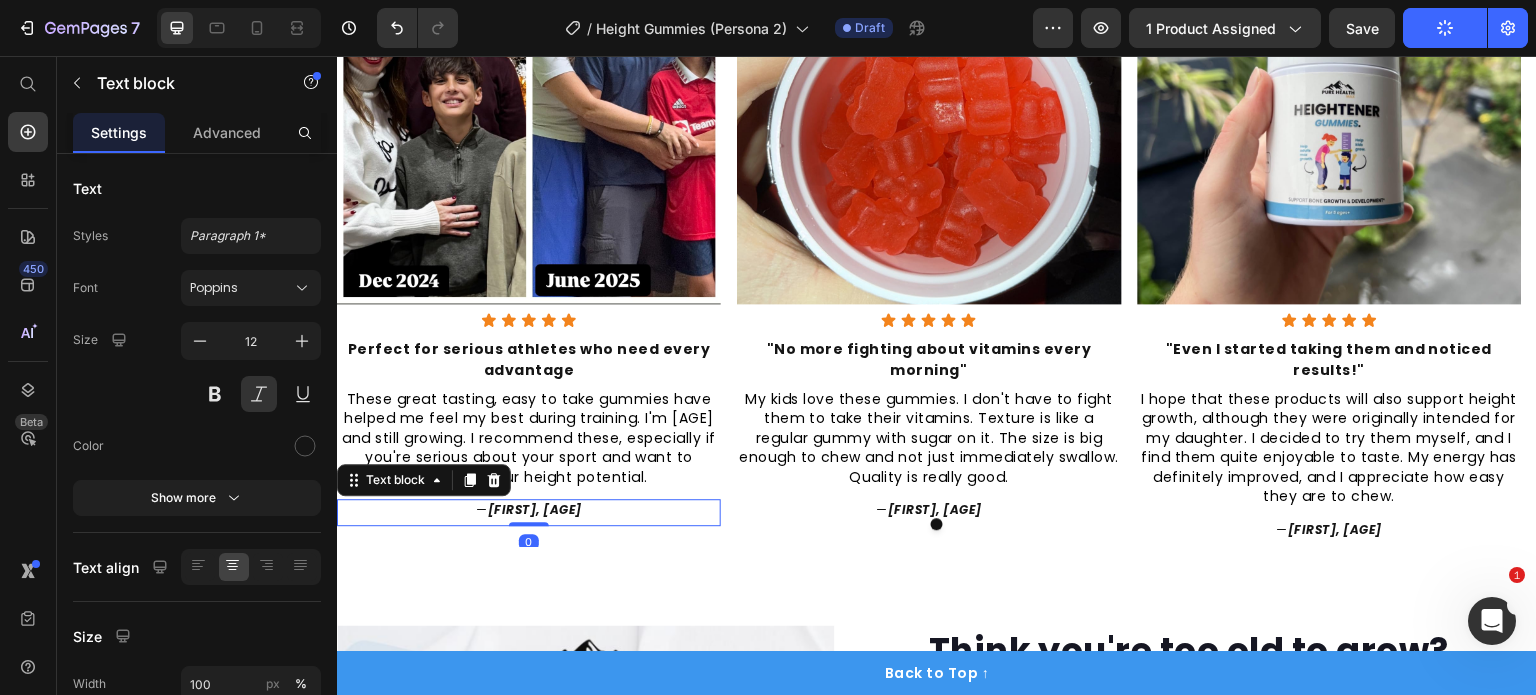click on "Luc, 45" at bounding box center (535, 509) 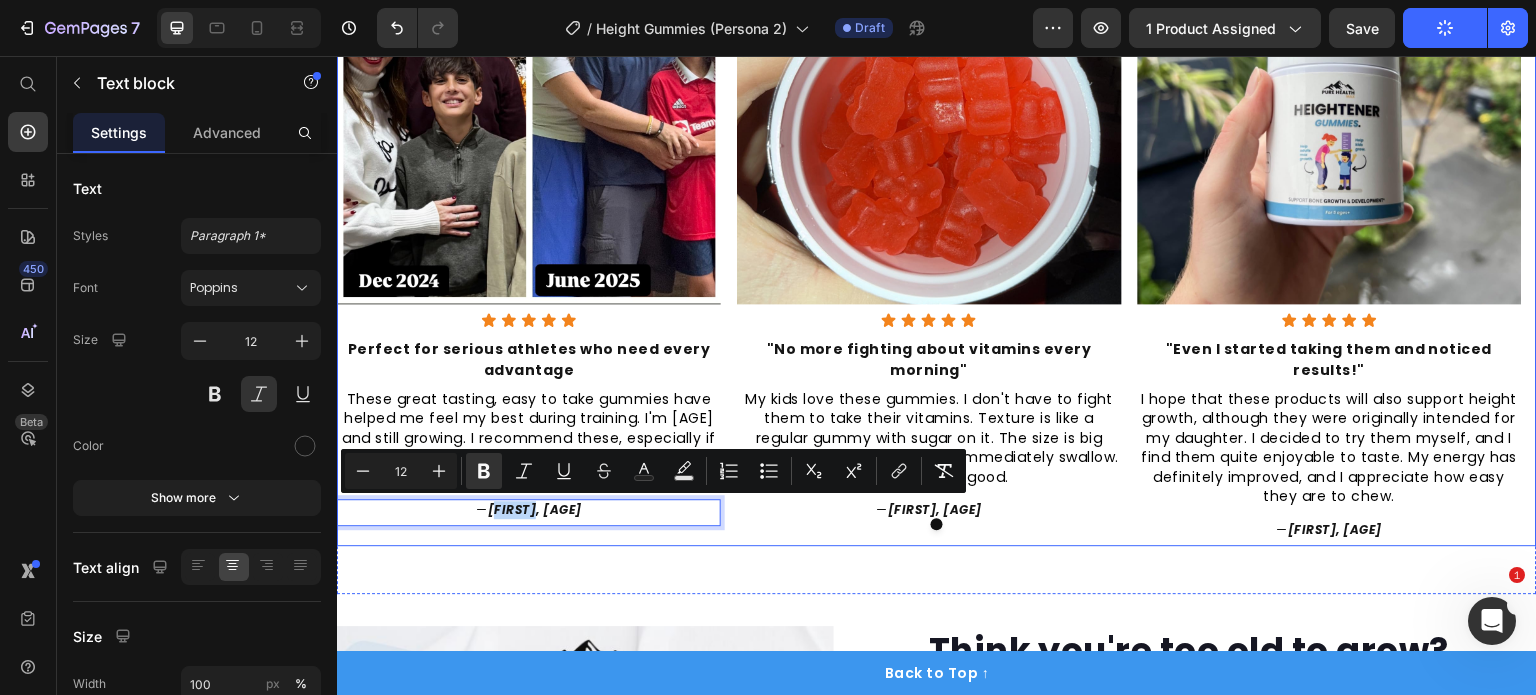 drag, startPoint x: 561, startPoint y: 511, endPoint x: 516, endPoint y: 504, distance: 45.54119 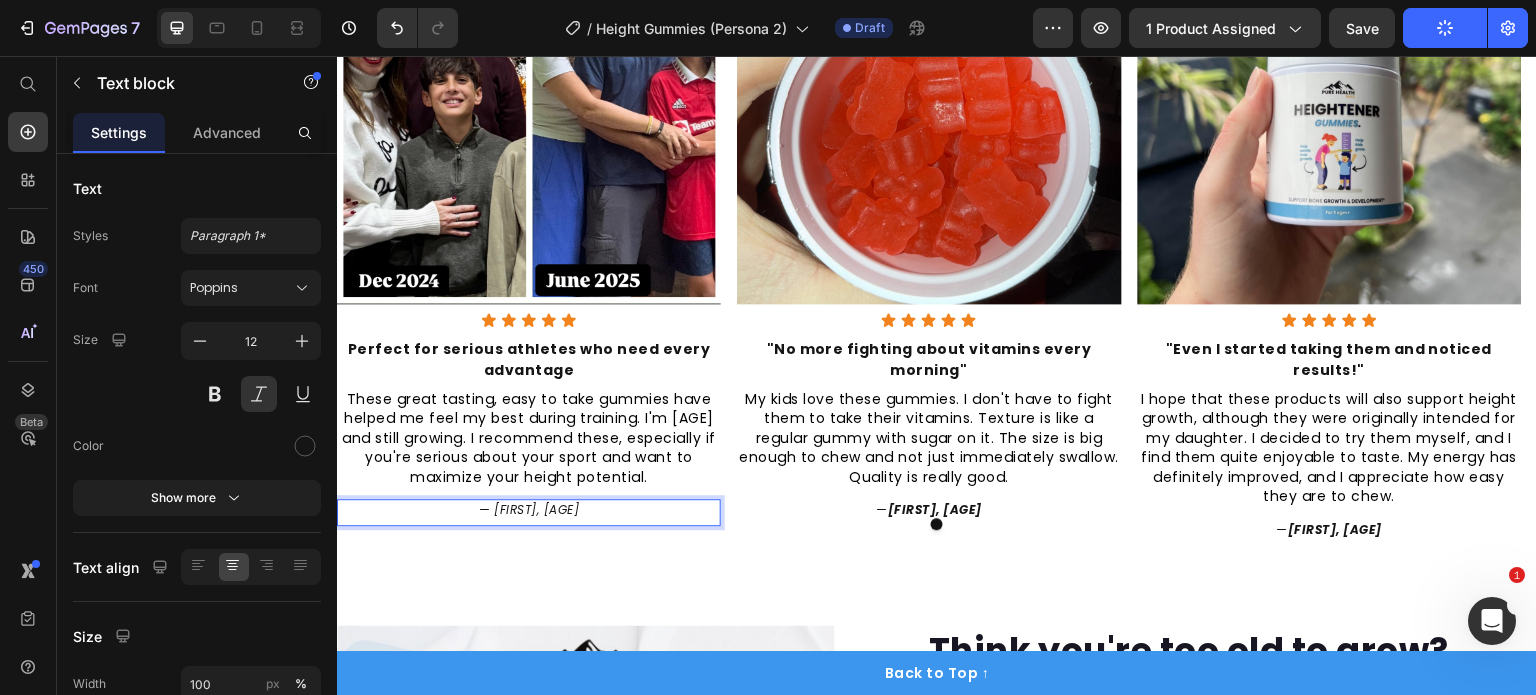 click on "— Mark, 18" at bounding box center (529, 510) 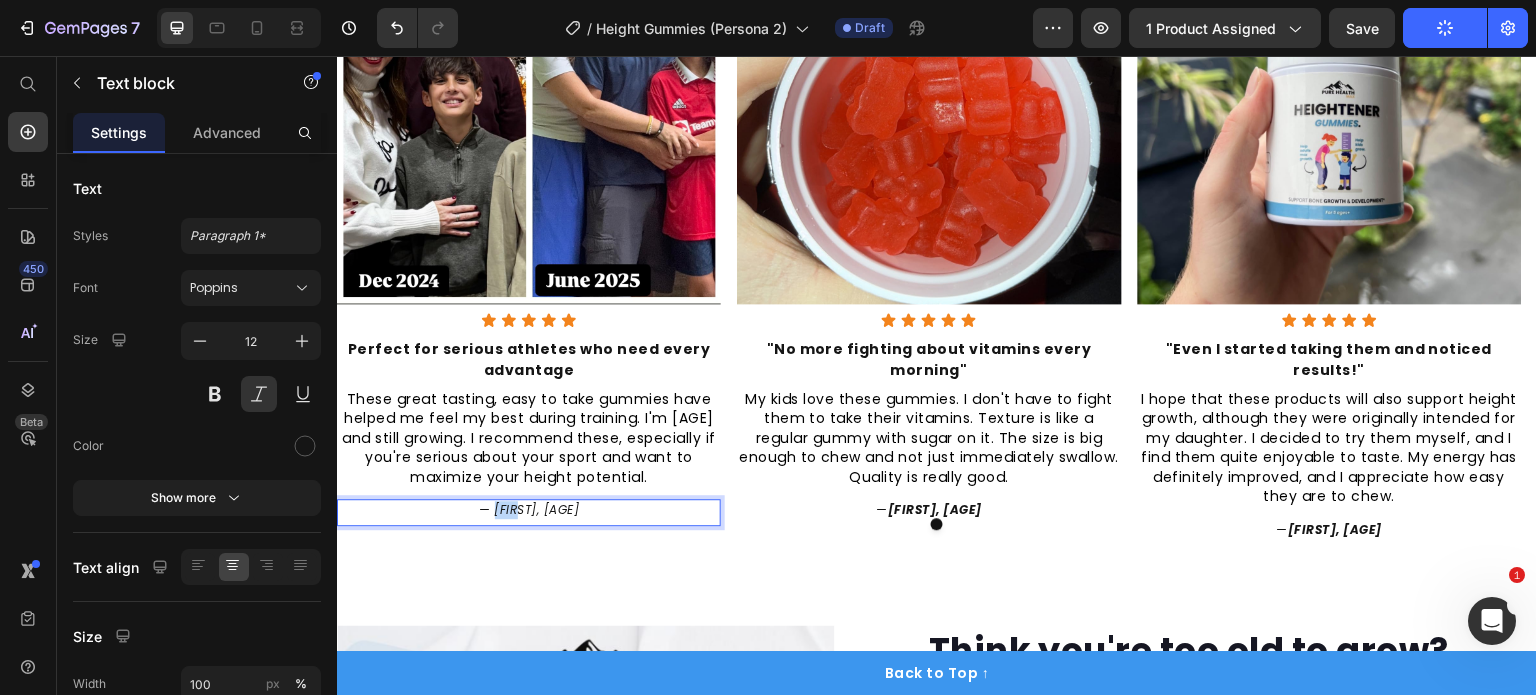 click on "— Mark, 18" at bounding box center (529, 510) 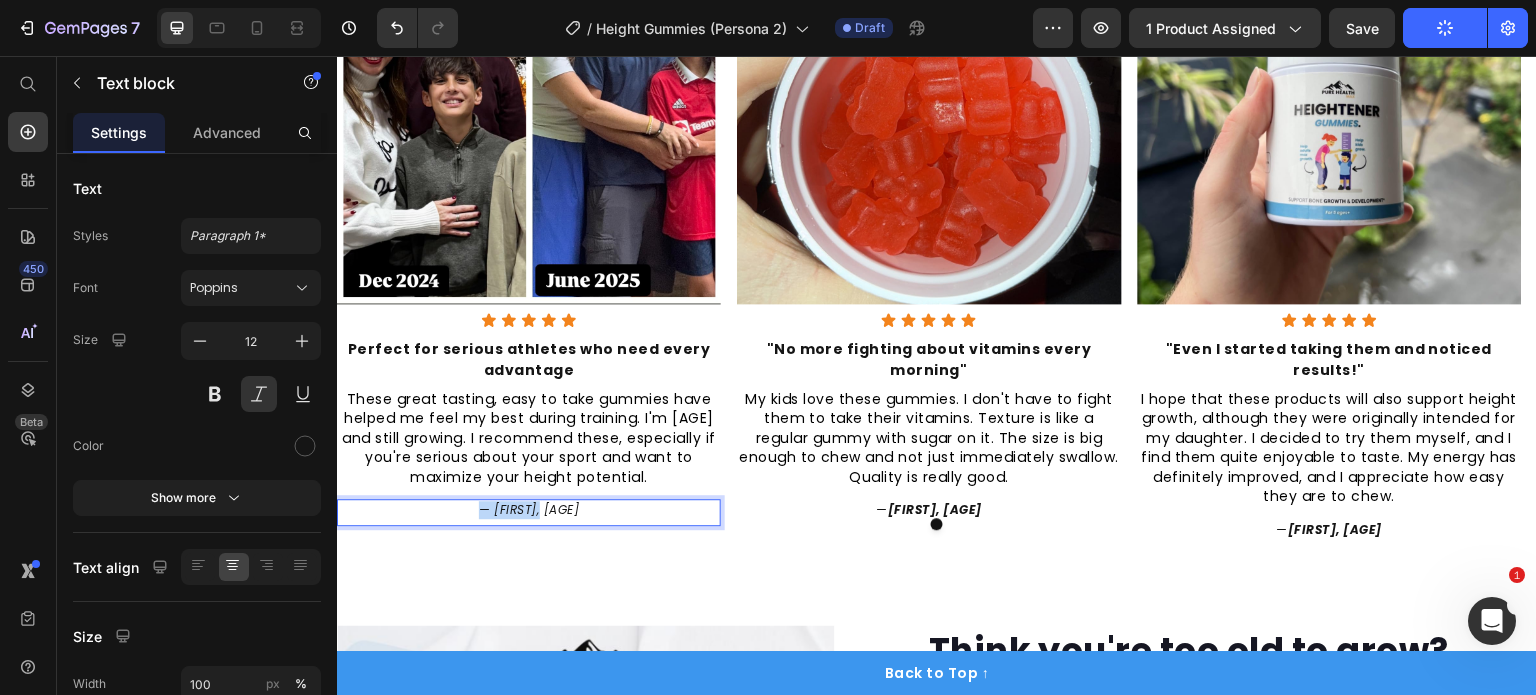 click on "— Mark, 18" at bounding box center (529, 510) 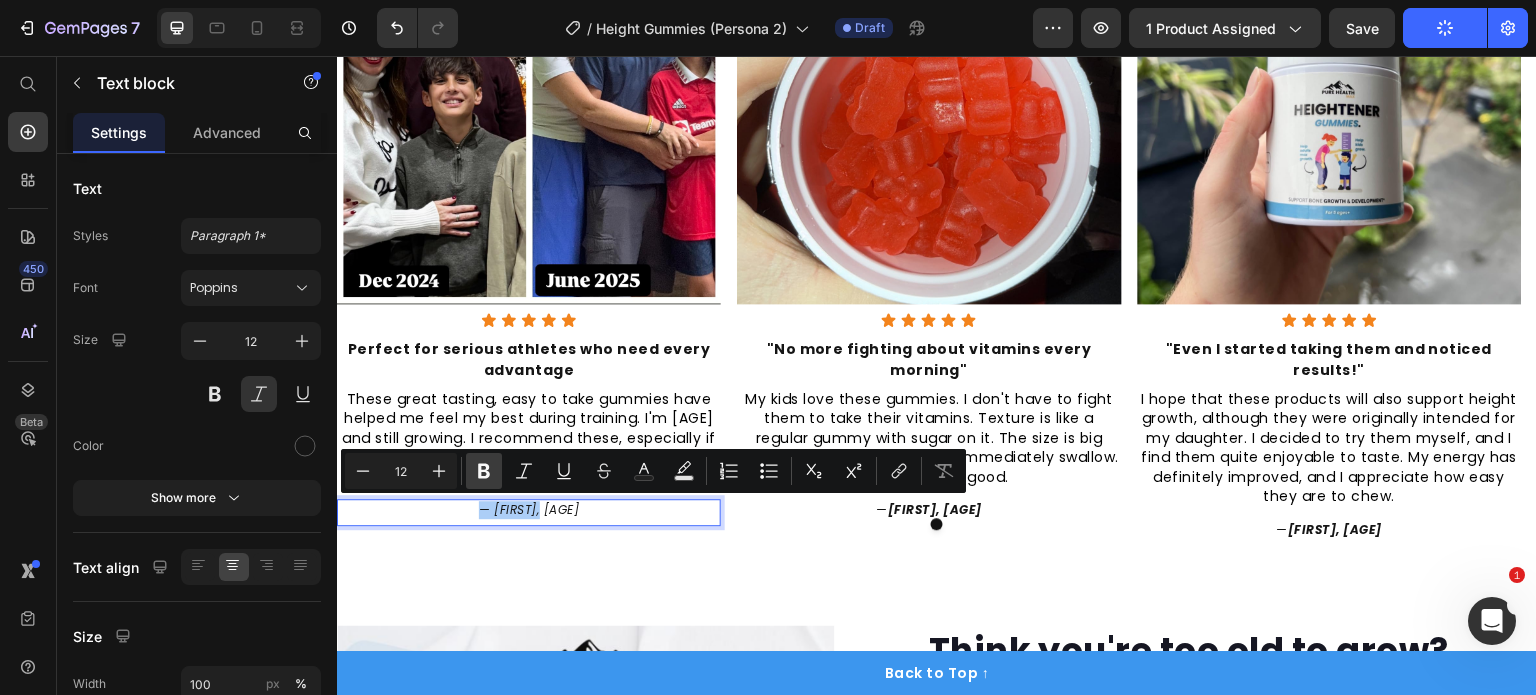 click 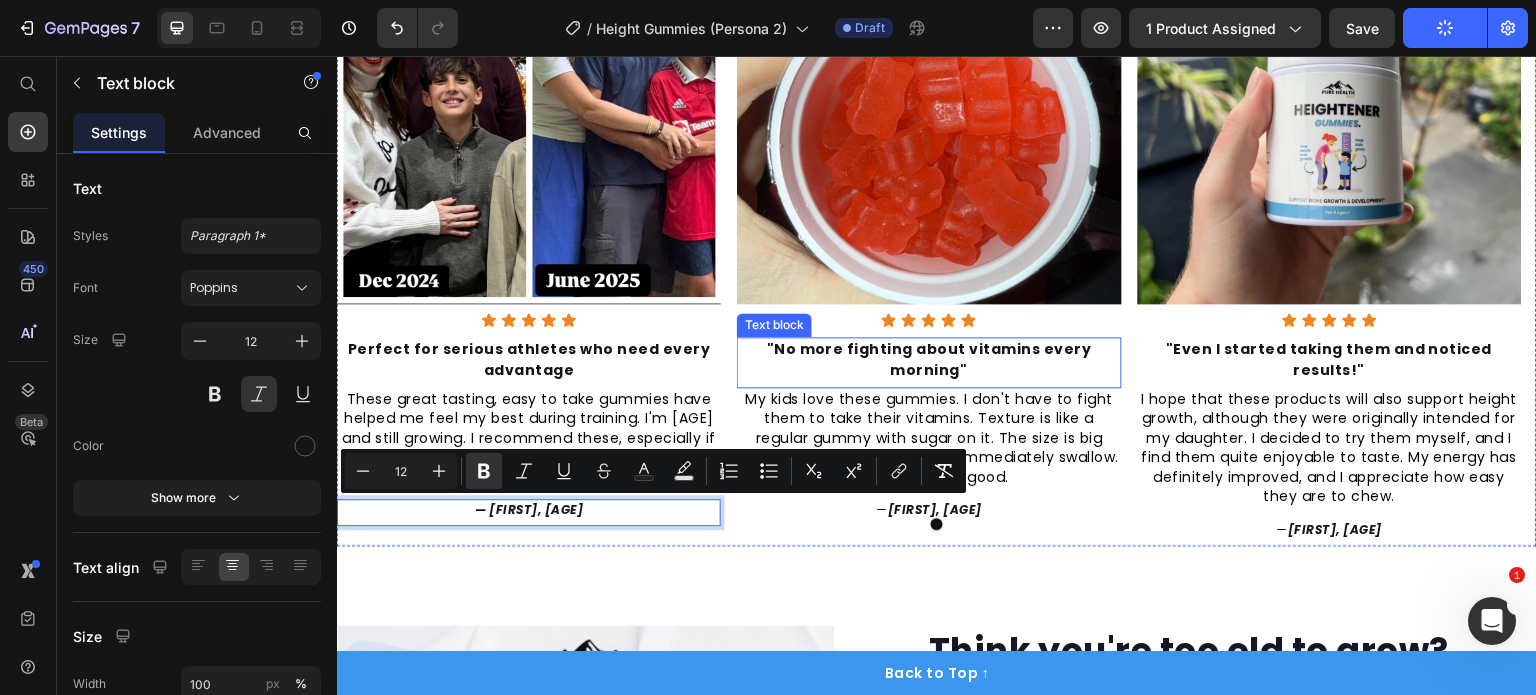 click on ""No more fighting about vitamins every morning"" at bounding box center (929, 359) 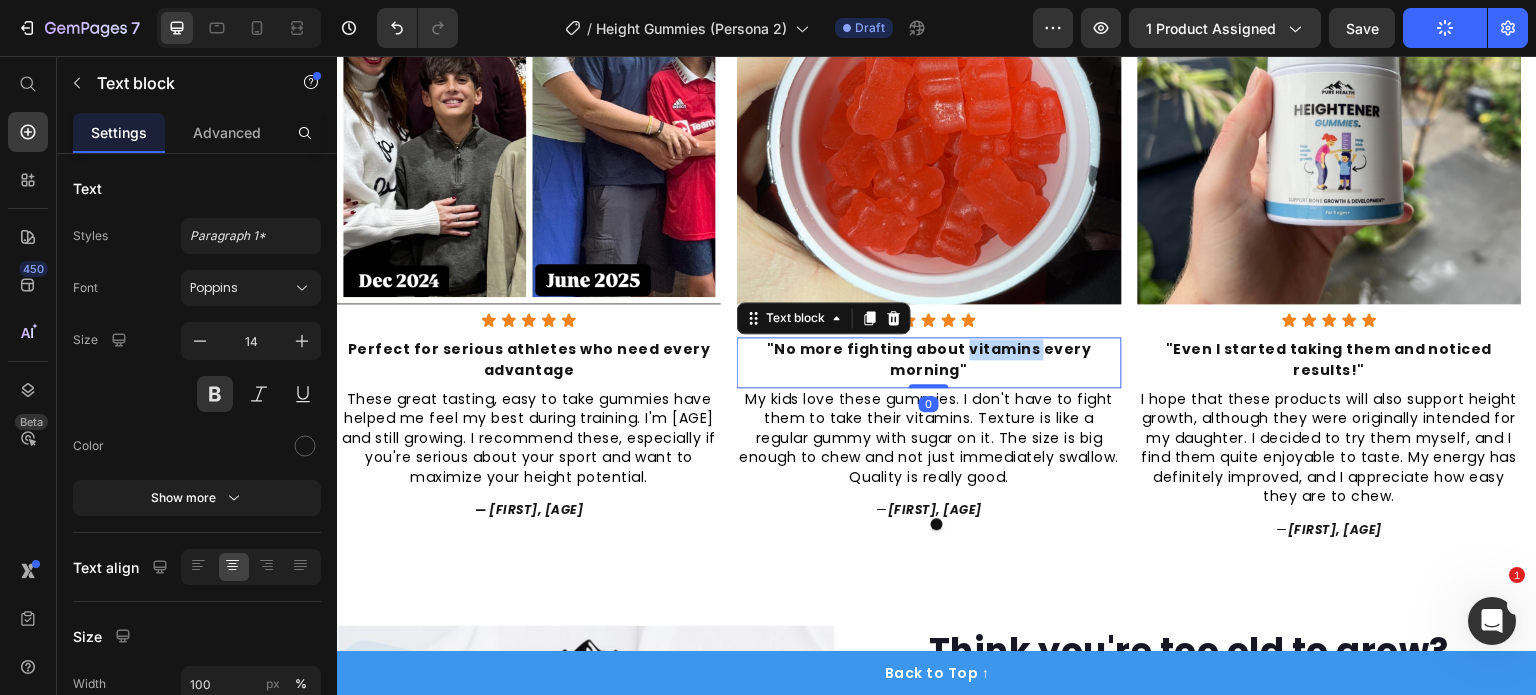click on ""No more fighting about vitamins every morning"" at bounding box center (929, 359) 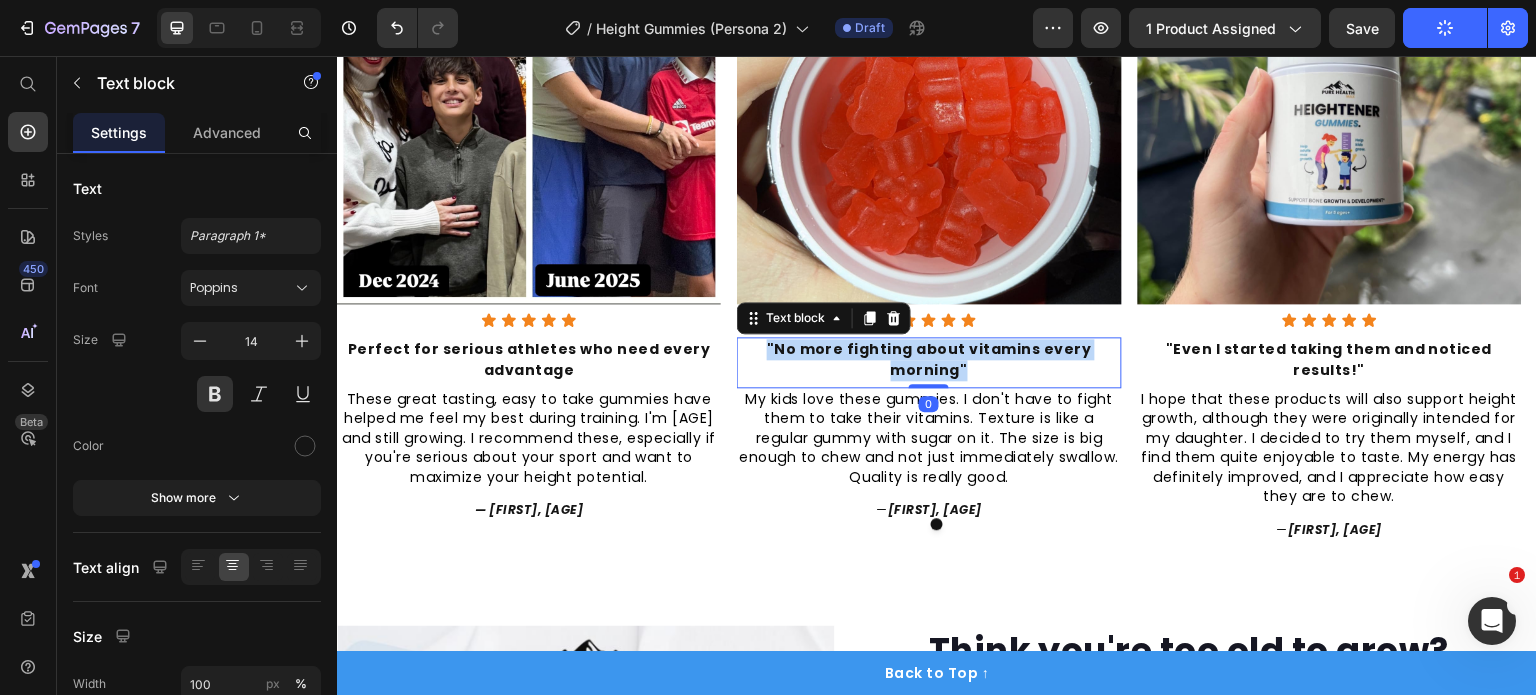 click on ""No more fighting about vitamins every morning"" at bounding box center (929, 359) 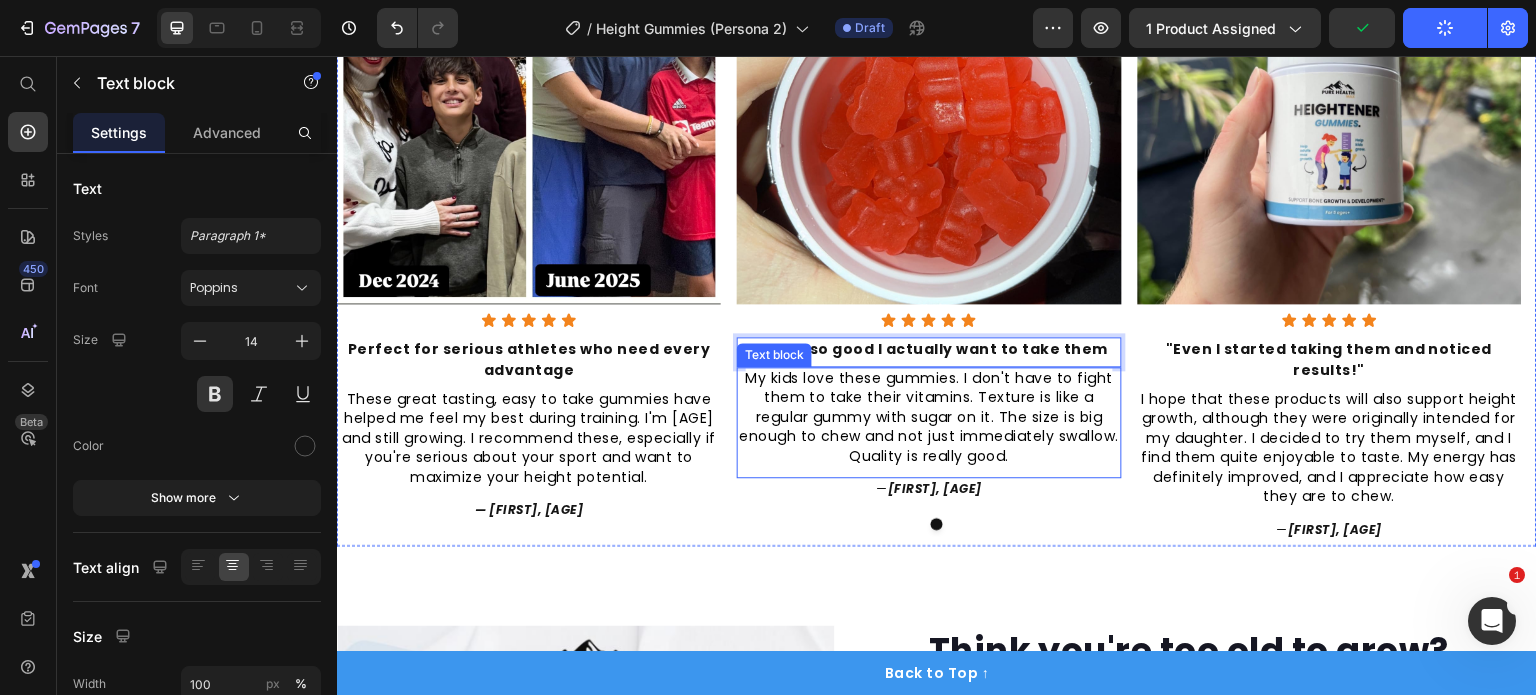click on "My kids love these gummies. I don't have to fight them to take their vitamins. Texture is like a regular gummy with sugar on it. The size is big enough to chew and not just immediately swallow. Quality is really good." at bounding box center (929, 417) 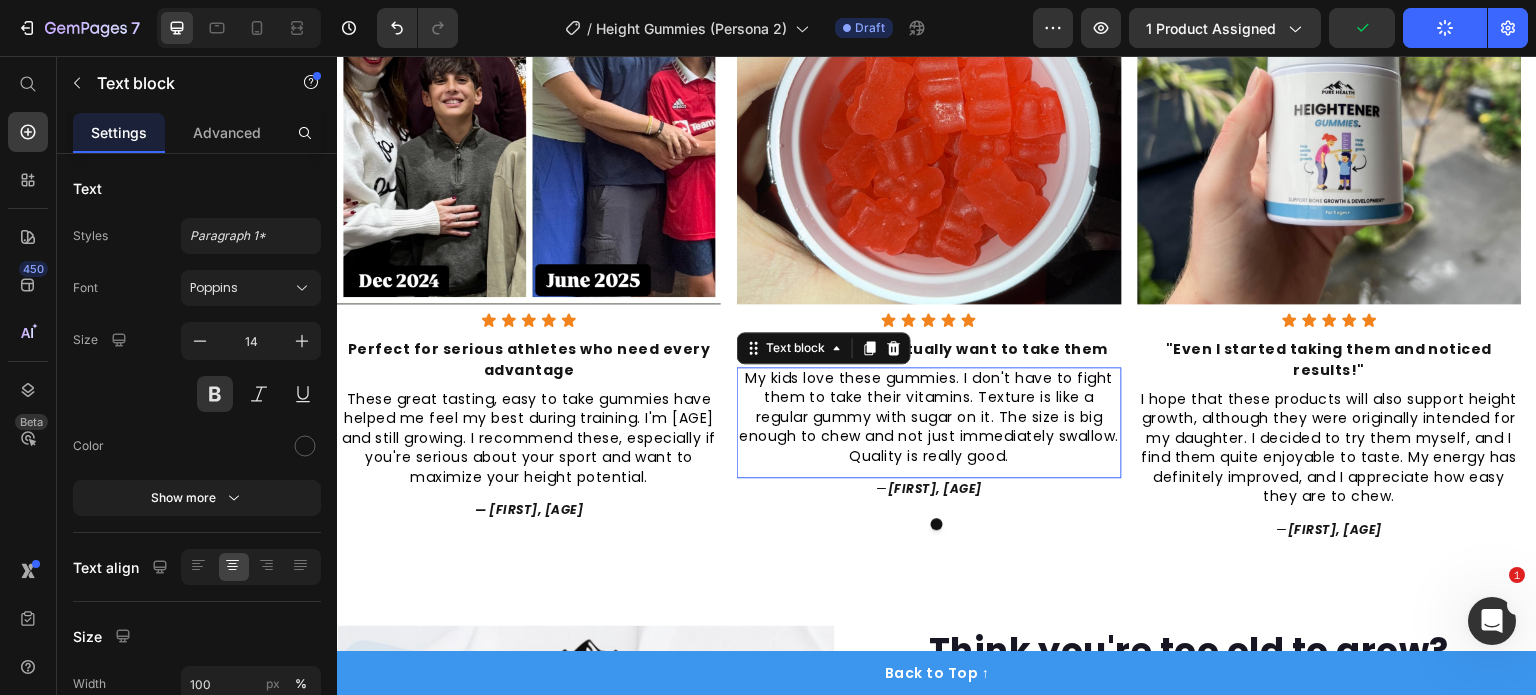 click on "My kids love these gummies. I don't have to fight them to take their vitamins. Texture is like a regular gummy with sugar on it. The size is big enough to chew and not just immediately swallow. Quality is really good." at bounding box center (929, 417) 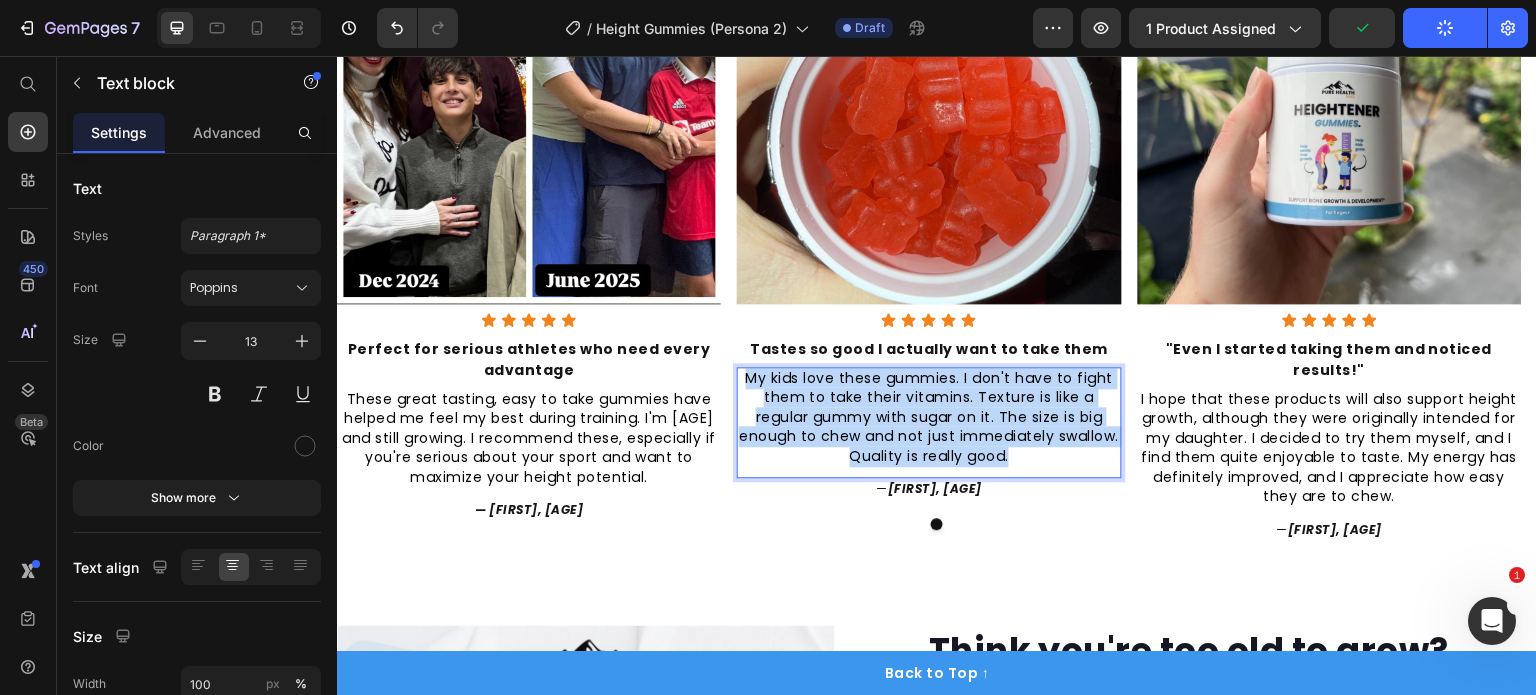 click on "My kids love these gummies. I don't have to fight them to take their vitamins. Texture is like a regular gummy with sugar on it. The size is big enough to chew and not just immediately swallow. Quality is really good." at bounding box center (929, 417) 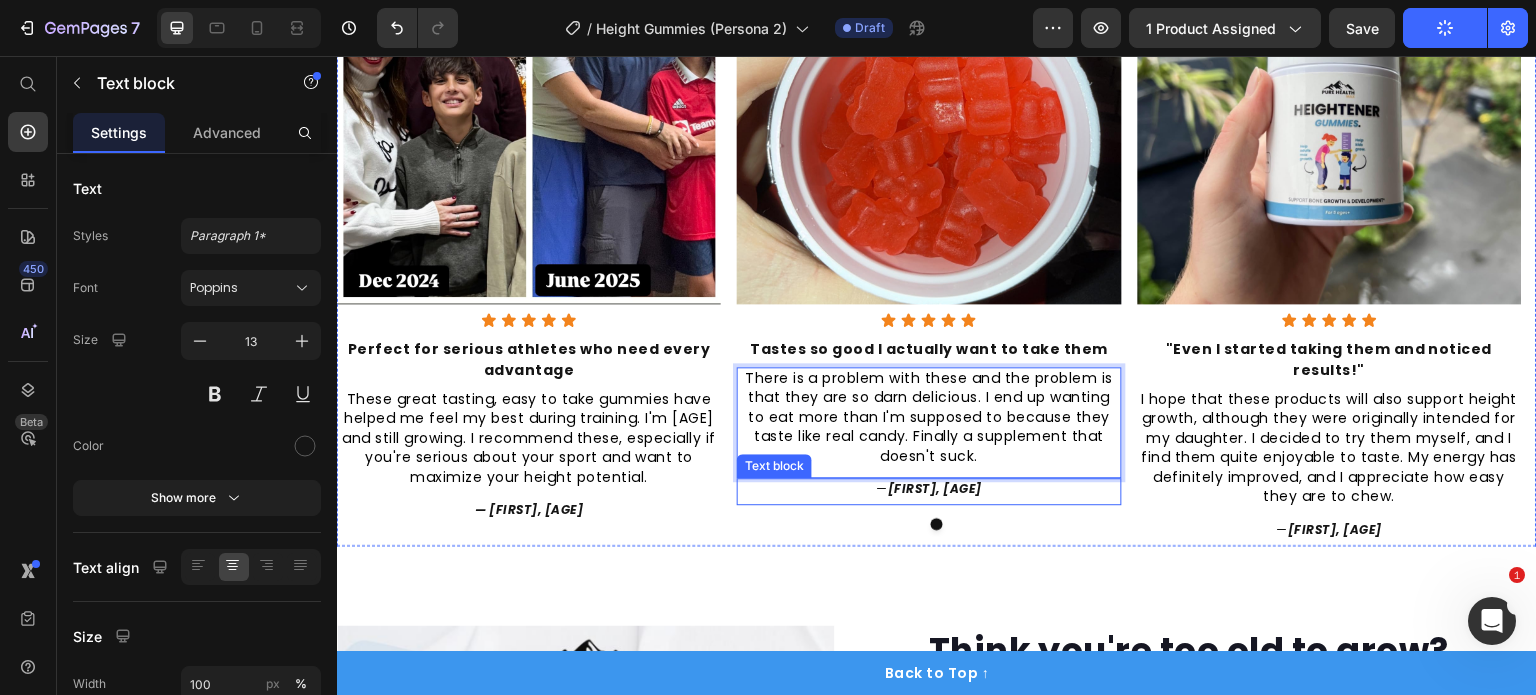 click on "Mark, 42" at bounding box center [935, 488] 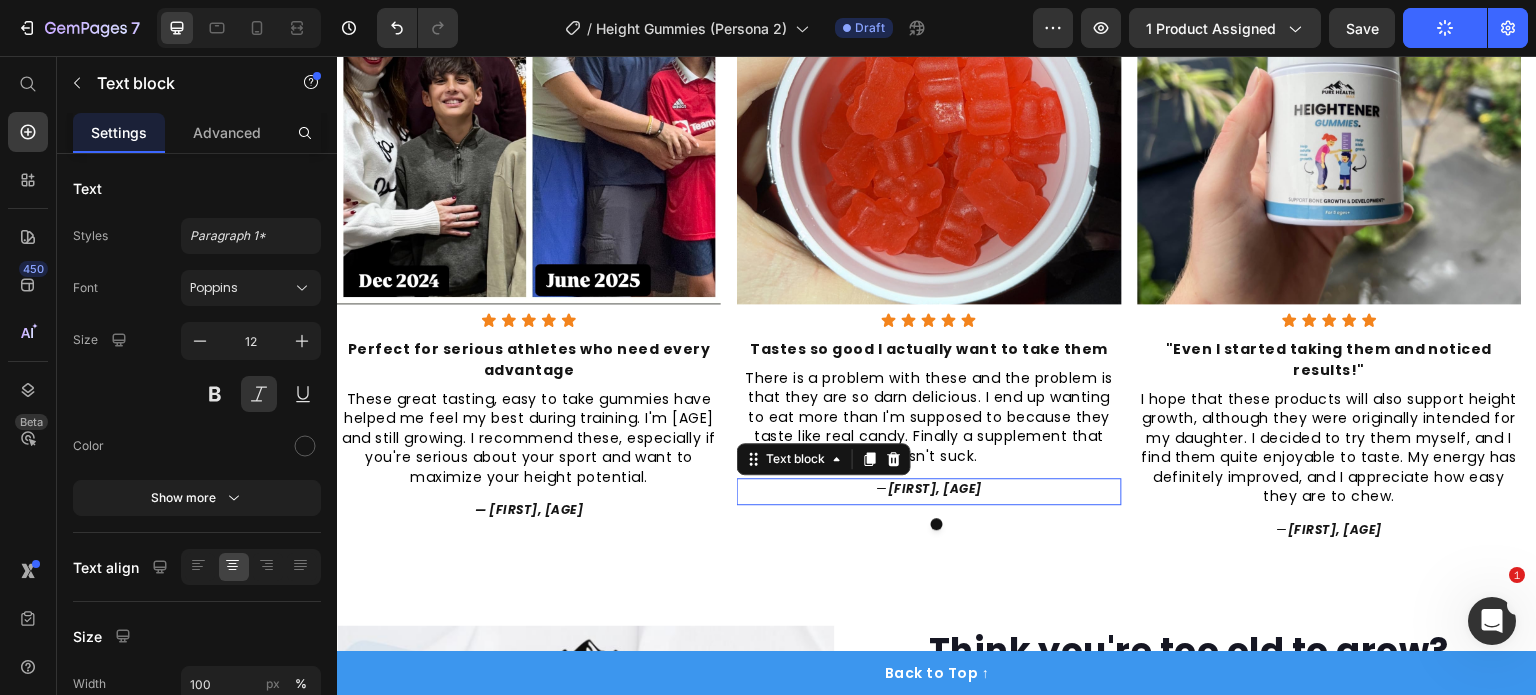 click on "Mark, 42" at bounding box center [935, 488] 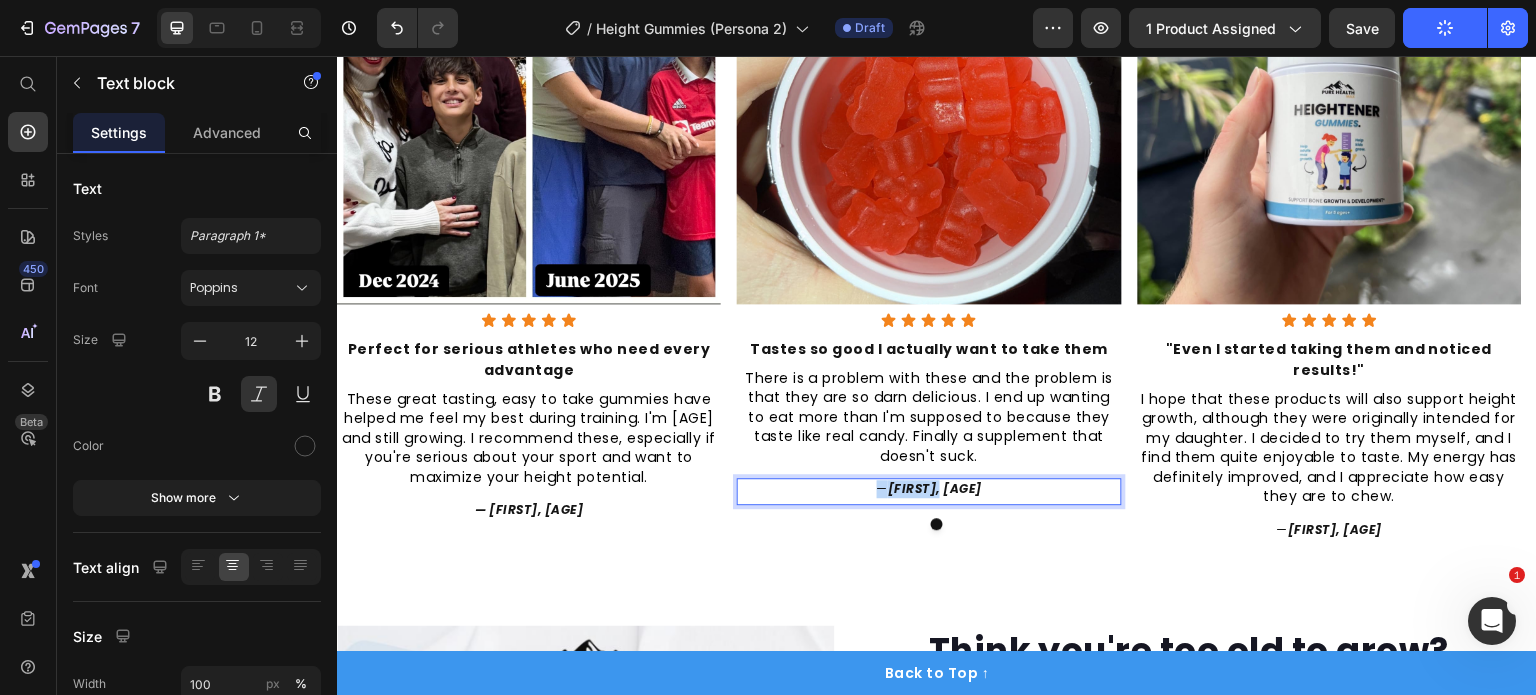 click on "Mark, 42" at bounding box center [935, 488] 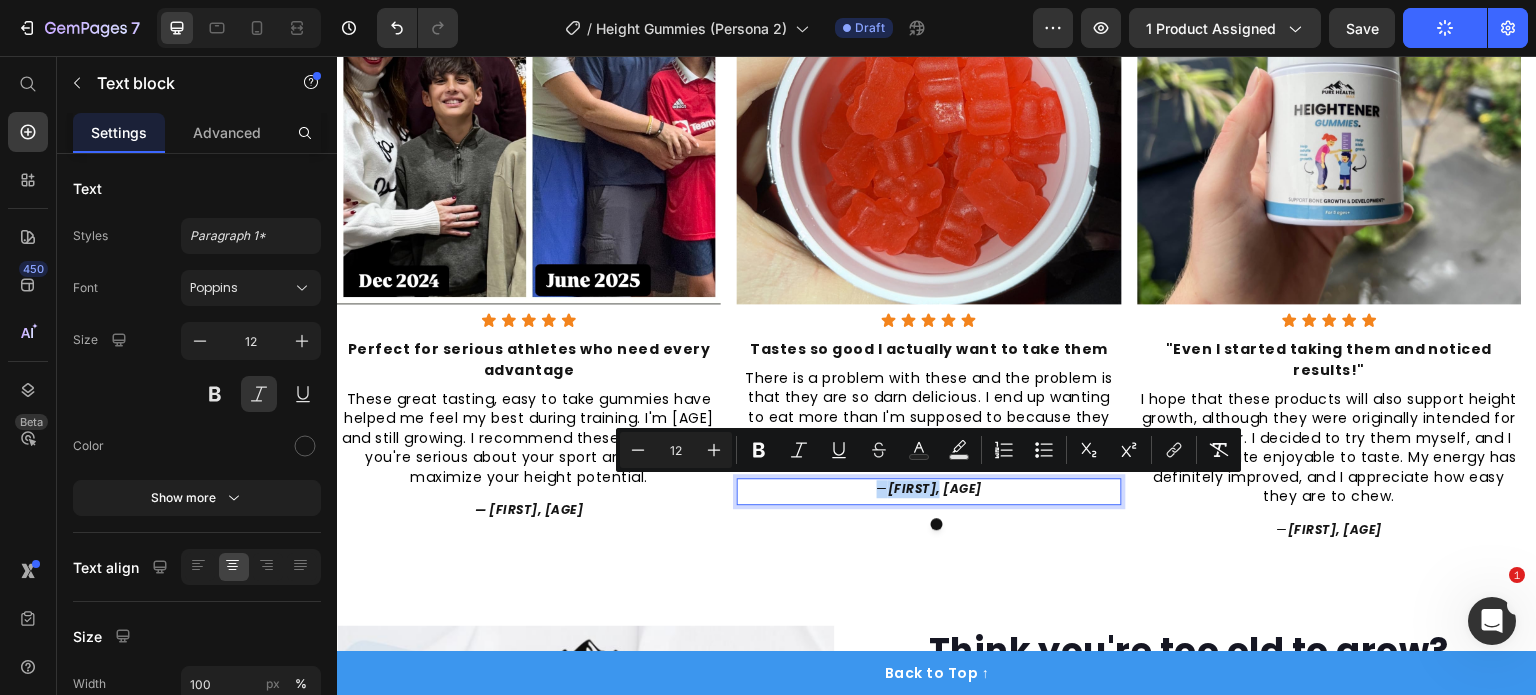 click on "Mark, 42" at bounding box center [935, 488] 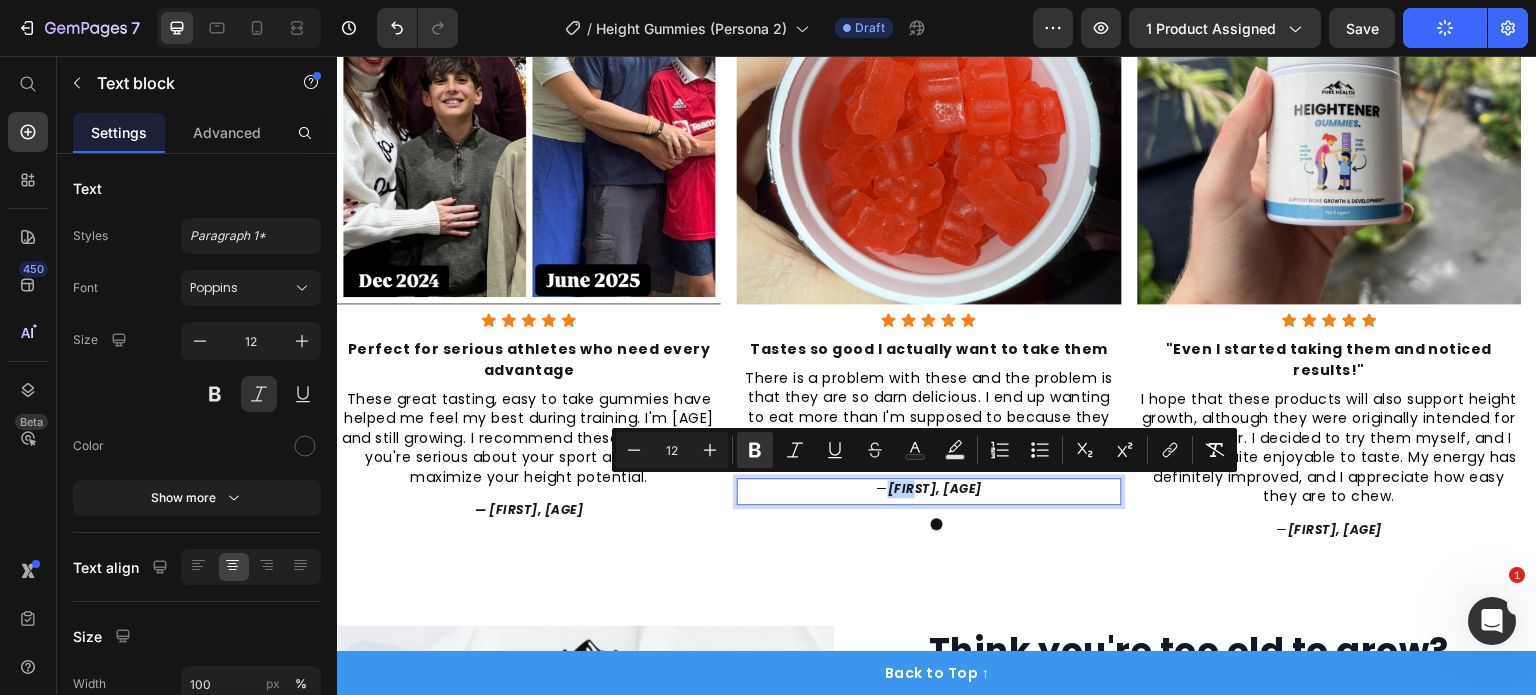 drag, startPoint x: 910, startPoint y: 487, endPoint x: 935, endPoint y: 489, distance: 25.079872 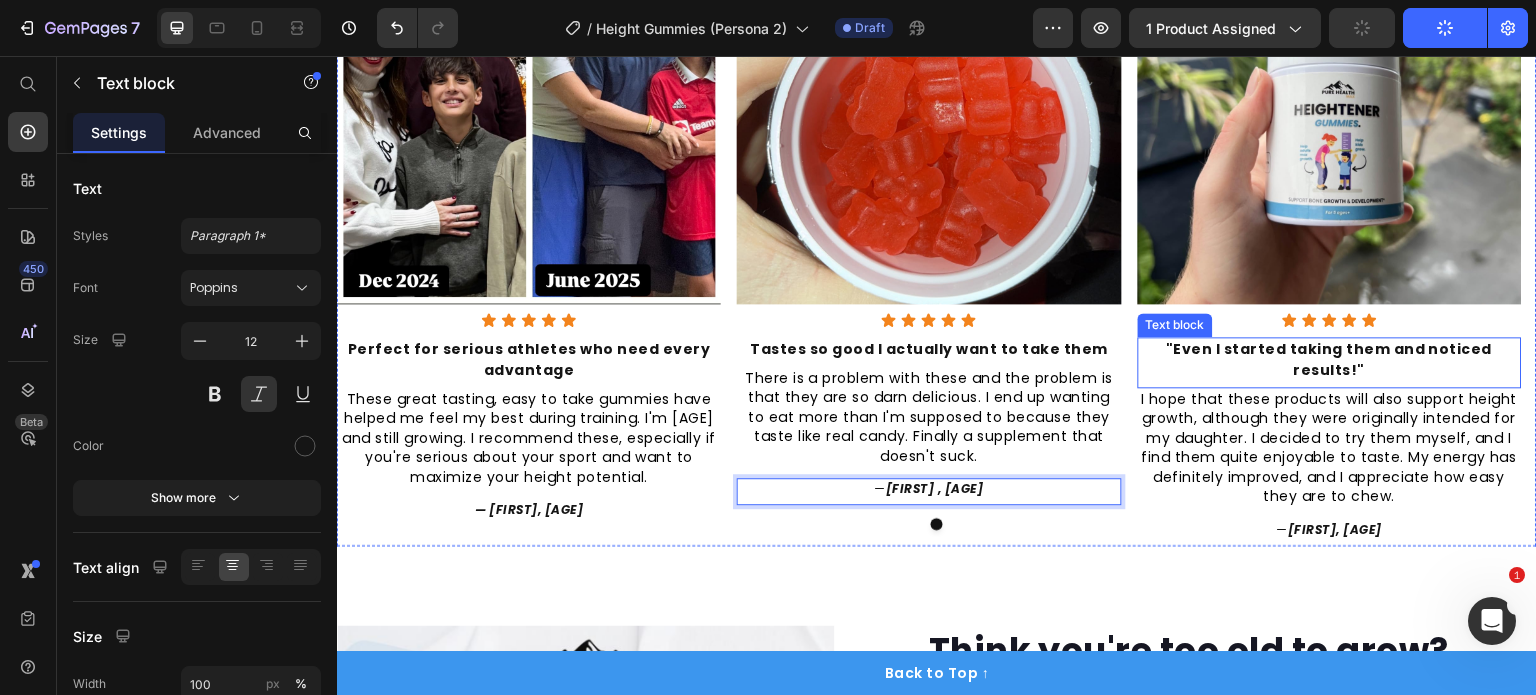 click on ""Even I started taking them and noticed results!"" at bounding box center (1329, 359) 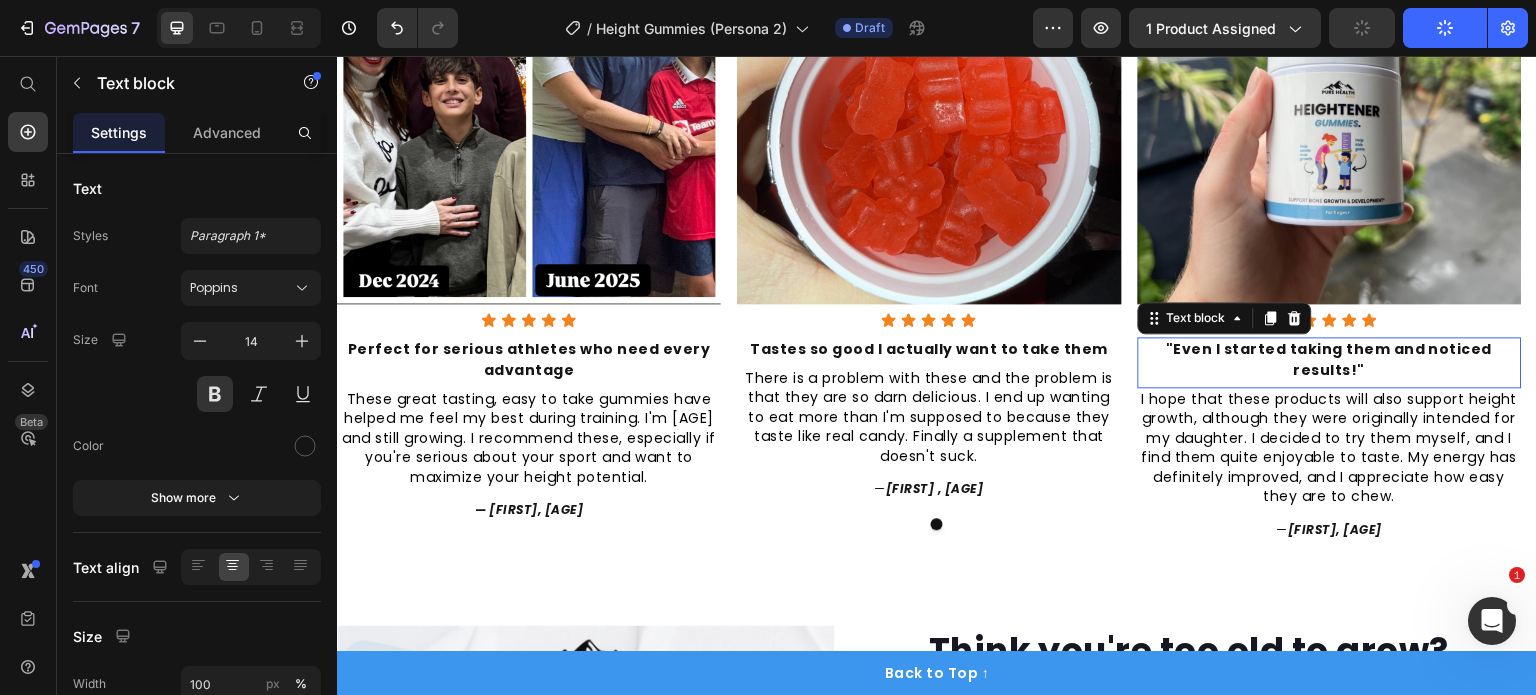 click on ""Even I started taking them and noticed results!"" at bounding box center (1329, 359) 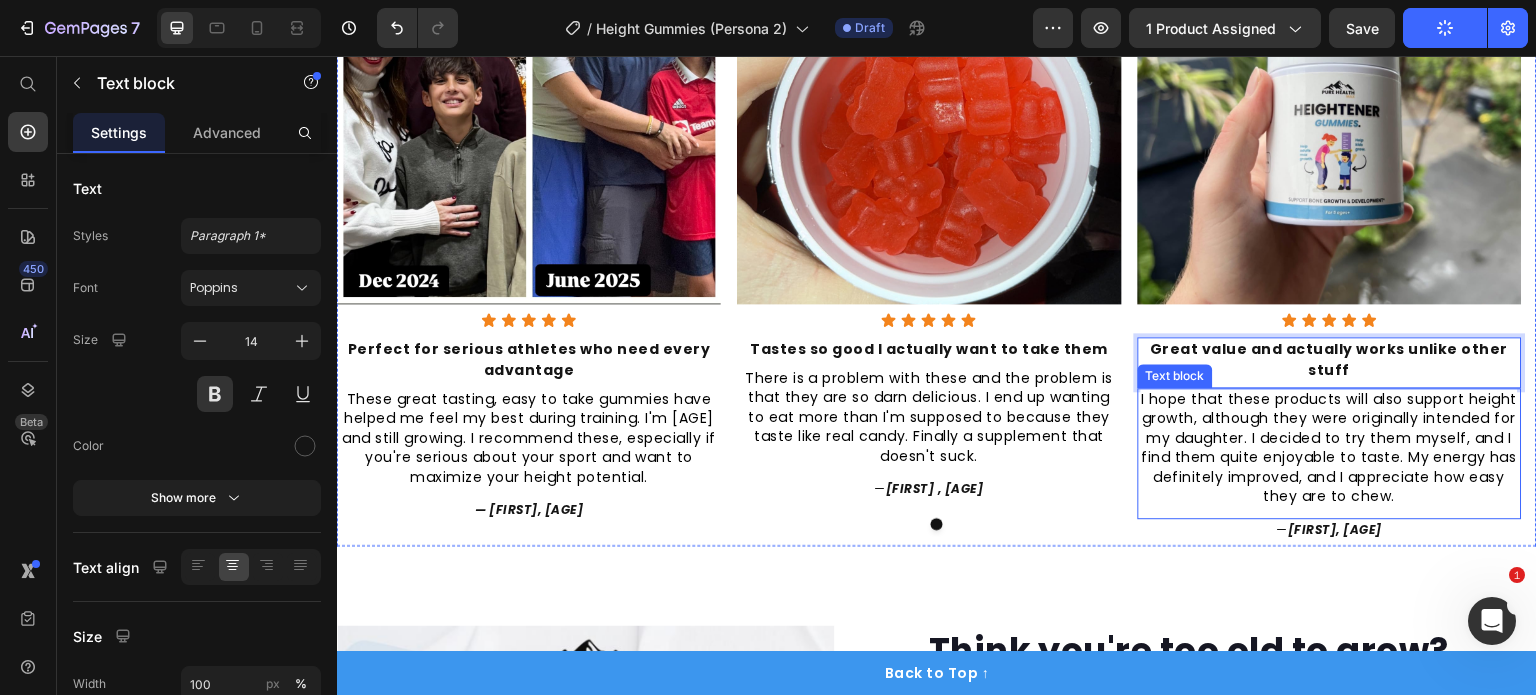 click on "I hope that these products will also support height growth, although they were originally intended for my daughter. I decided to try them myself, and I find them quite enjoyable to taste. My energy has definitely improved, and I appreciate how easy they are to chew." at bounding box center [1329, 448] 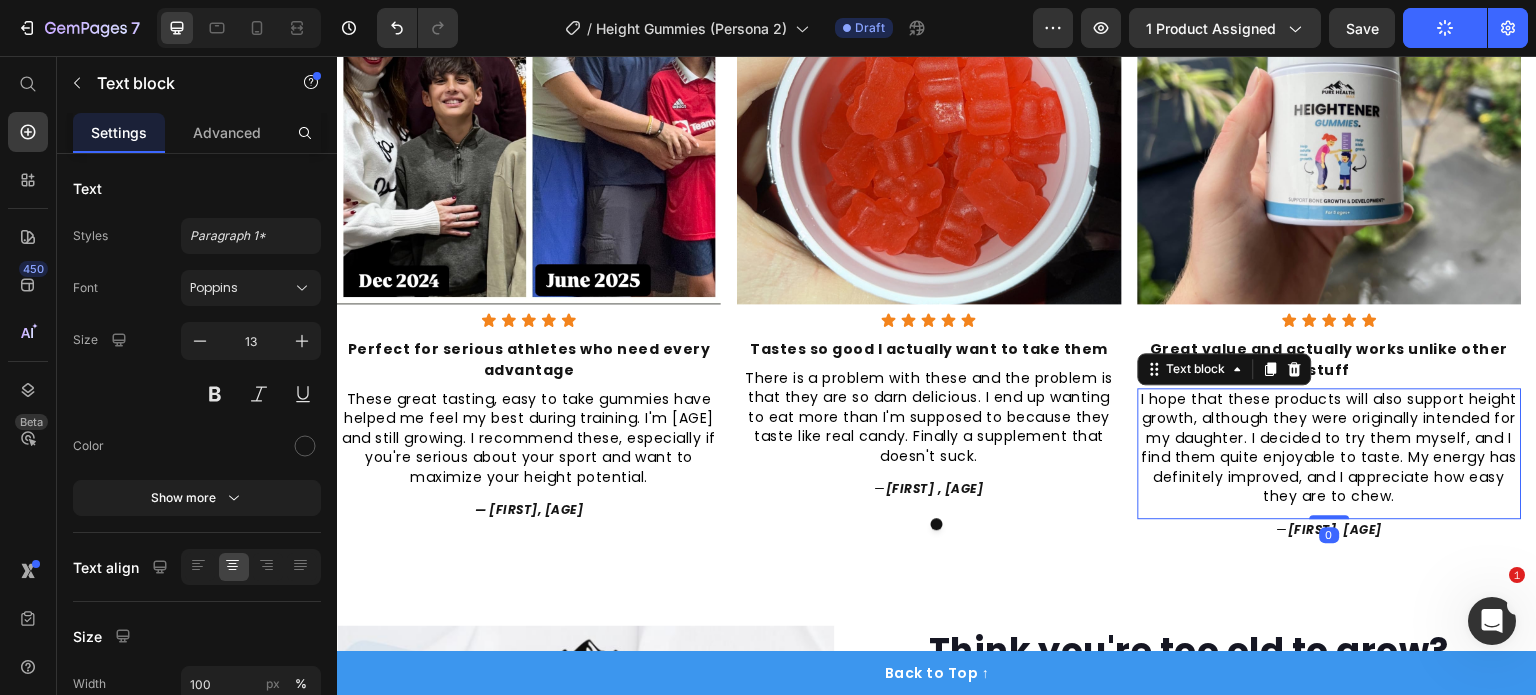 click on "I hope that these products will also support height growth, although they were originally intended for my daughter. I decided to try them myself, and I find them quite enjoyable to taste. My energy has definitely improved, and I appreciate how easy they are to chew." at bounding box center (1329, 448) 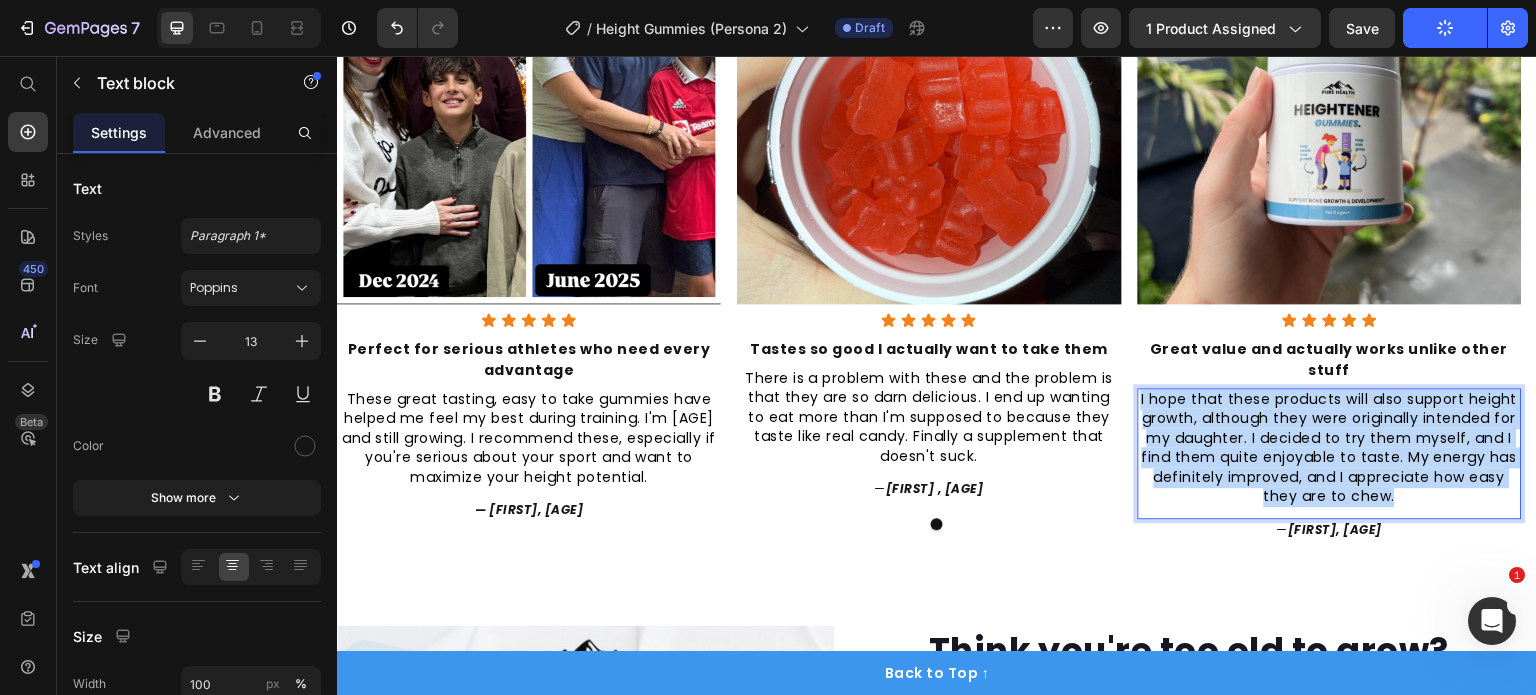click on "I hope that these products will also support height growth, although they were originally intended for my daughter. I decided to try them myself, and I find them quite enjoyable to taste. My energy has definitely improved, and I appreciate how easy they are to chew." at bounding box center (1329, 448) 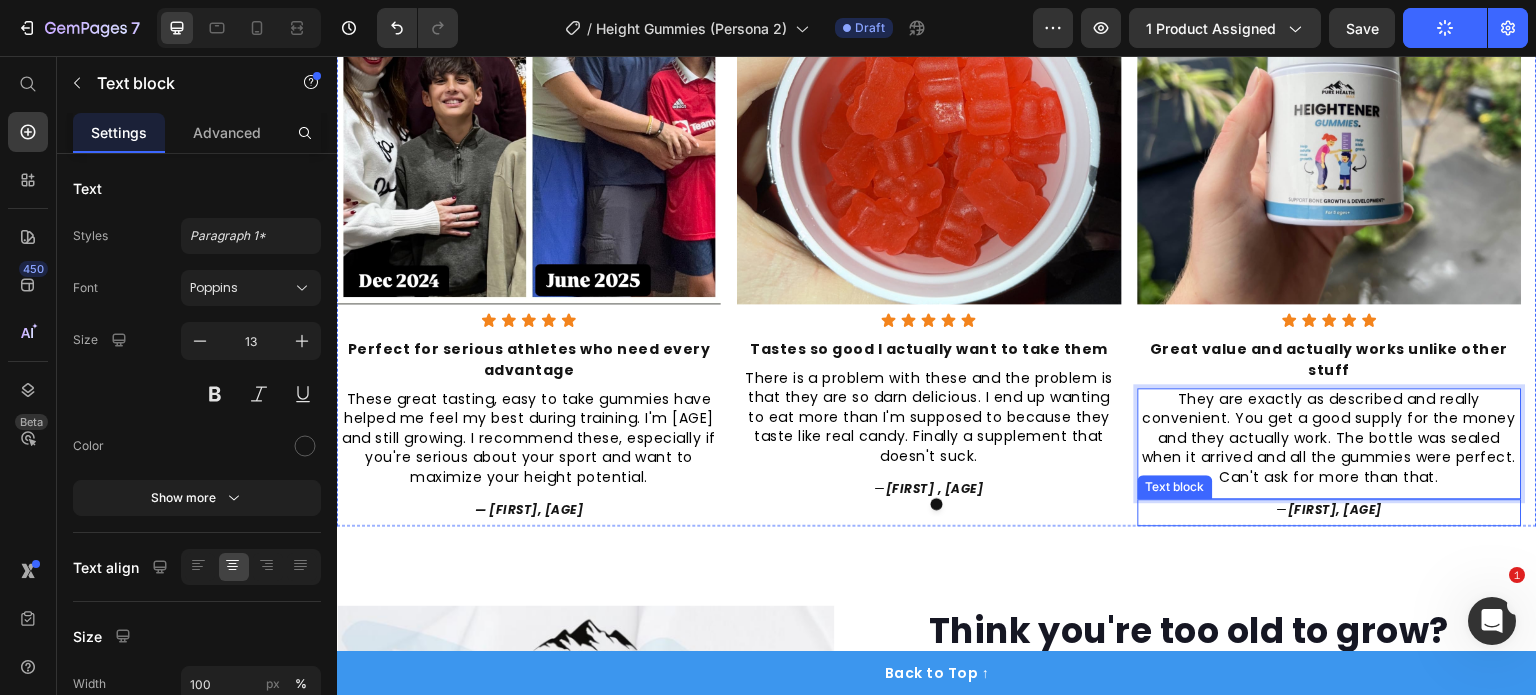 click on "Mary, 39" at bounding box center [1335, 509] 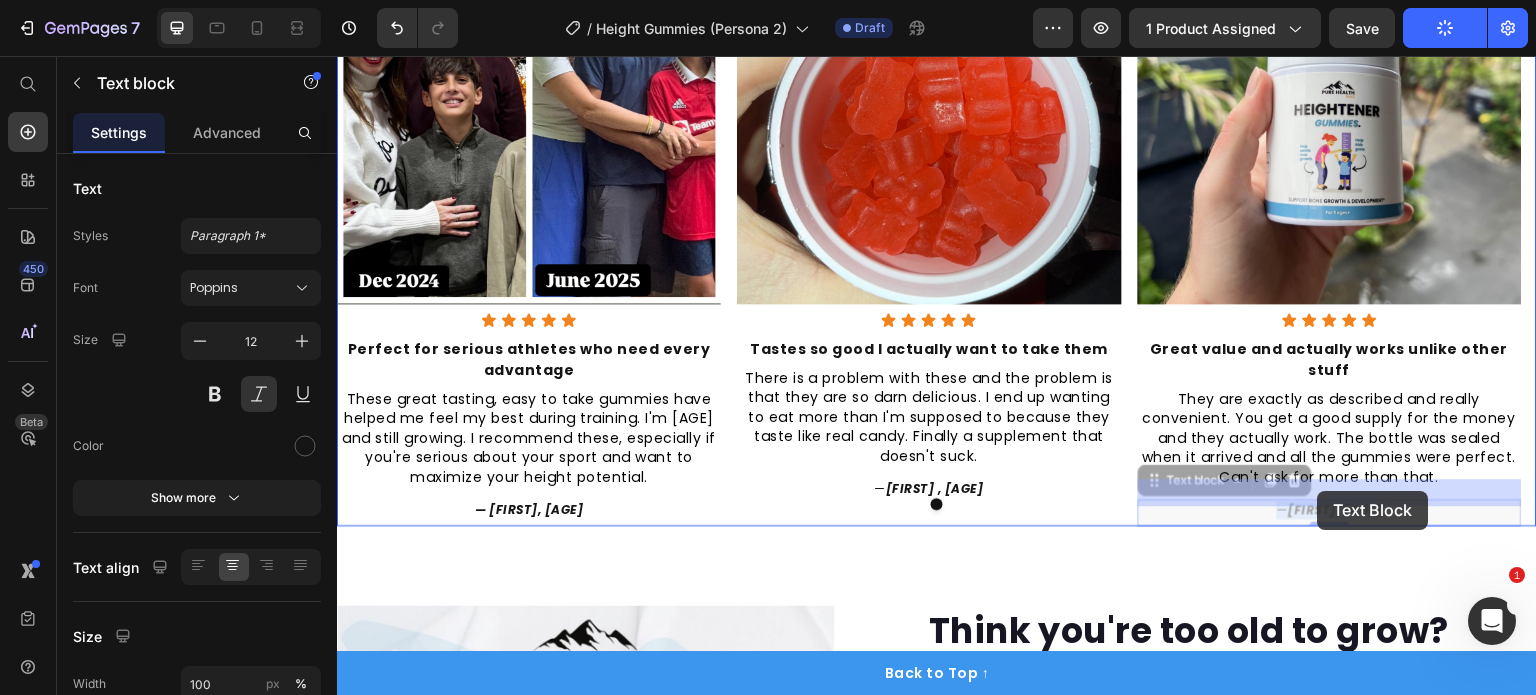 drag, startPoint x: 1369, startPoint y: 492, endPoint x: 1318, endPoint y: 491, distance: 51.009804 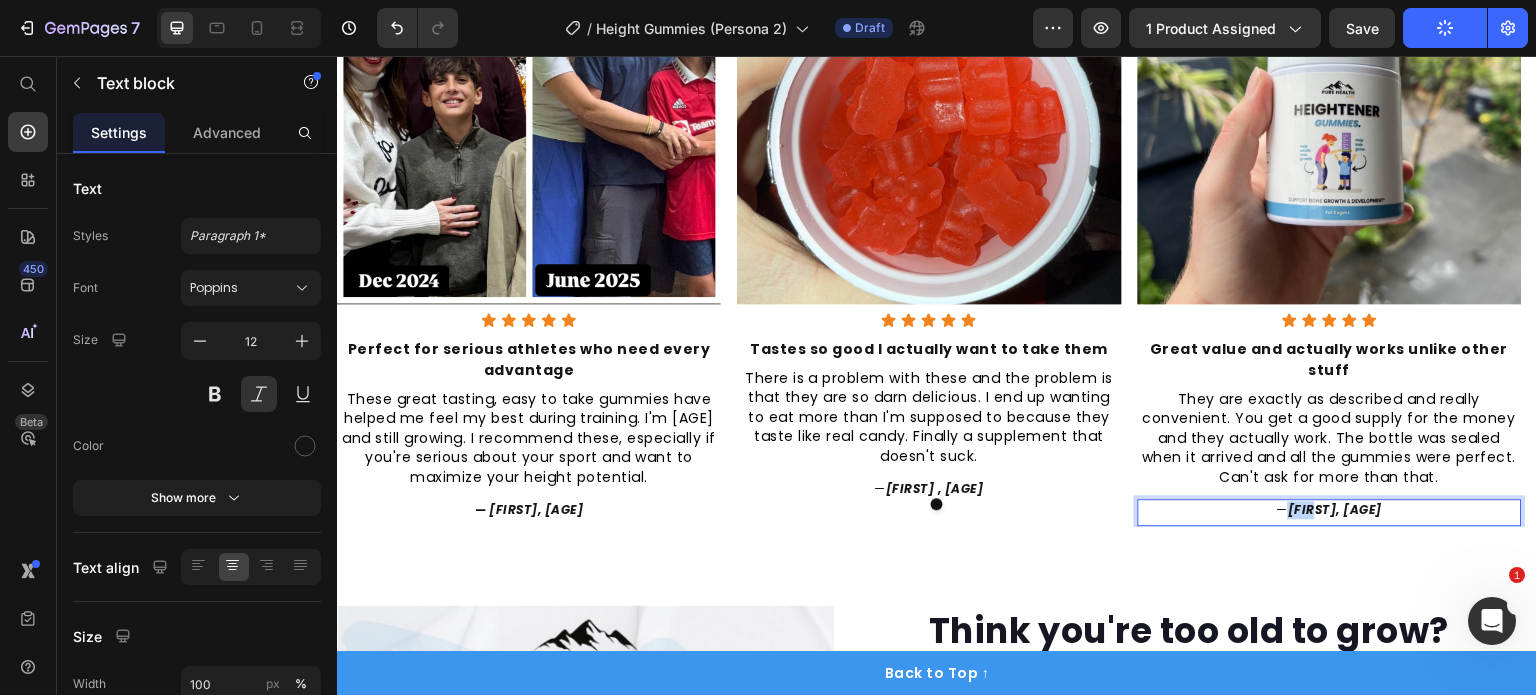 click on "Mary, 39" at bounding box center [1335, 509] 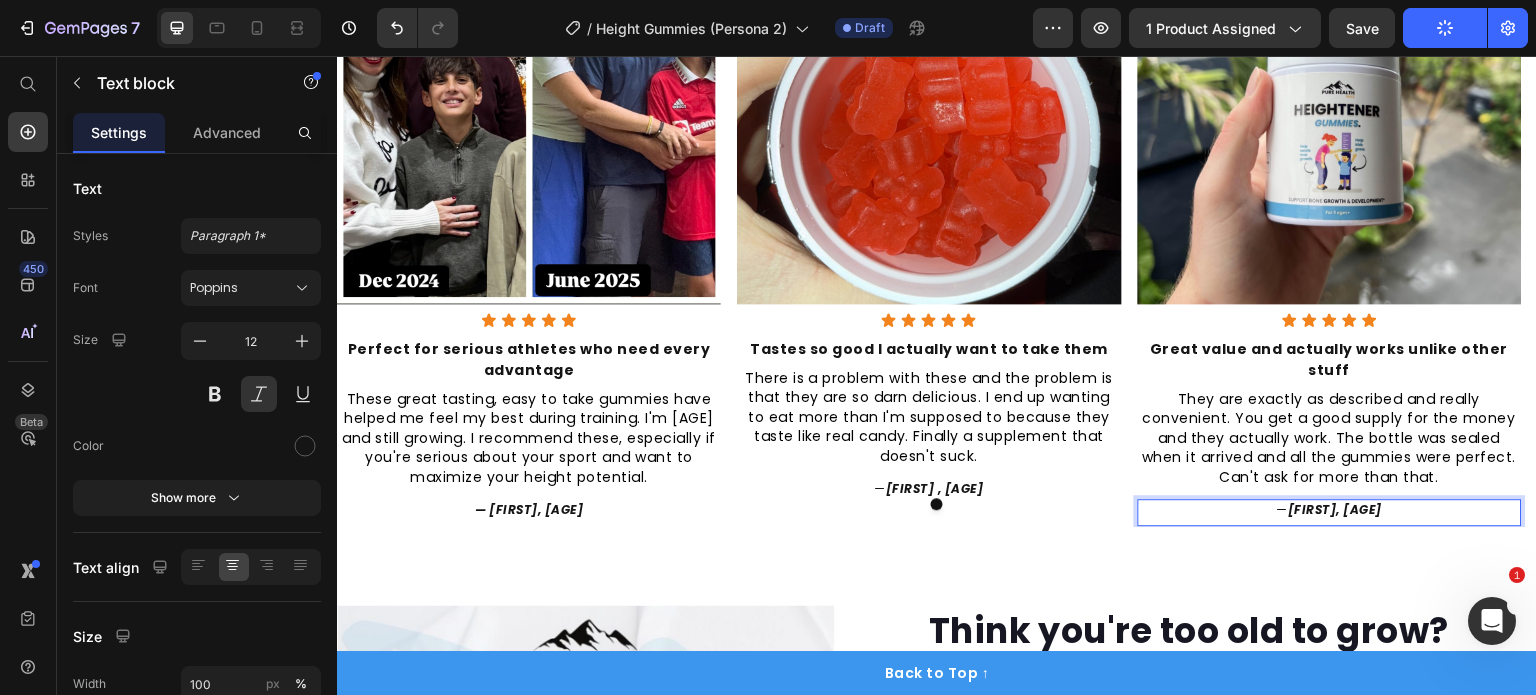 click on "They are exactly as described and really convenient. You get a good supply for the money and they actually work. The bottle was sealed when it arrived and all the gummies were perfect. Can't ask for more than that." at bounding box center [1329, 438] 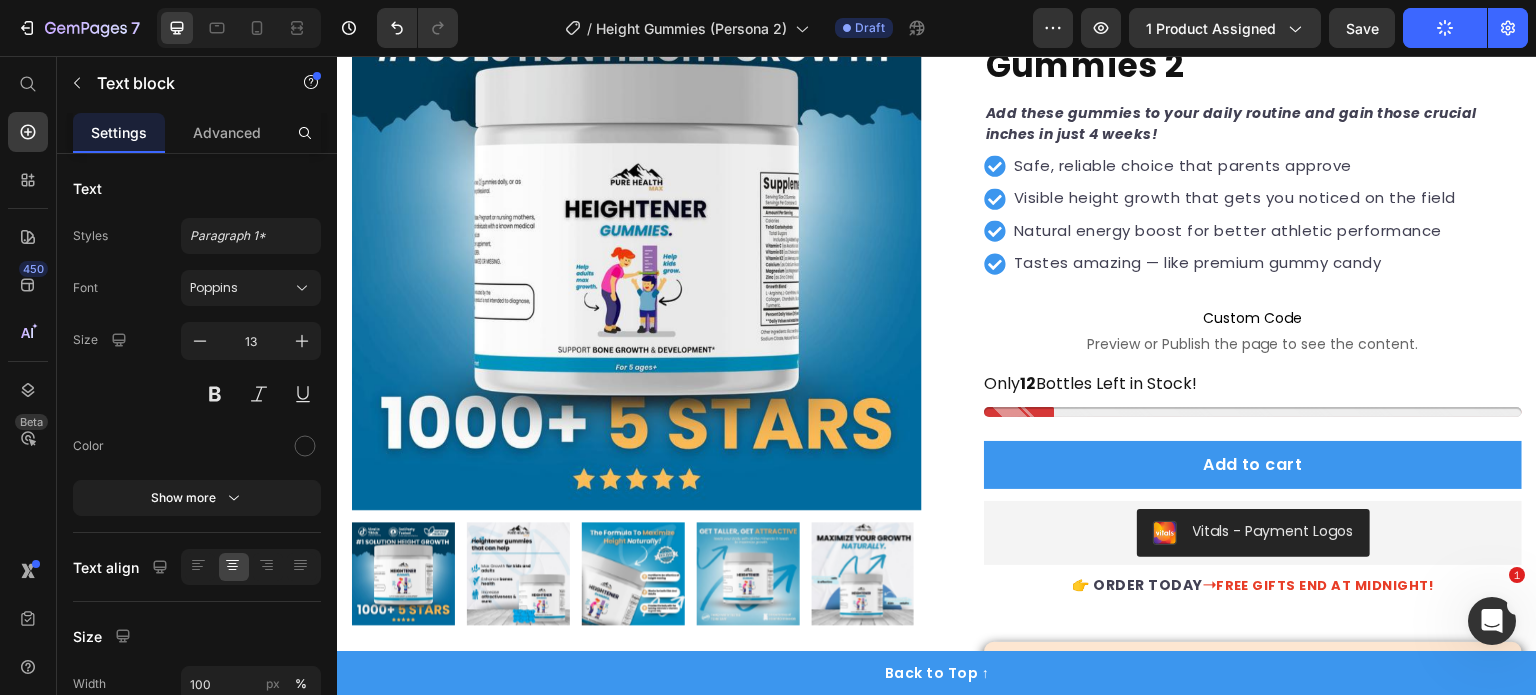 scroll, scrollTop: 252, scrollLeft: 0, axis: vertical 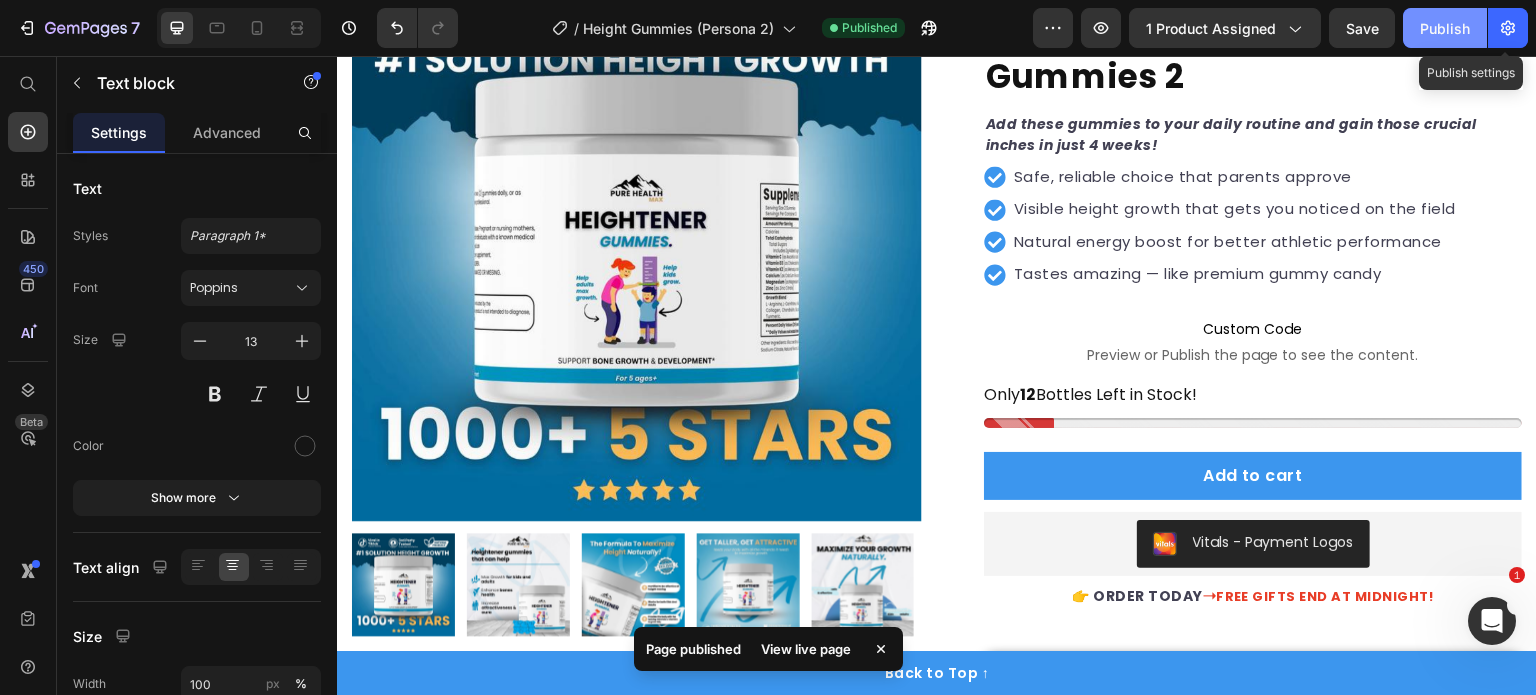 click on "Publish" 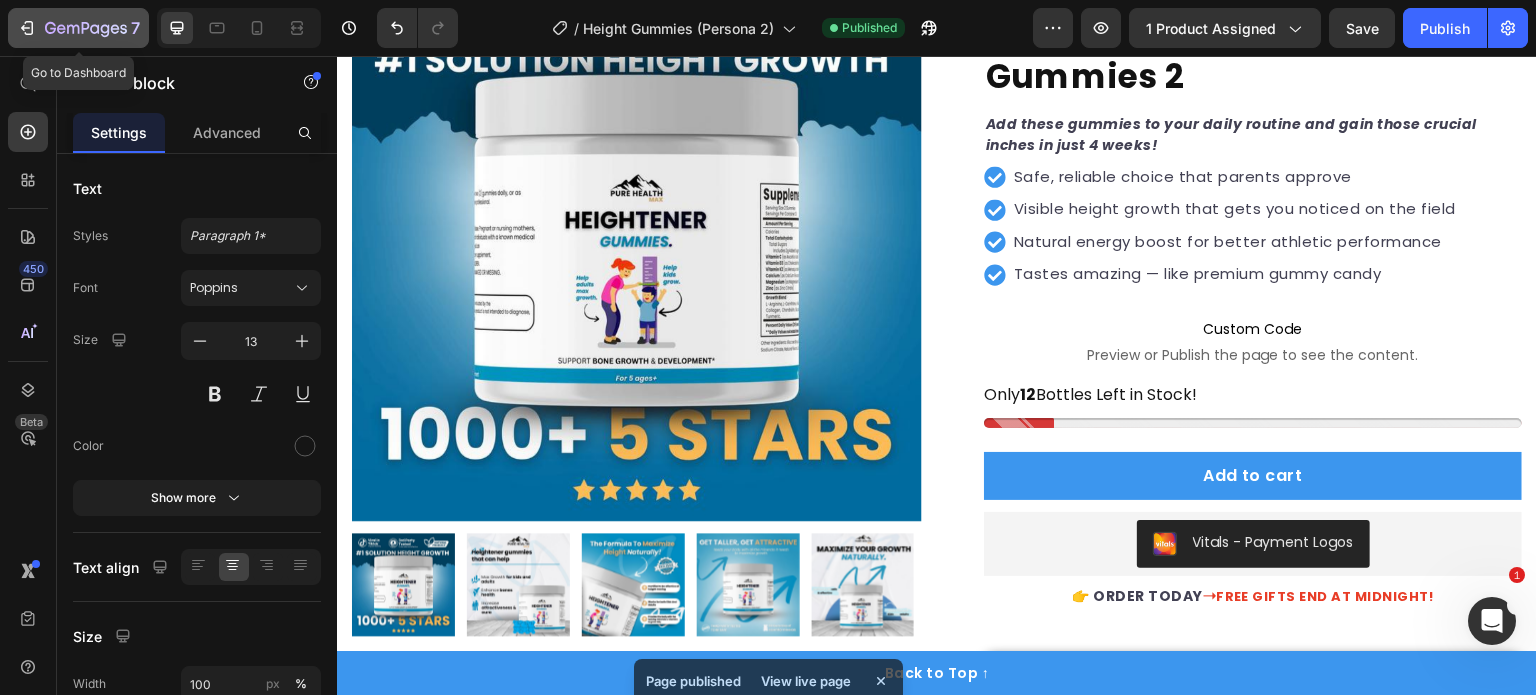 click 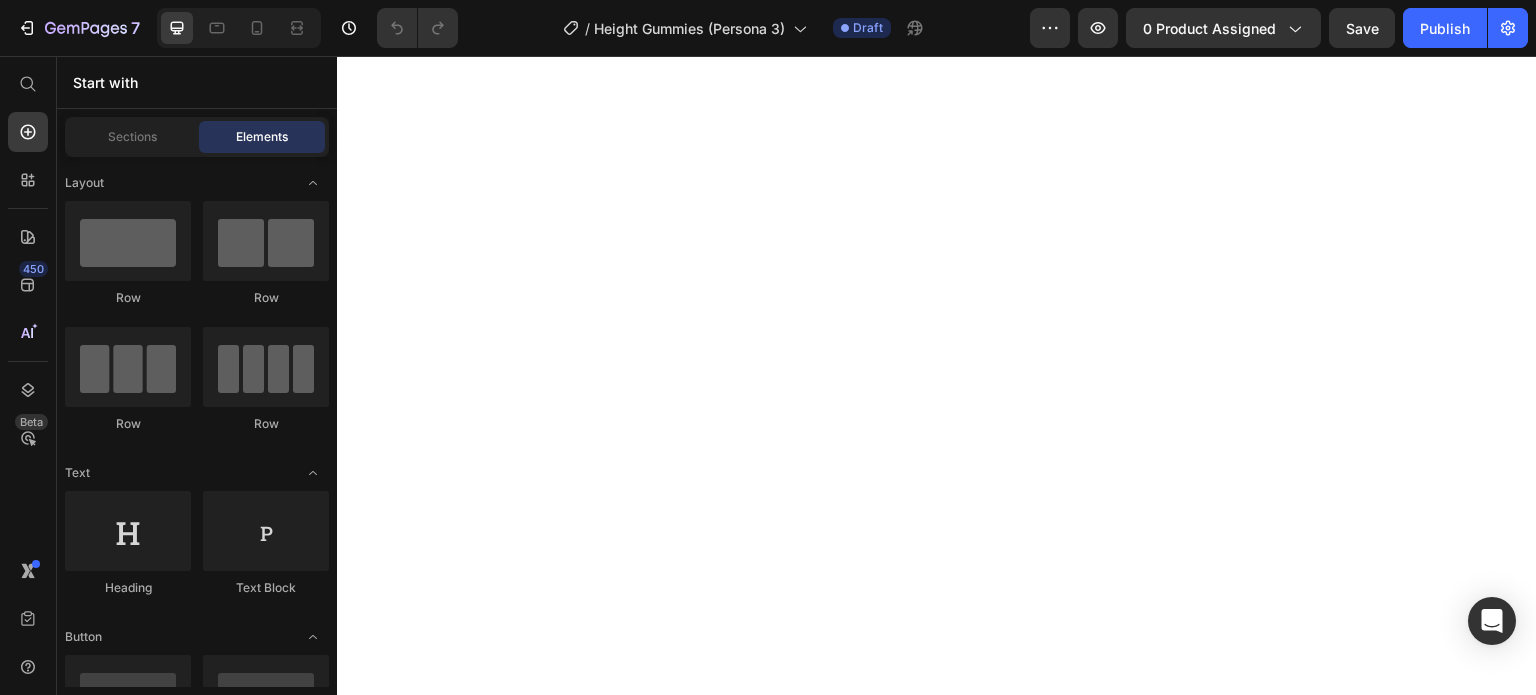 scroll, scrollTop: 0, scrollLeft: 0, axis: both 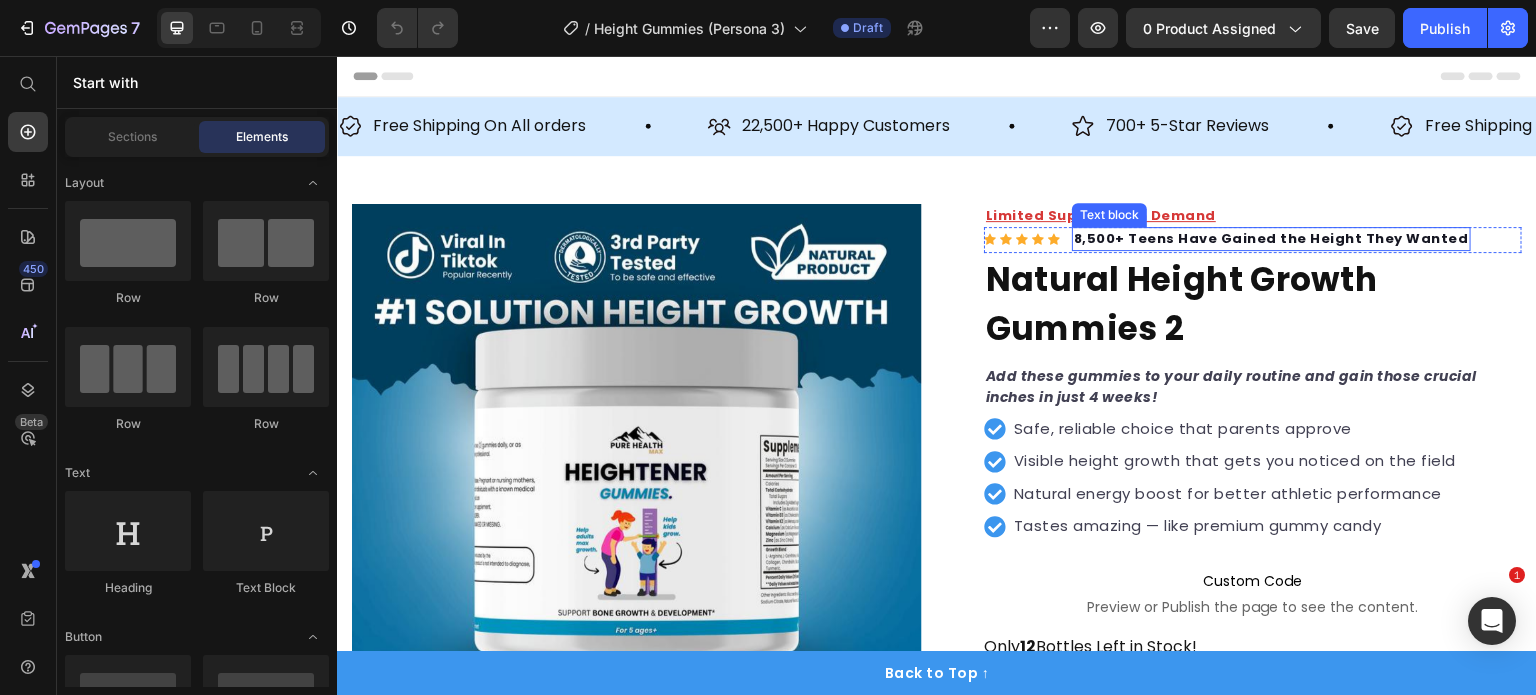 click on "8,500+ Teens Have Gained the Height They Wanted" at bounding box center [1271, 238] 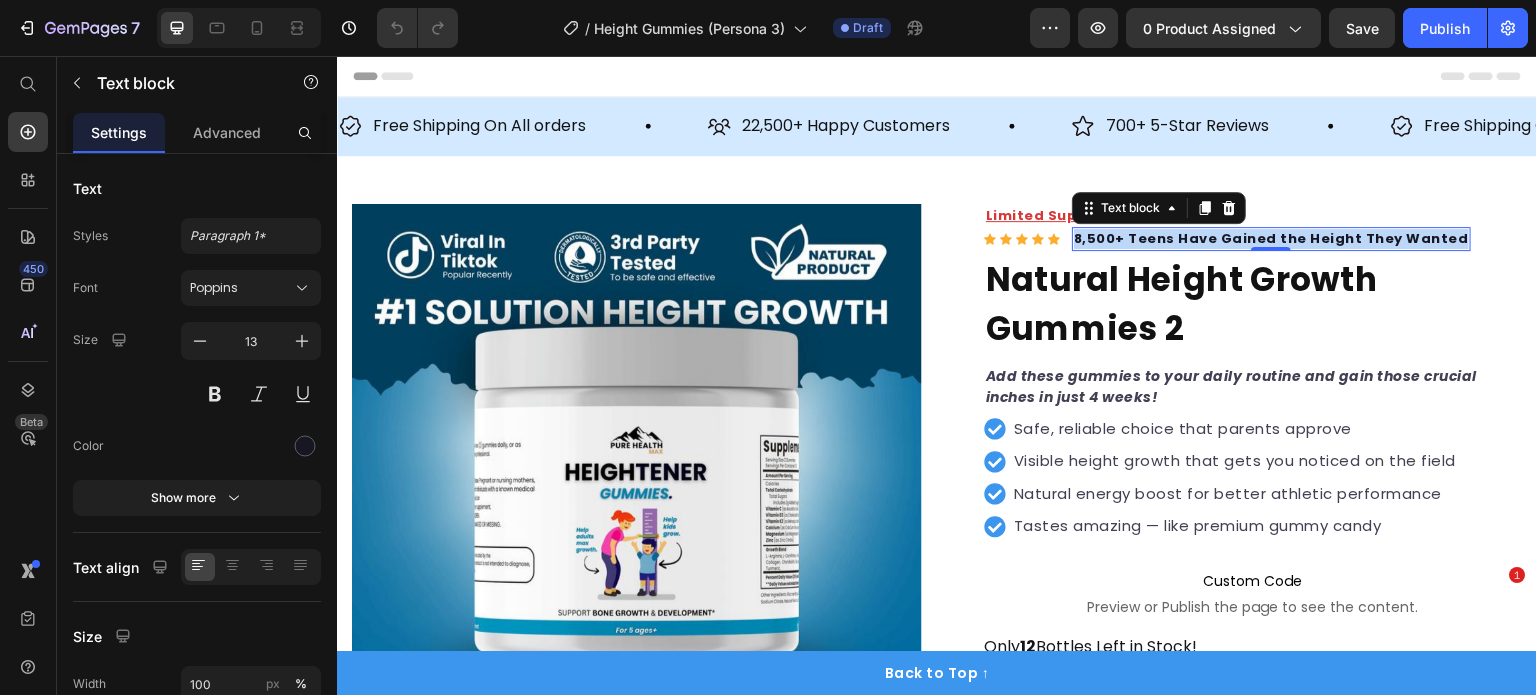click on "8,500+ Teens Have Gained the Height They Wanted" at bounding box center [1271, 238] 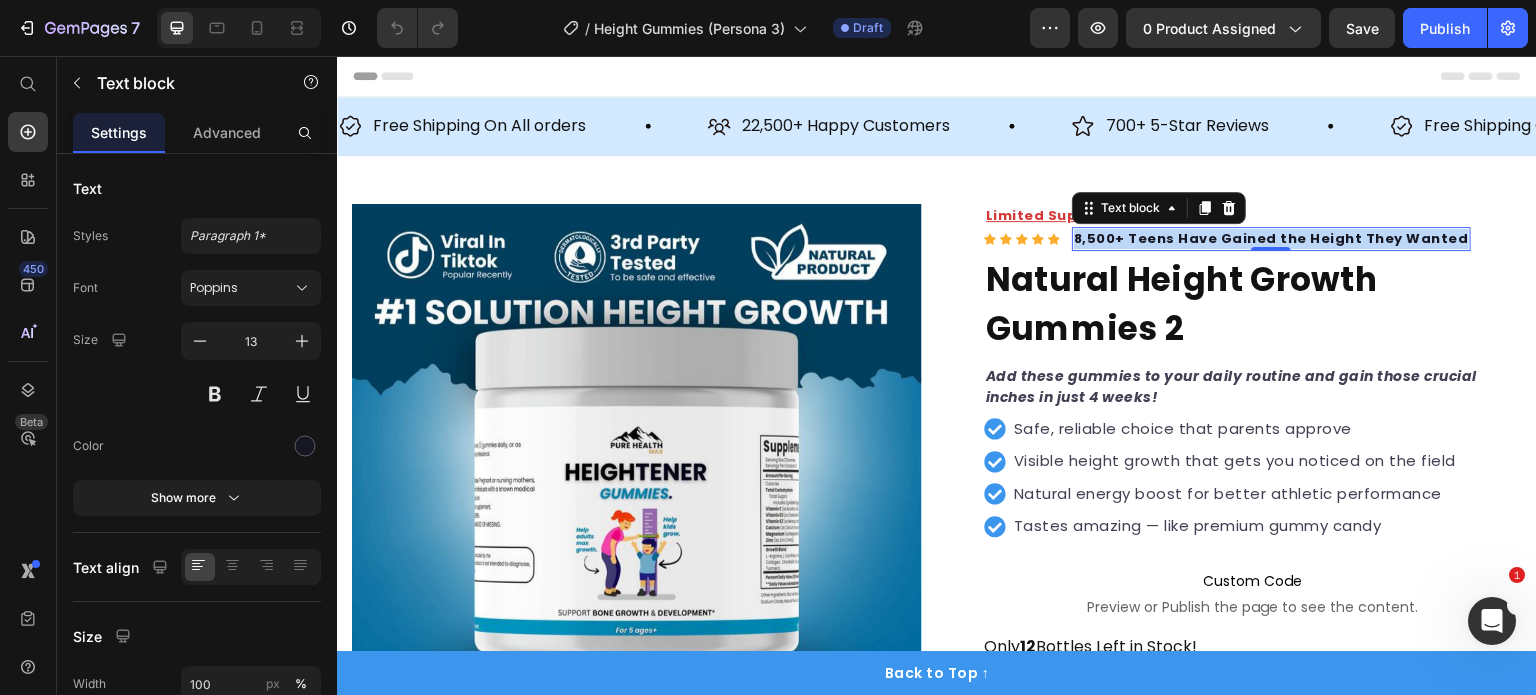 scroll, scrollTop: 0, scrollLeft: 0, axis: both 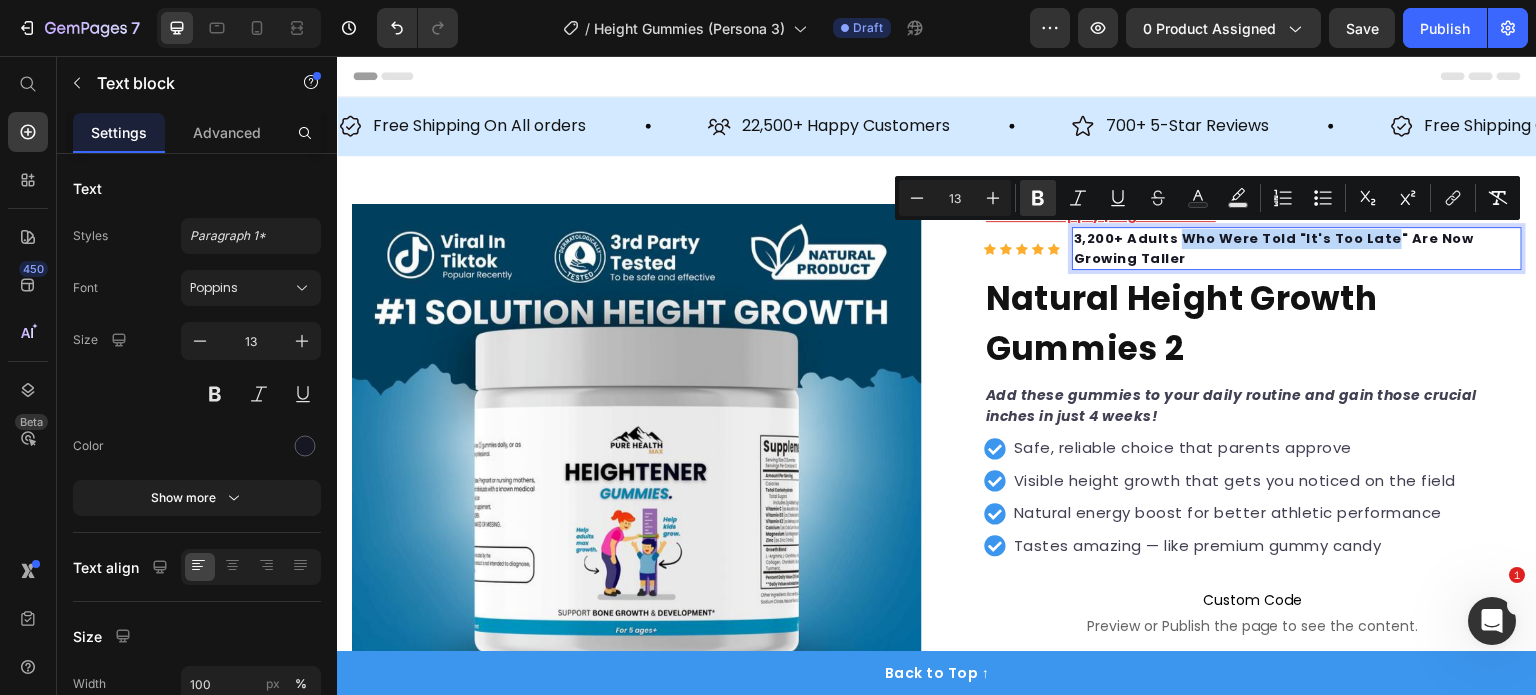 drag, startPoint x: 1171, startPoint y: 233, endPoint x: 1368, endPoint y: 232, distance: 197.00253 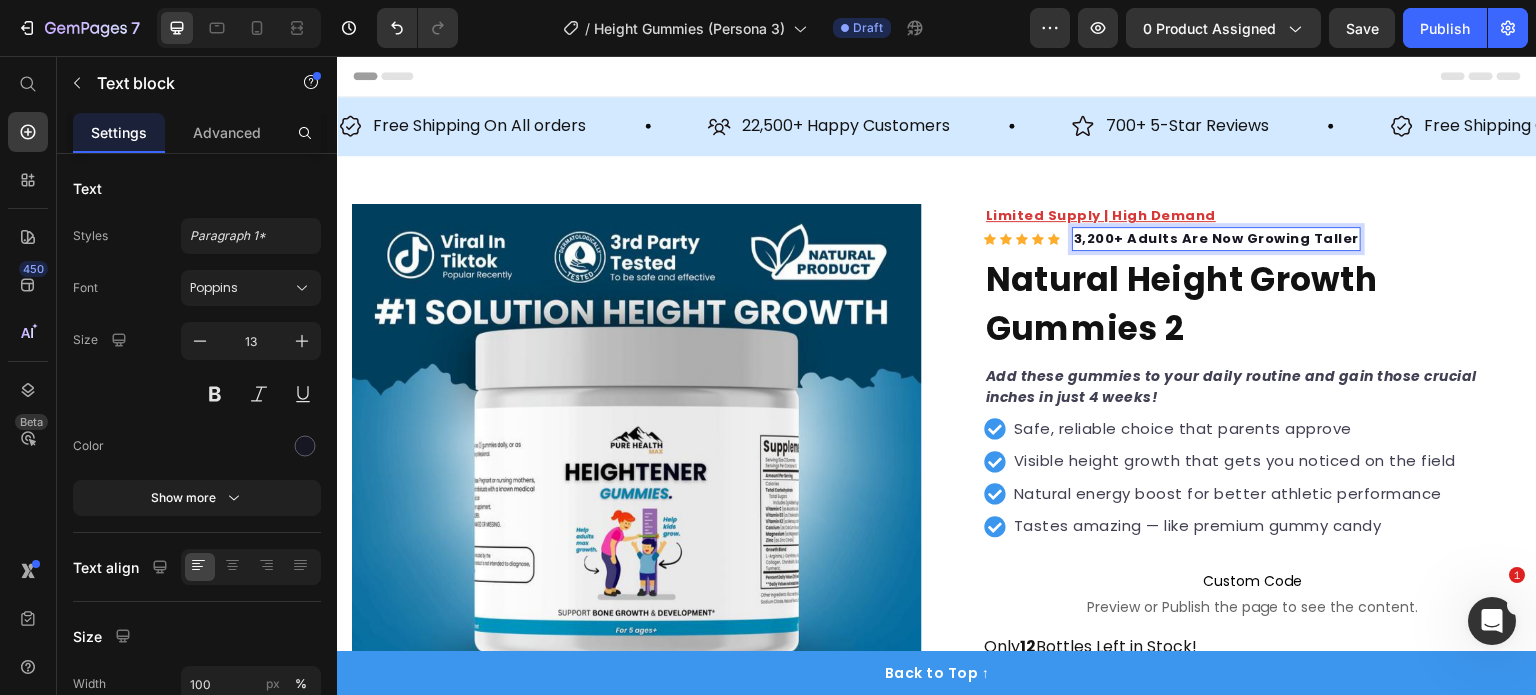 click on "3,200+ Adults Are Now Growing Taller" at bounding box center [1216, 238] 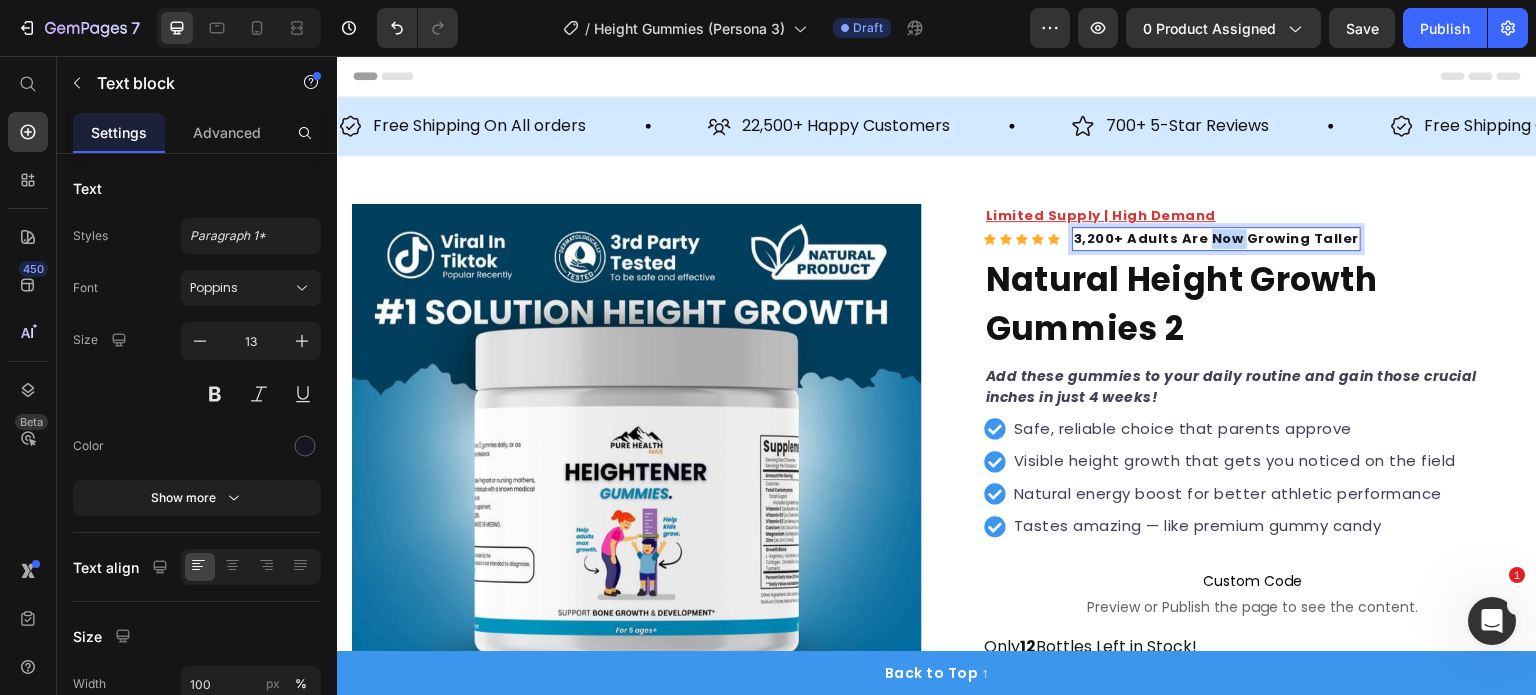 click on "3,200+ Adults Are Now Growing Taller" at bounding box center (1216, 238) 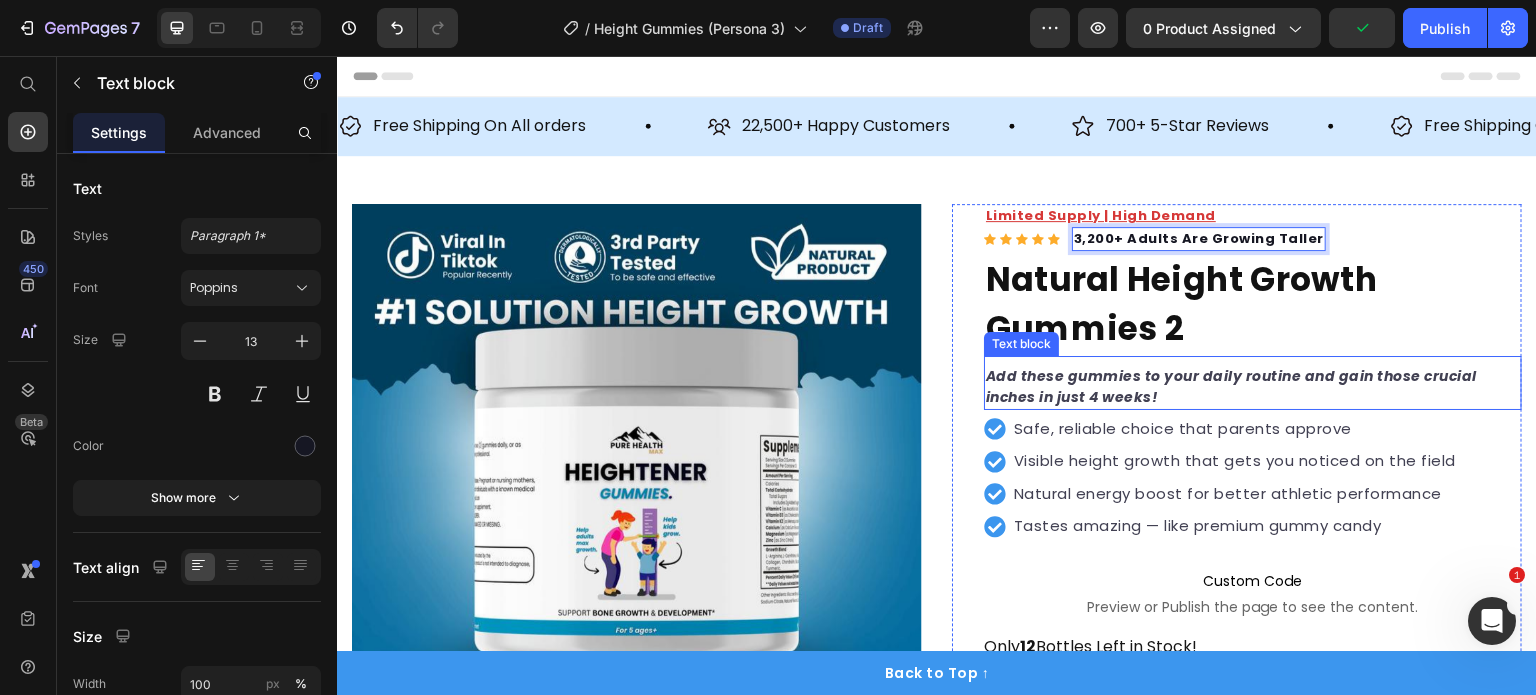 click on "Add these gummies to your daily routine and gain those crucial inches in just 4 weeks!" at bounding box center (1253, 387) 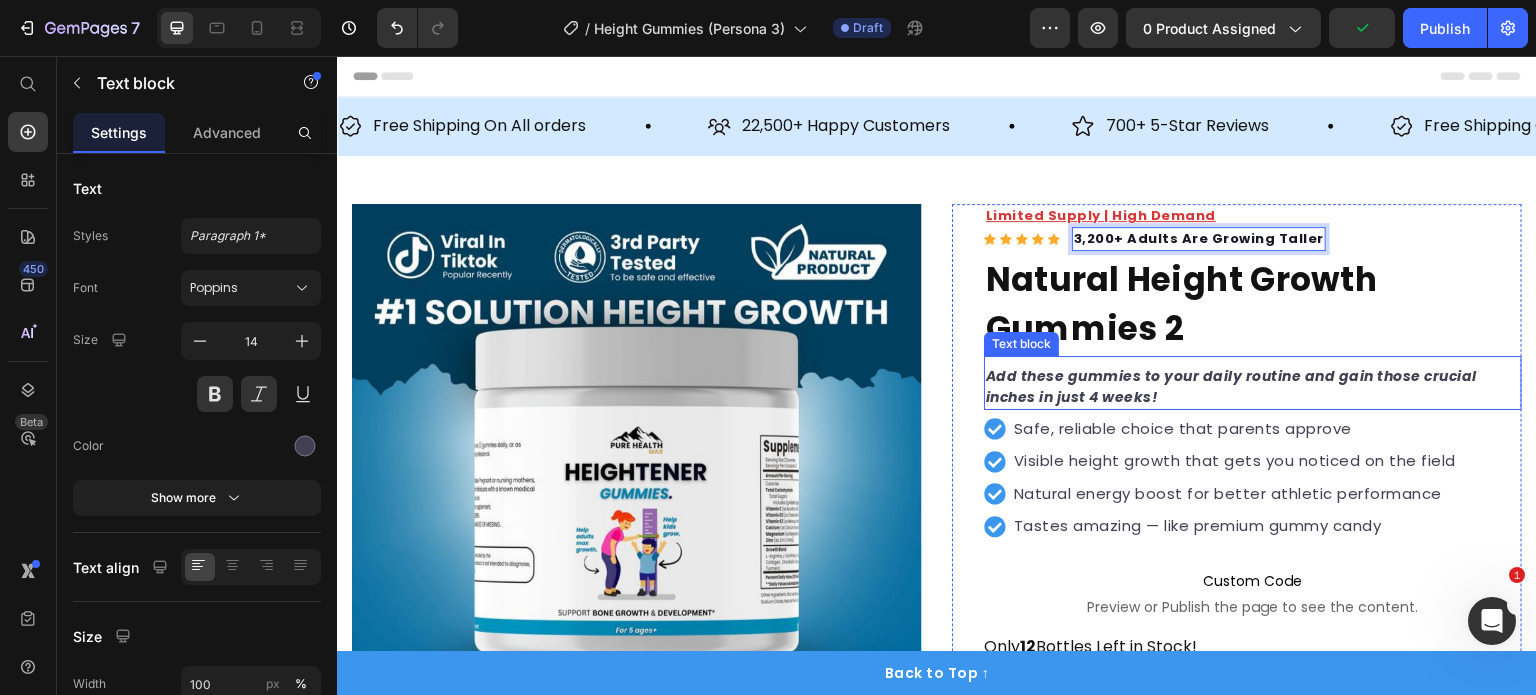 click on "Add these gummies to your daily routine and gain those crucial inches in just 4 weeks!" at bounding box center [1253, 387] 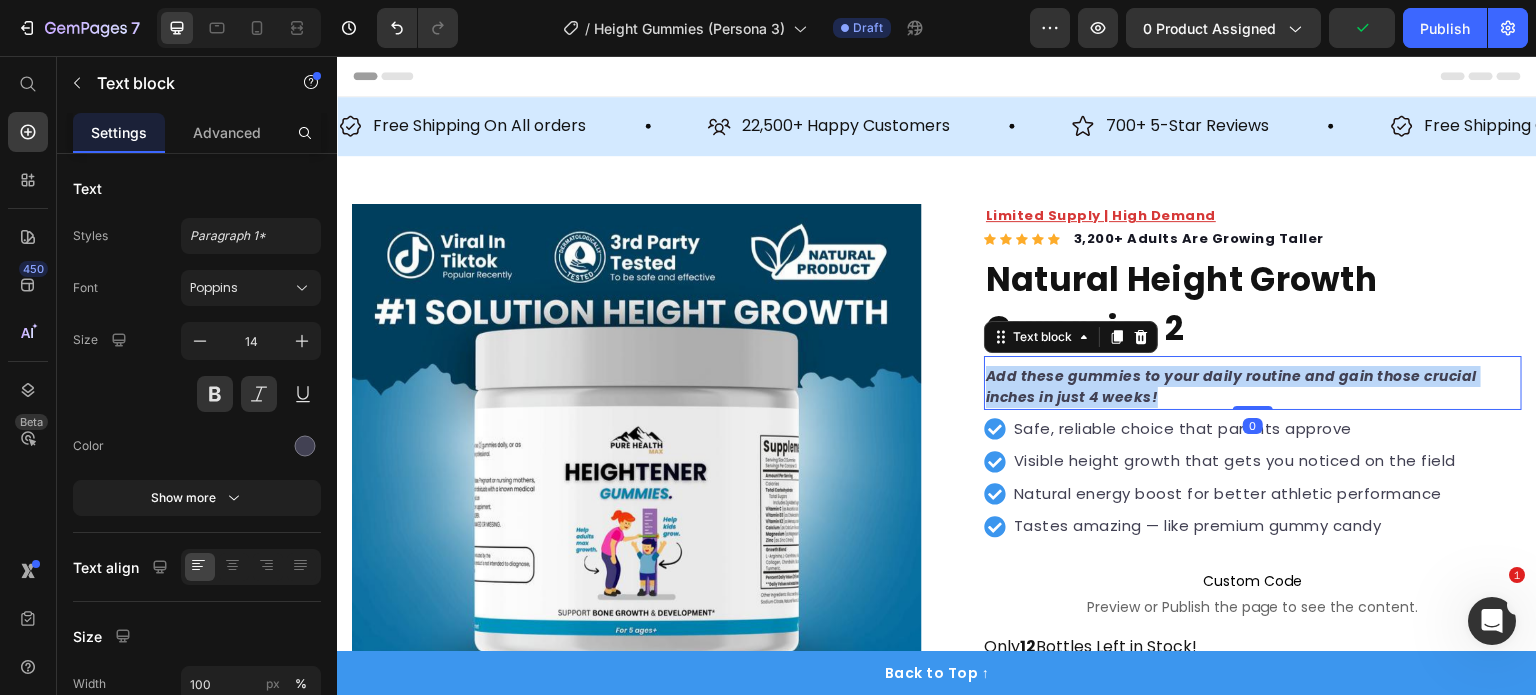 click on "Add these gummies to your daily routine and gain those crucial inches in just 4 weeks!" at bounding box center (1253, 387) 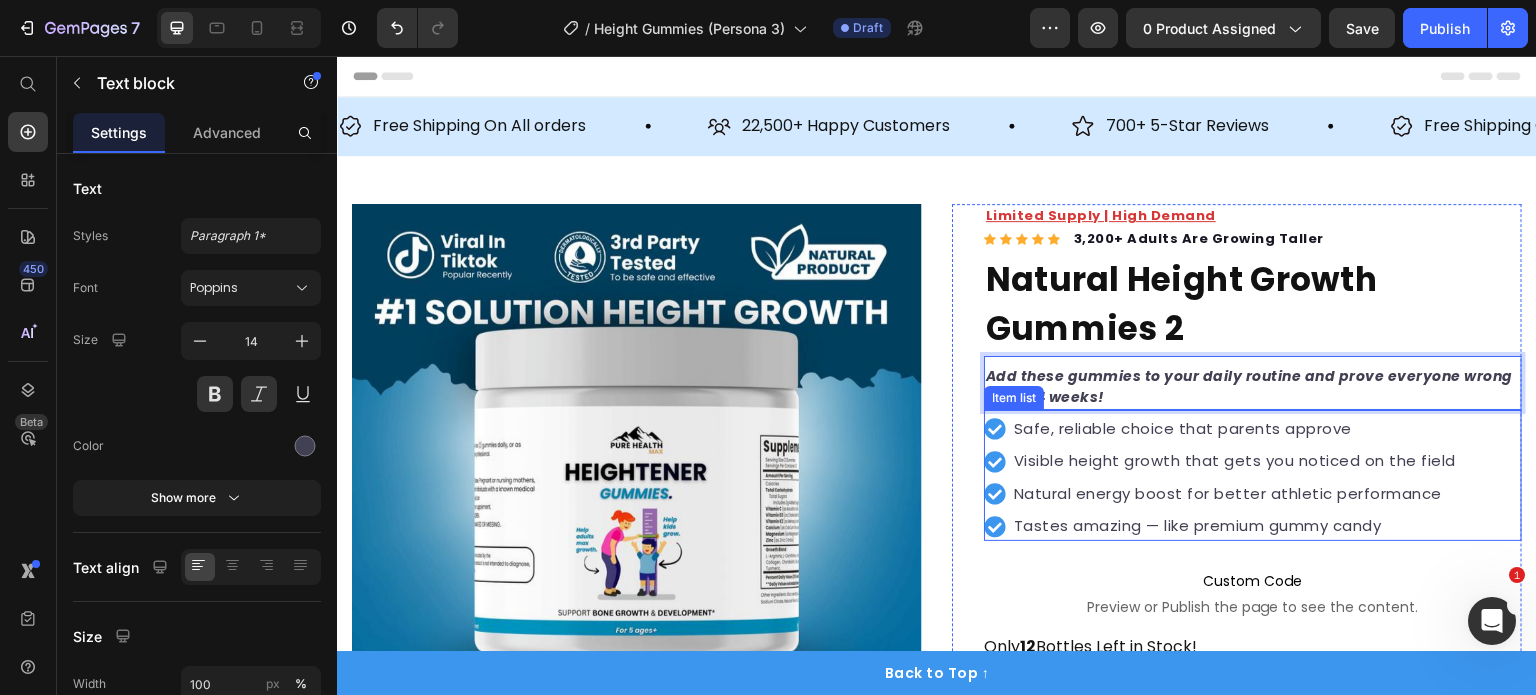 click on "Safe, reliable choice that parents approve" at bounding box center (1235, 429) 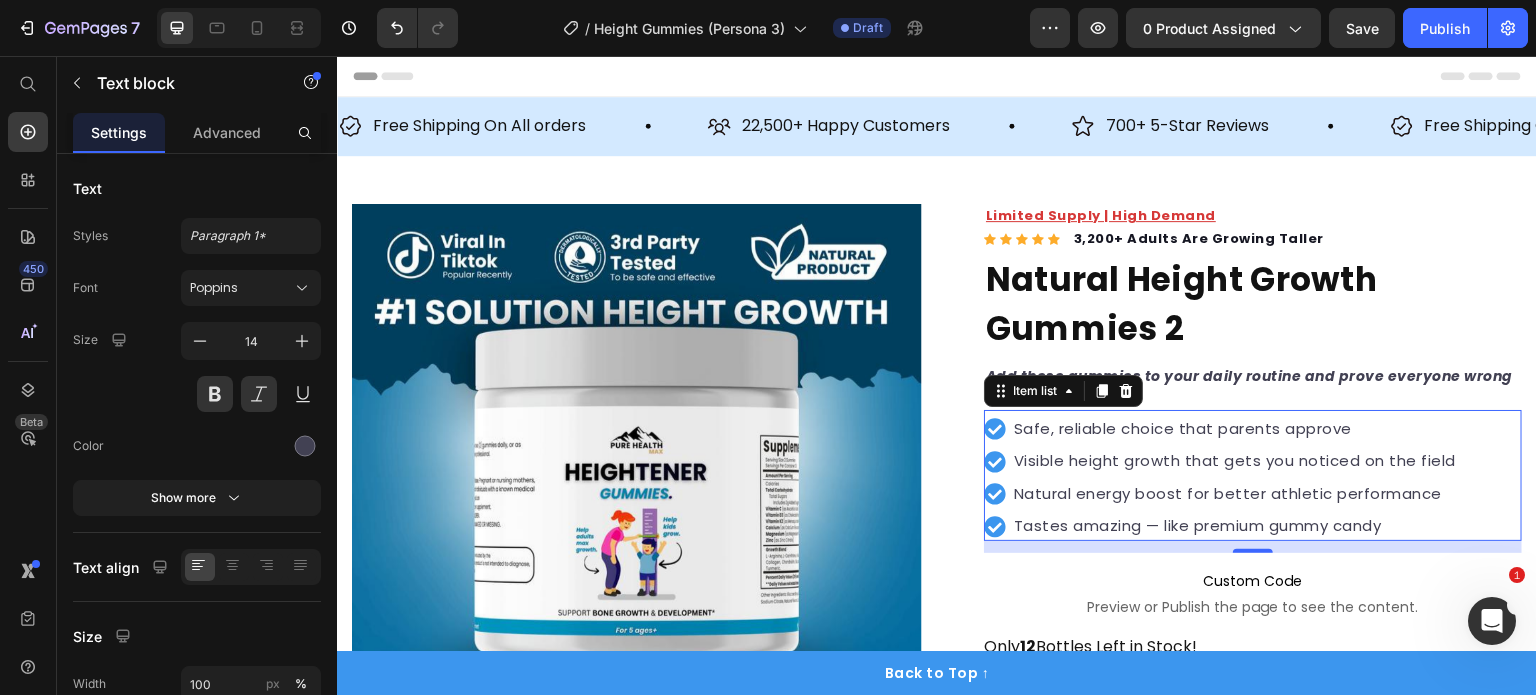 click on "Safe, reliable choice that parents approve" at bounding box center [1235, 429] 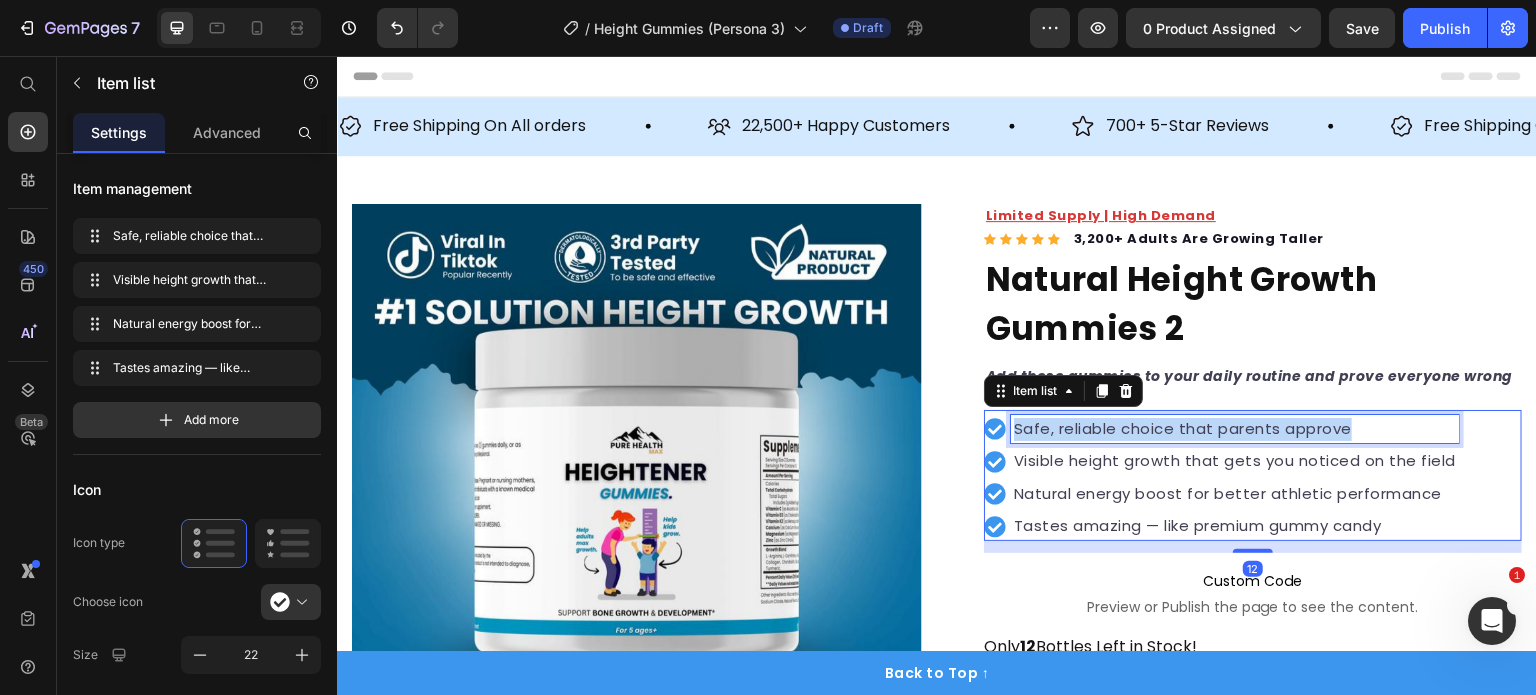 click on "Safe, reliable choice that parents approve" at bounding box center [1235, 429] 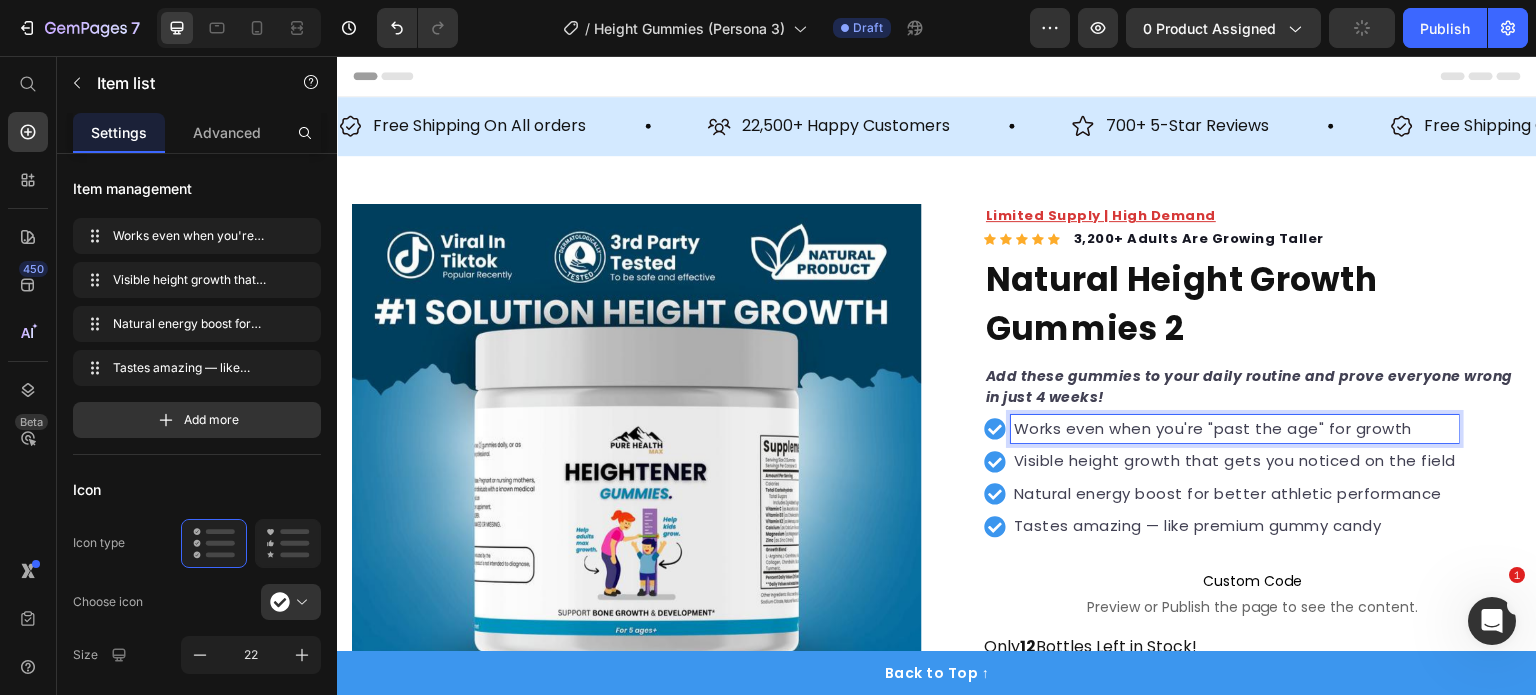 click on "Visible height growth that gets you noticed on the field" at bounding box center [1235, 461] 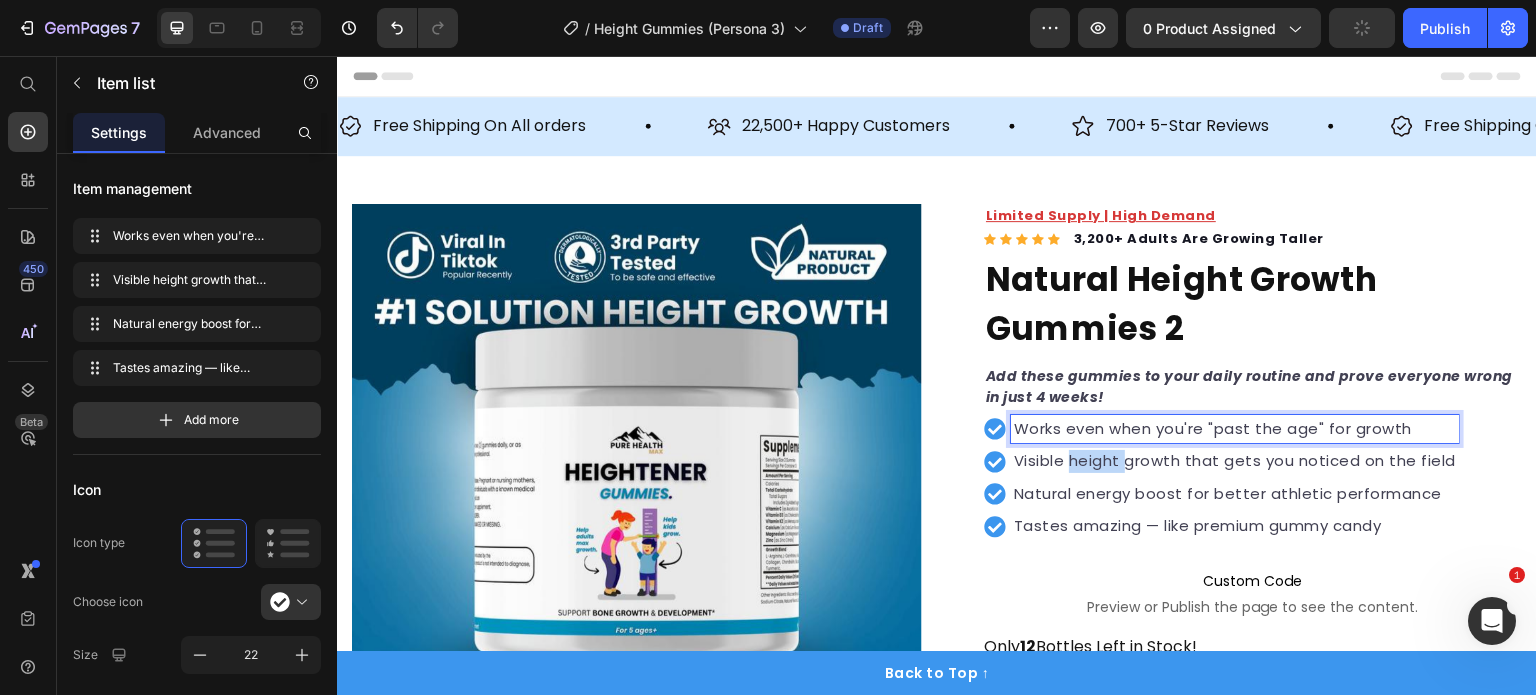 click on "Visible height growth that gets you noticed on the field" at bounding box center [1235, 461] 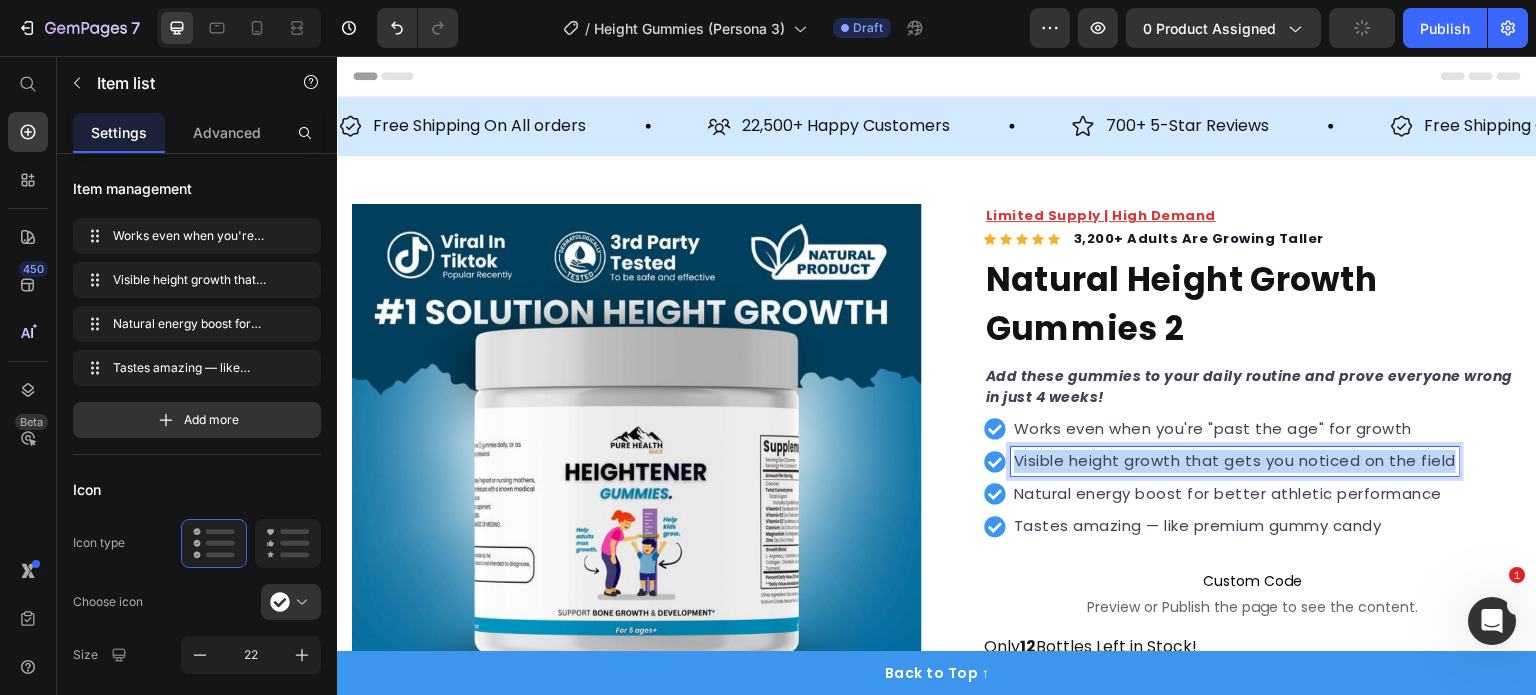 click on "Visible height growth that gets you noticed on the field" at bounding box center [1235, 461] 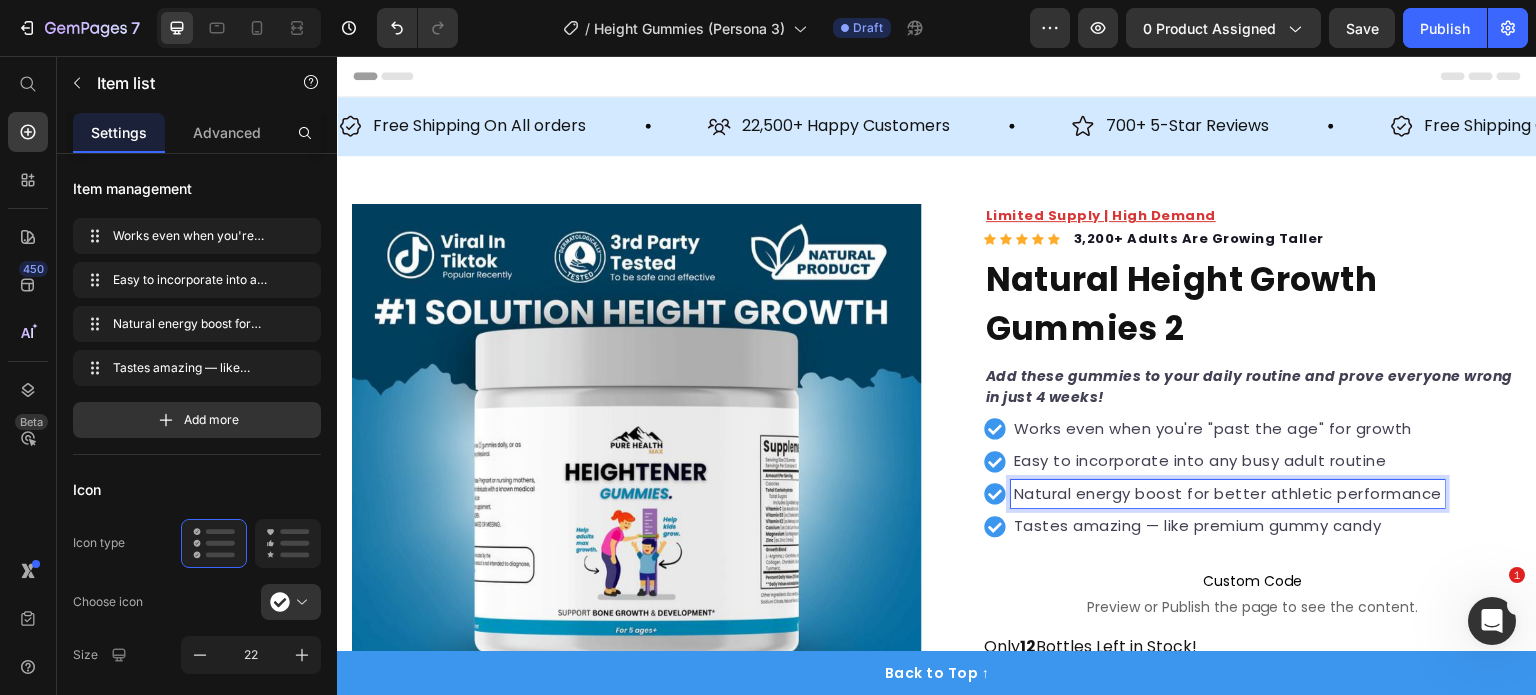click on "Natural energy boost for better athletic performance" at bounding box center (1228, 494) 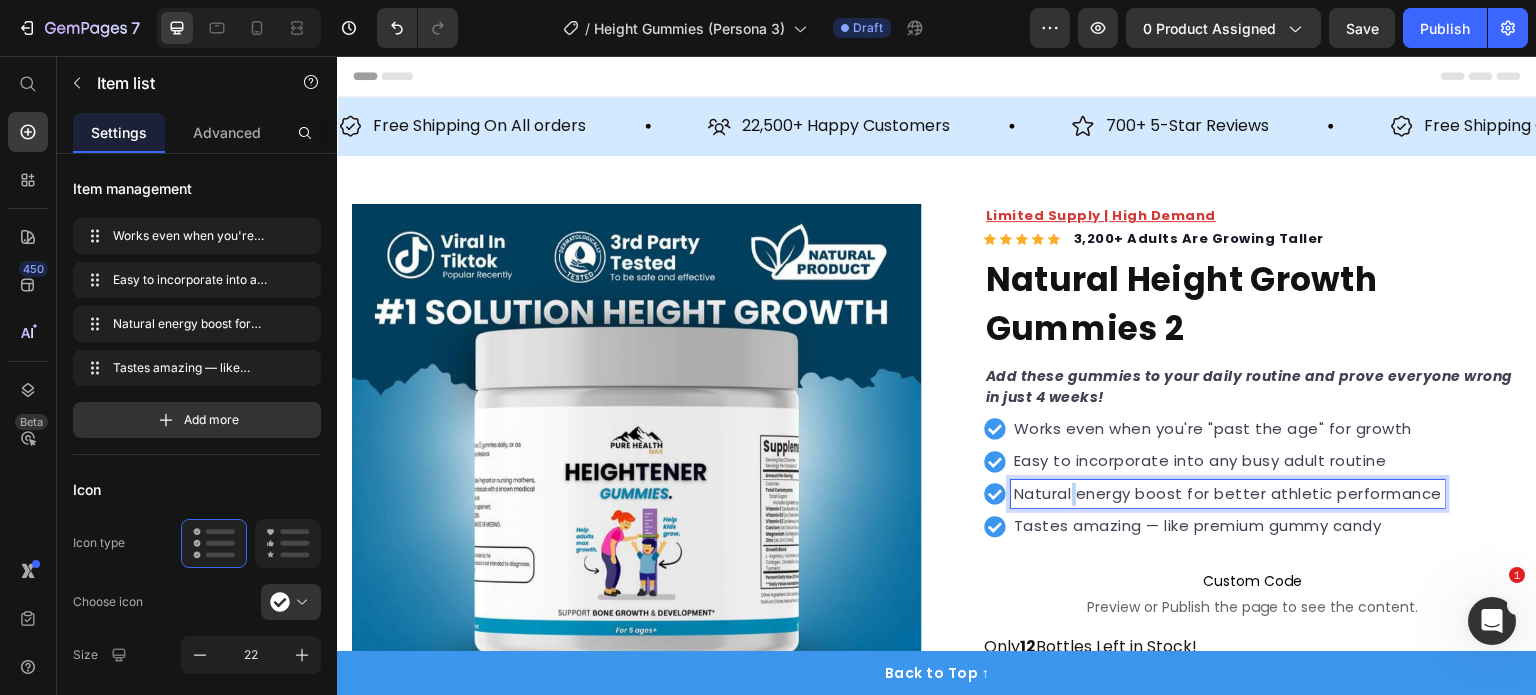 click on "Natural energy boost for better athletic performance" at bounding box center (1228, 494) 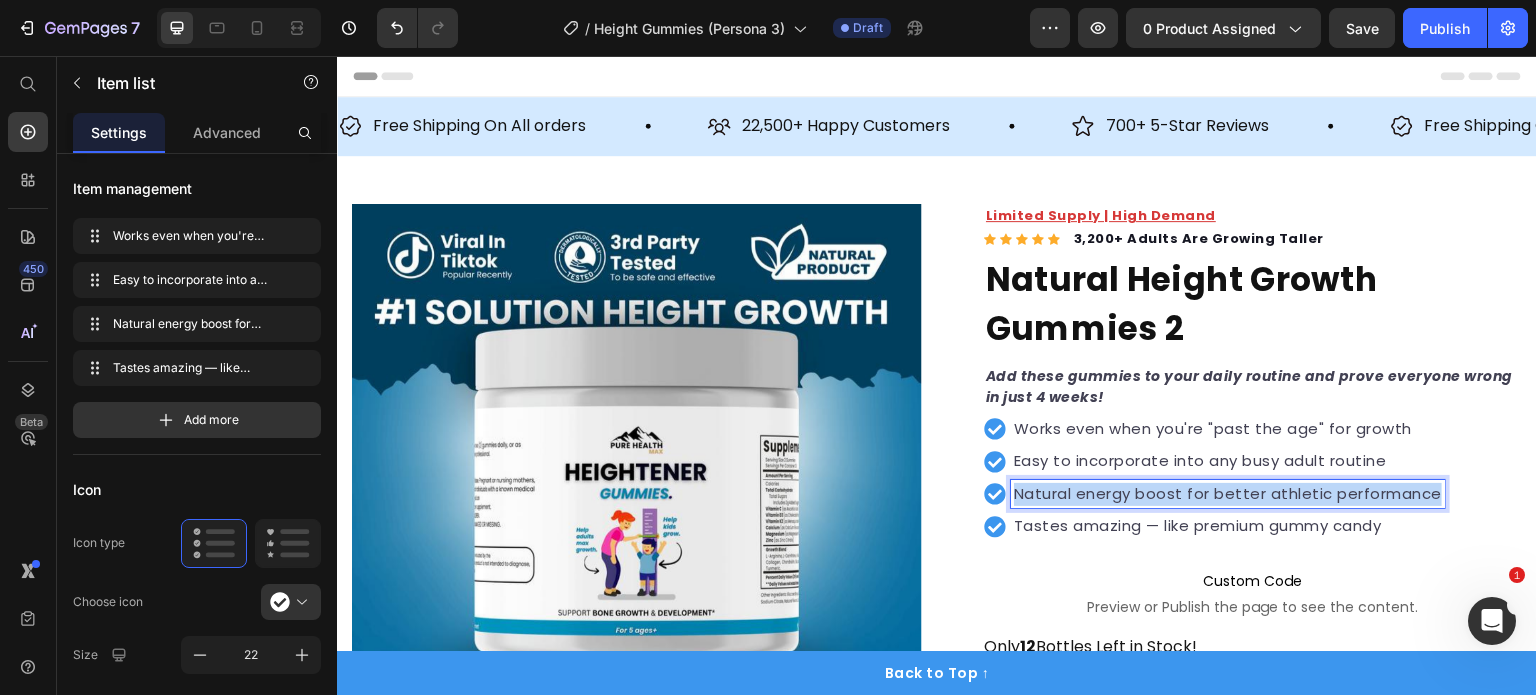 click on "Natural energy boost for better athletic performance" at bounding box center [1228, 494] 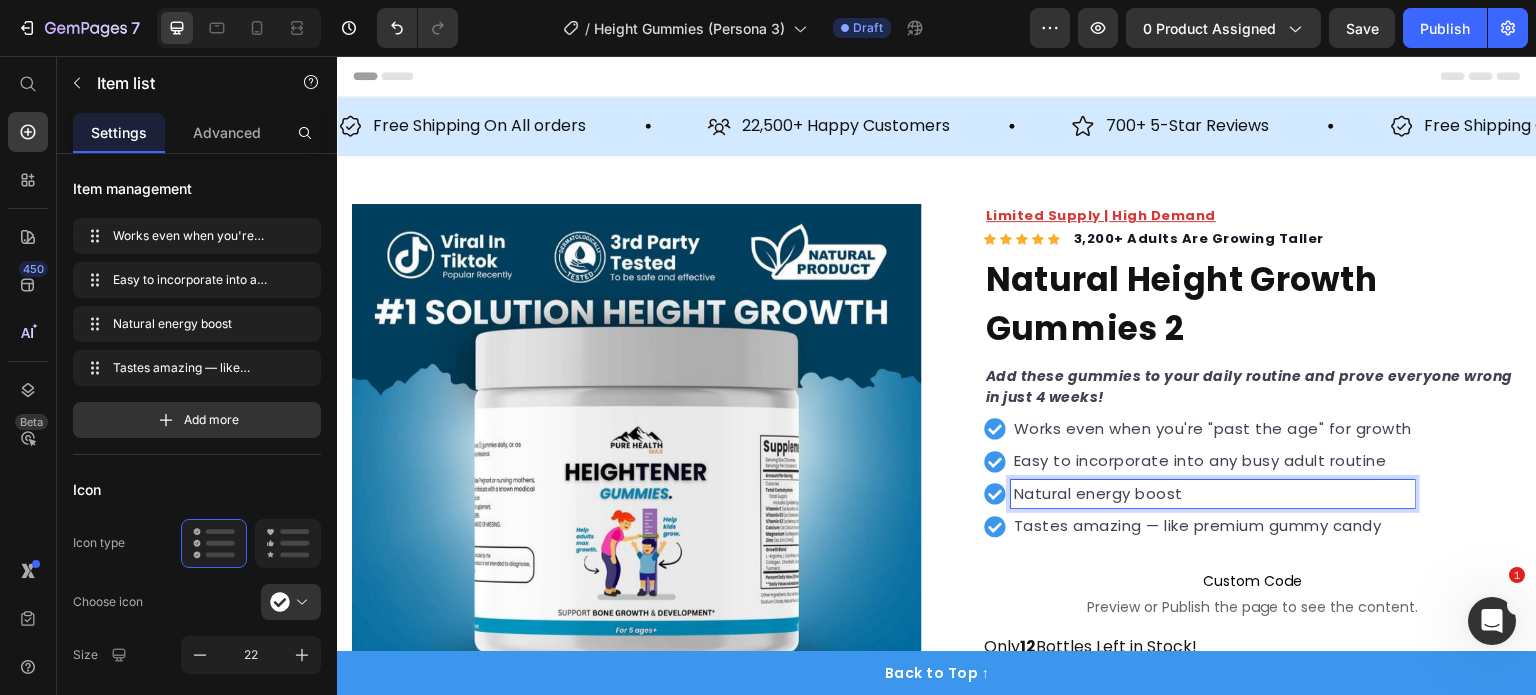 click on "Tastes amazing — like premium gummy candy" at bounding box center [1213, 526] 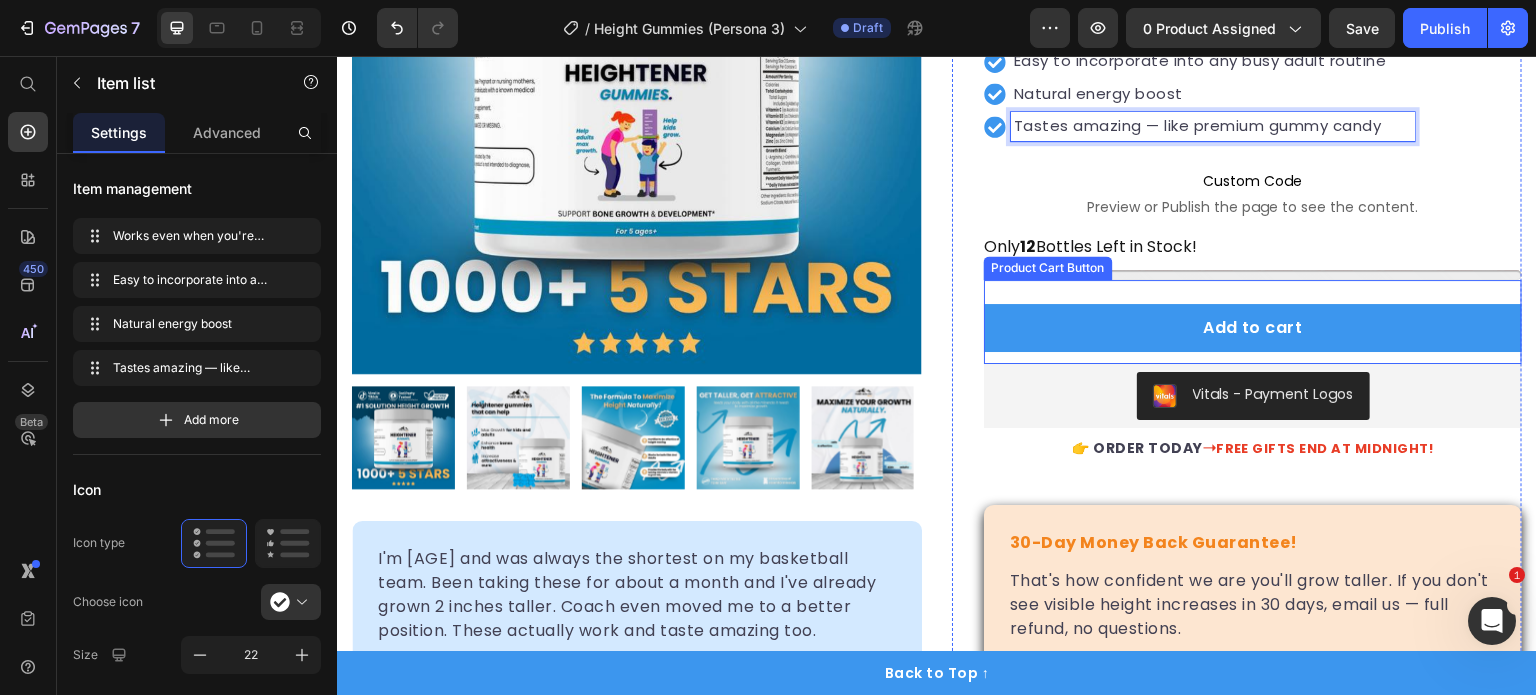 scroll, scrollTop: 700, scrollLeft: 0, axis: vertical 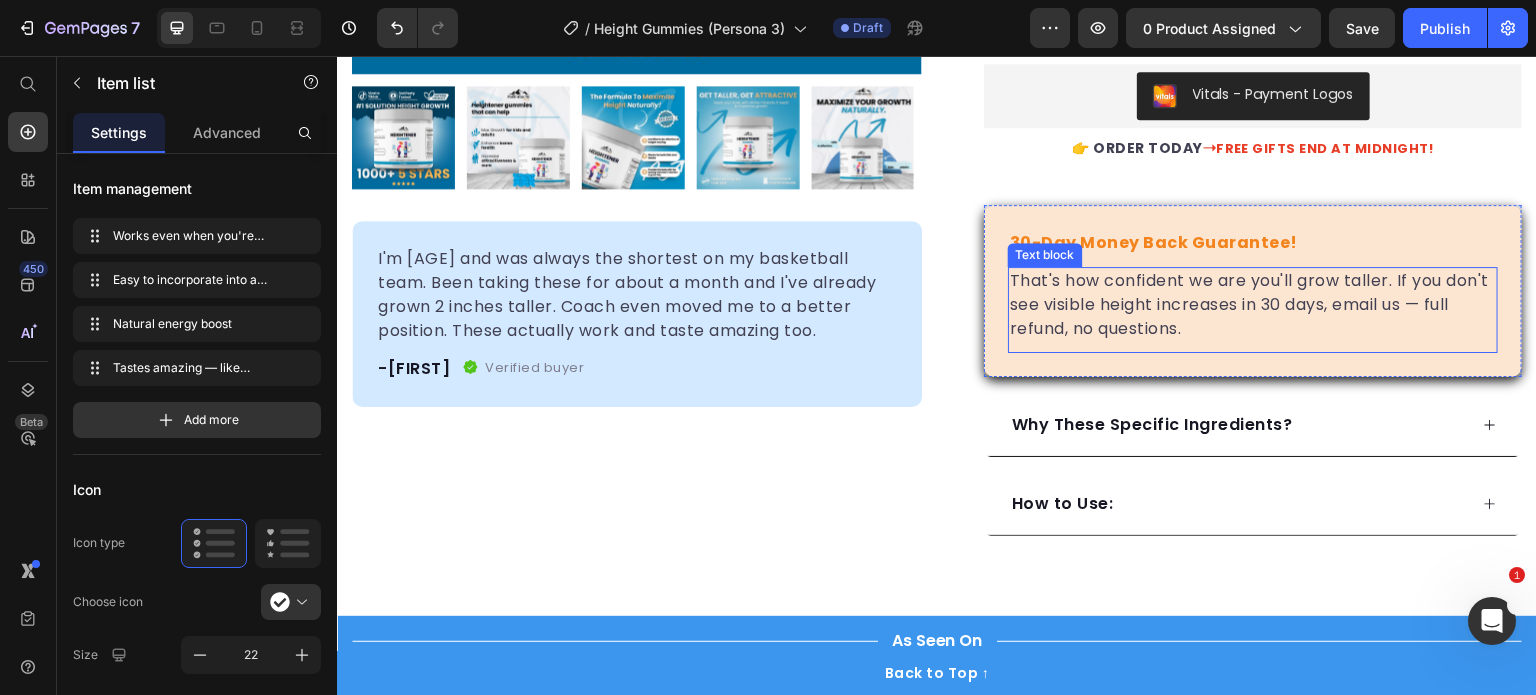 click on "That's how confident we are you'll grow taller. If you don't see visible height increases in 30 days, email us — full refund, no questions." at bounding box center (1253, 305) 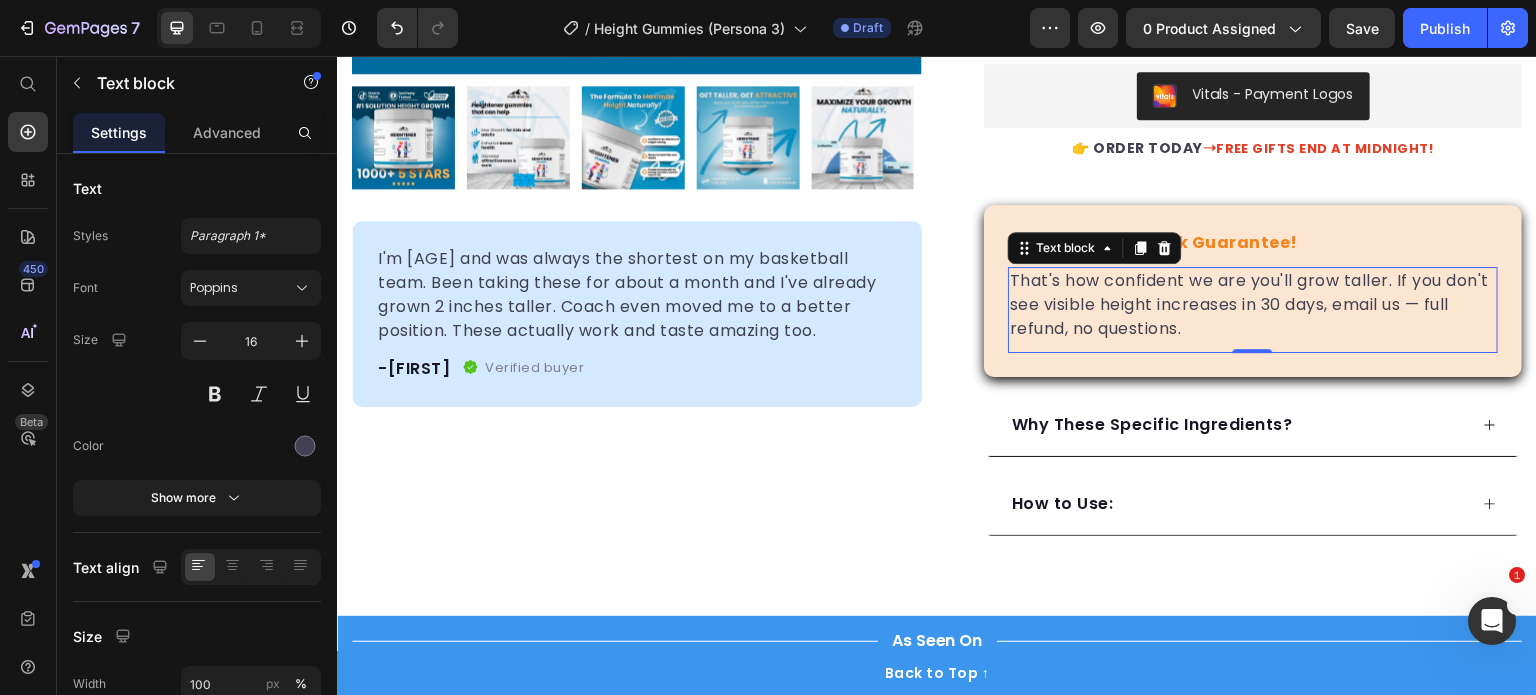 click on "That's how confident we are you'll grow taller. If you don't see visible height increases in 30 days, email us — full refund, no questions." at bounding box center (1253, 305) 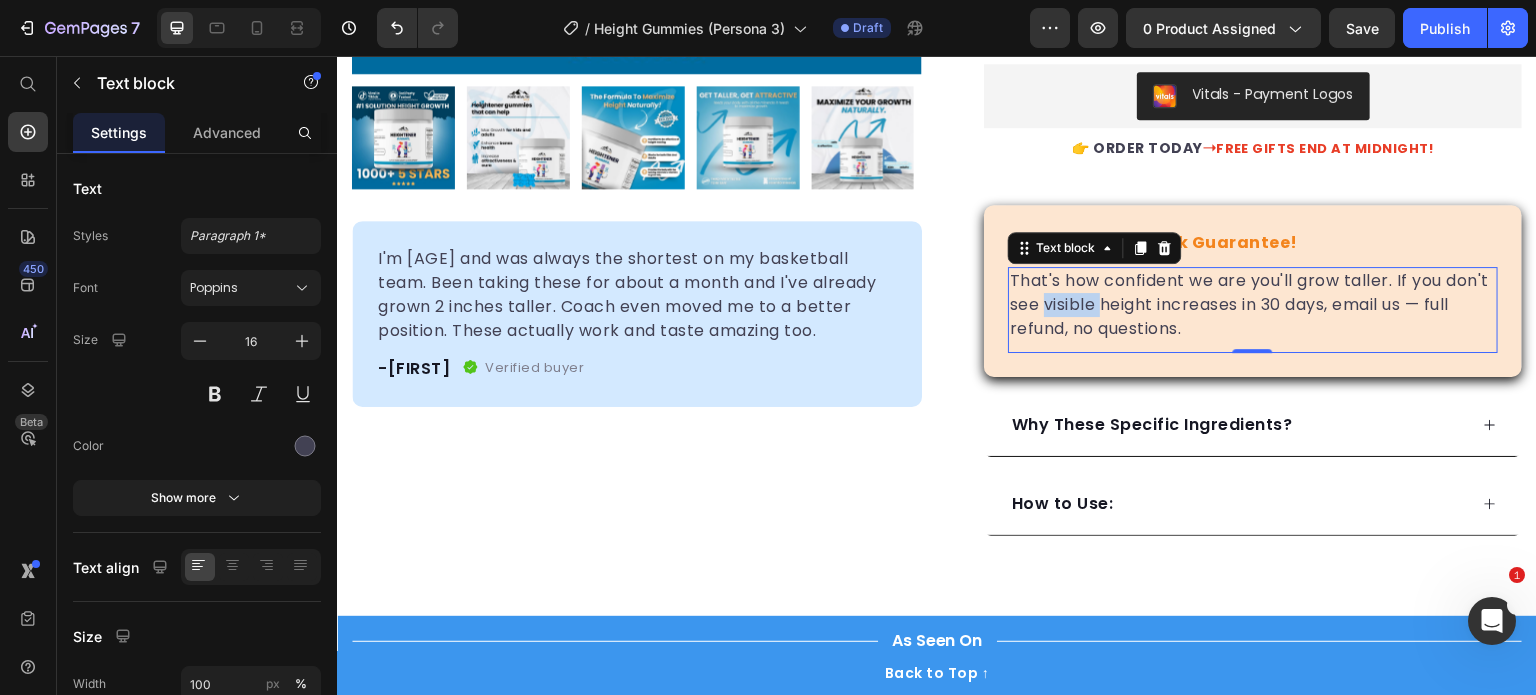 click on "That's how confident we are you'll grow taller. If you don't see visible height increases in 30 days, email us — full refund, no questions." at bounding box center (1253, 305) 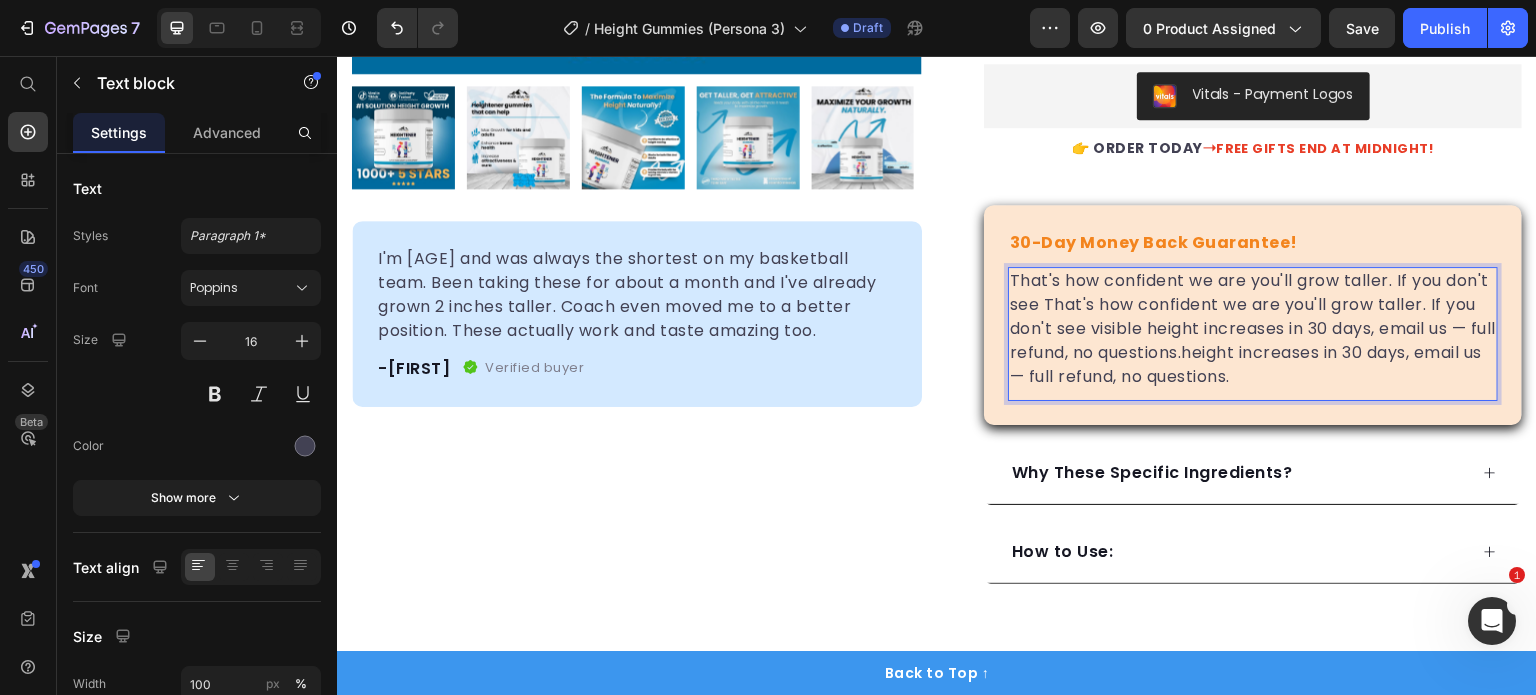 click on "That's how confident we are you'll grow taller. If you don't see That's how confident we are you'll grow taller. If you don't see visible height increases in 30 days, email us — full refund, no questions.height increases in 30 days, email us — full refund, no questions." at bounding box center (1253, 329) 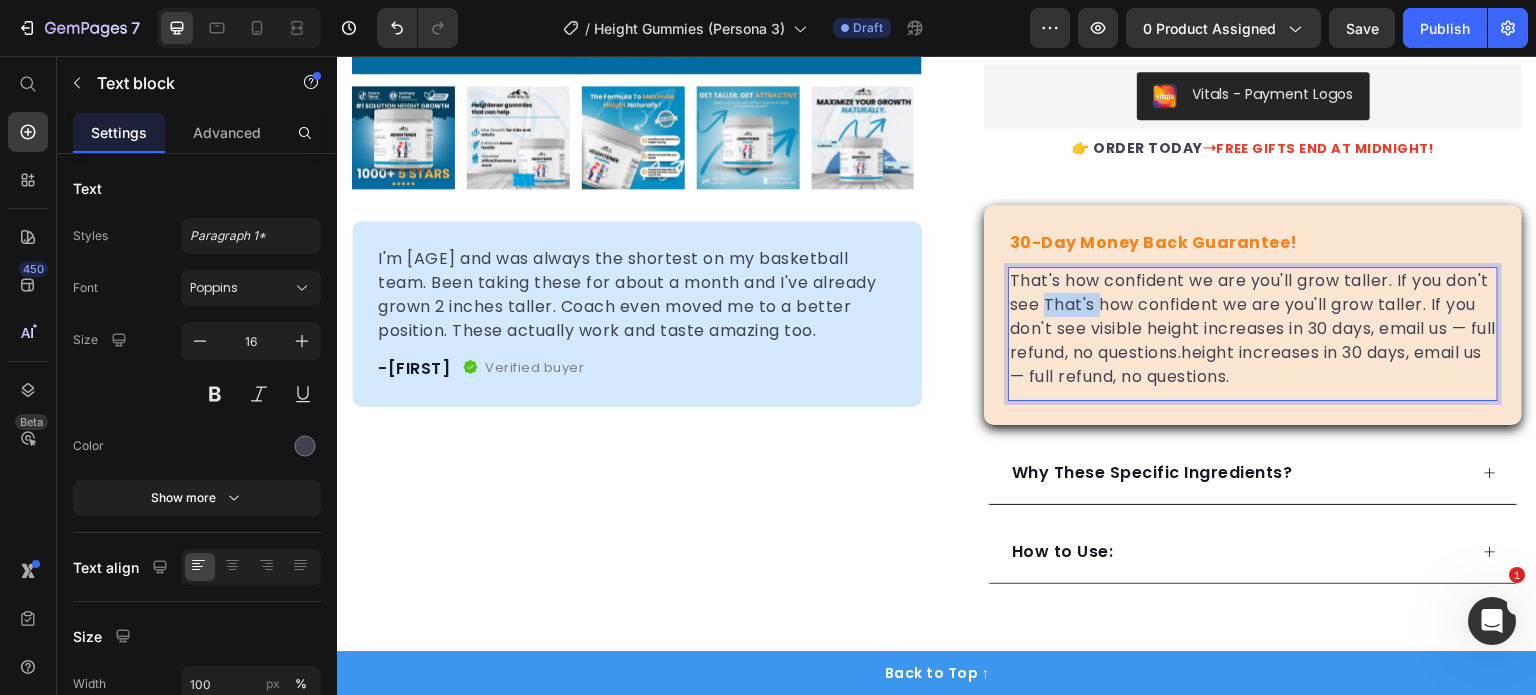 click on "That's how confident we are you'll grow taller. If you don't see That's how confident we are you'll grow taller. If you don't see visible height increases in 30 days, email us — full refund, no questions.height increases in 30 days, email us — full refund, no questions." at bounding box center [1253, 329] 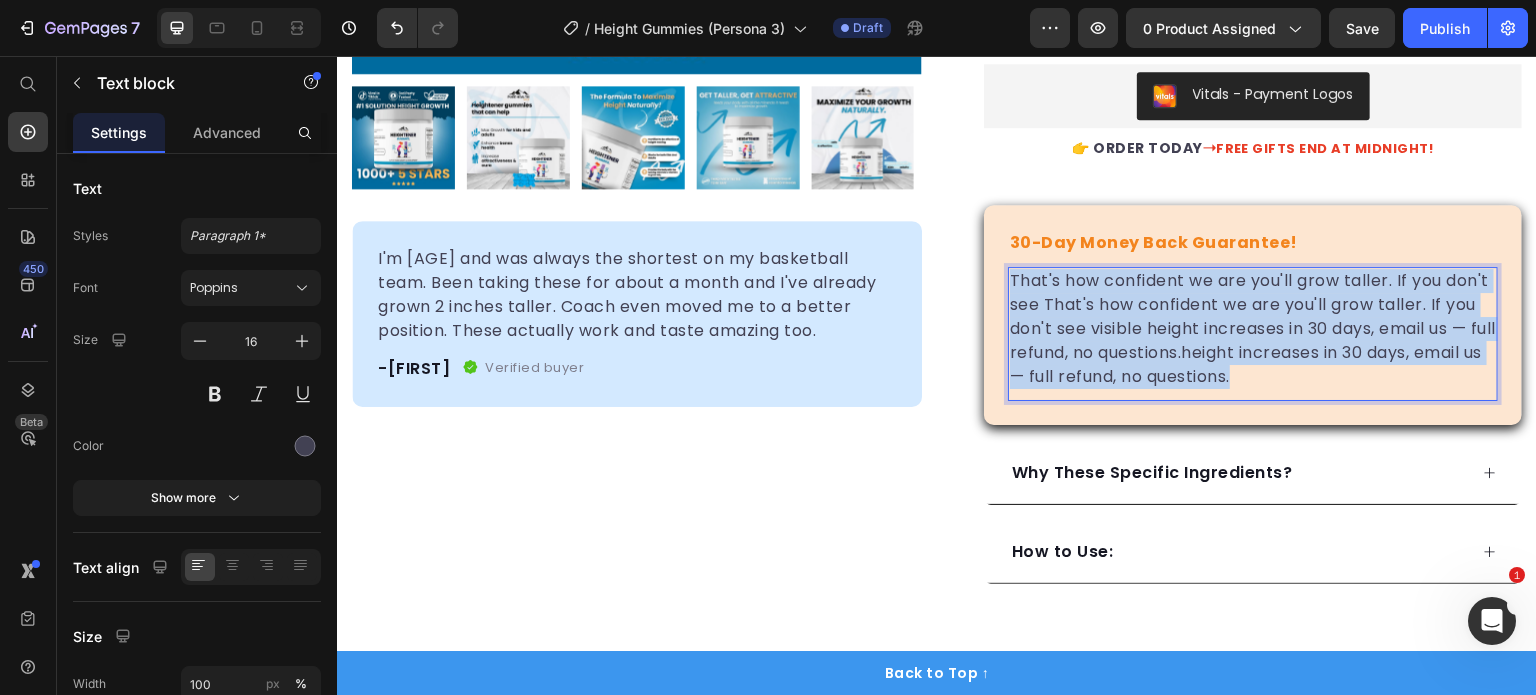 click on "That's how confident we are you'll grow taller. If you don't see That's how confident we are you'll grow taller. If you don't see visible height increases in 30 days, email us — full refund, no questions.height increases in 30 days, email us — full refund, no questions." at bounding box center [1253, 329] 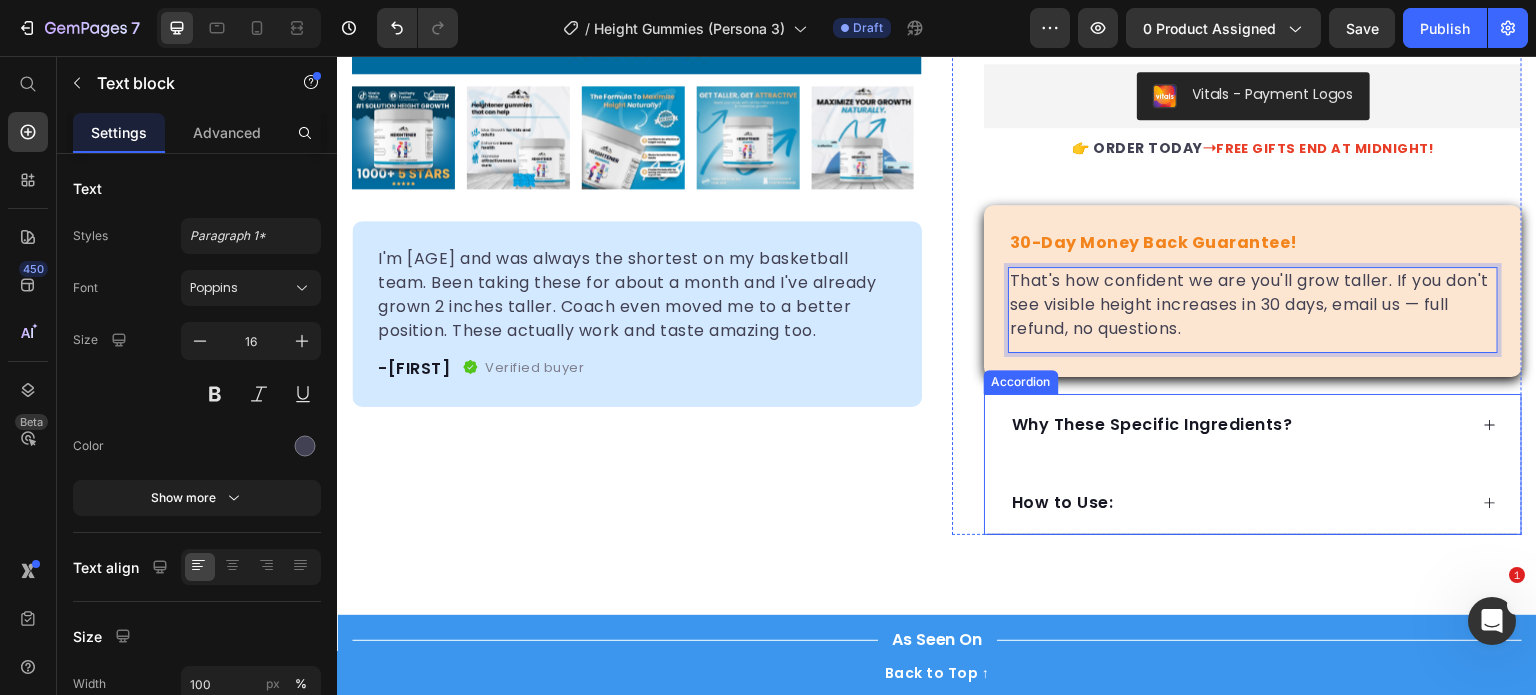 click on "Why These Specific Ingredients?" at bounding box center [1253, 425] 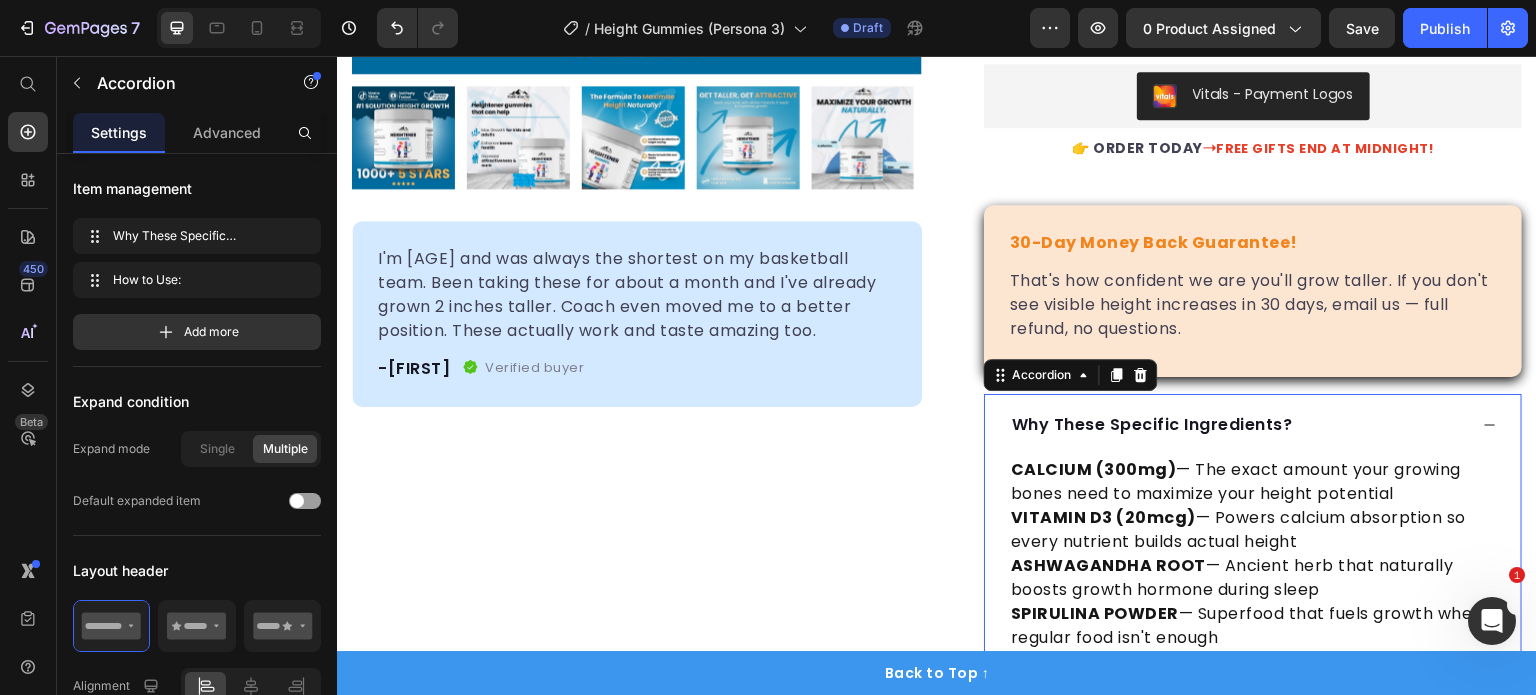 click on "VITAMIN D3 (20mcg)" at bounding box center (1103, 517) 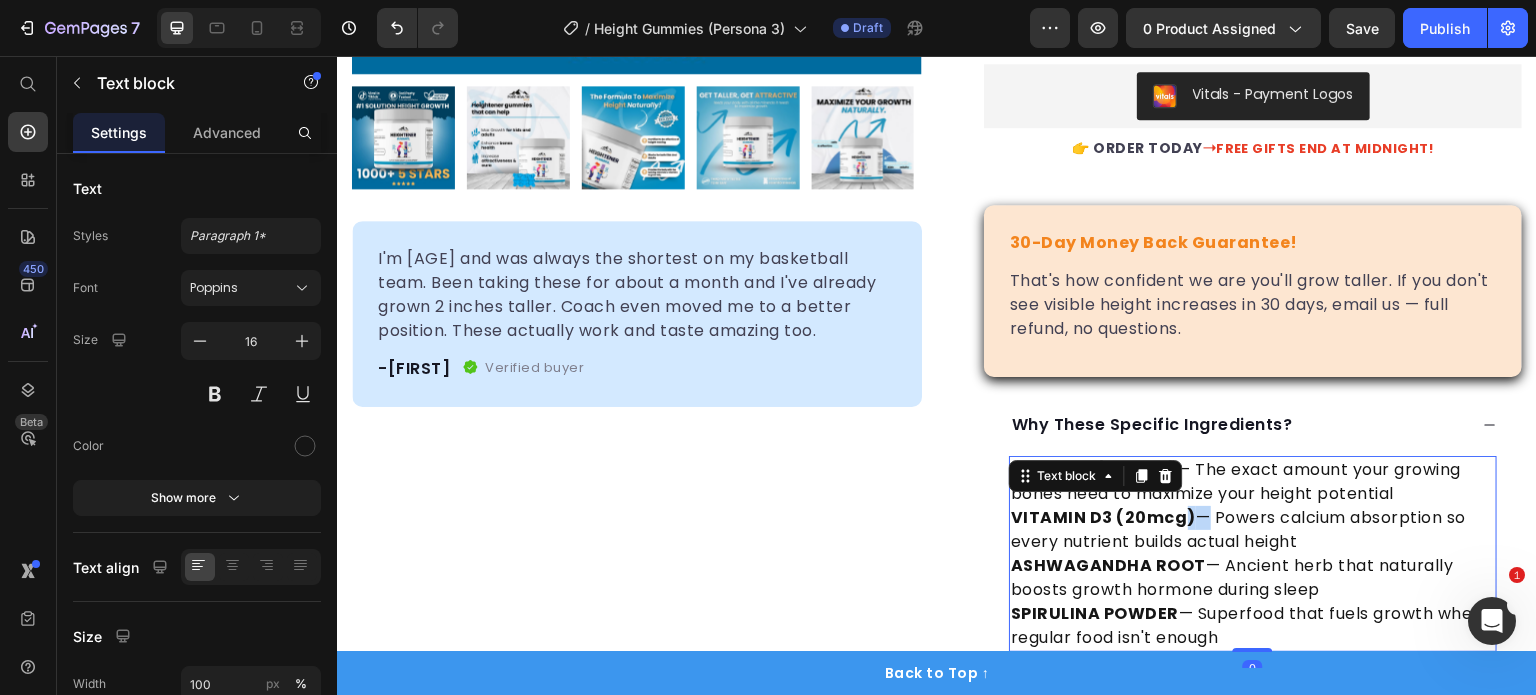 click on "VITAMIN D3 (20mcg)" at bounding box center [1103, 517] 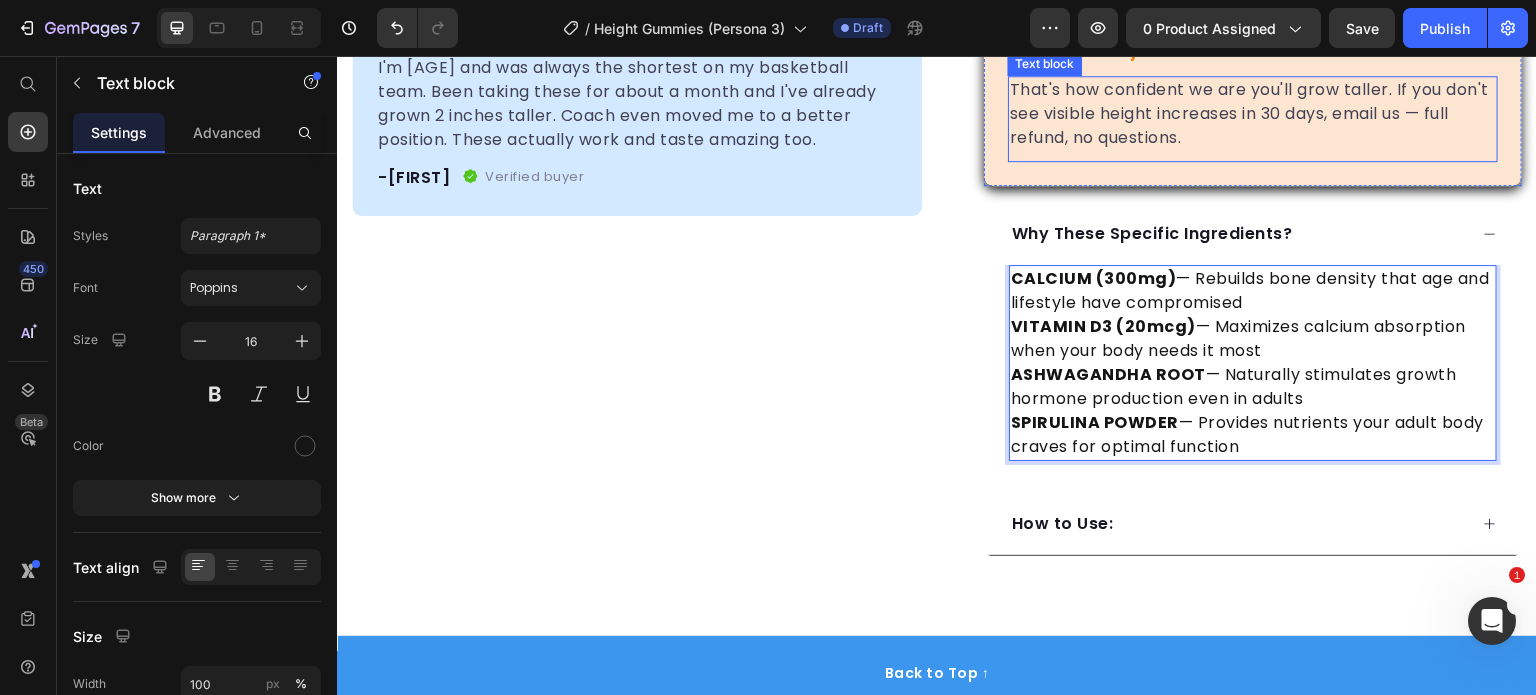scroll, scrollTop: 1100, scrollLeft: 0, axis: vertical 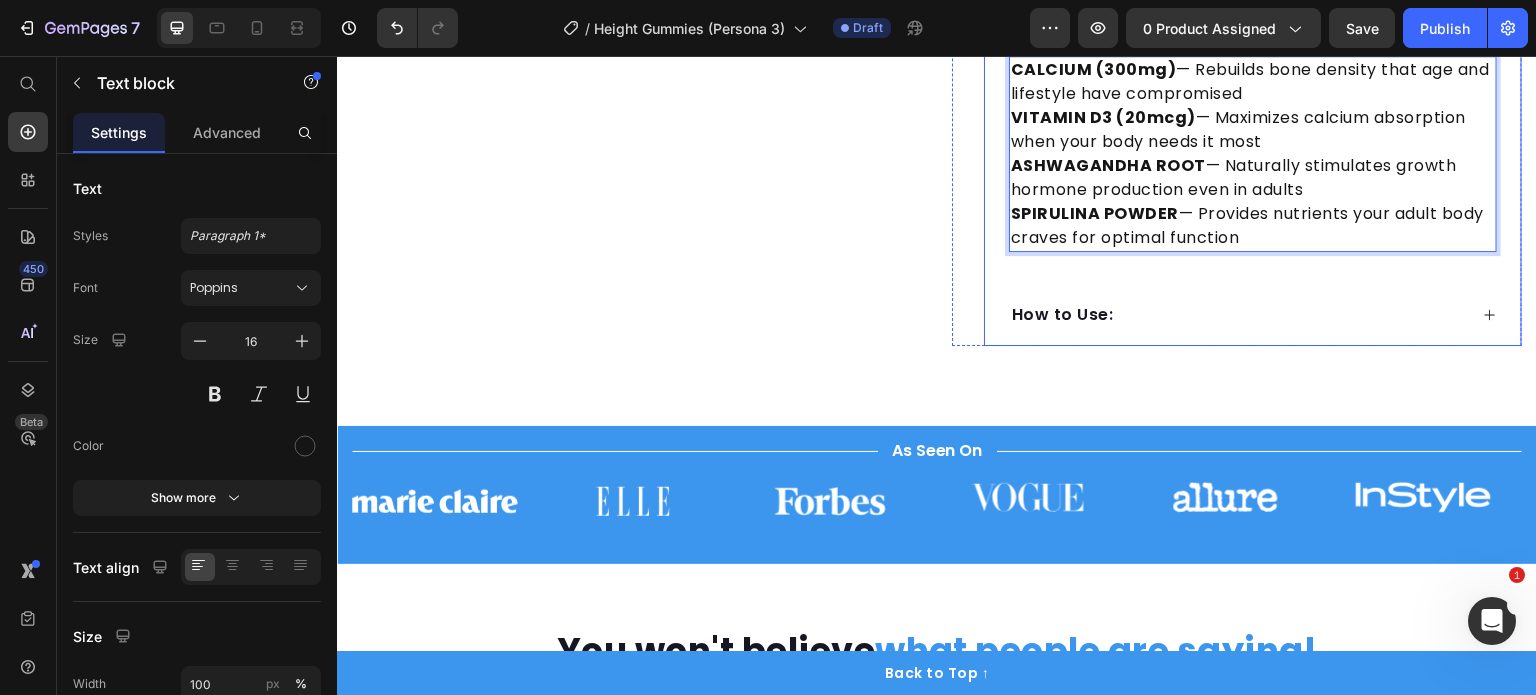 click on "How to Use:" at bounding box center [1253, 315] 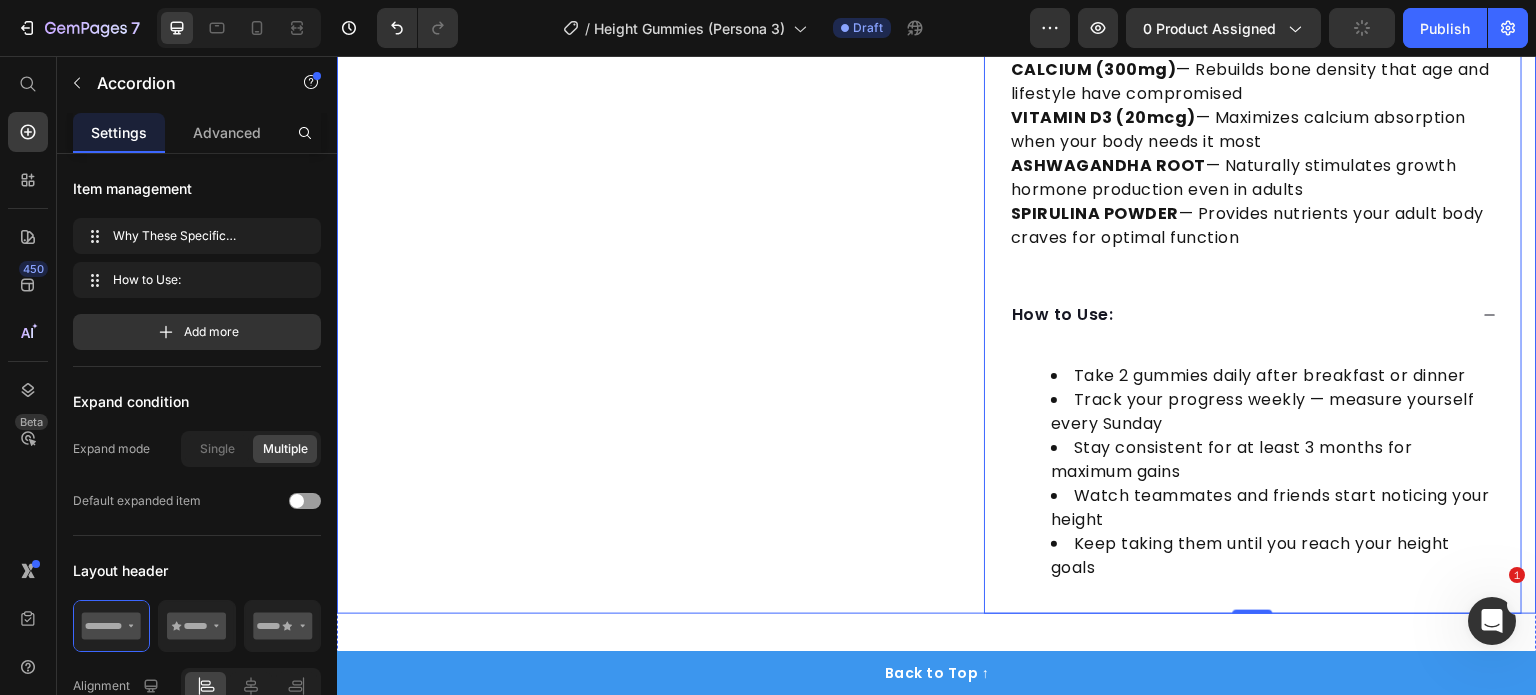 click on "Watch teammates and friends start noticing your height" at bounding box center (1273, 508) 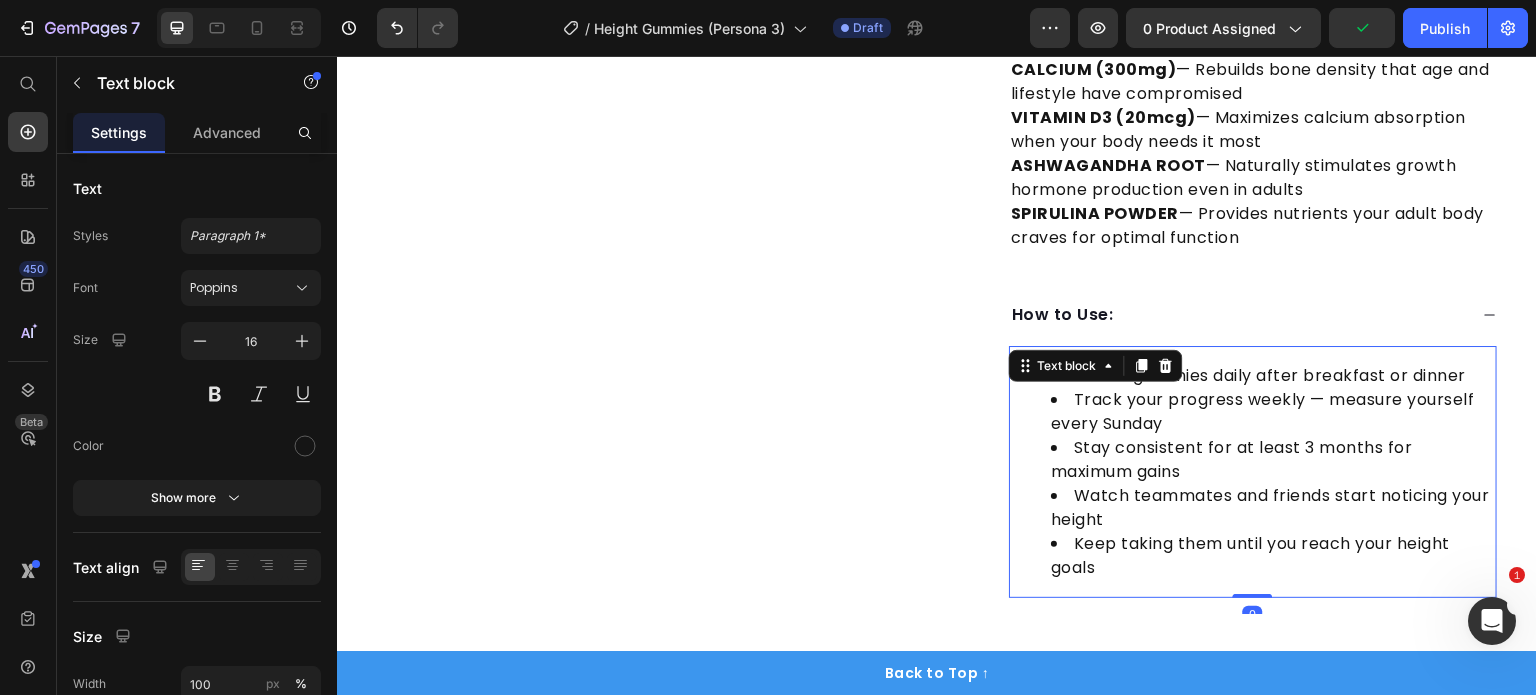 click on "Watch teammates and friends start noticing your height" at bounding box center [1273, 508] 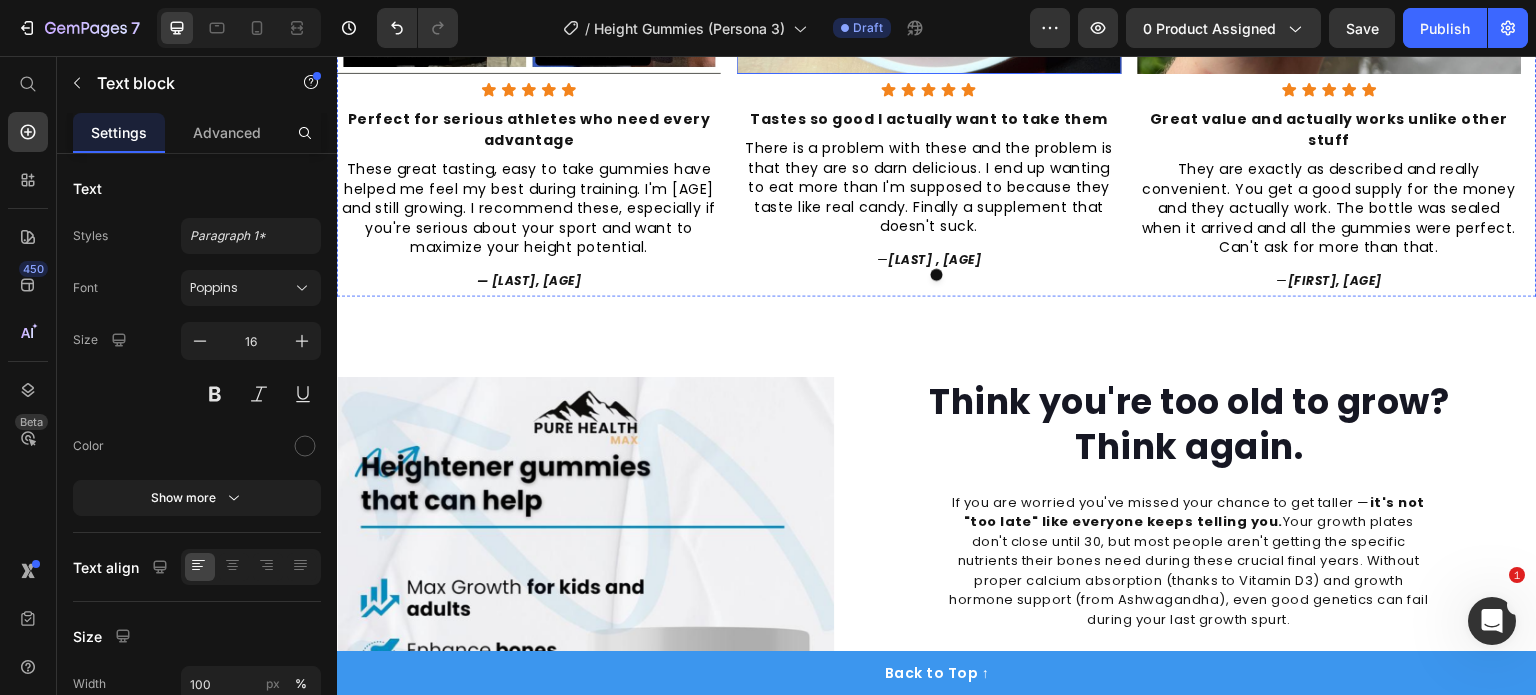 scroll, scrollTop: 2600, scrollLeft: 0, axis: vertical 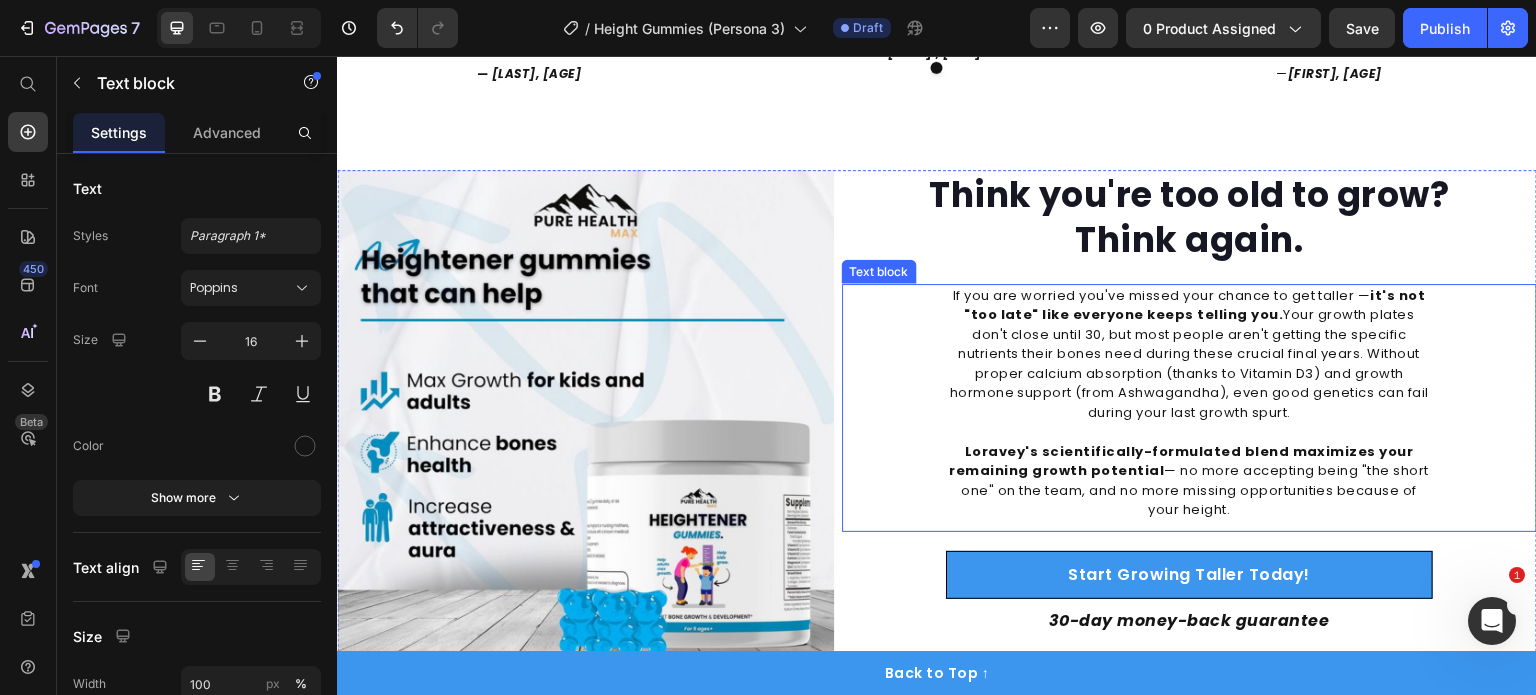 click on "Think you're too old to grow? Think again." at bounding box center (1189, 217) 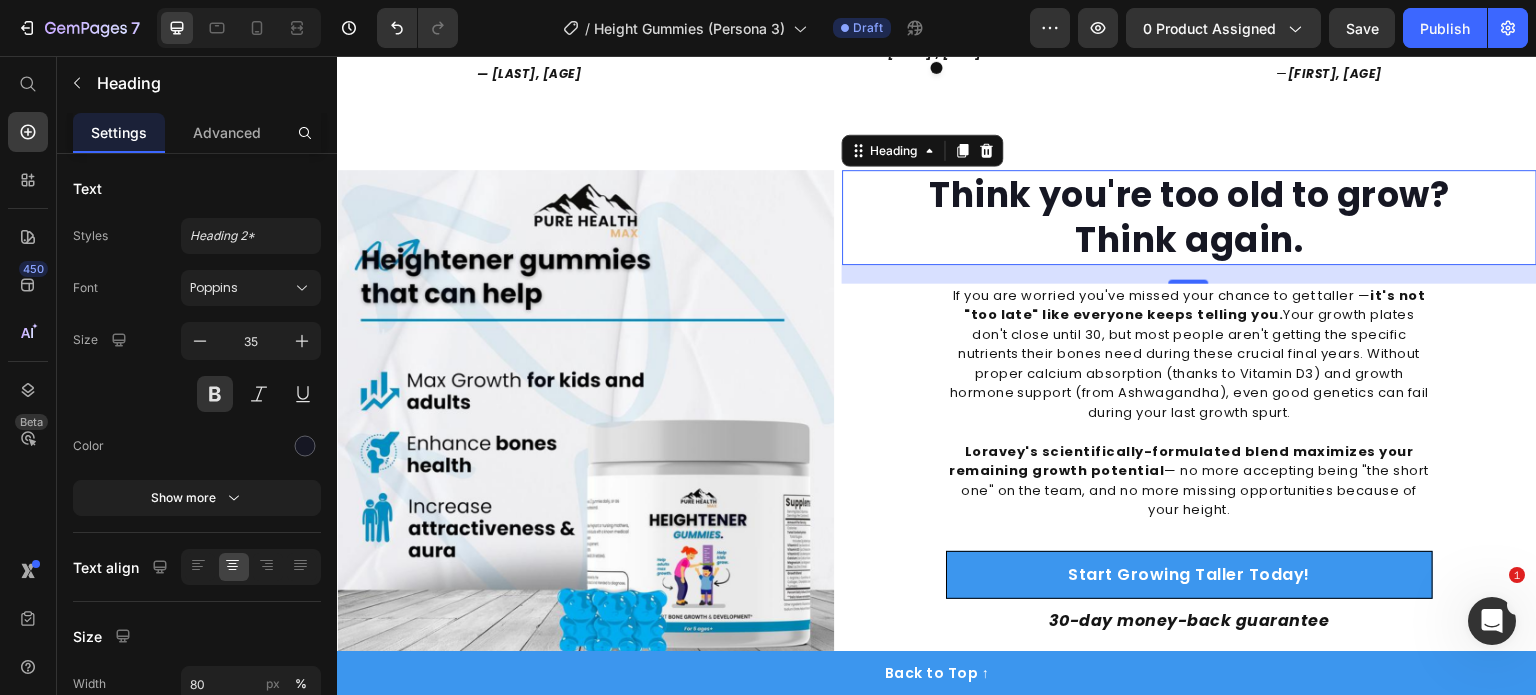 click on "Think you're too old to grow? Think again." at bounding box center [1189, 217] 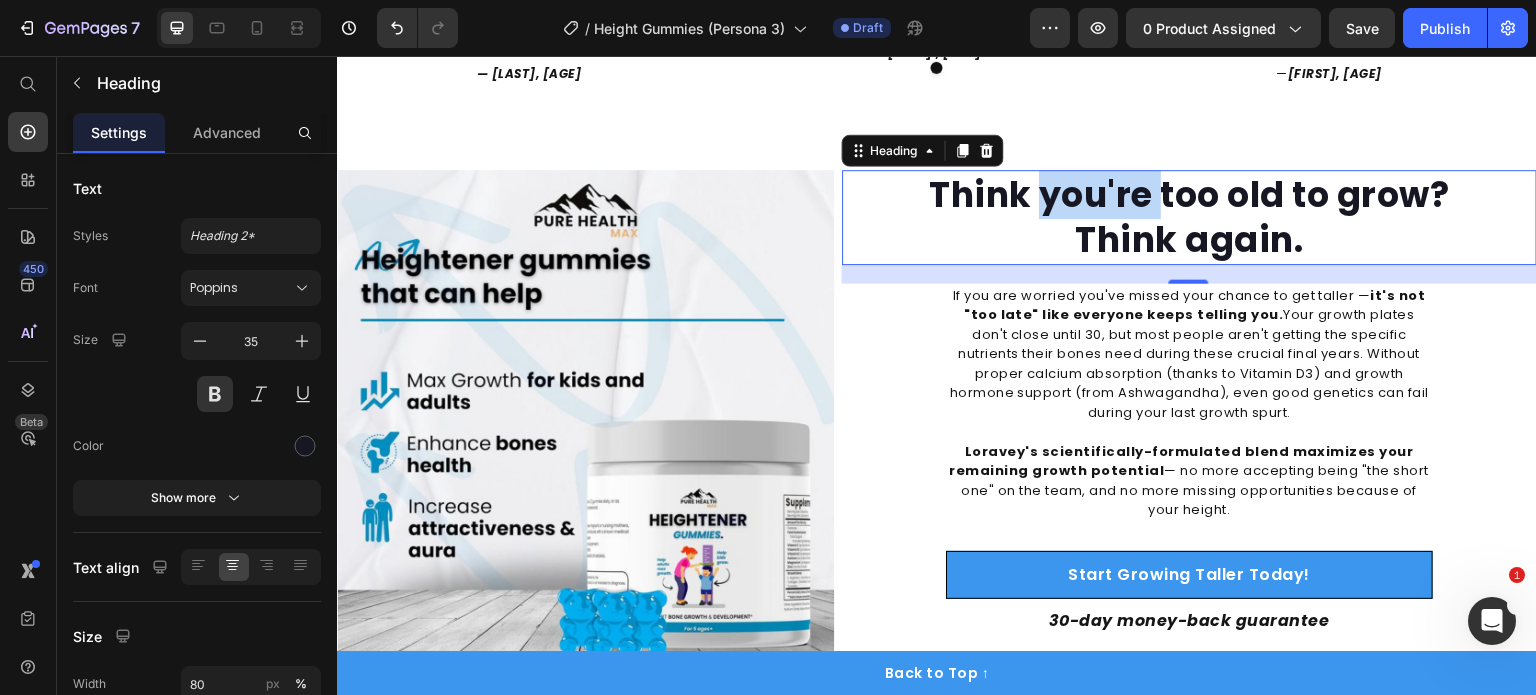 click on "Think you're too old to grow? Think again." at bounding box center [1189, 217] 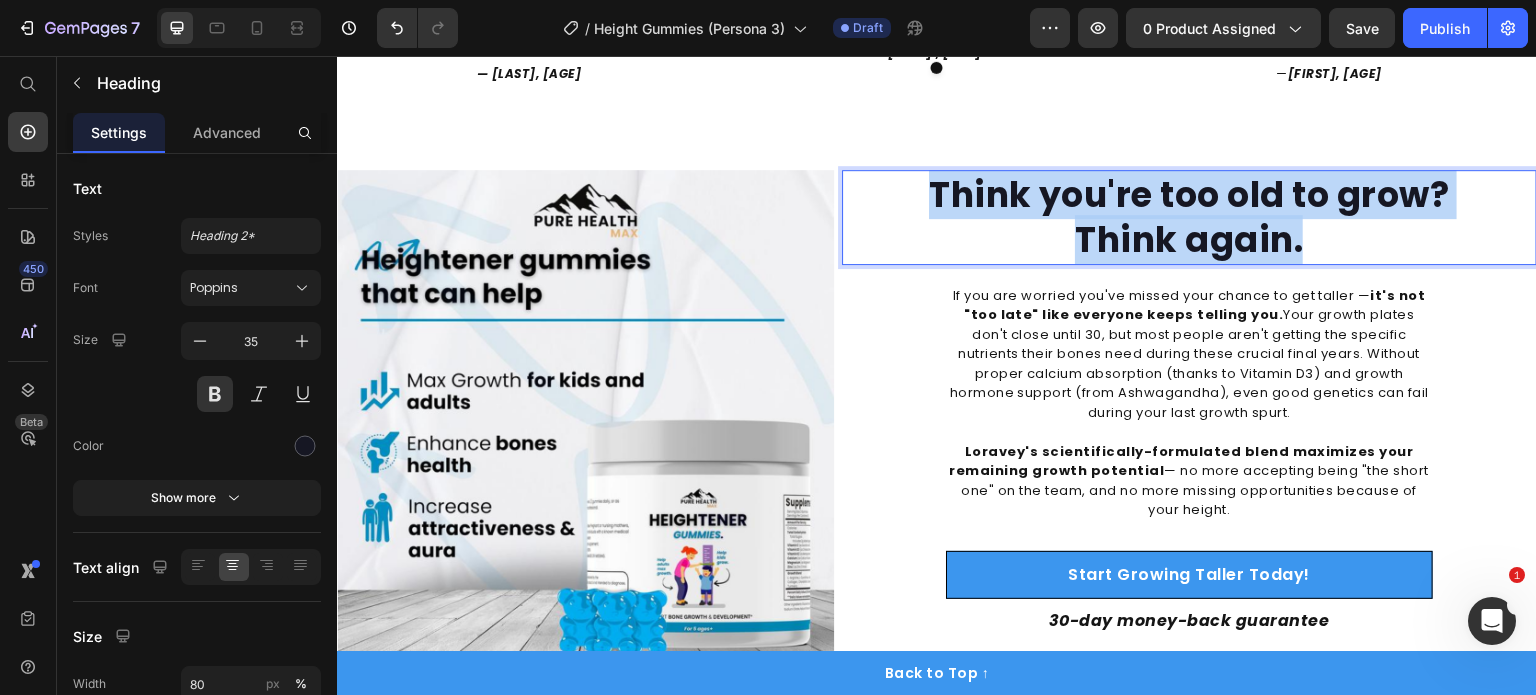 click on "Think you're too old to grow? Think again." at bounding box center [1189, 217] 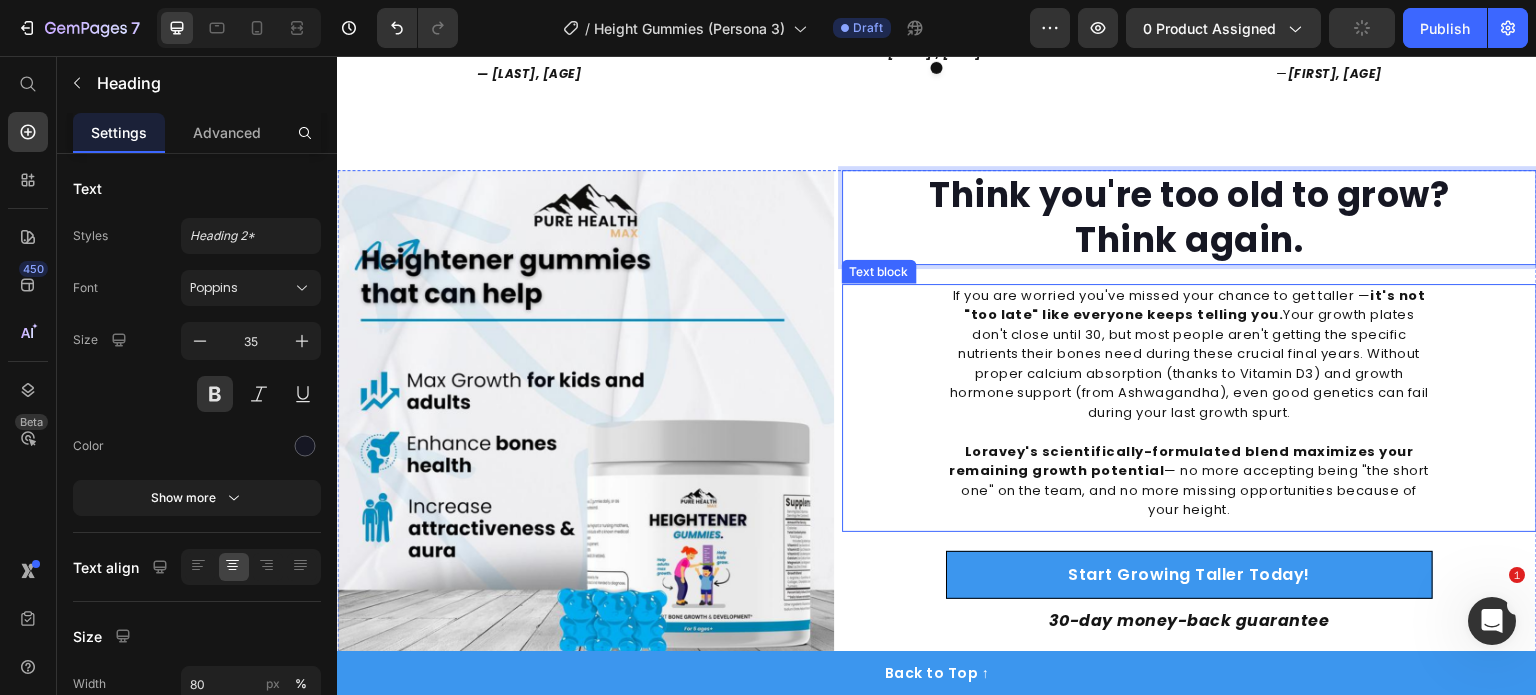 click on "If you are worried you've missed your chance to get taller —  it's not "too late" like everyone keeps telling you.  Your growth plates don't close until 30, but most people aren't getting the specific nutrients their bones need during these crucial final years. Without proper calcium absorption (thanks to Vitamin D3) and growth hormone support (from Ashwagandha), even good genetics can fail during your last growth spurt." at bounding box center (1189, 354) 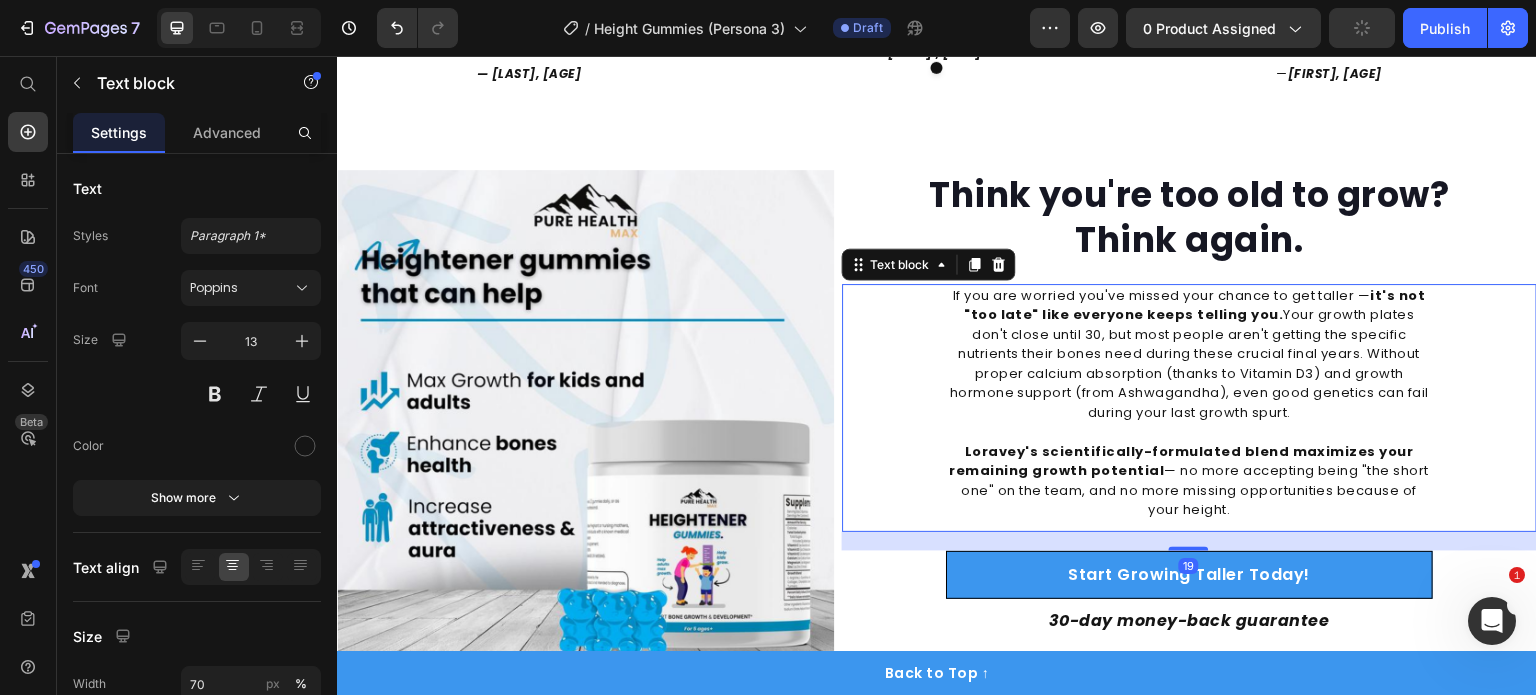 click on "If you are worried you've missed your chance to get taller —  it's not "too late" like everyone keeps telling you.  Your growth plates don't close until 30, but most people aren't getting the specific nutrients their bones need during these crucial final years. Without proper calcium absorption (thanks to Vitamin D3) and growth hormone support (from Ashwagandha), even good genetics can fail during your last growth spurt." at bounding box center (1189, 354) 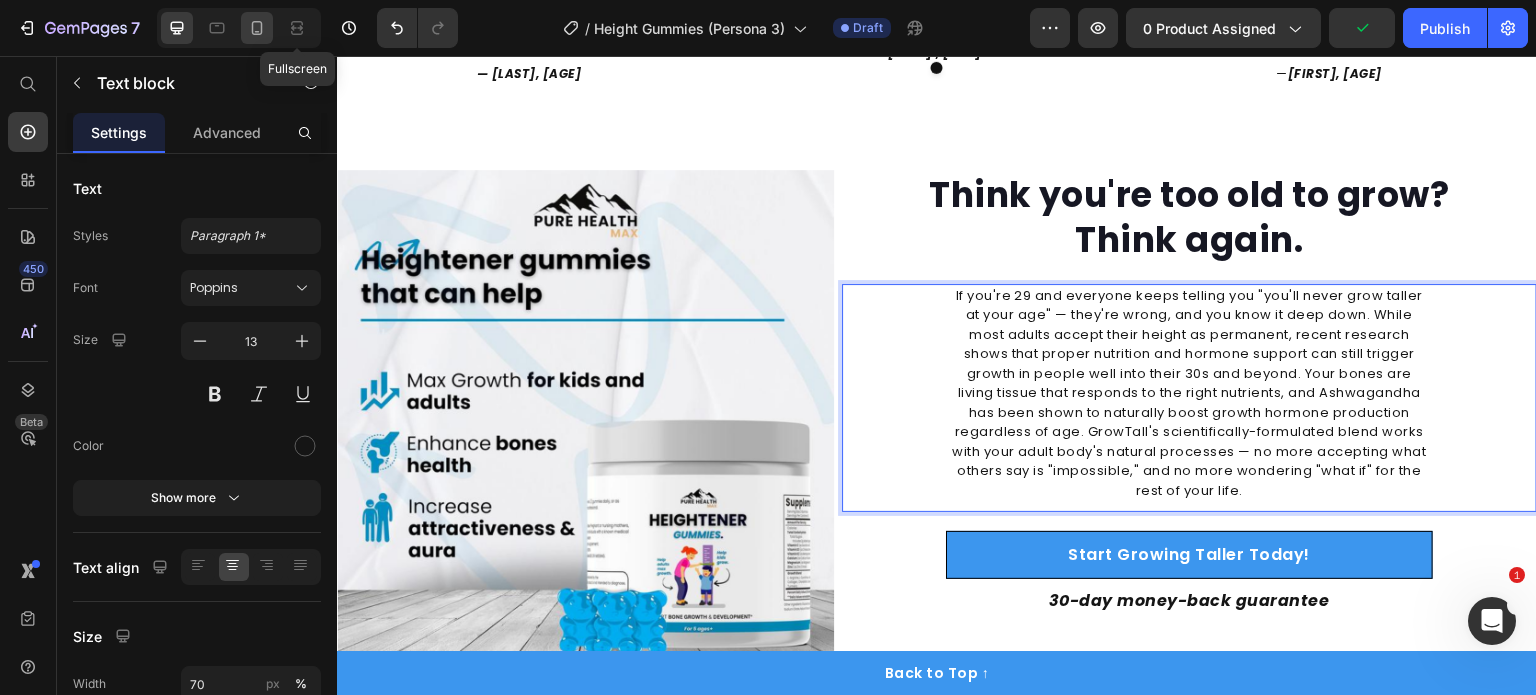 click 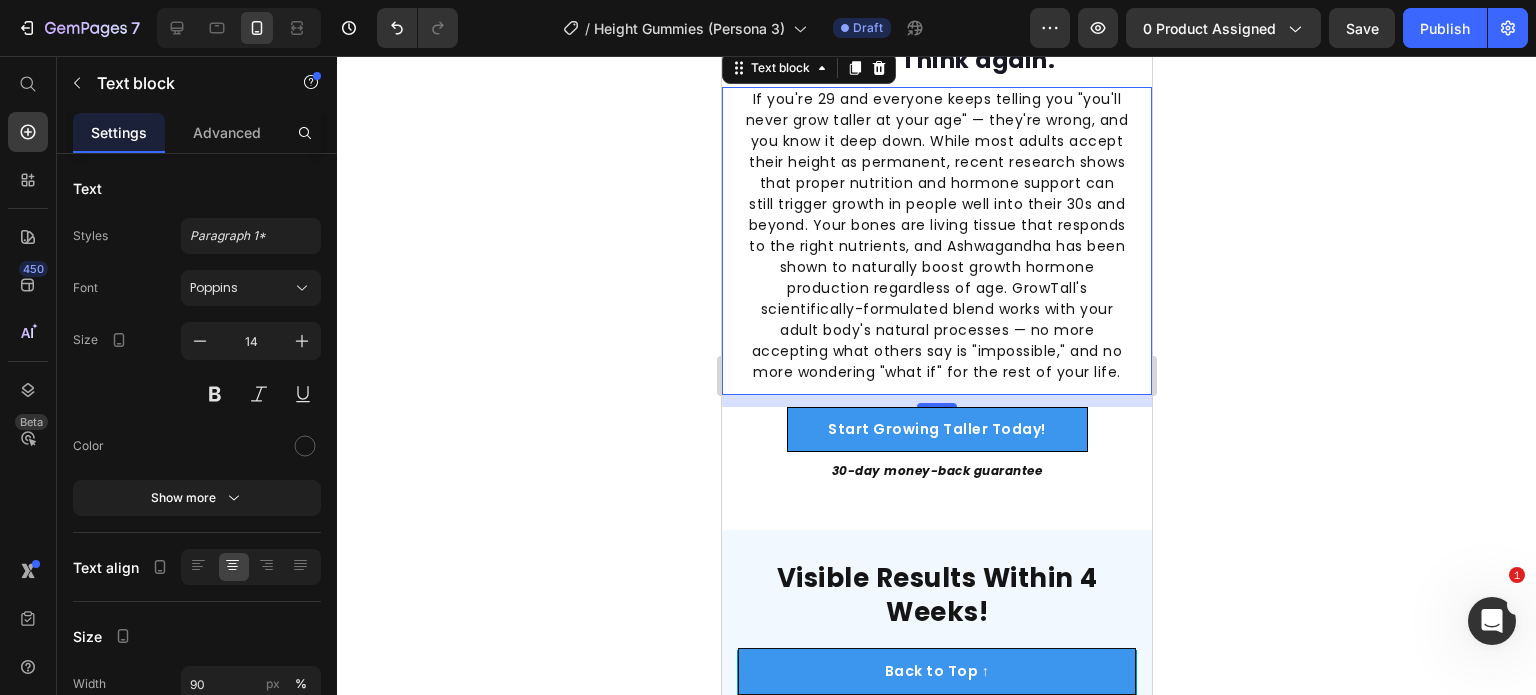 scroll, scrollTop: 2945, scrollLeft: 0, axis: vertical 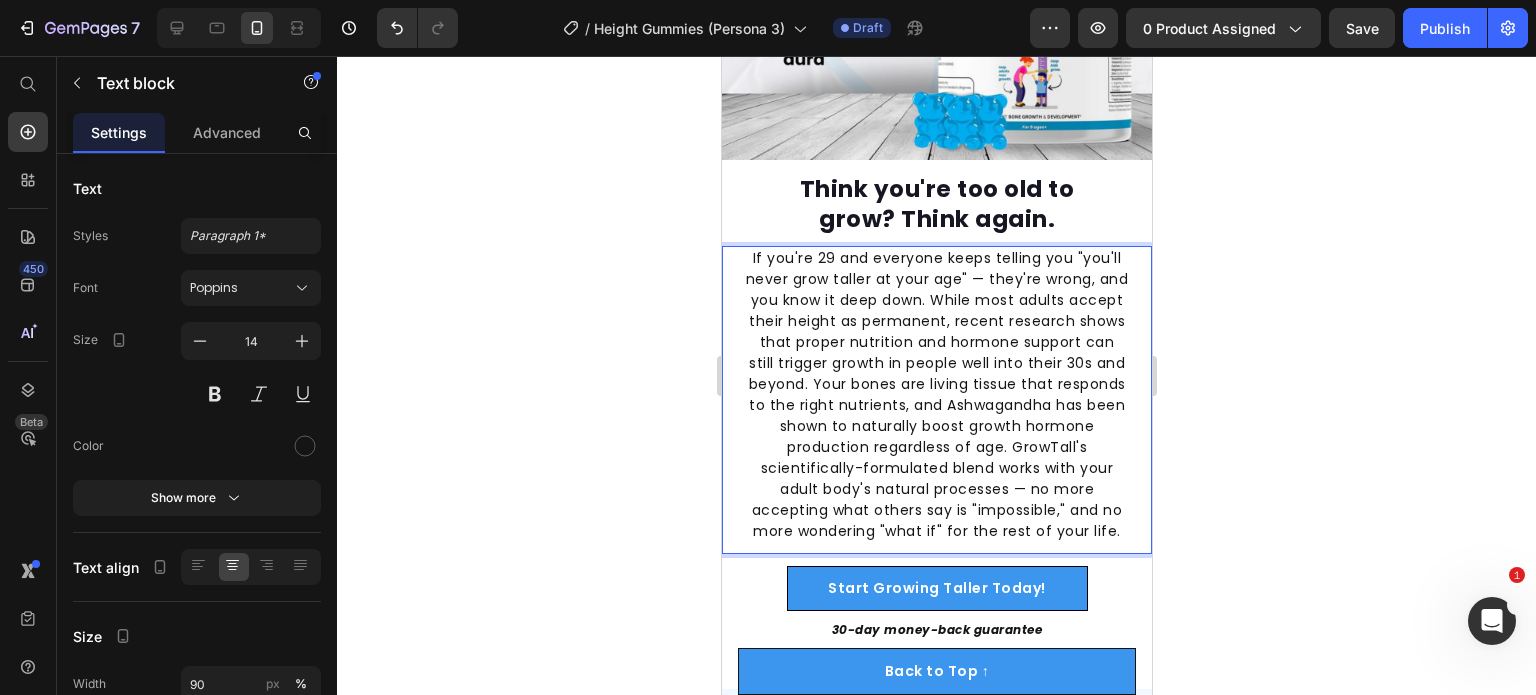 click on "If you're 29 and everyone keeps telling you "you'll never grow taller at your age" — they're wrong, and you know it deep down. While most adults accept their height as permanent, recent research shows that proper nutrition and hormone support can still trigger growth in people well into their 30s and beyond. Your bones are living tissue that responds to the right nutrients, and Ashwagandha has been shown to naturally boost growth hormone production regardless of age. GrowTall's scientifically-formulated blend works with your adult body's natural processes — no more accepting what others say is "impossible," and no more wondering "what if" for the rest of your life." at bounding box center (936, 395) 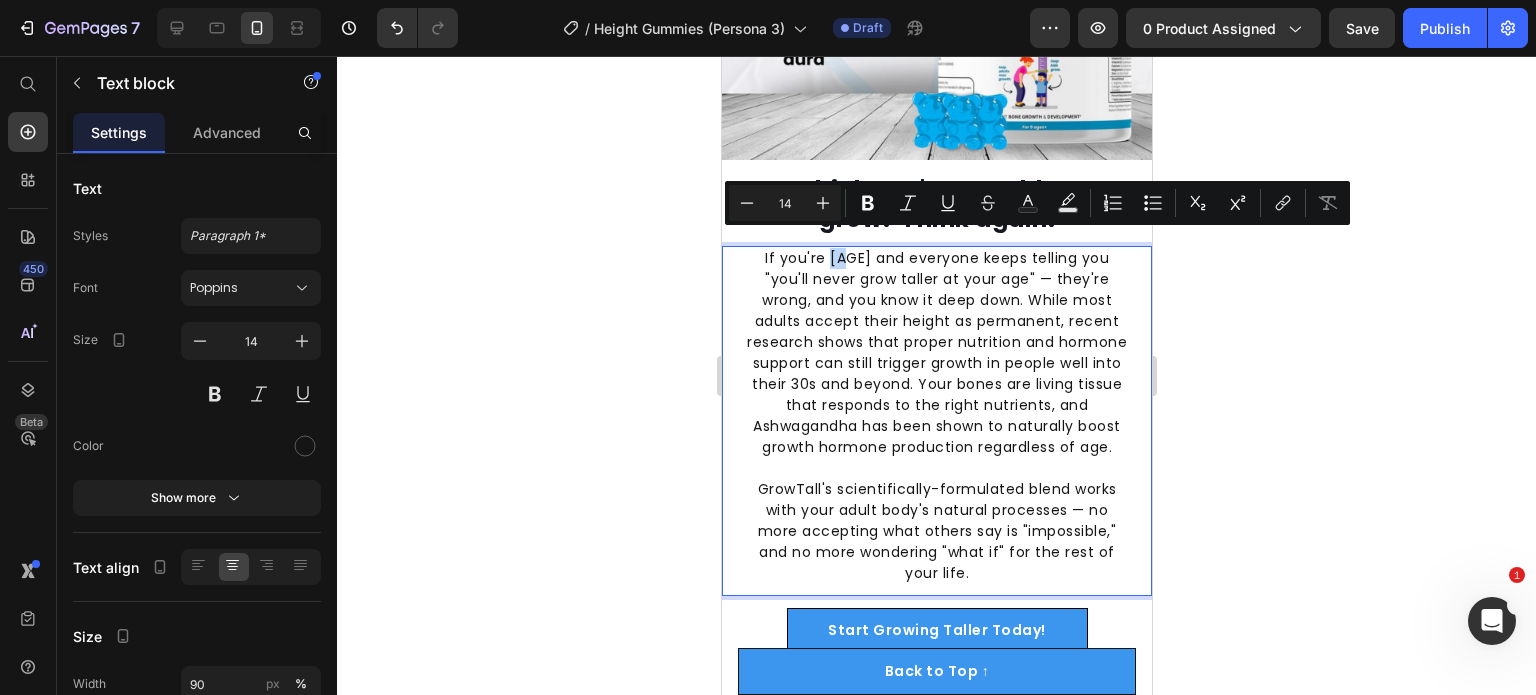 drag, startPoint x: 824, startPoint y: 239, endPoint x: 812, endPoint y: 239, distance: 12 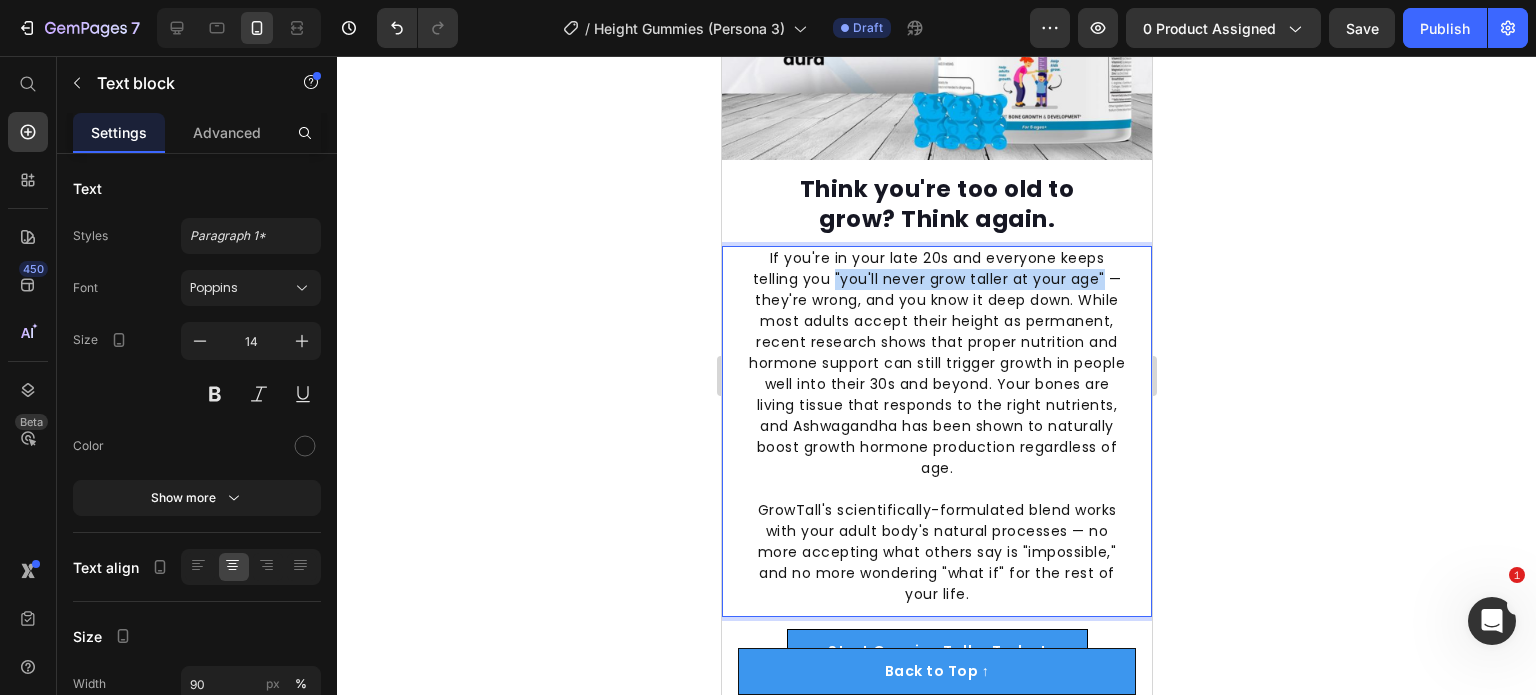 drag, startPoint x: 825, startPoint y: 259, endPoint x: 1093, endPoint y: 266, distance: 268.0914 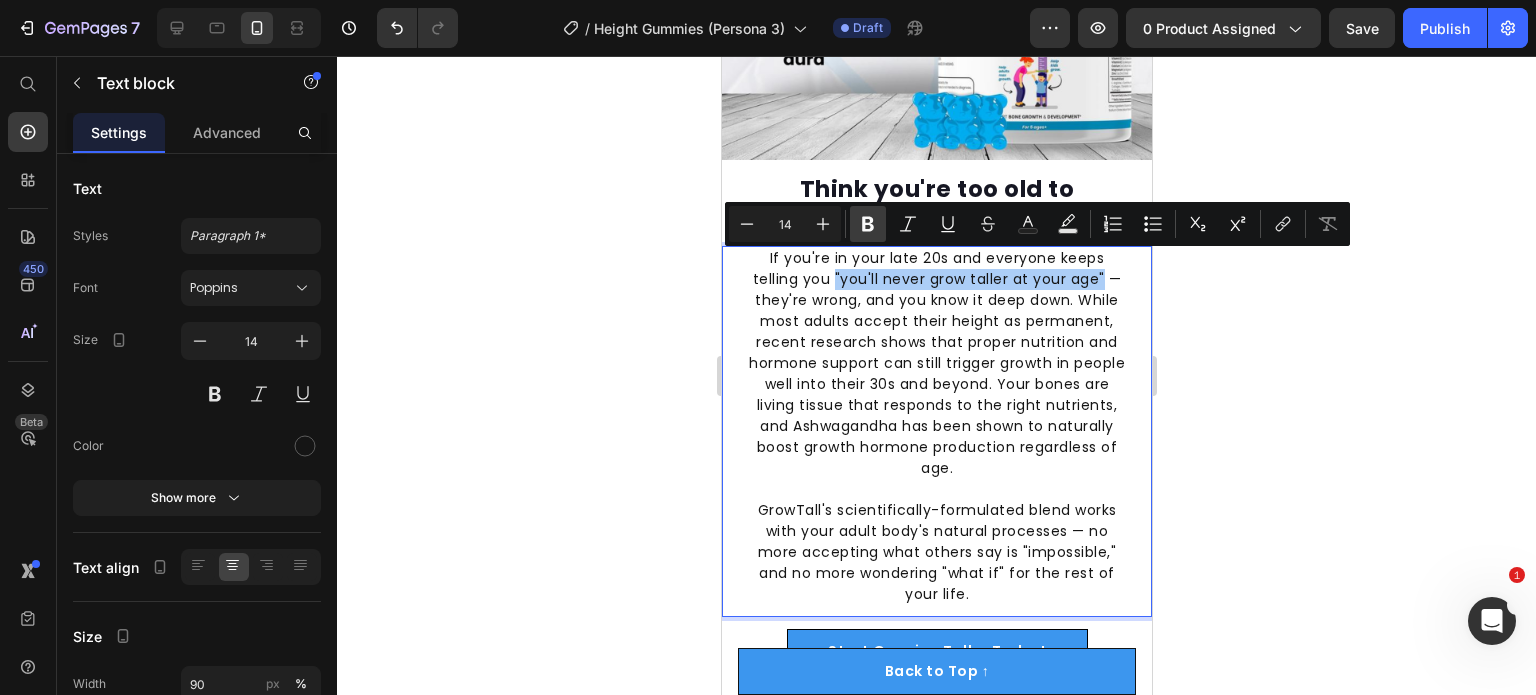 click on "Bold" at bounding box center (868, 224) 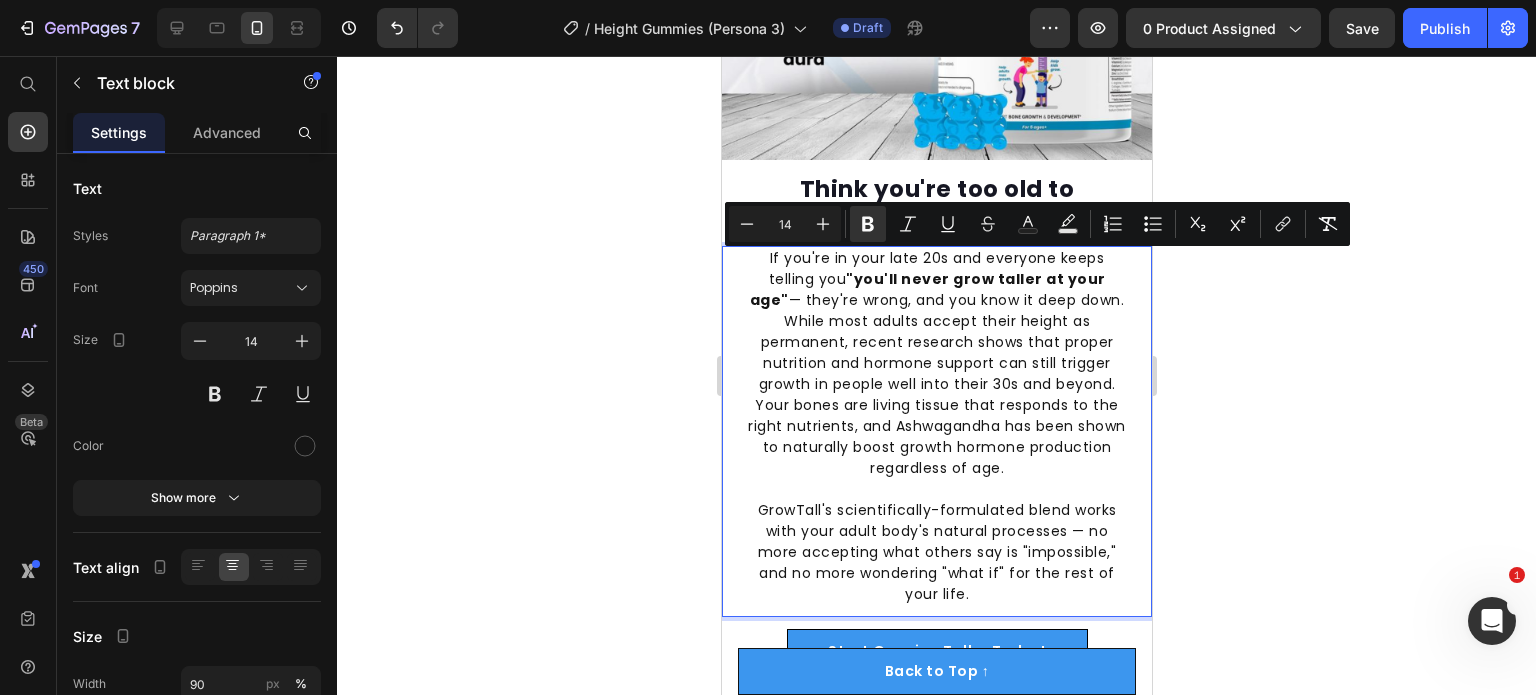 click on "If you're in your late 20s and everyone keeps telling you  "you'll never grow taller at your age"  — they're wrong, and you know it deep down. While most adults accept their height as permanent, recent research shows that proper nutrition and hormone support can still trigger growth in people well into their 30s and beyond. Your bones are living tissue that responds to the right nutrients, and Ashwagandha has been shown to naturally boost growth hormone production regardless of age." at bounding box center (936, 363) 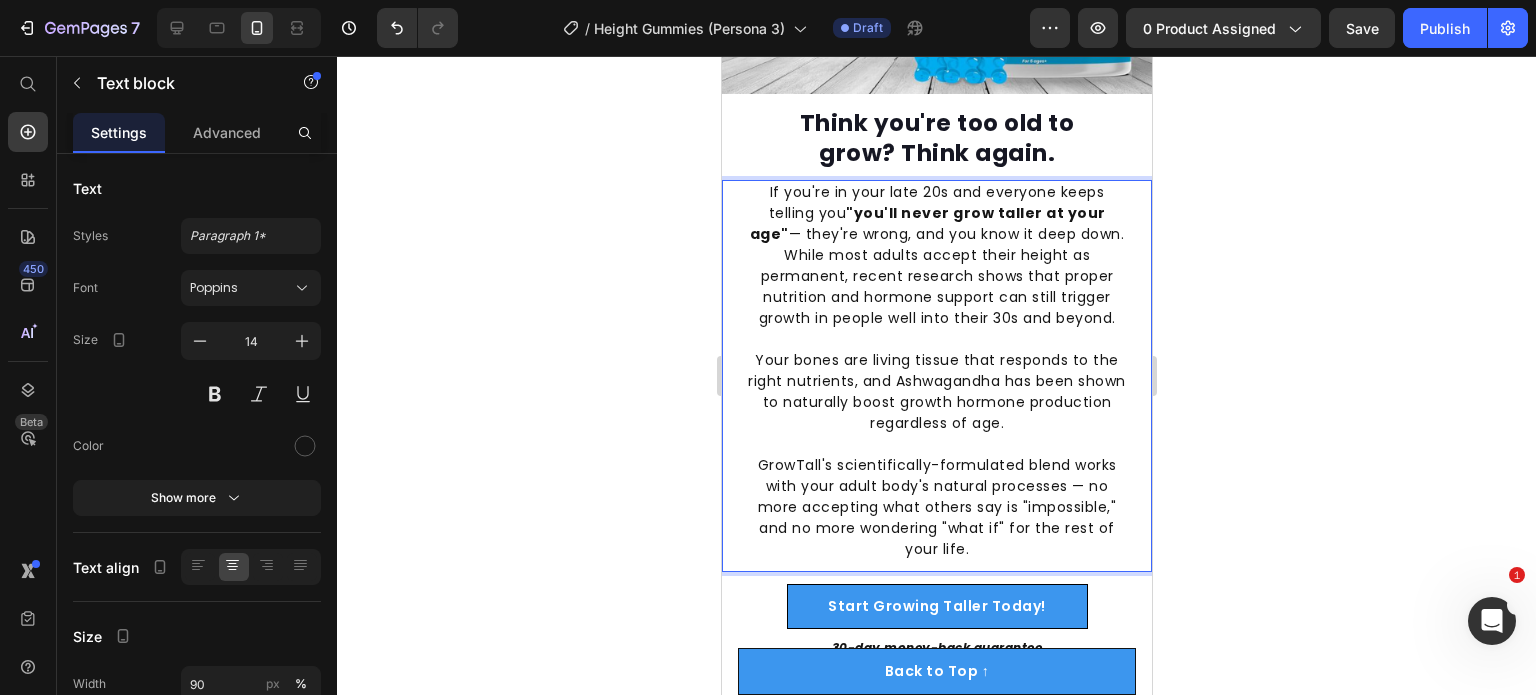 scroll, scrollTop: 3045, scrollLeft: 0, axis: vertical 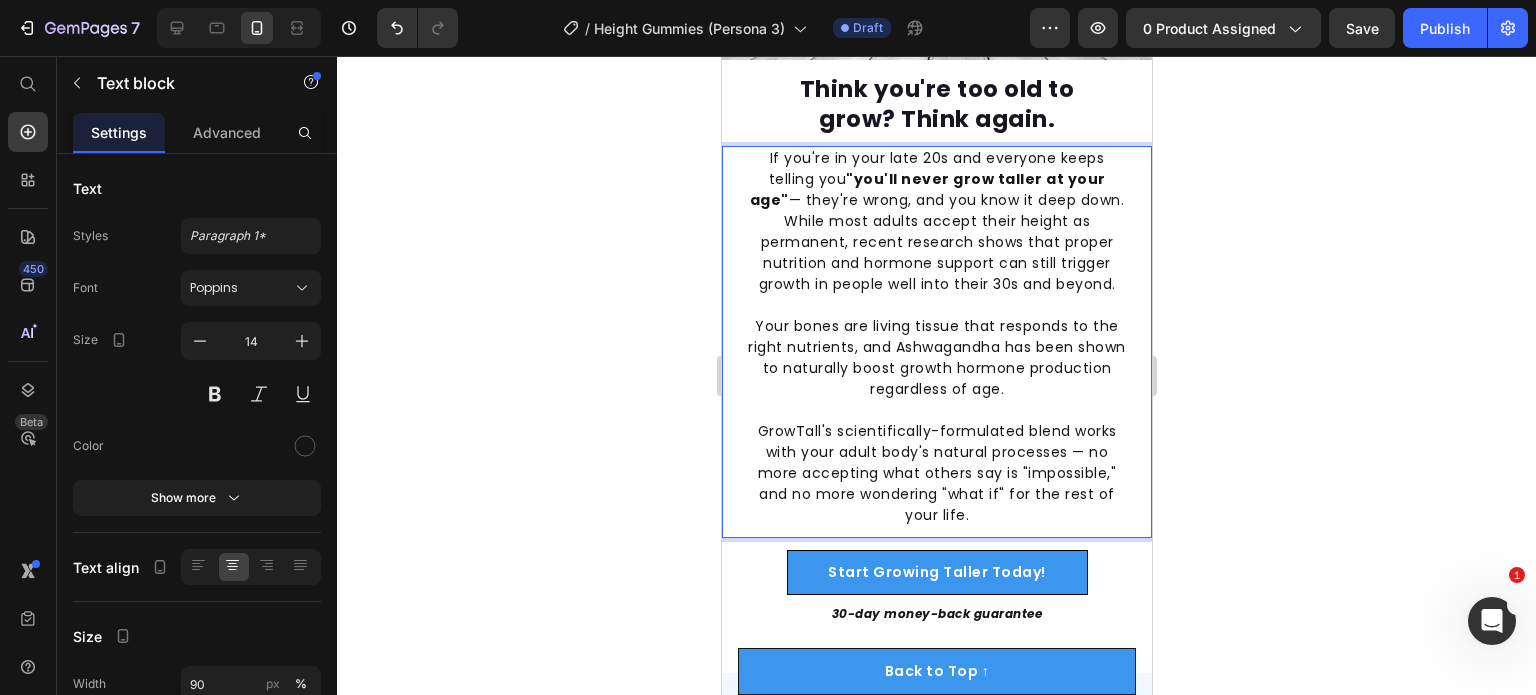 click on "GrowTall's scientifically-formulated blend works with your adult body's natural processes — no more accepting what others say is "impossible," and no more wondering "what if" for the rest of your life." at bounding box center (936, 473) 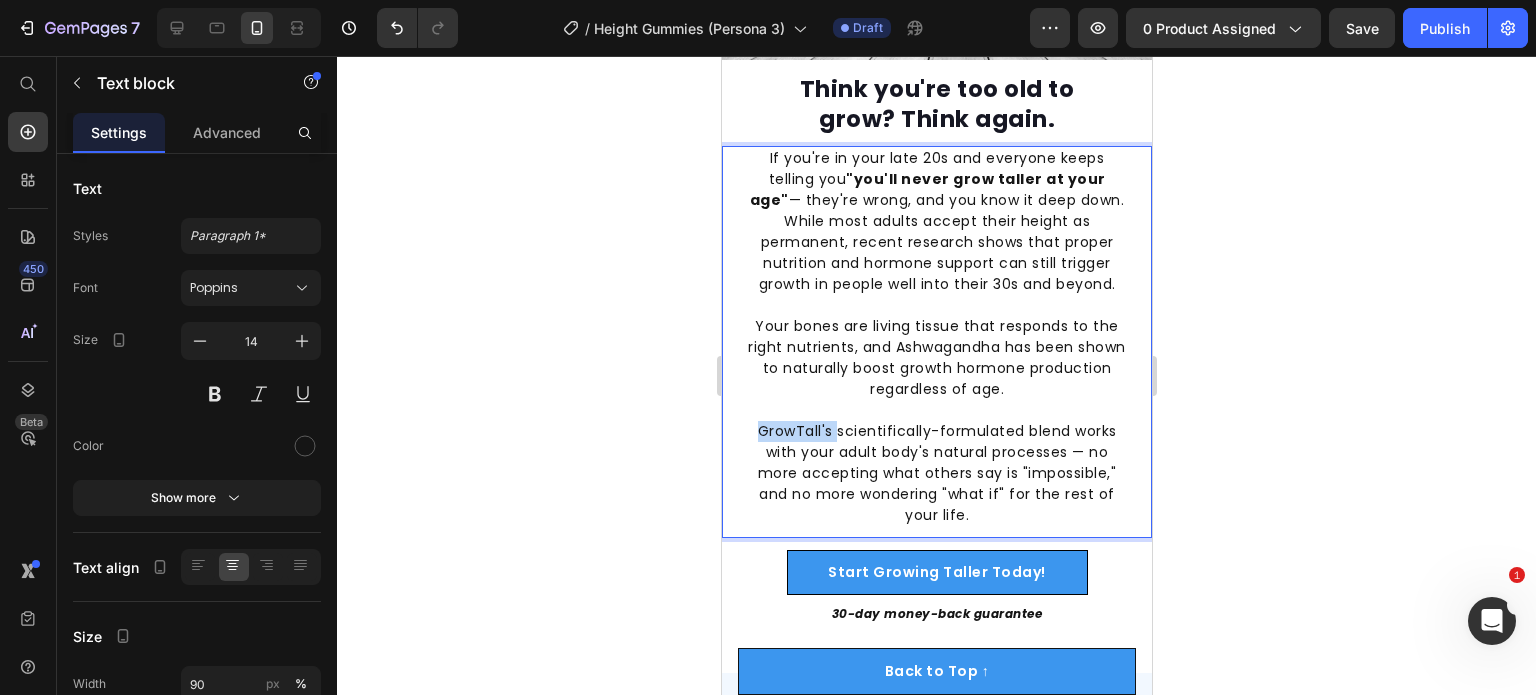 click on "GrowTall's scientifically-formulated blend works with your adult body's natural processes — no more accepting what others say is "impossible," and no more wondering "what if" for the rest of your life." at bounding box center [936, 473] 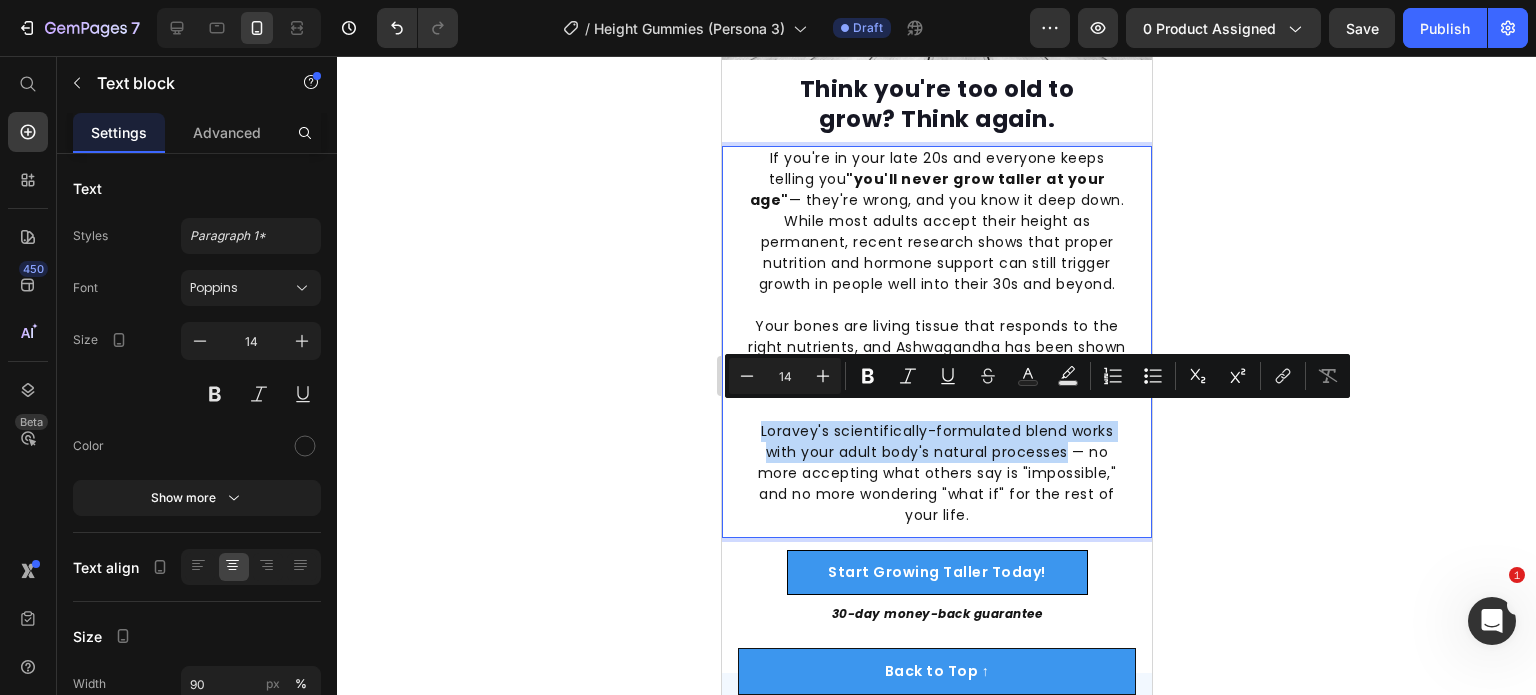 drag, startPoint x: 745, startPoint y: 415, endPoint x: 1060, endPoint y: 438, distance: 315.83856 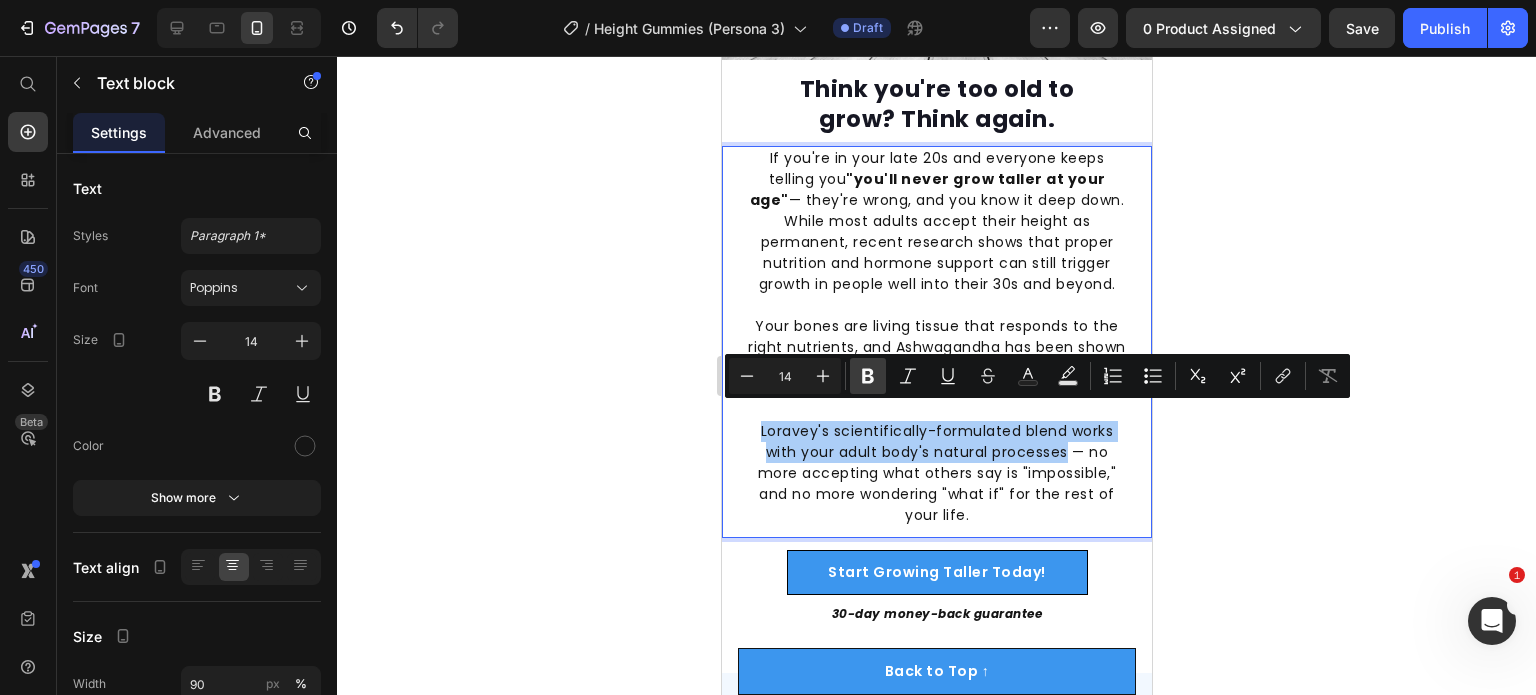 click 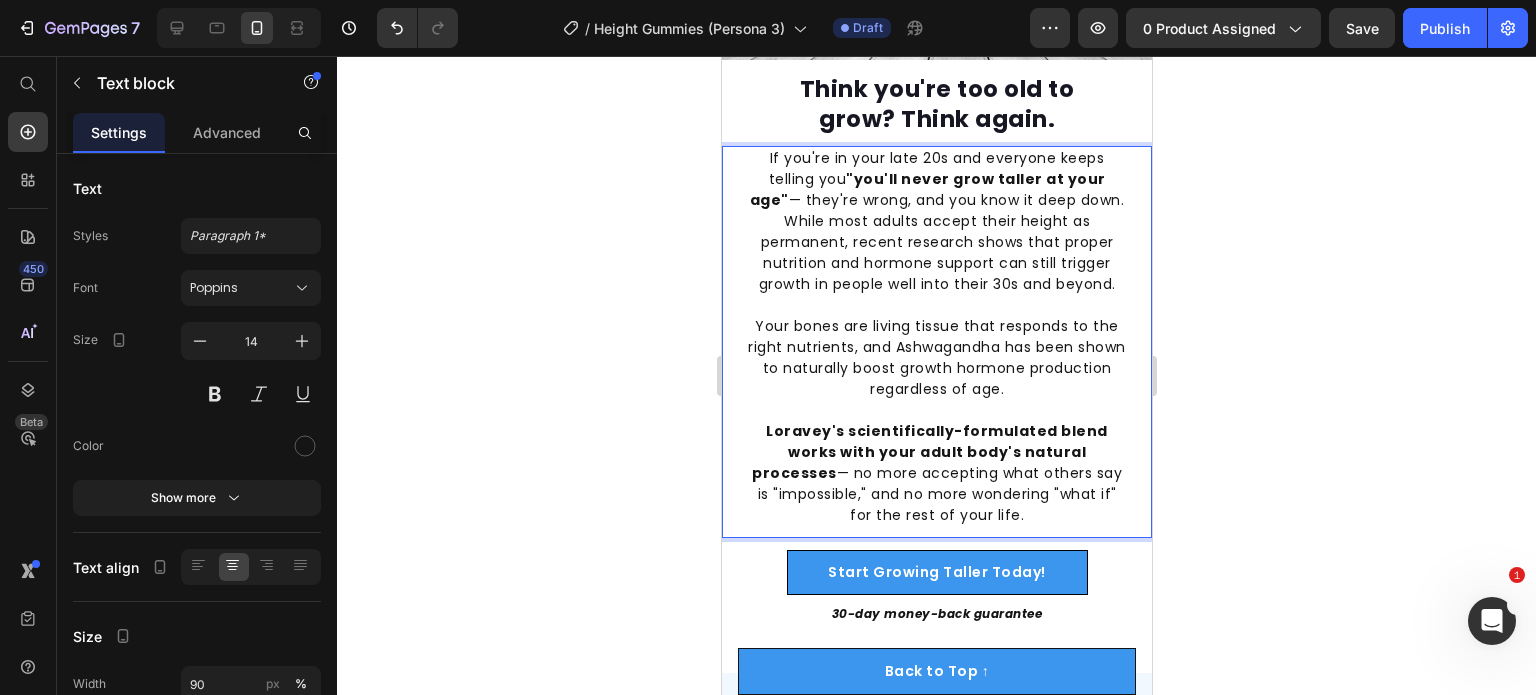 click on "If you're in your late 20s and everyone keeps telling you  "you'll never grow taller at your age"  — they're wrong, and you know it deep down. While most adults accept their height as permanent, recent research shows that proper nutrition and hormone support can still trigger growth in people well into their 30s and beyond." at bounding box center [936, 221] 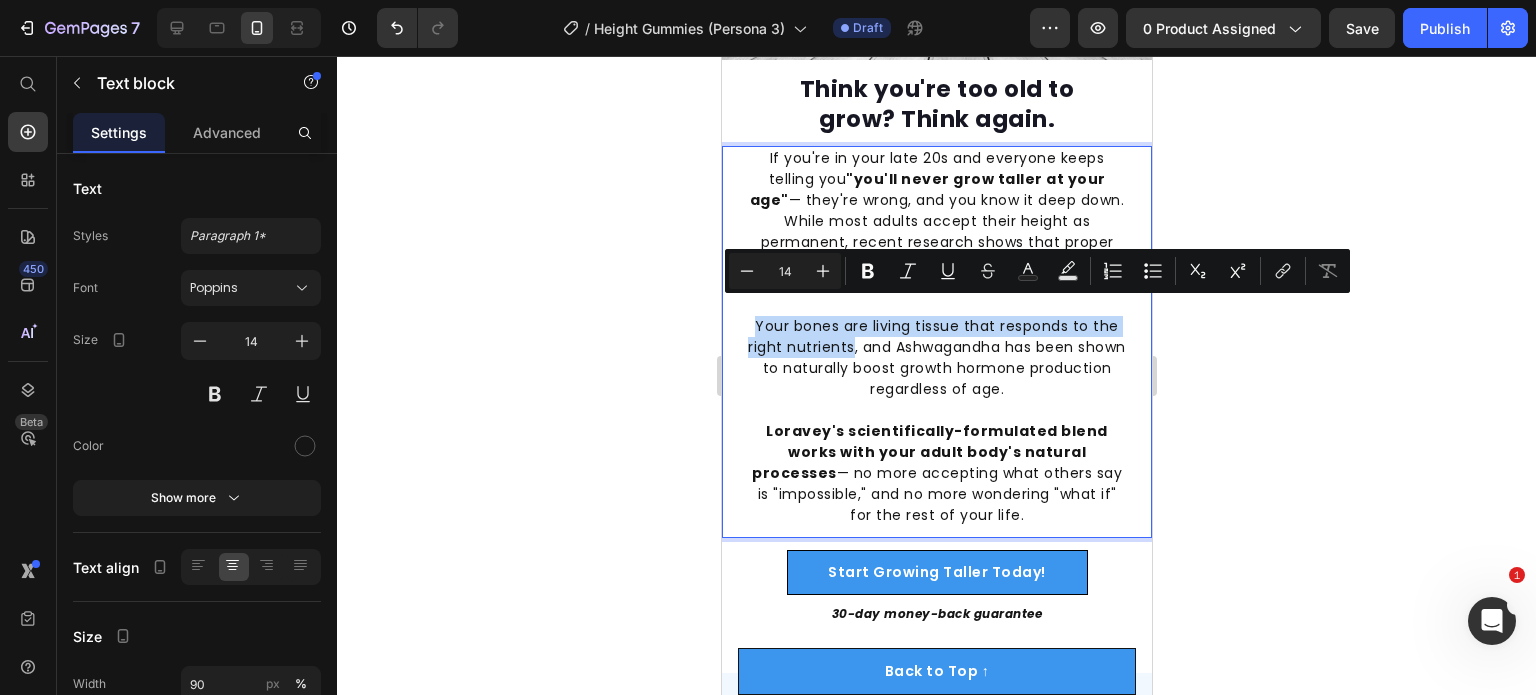 drag, startPoint x: 868, startPoint y: 333, endPoint x: 744, endPoint y: 312, distance: 125.765656 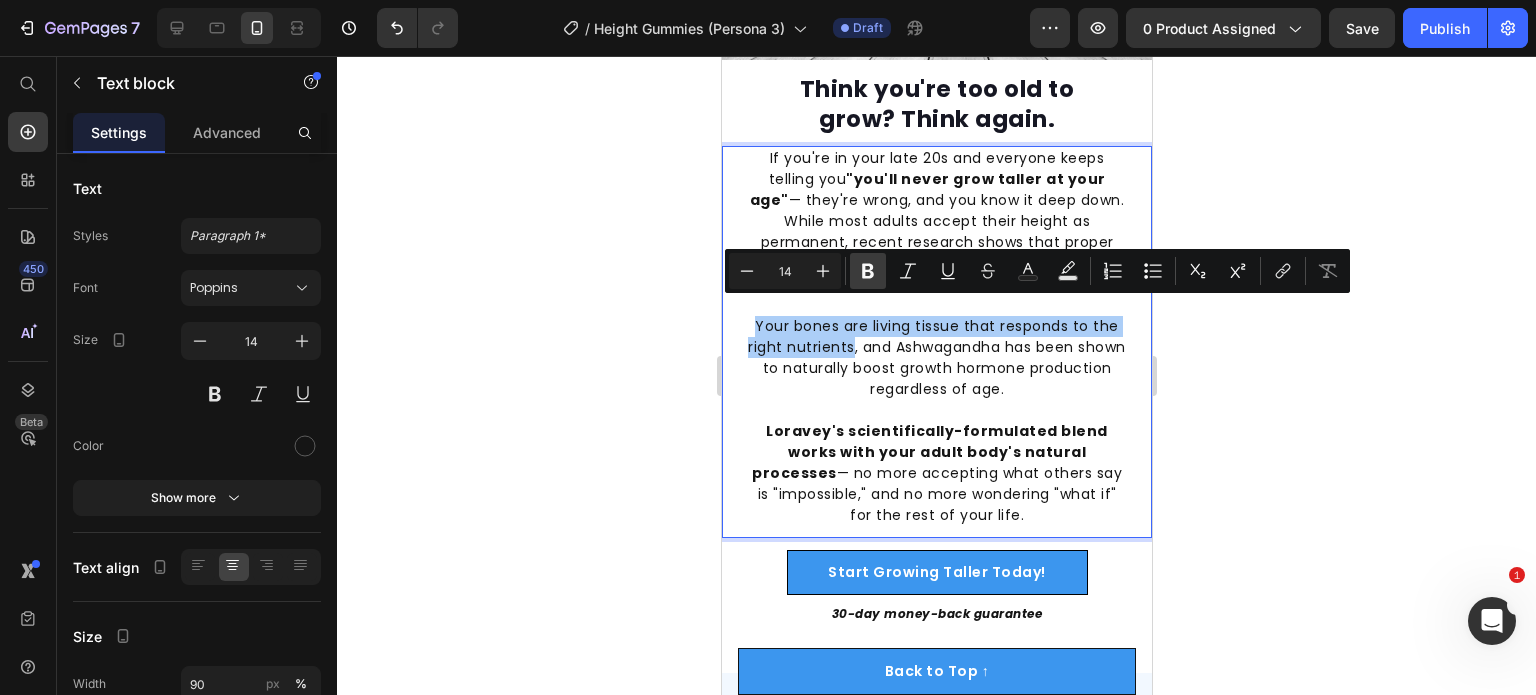 click 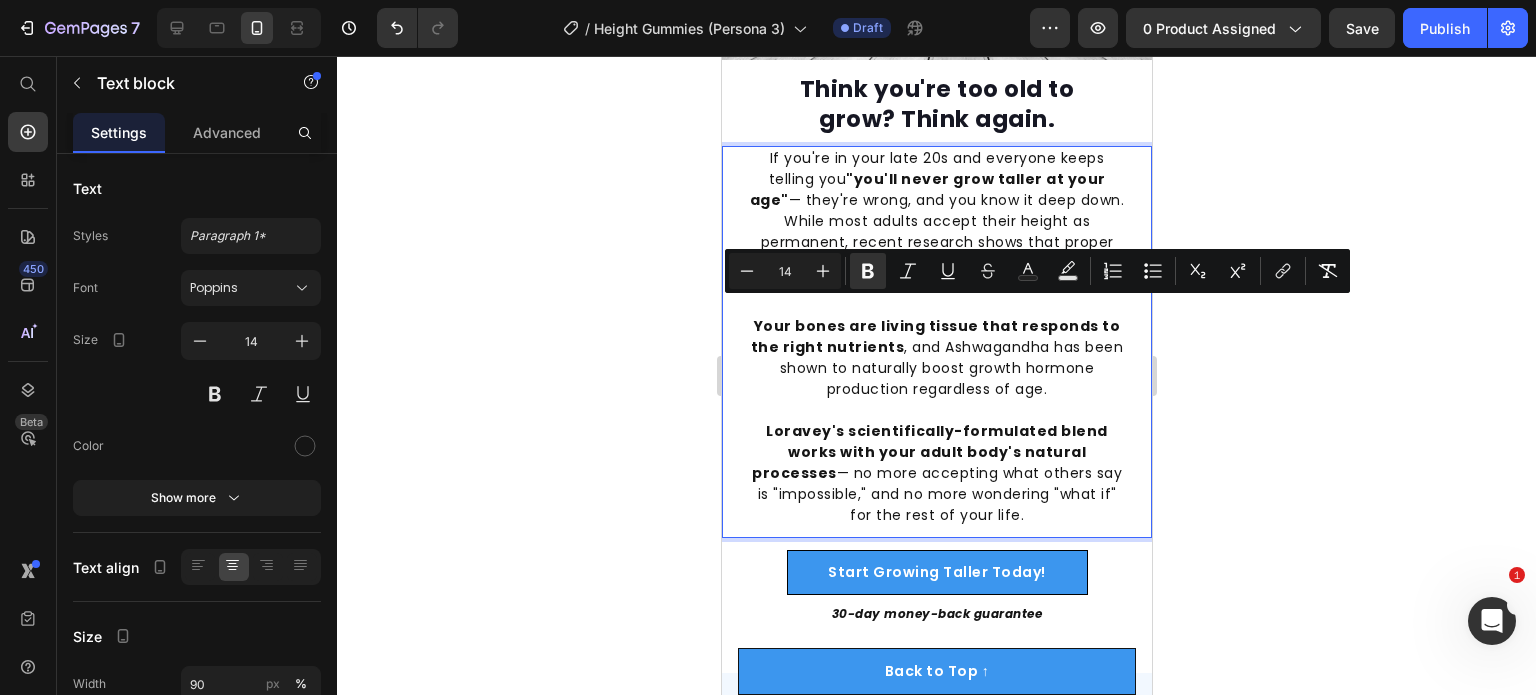 click on "Your bones are living tissue that responds to the right nutrients" at bounding box center (935, 336) 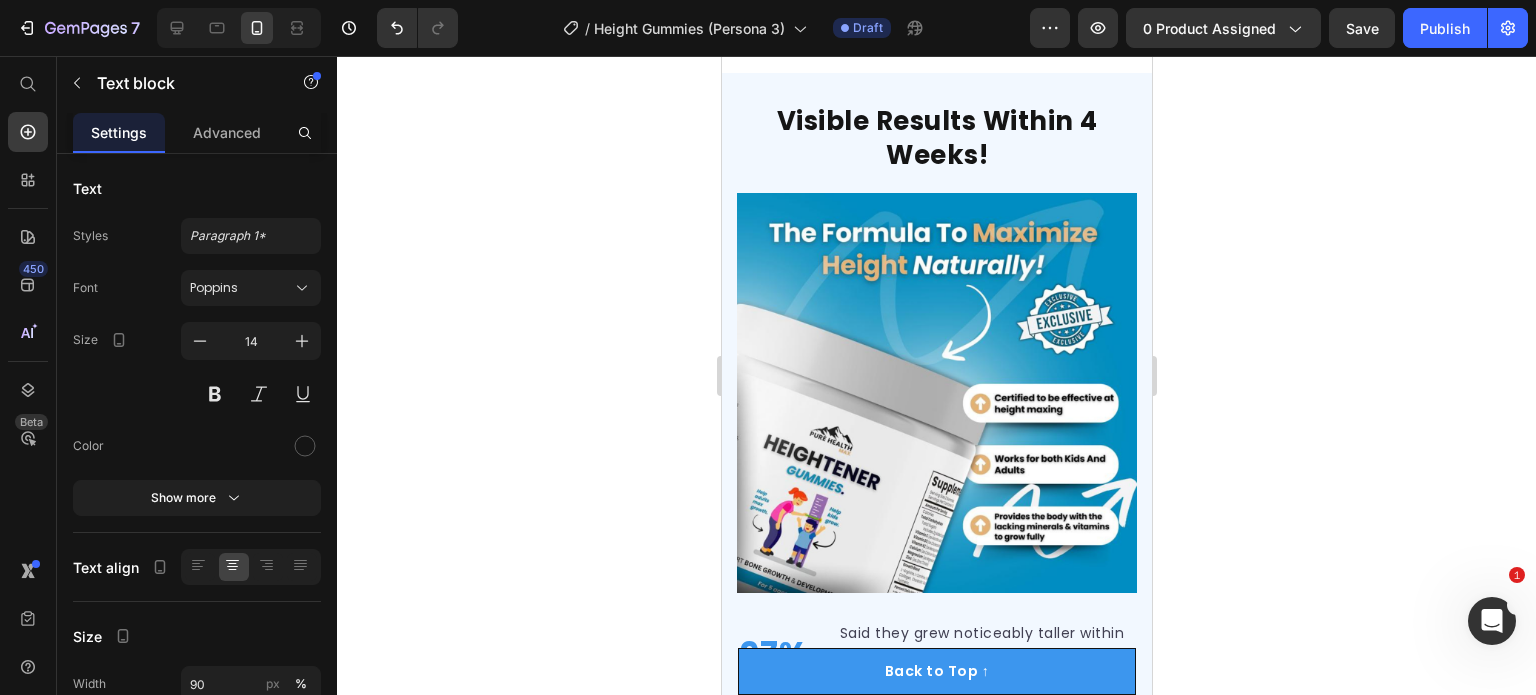scroll, scrollTop: 3345, scrollLeft: 0, axis: vertical 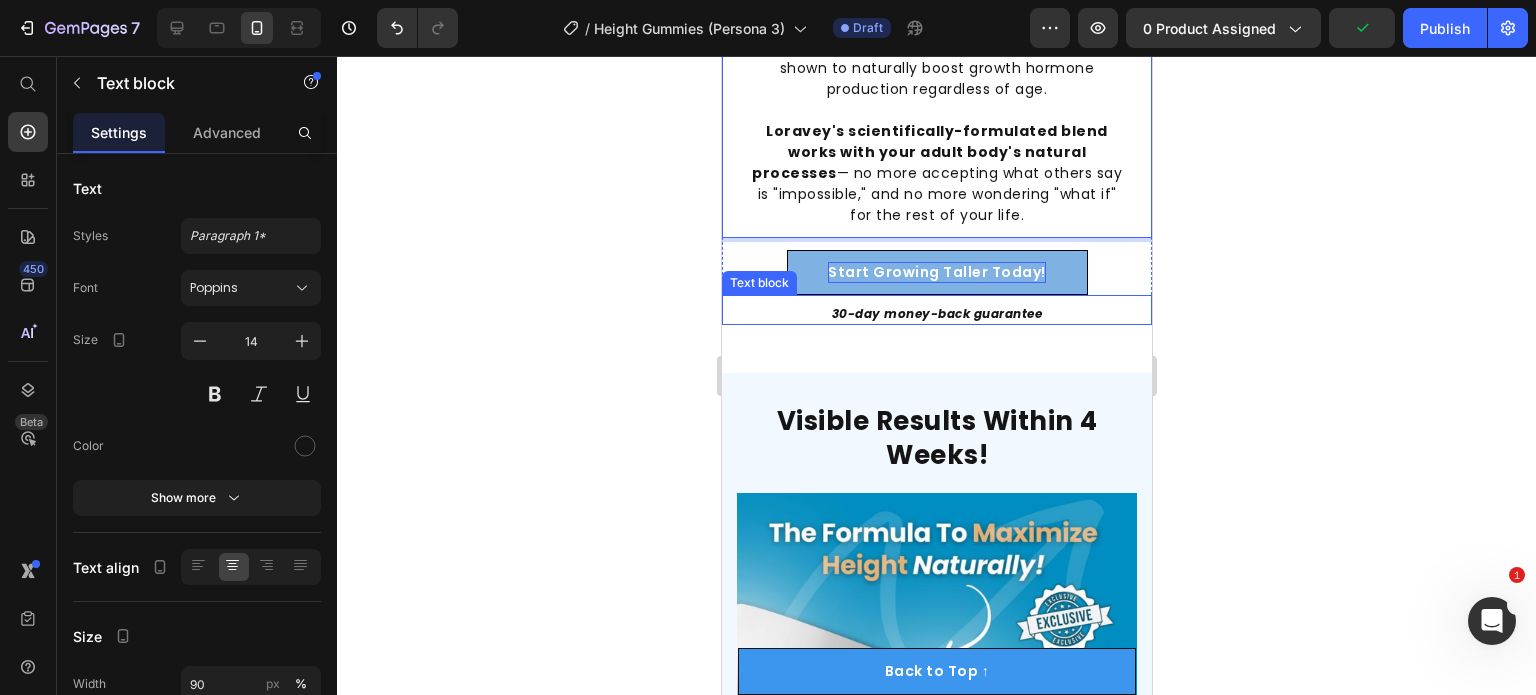 click on "Start Growing Taller Today!" at bounding box center (936, 272) 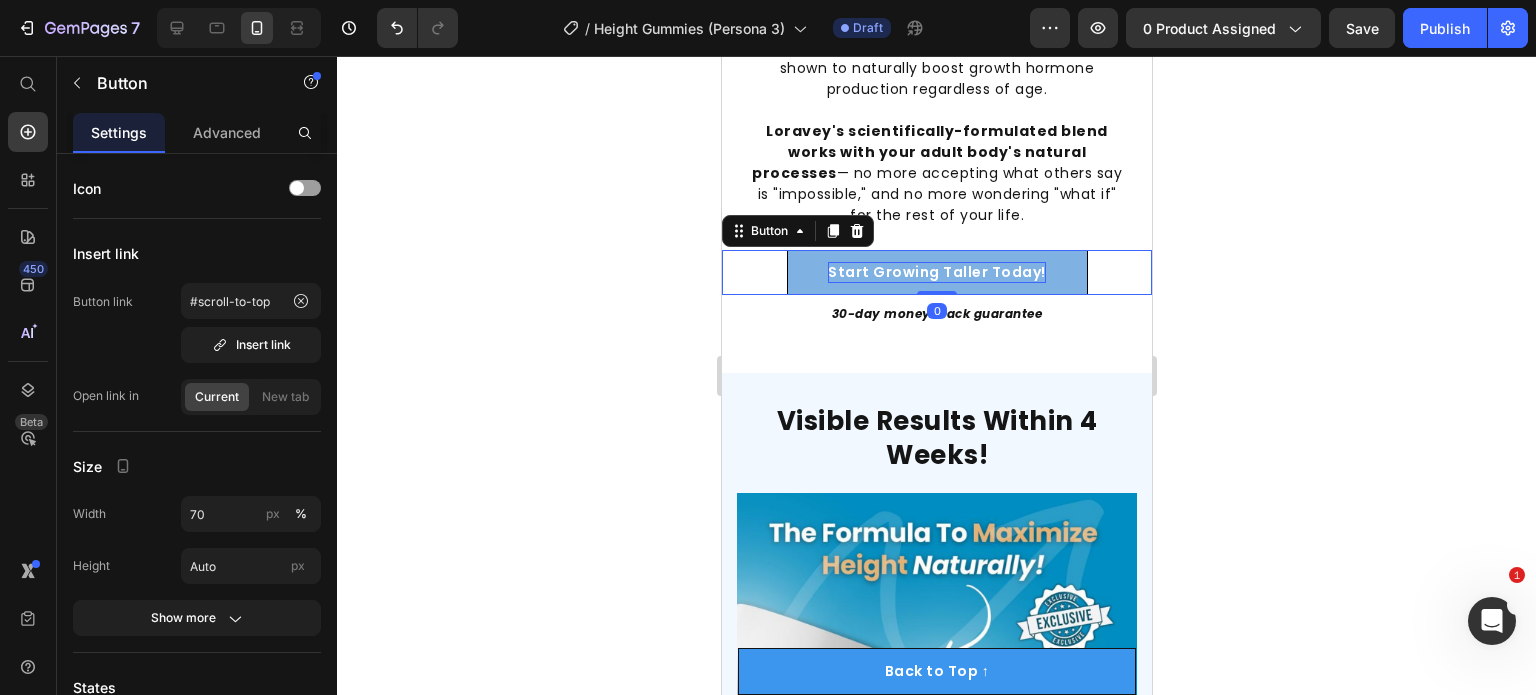 click on "Start Growing Taller Today!" at bounding box center [936, 272] 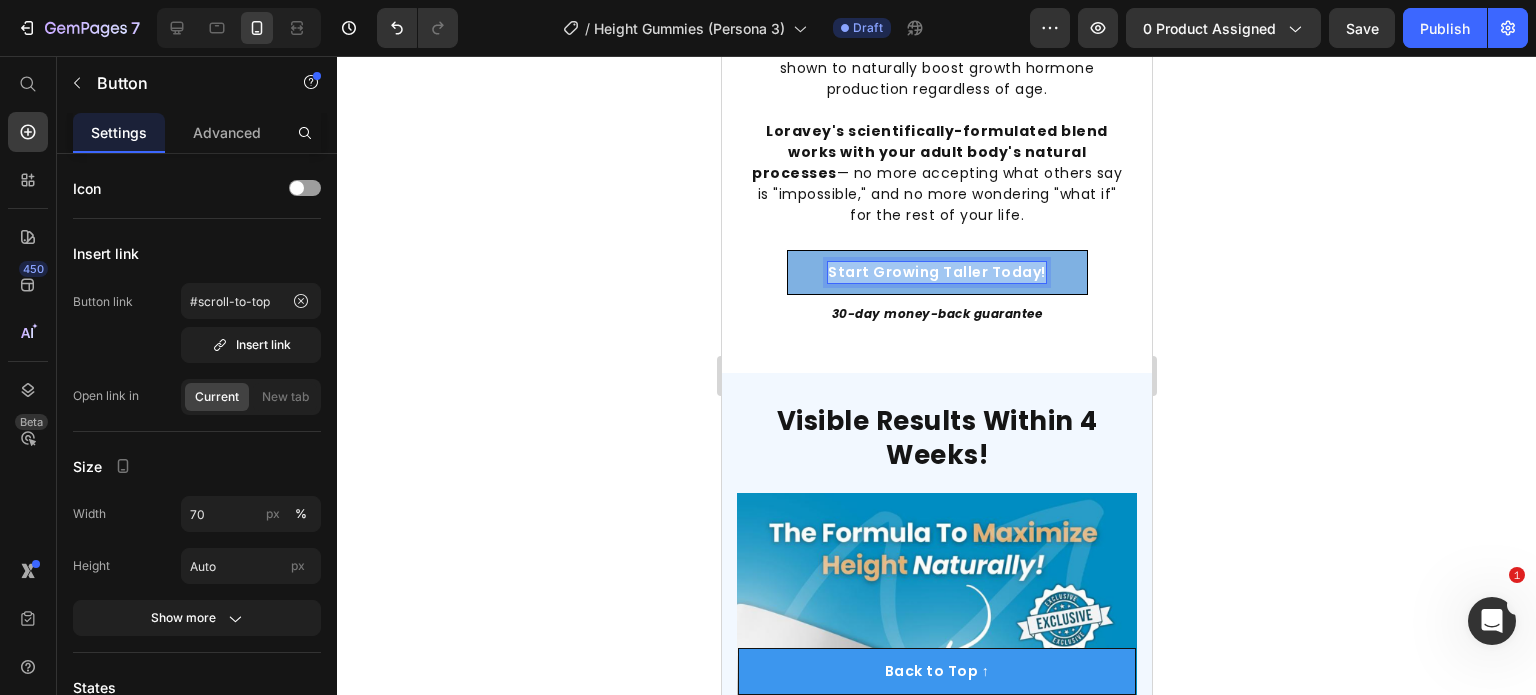 click on "Start Growing Taller Today!" at bounding box center [936, 272] 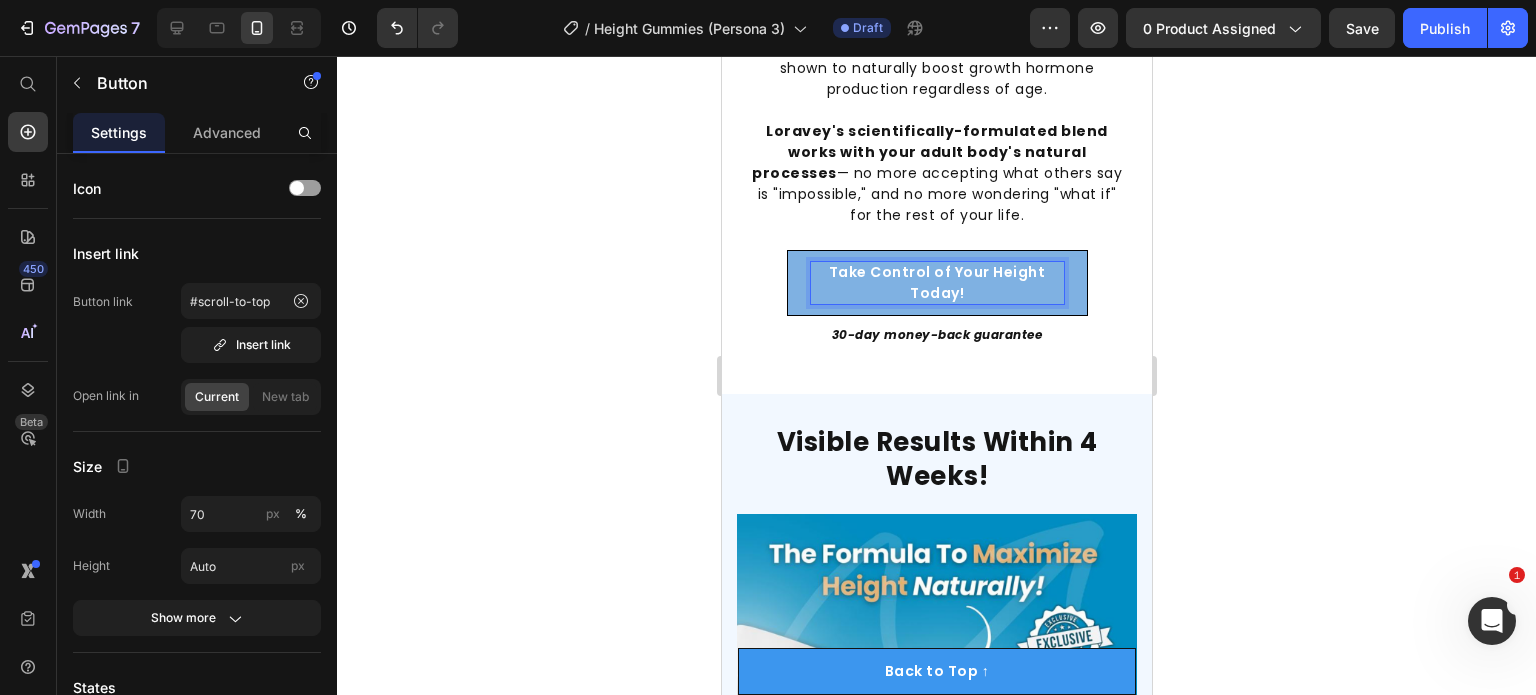 click on "Take Control of Your Height Today!" at bounding box center (936, 283) 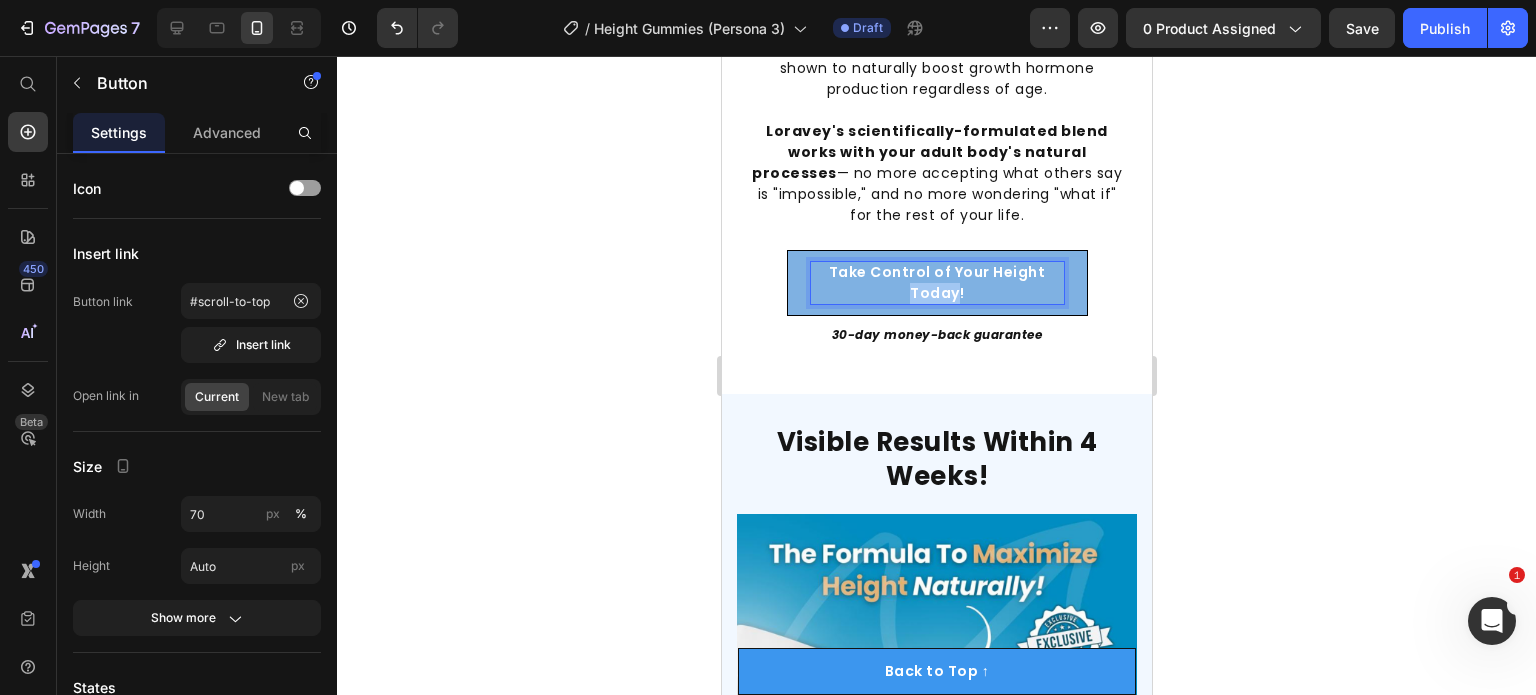click on "Take Control of Your Height Today!" at bounding box center [936, 283] 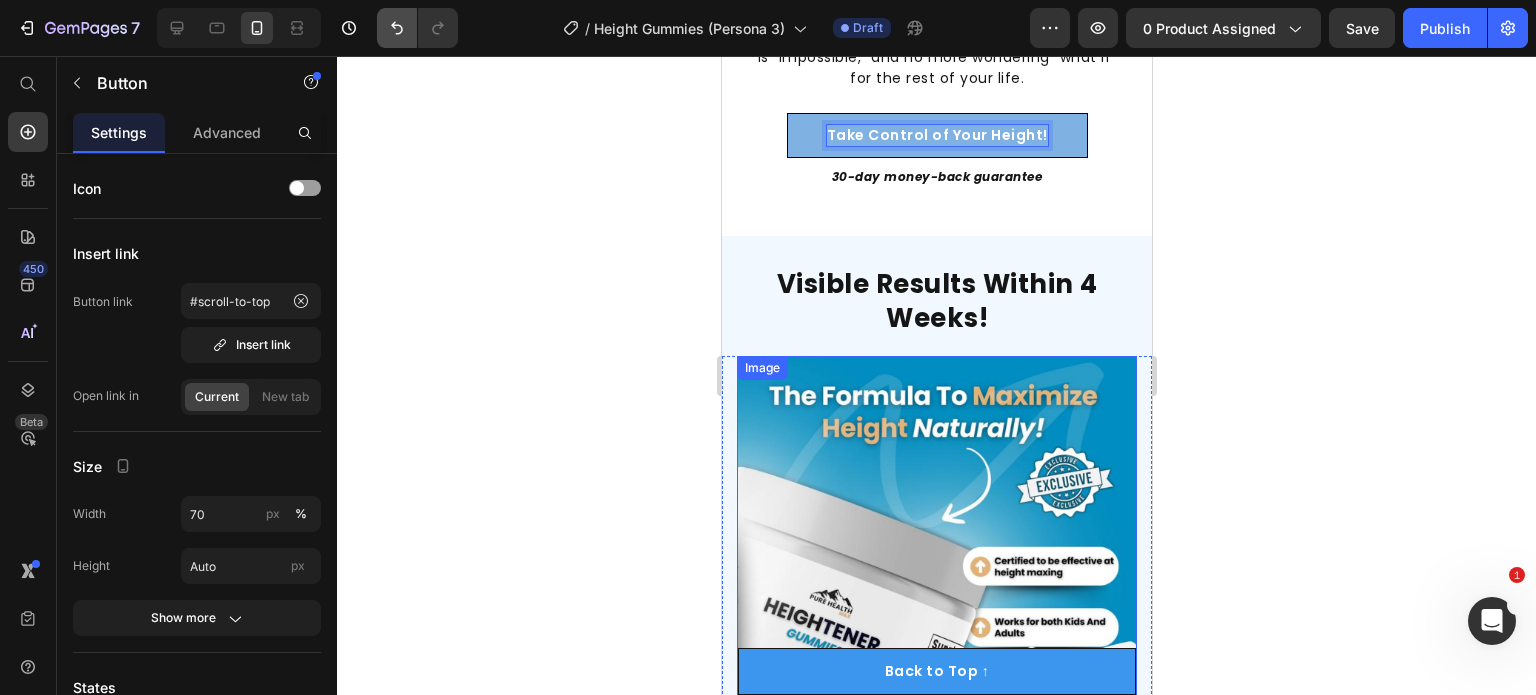 scroll, scrollTop: 3445, scrollLeft: 0, axis: vertical 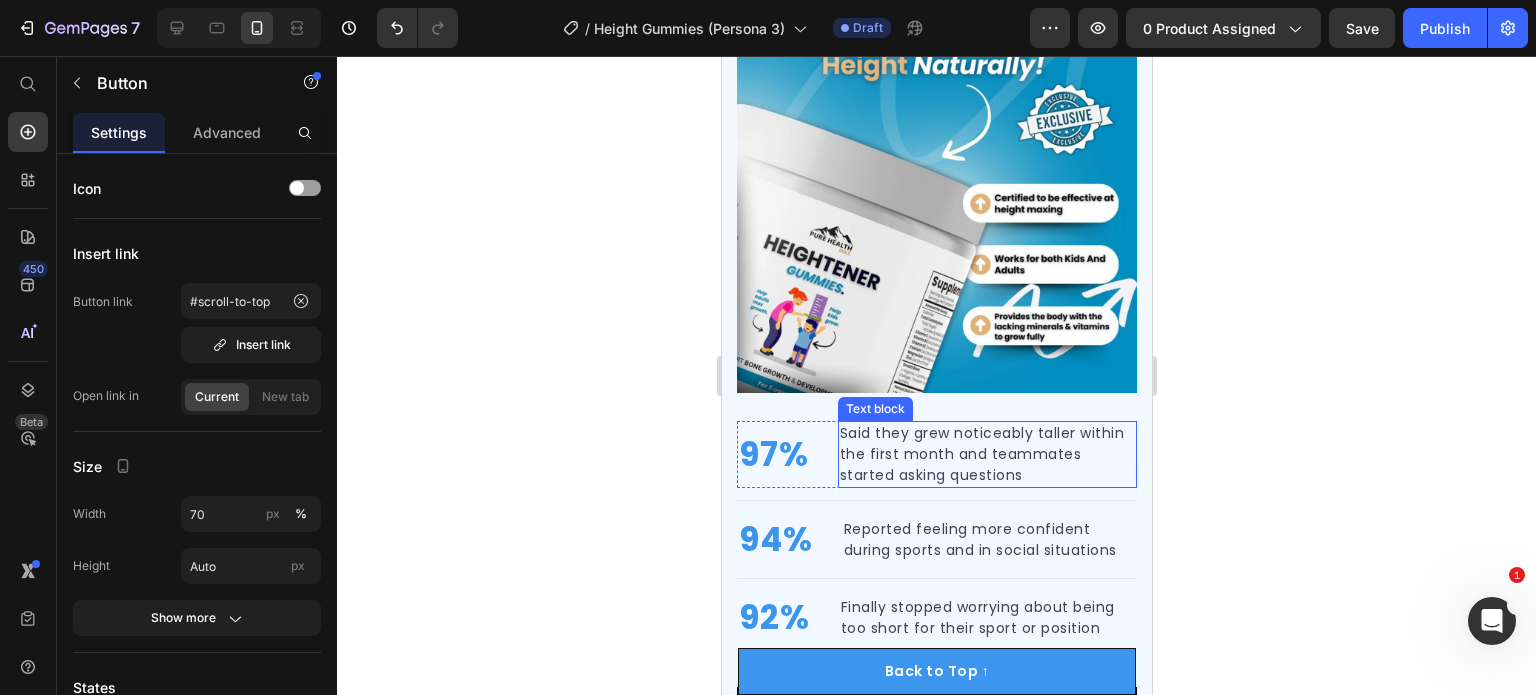 click on "Said they grew noticeably taller within the first month and teammates started asking questions" at bounding box center [986, 454] 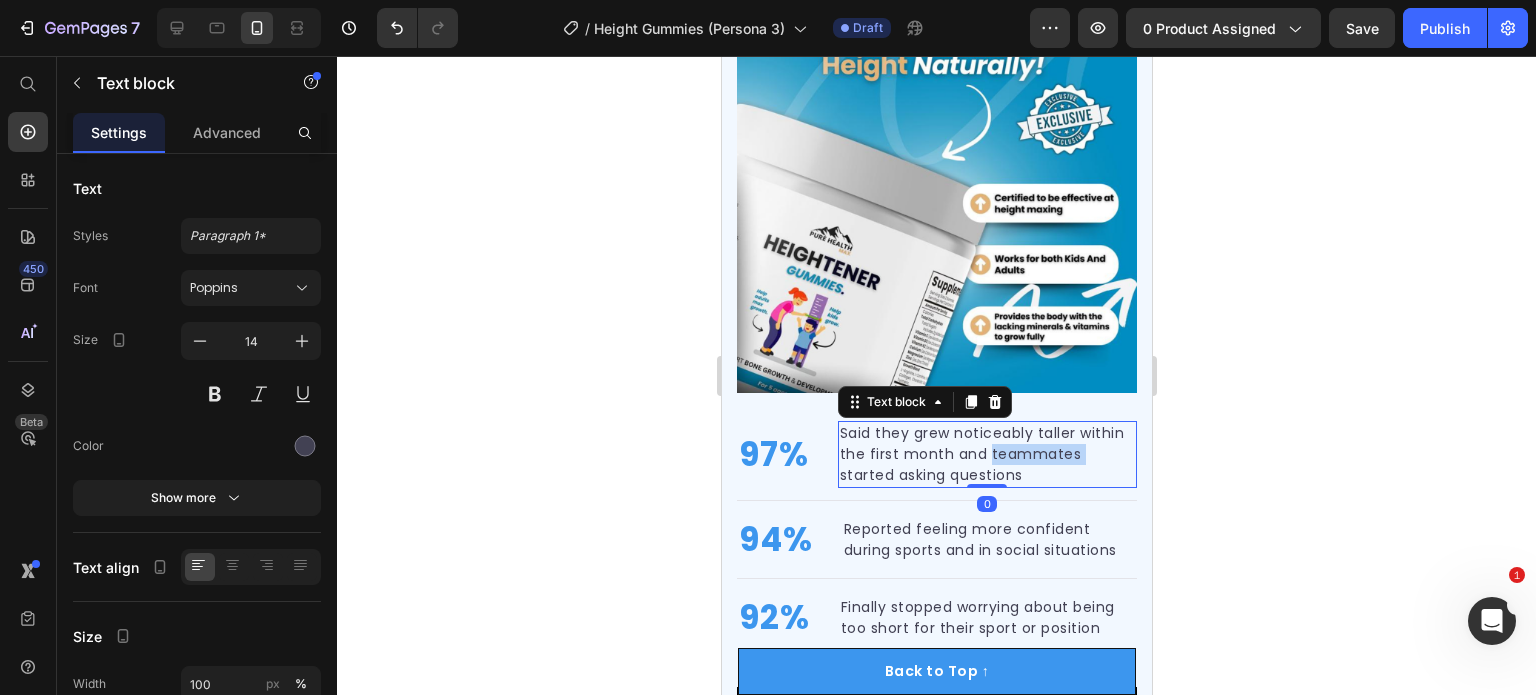 click on "Said they grew noticeably taller within the first month and teammates started asking questions" at bounding box center (986, 454) 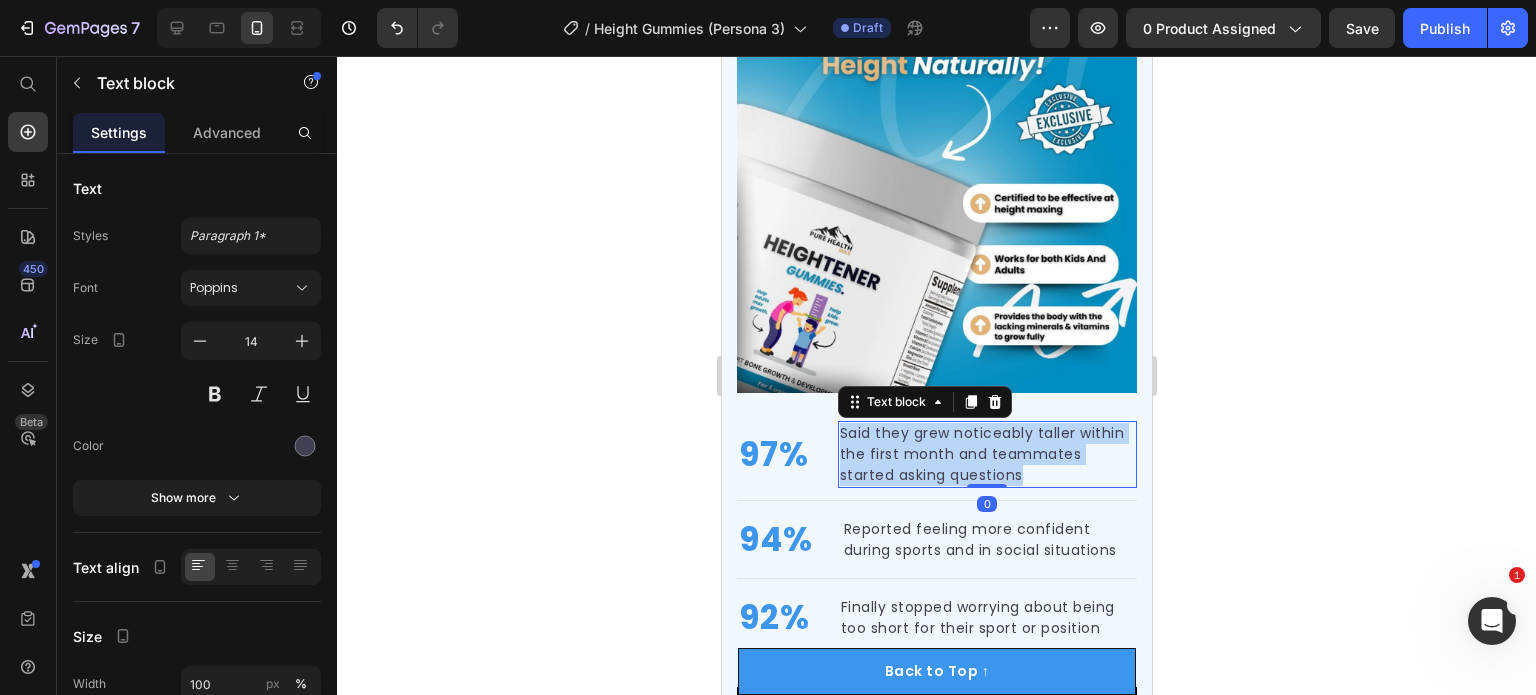 click on "Said they grew noticeably taller within the first month and teammates started asking questions" at bounding box center (986, 454) 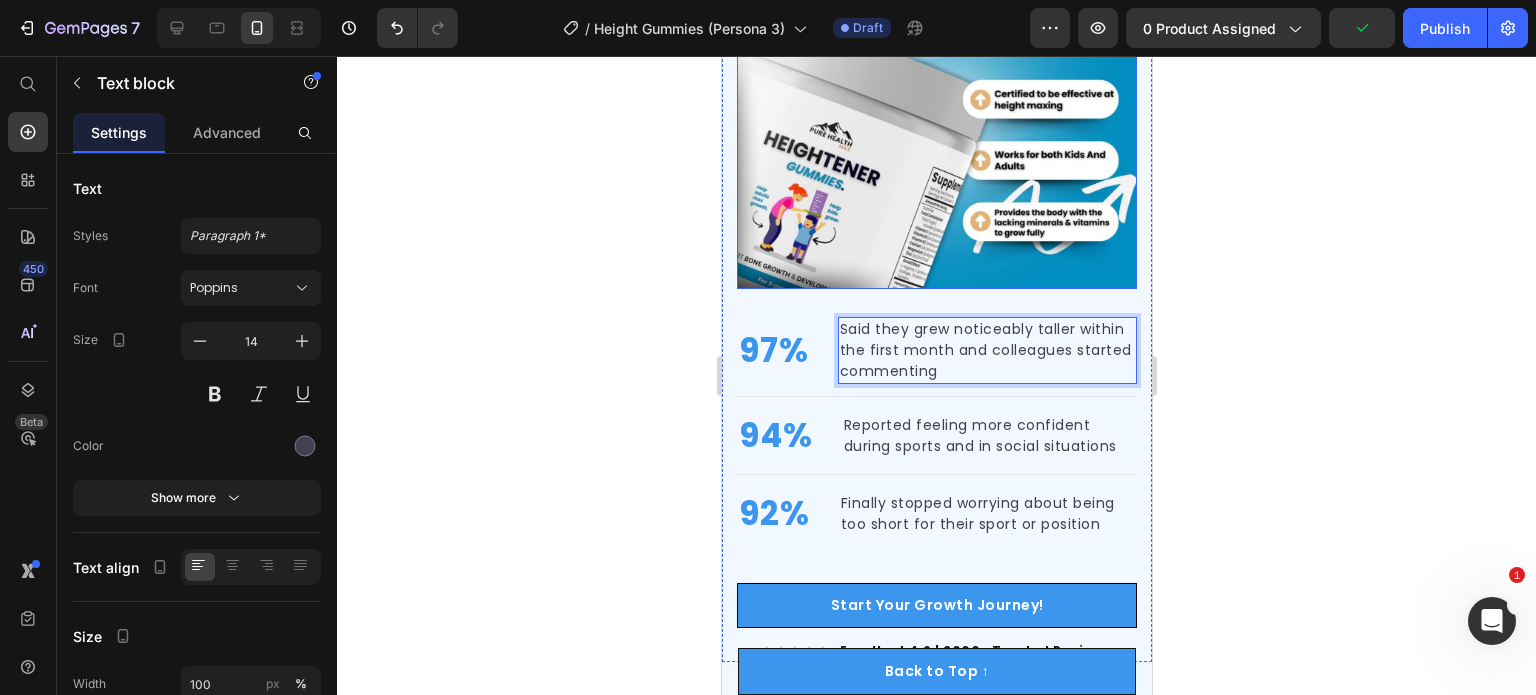 scroll, scrollTop: 4145, scrollLeft: 0, axis: vertical 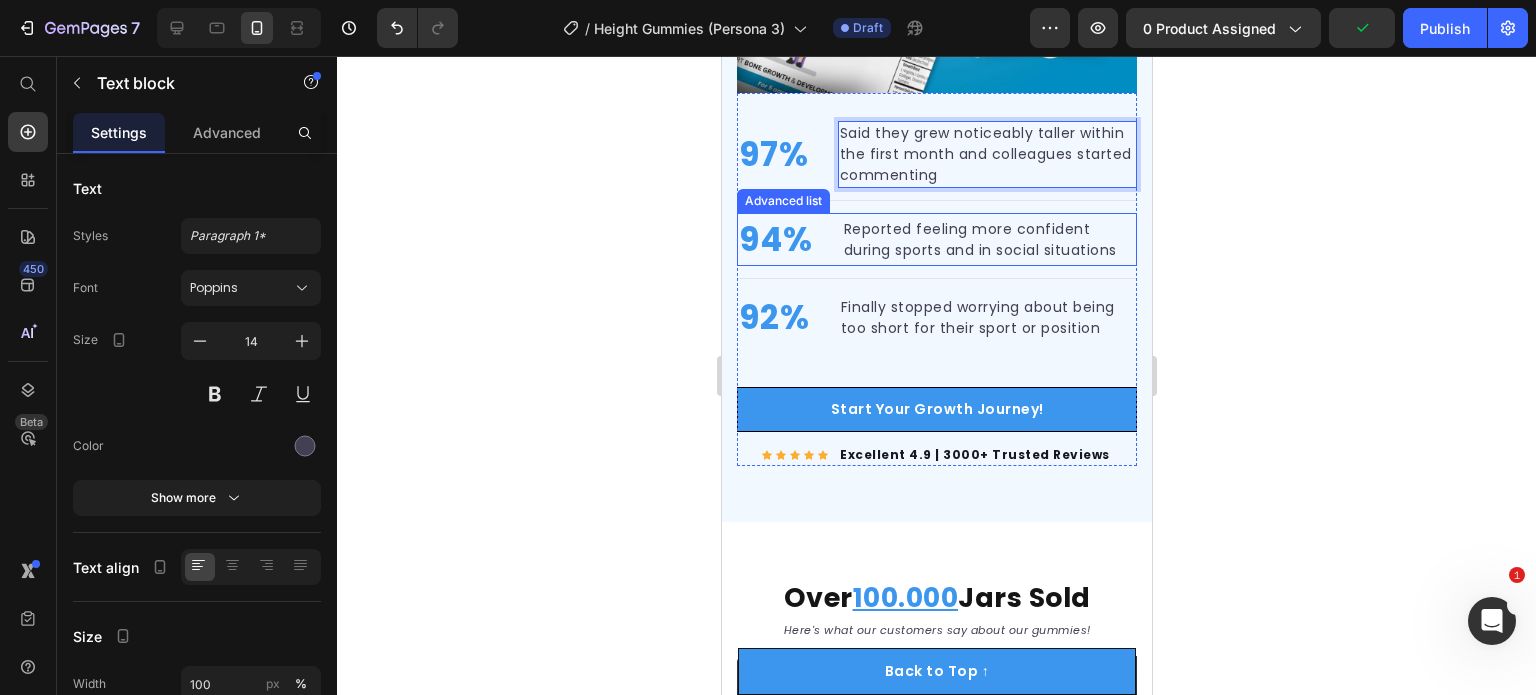 click on "Reported feeling more confident during sports and in social situations" at bounding box center [988, 240] 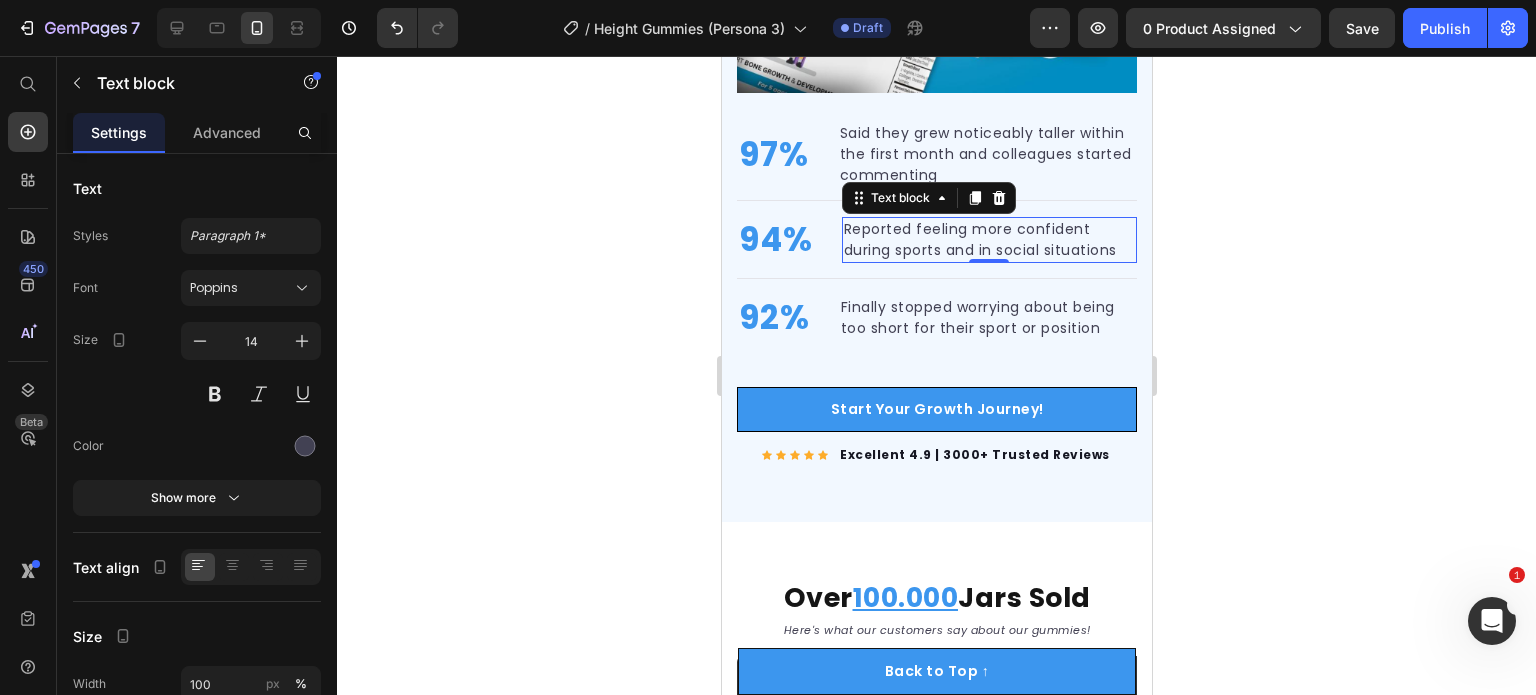 click on "Reported feeling more confident during sports and in social situations" at bounding box center [988, 240] 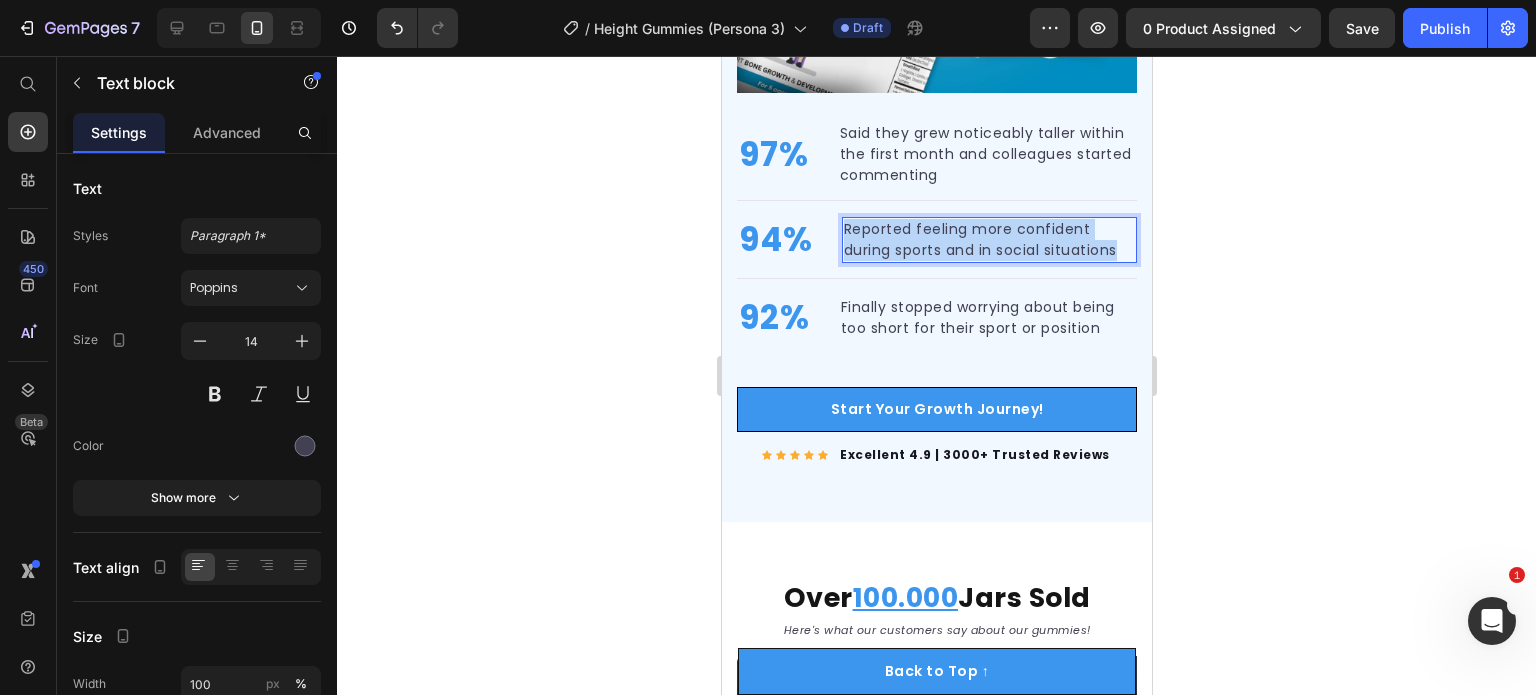click on "Reported feeling more confident during sports and in social situations" at bounding box center [988, 240] 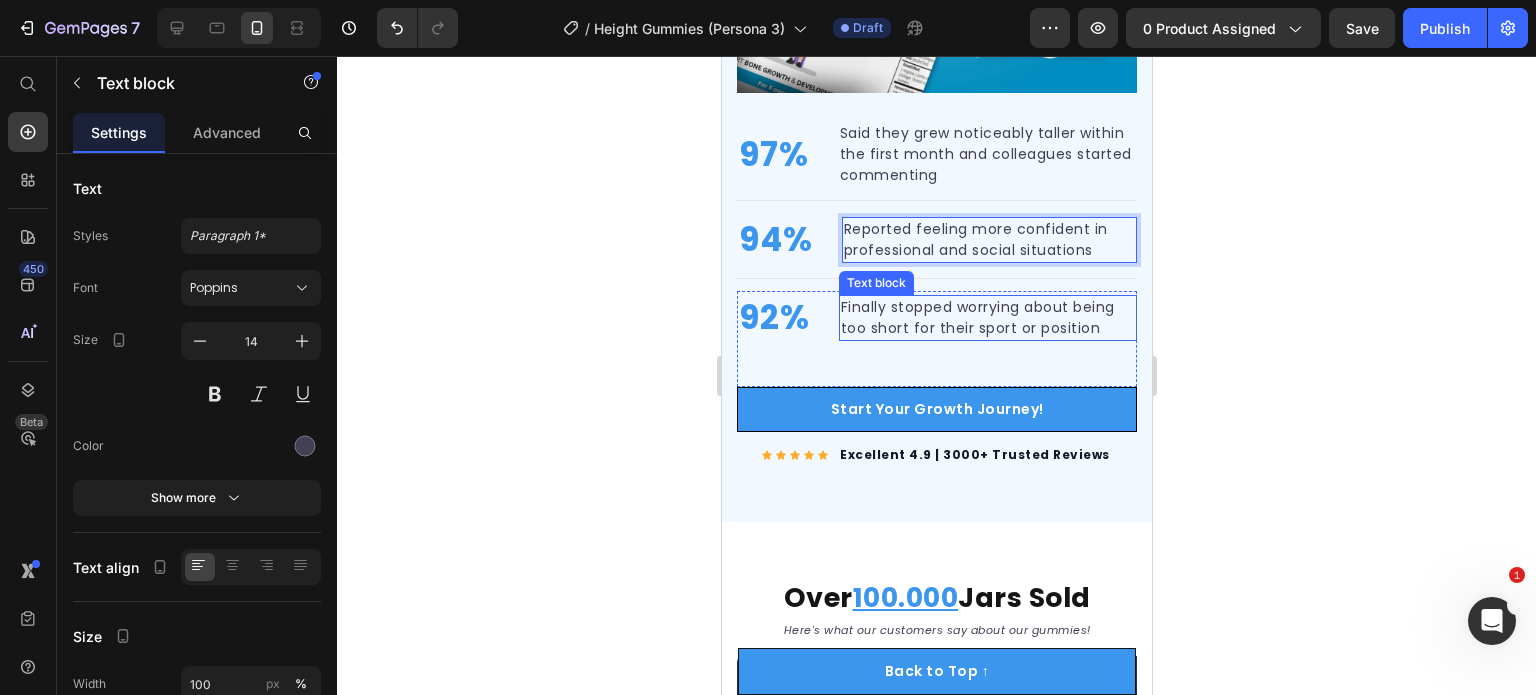 click on "Finally stopped worrying about being too short for their sport or position" at bounding box center [987, 318] 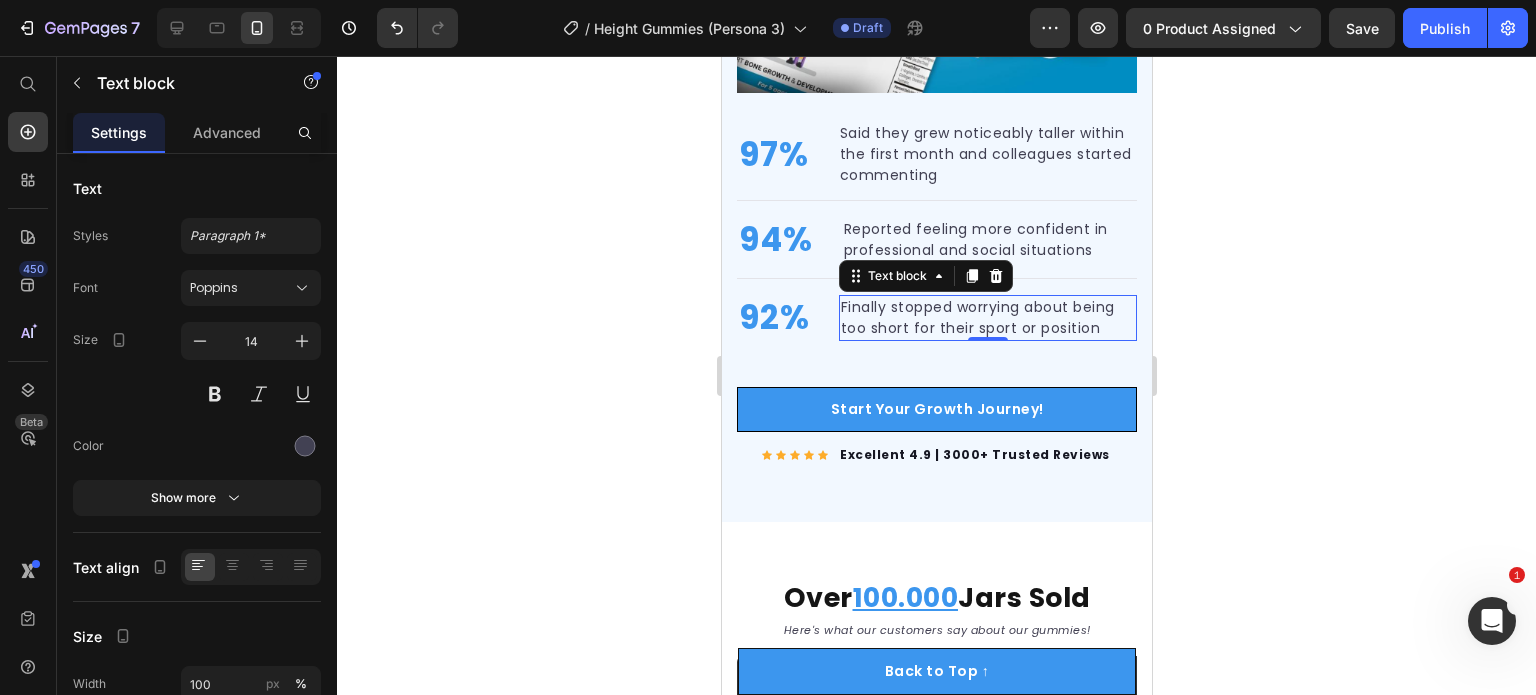 click on "Finally stopped worrying about being too short for their sport or position" at bounding box center (987, 318) 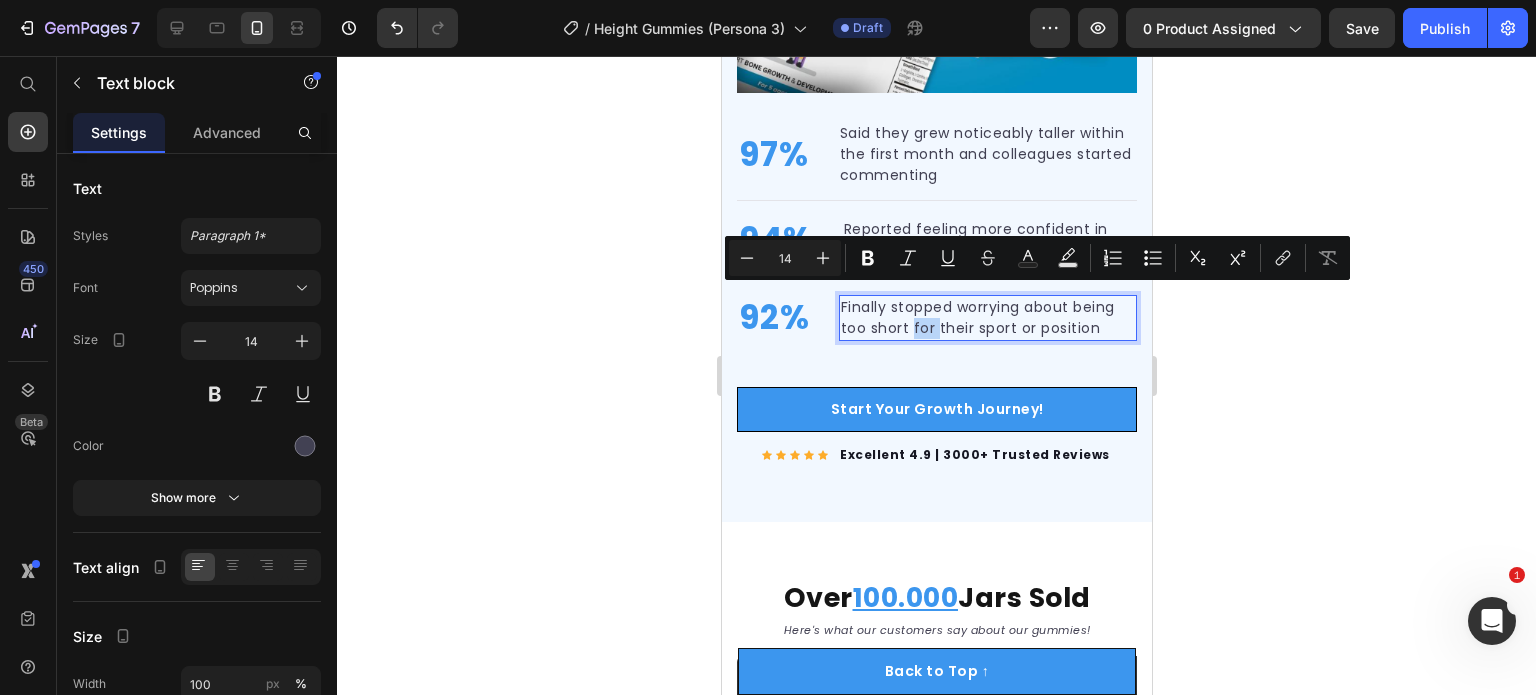 click on "Finally stopped worrying about being too short for their sport or position" at bounding box center (987, 318) 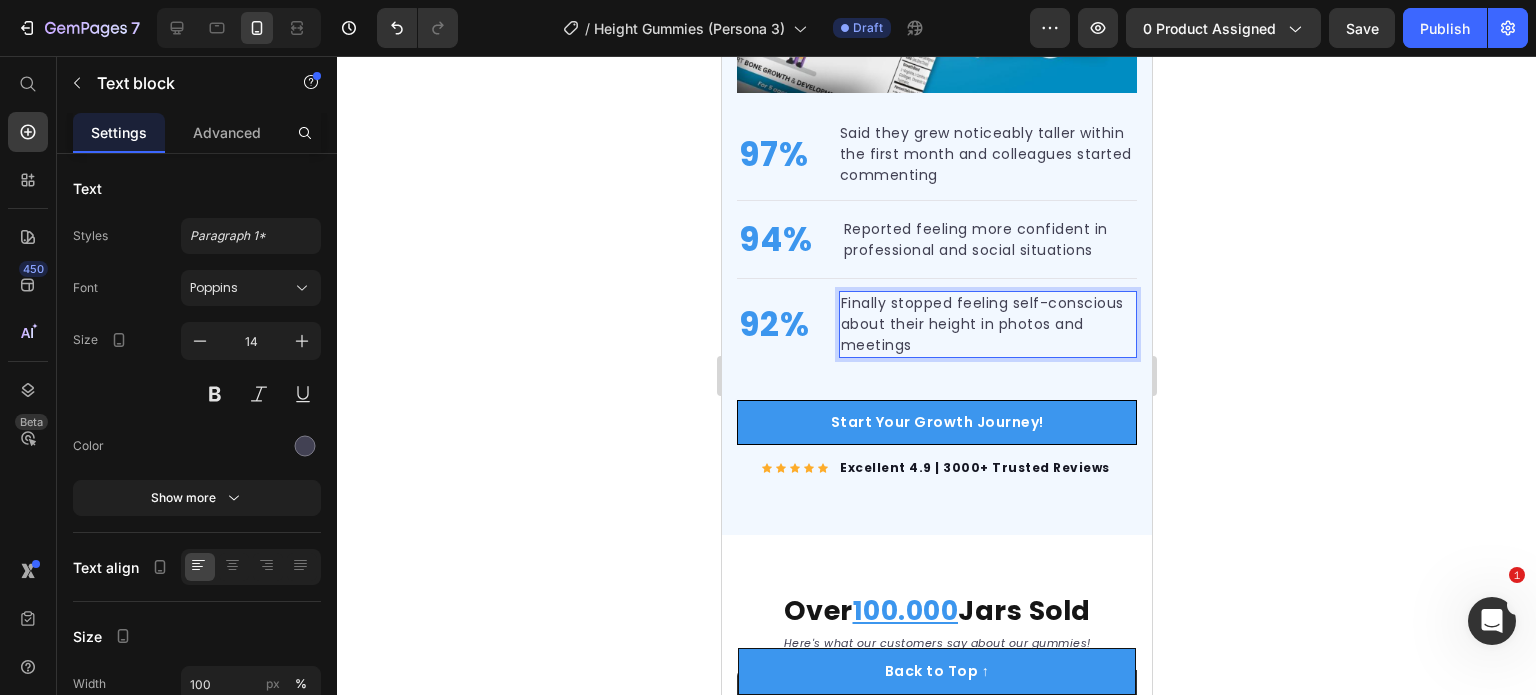 scroll, scrollTop: 4142, scrollLeft: 0, axis: vertical 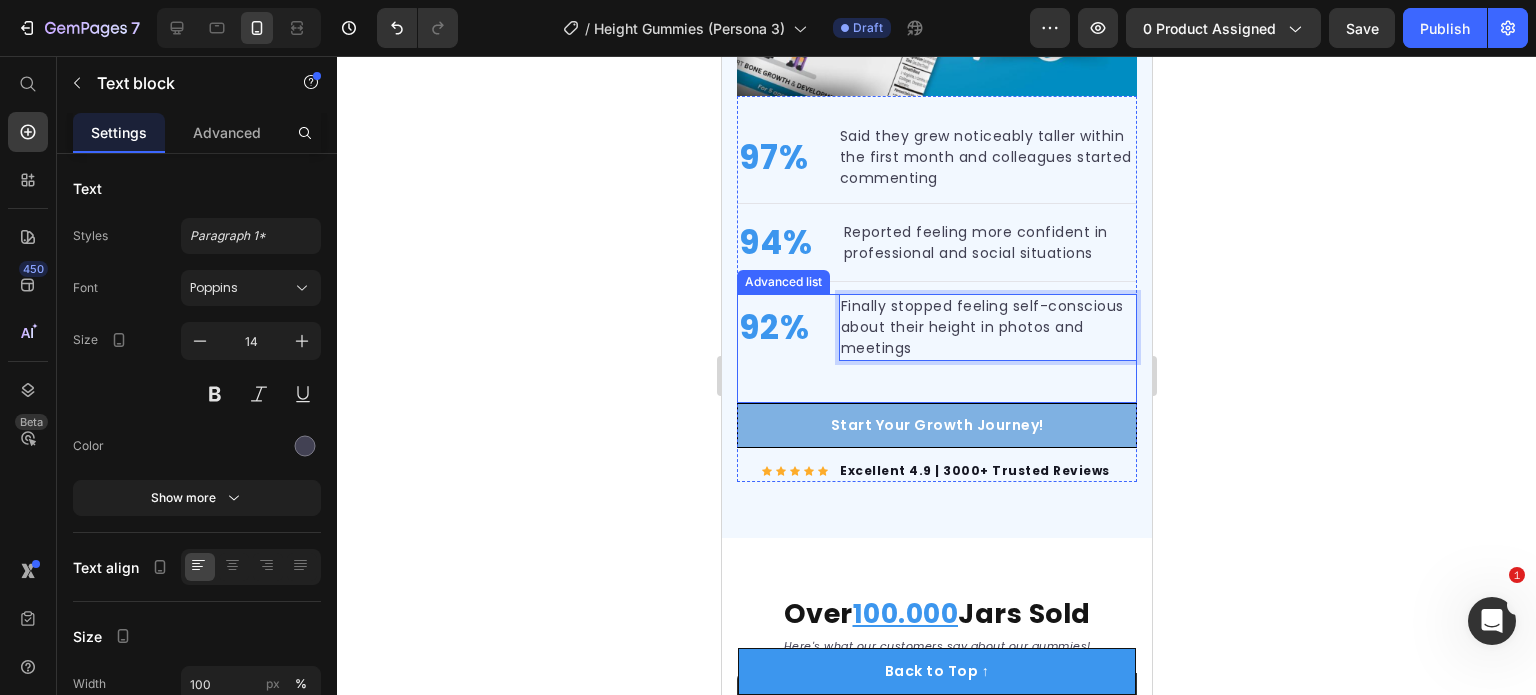 click on "Start Your Growth Journey!" at bounding box center (936, 425) 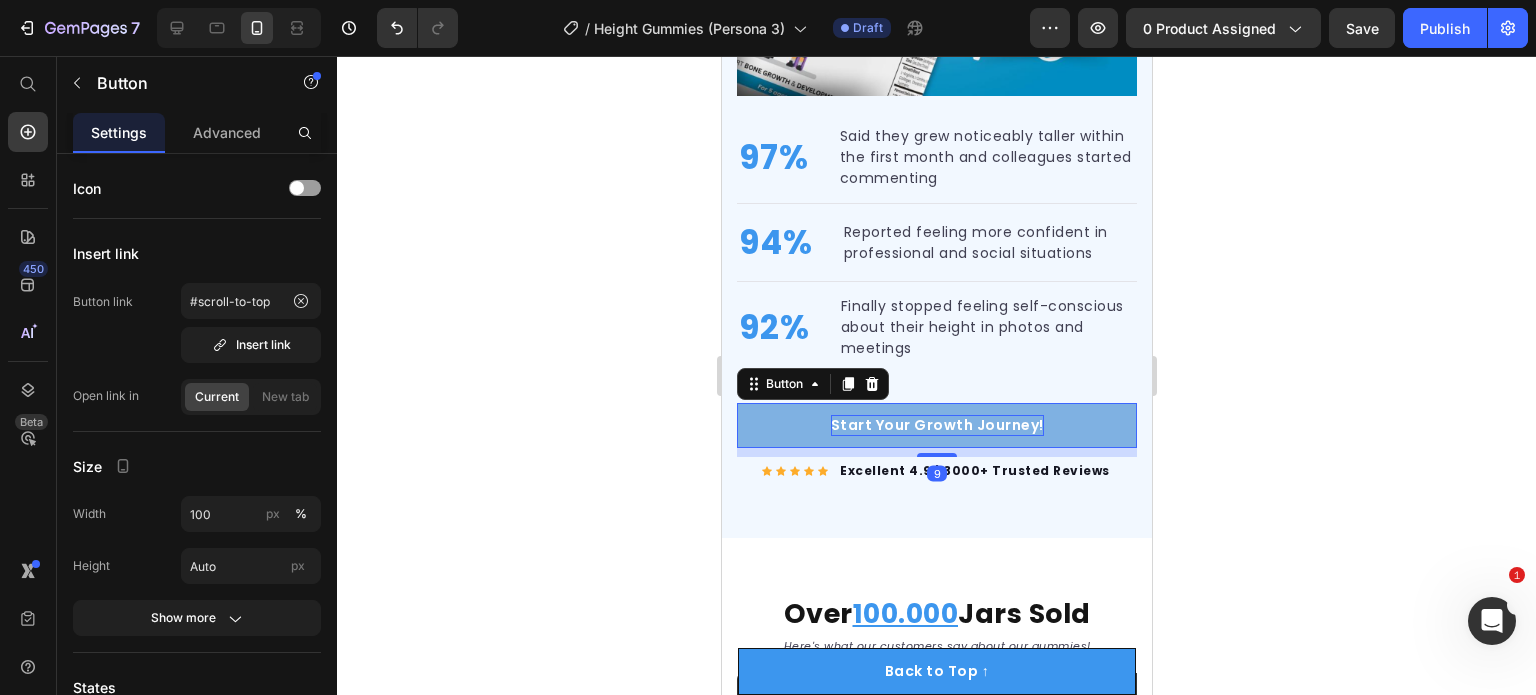 click on "Start Your Growth Journey!" at bounding box center (936, 425) 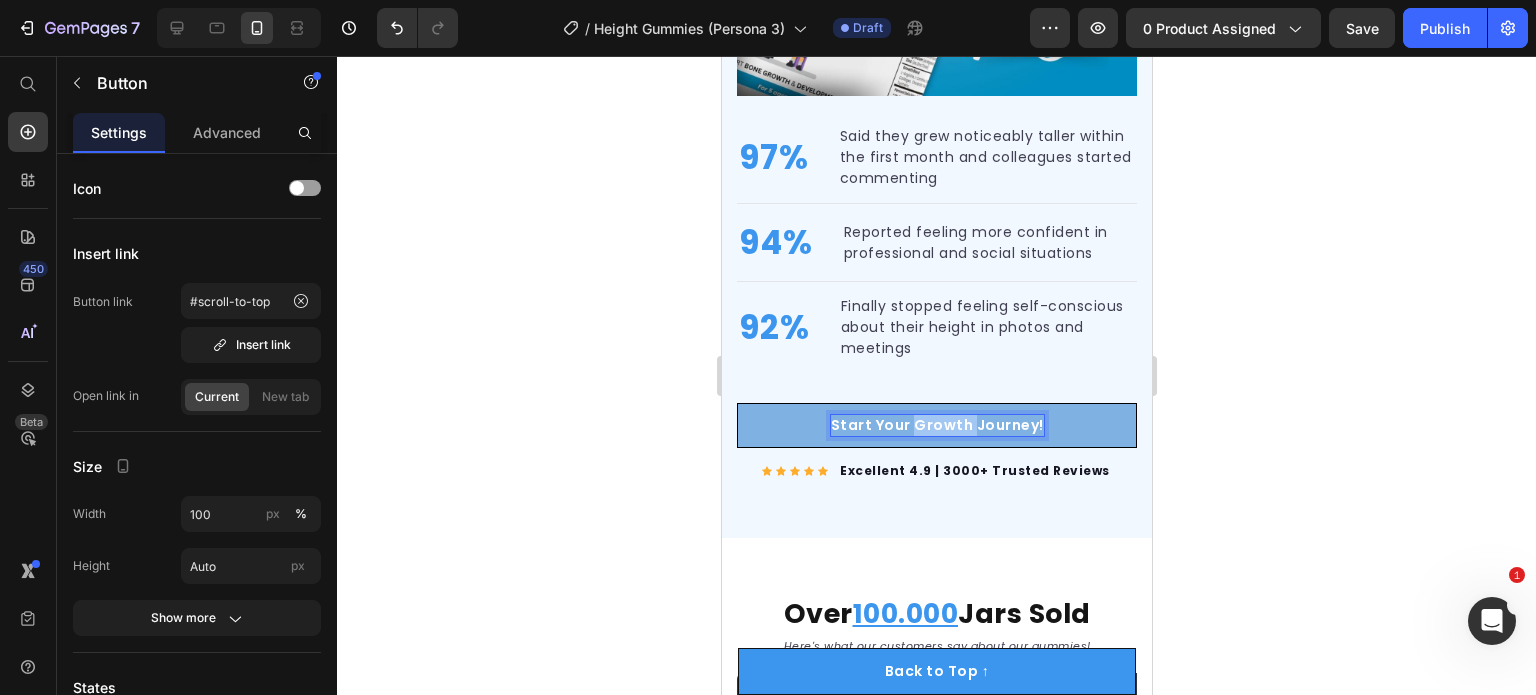 click on "Start Your Growth Journey!" at bounding box center (936, 425) 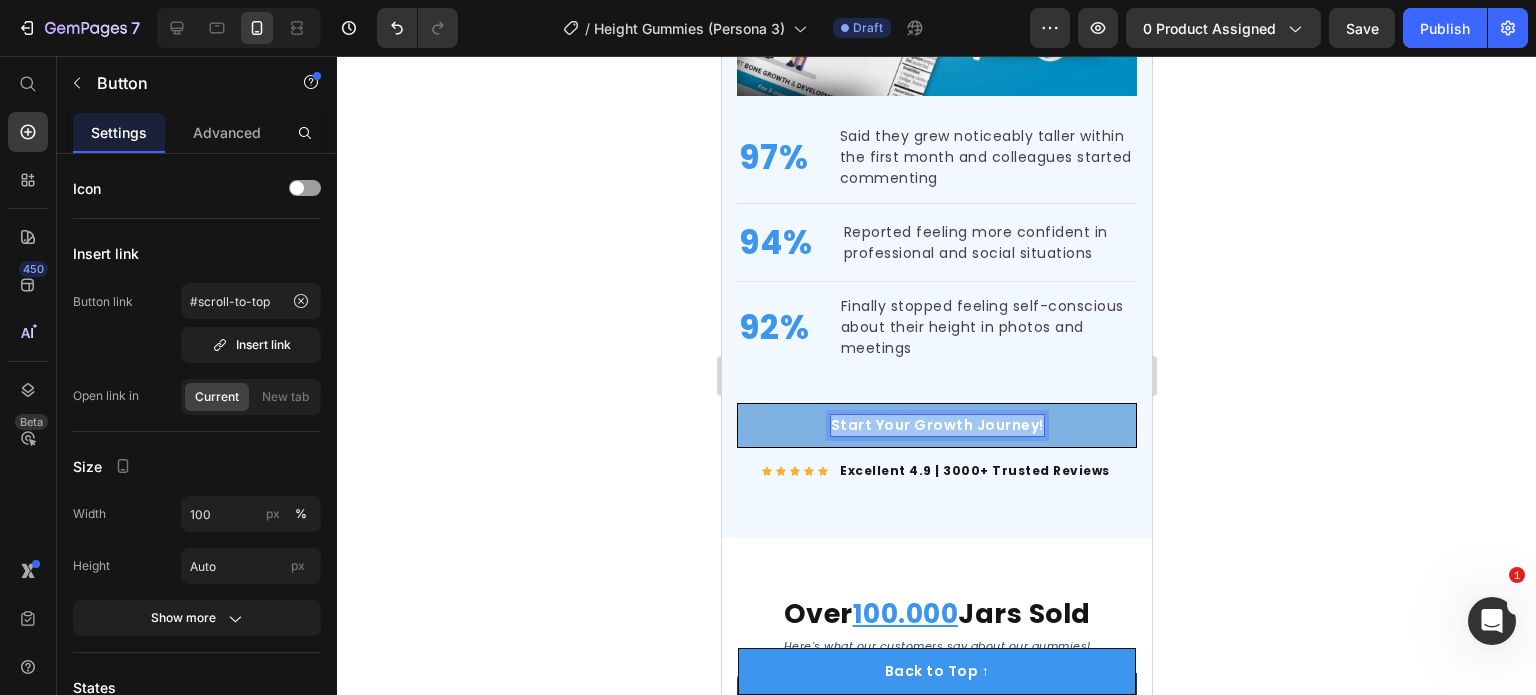 click on "Start Your Growth Journey!" at bounding box center (936, 425) 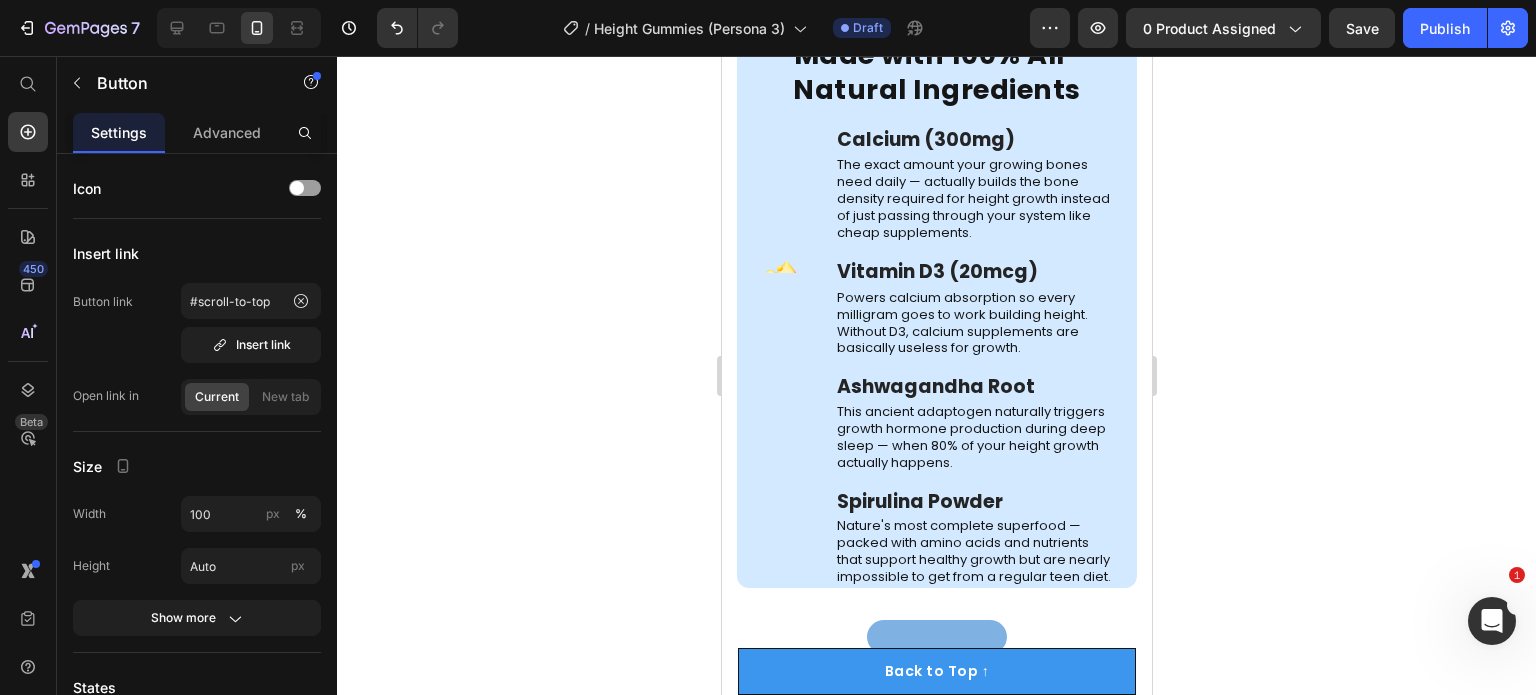 scroll, scrollTop: 5142, scrollLeft: 0, axis: vertical 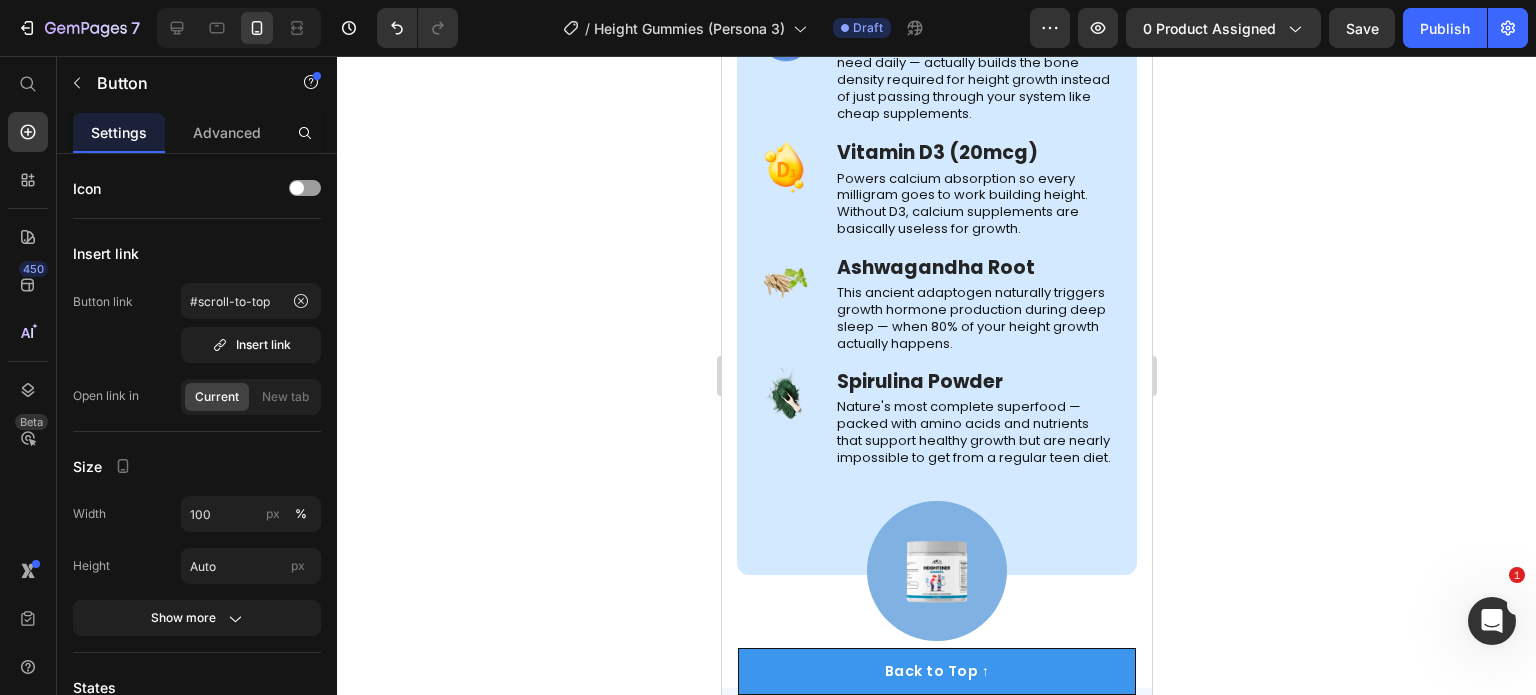 click on "Made with 100% All-Natural Ingredients" at bounding box center [936, -48] 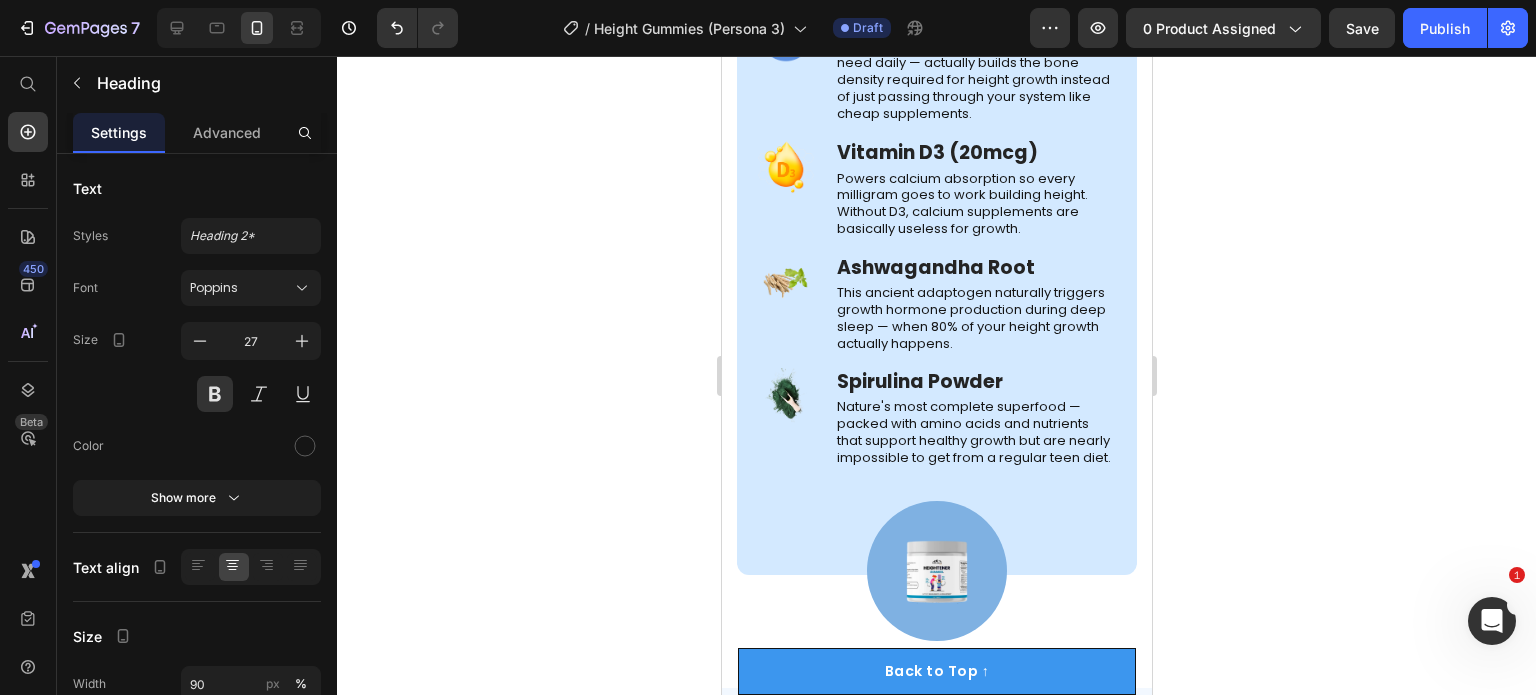 click on "The exact amount your growing bones need daily — actually builds the bone density required for height growth instead of just passing through your system like cheap supplements." at bounding box center (974, 80) 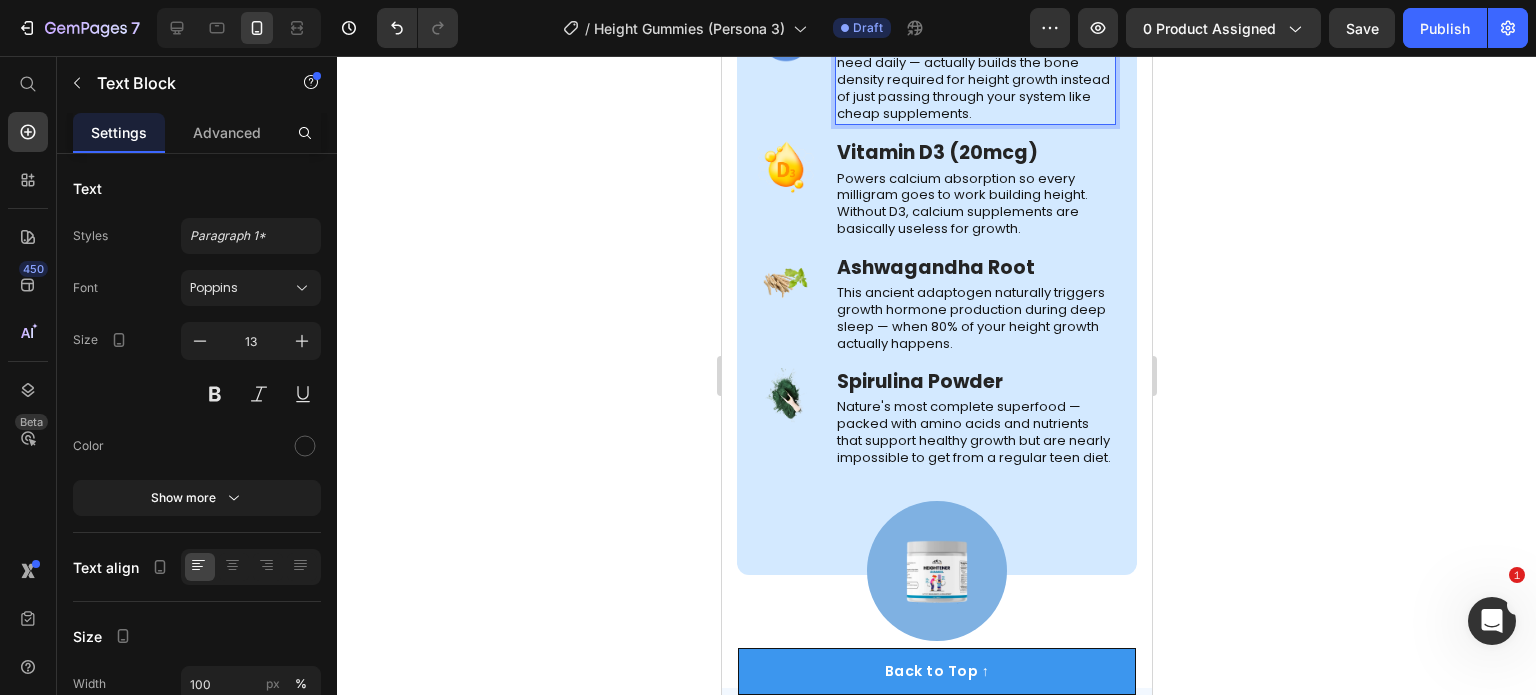 click on "The exact amount your growing bones need daily — actually builds the bone density required for height growth instead of just passing through your system like cheap supplements." at bounding box center [974, 80] 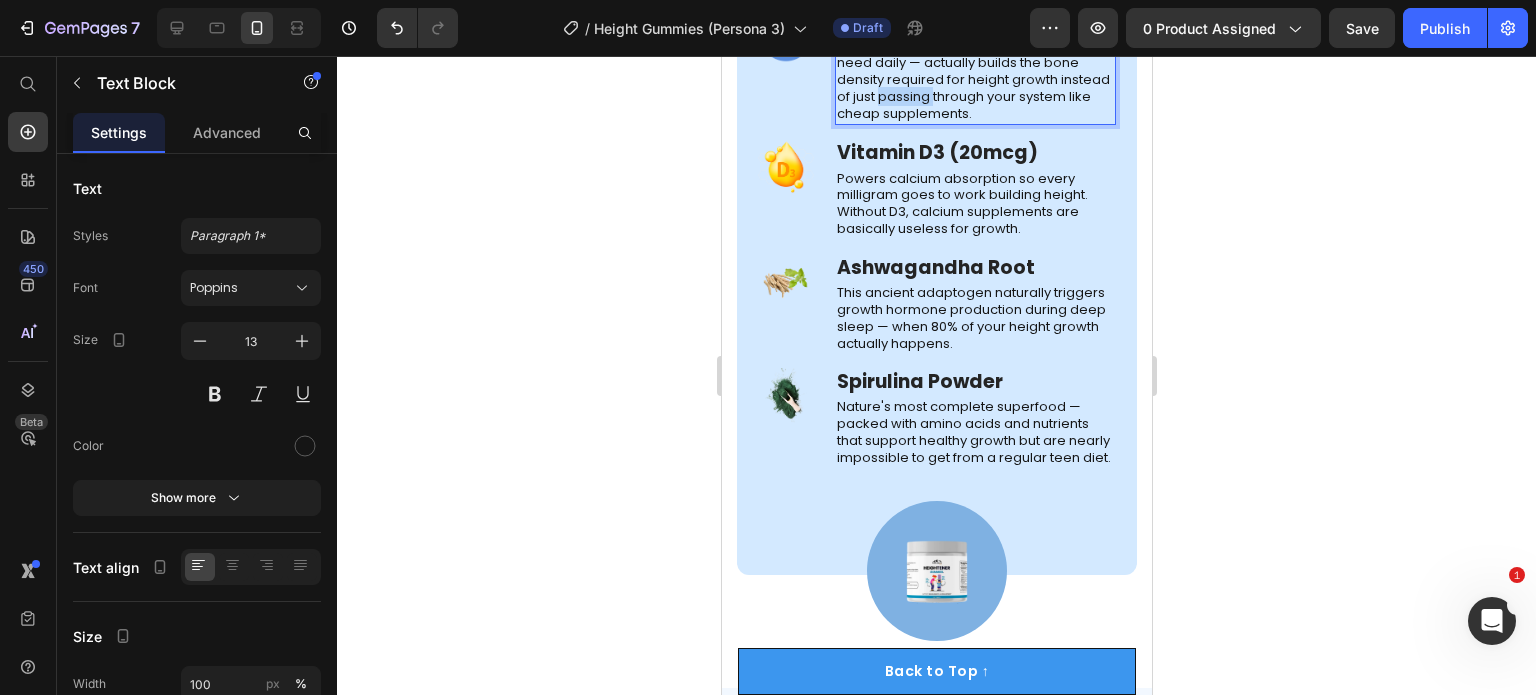 click on "The exact amount your growing bones need daily — actually builds the bone density required for height growth instead of just passing through your system like cheap supplements." at bounding box center [974, 80] 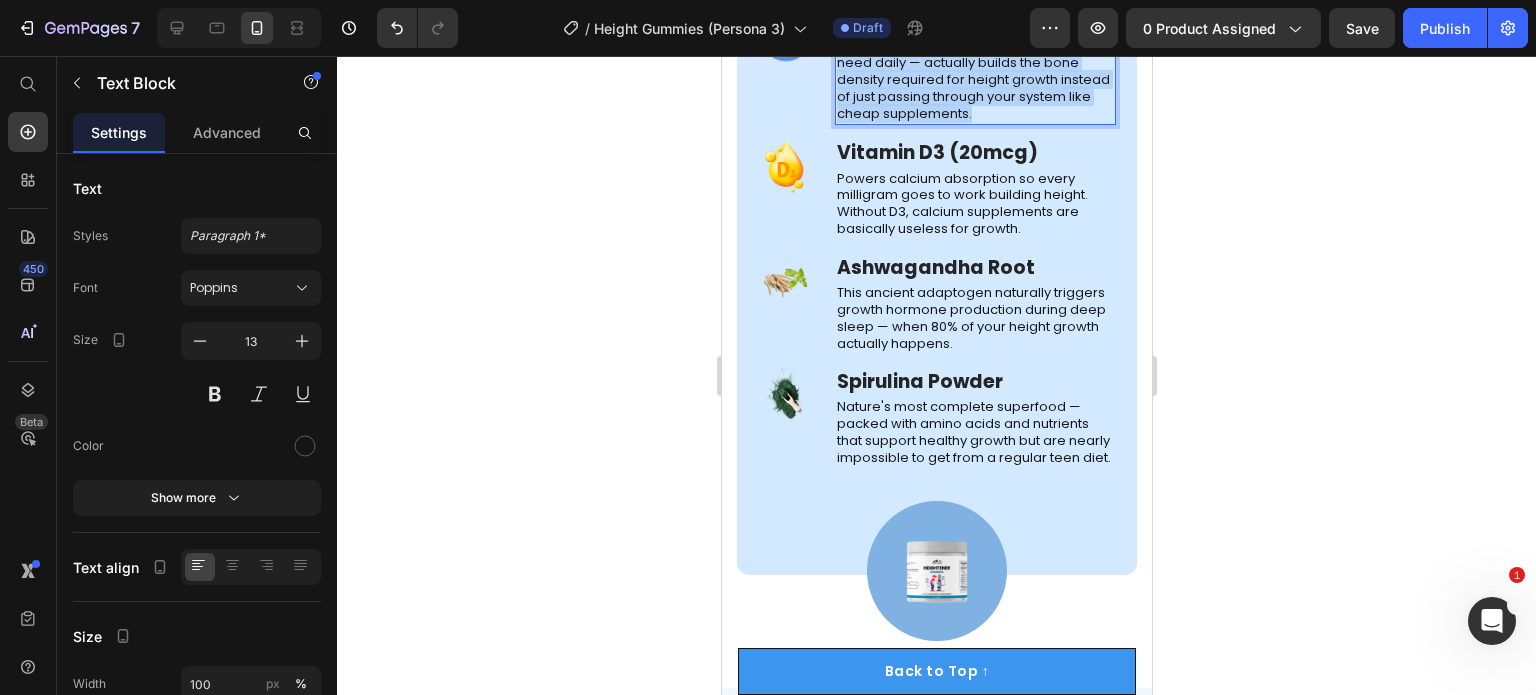 drag, startPoint x: 969, startPoint y: 429, endPoint x: 1245, endPoint y: 155, distance: 388.91132 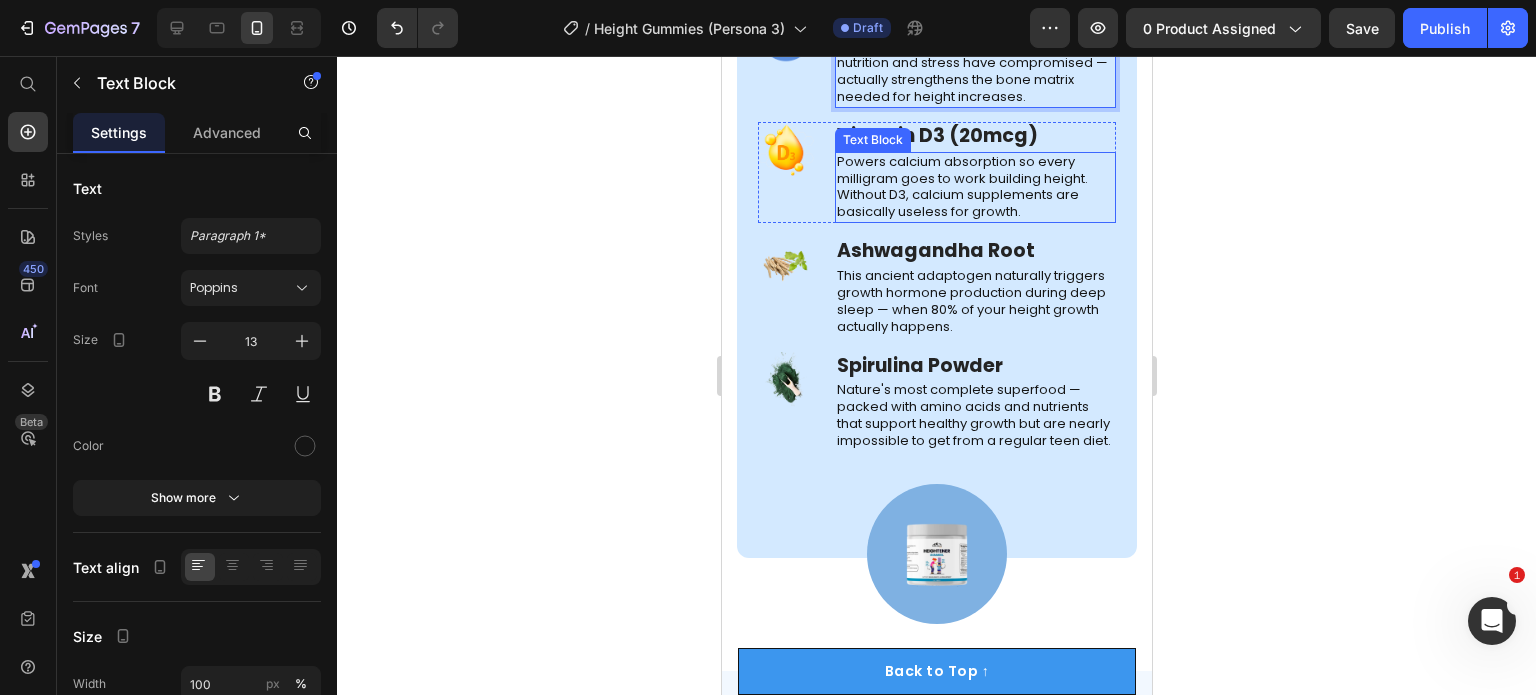 click on "Powers calcium absorption so every milligram goes to work building height. Without D3, calcium supplements are basically useless for growth." at bounding box center (974, 188) 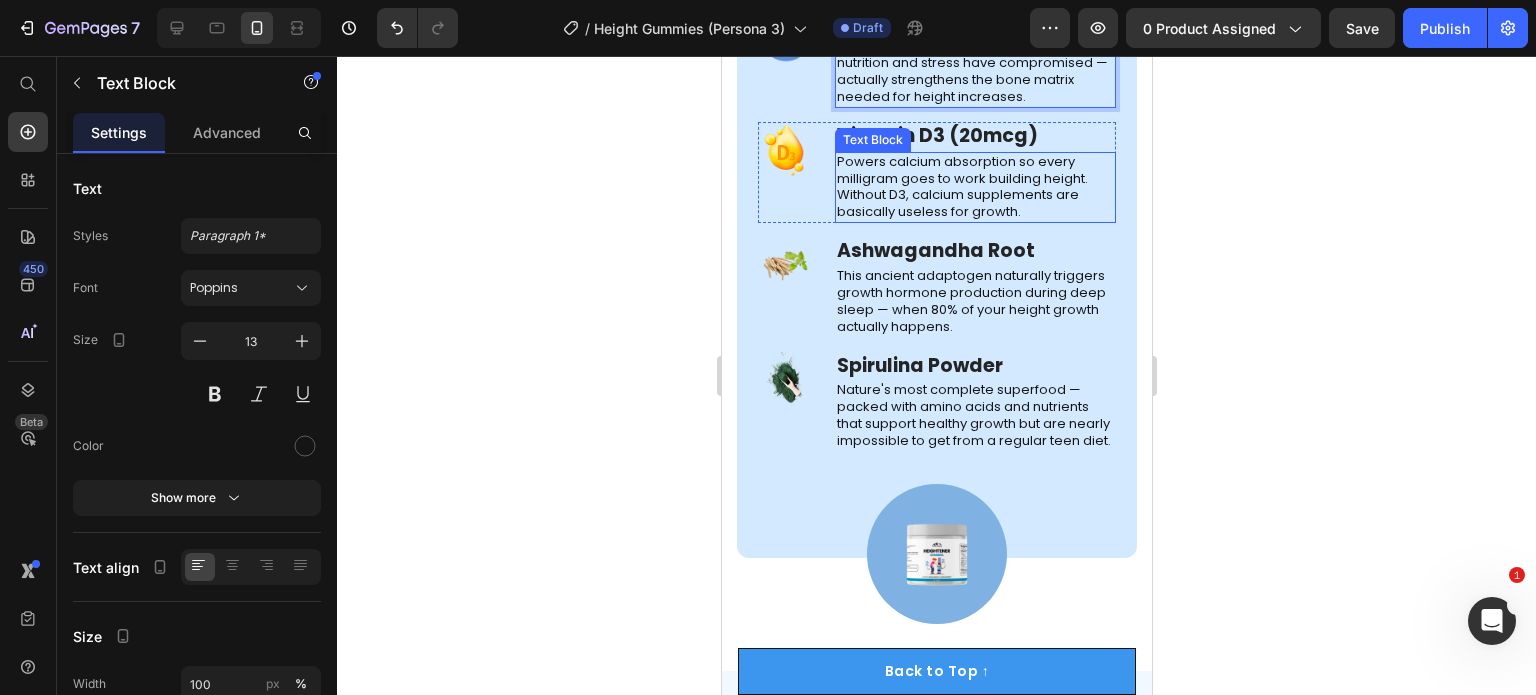 click on "Powers calcium absorption so every milligram goes to work building height. Without D3, calcium supplements are basically useless for growth." at bounding box center [974, 188] 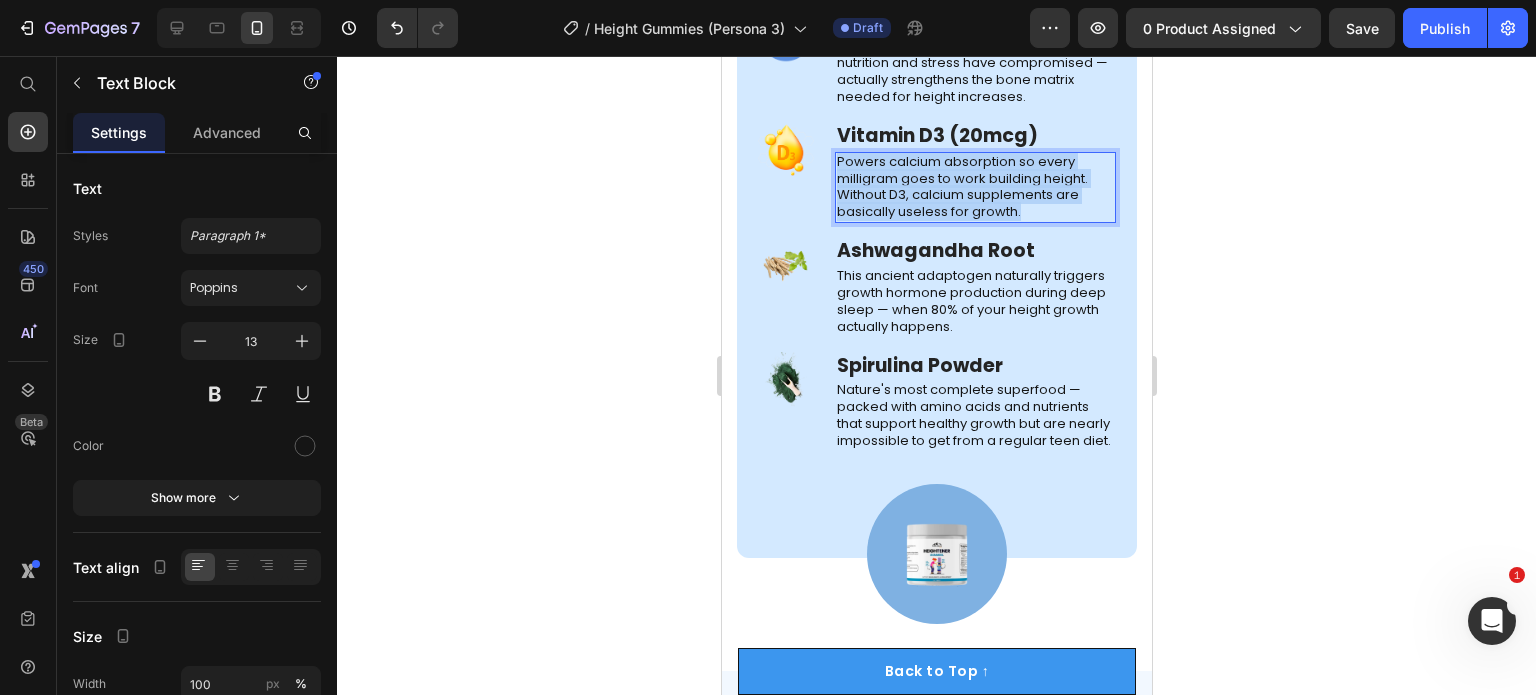 click on "Powers calcium absorption so every milligram goes to work building height. Without D3, calcium supplements are basically useless for growth." at bounding box center [974, 188] 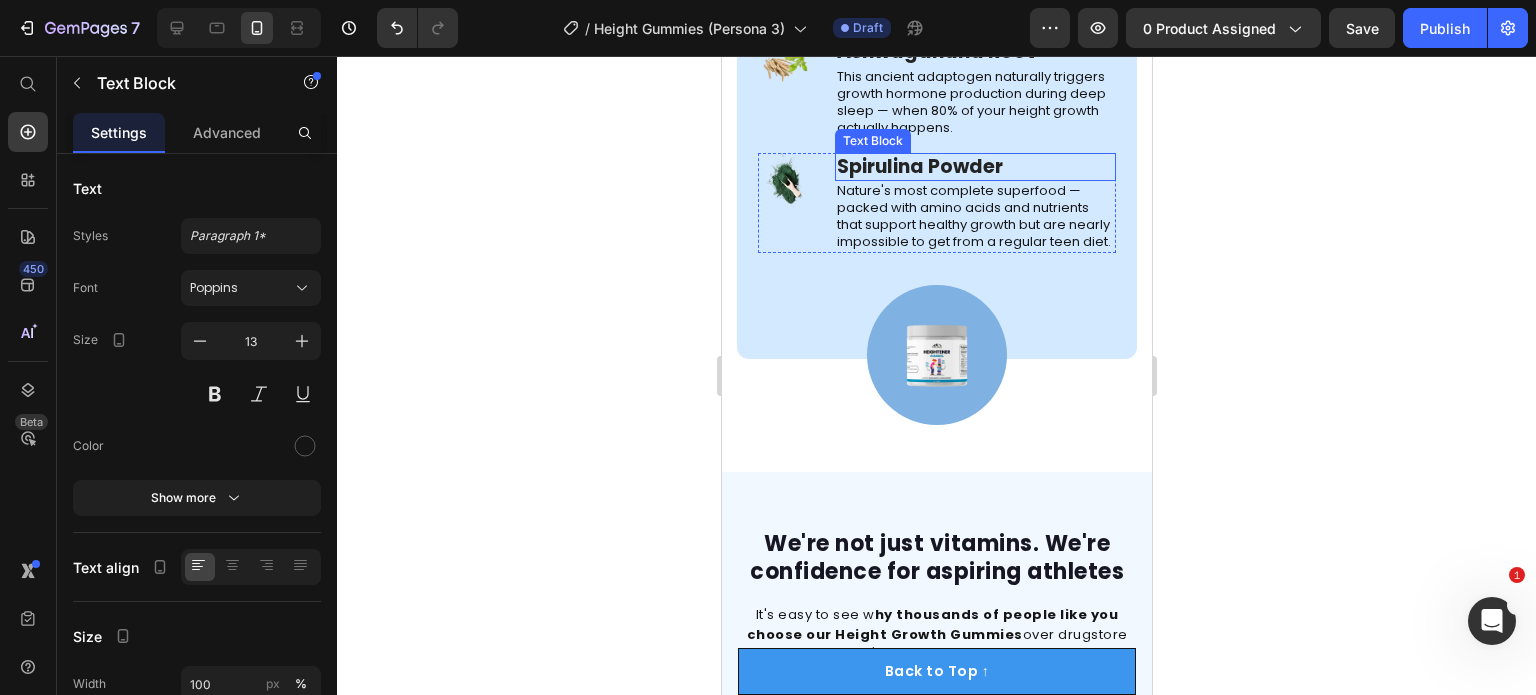 scroll, scrollTop: 5342, scrollLeft: 0, axis: vertical 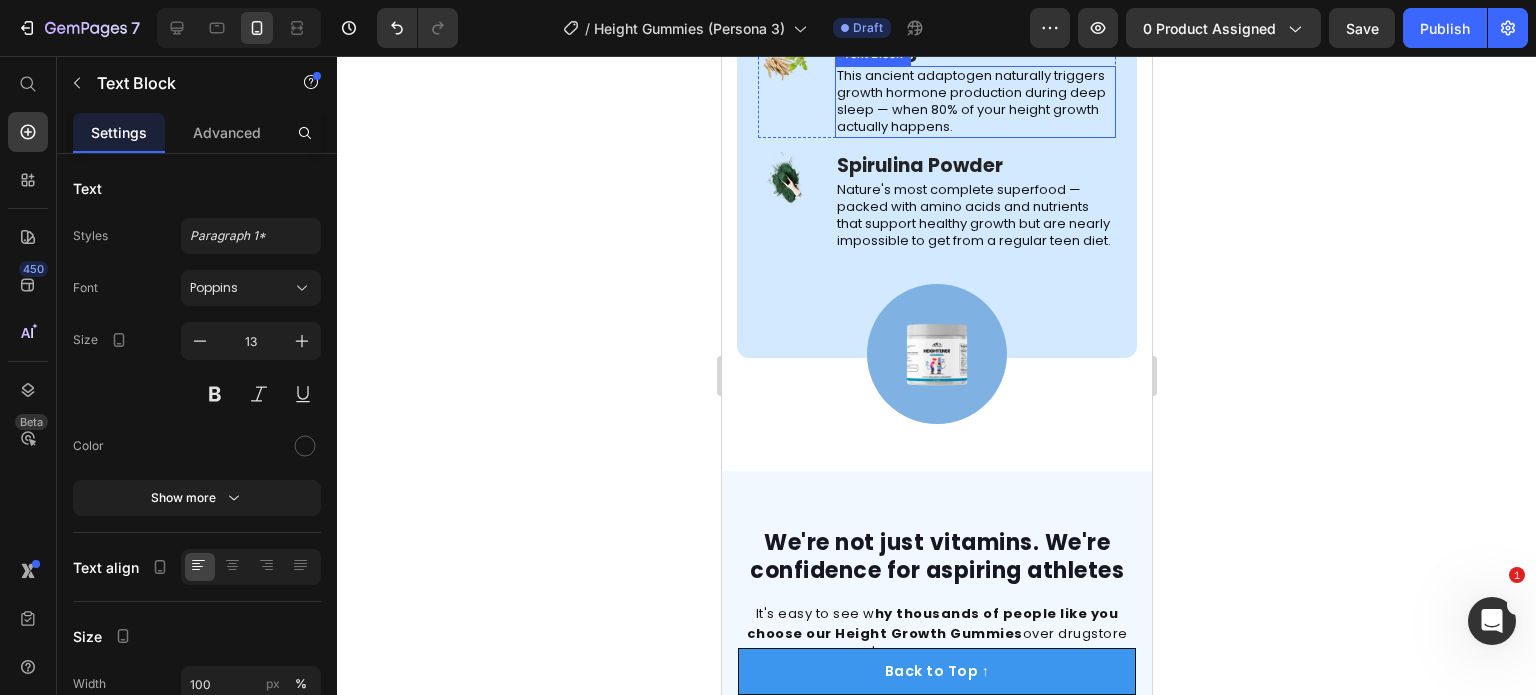 click on "This ancient adaptogen naturally triggers growth hormone production during deep sleep — when 80% of your height growth actually happens." at bounding box center (974, 102) 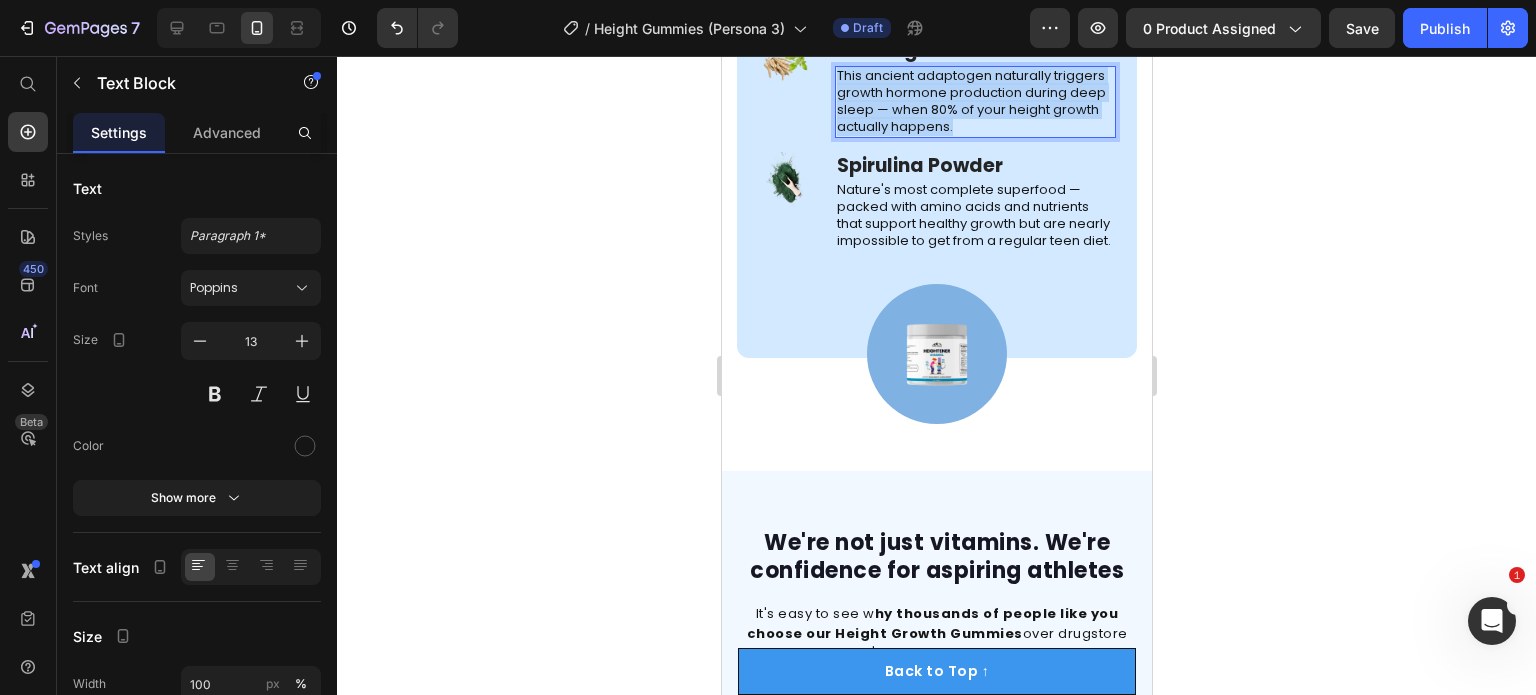 click on "This ancient adaptogen naturally triggers growth hormone production during deep sleep — when 80% of your height growth actually happens." at bounding box center [974, 102] 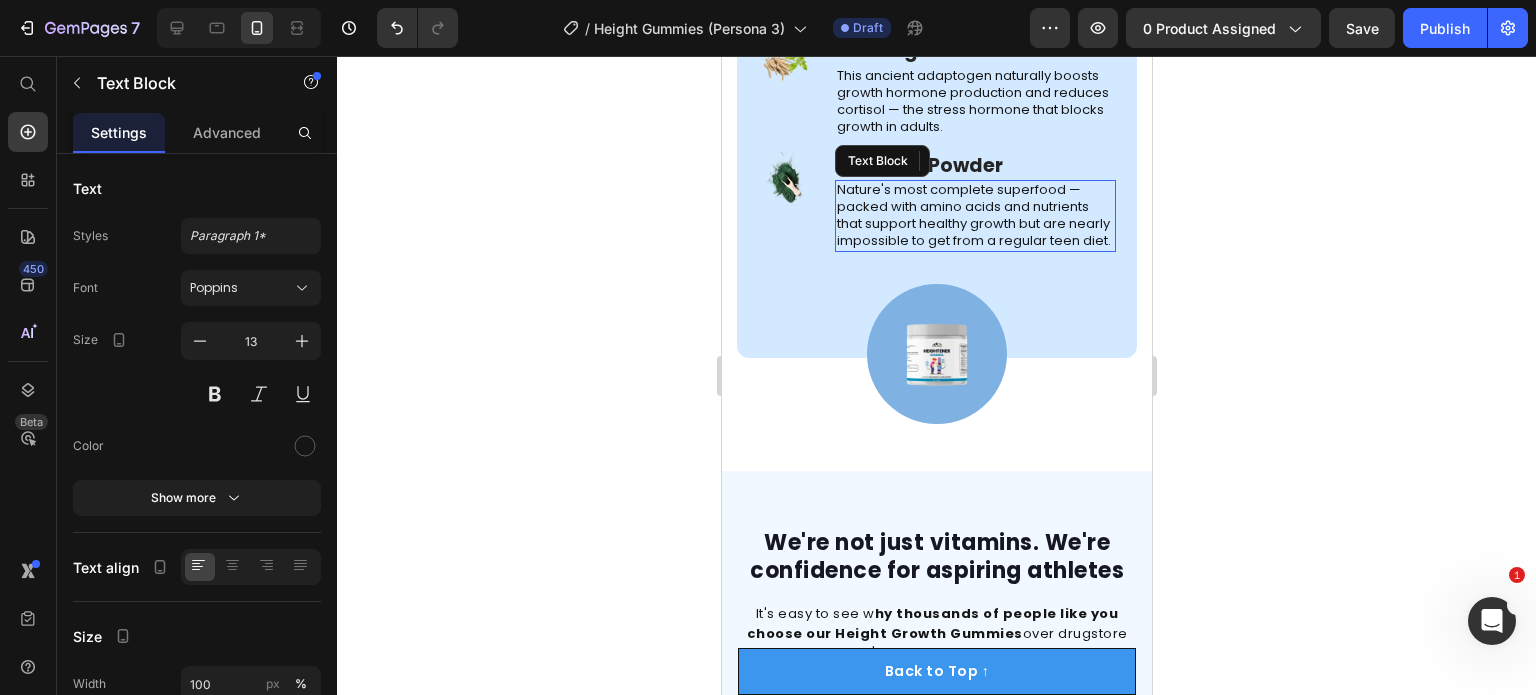 click on "Nature's most complete superfood — packed with amino acids and nutrients that support healthy growth but are nearly impossible to get from a regular teen diet." at bounding box center (974, 216) 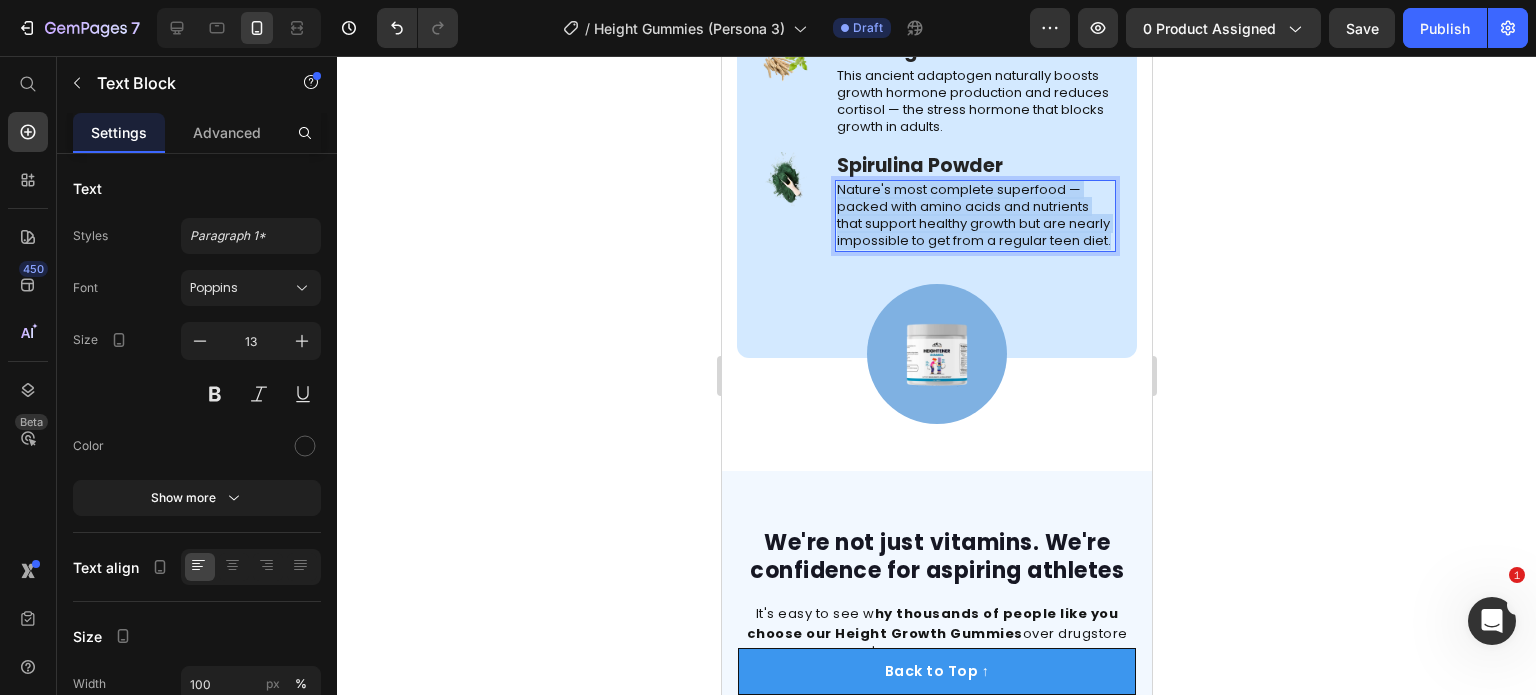 click on "Nature's most complete superfood — packed with amino acids and nutrients that support healthy growth but are nearly impossible to get from a regular teen diet." at bounding box center [974, 216] 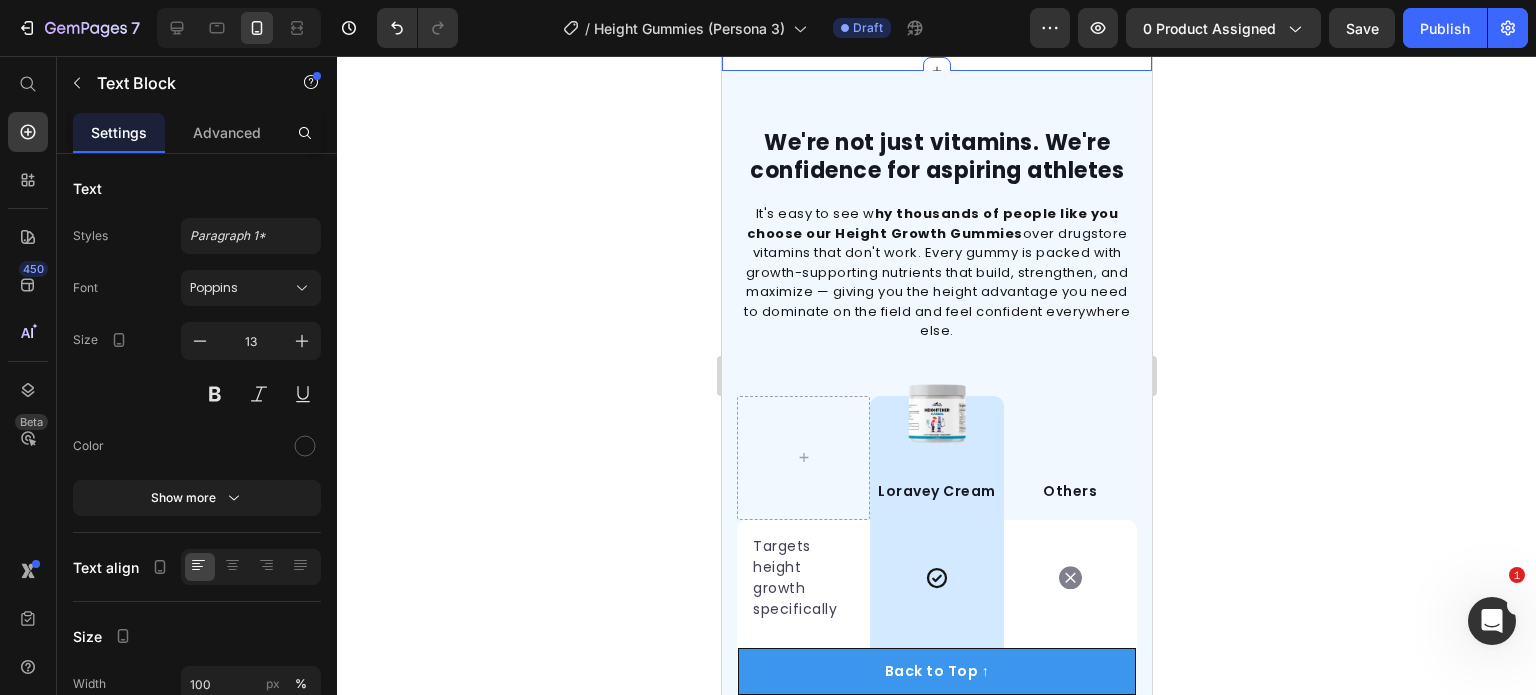 scroll, scrollTop: 6042, scrollLeft: 0, axis: vertical 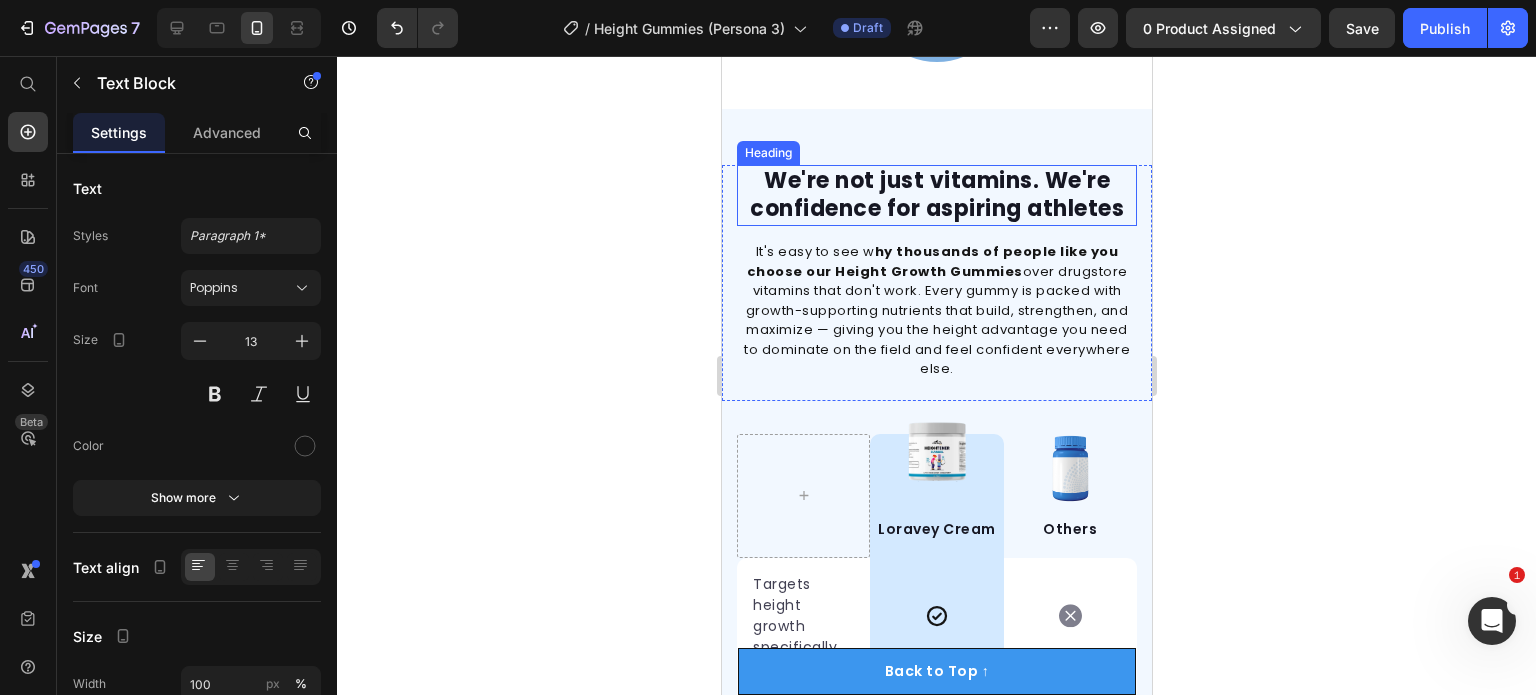 click on "We're not just vitamins. We're confidence for aspiring athletes" at bounding box center (936, 195) 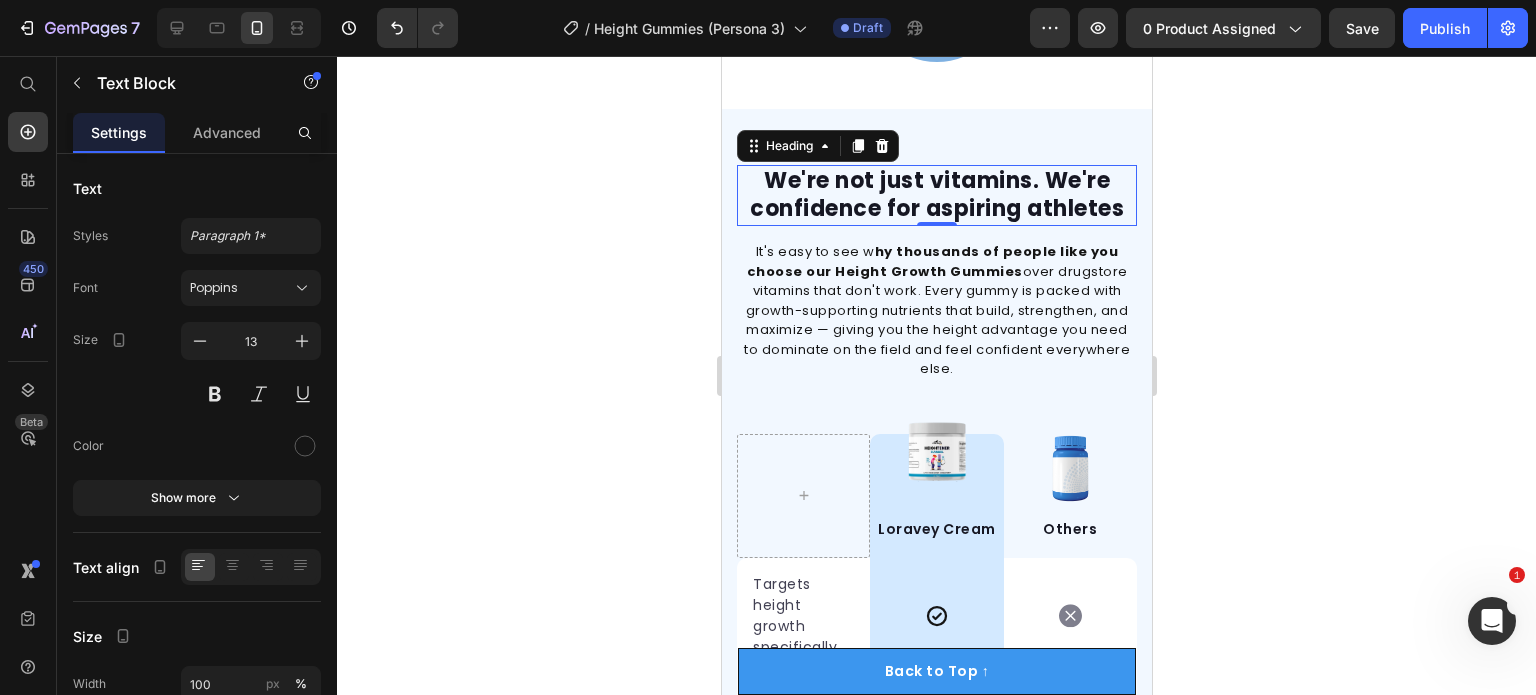 click on "We're not just vitamins. We're confidence for aspiring athletes" at bounding box center [936, 195] 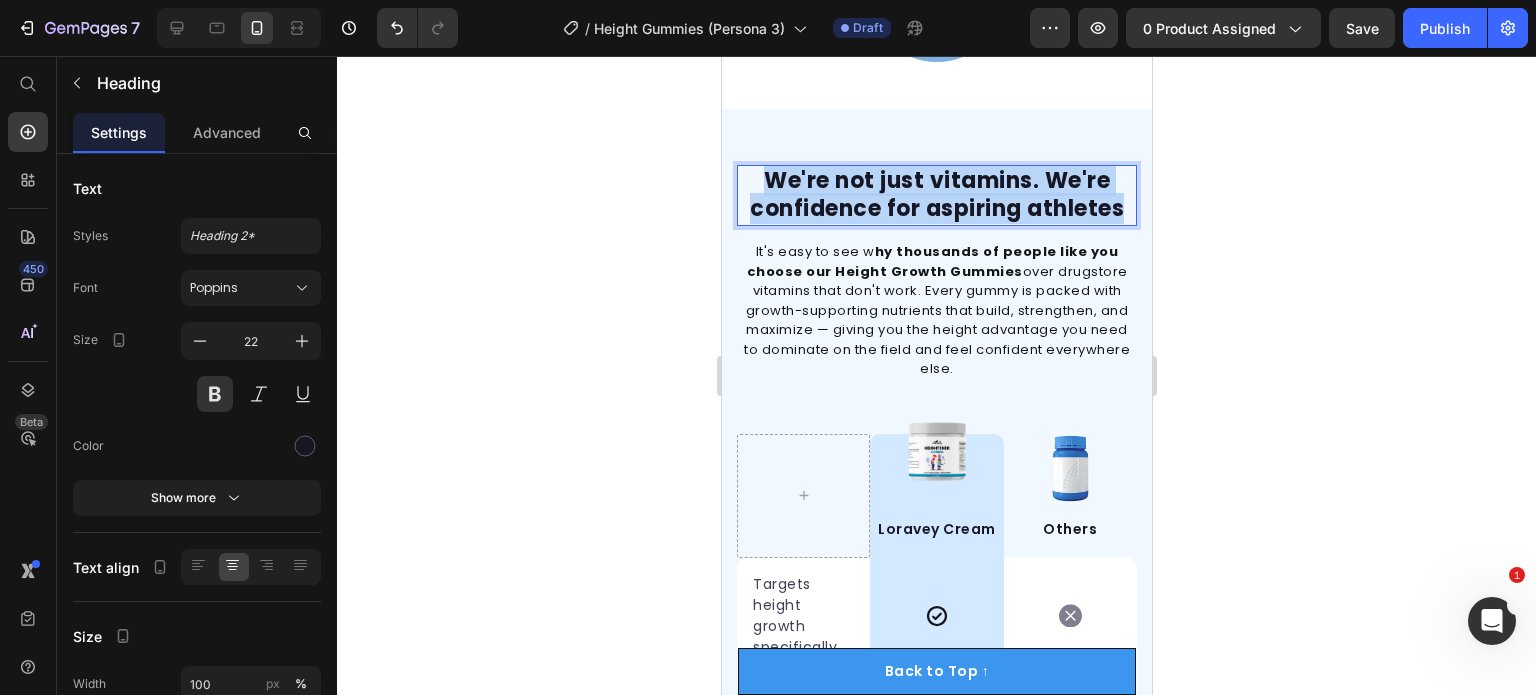 click on "We're not just vitamins. We're confidence for aspiring athletes" at bounding box center (936, 195) 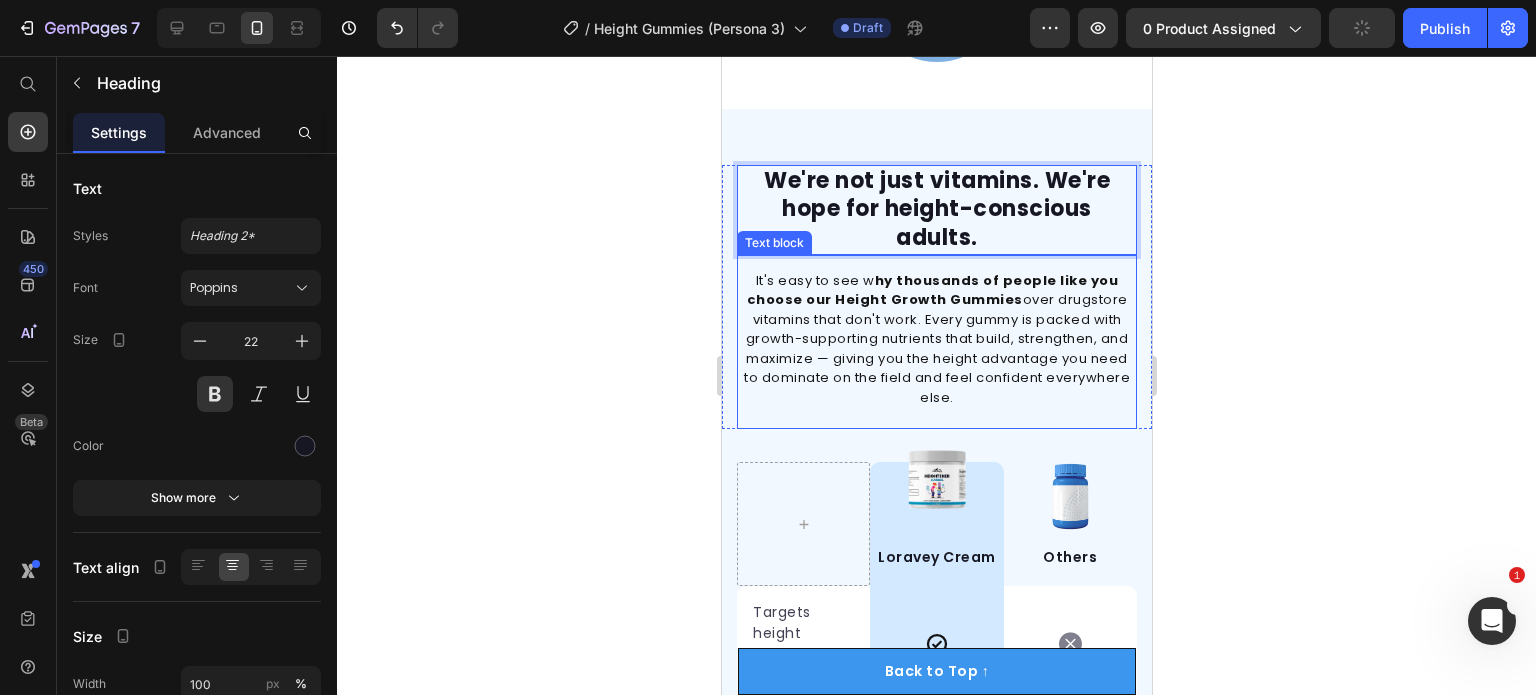 click on "It's easy to see w hy thousands of people like you choose our Height Growth Gummies  over drugstore vitamins that don't work. Every gummy is packed with growth-supporting nutrients that build, strengthen, and maximize — giving you the height advantage you need to dominate on the field and feel confident everywhere else." at bounding box center [936, 339] 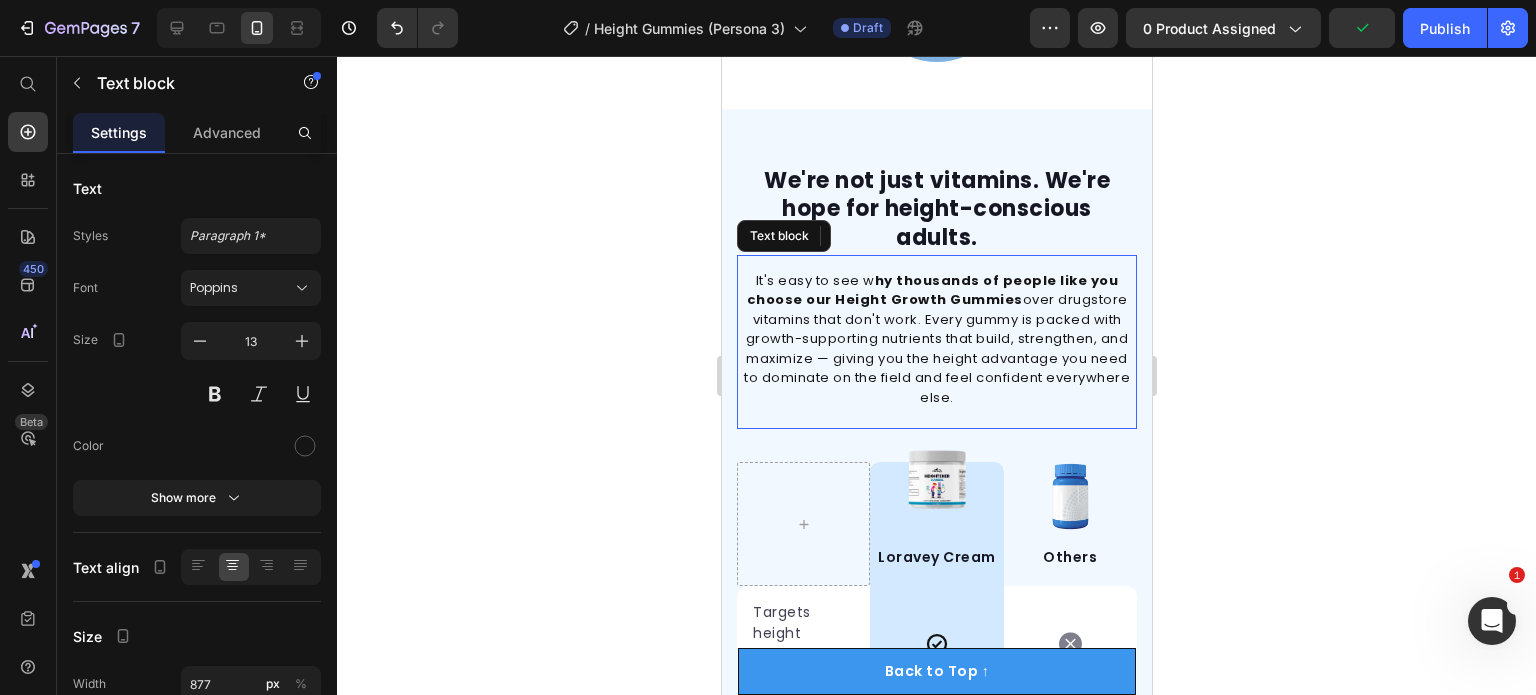 click on "It's easy to see w hy thousands of people like you choose our Height Growth Gummies  over drugstore vitamins that don't work. Every gummy is packed with growth-supporting nutrients that build, strengthen, and maximize — giving you the height advantage you need to dominate on the field and feel confident everywhere else." at bounding box center [936, 339] 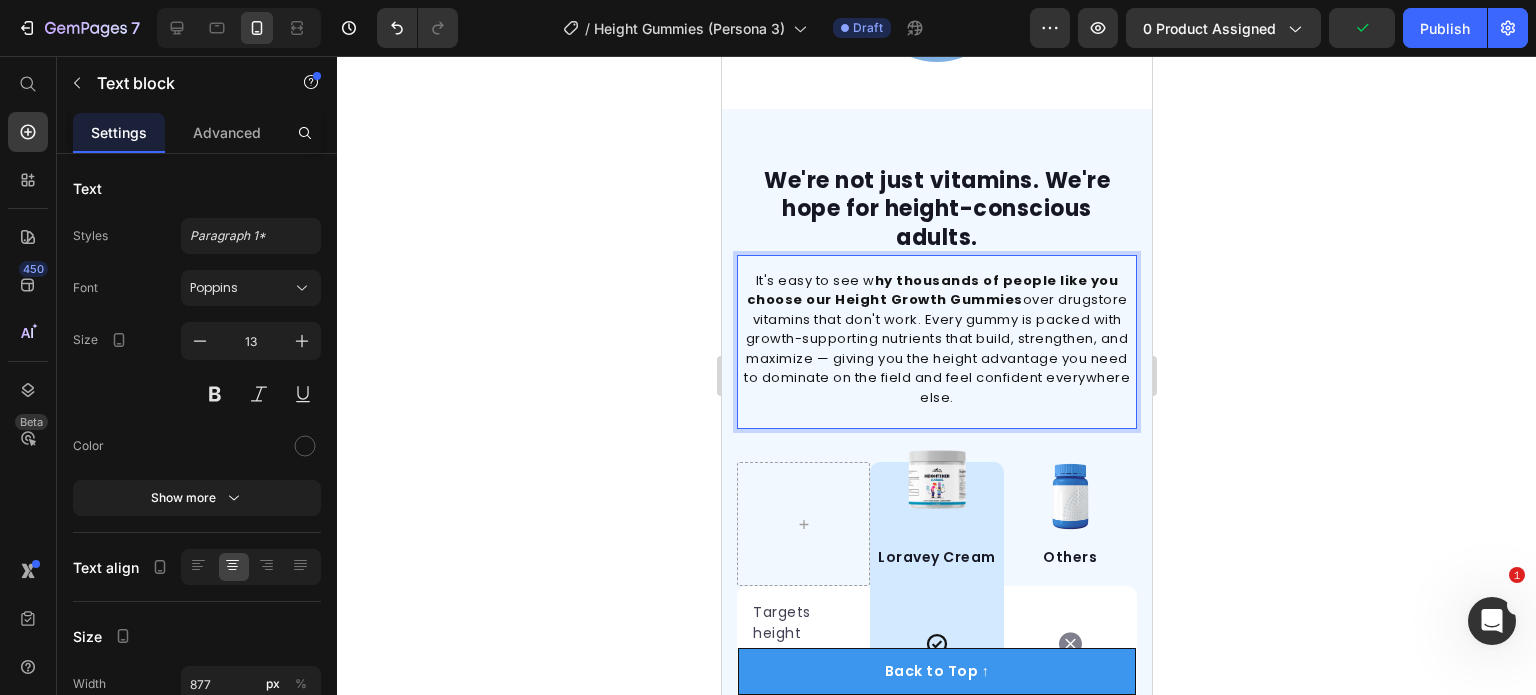 click on "It's easy to see w hy thousands of people like you choose our Height Growth Gummies  over drugstore vitamins that don't work. Every gummy is packed with growth-supporting nutrients that build, strengthen, and maximize — giving you the height advantage you need to dominate on the field and feel confident everywhere else." at bounding box center [936, 339] 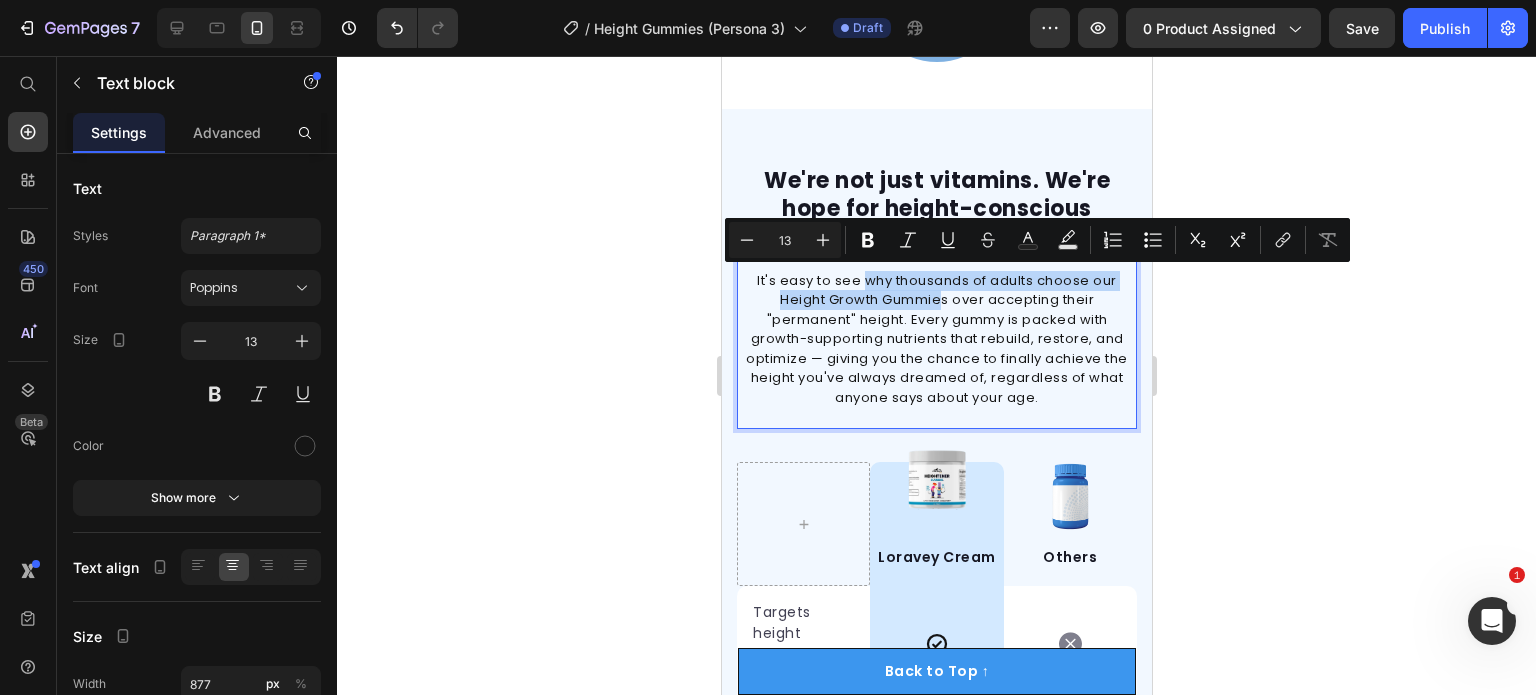 drag, startPoint x: 861, startPoint y: 274, endPoint x: 937, endPoint y: 302, distance: 80.99383 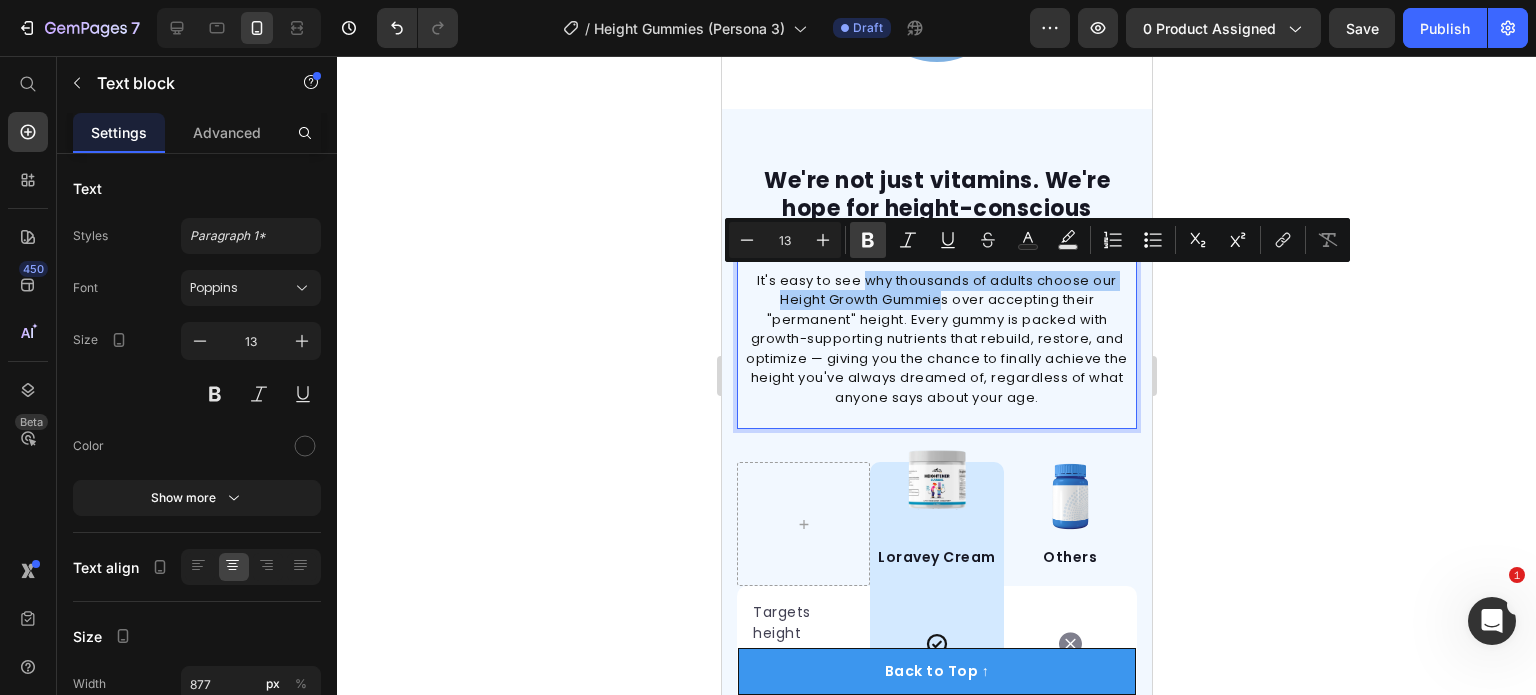 click 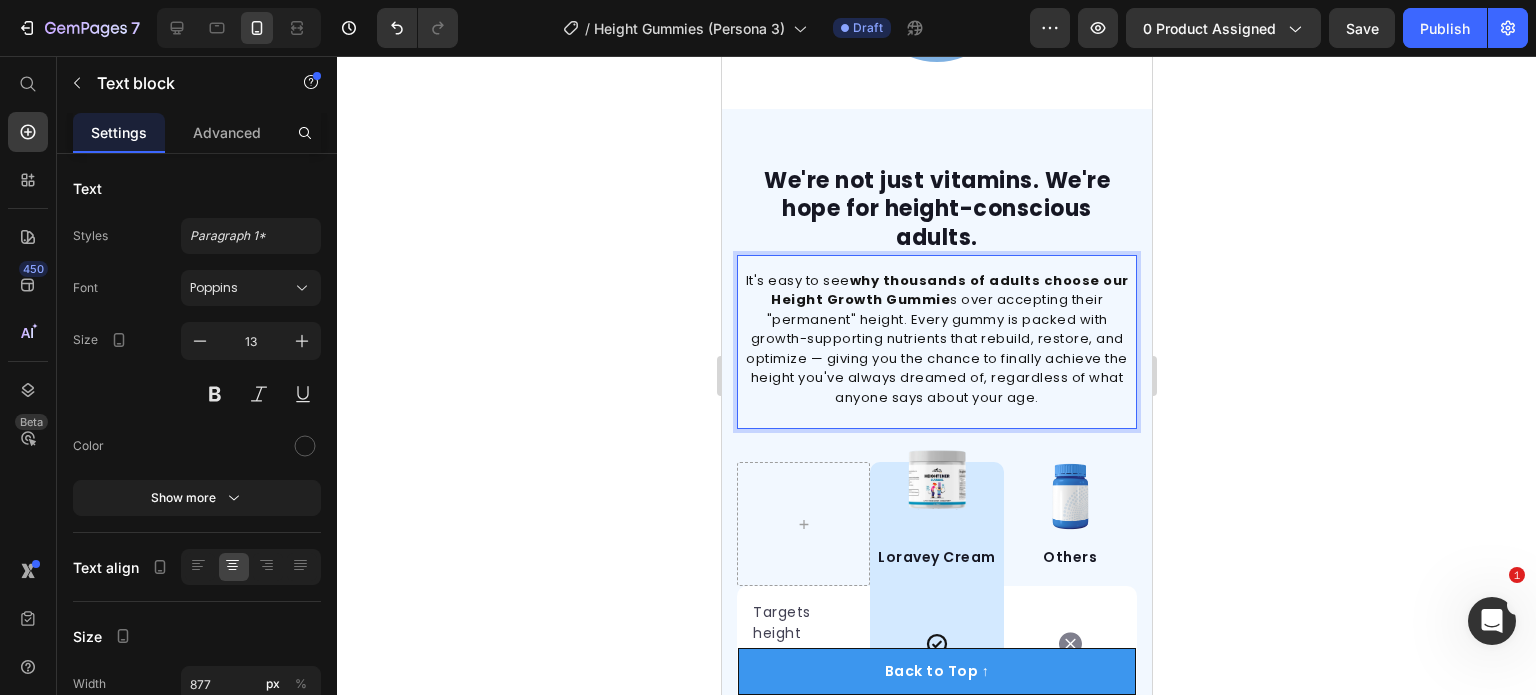 click on "It's easy to see  why thousands of adults choose our Height Growth Gummie s over accepting their "permanent" height. Every gummy is packed with growth-supporting nutrients that rebuild, restore, and optimize — giving you the chance to finally achieve the height you've always dreamed of, regardless of what anyone says about your age." at bounding box center (936, 339) 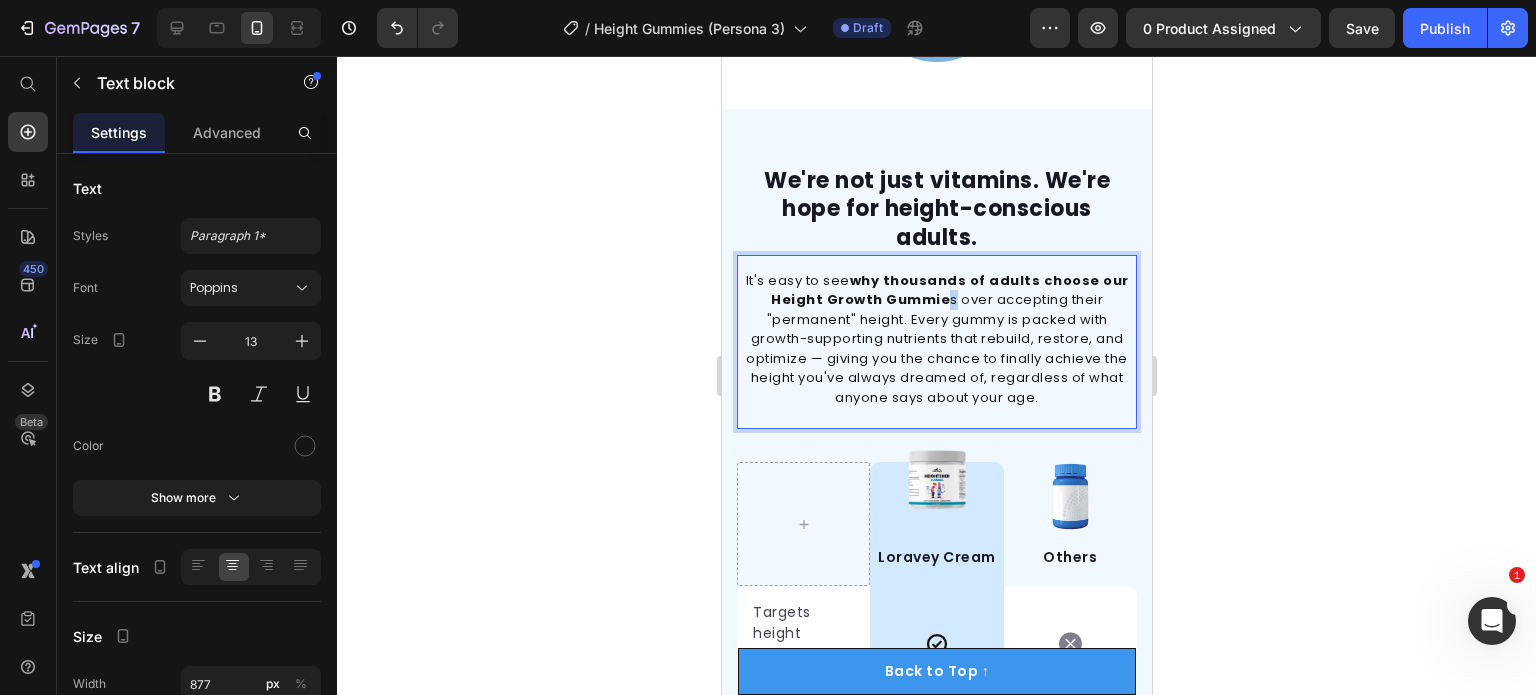 click on "It's easy to see  why thousands of adults choose our Height Growth Gummie s over accepting their "permanent" height. Every gummy is packed with growth-supporting nutrients that rebuild, restore, and optimize — giving you the chance to finally achieve the height you've always dreamed of, regardless of what anyone says about your age." at bounding box center (936, 339) 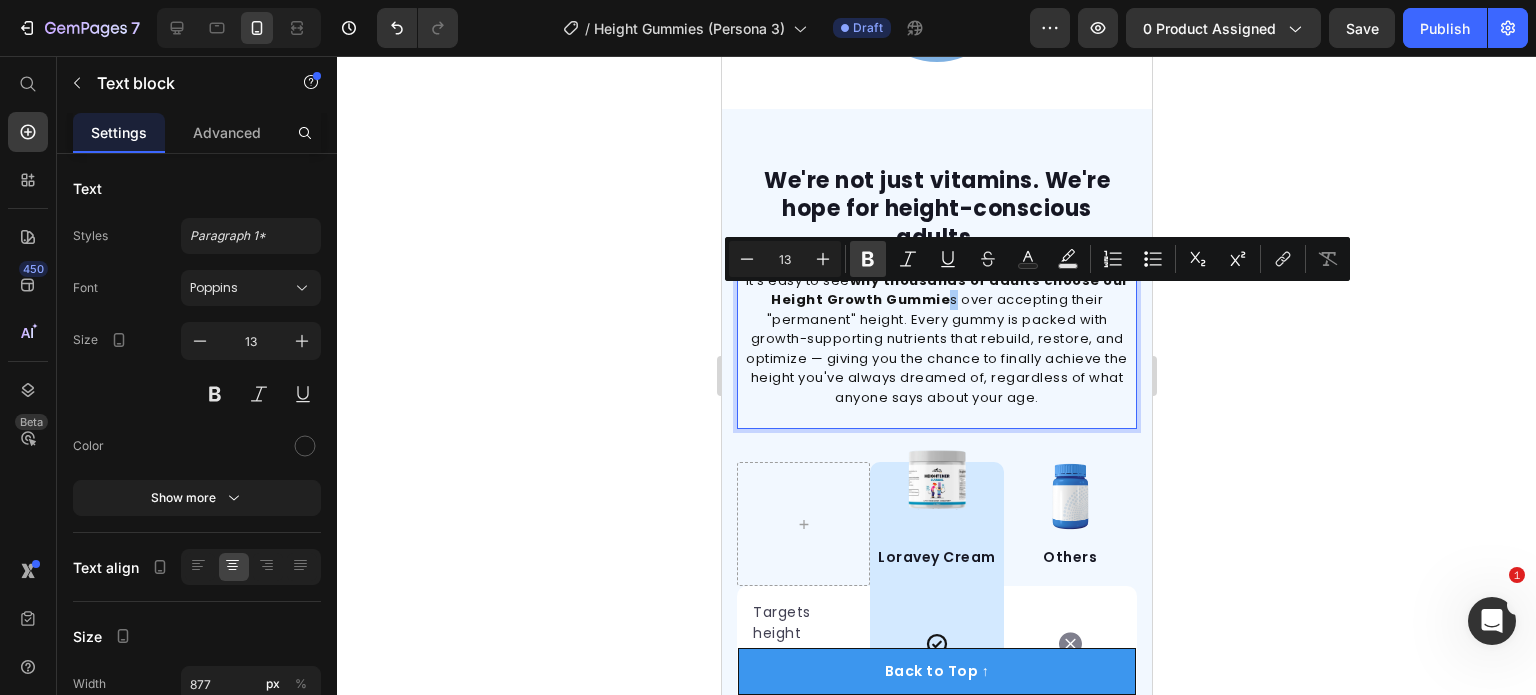 click on "Bold" at bounding box center (868, 259) 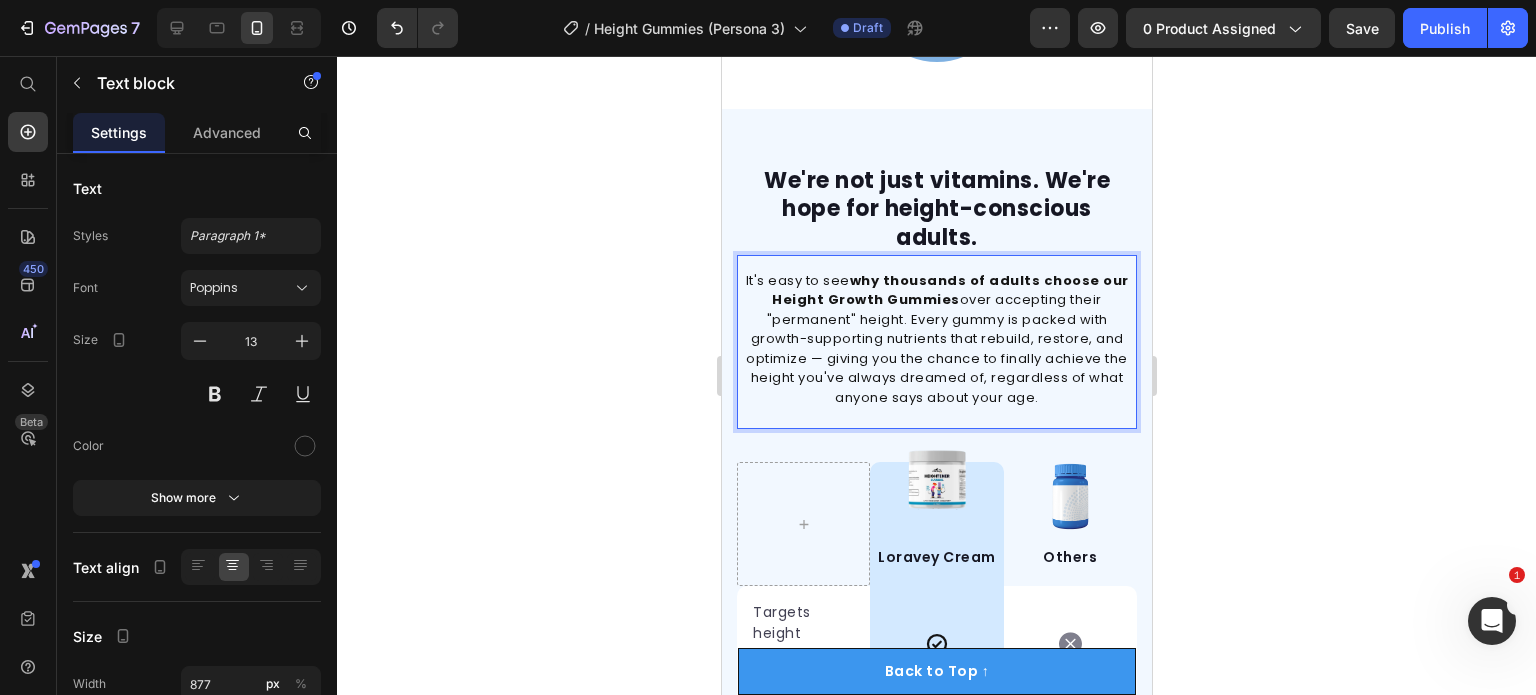 click on "It's easy to see  why thousands of adults choose our Height Growth Gummies  over accepting their "permanent" height. Every gummy is packed with growth-supporting nutrients that rebuild, restore, and optimize — giving you the chance to finally achieve the height you've always dreamed of, regardless of what anyone says about your age." at bounding box center (936, 339) 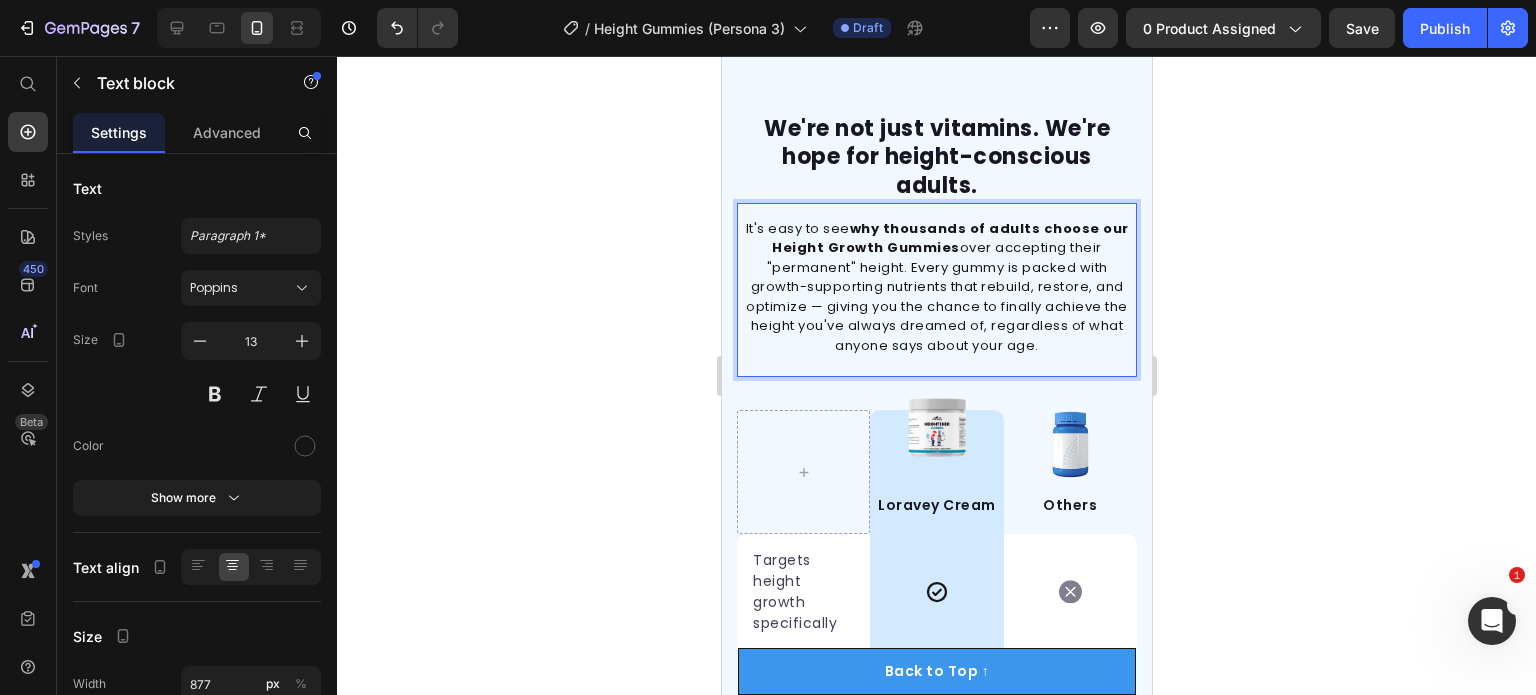 scroll, scrollTop: 6242, scrollLeft: 0, axis: vertical 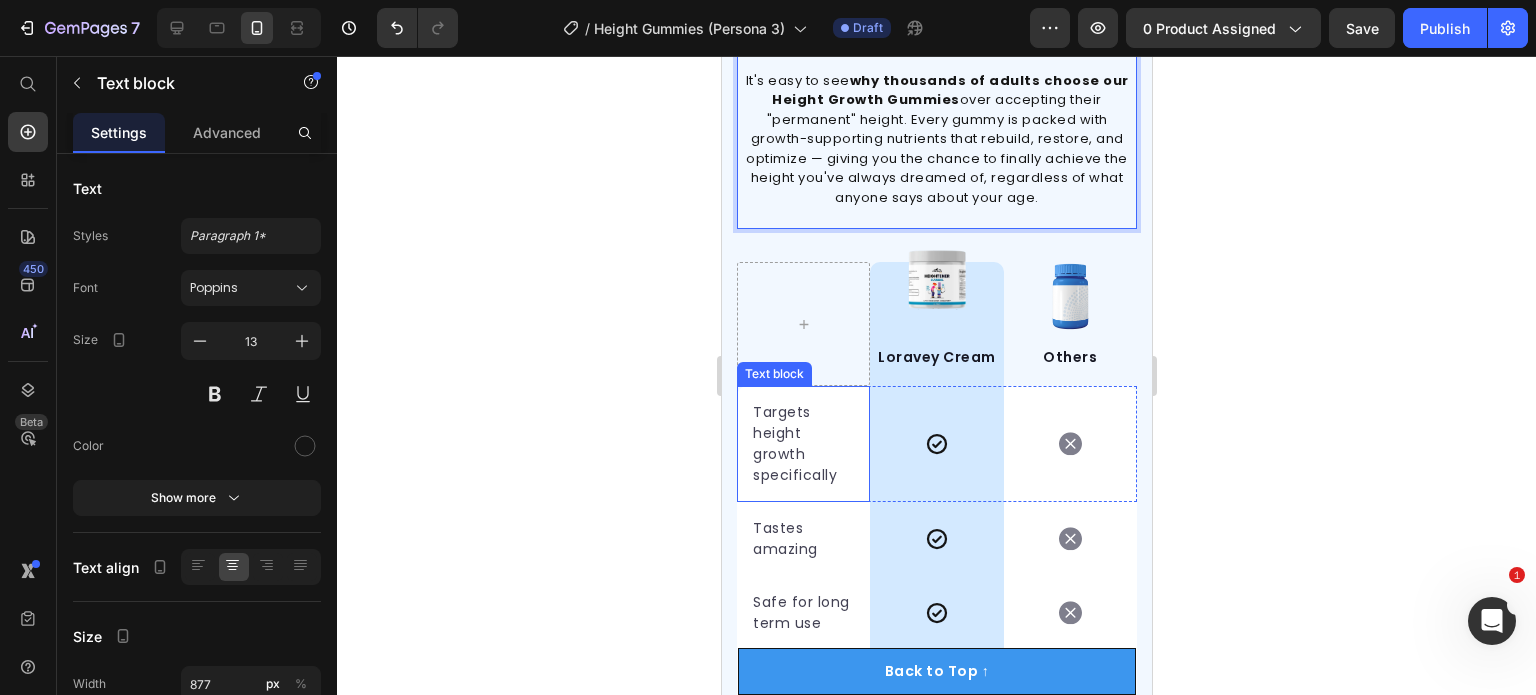 click on "Targets height growth specifically" at bounding box center (802, 444) 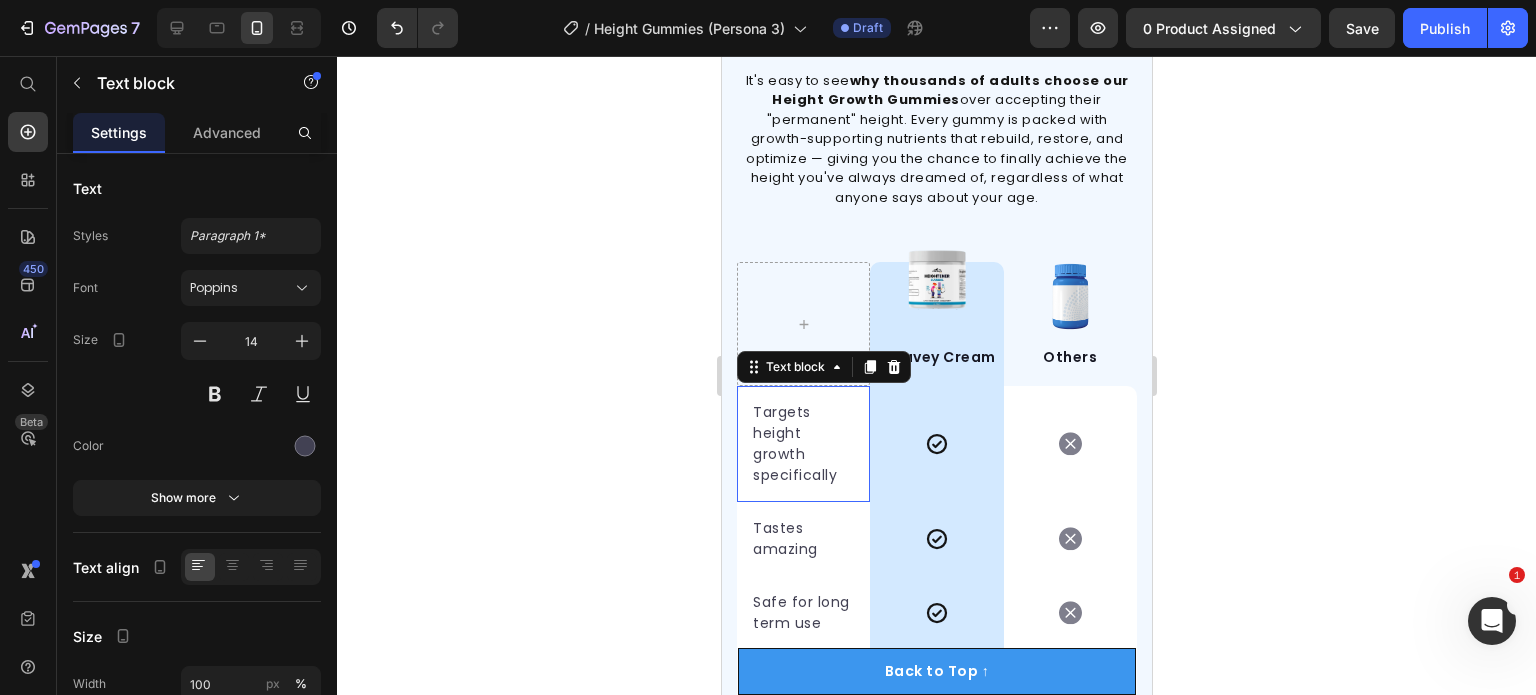 click on "Targets height growth specifically" at bounding box center (802, 444) 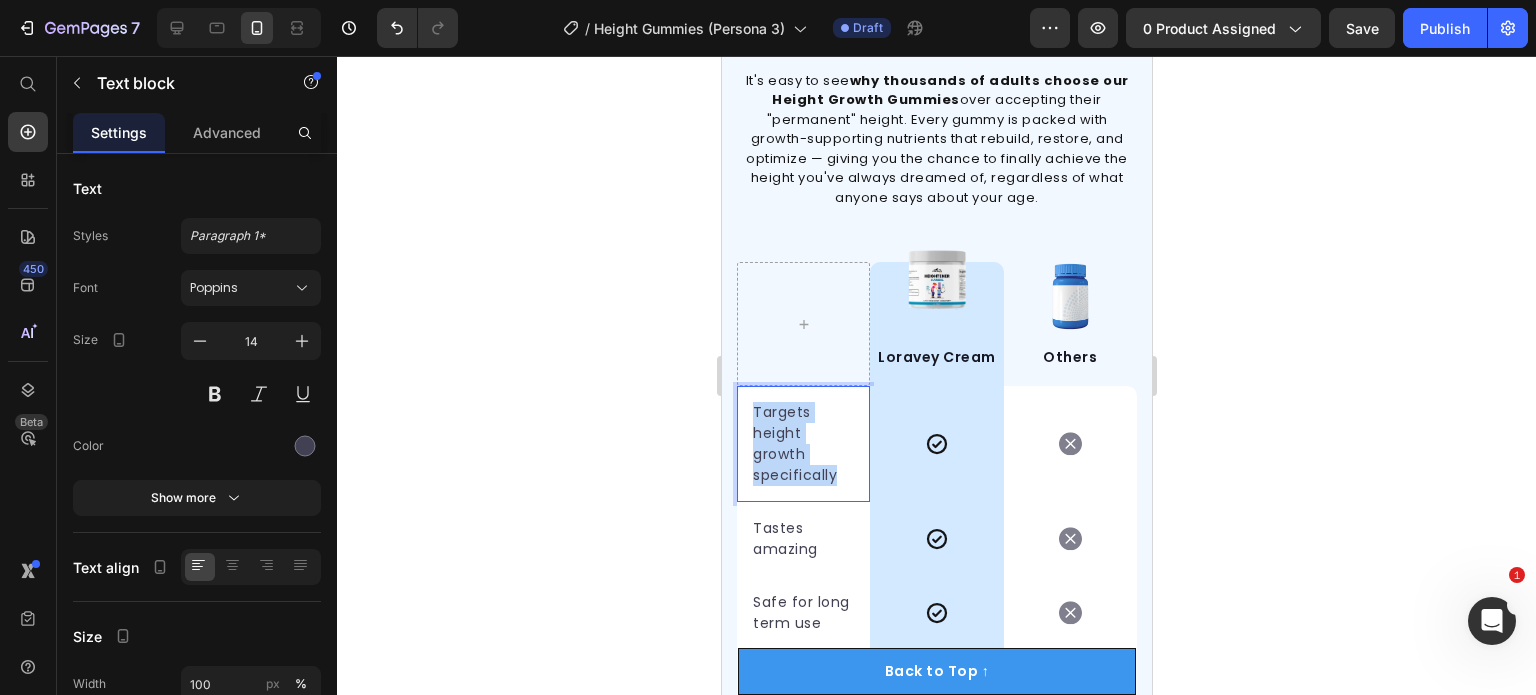 click on "Targets height growth specifically" at bounding box center (802, 444) 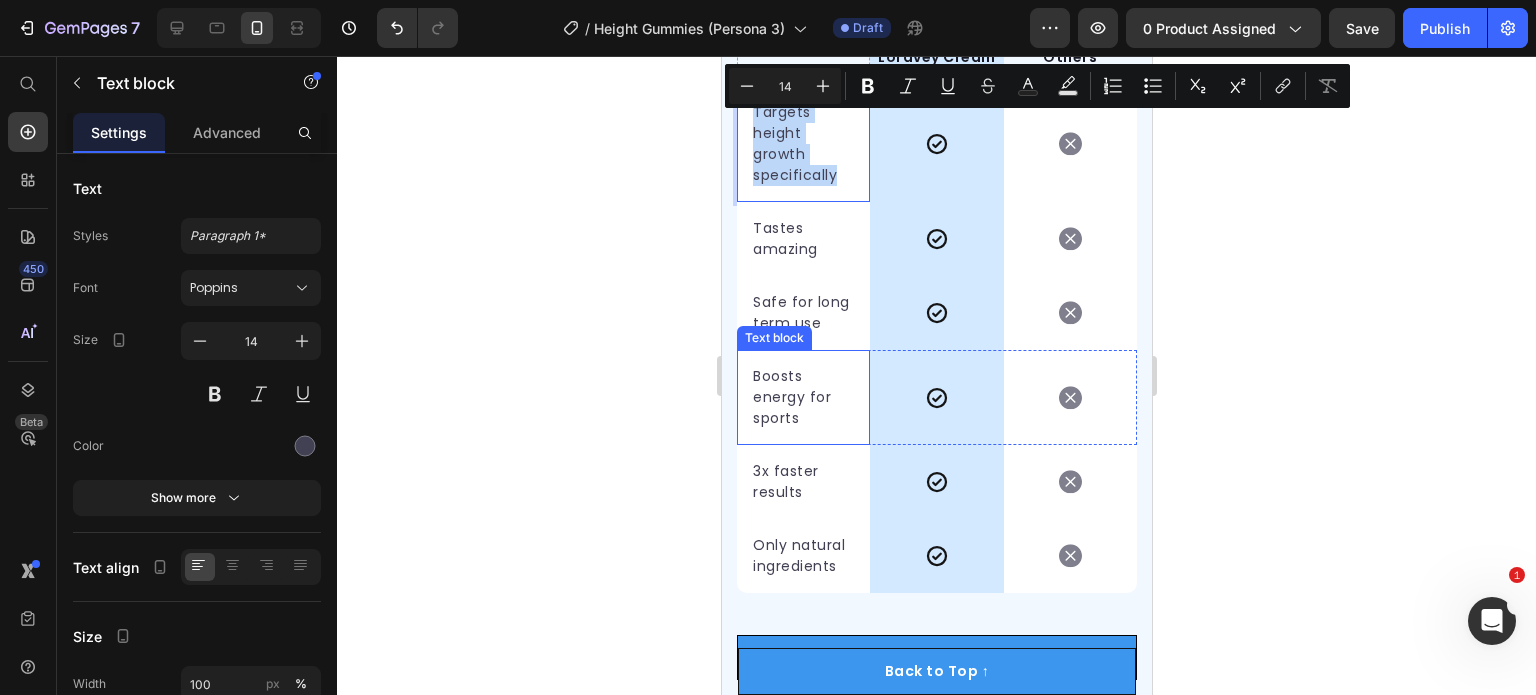 scroll, scrollTop: 6642, scrollLeft: 0, axis: vertical 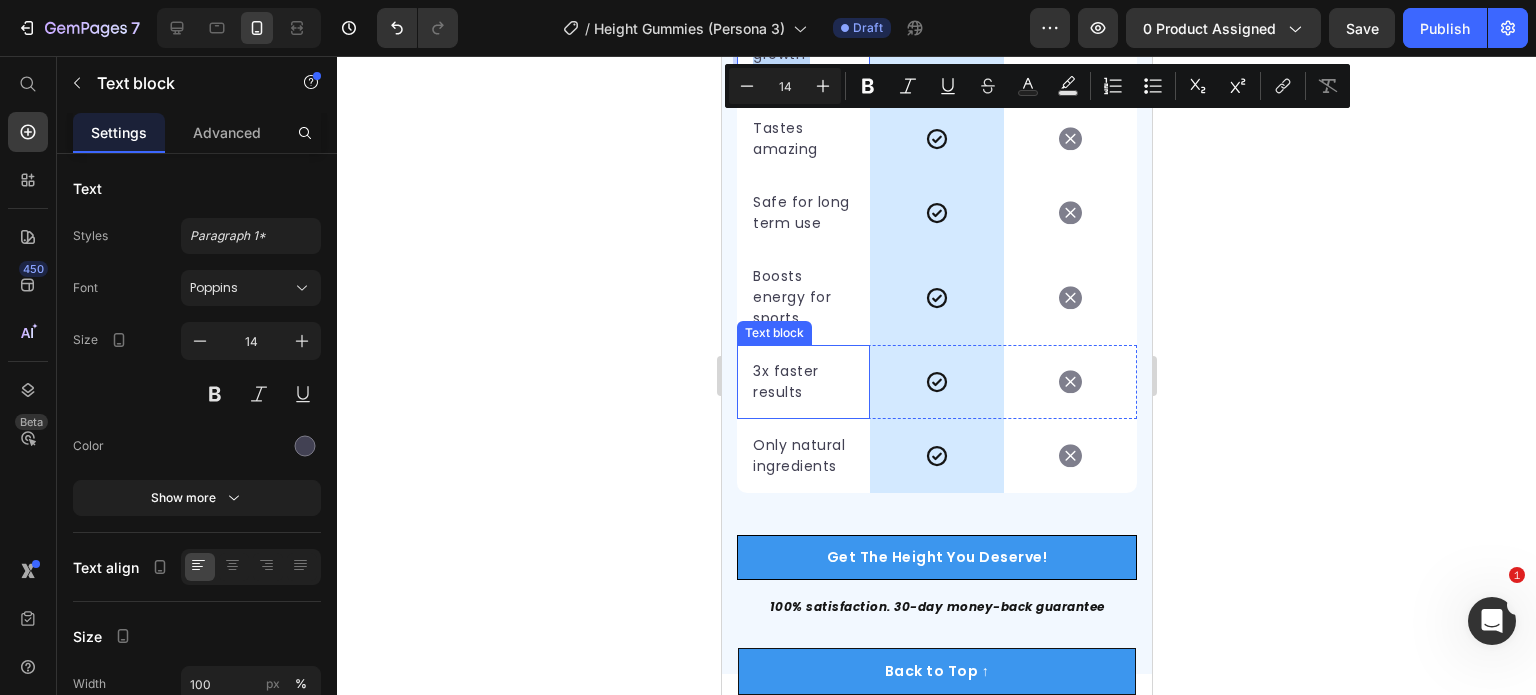 click on "3x faster results" at bounding box center [802, 382] 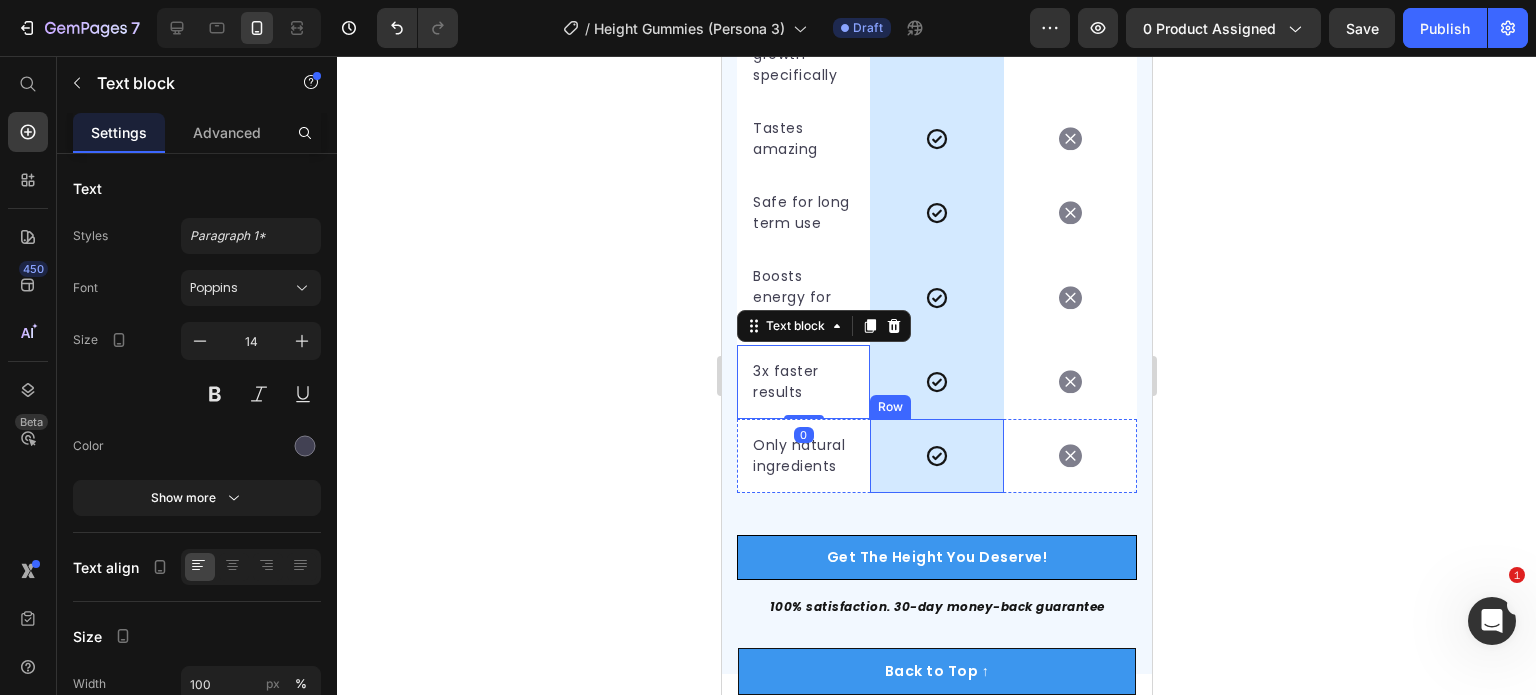 click on "Only natural ingredients Text block" at bounding box center (802, 456) 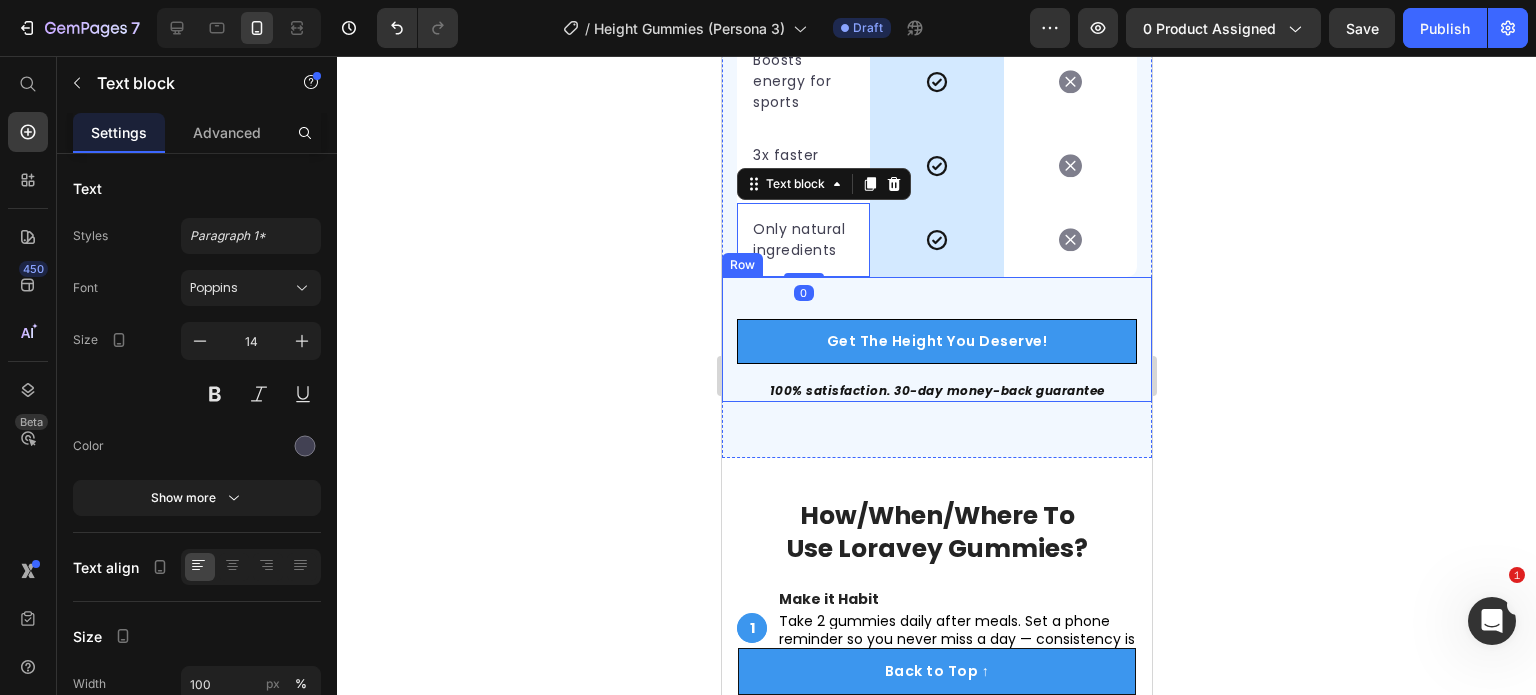 scroll, scrollTop: 6742, scrollLeft: 0, axis: vertical 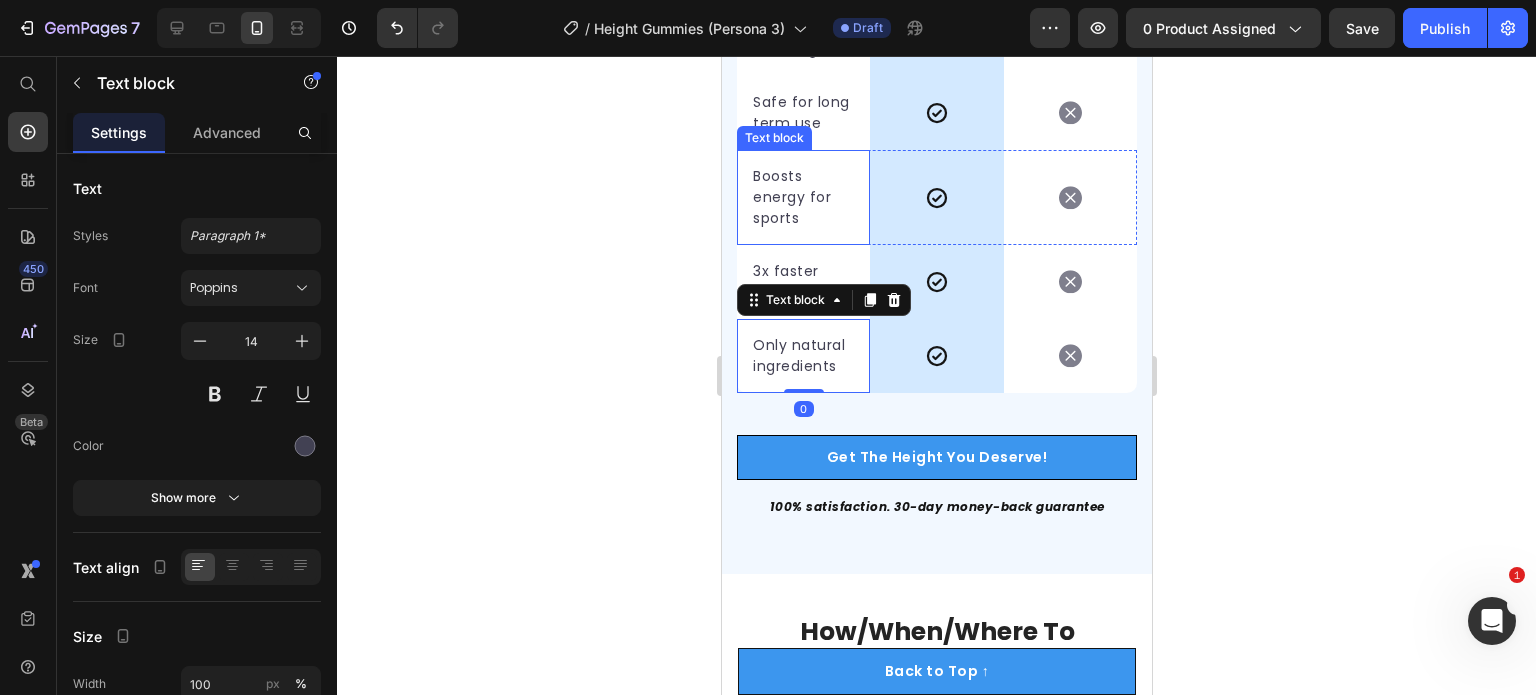 click on "Boosts energy for sports" at bounding box center [802, 197] 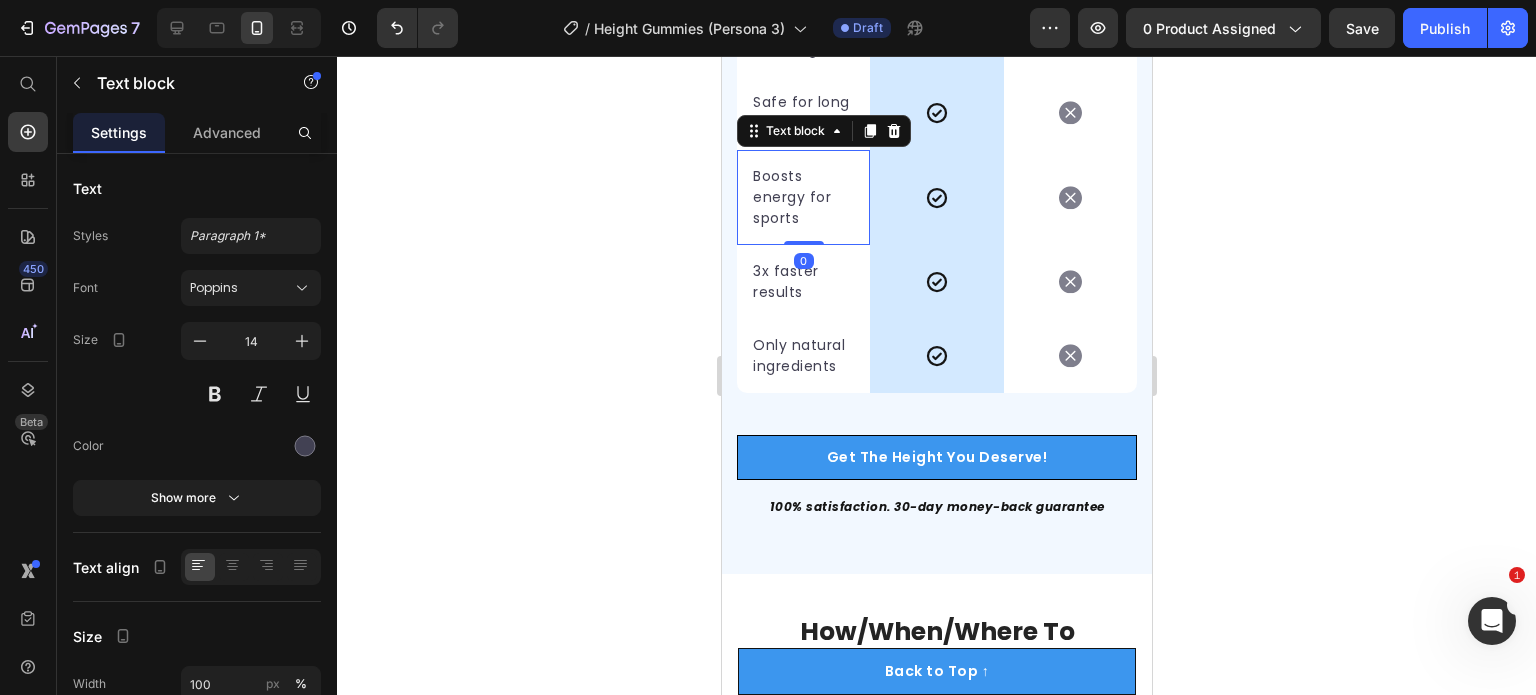 click on "Boosts energy for sports" at bounding box center (802, 197) 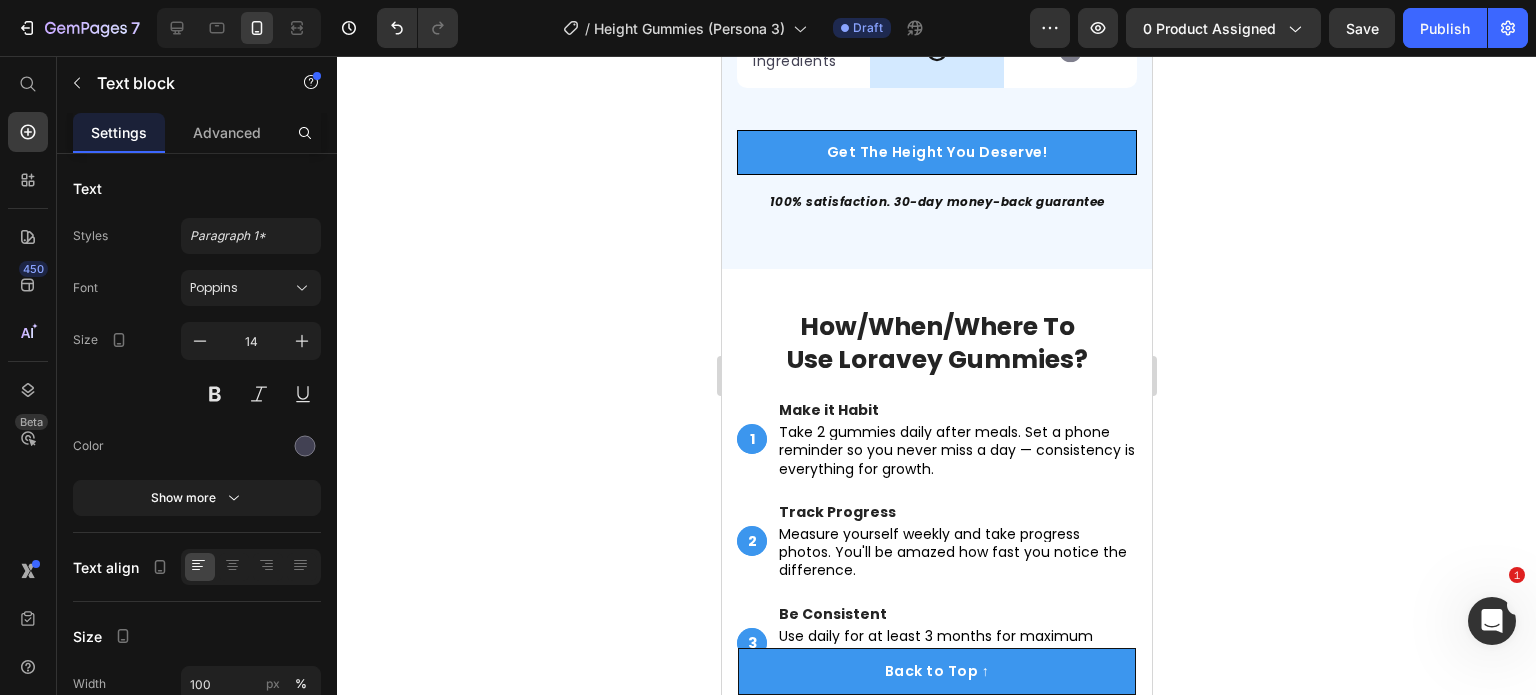 scroll, scrollTop: 7042, scrollLeft: 0, axis: vertical 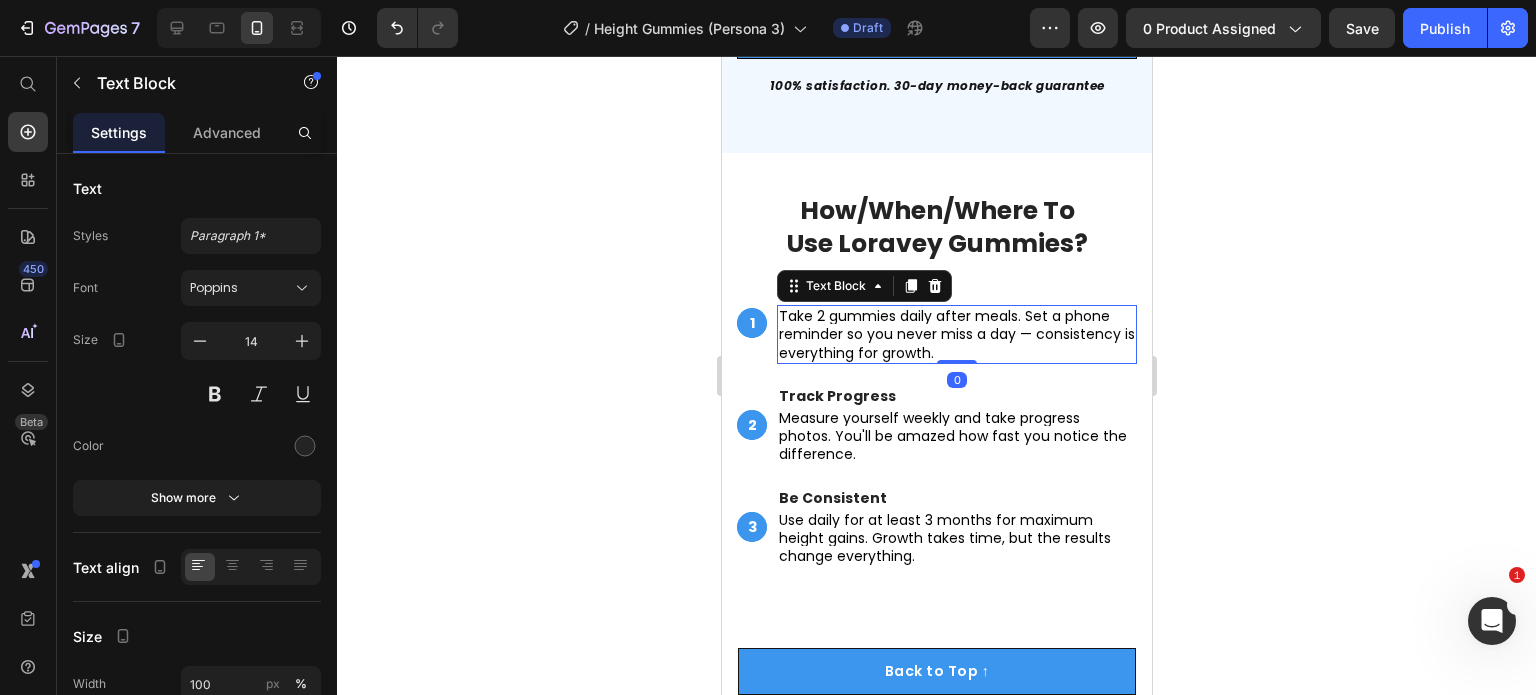 click on "Take 2 gummies daily after meals. Set a phone reminder so you never miss a day — consistency is everything for growth." at bounding box center (956, 334) 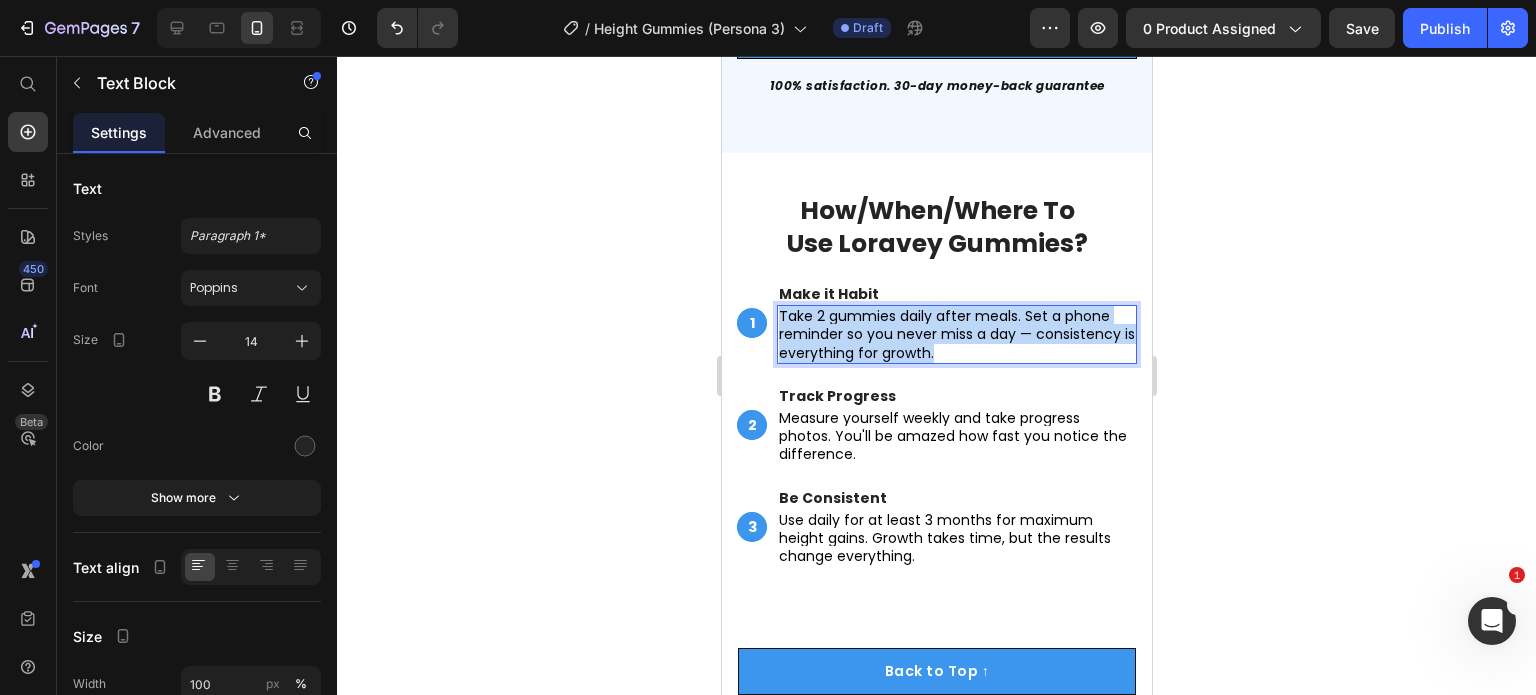 click on "Take 2 gummies daily after meals. Set a phone reminder so you never miss a day — consistency is everything for growth." at bounding box center [956, 334] 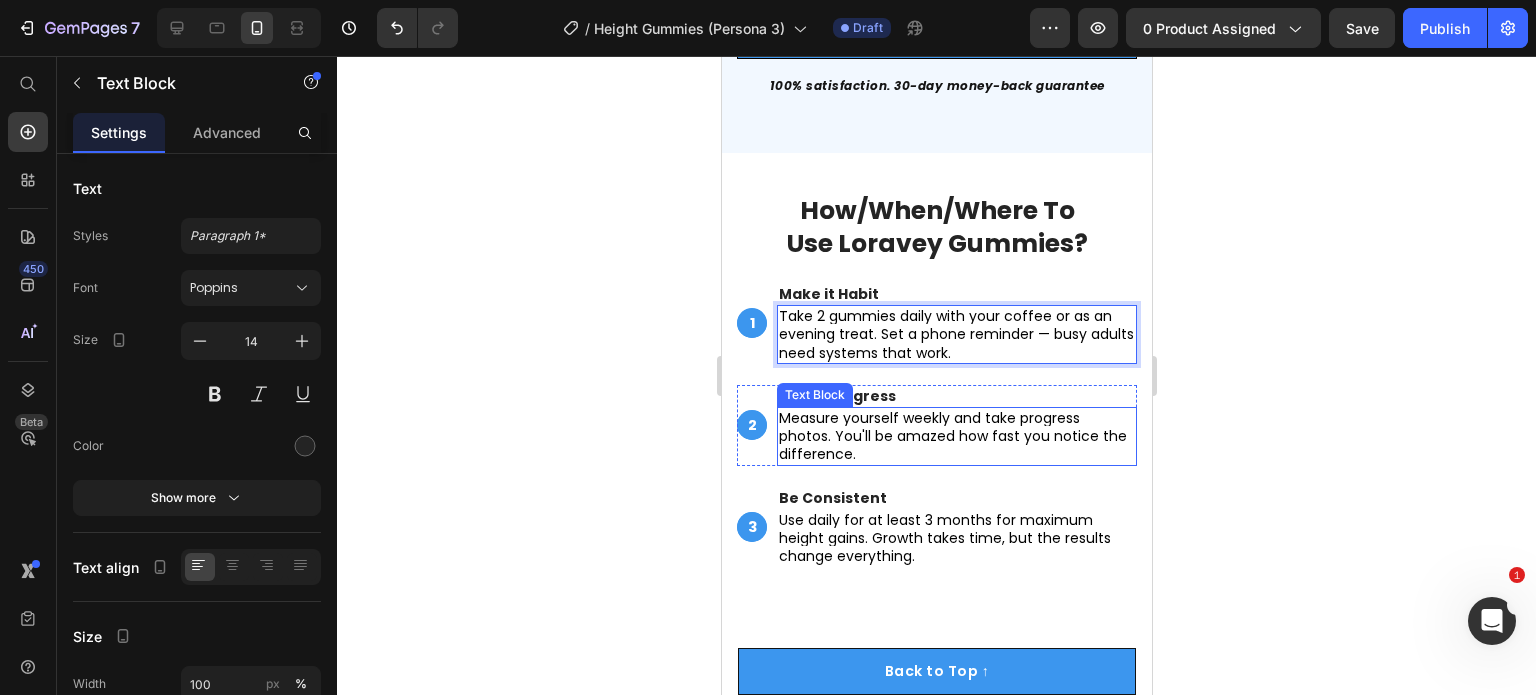 click on "Measure yourself weekly and take progress photos. You'll be amazed how fast you notice the difference." at bounding box center [952, 436] 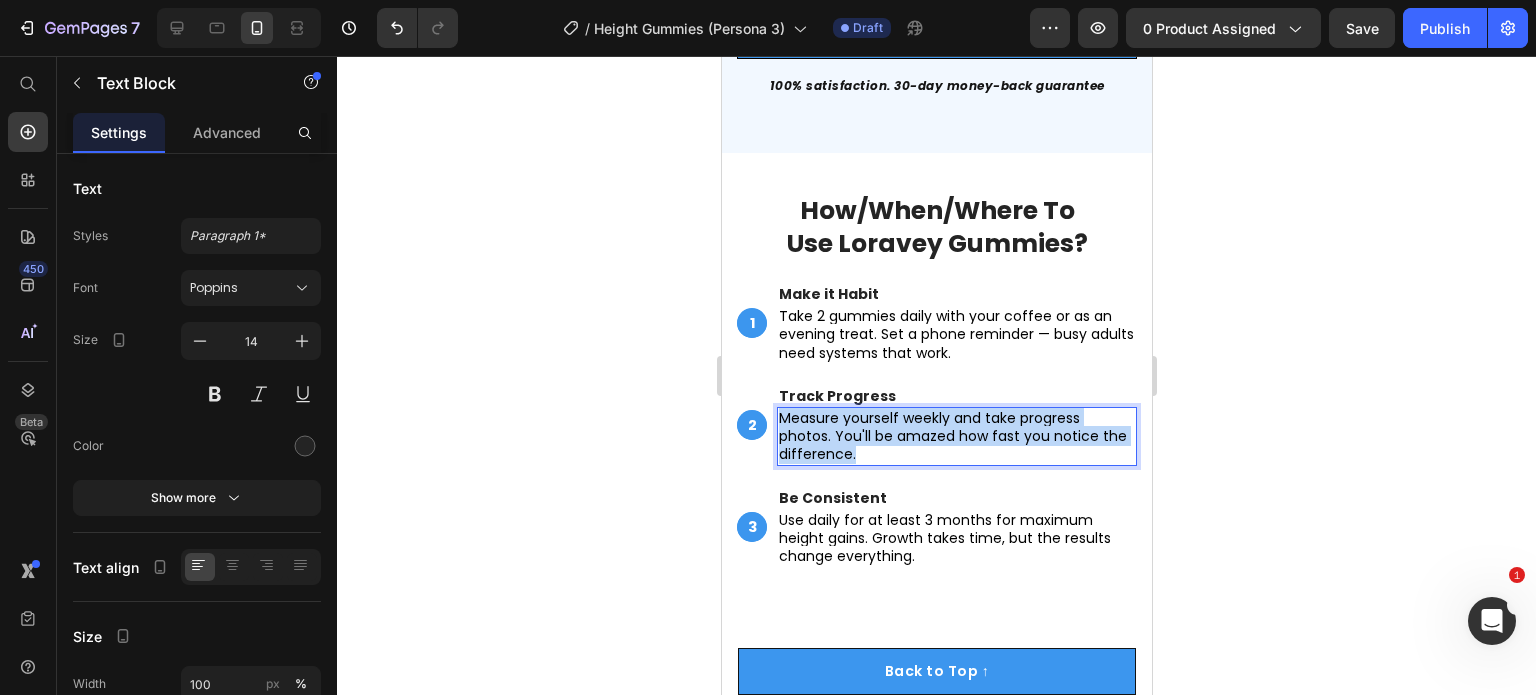click on "Measure yourself weekly and take progress photos. You'll be amazed how fast you notice the difference." at bounding box center (952, 436) 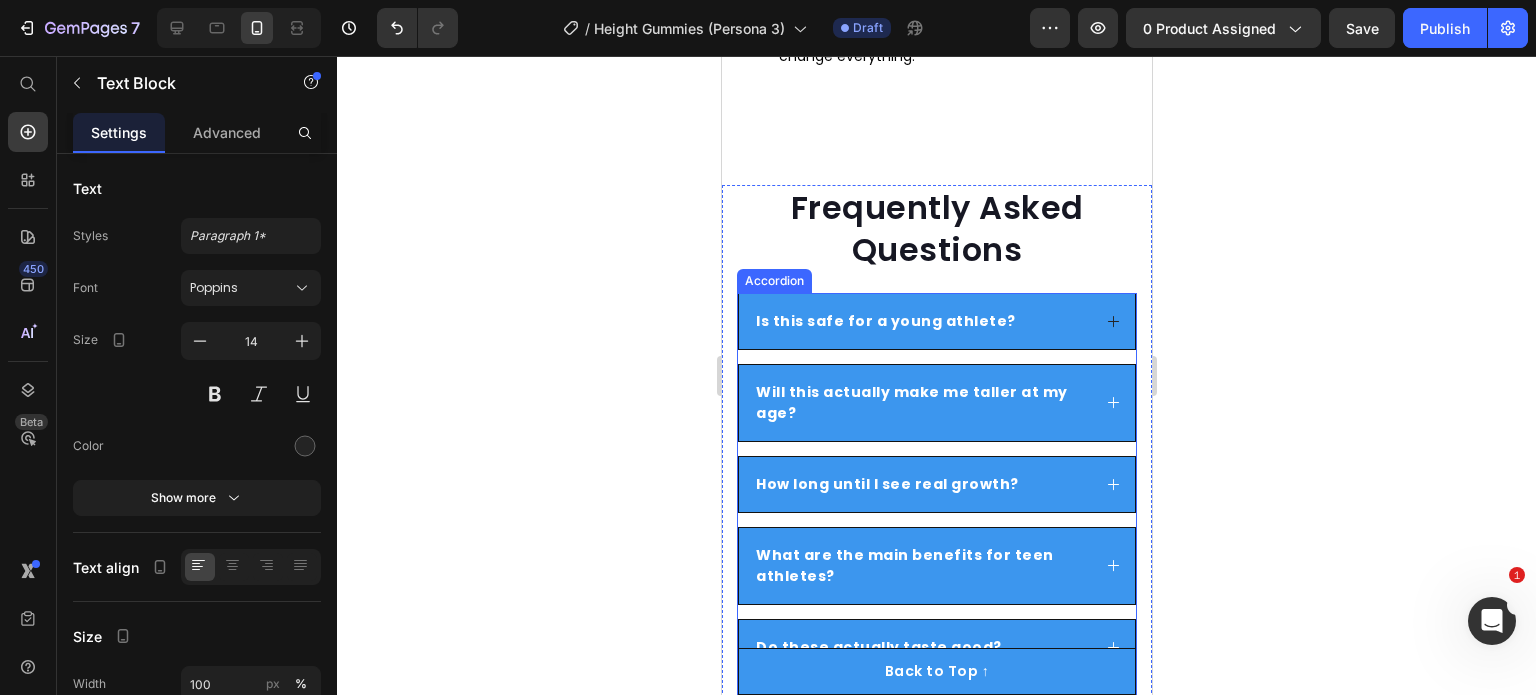 scroll, scrollTop: 7742, scrollLeft: 0, axis: vertical 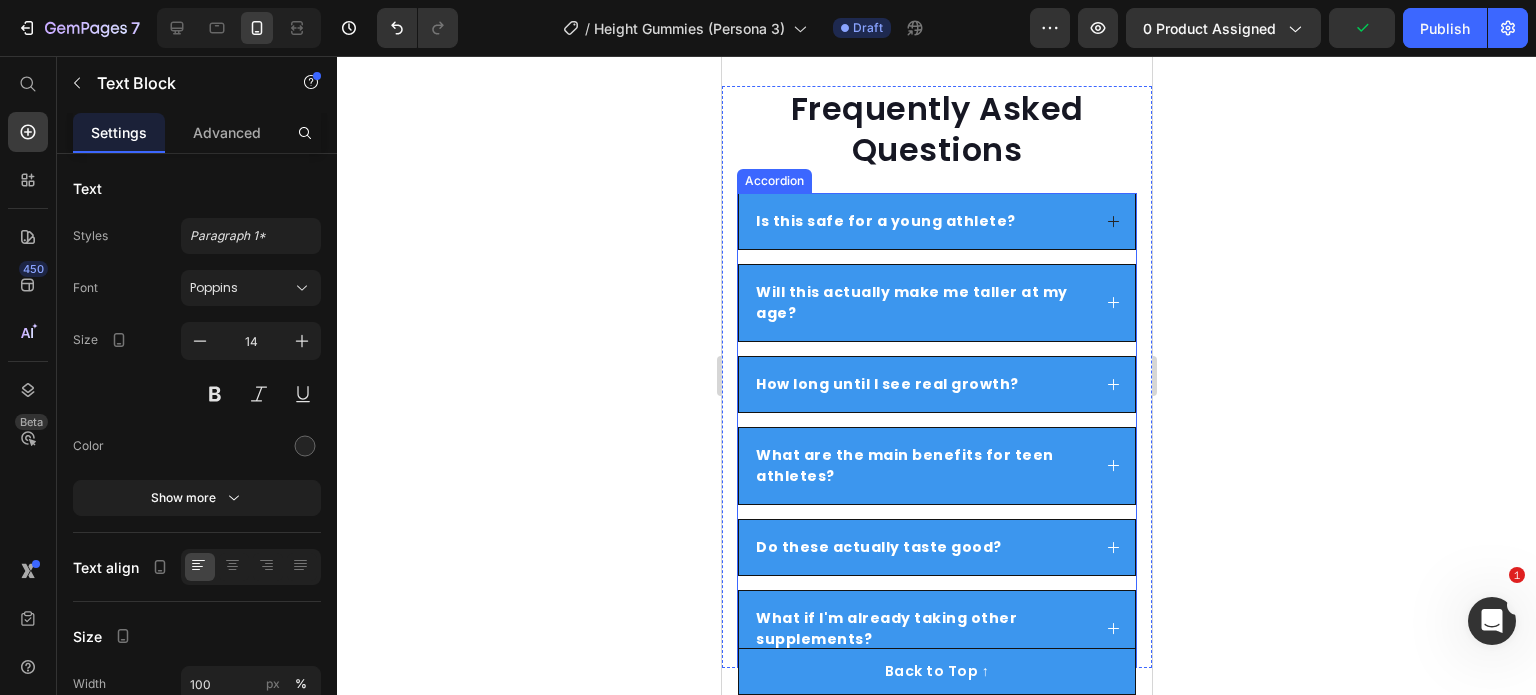 click on "Is this safe for a young athlete?" at bounding box center (885, 221) 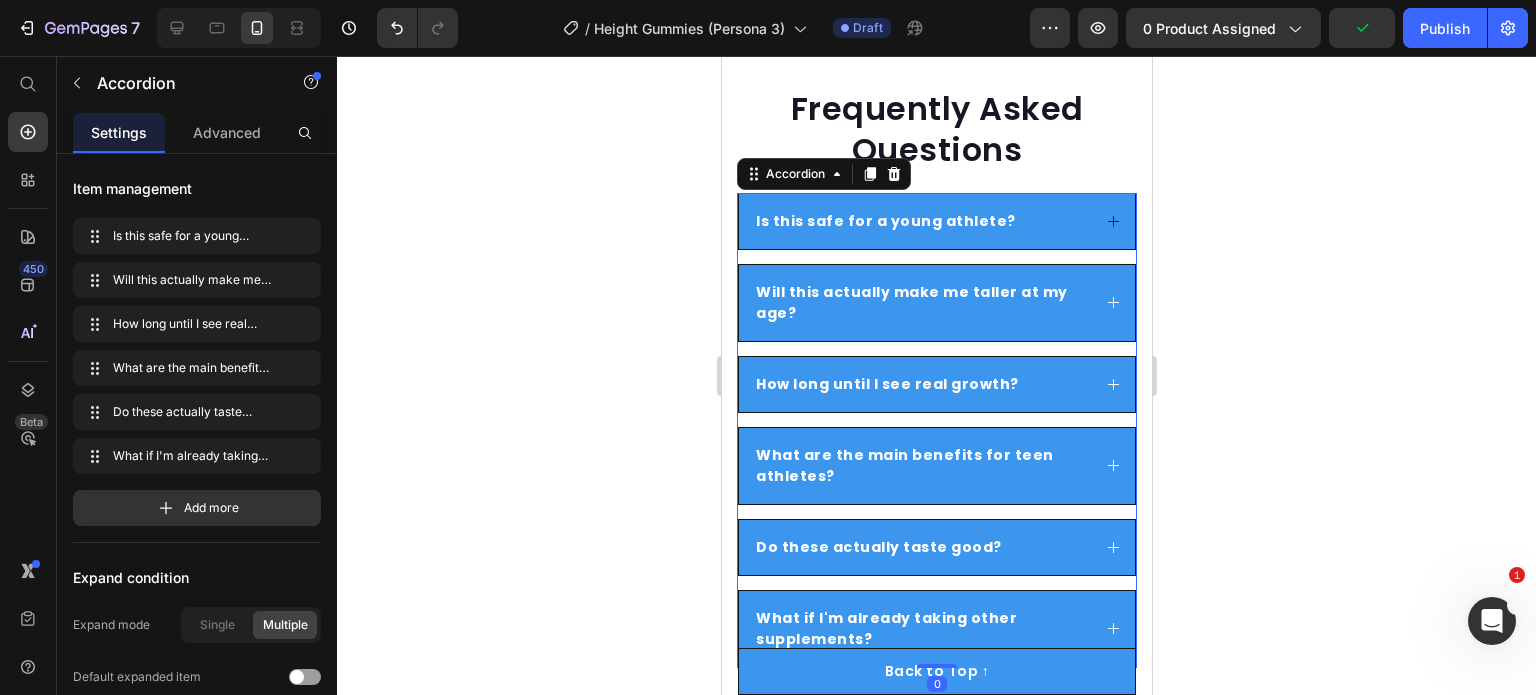 click on "Is this safe for a young athlete?" at bounding box center (885, 221) 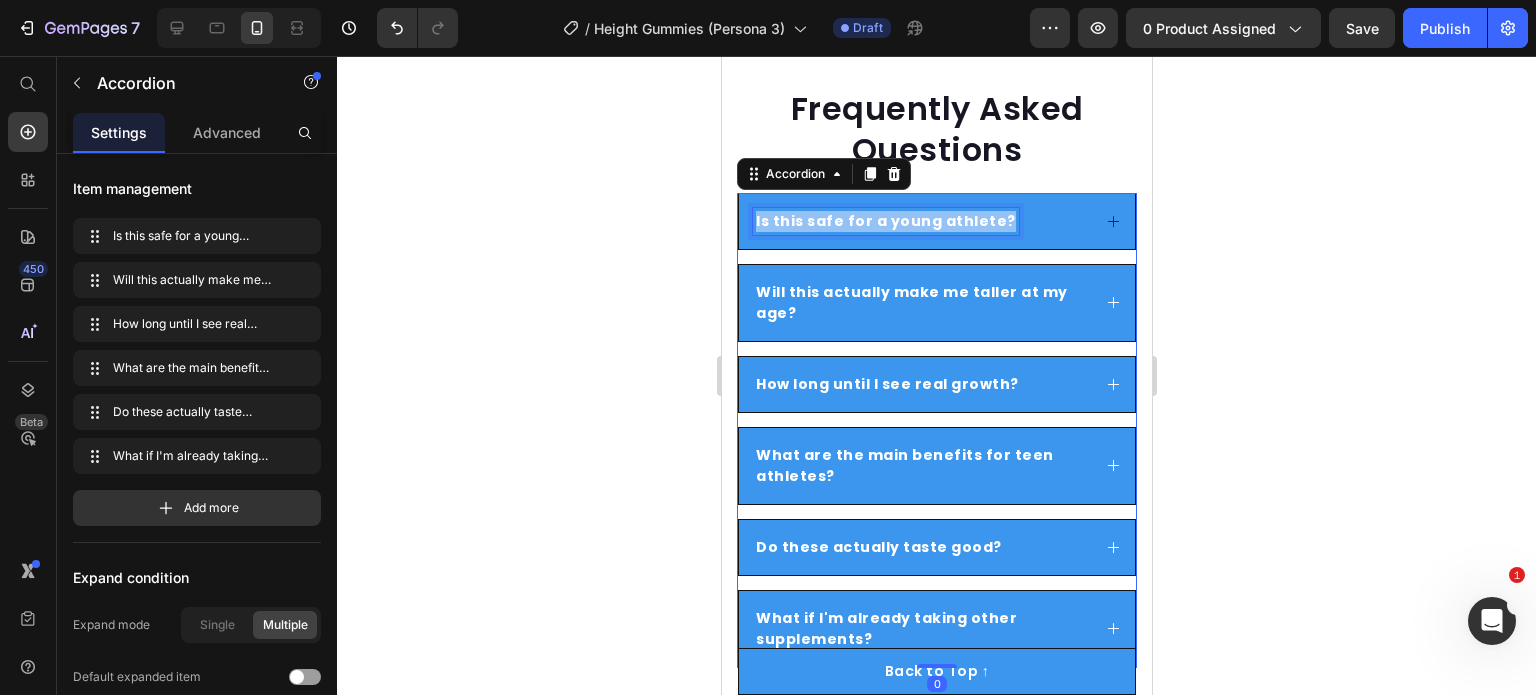 click on "Is this safe for a young athlete?" at bounding box center (885, 221) 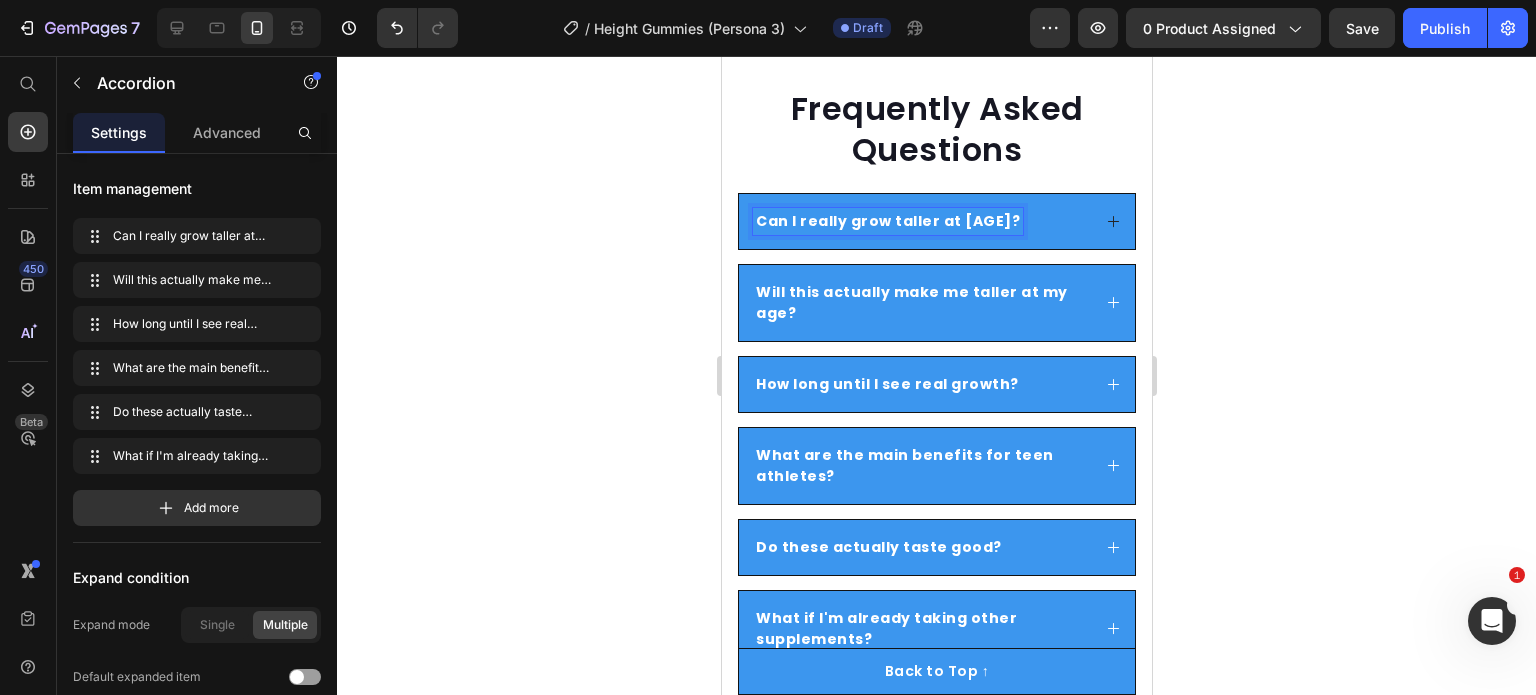 click on "Can I really grow taller at 29?" at bounding box center (887, 221) 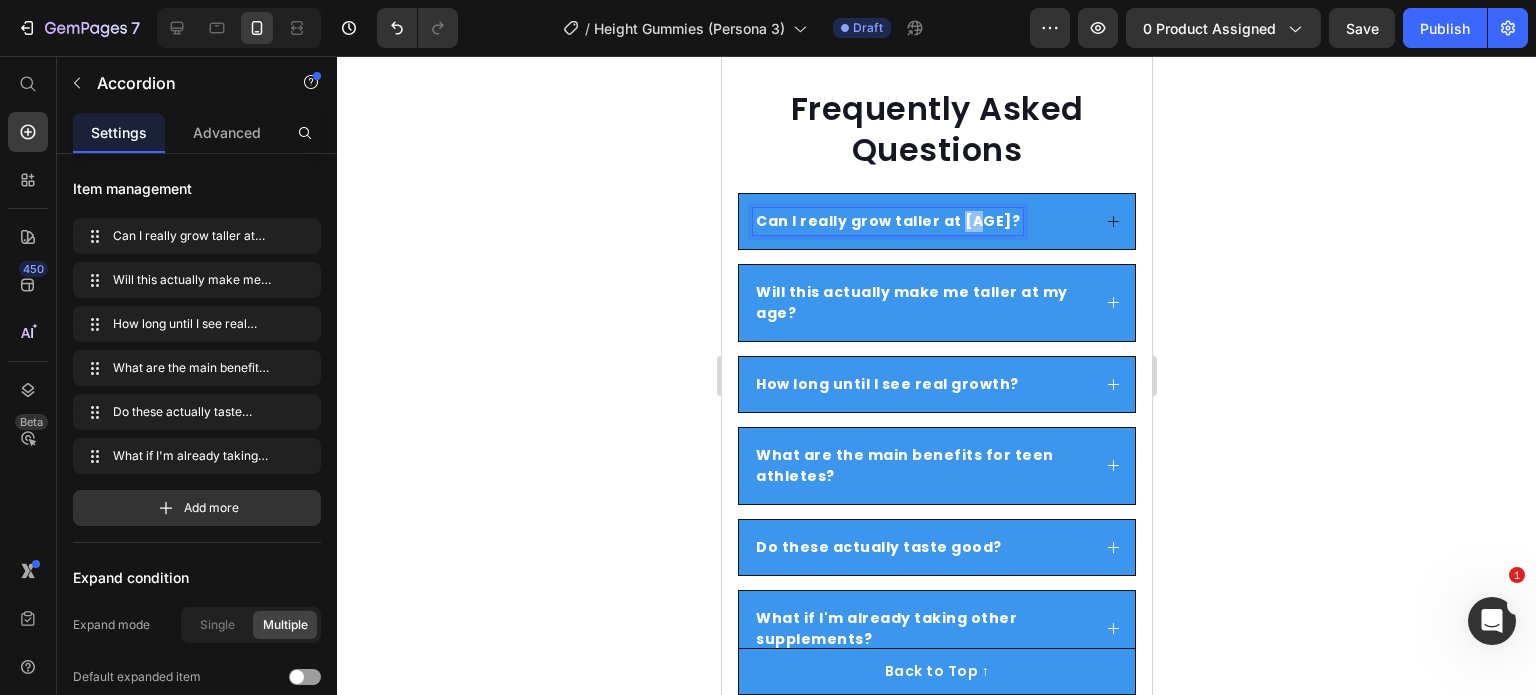 click on "Can I really grow taller at 29?" at bounding box center (887, 221) 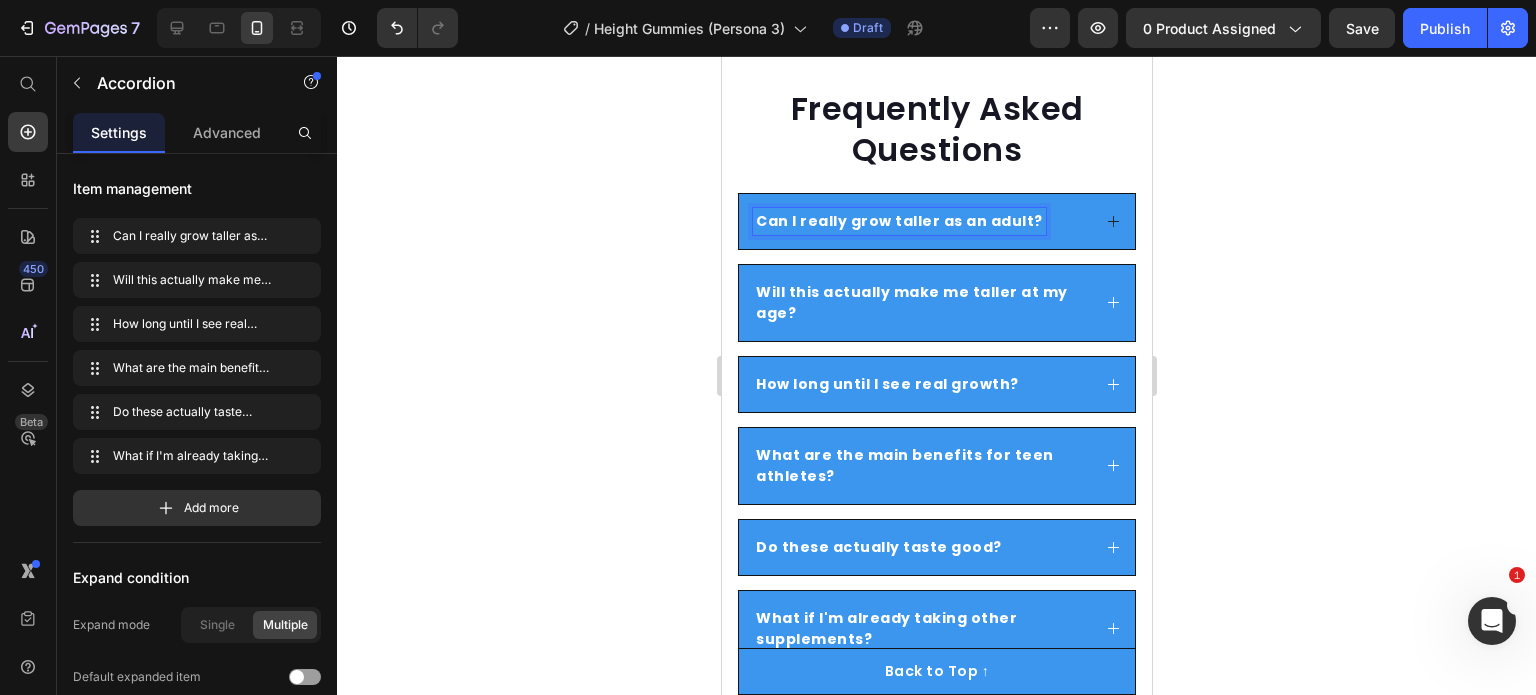 click on "Can I really grow taller as an adult?" at bounding box center (936, 221) 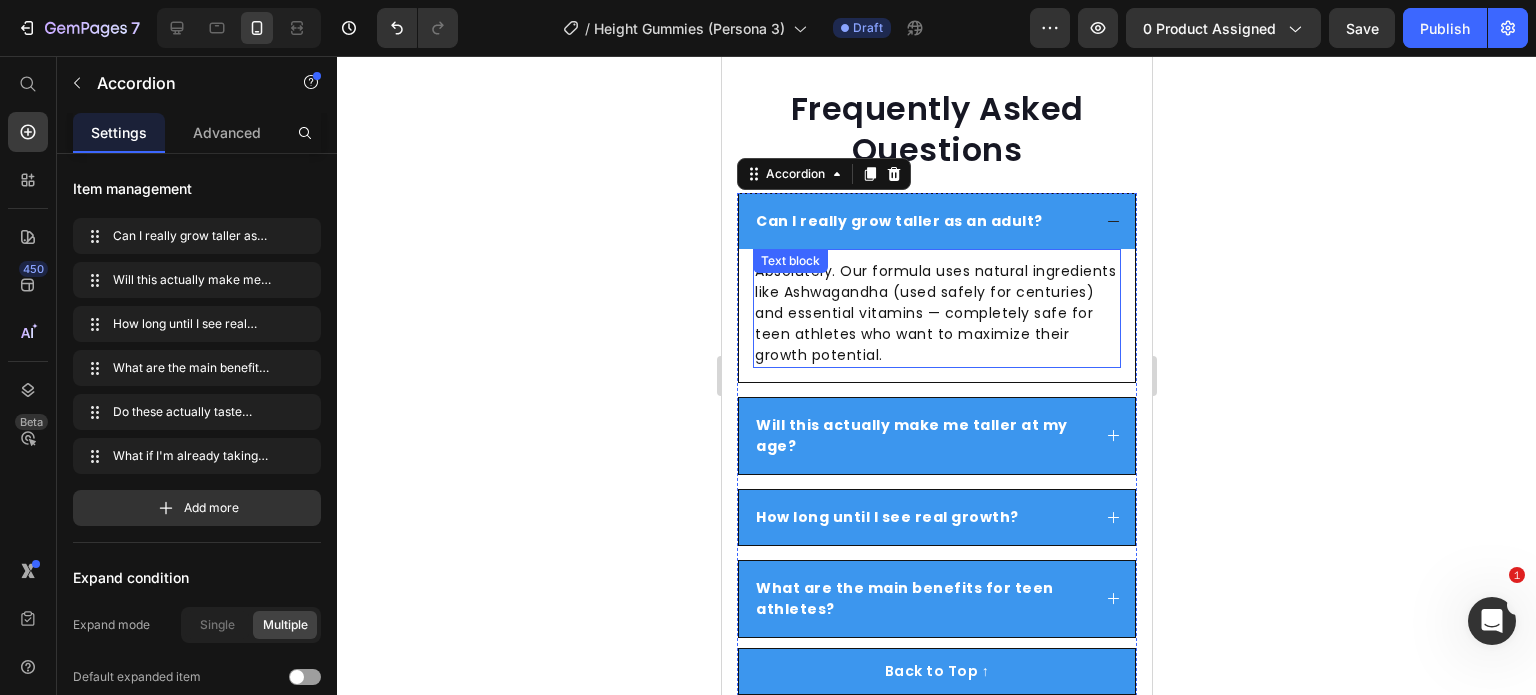 click on "Absolutely. Our formula uses natural ingredients like Ashwagandha (used safely for centuries) and essential vitamins — completely safe for teen athletes who want to maximize their growth potential." at bounding box center [936, 313] 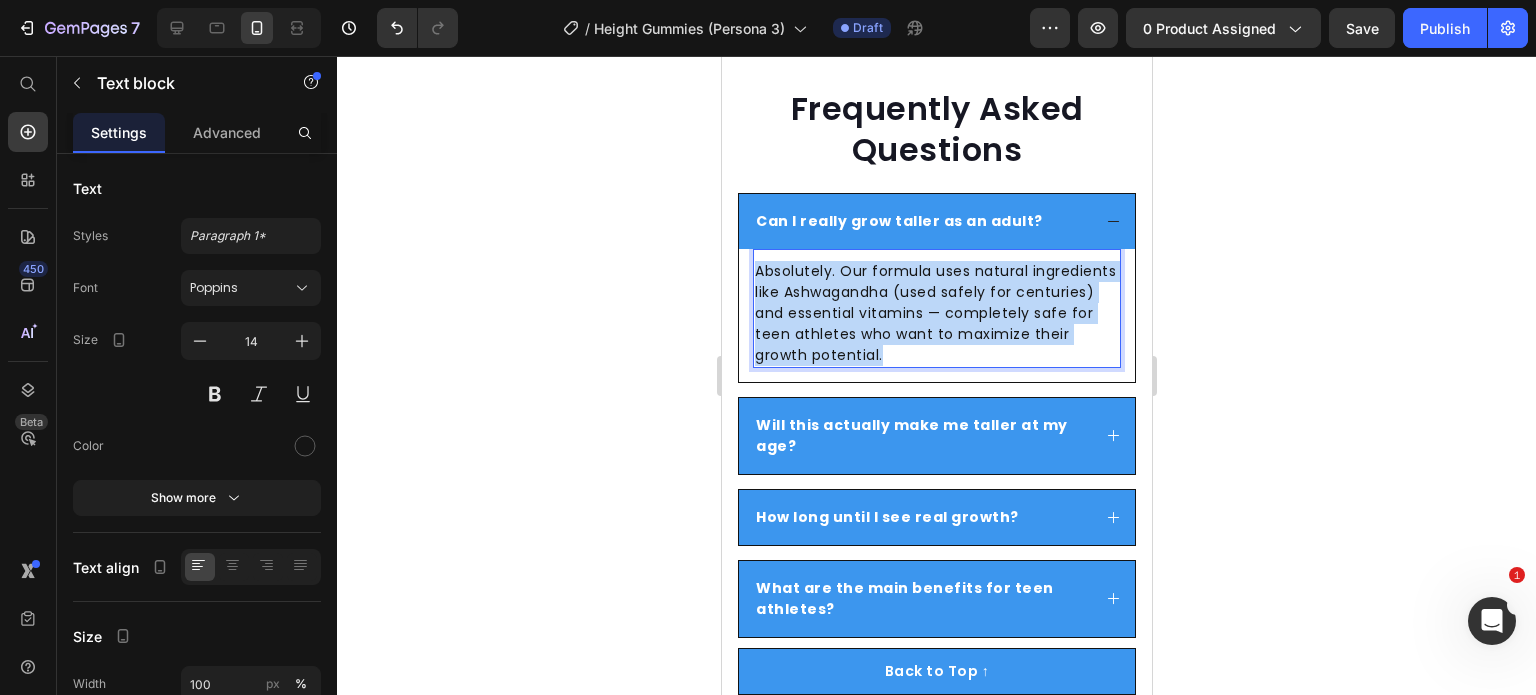 click on "Absolutely. Our formula uses natural ingredients like Ashwagandha (used safely for centuries) and essential vitamins — completely safe for teen athletes who want to maximize their growth potential." at bounding box center (936, 313) 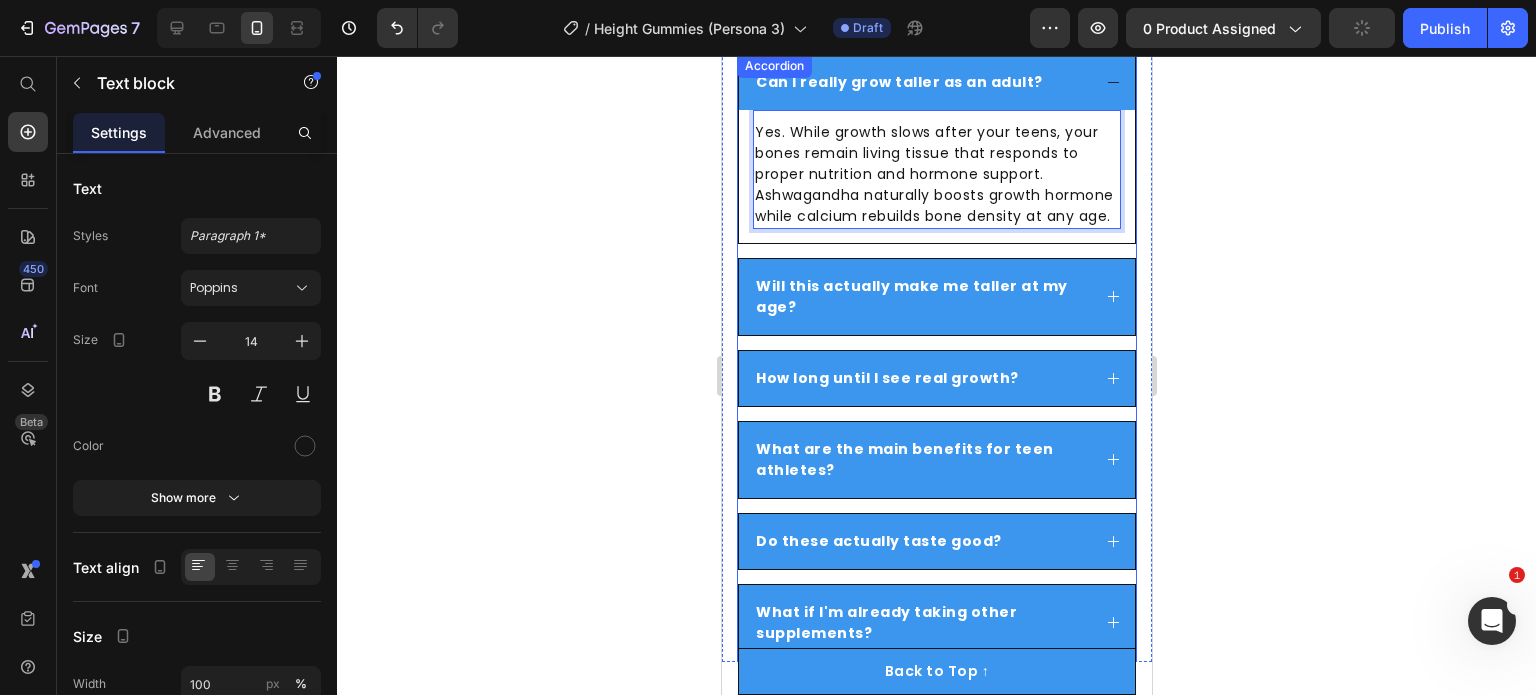 scroll, scrollTop: 7942, scrollLeft: 0, axis: vertical 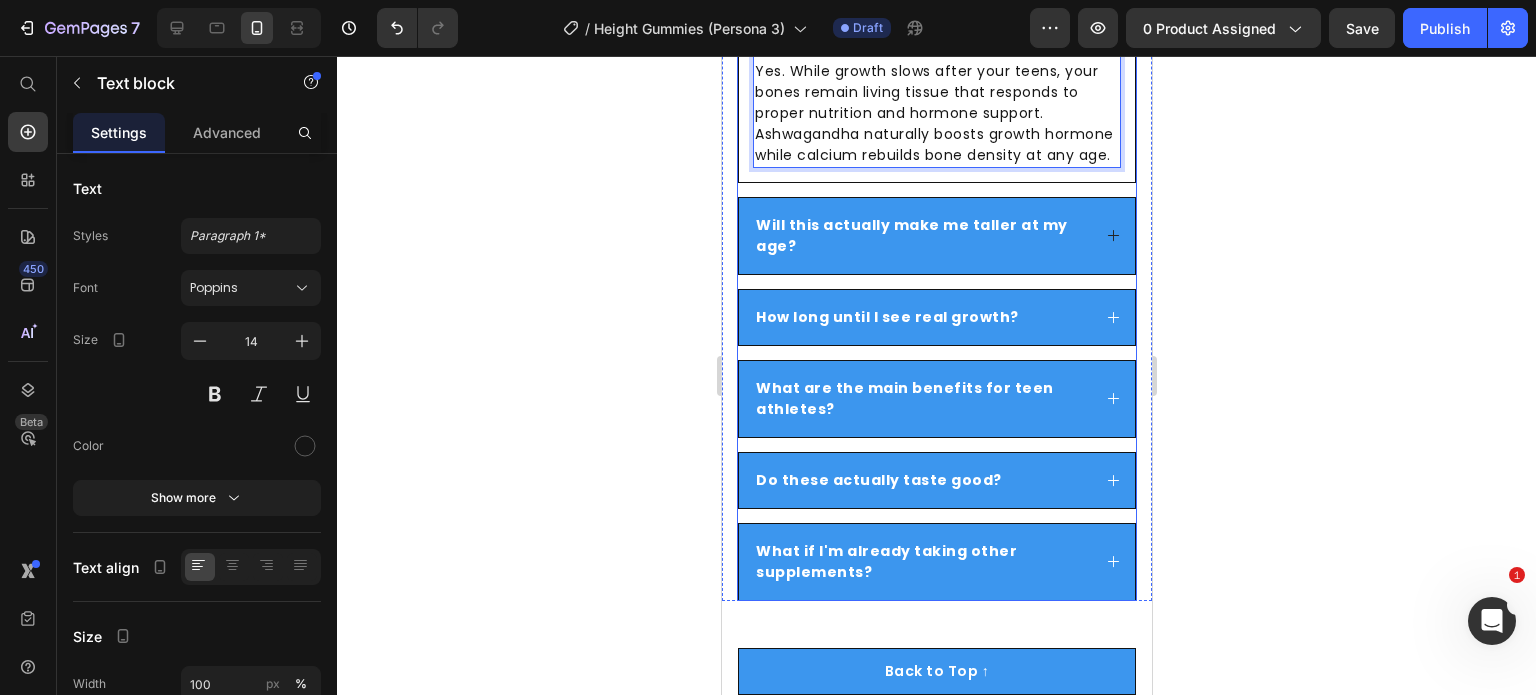 click on "Will this actually make me taller at my age?" at bounding box center (920, 236) 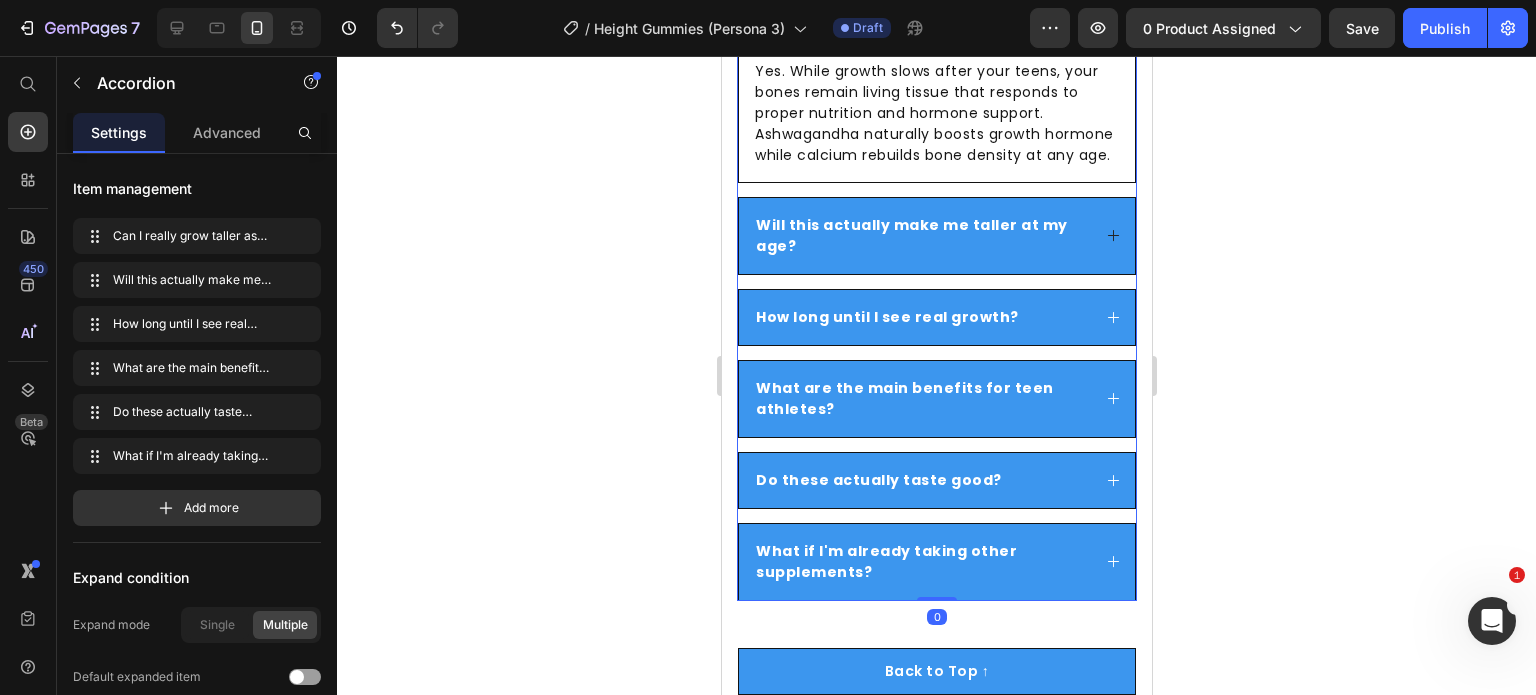 click on "Will this actually make me taller at my age?" at bounding box center [920, 236] 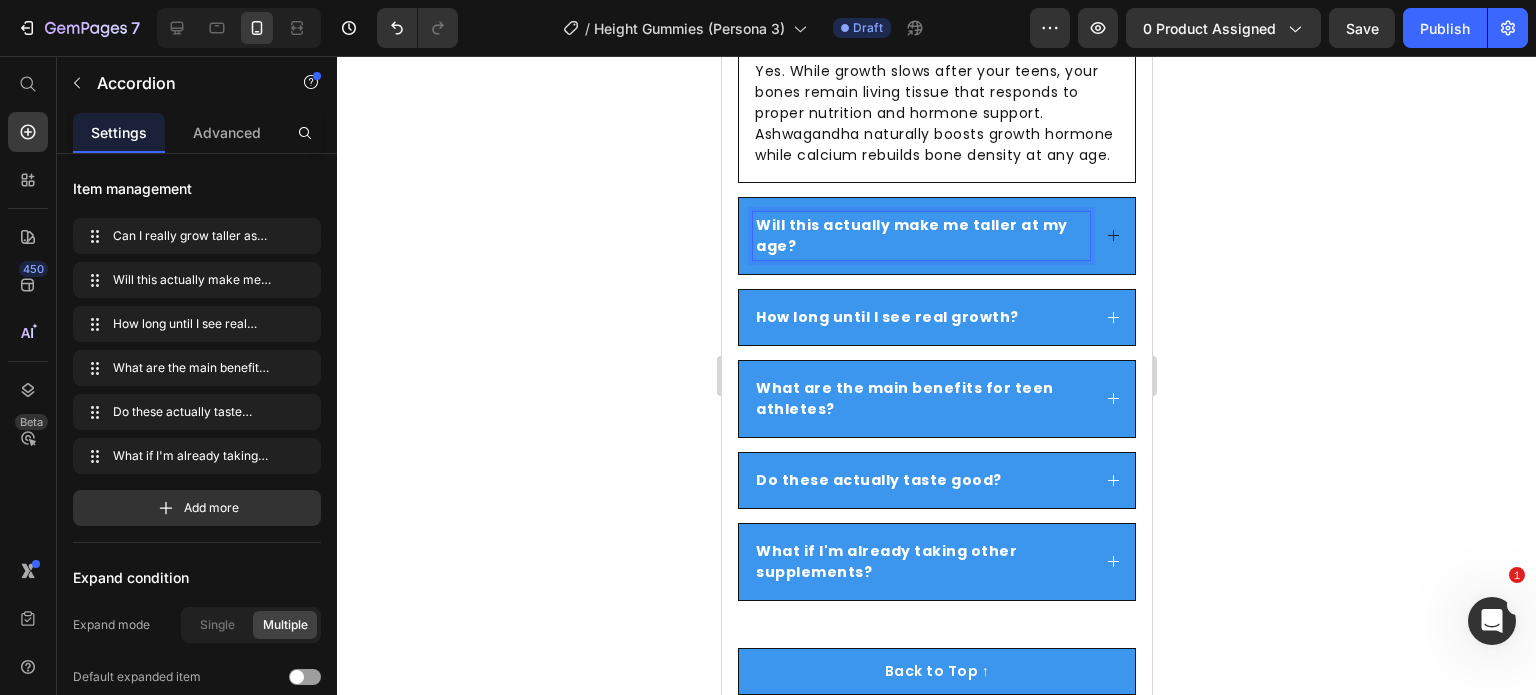 click on "Will this actually make me taller at my age?" at bounding box center (920, 236) 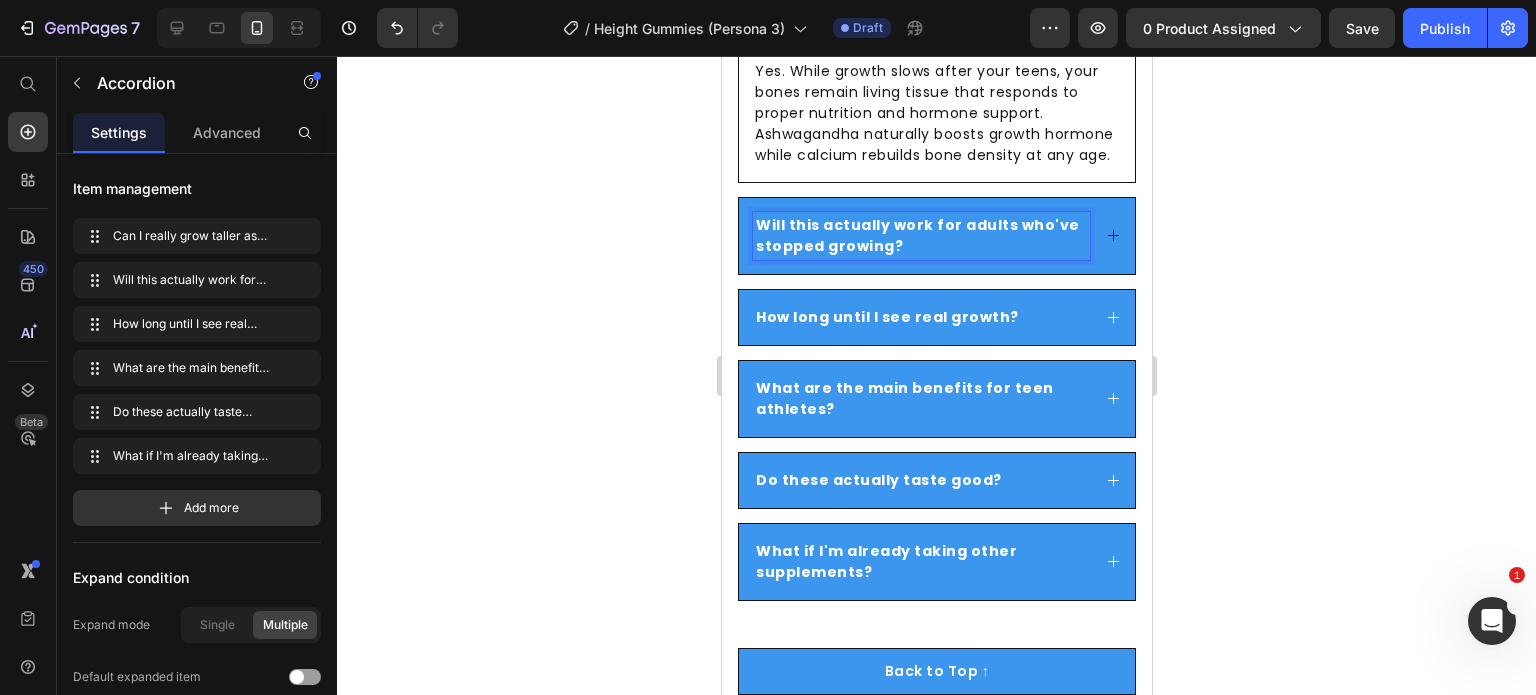 click on "Will this actually work for adults who've stopped growing?" at bounding box center [936, 236] 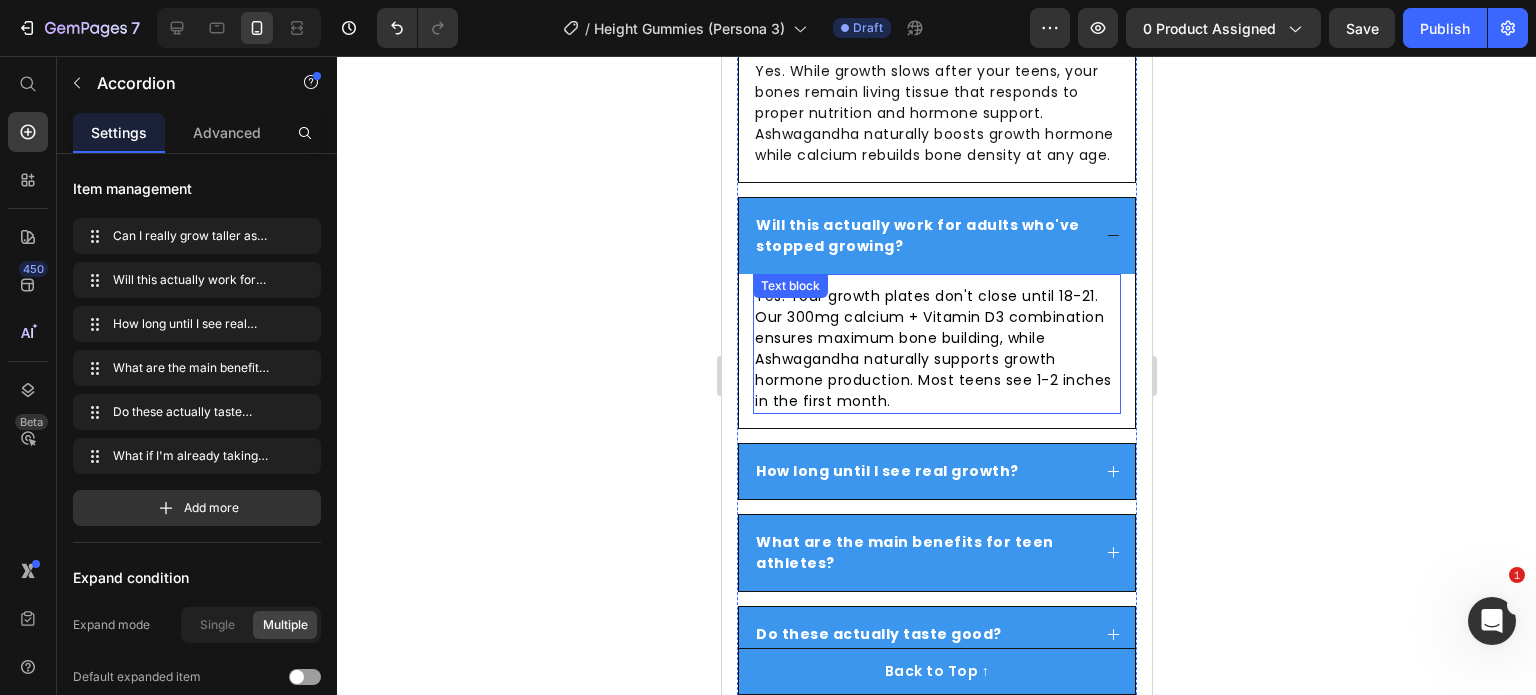 click on "Yes. Your growth plates don't close until 18-21. Our 300mg calcium + Vitamin D3 combination ensures maximum bone building, while Ashwagandha naturally supports growth hormone production. Most teens see 1-2 inches in the first month." at bounding box center [932, 348] 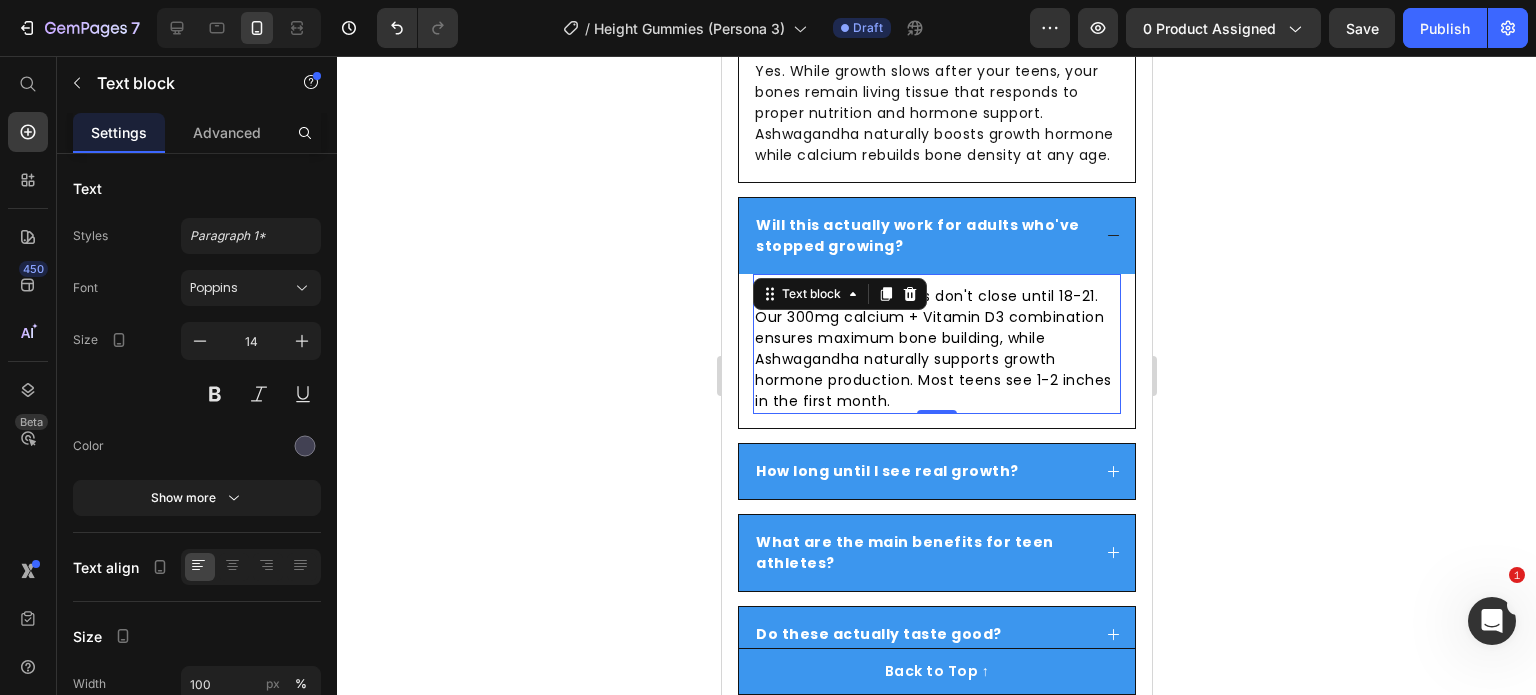 click on "Text block" at bounding box center [839, 294] 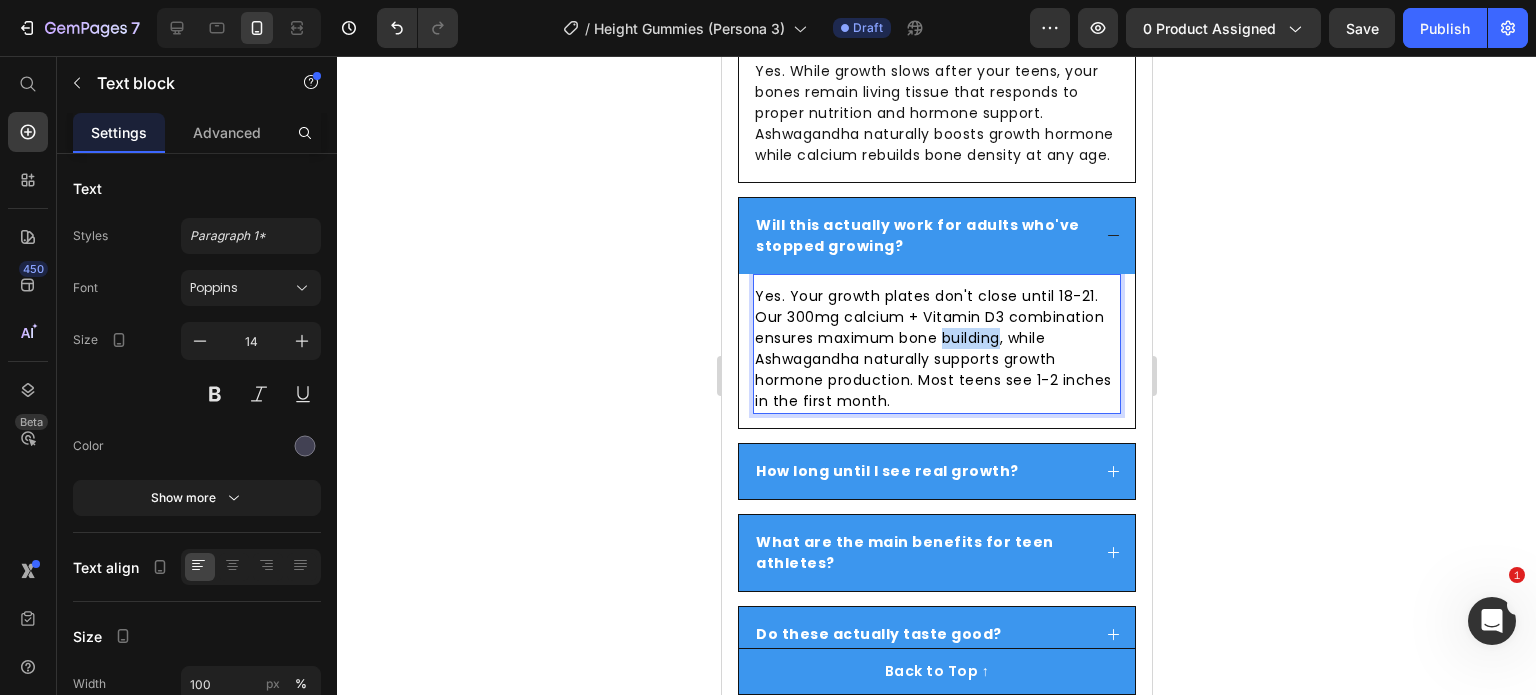 click on "Yes. Your growth plates don't close until 18-21. Our 300mg calcium + Vitamin D3 combination ensures maximum bone building, while Ashwagandha naturally supports growth hormone production. Most teens see 1-2 inches in the first month." at bounding box center [932, 348] 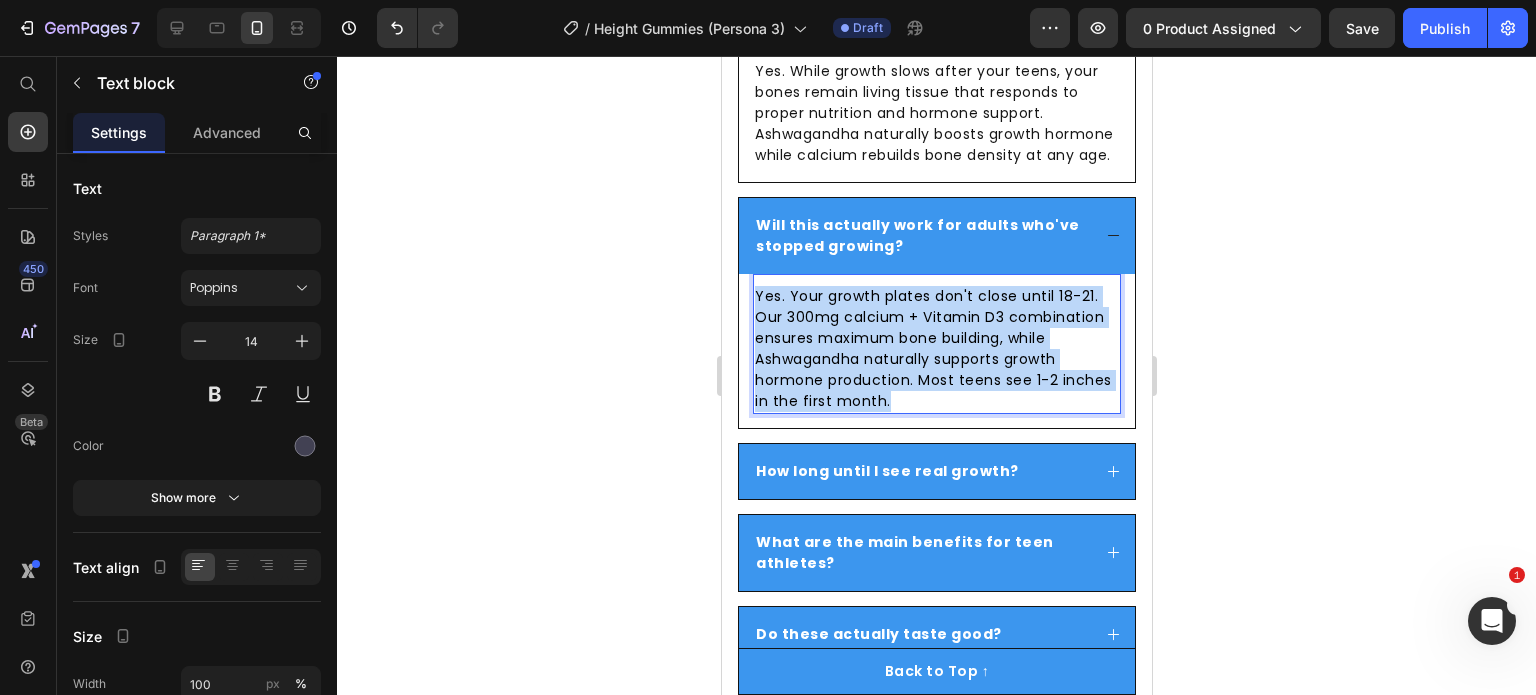 drag, startPoint x: 937, startPoint y: 364, endPoint x: 1211, endPoint y: 167, distance: 337.4685 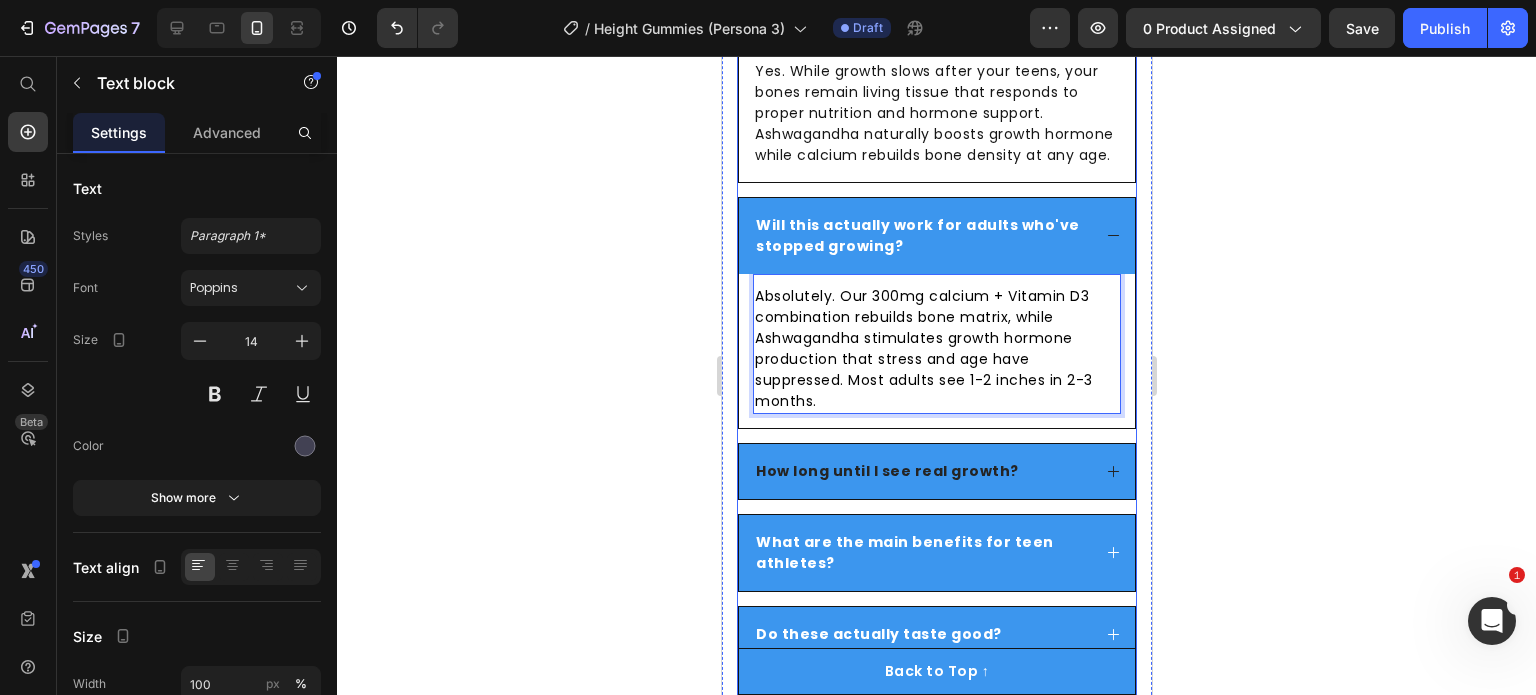 click on "How long until I see real growth?" at bounding box center [886, 471] 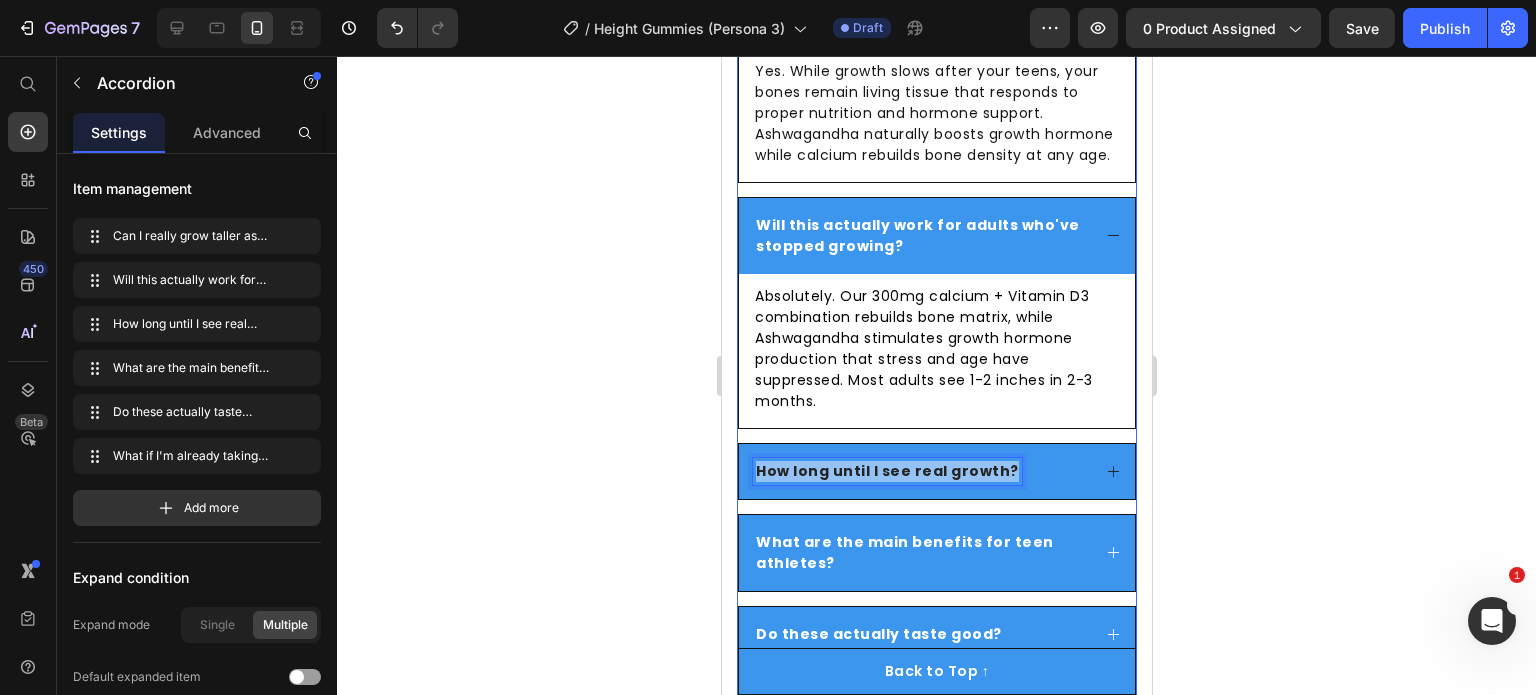 click on "How long until I see real growth?" at bounding box center (886, 471) 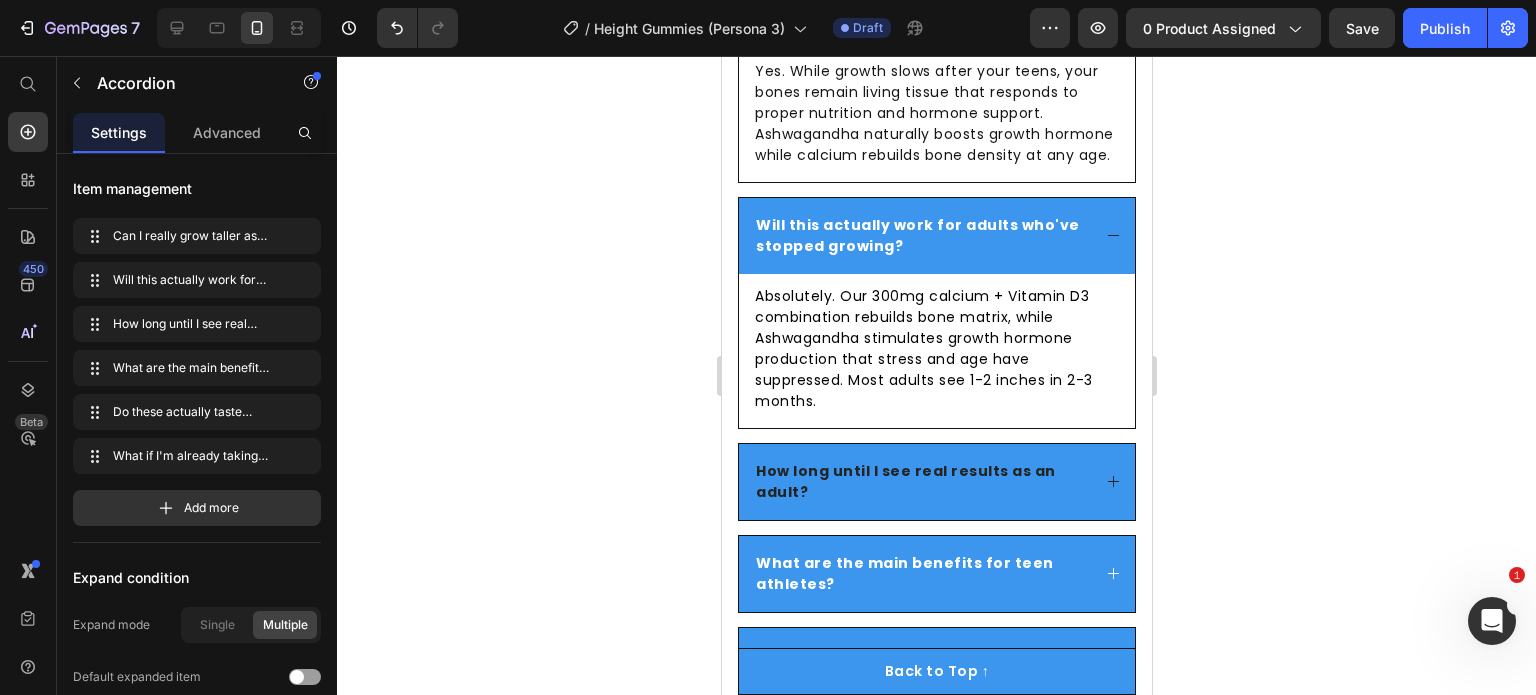 click 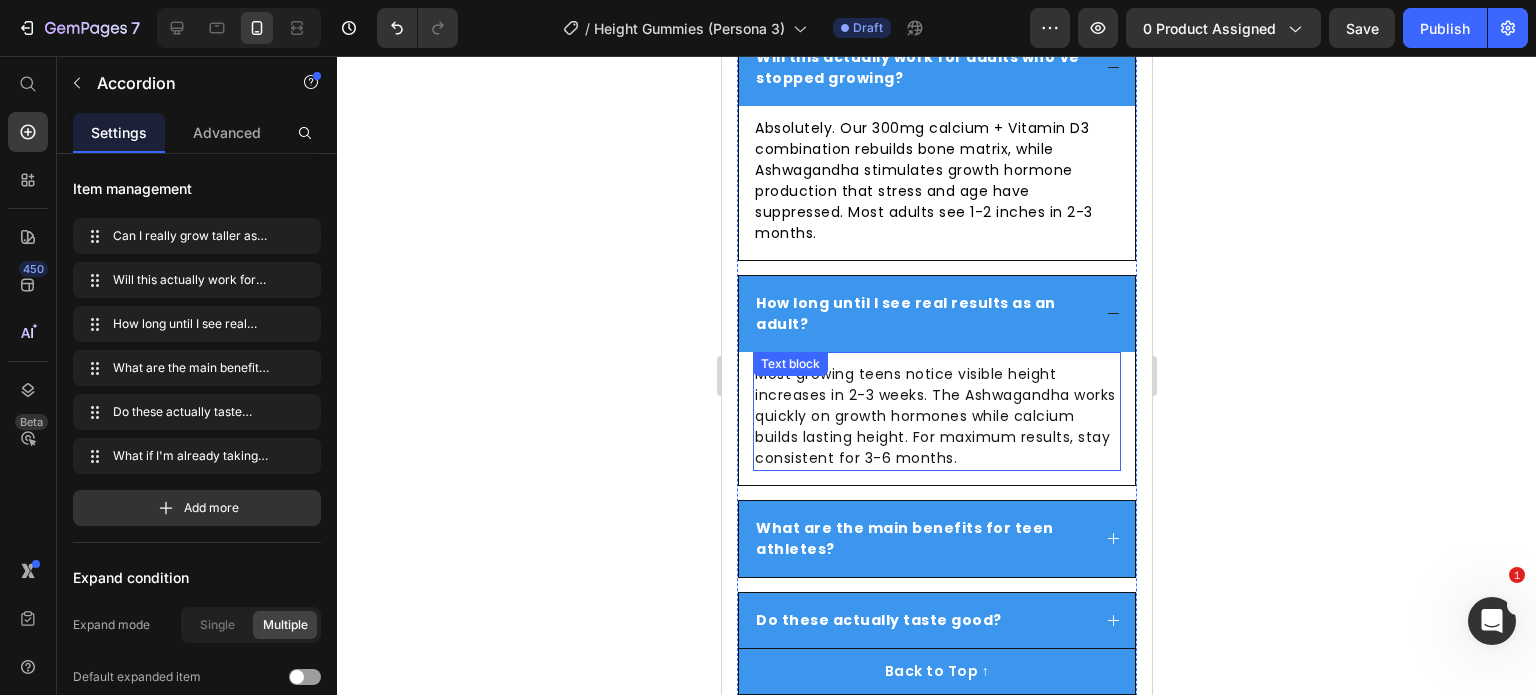 scroll, scrollTop: 8242, scrollLeft: 0, axis: vertical 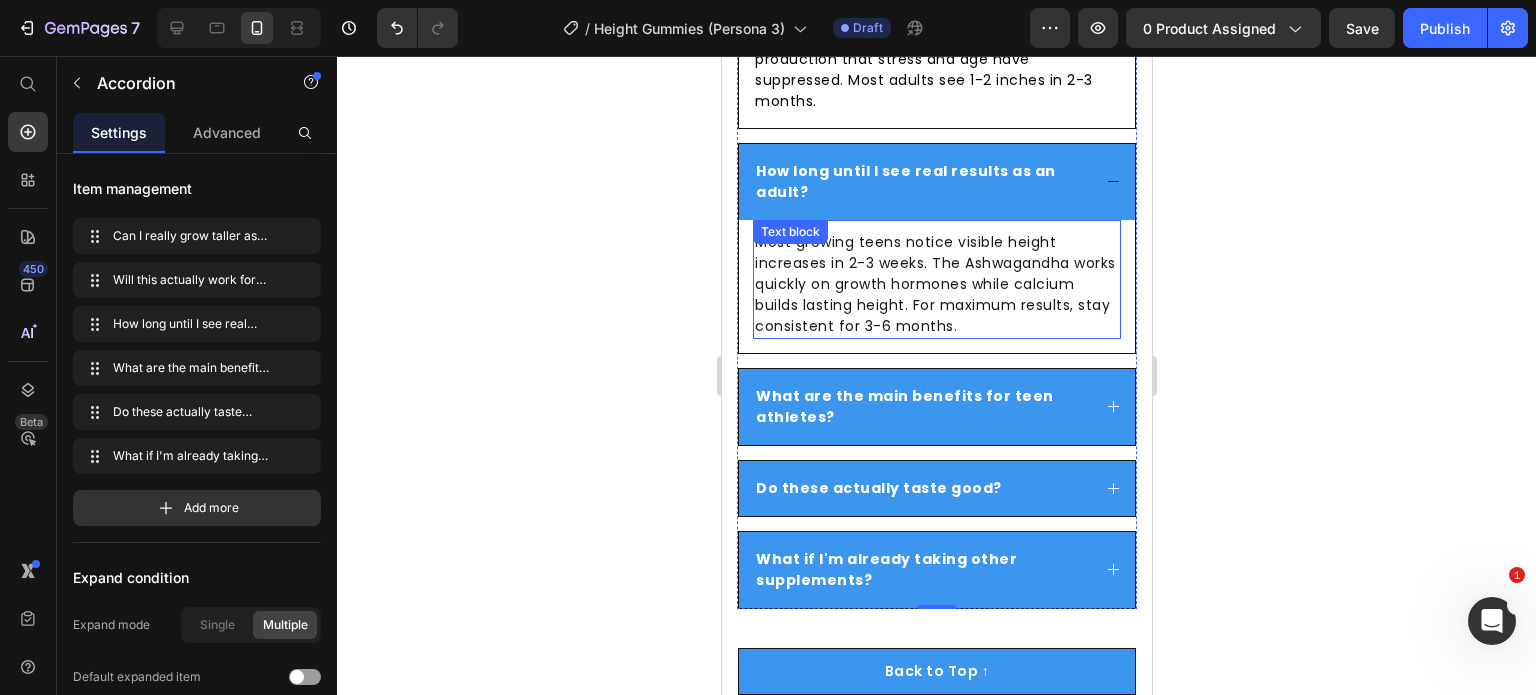 click on "Most growing teens notice visible height increases in 2-3 weeks. The Ashwagandha works quickly on growth hormones while calcium builds lasting height. For maximum results, stay consistent for 3-6 months." at bounding box center [936, 284] 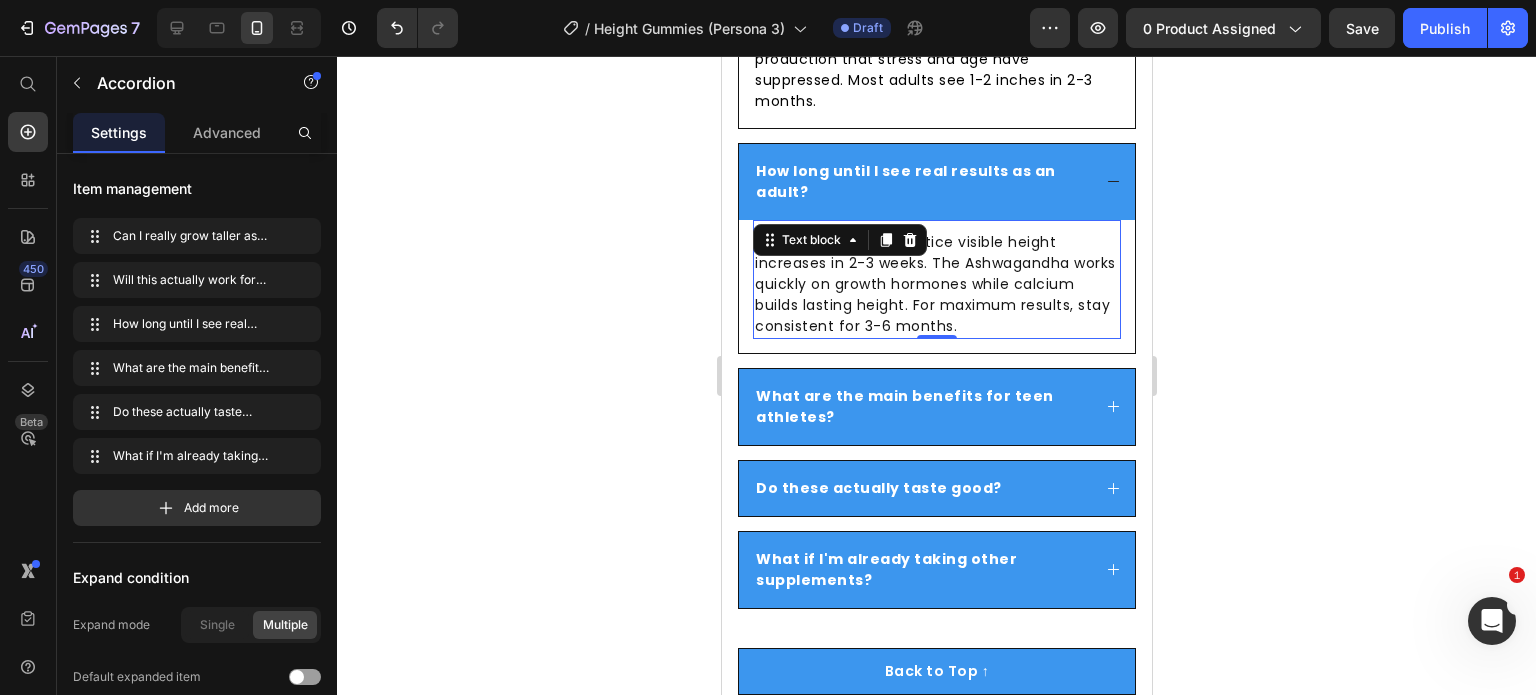 click on "Most growing teens notice visible height increases in 2-3 weeks. The Ashwagandha works quickly on growth hormones while calcium builds lasting height. For maximum results, stay consistent for 3-6 months." at bounding box center [936, 284] 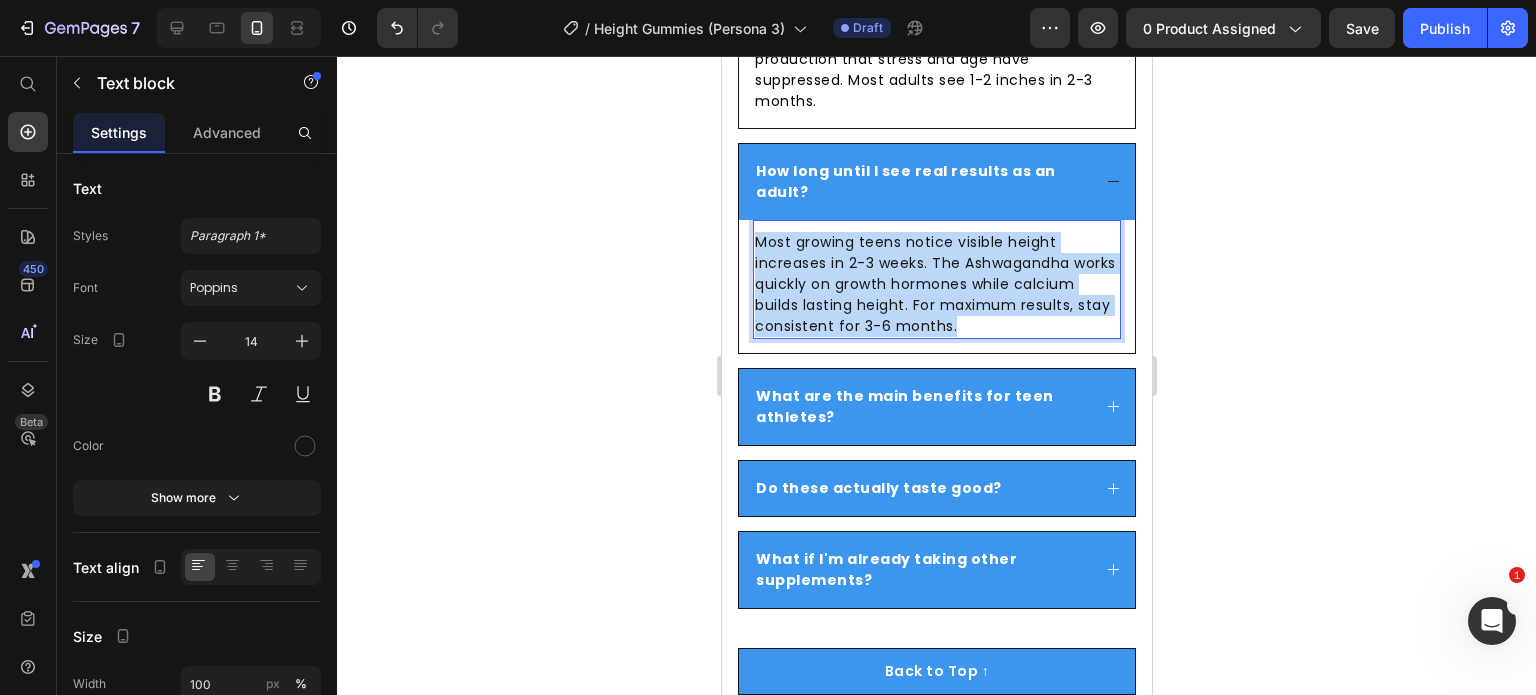 click on "Most growing teens notice visible height increases in 2-3 weeks. The Ashwagandha works quickly on growth hormones while calcium builds lasting height. For maximum results, stay consistent for 3-6 months." at bounding box center (936, 284) 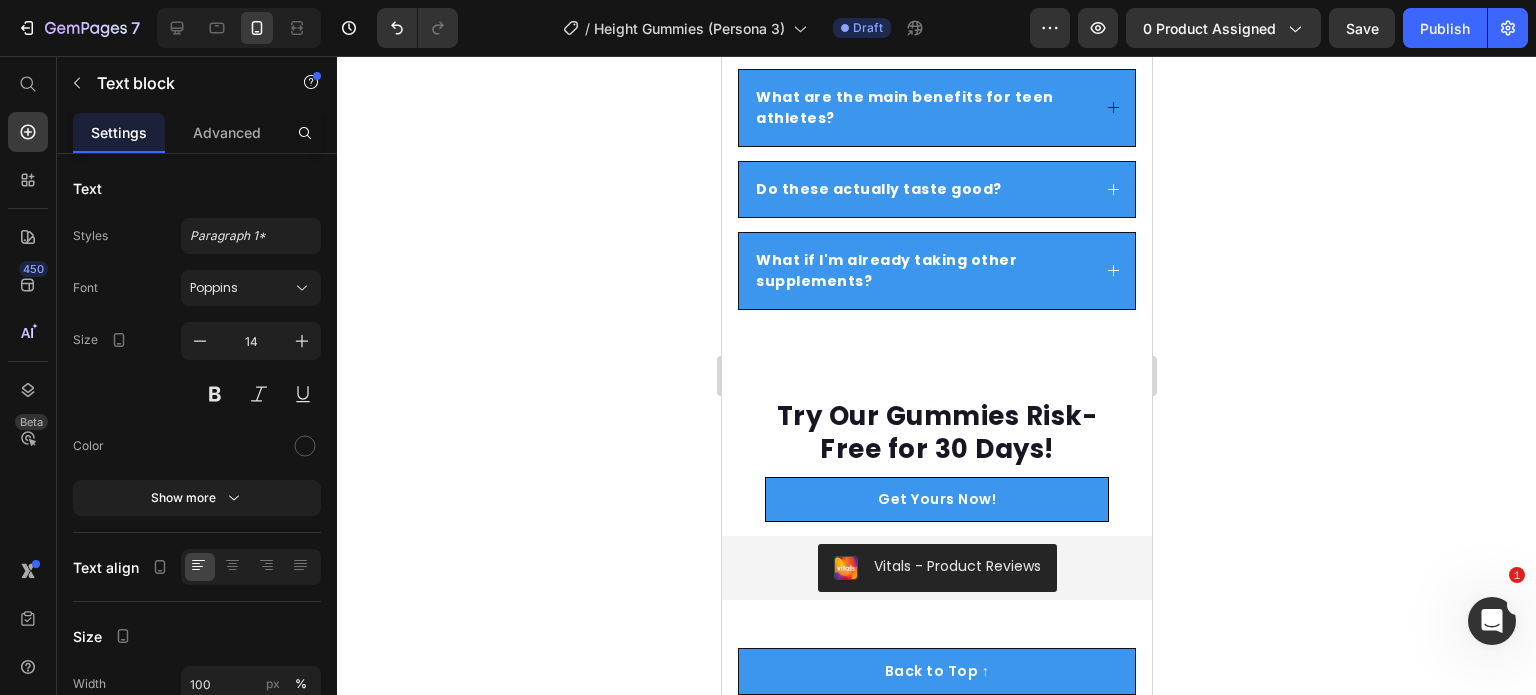 scroll, scrollTop: 8542, scrollLeft: 0, axis: vertical 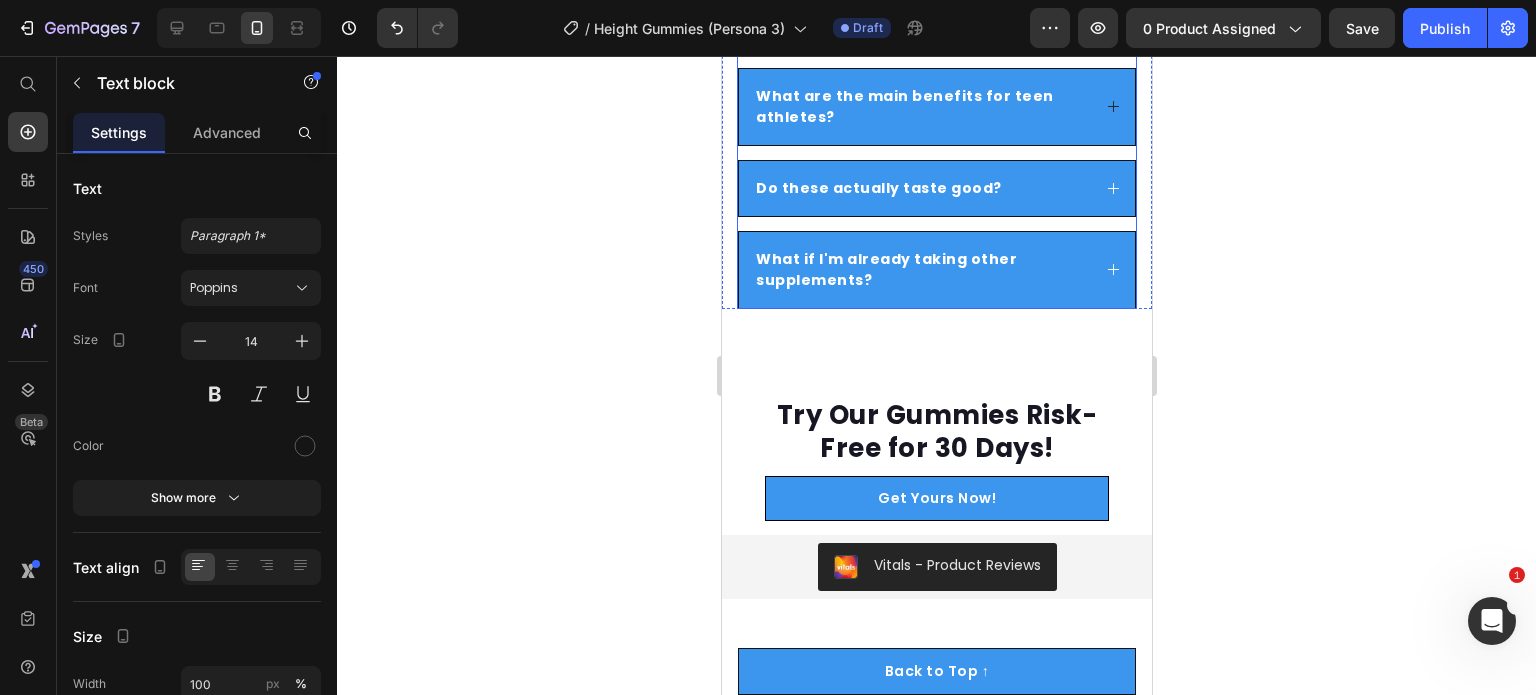 click on "What are the main benefits for teen athletes?" at bounding box center [904, 106] 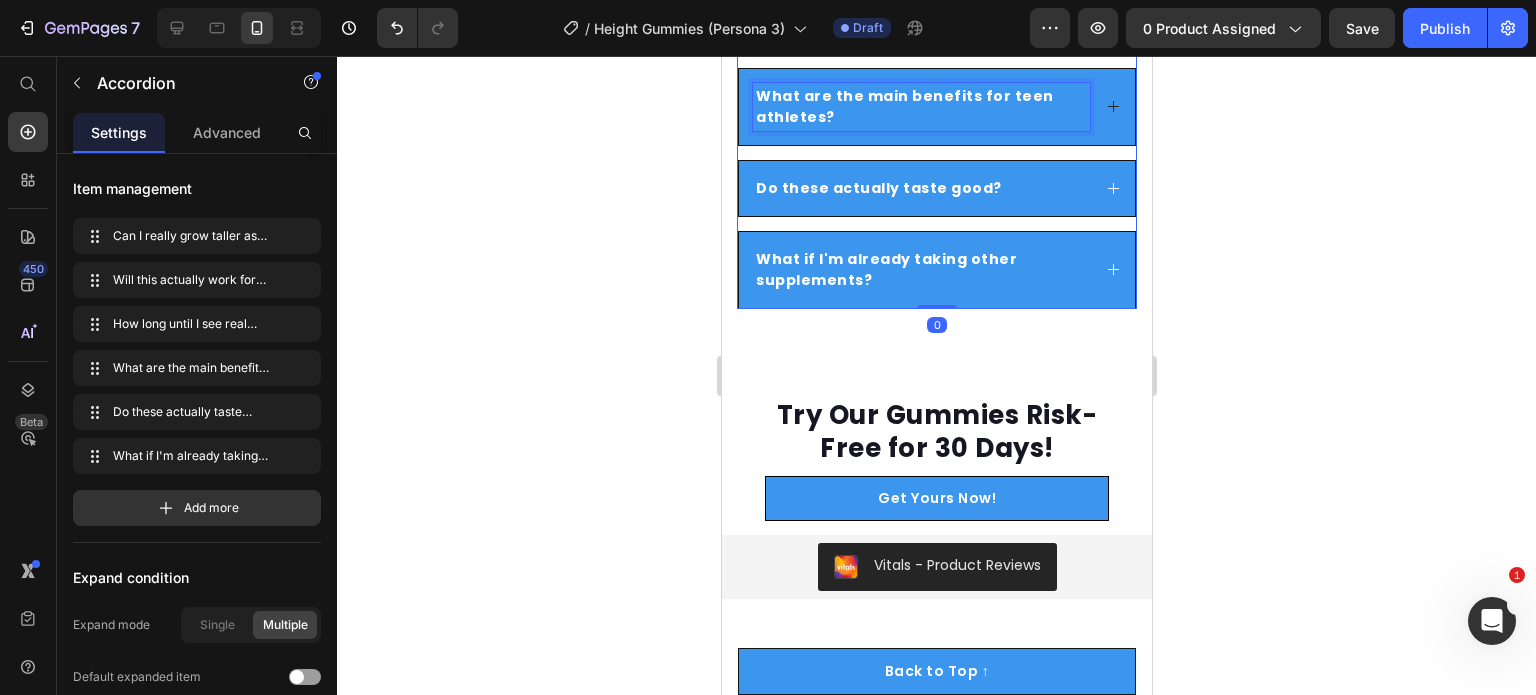 click on "What are the main benefits for teen athletes?" at bounding box center [904, 106] 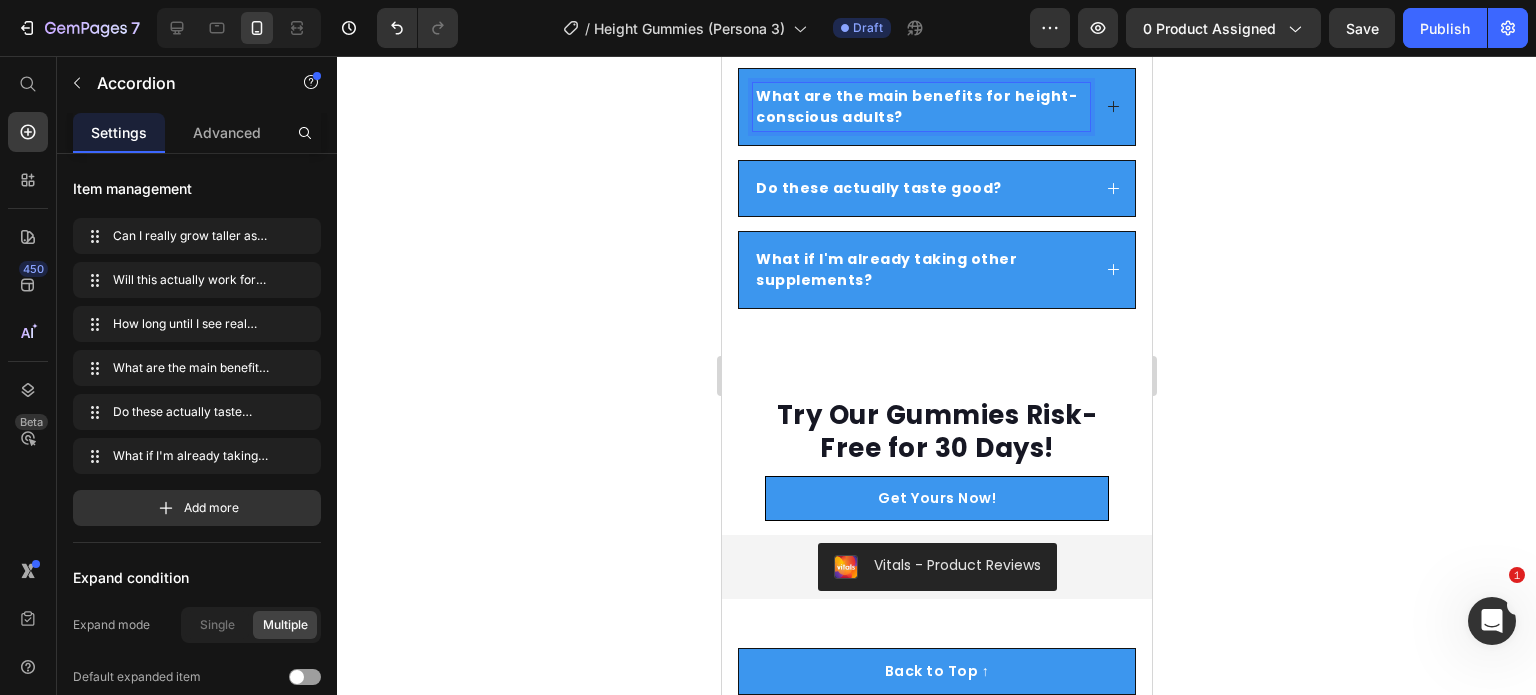 click on "What are the main benefits for height-conscious adults?" at bounding box center (936, 107) 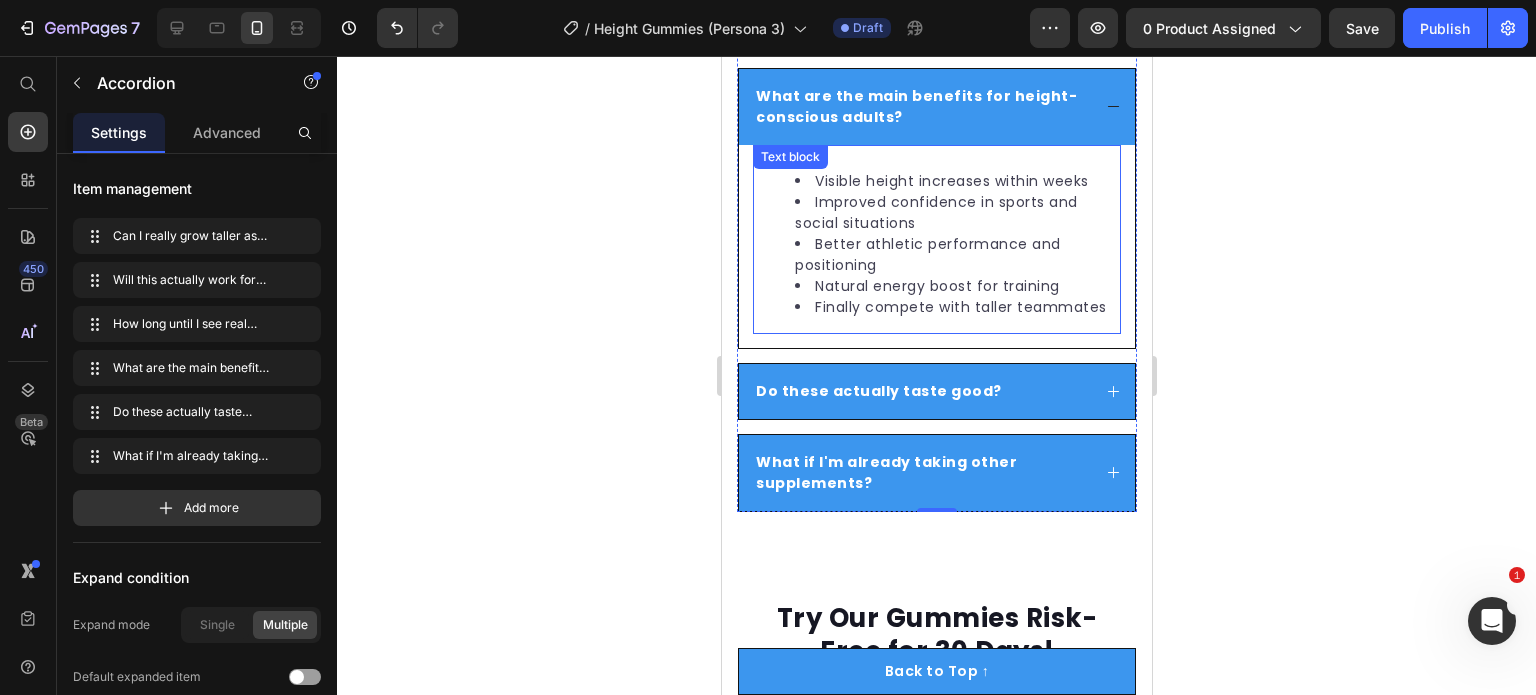 click on "Better athletic performance and positioning" at bounding box center [956, 255] 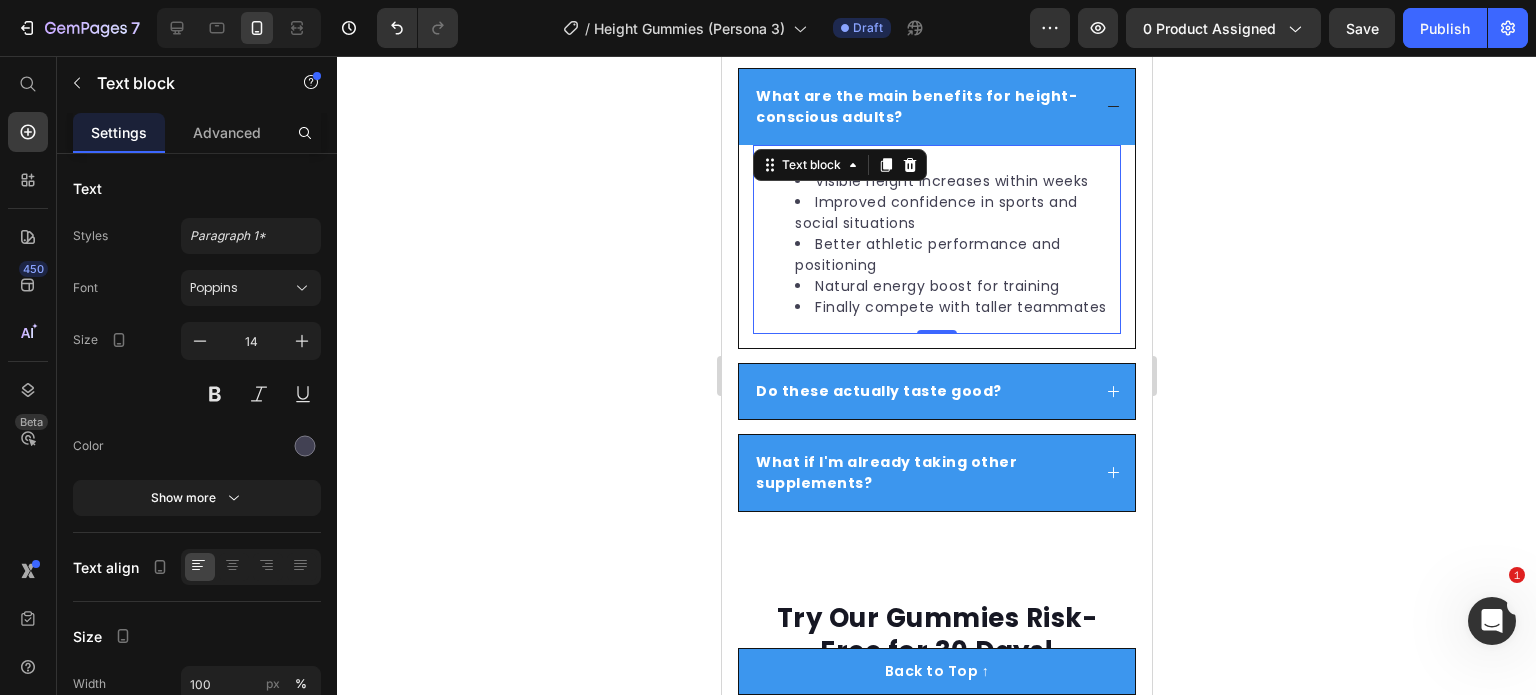 click on "Better athletic performance and positioning" at bounding box center (956, 255) 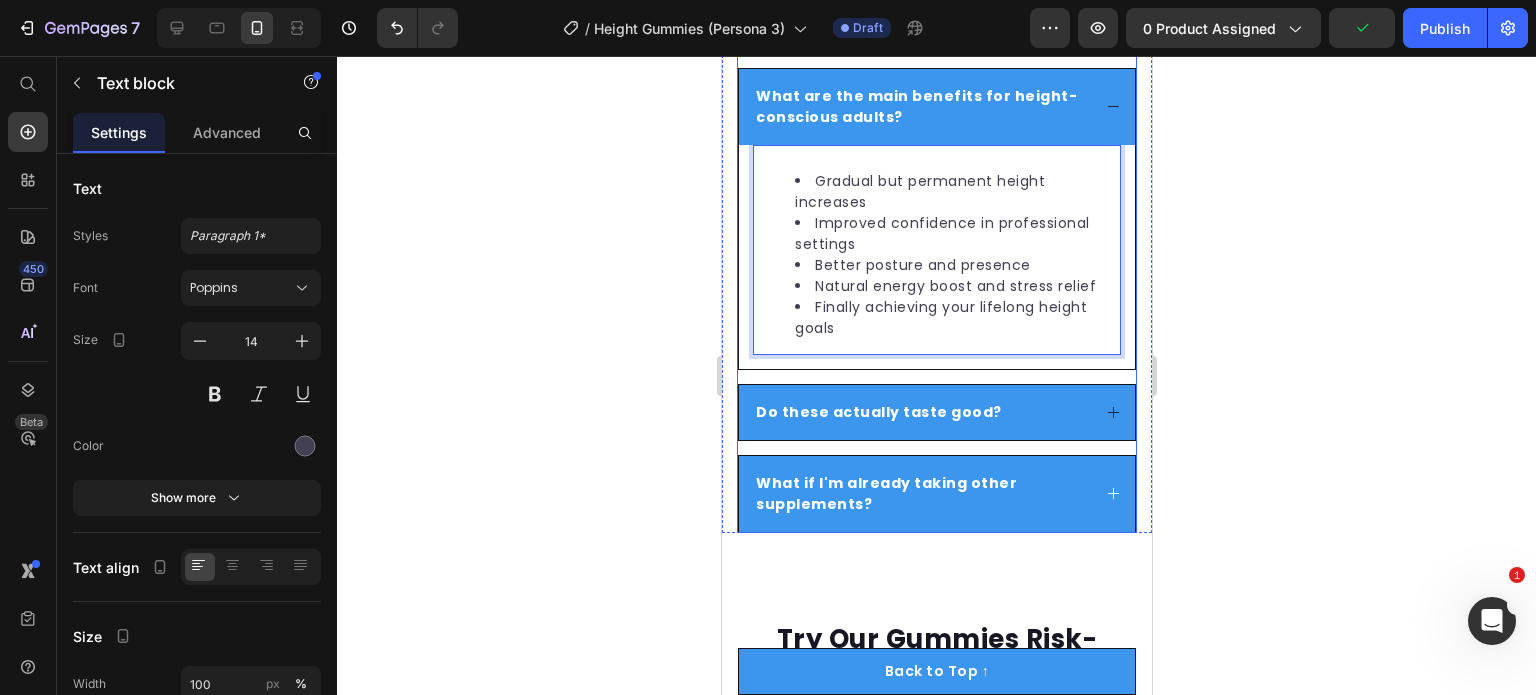 click on "Do these actually taste good?" at bounding box center (936, 412) 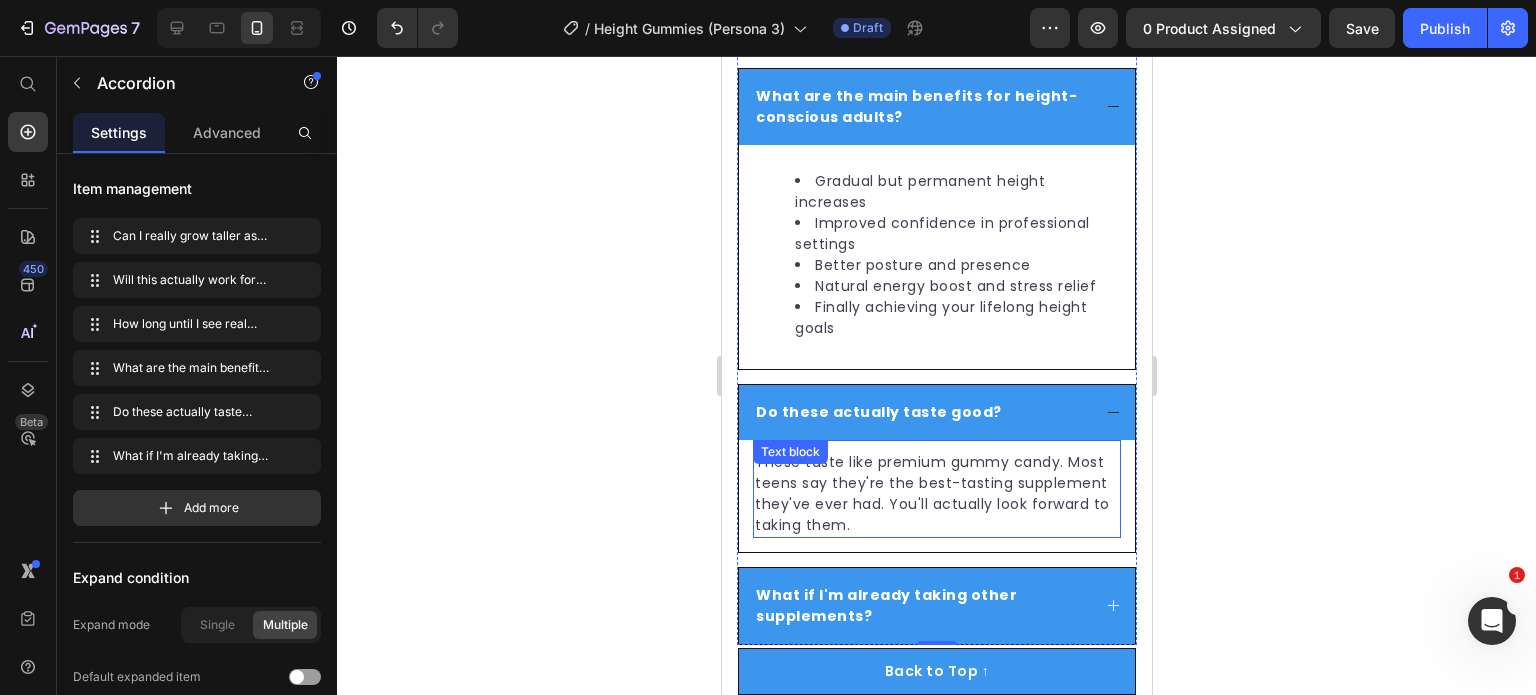 click on "These taste like premium gummy candy. Most teens say they're the best-tasting supplement they've ever had. You'll actually look forward to taking them." at bounding box center [936, 494] 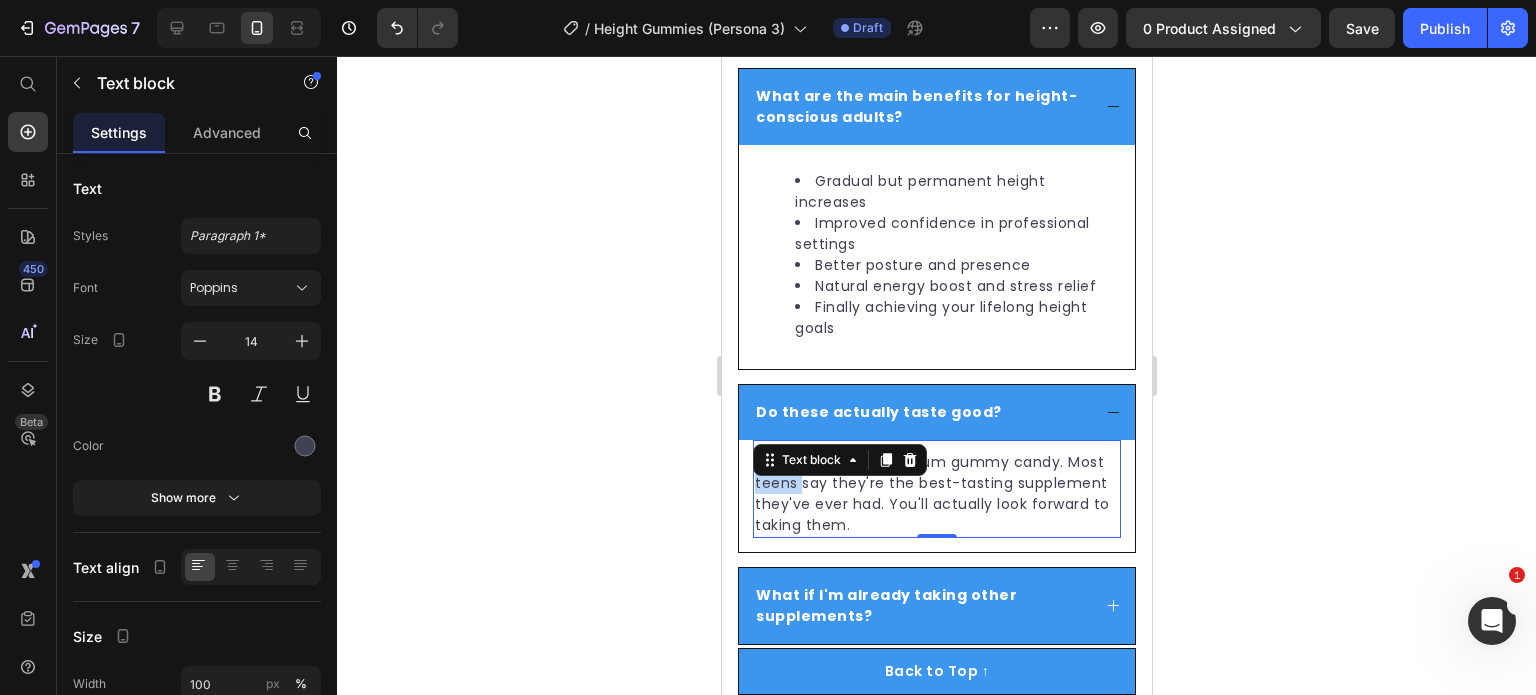click on "These taste like premium gummy candy. Most teens say they're the best-tasting supplement they've ever had. You'll actually look forward to taking them." at bounding box center (936, 494) 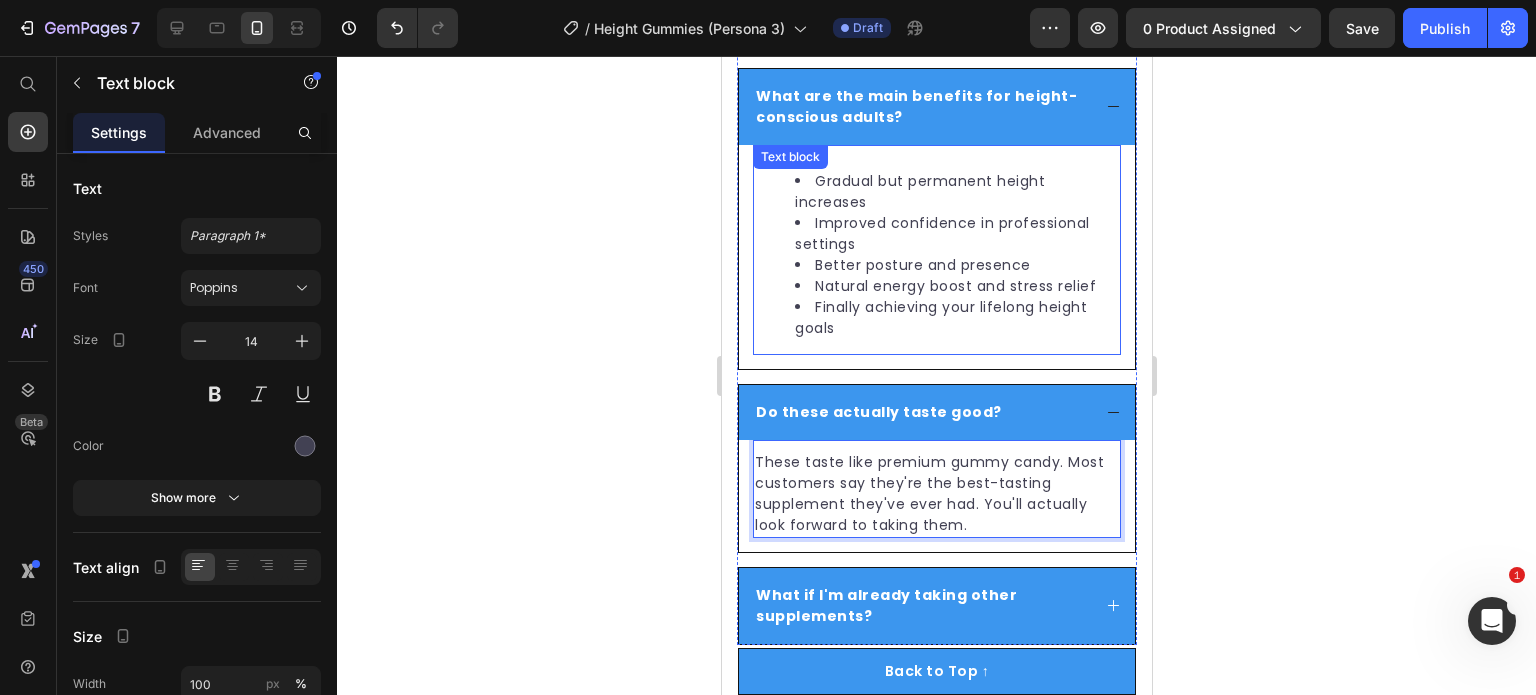scroll, scrollTop: 8842, scrollLeft: 0, axis: vertical 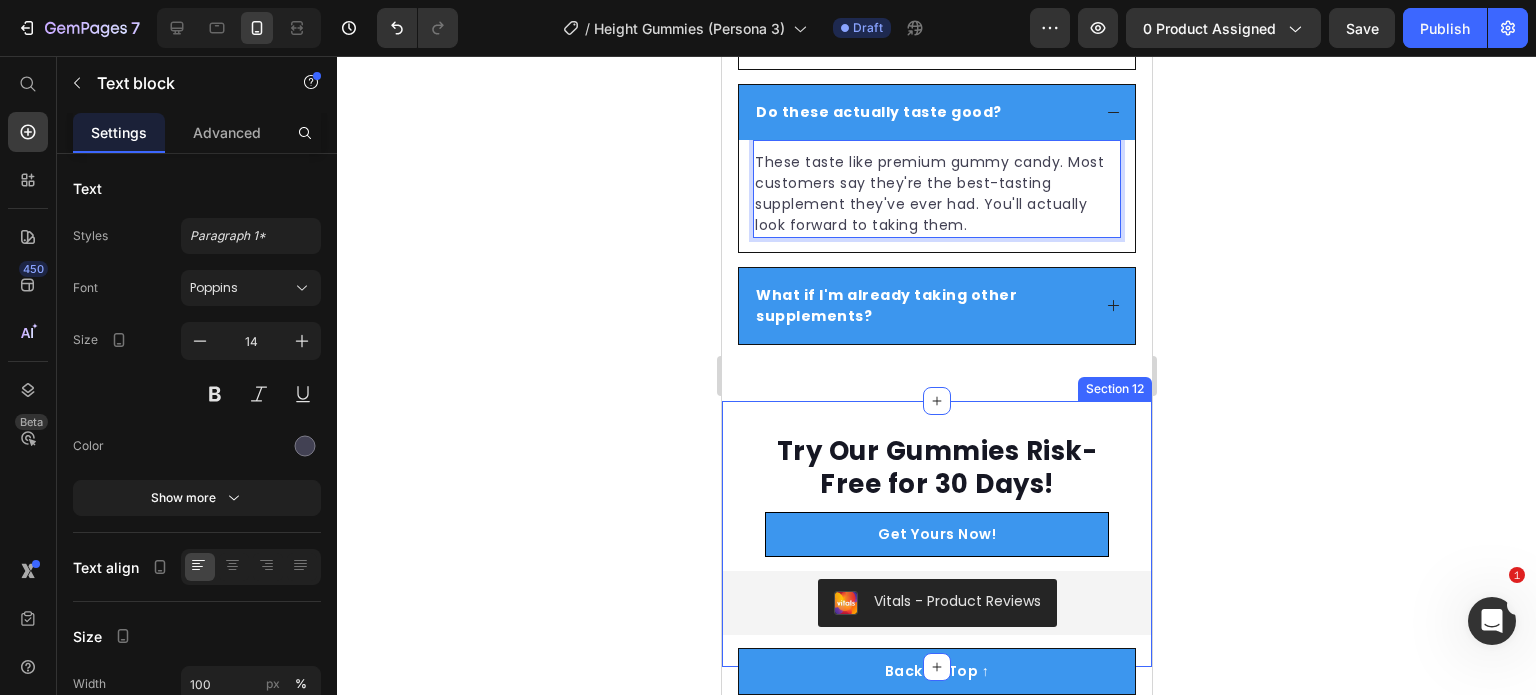 click on "What if I'm already taking other supplements?" at bounding box center [936, 306] 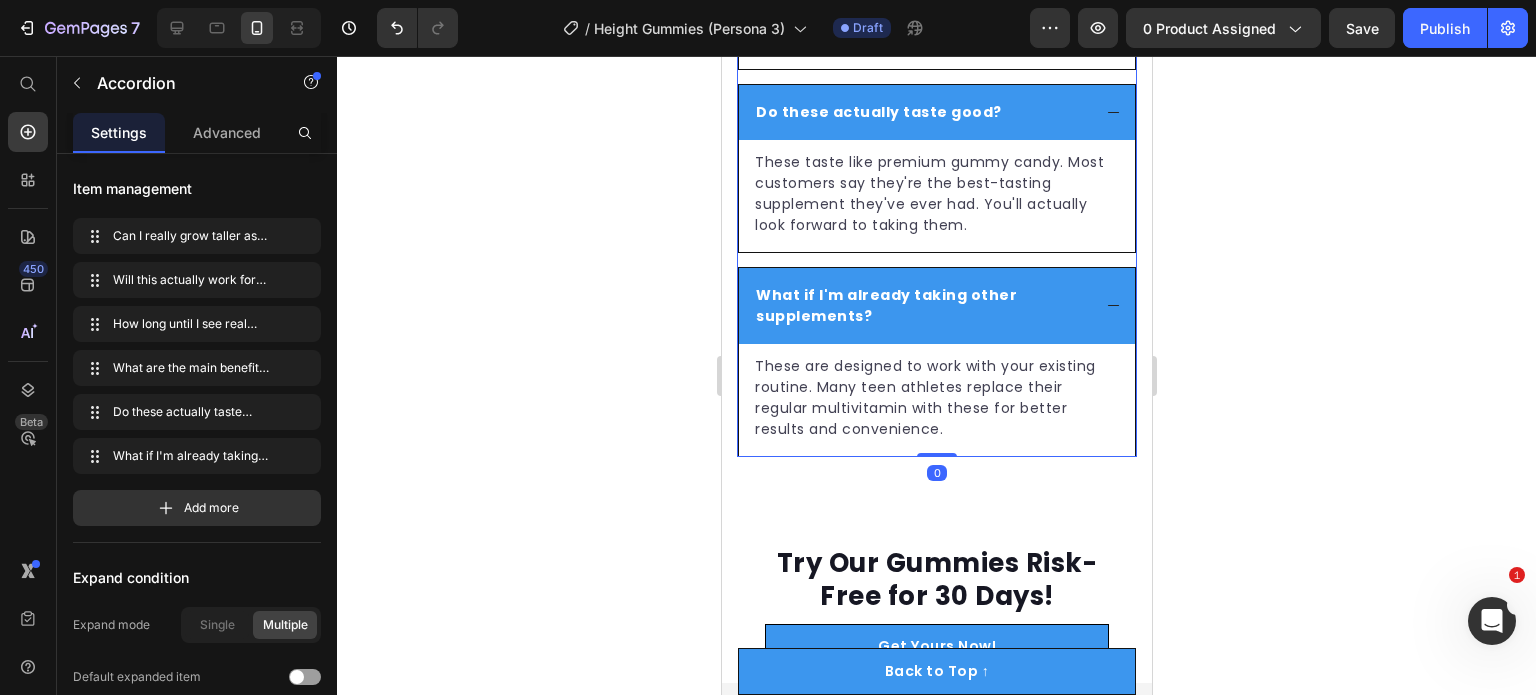 click on "These are designed to work with your existing routine. Many teen athletes replace their regular multivitamin with these for better results and convenience." at bounding box center [936, 398] 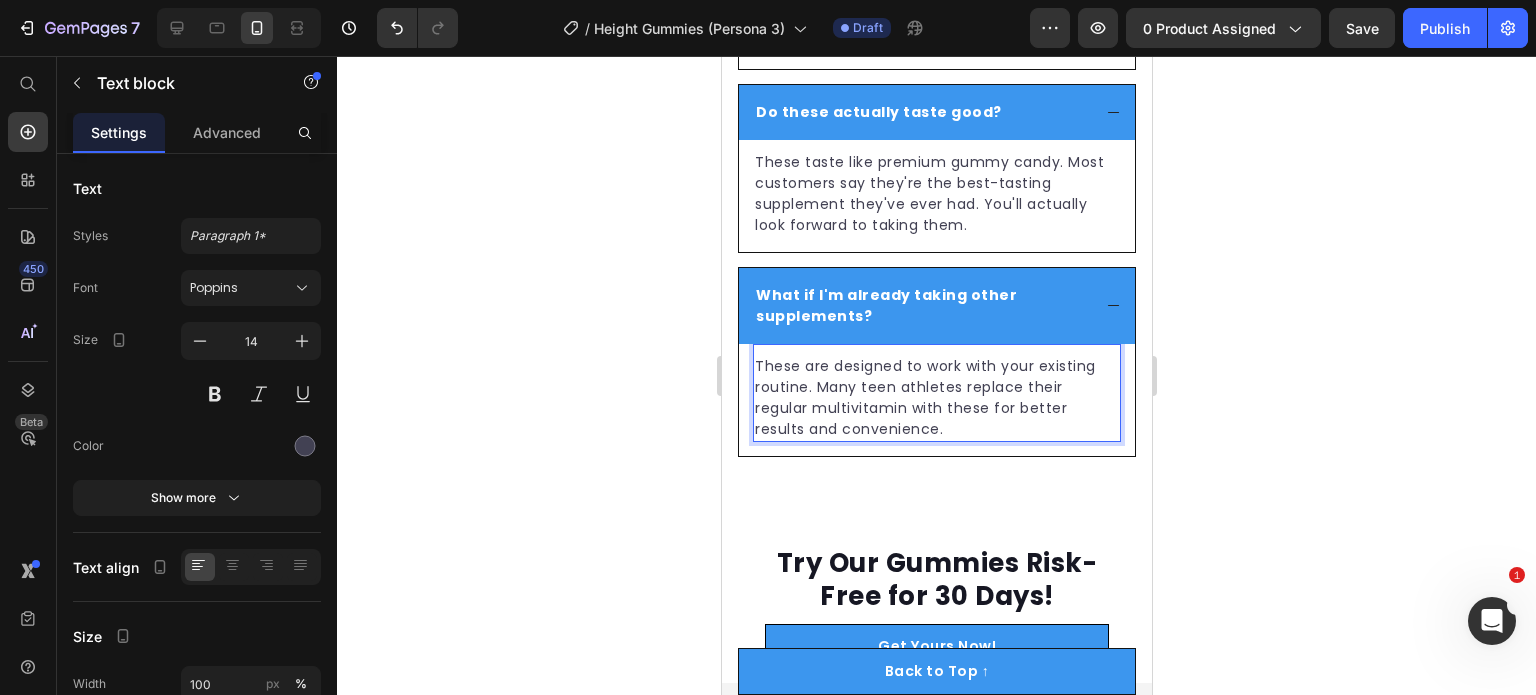 click on "These are designed to work with your existing routine. Many teen athletes replace their regular multivitamin with these for better results and convenience." at bounding box center (936, 398) 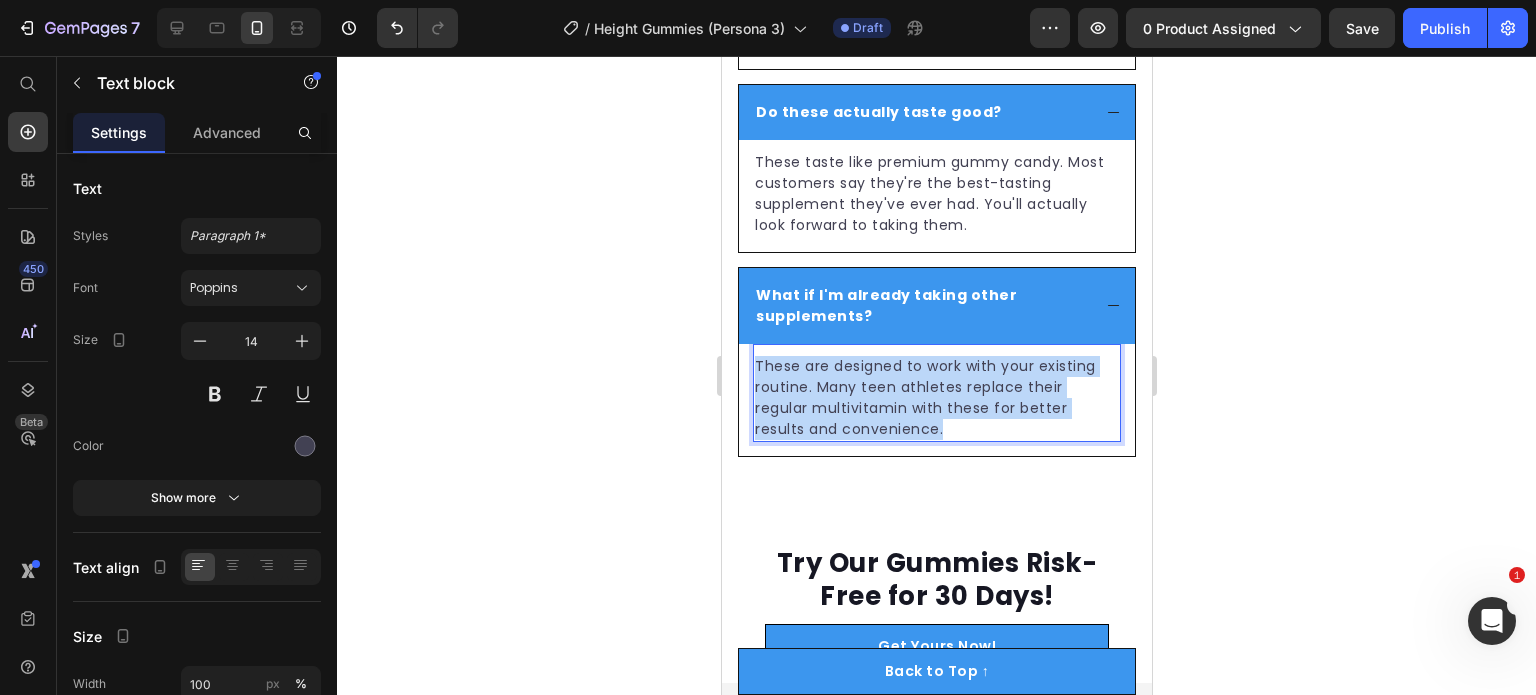click on "These are designed to work with your existing routine. Many teen athletes replace their regular multivitamin with these for better results and convenience." at bounding box center [936, 398] 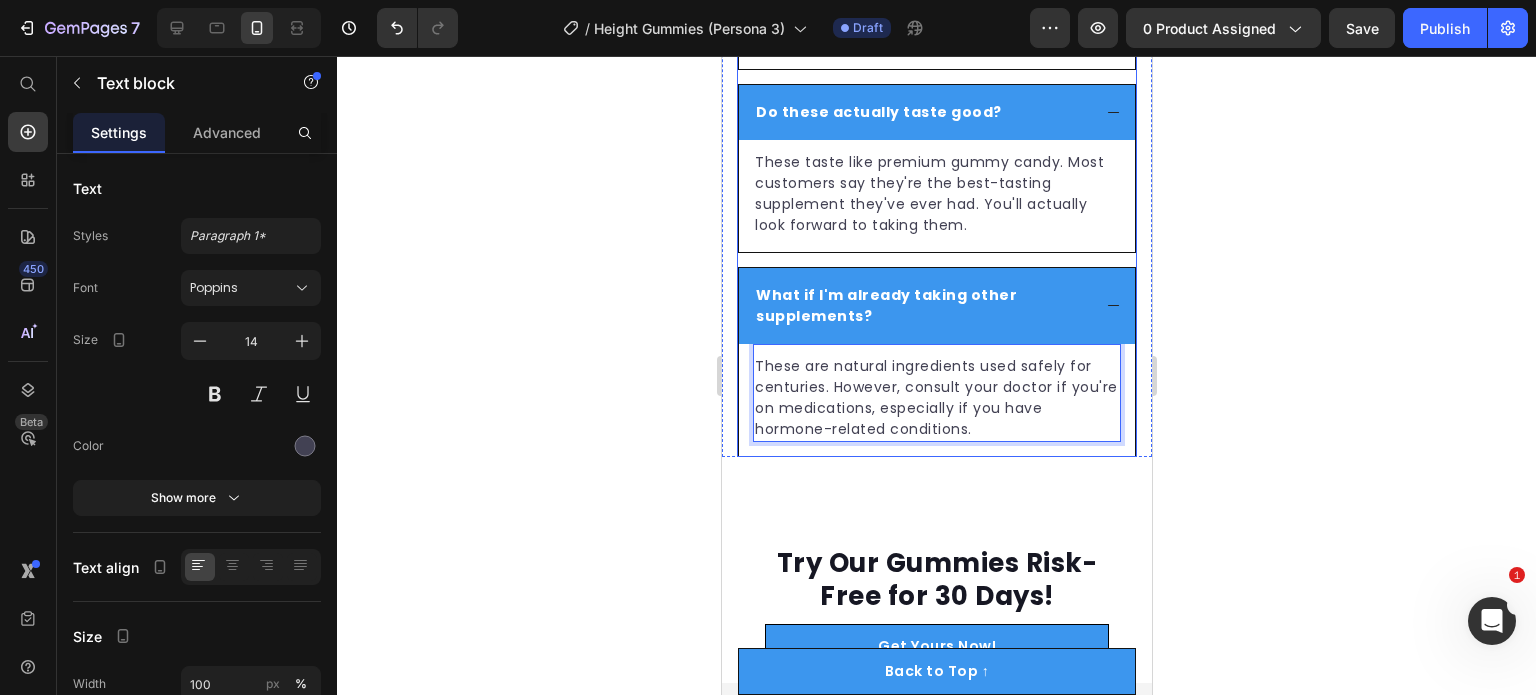 click on "What if I'm already taking other supplements?" at bounding box center (885, 305) 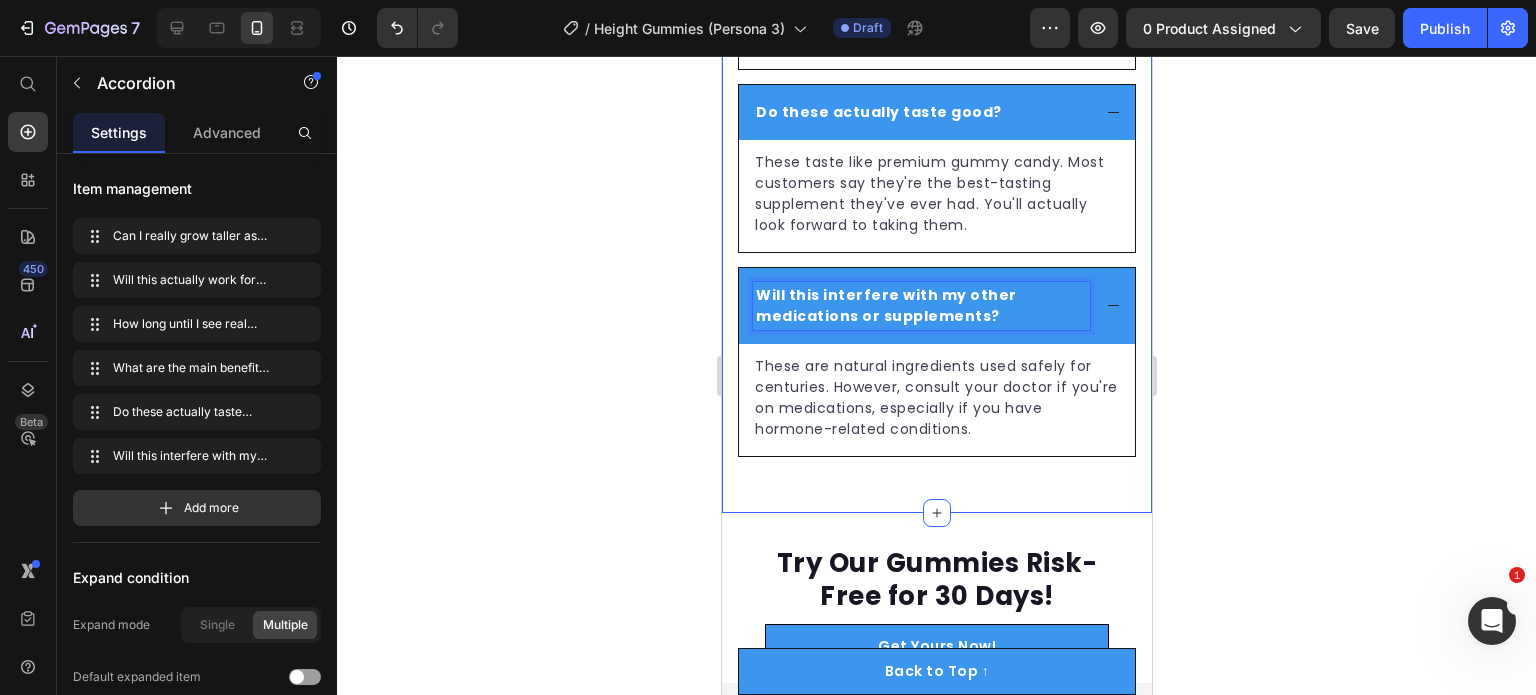 scroll, scrollTop: 9042, scrollLeft: 0, axis: vertical 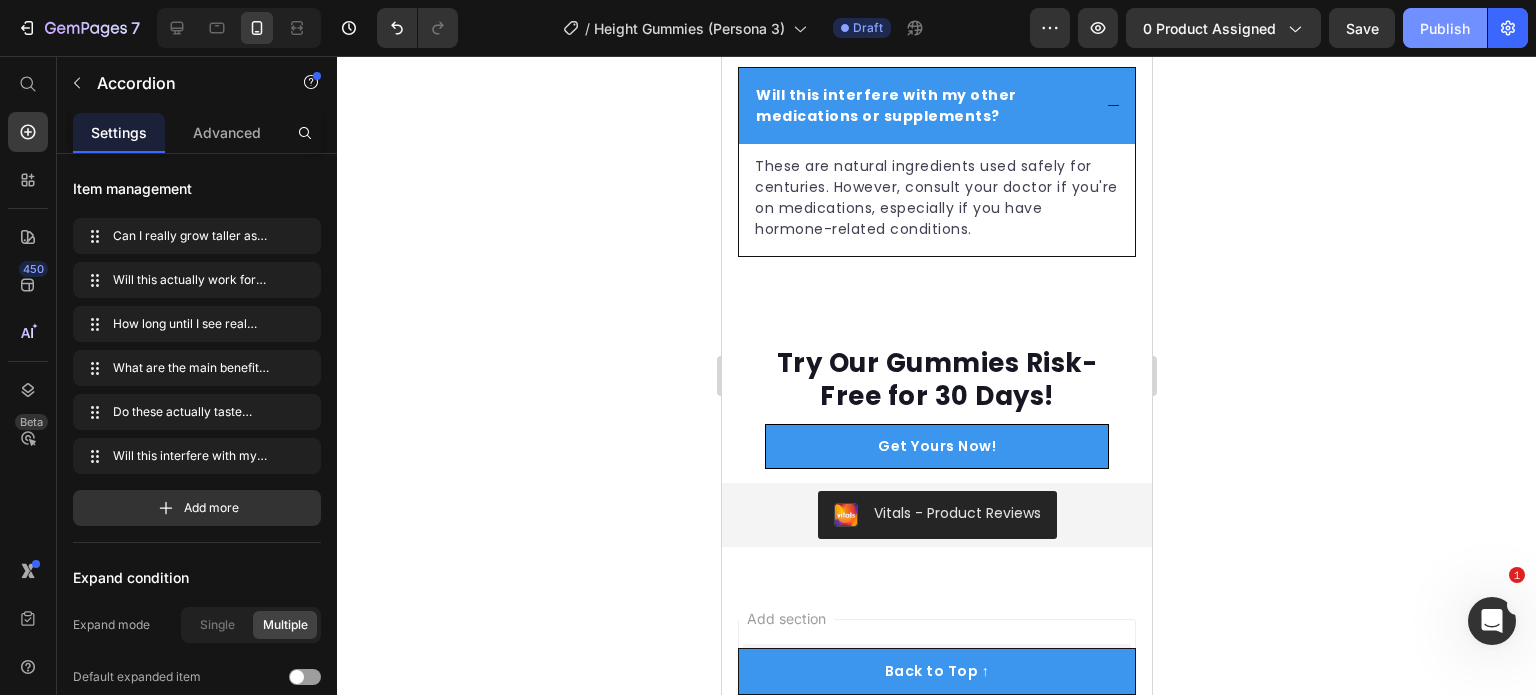 click on "Publish" 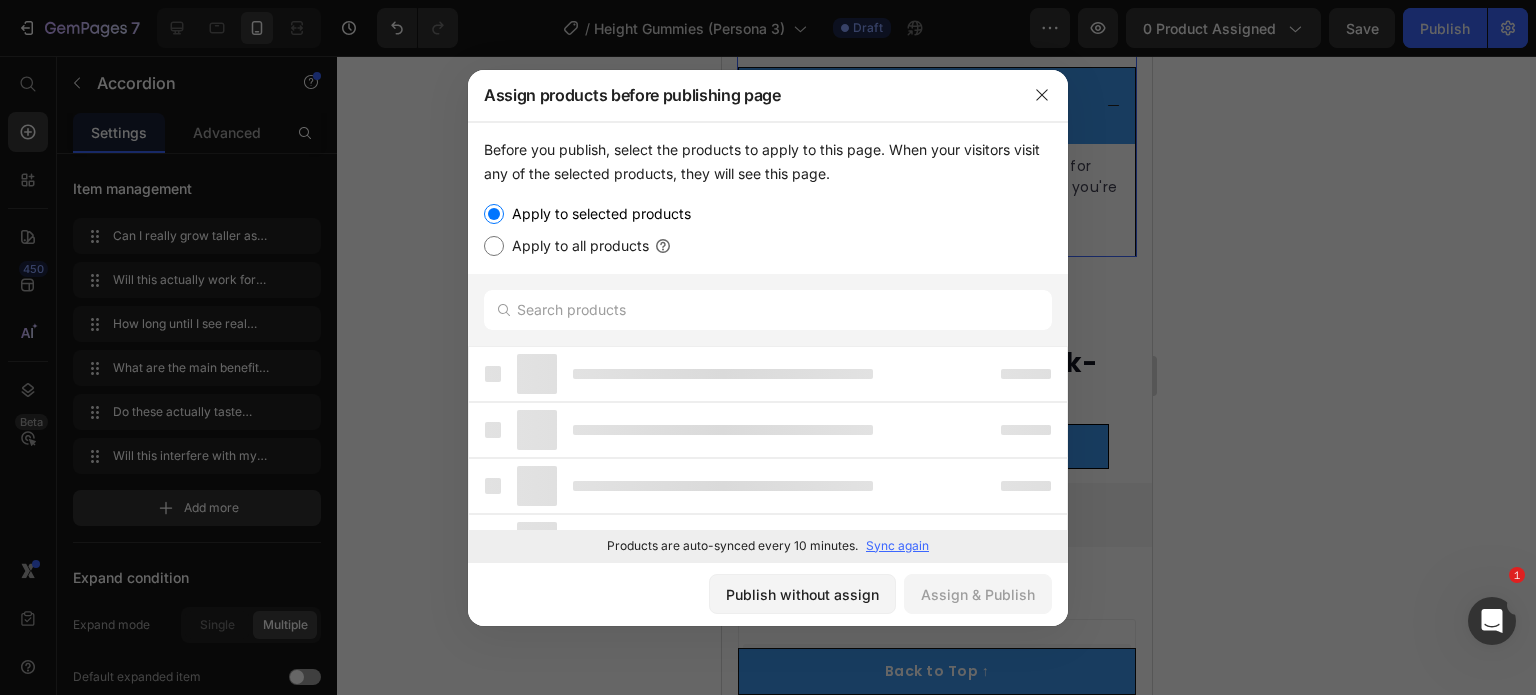 click 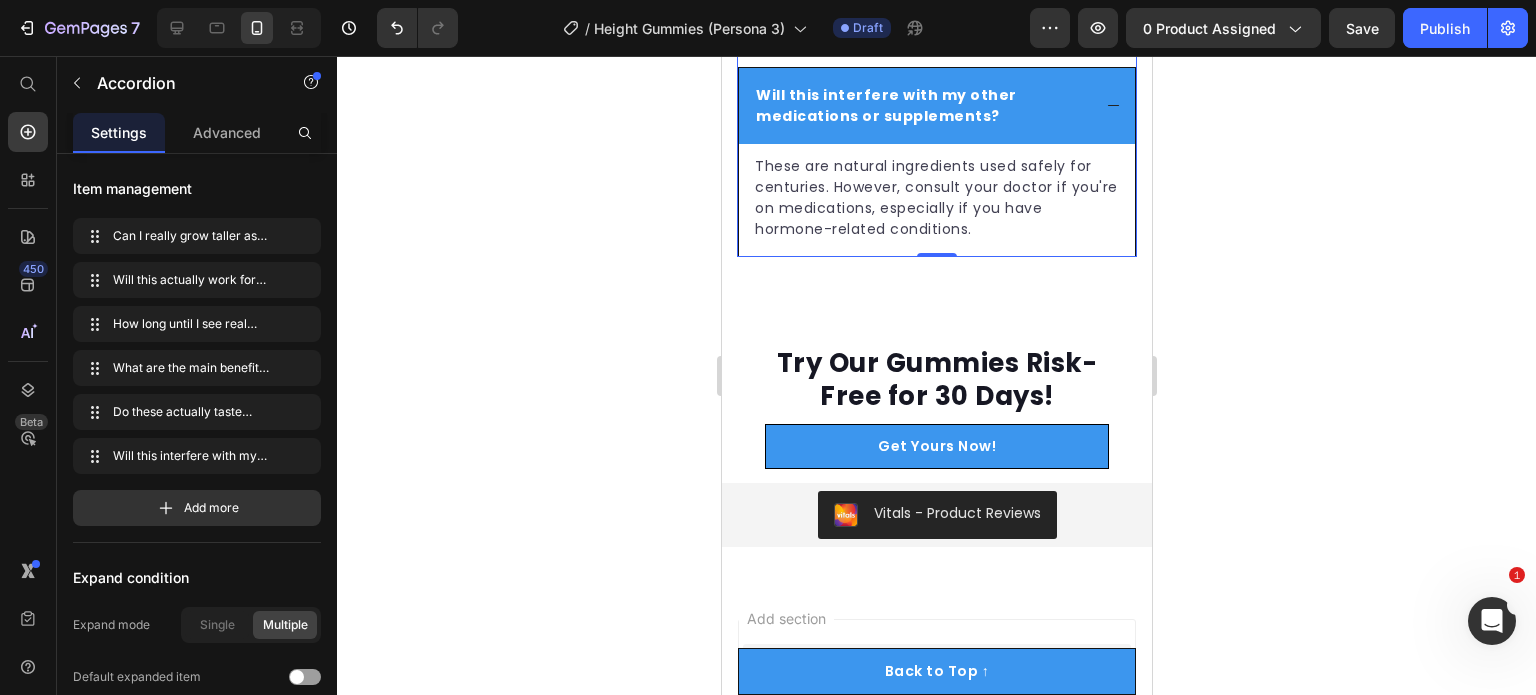click on "Can I really grow taller as an adult? Yes. While growth slows after your teens, your bones remain living tissue that responds to proper nutrition and hormone support. Ashwagandha naturally boosts growth hormone while calcium rebuilds bone density at any age. Text block
Will this actually work for adults who've stopped growing? Absolutely. Our 300mg calcium + Vitamin D3 combination rebuilds bone matrix, while Ashwagandha stimulates growth hormone production that stress and age have suppressed. Most adults see 1-2 inches in 2-3 months. Text block
How long until I see real results as an adult? Adult growth is more gradual than teen growth. Most people notice subtle increases in 3-4 weeks, with obvious height gains by month 2-3. The Ashwagandha works on hormones while calcium slowly rebuilds bone density. Text block
What are the main benefits for height-conscious adults? Gradual but permanent height increases Better posture and presence Text block" at bounding box center [936, -425] 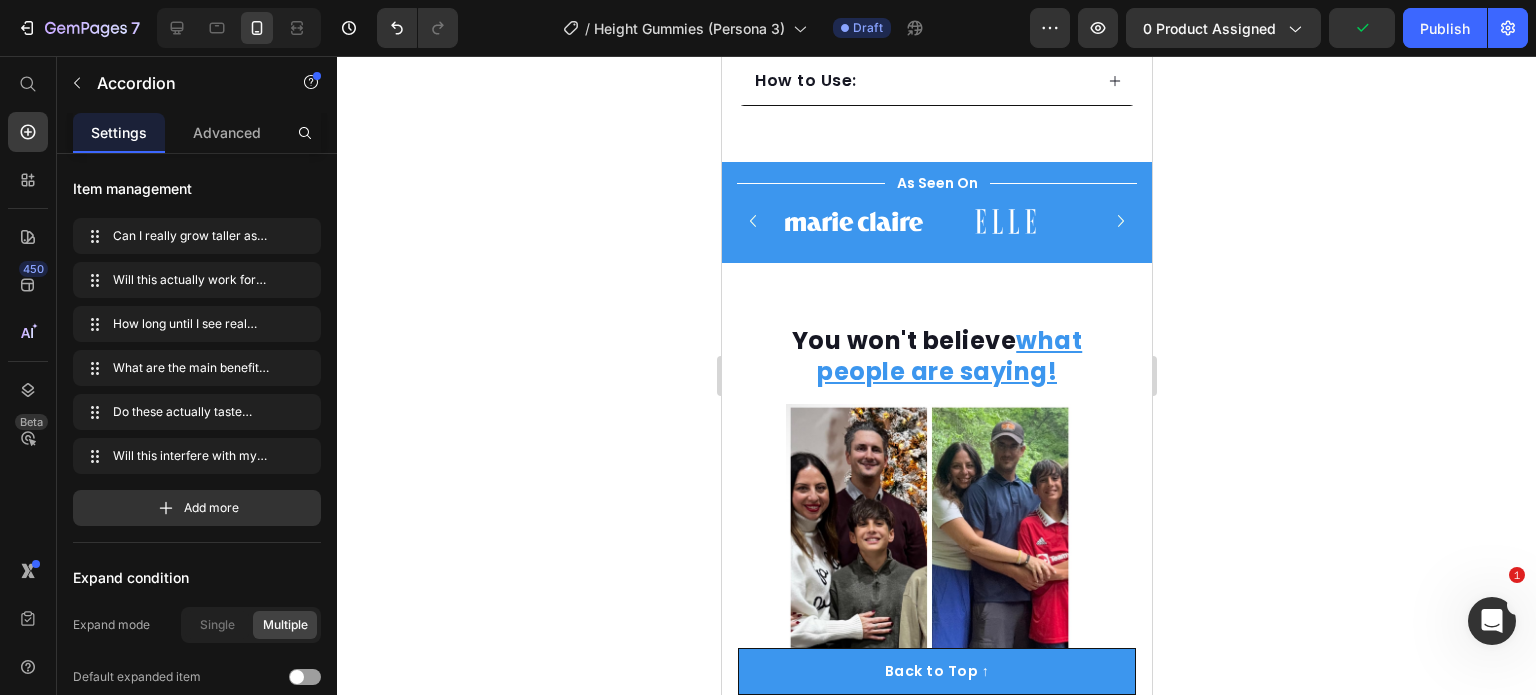 scroll, scrollTop: 1922, scrollLeft: 0, axis: vertical 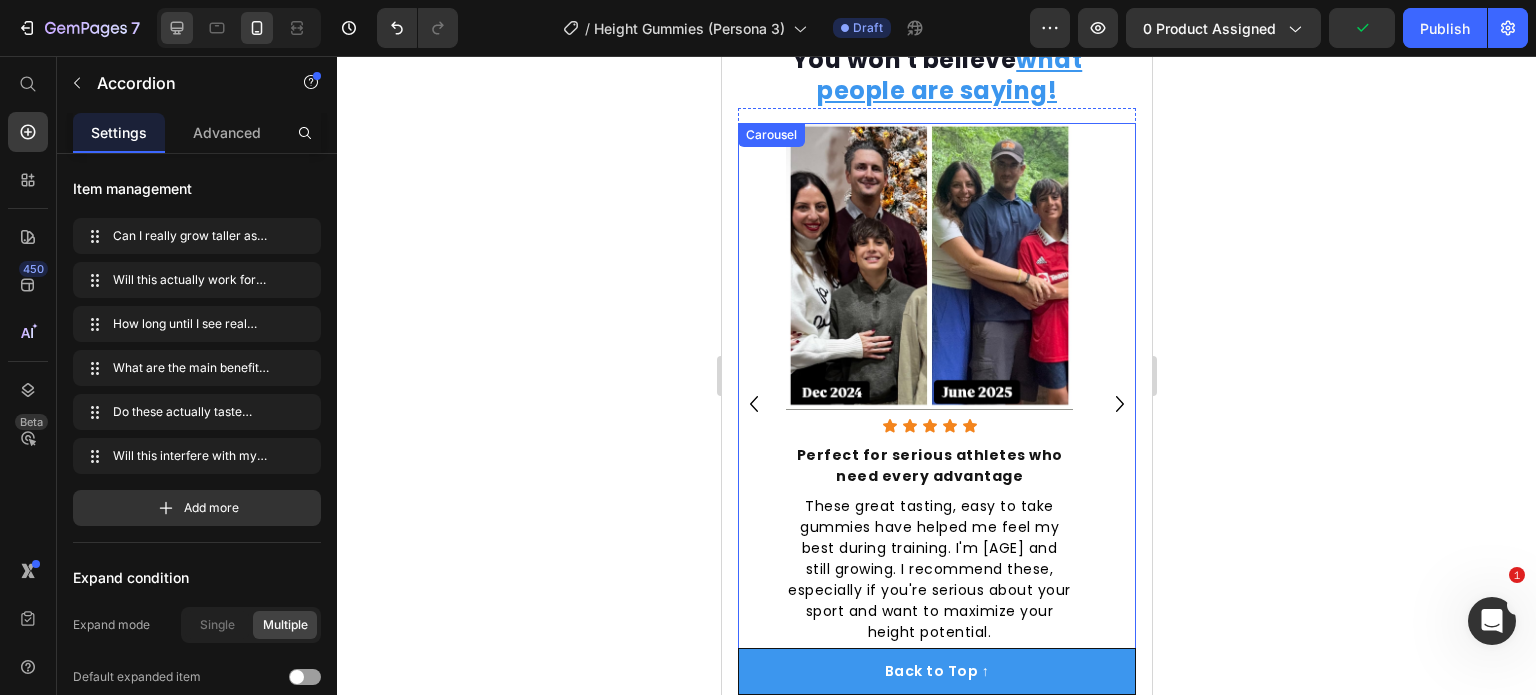 click 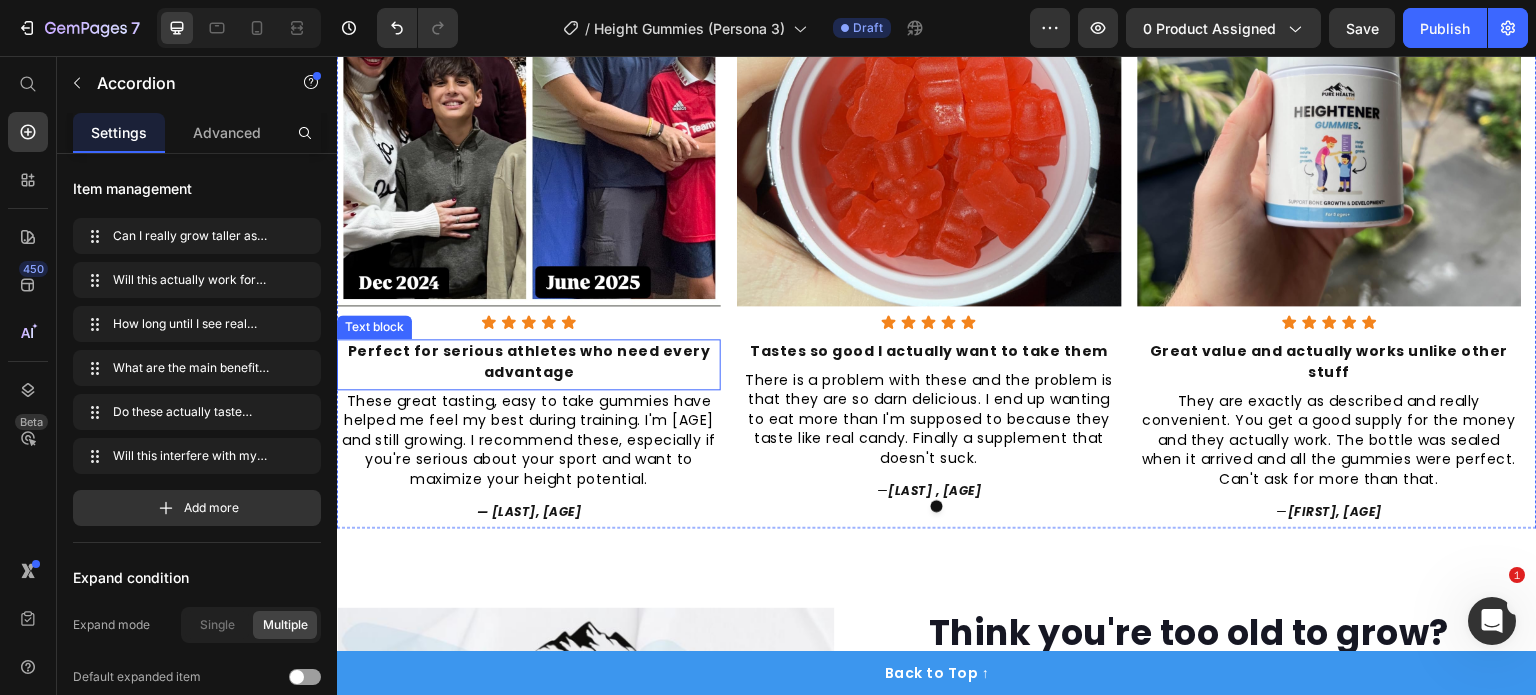 scroll, scrollTop: 1684, scrollLeft: 0, axis: vertical 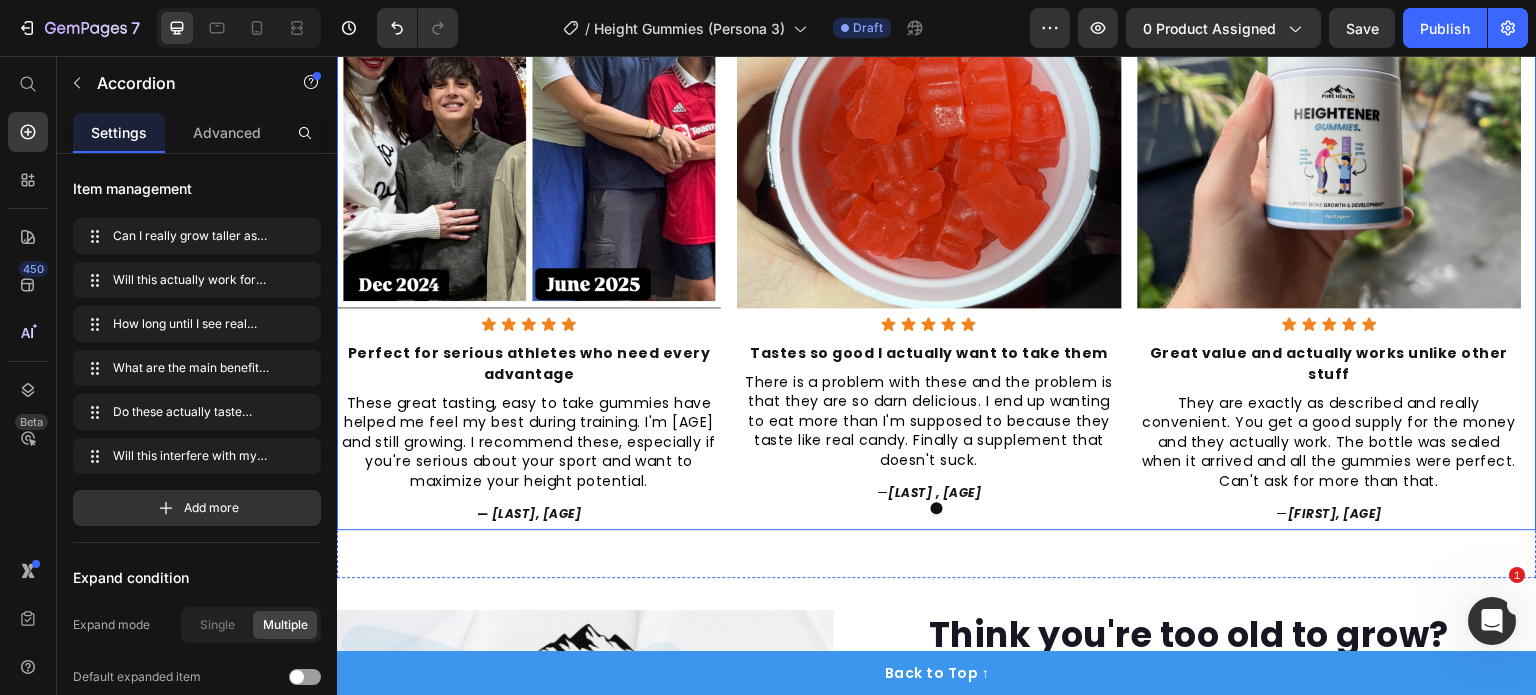 click on "— Mark, 18" at bounding box center (529, 514) 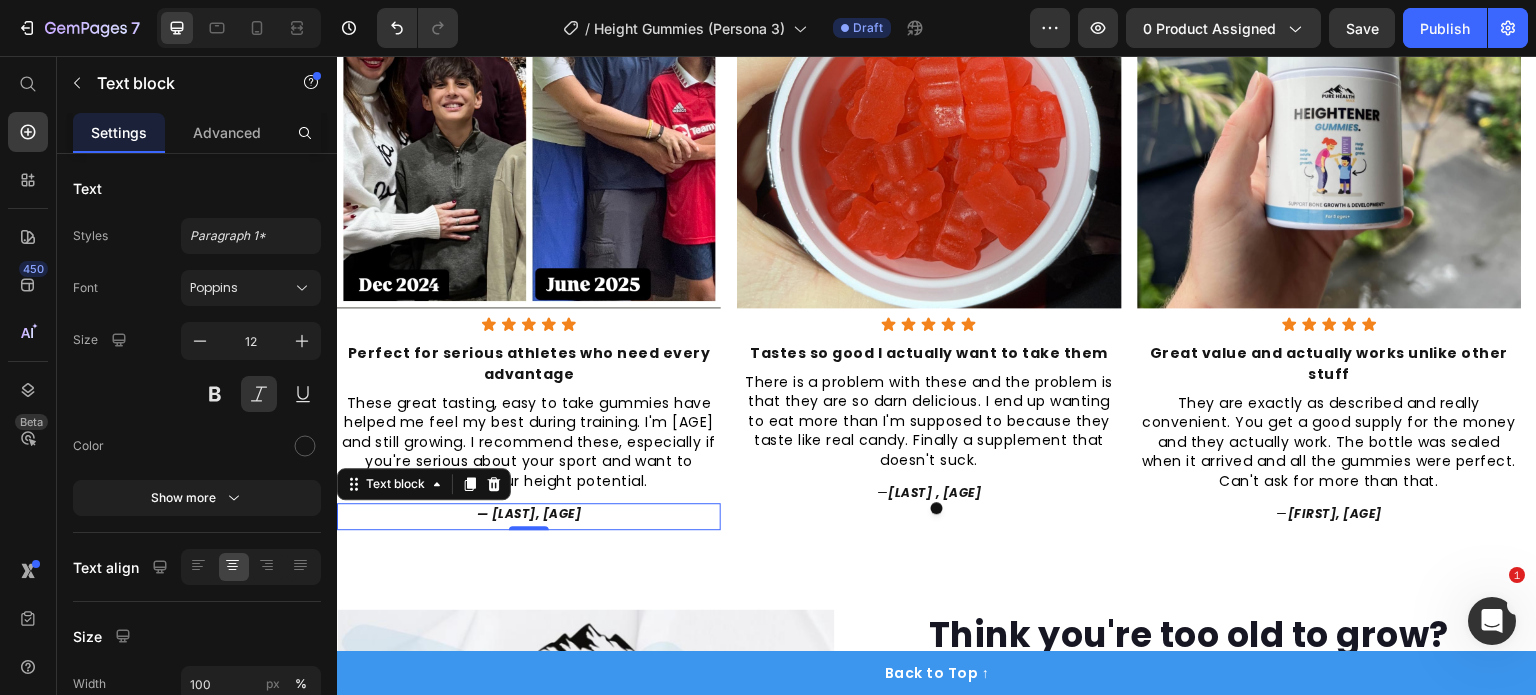 click on "Image Icon Icon Icon Icon Icon Icon List Tastes so good I actually want to take them Text block There is a problem with these and the problem is that they are so darn delicious. I end up wanting to eat more than I'm supposed to because they taste like real candy. Finally a supplement that doesn't suck. Text block —  Ryna , 19 Text block" at bounding box center [929, 226] 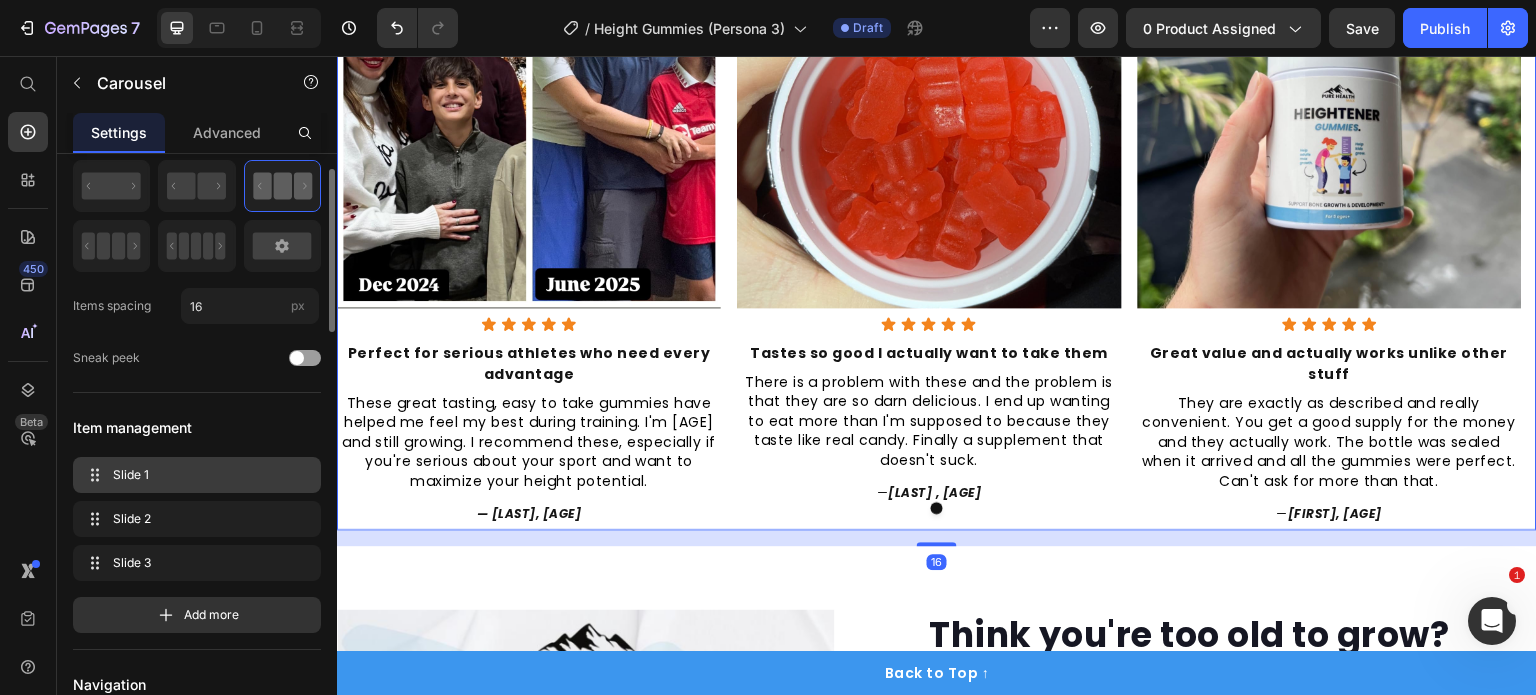 scroll, scrollTop: 59, scrollLeft: 0, axis: vertical 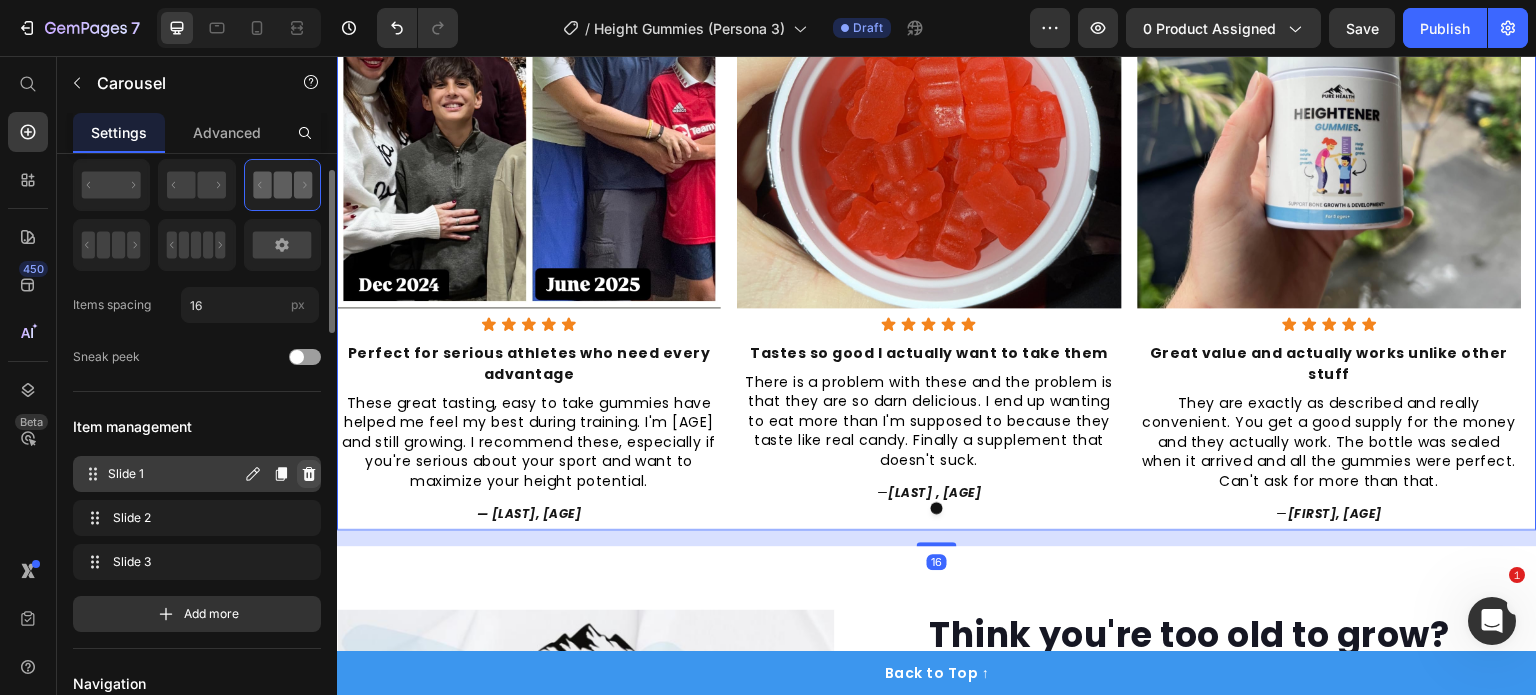 click 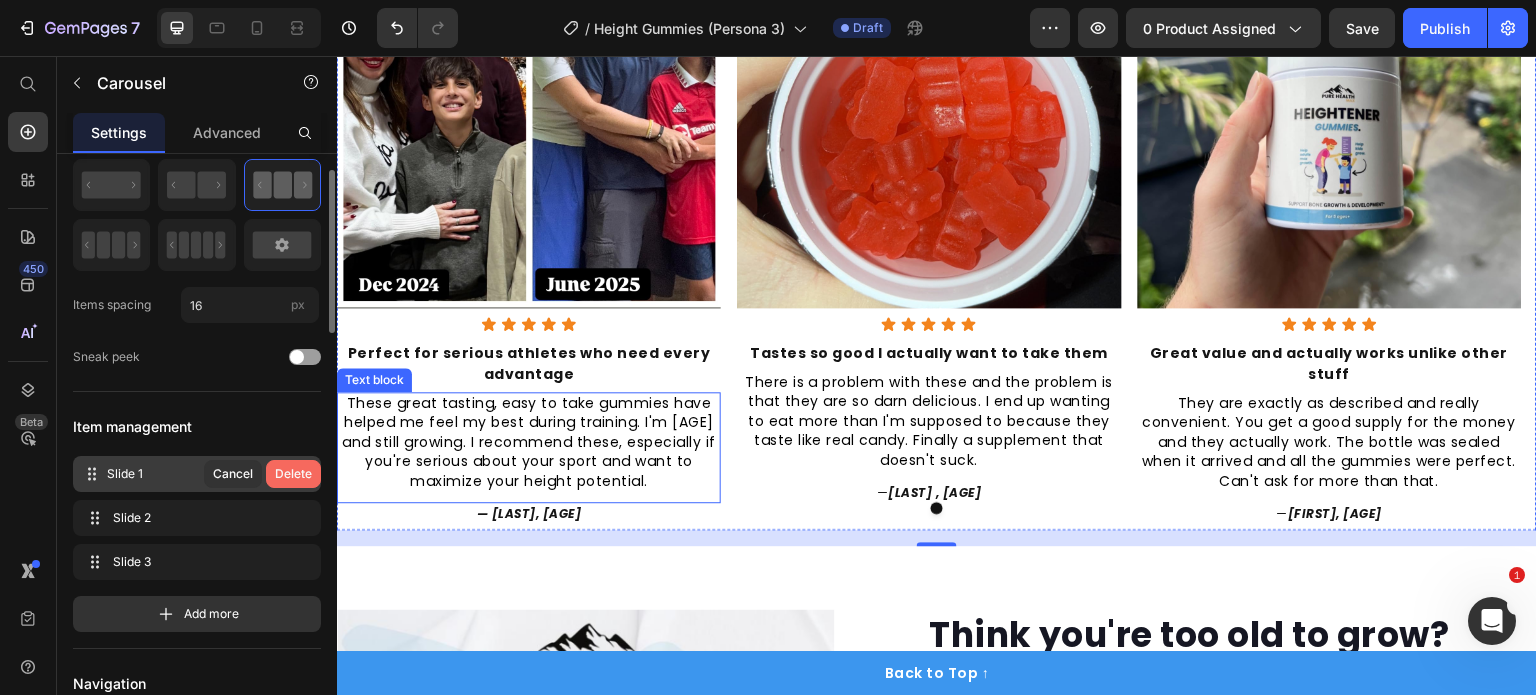 click on "Delete" at bounding box center (293, 474) 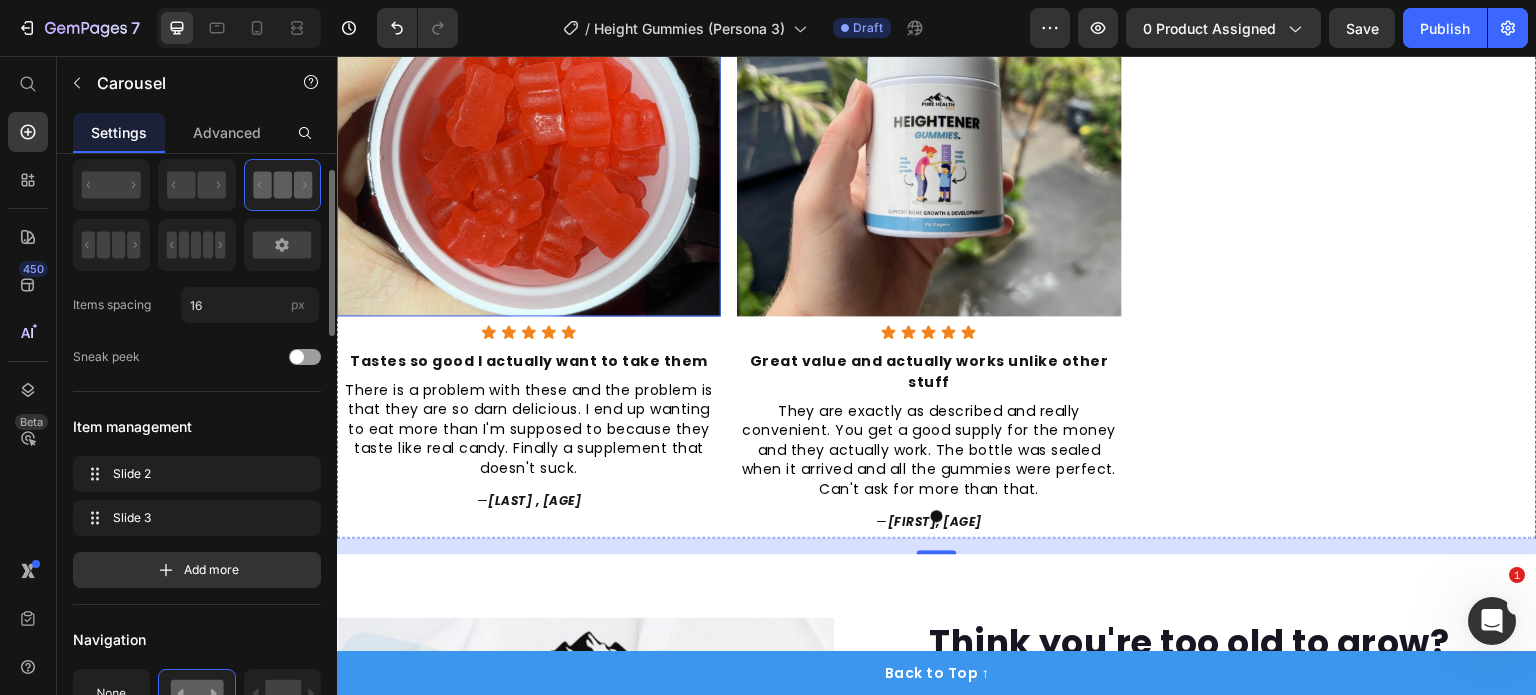 scroll, scrollTop: 1656, scrollLeft: 0, axis: vertical 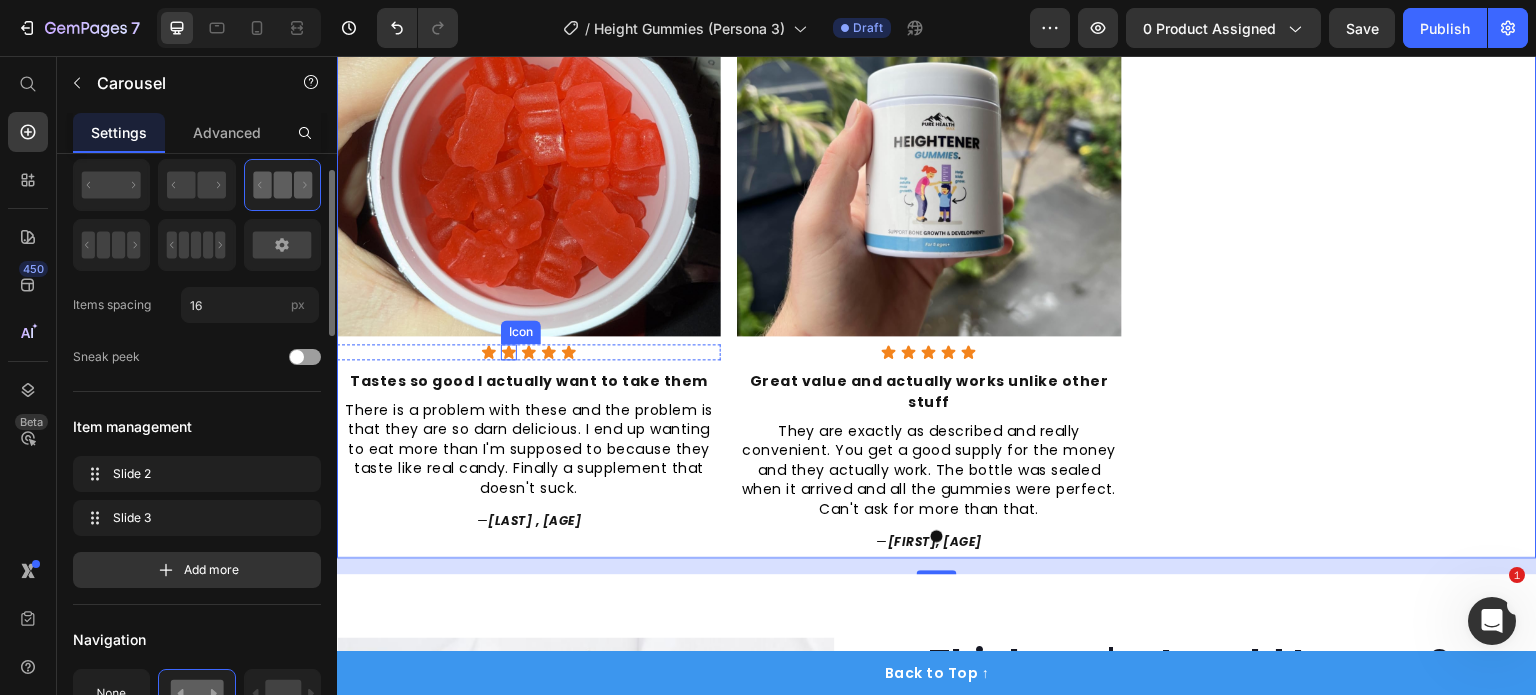 click on "Tastes so good I actually want to take them" at bounding box center [529, 381] 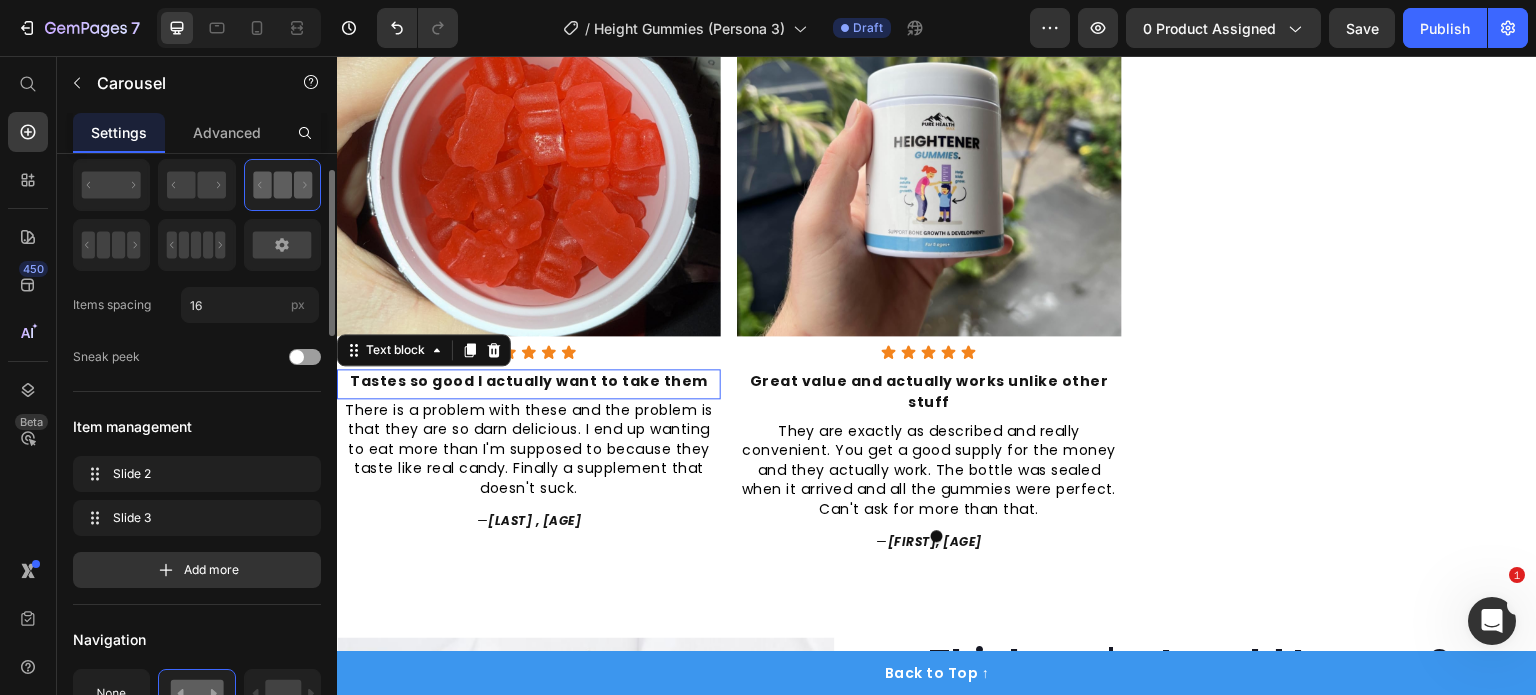 click on "Tastes so good I actually want to take them" at bounding box center (529, 381) 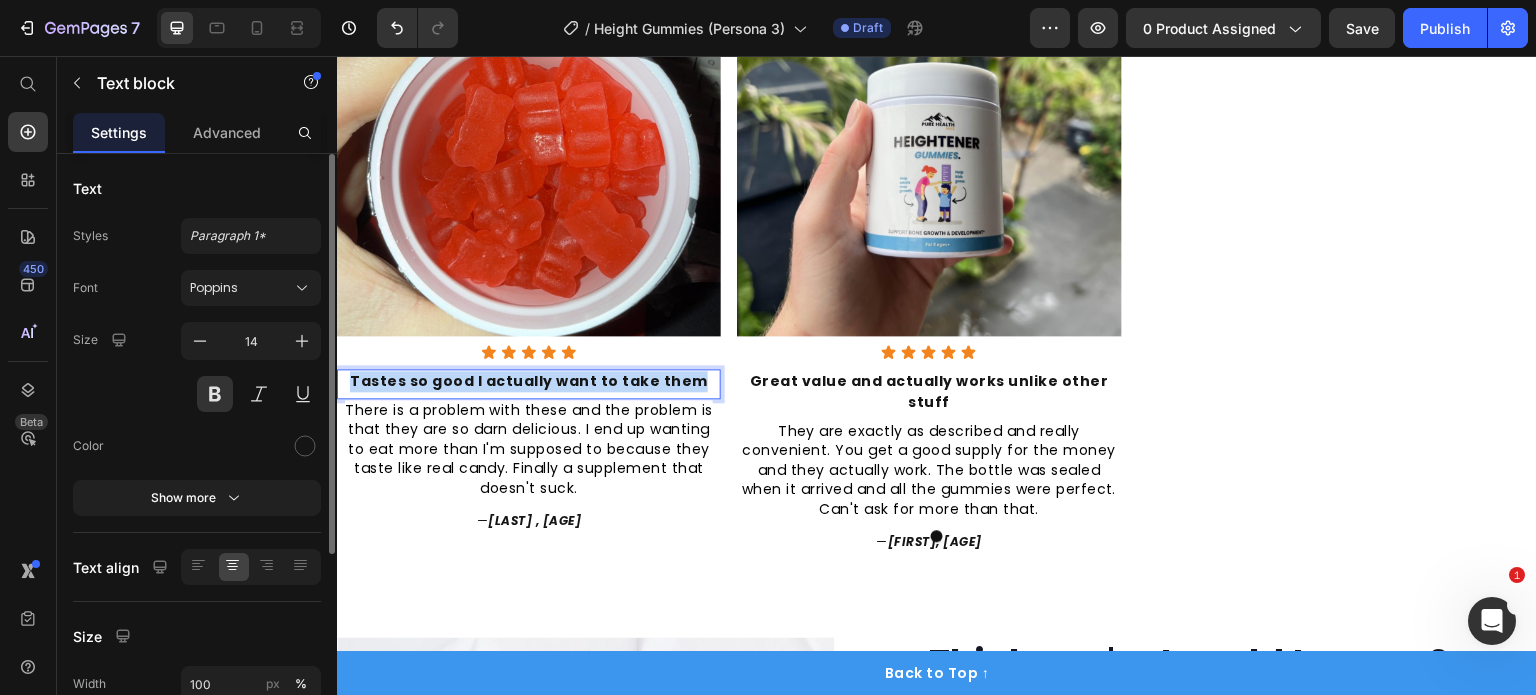 click on "Tastes so good I actually want to take them" at bounding box center (529, 381) 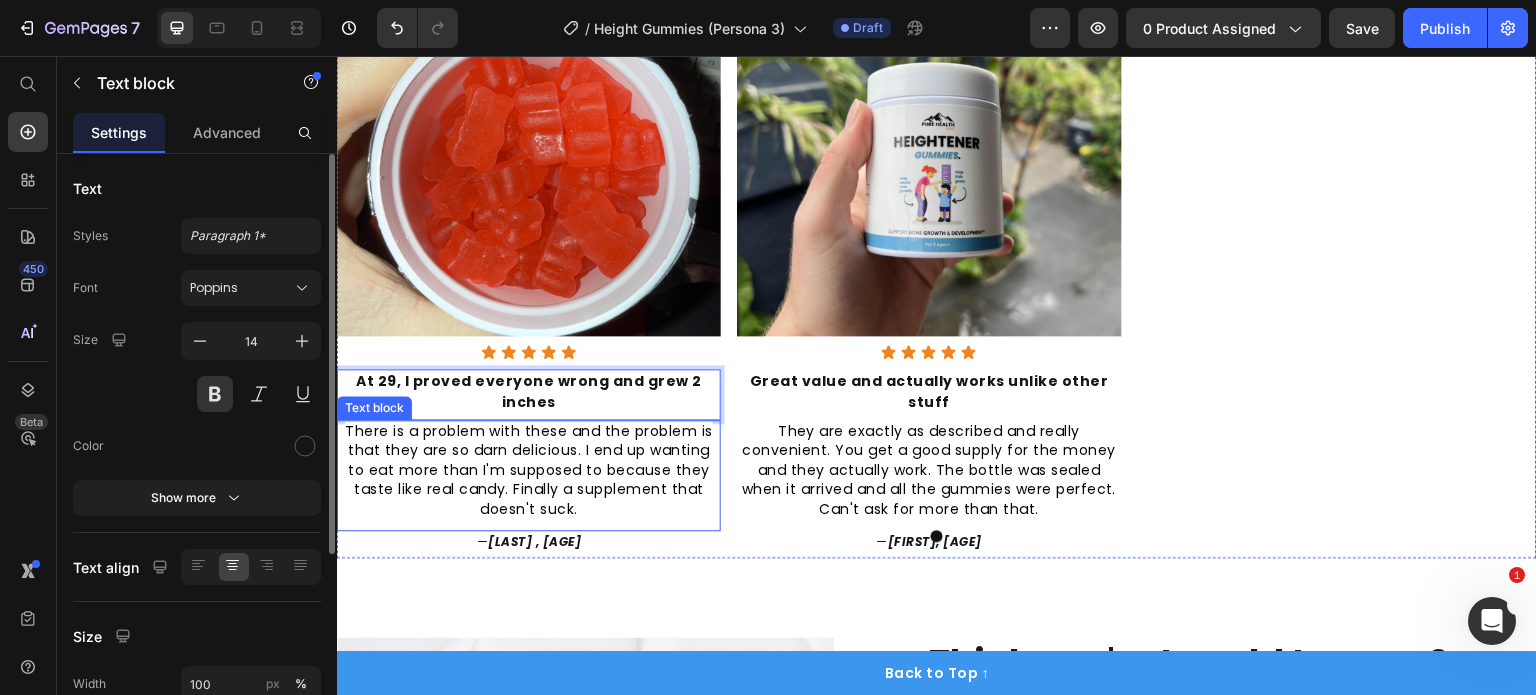 click on "There is a problem with these and the problem is that they are so darn delicious. I end up wanting to eat more than I'm supposed to because they taste like real candy. Finally a supplement that doesn't suck." at bounding box center [529, 470] 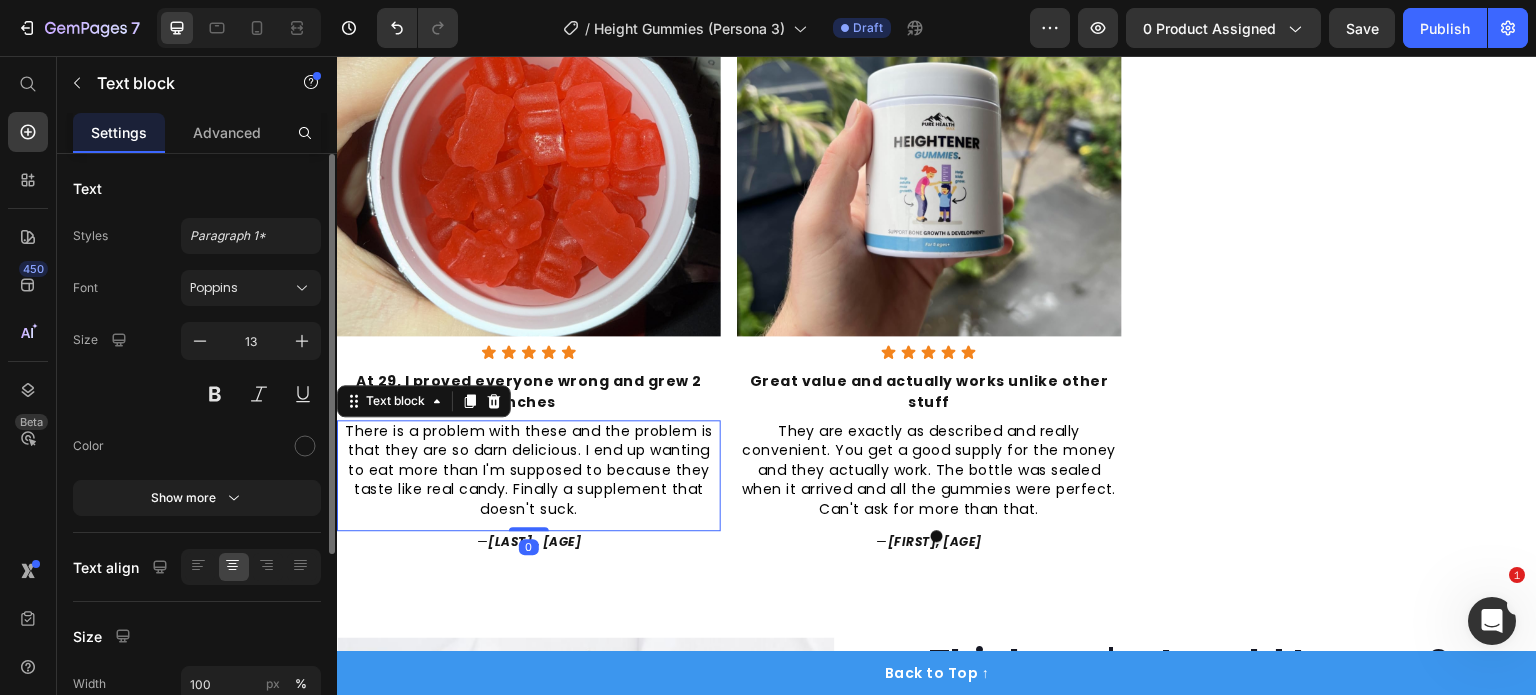 click on "There is a problem with these and the problem is that they are so darn delicious. I end up wanting to eat more than I'm supposed to because they taste like real candy. Finally a supplement that doesn't suck." at bounding box center (529, 470) 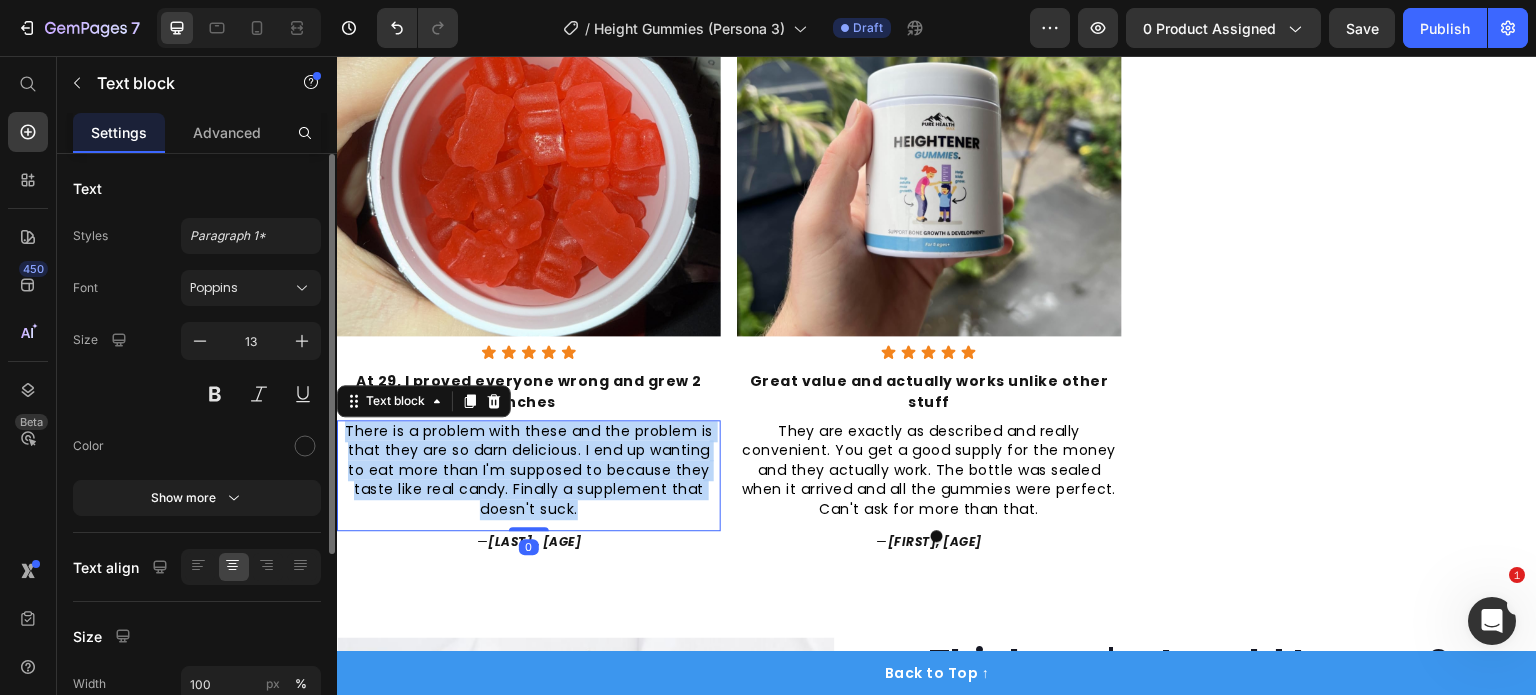 click on "There is a problem with these and the problem is that they are so darn delicious. I end up wanting to eat more than I'm supposed to because they taste like real candy. Finally a supplement that doesn't suck." at bounding box center (529, 470) 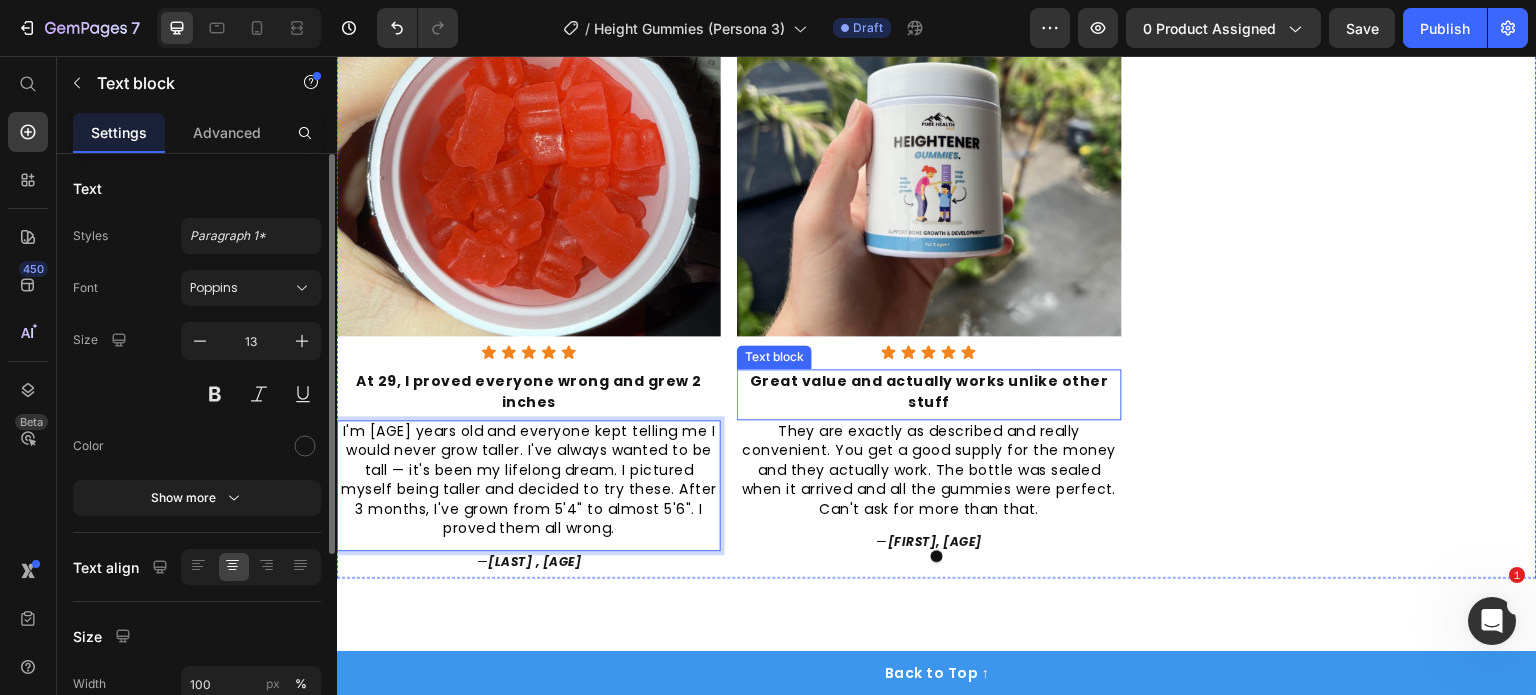 click on "Great value and actually works unlike other stuff" at bounding box center [929, 391] 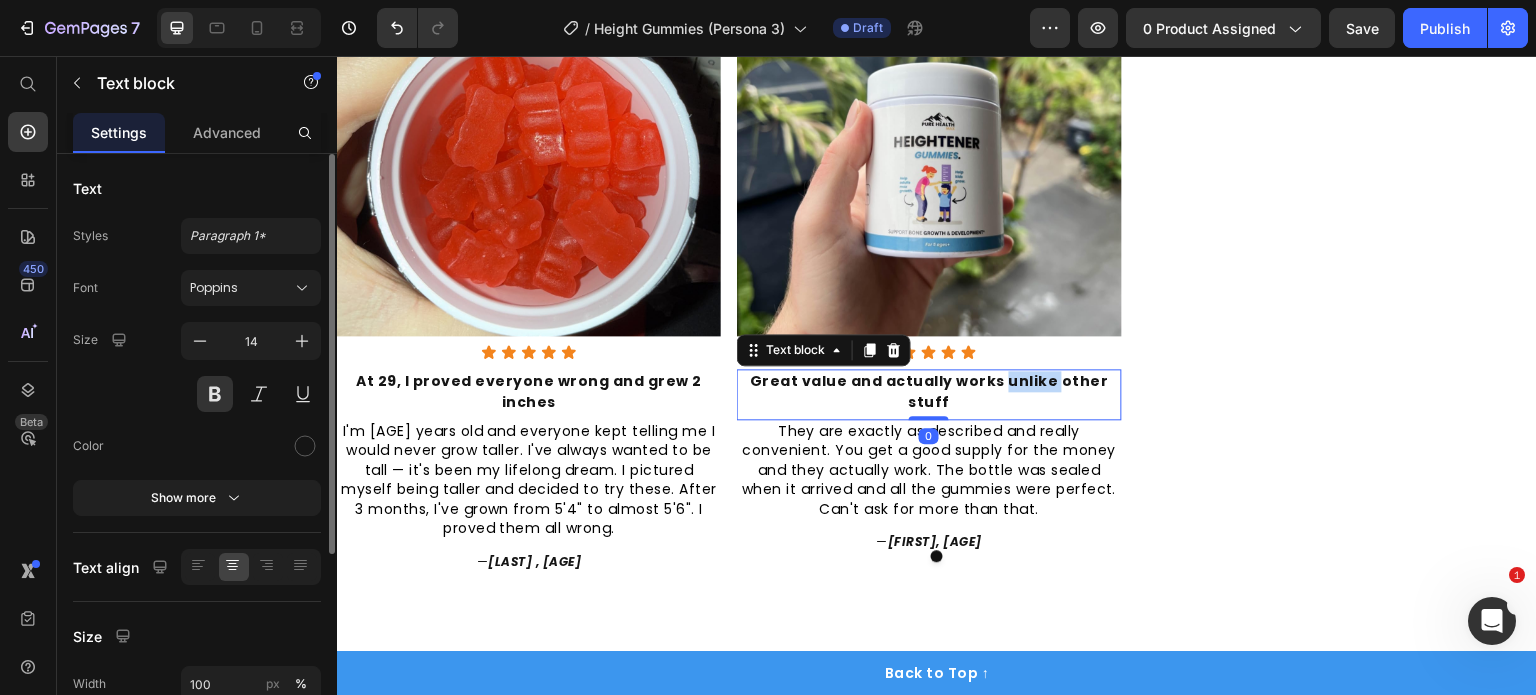 click on "Great value and actually works unlike other stuff" at bounding box center [929, 391] 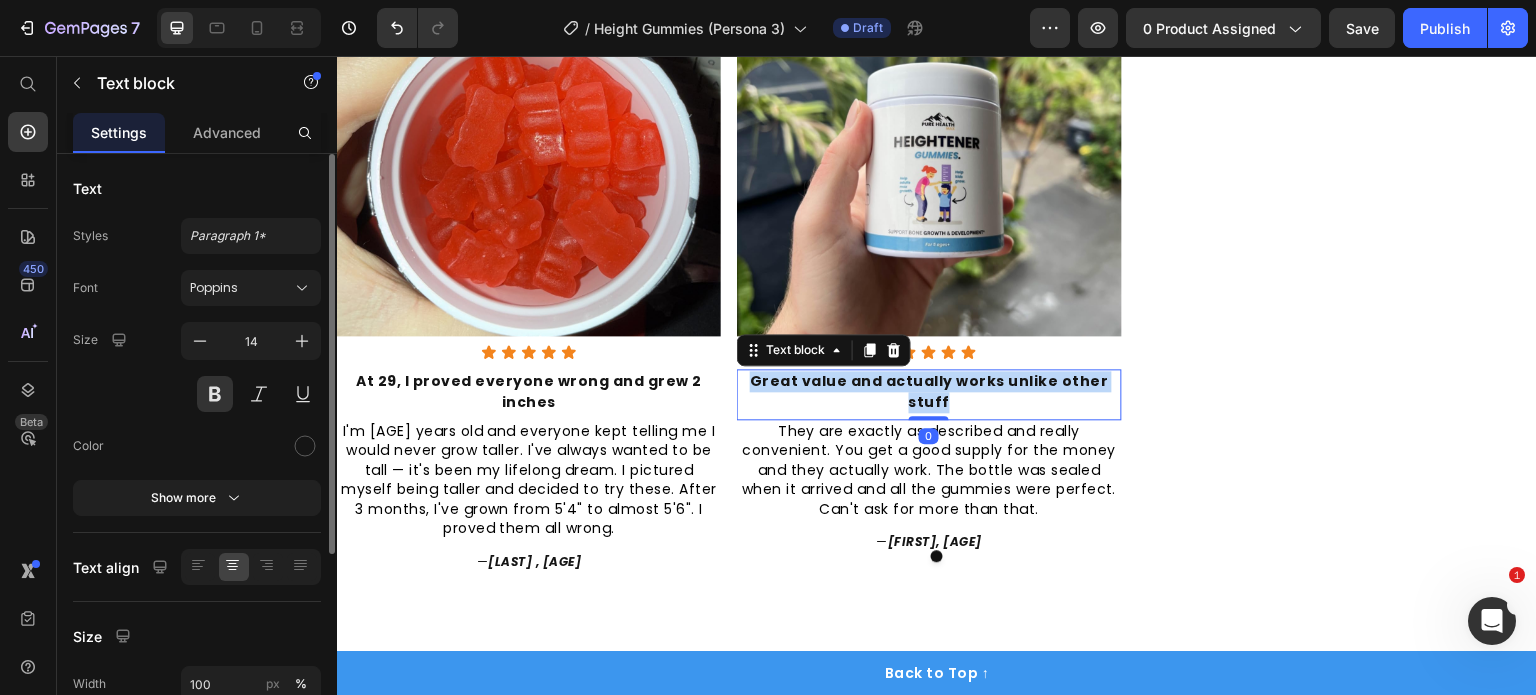 click on "Great value and actually works unlike other stuff" at bounding box center [929, 391] 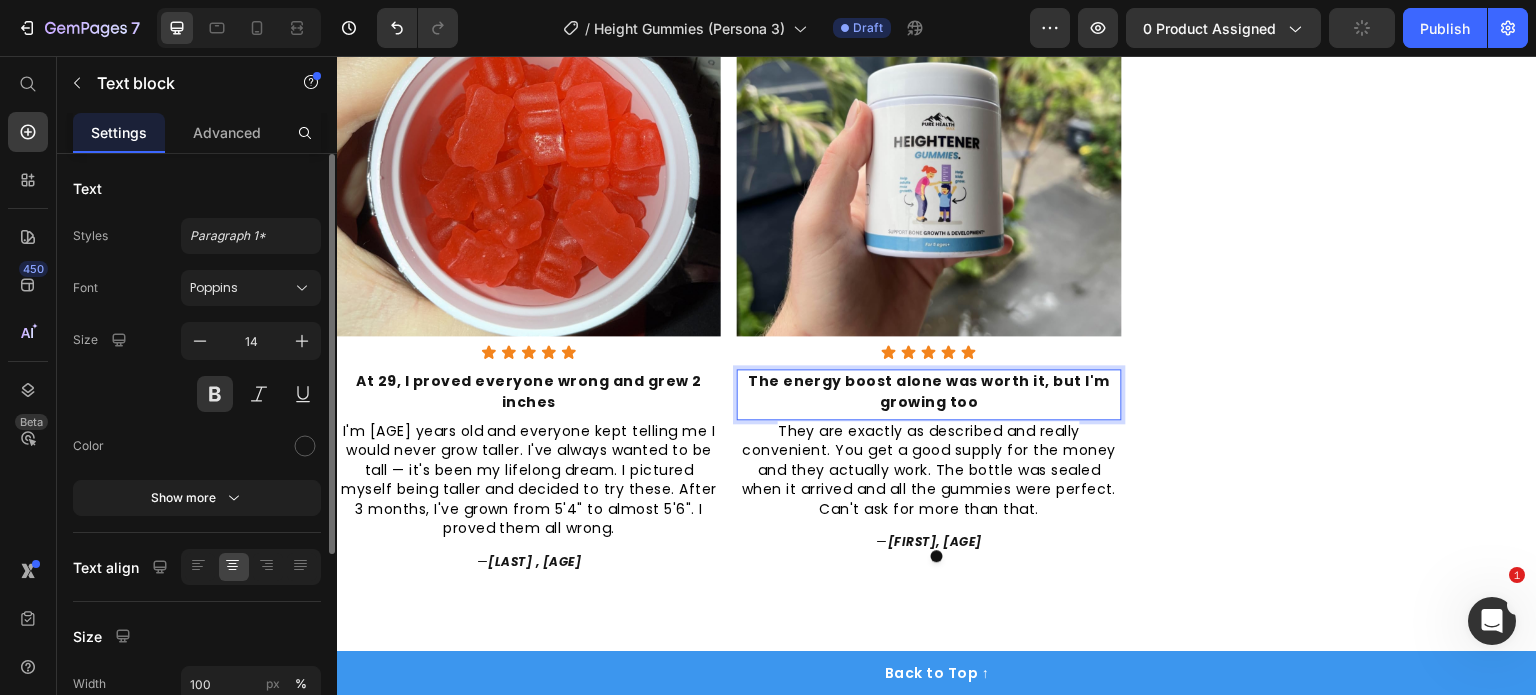 click on "They are exactly as described and really convenient. You get a good supply for the money and they actually work. The bottle was sealed when it arrived and all the gummies were perfect. Can't ask for more than that." at bounding box center (929, 470) 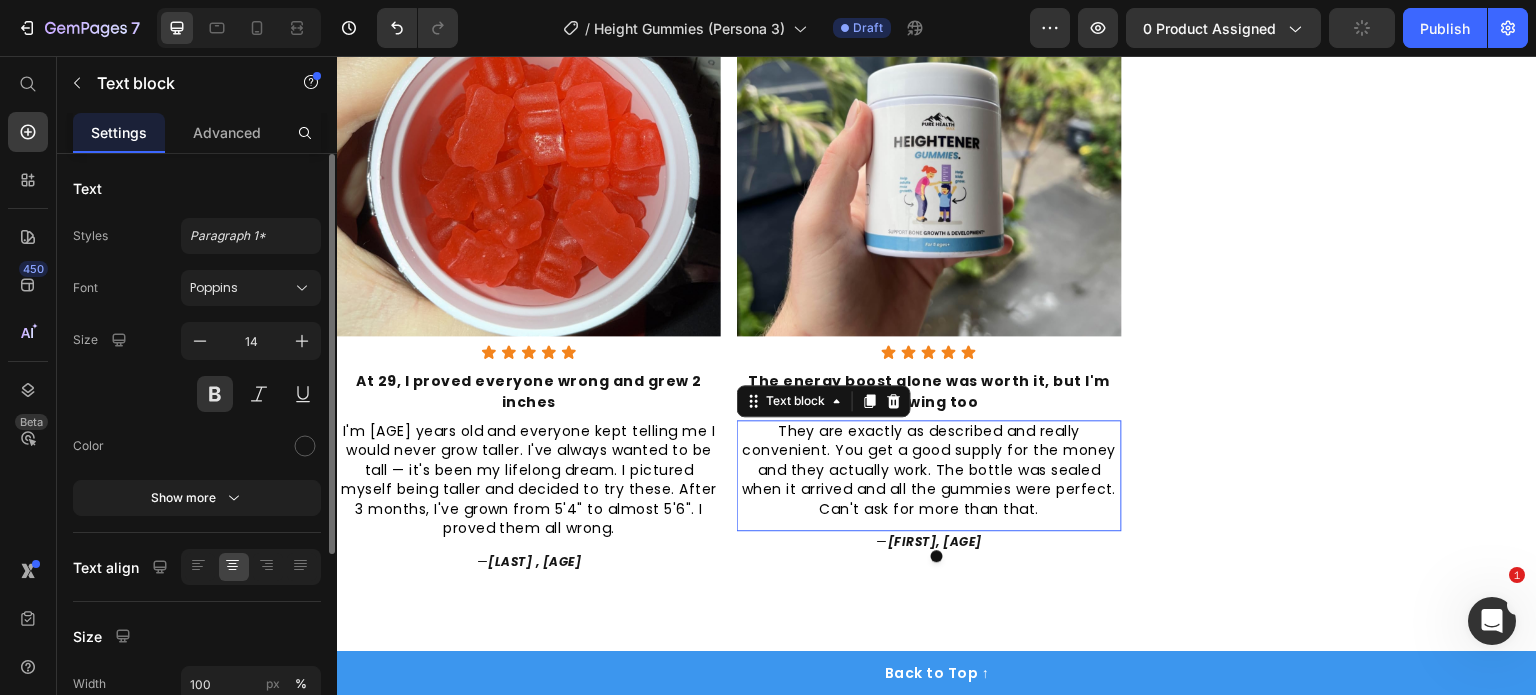 click on "They are exactly as described and really convenient. You get a good supply for the money and they actually work. The bottle was sealed when it arrived and all the gummies were perfect. Can't ask for more than that." at bounding box center [929, 470] 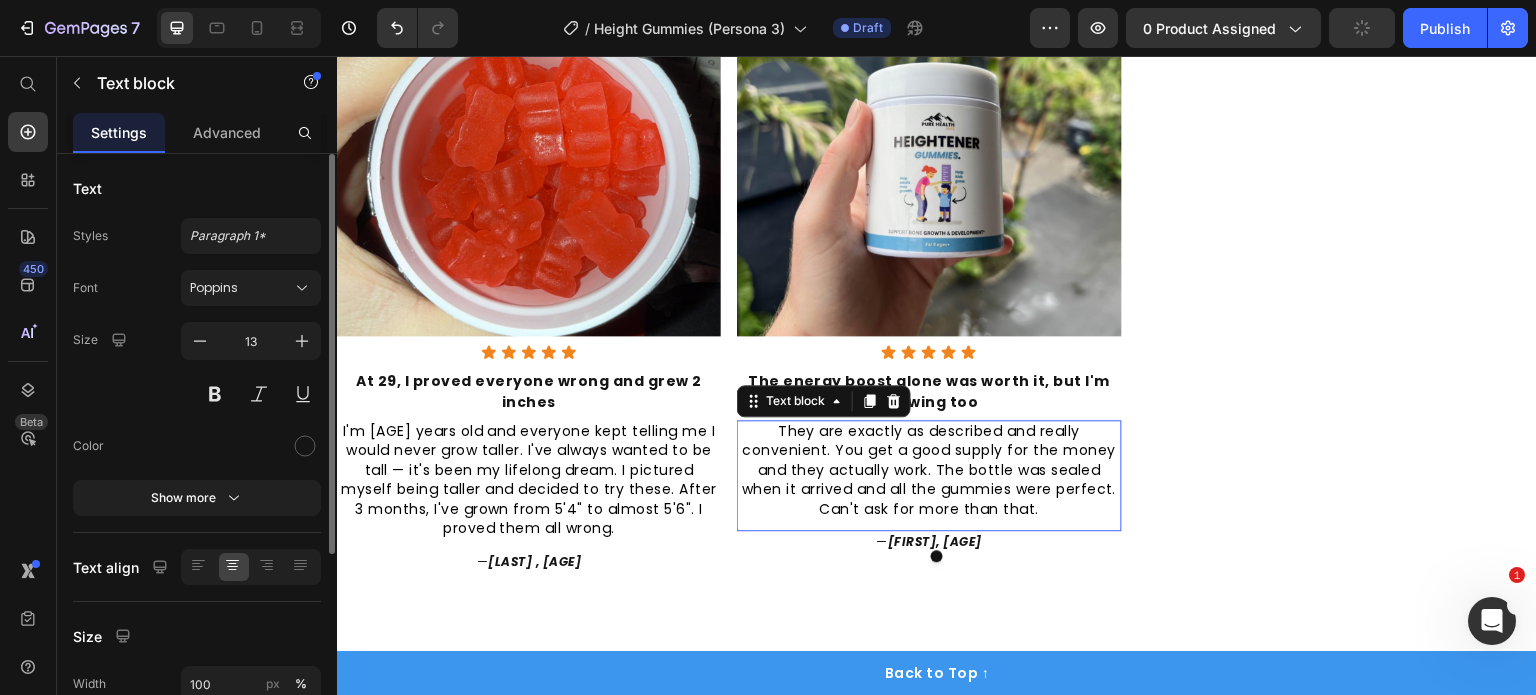 click on "They are exactly as described and really convenient. You get a good supply for the money and they actually work. The bottle was sealed when it arrived and all the gummies were perfect. Can't ask for more than that." at bounding box center [929, 470] 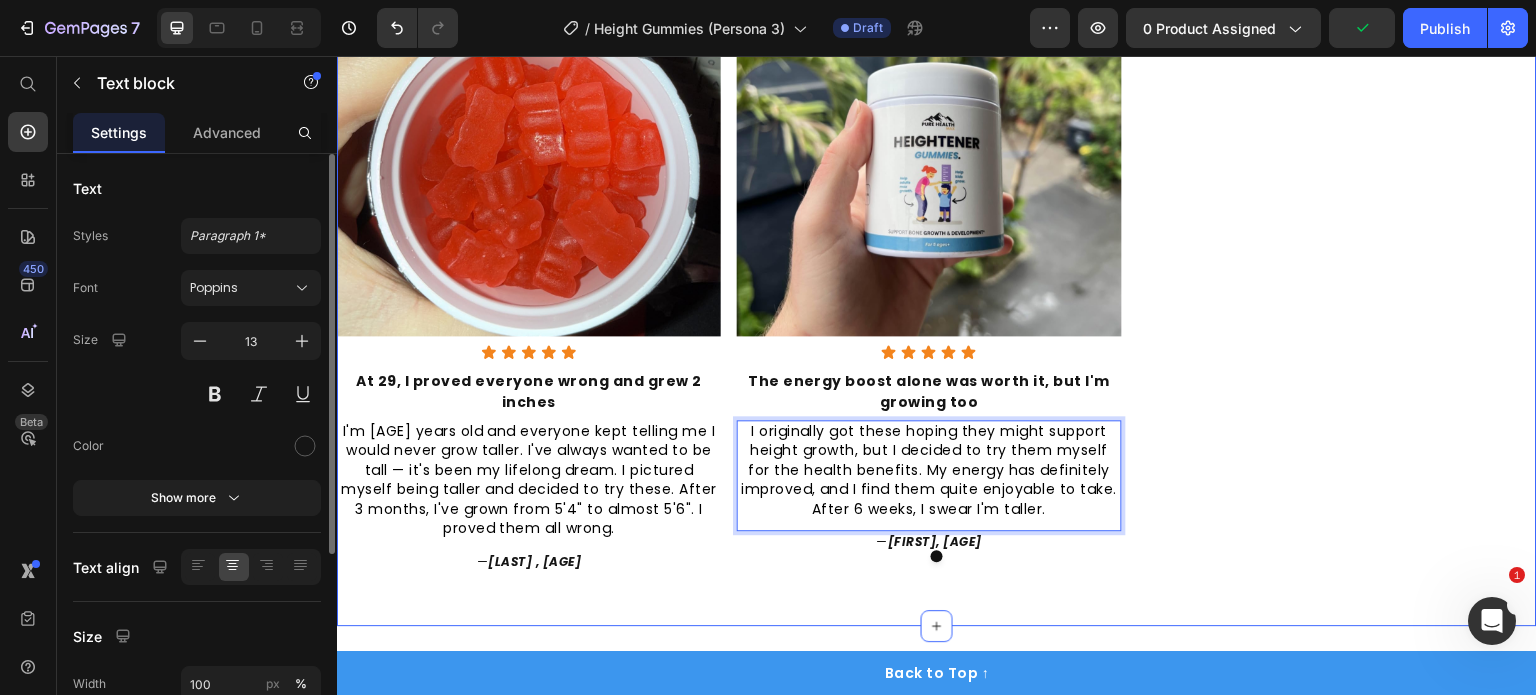 click on "Ryna , 19" at bounding box center [534, 561] 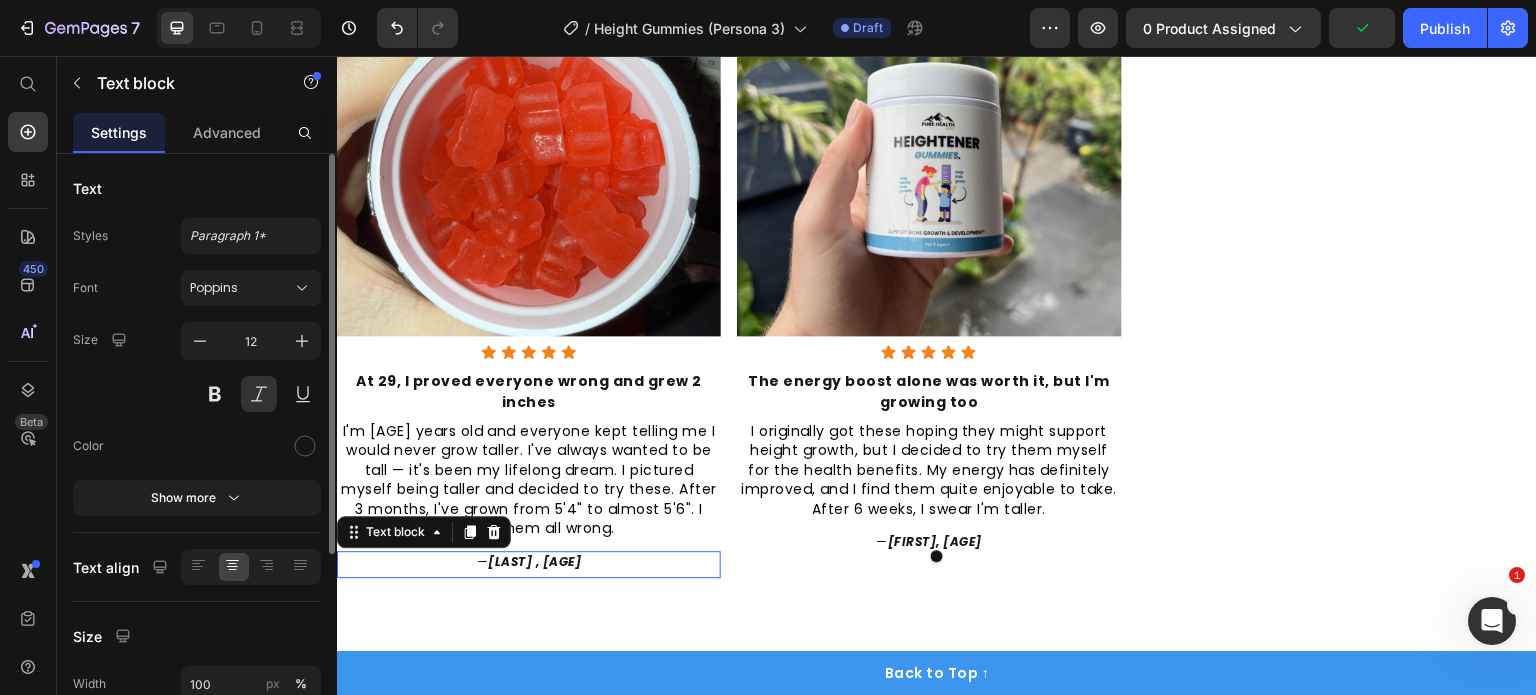 click on "Ryna , 19" at bounding box center (534, 561) 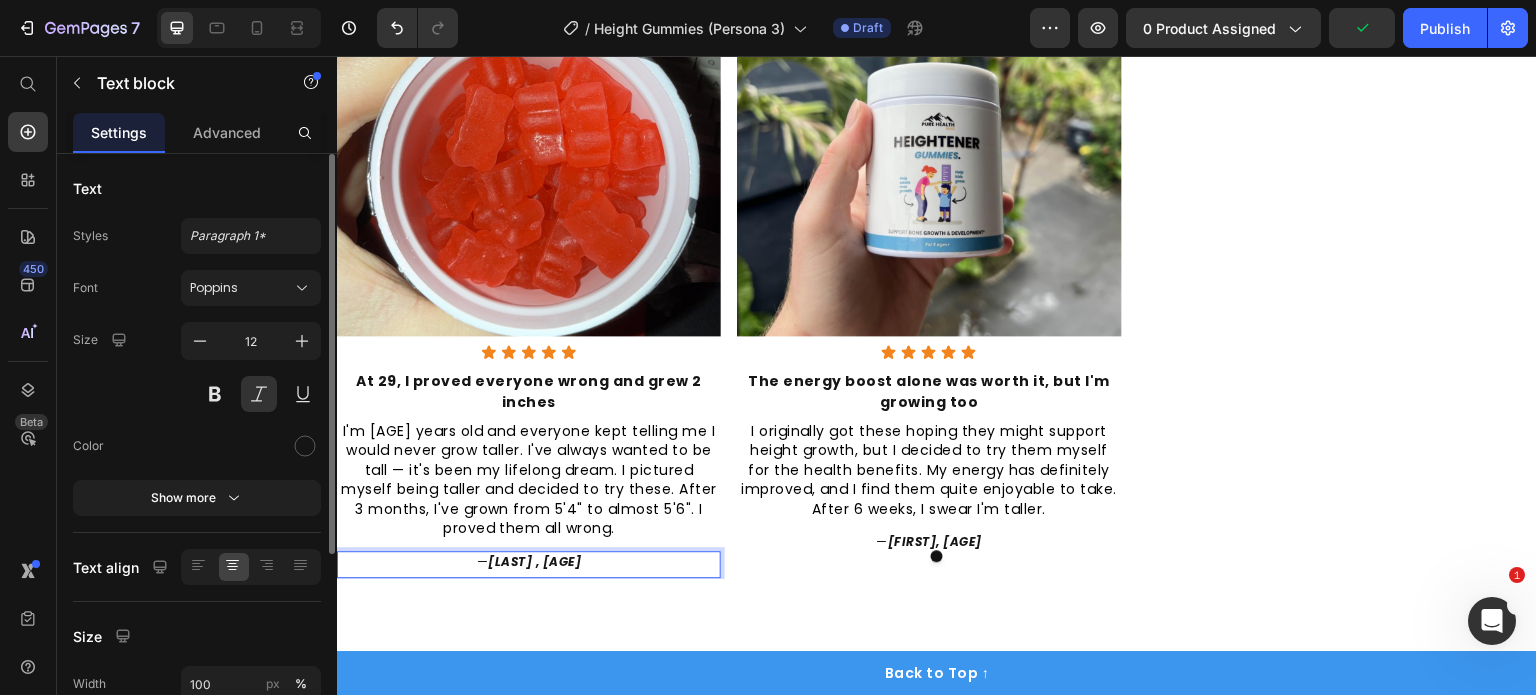 click at bounding box center (937, 556) 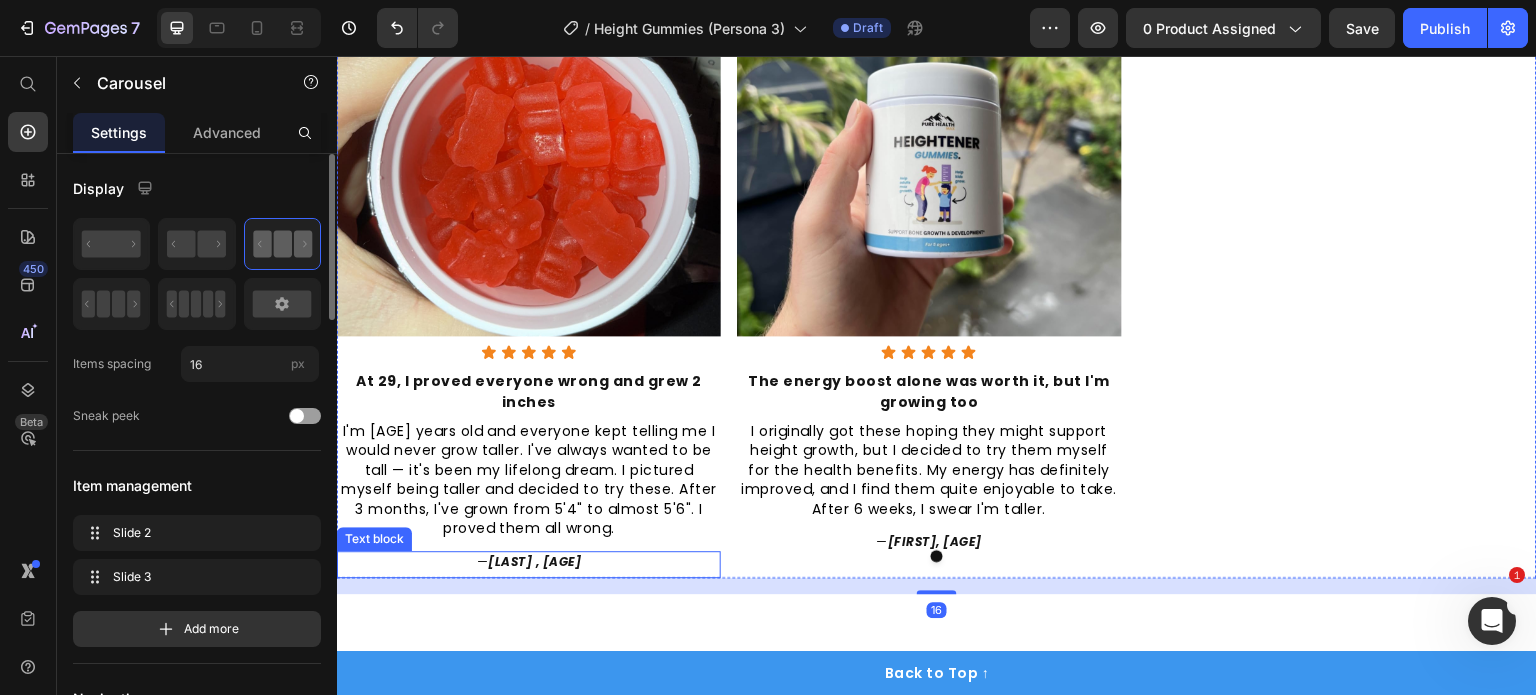 click on "—  Ryna , 19" at bounding box center [529, 562] 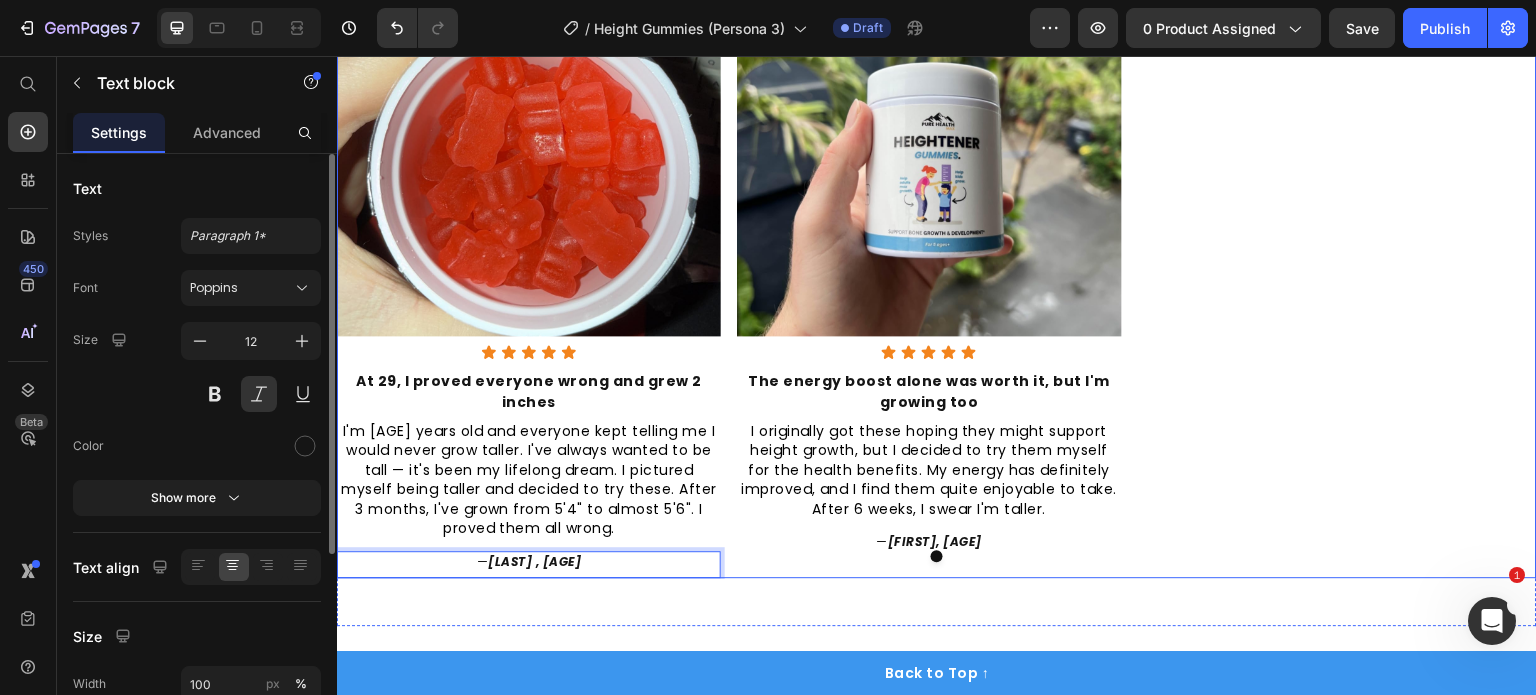 click at bounding box center [937, 556] 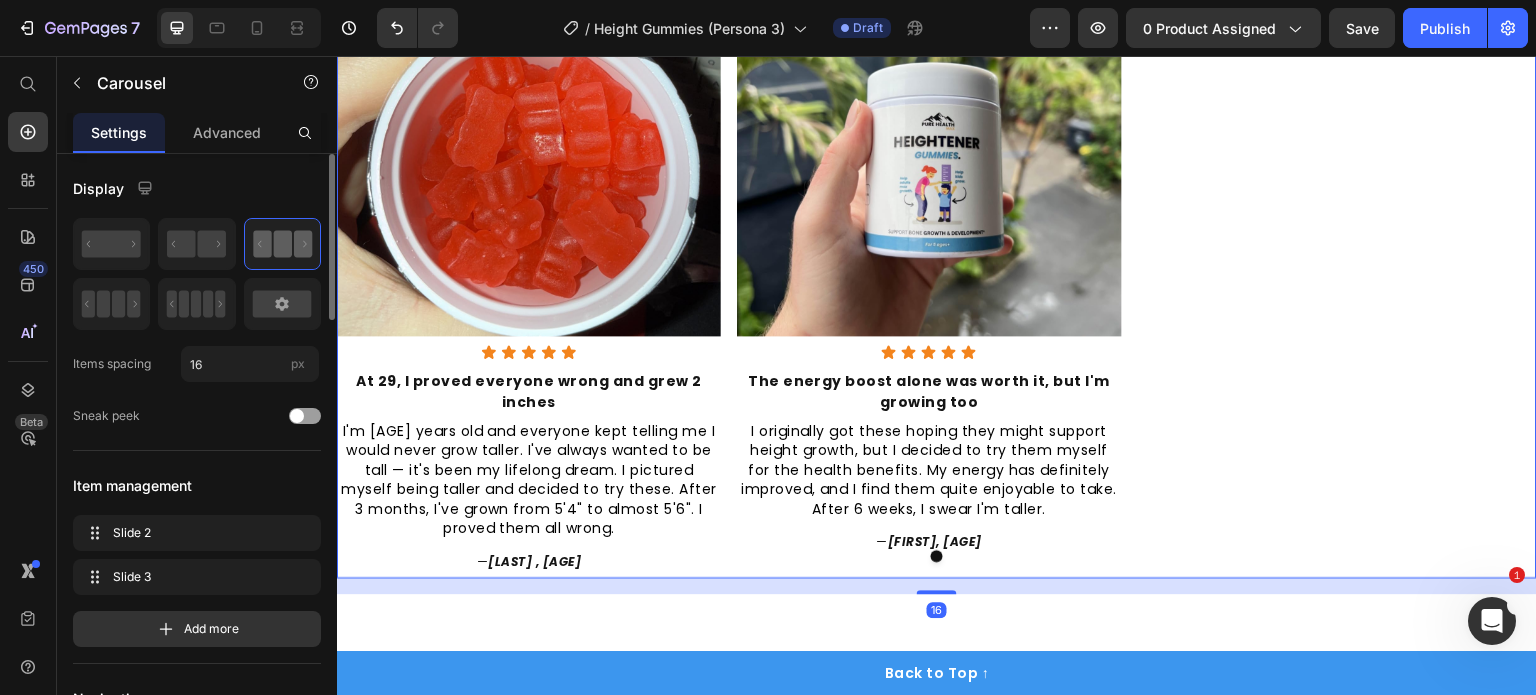 click at bounding box center (937, 556) 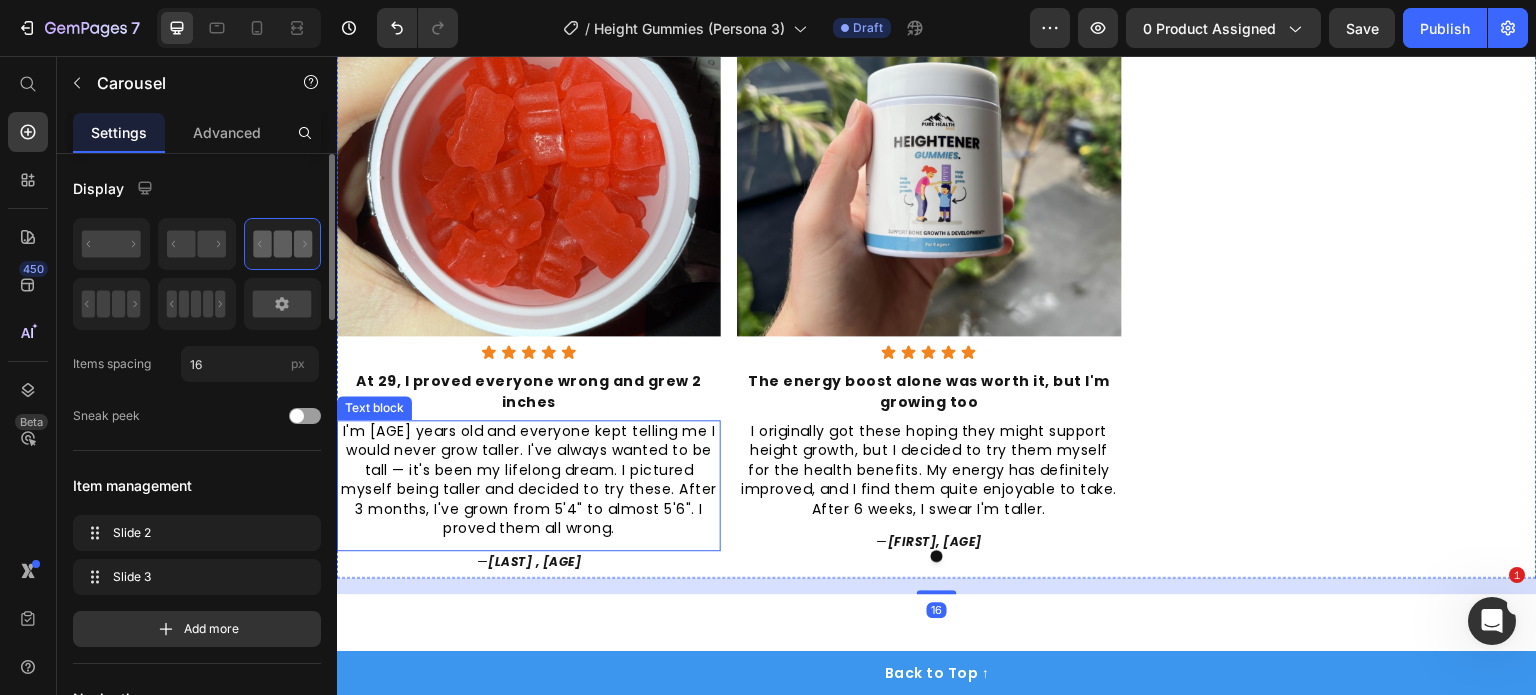 click on "I'm 29 years old and everyone kept telling me I would never grow taller. I've always wanted to be tall — it's been my lifelong dream. I pictured myself being taller and decided to try these. After 3 months, I've grown from 5'4" to almost 5'6". I proved them all wrong. Text block" at bounding box center (529, 485) 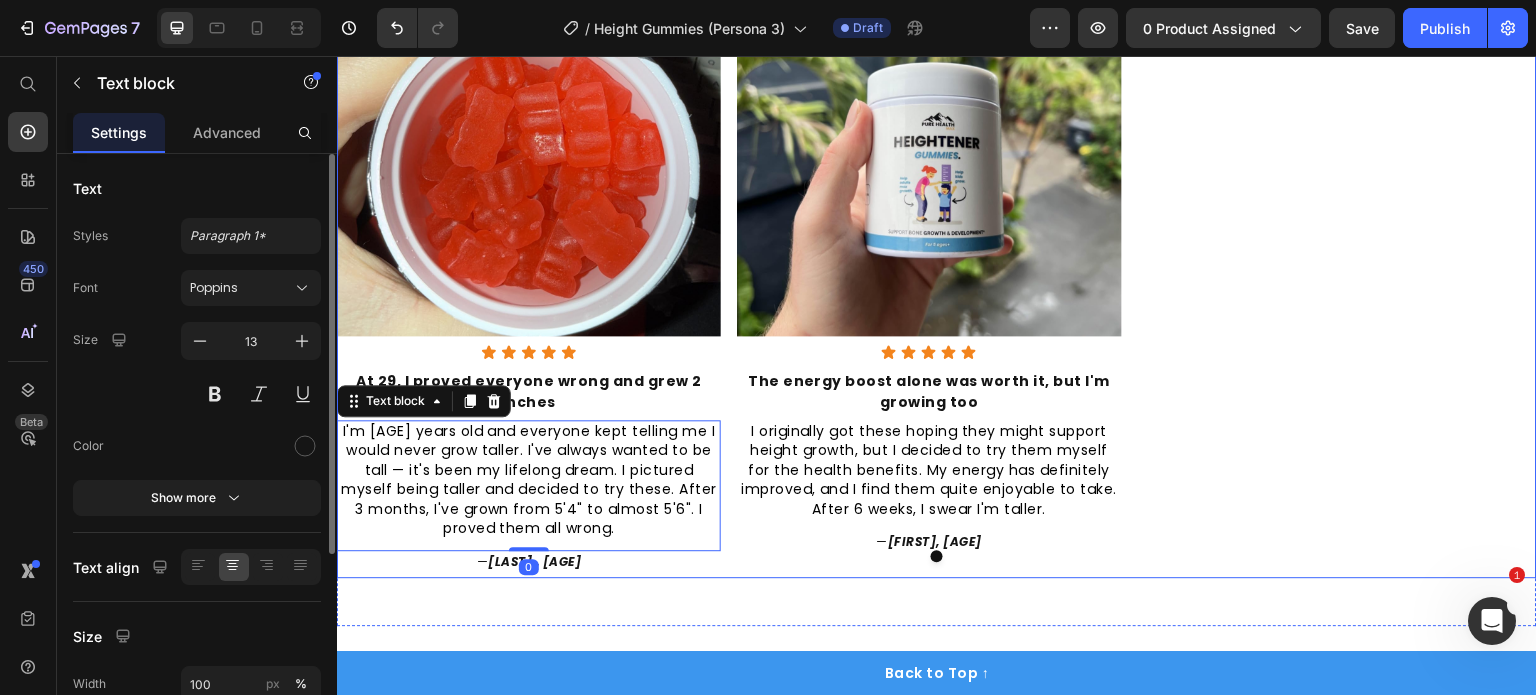 click at bounding box center (937, 556) 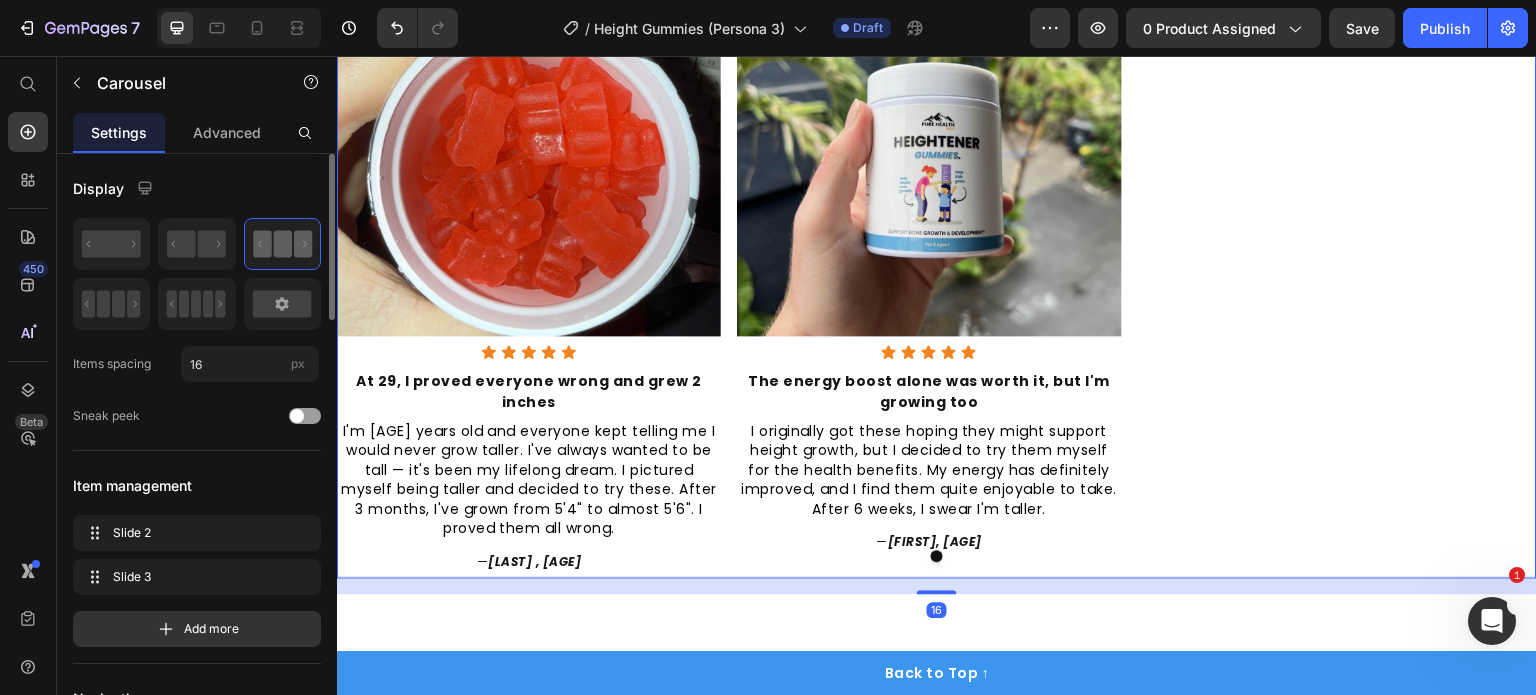 click at bounding box center [937, 556] 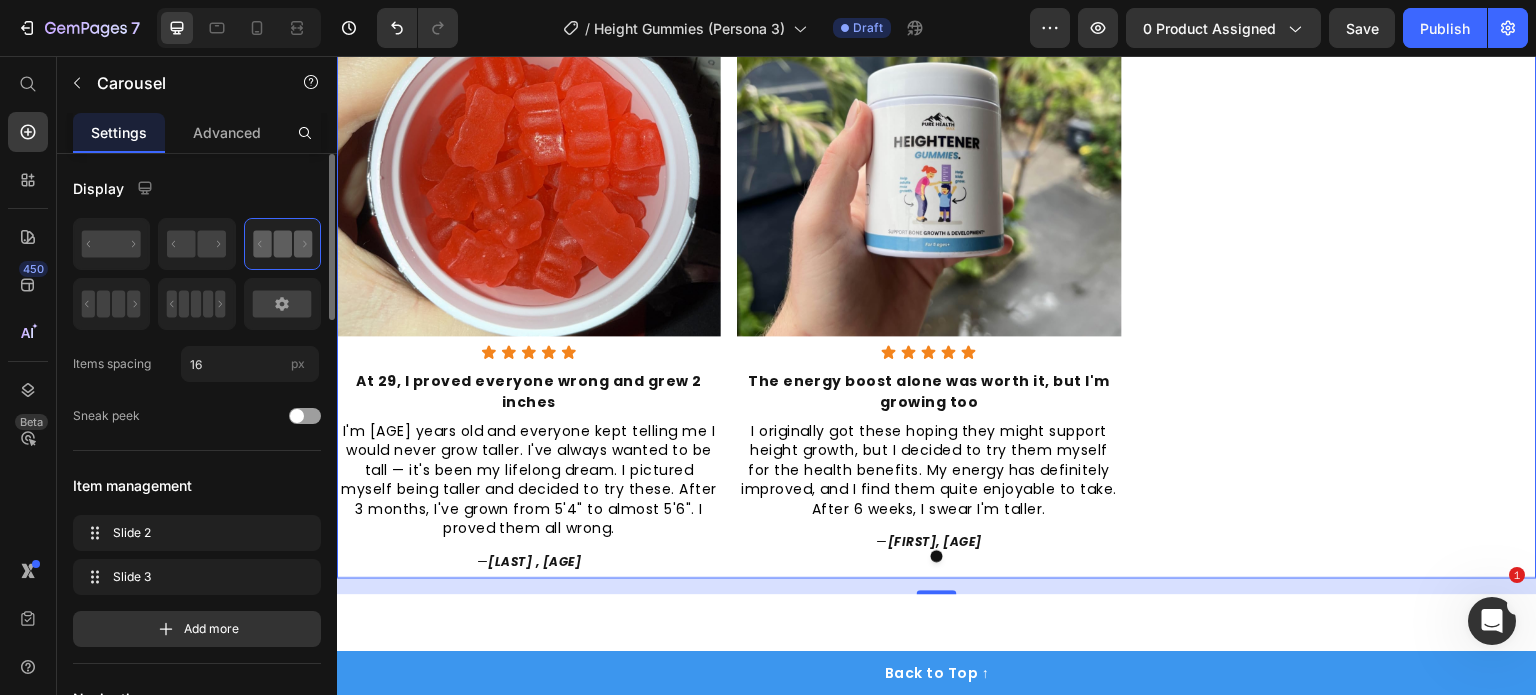 click at bounding box center (937, 556) 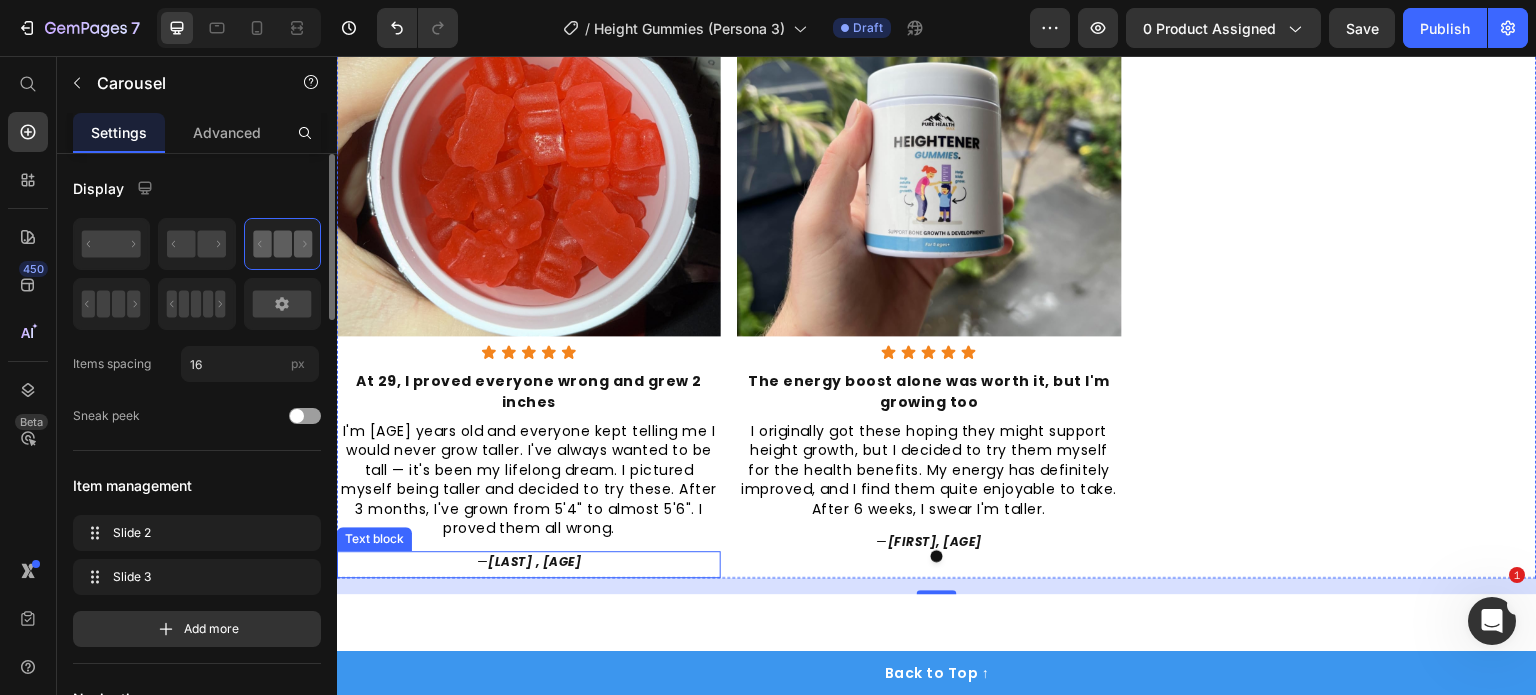 click on "—  Ryna , 19" at bounding box center (529, 562) 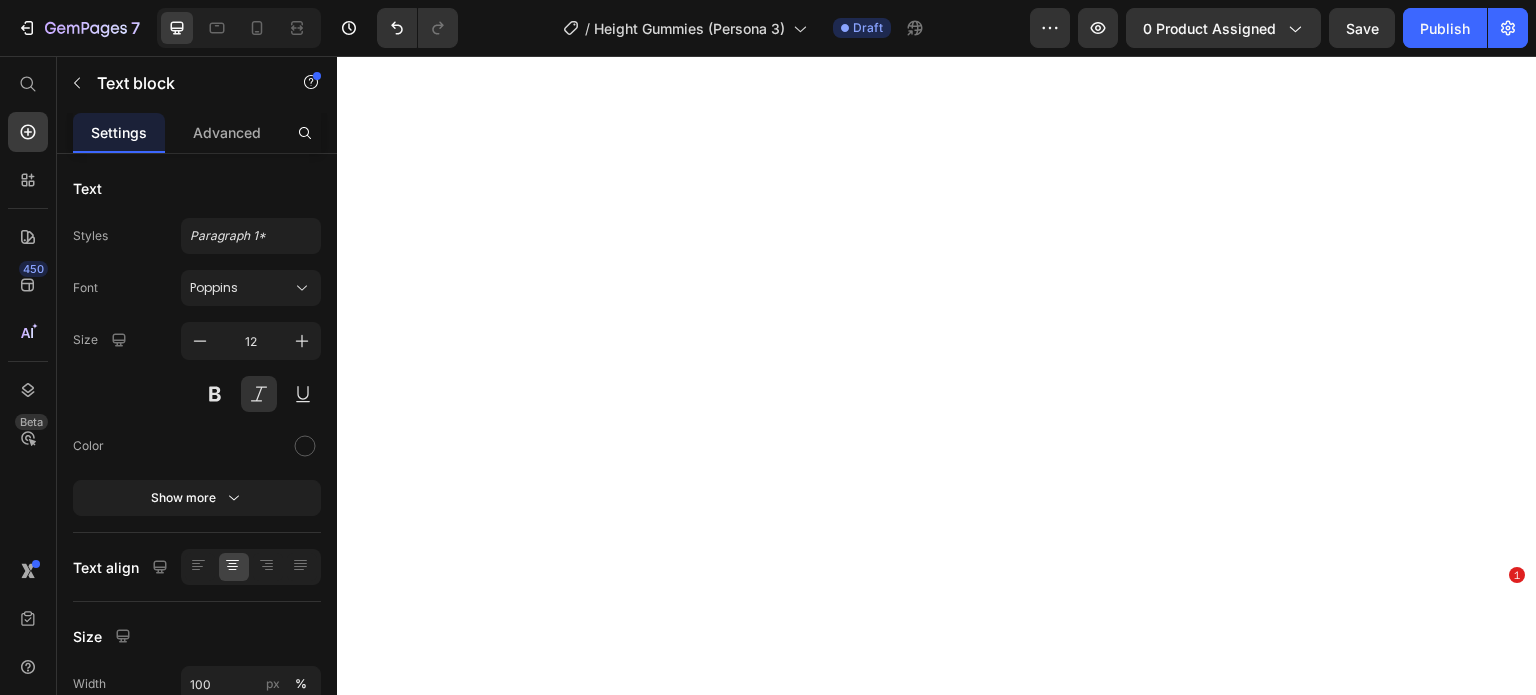scroll, scrollTop: 0, scrollLeft: 0, axis: both 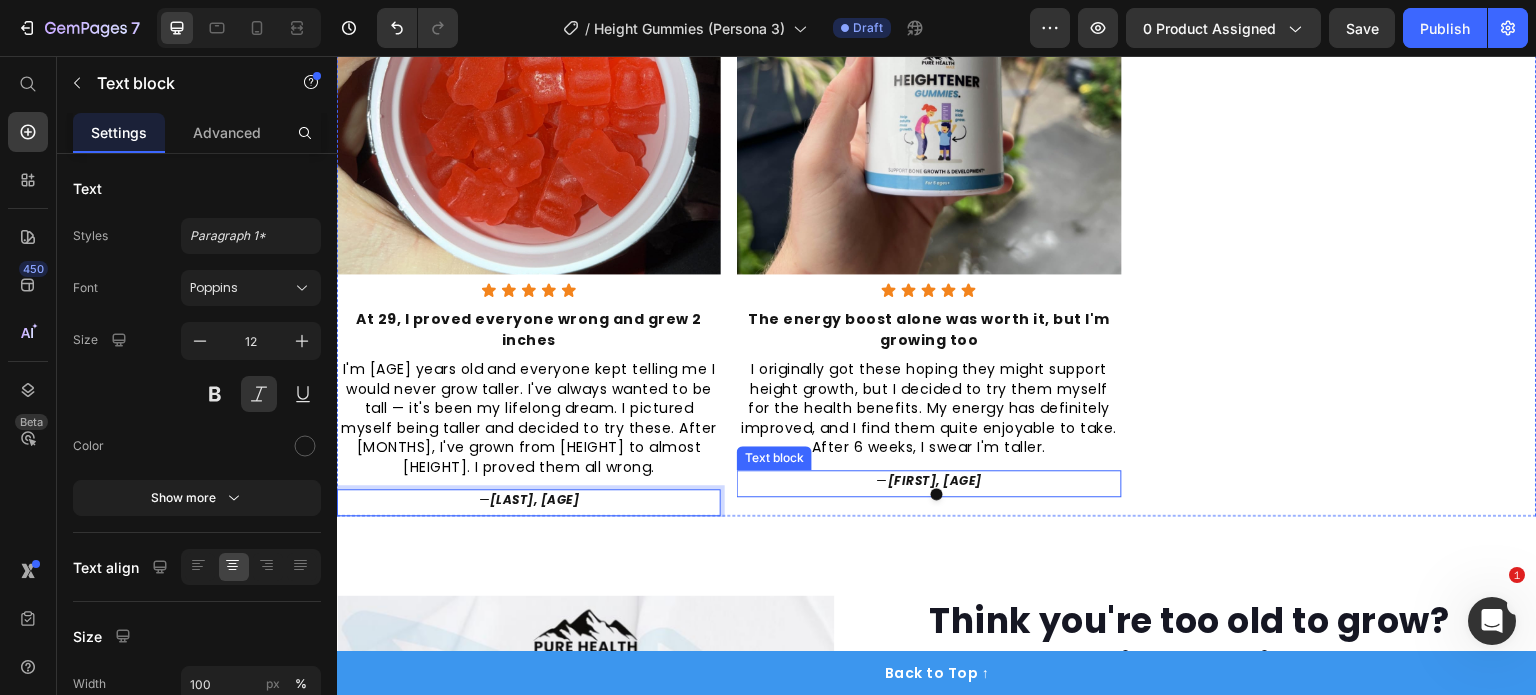 click on "-  [FIRST], [AGE]" at bounding box center [929, 481] 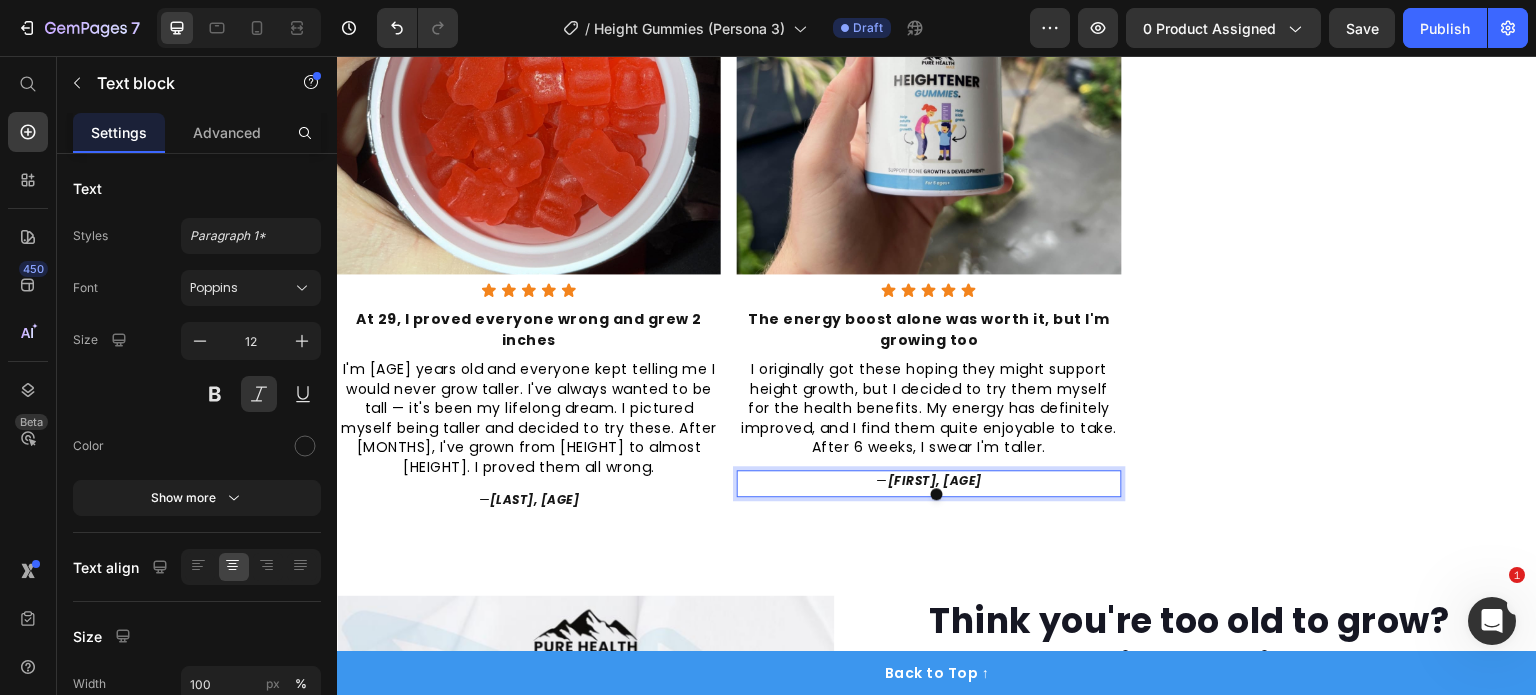 click on "-  [FIRST], [AGE]" at bounding box center [929, 481] 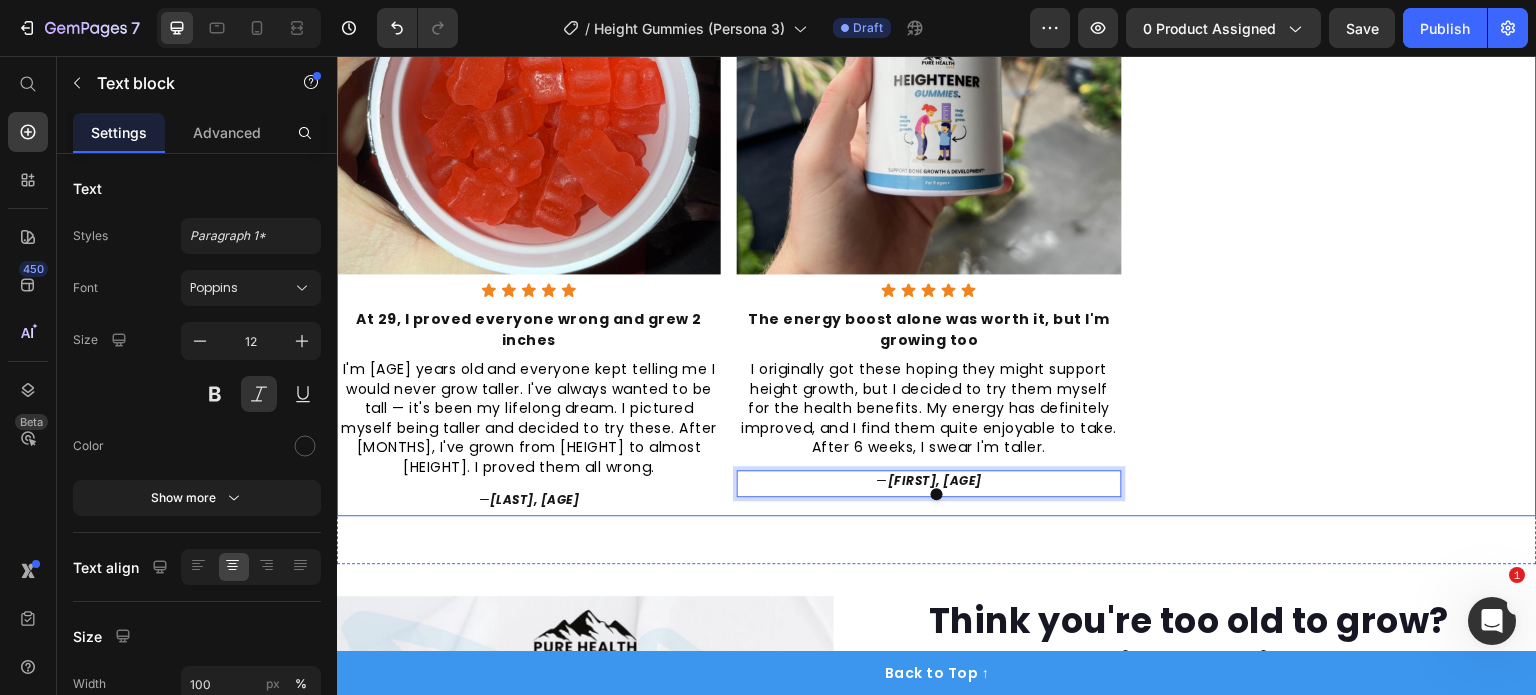 click on "Image Icon Icon Icon Icon Icon Icon List At [AGE], I proved everyone wrong and grew 2 inches Text block I'm [AGE] years old and everyone kept telling me I would never grow taller. I've always wanted to be tall — it's been my lifelong dream. I pictured myself being taller and decided to try these. After [MONTHS], I've grown from [HEIGHT] to almost [HEIGHT]. I proved them all wrong. Text block —  [LAST], [AGE] Text block Image Icon Icon Icon Icon Icon Icon List The energy boost alone was worth it, but I'm growing too Text block I originally got these hoping they might support height growth, but I decided to try them myself for the health benefits. My energy has definitely improved, and I find them quite enjoyable to take. After [WEEKS], I swear I'm taller. Text block —  [FIRST], [AGE] Text block   [NUMBER]" at bounding box center (937, 203) 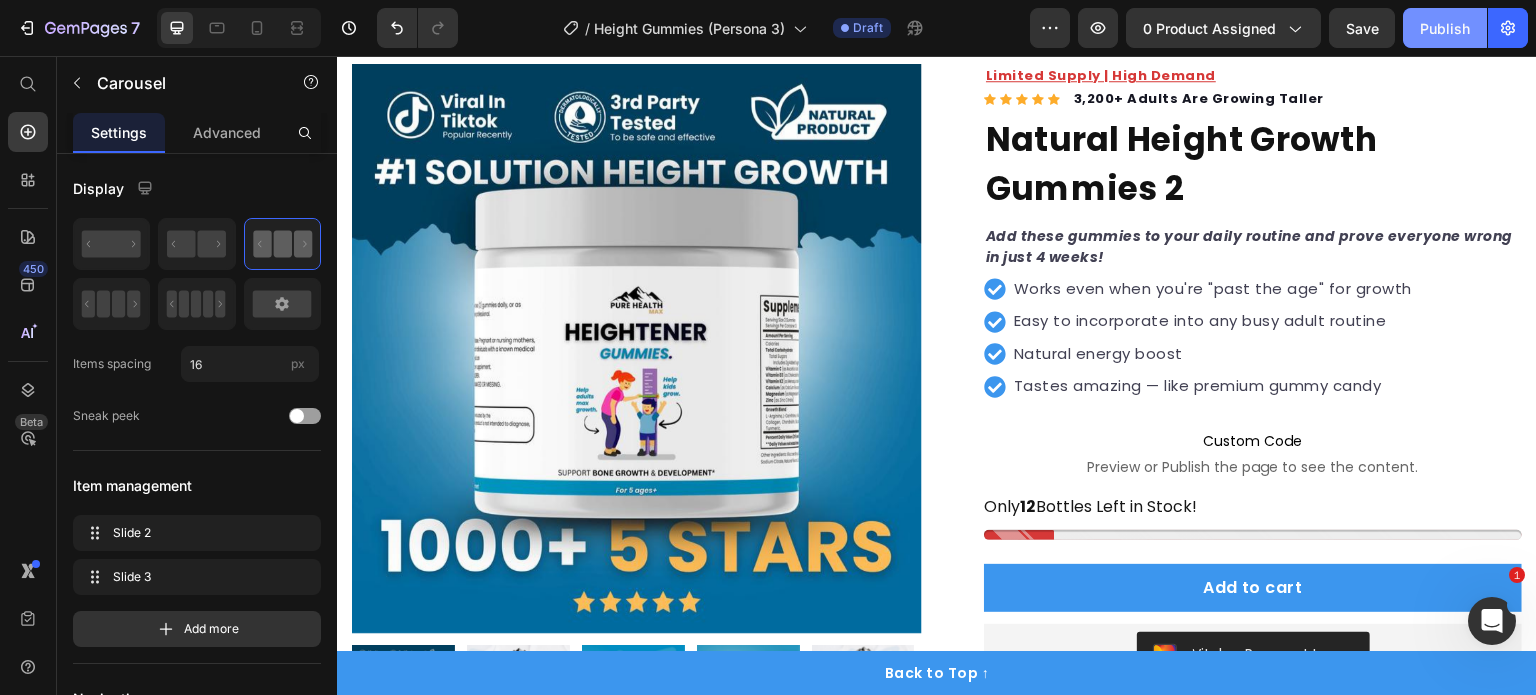 click on "Publish" at bounding box center (1445, 28) 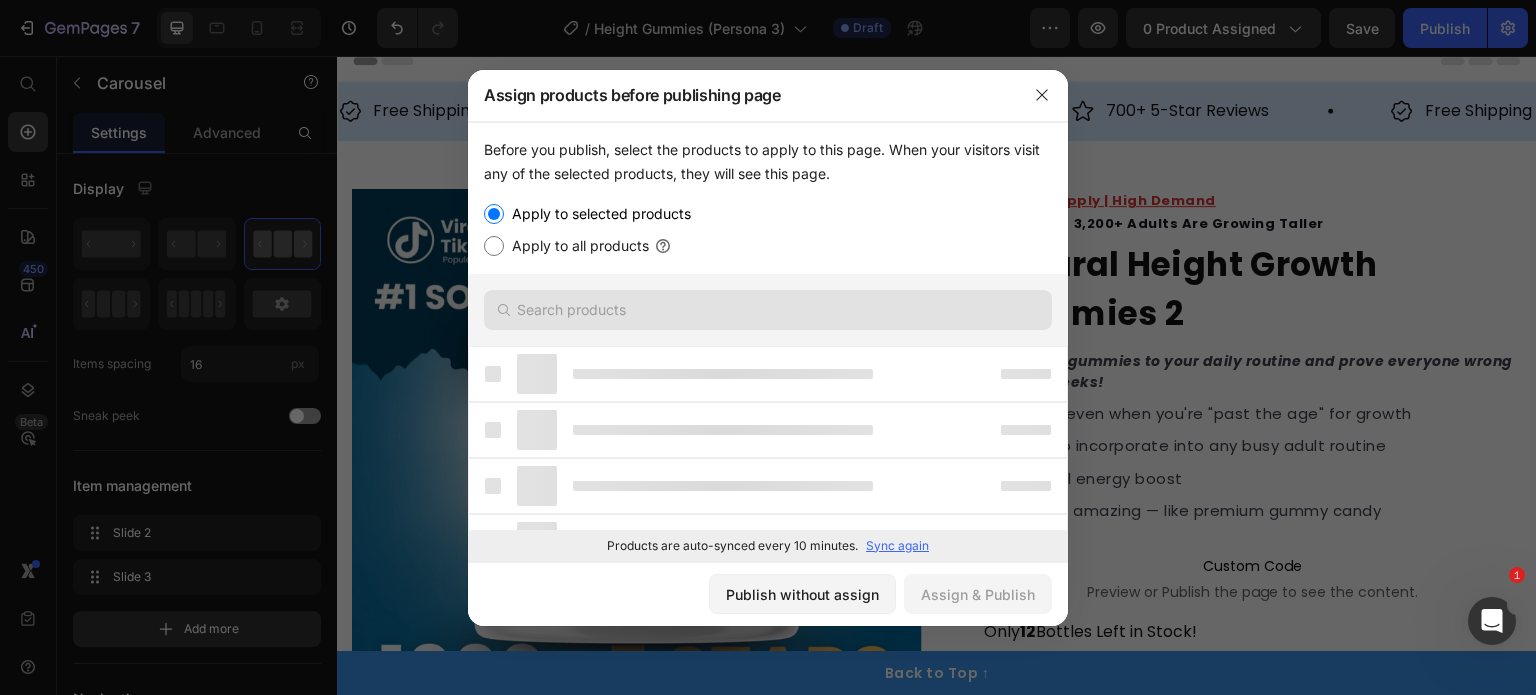 scroll, scrollTop: 0, scrollLeft: 0, axis: both 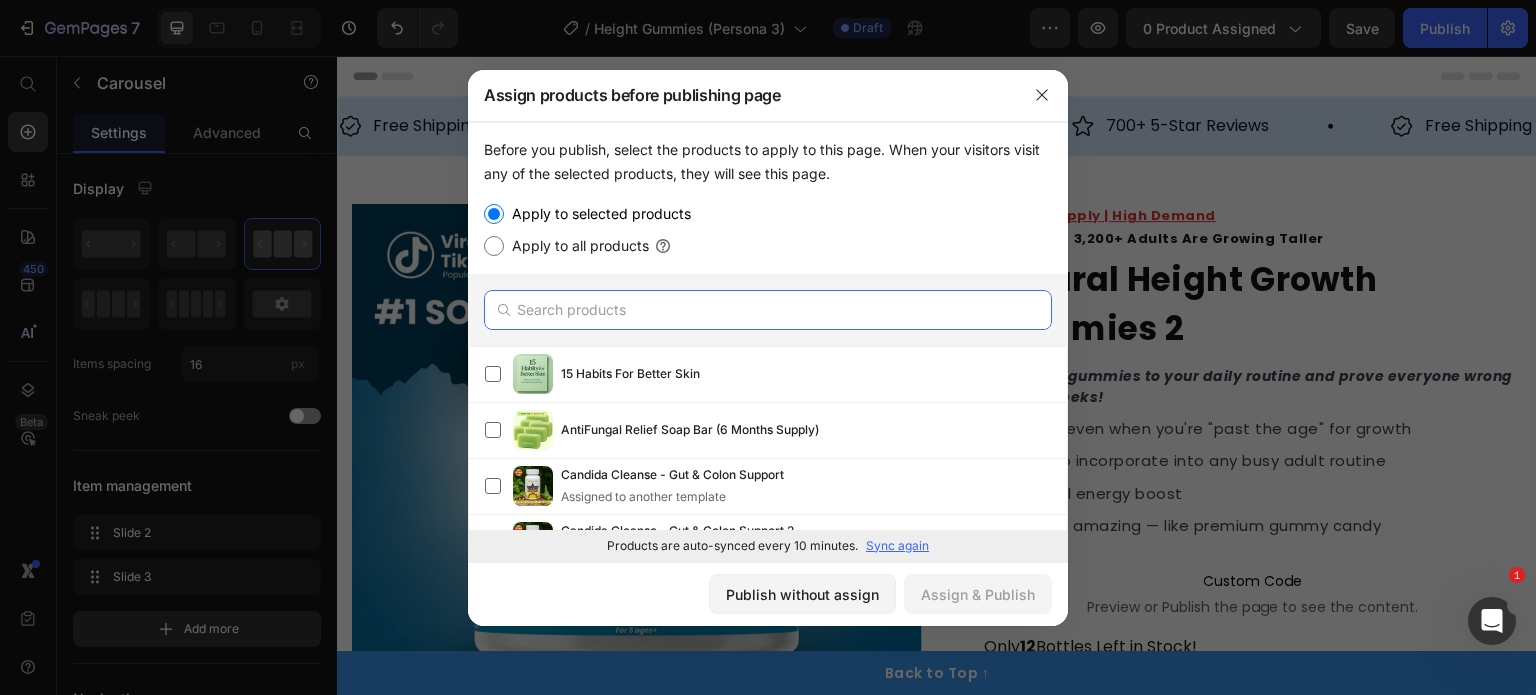 click at bounding box center [768, 310] 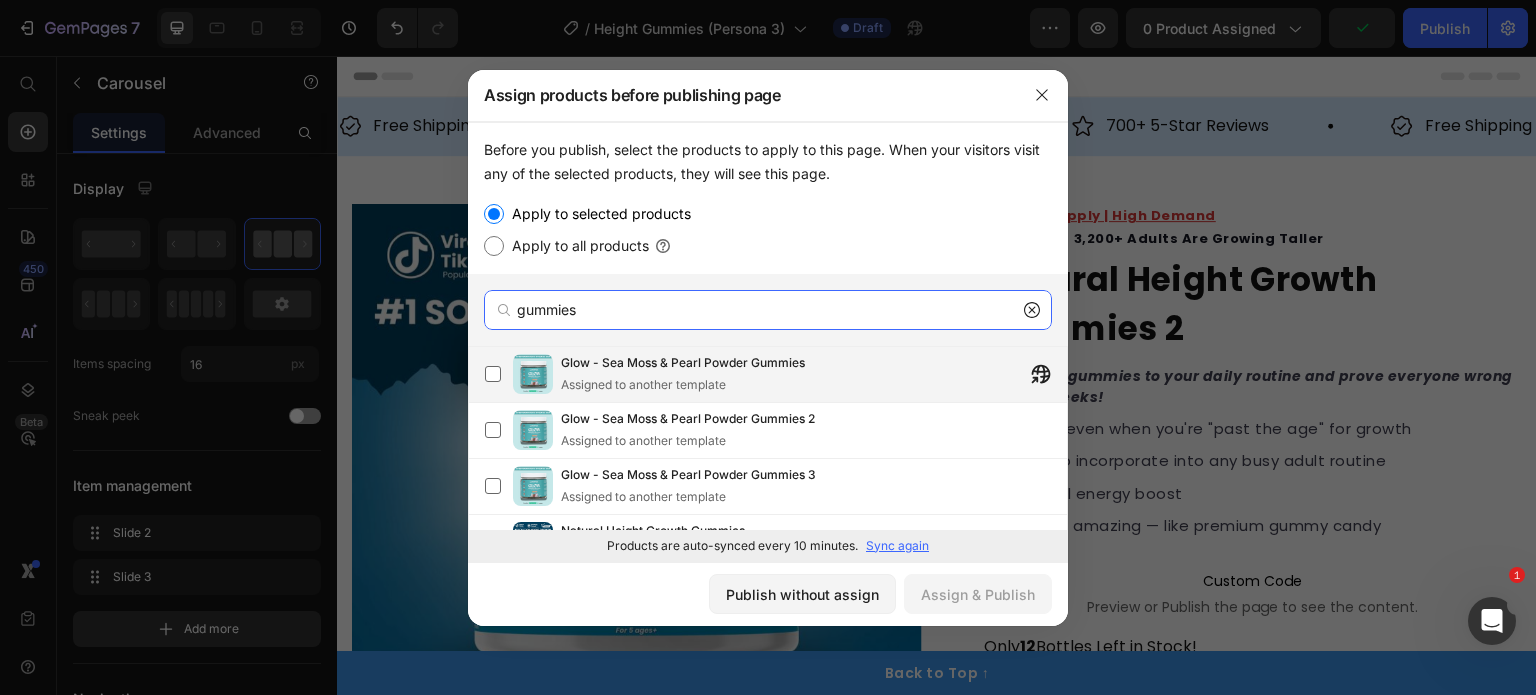 scroll, scrollTop: 151, scrollLeft: 0, axis: vertical 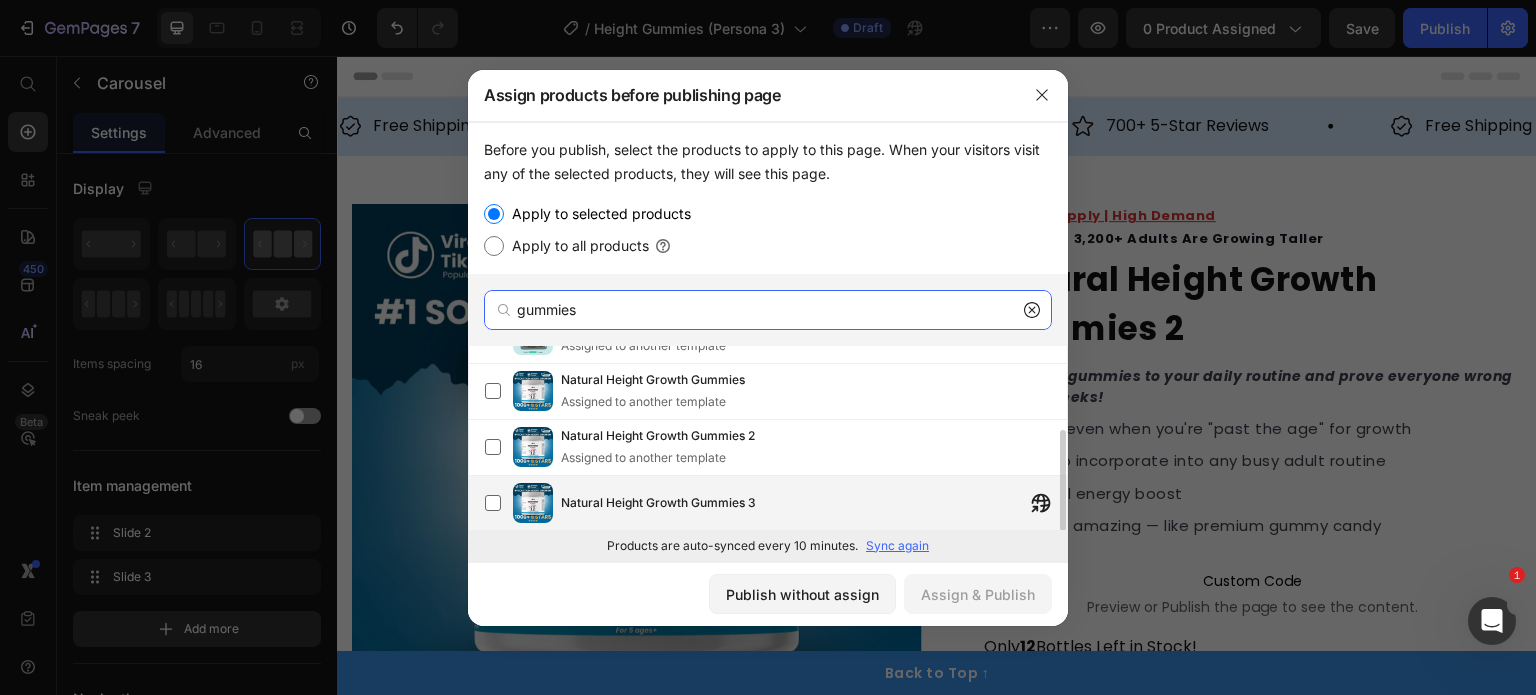 type on "gummies" 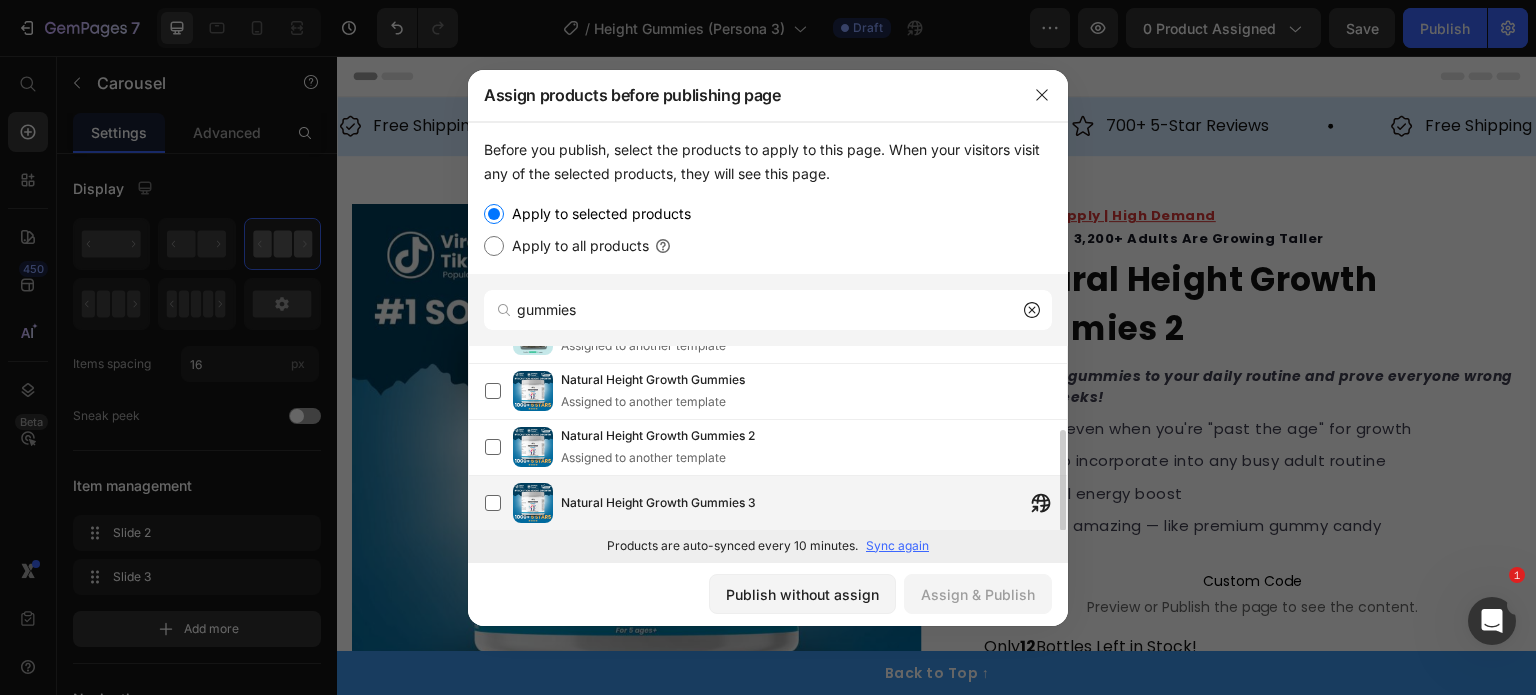 click on "Natural Height Growth Gummies 3" at bounding box center [658, 503] 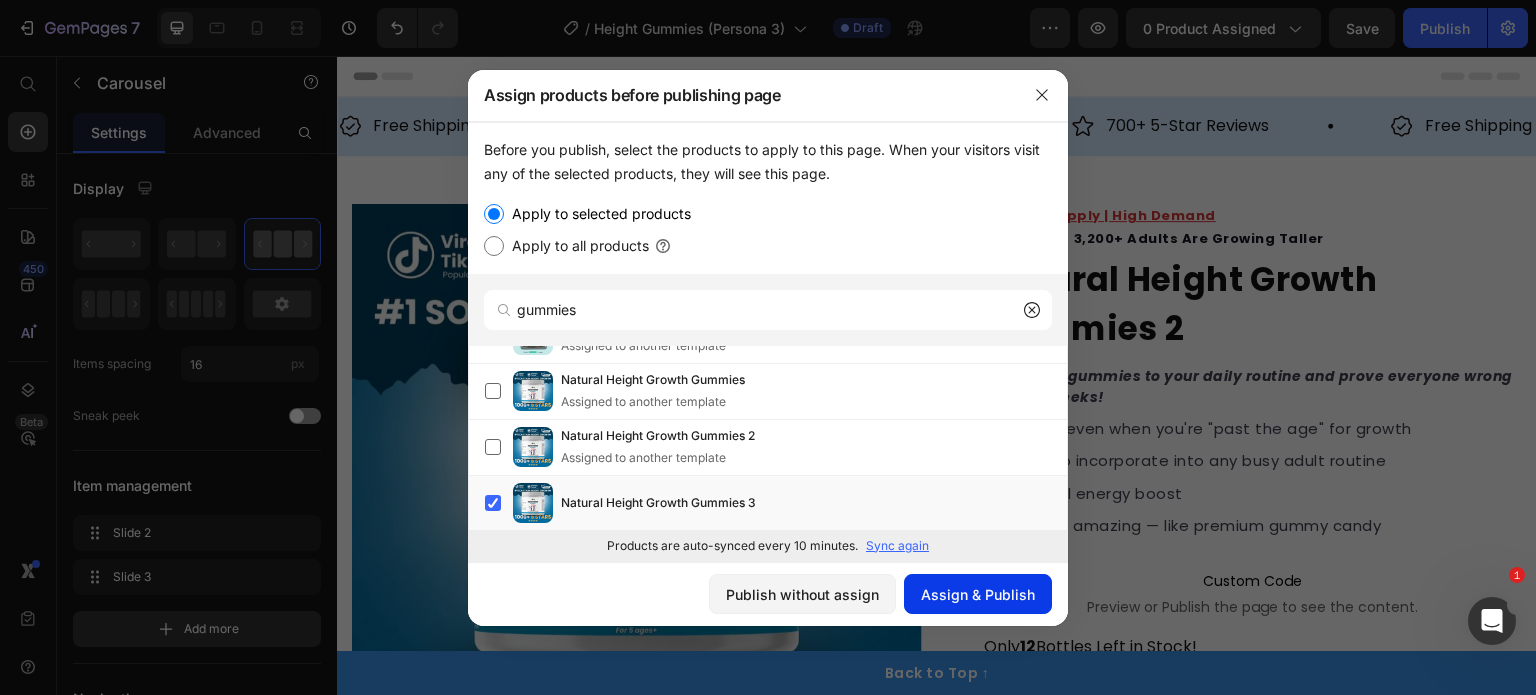 click on "Assign & Publish" at bounding box center [978, 594] 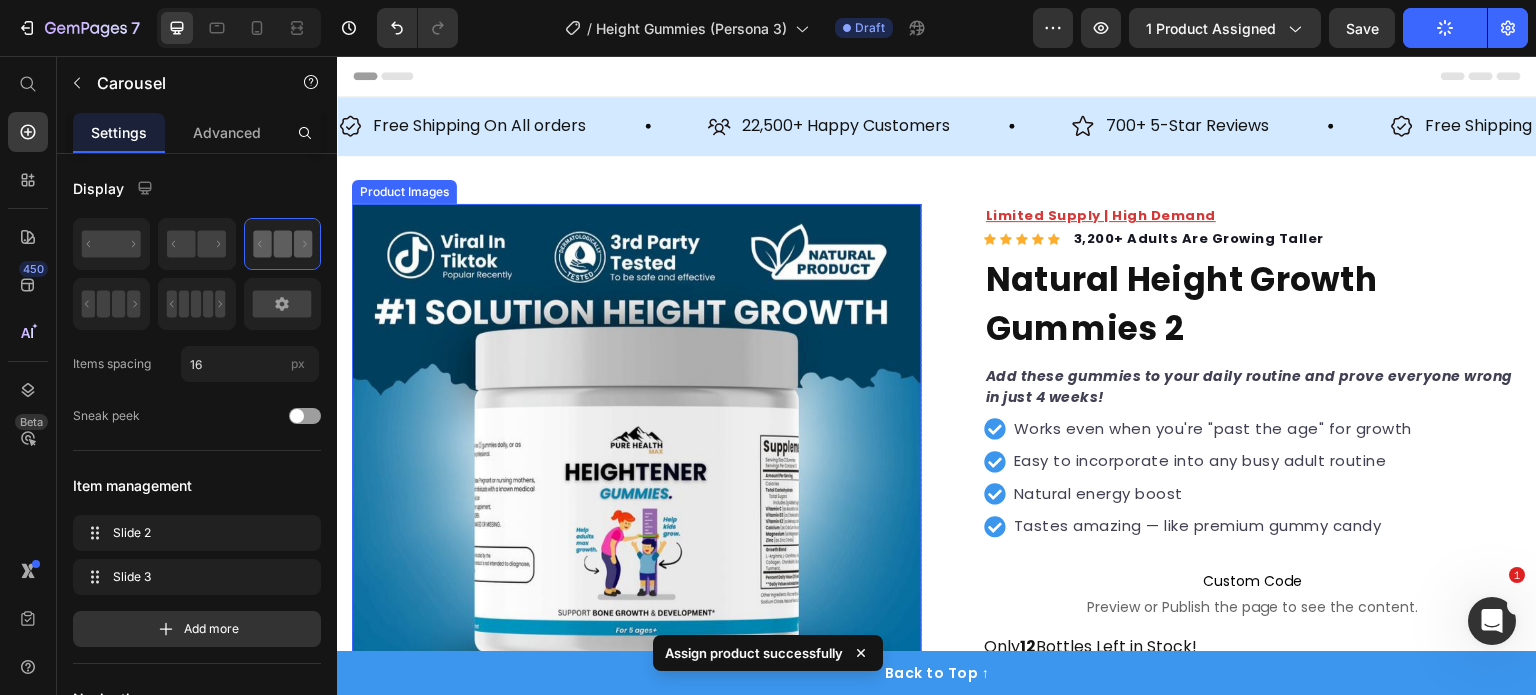 click at bounding box center (637, 489) 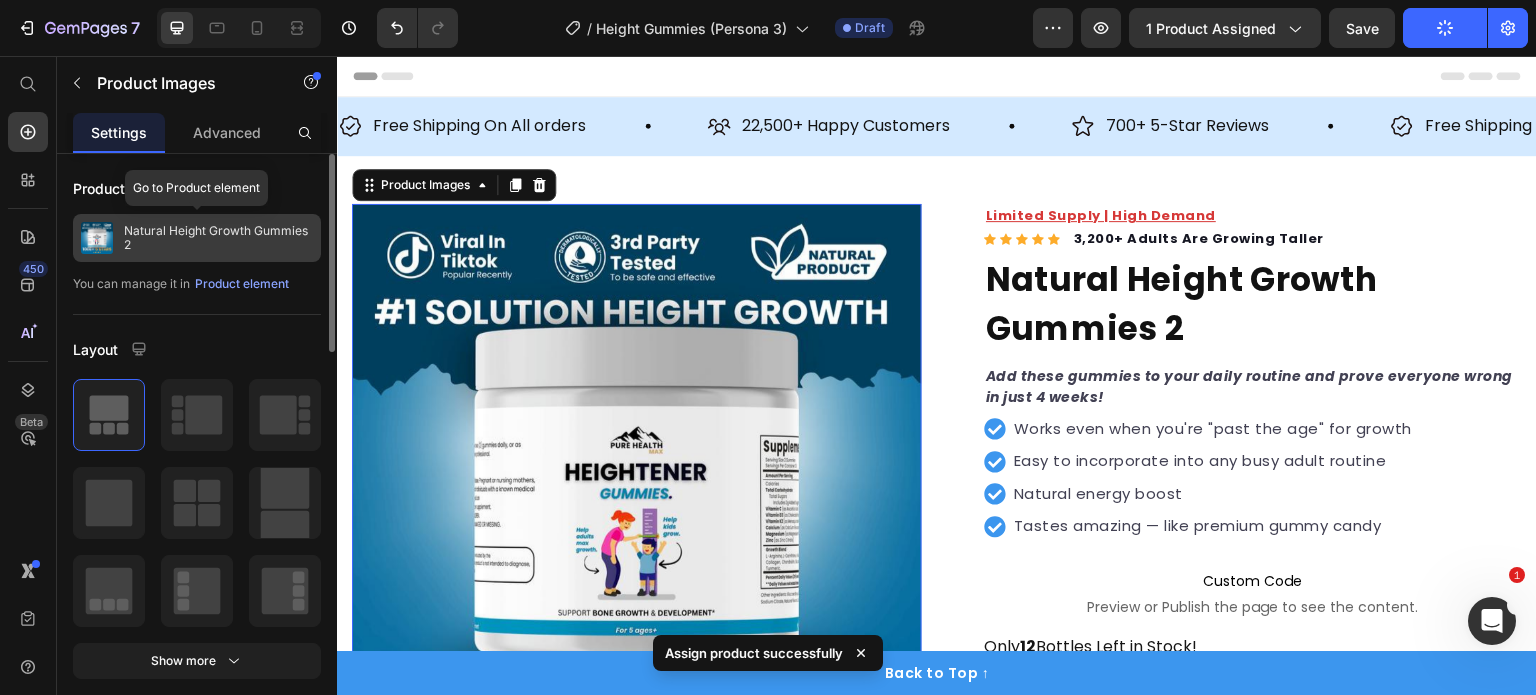 click on "Natural Height Growth Gummies 2" at bounding box center [218, 238] 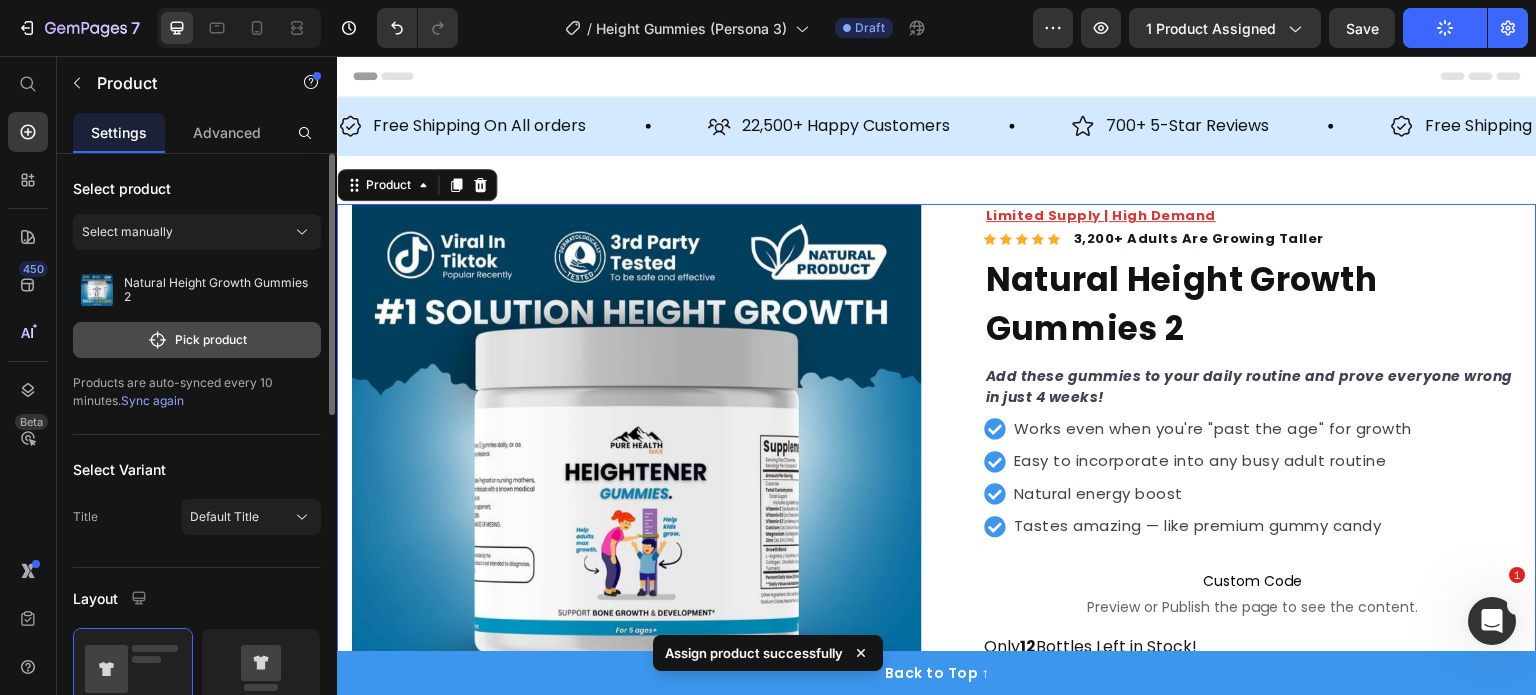click on "Pick product" at bounding box center (197, 340) 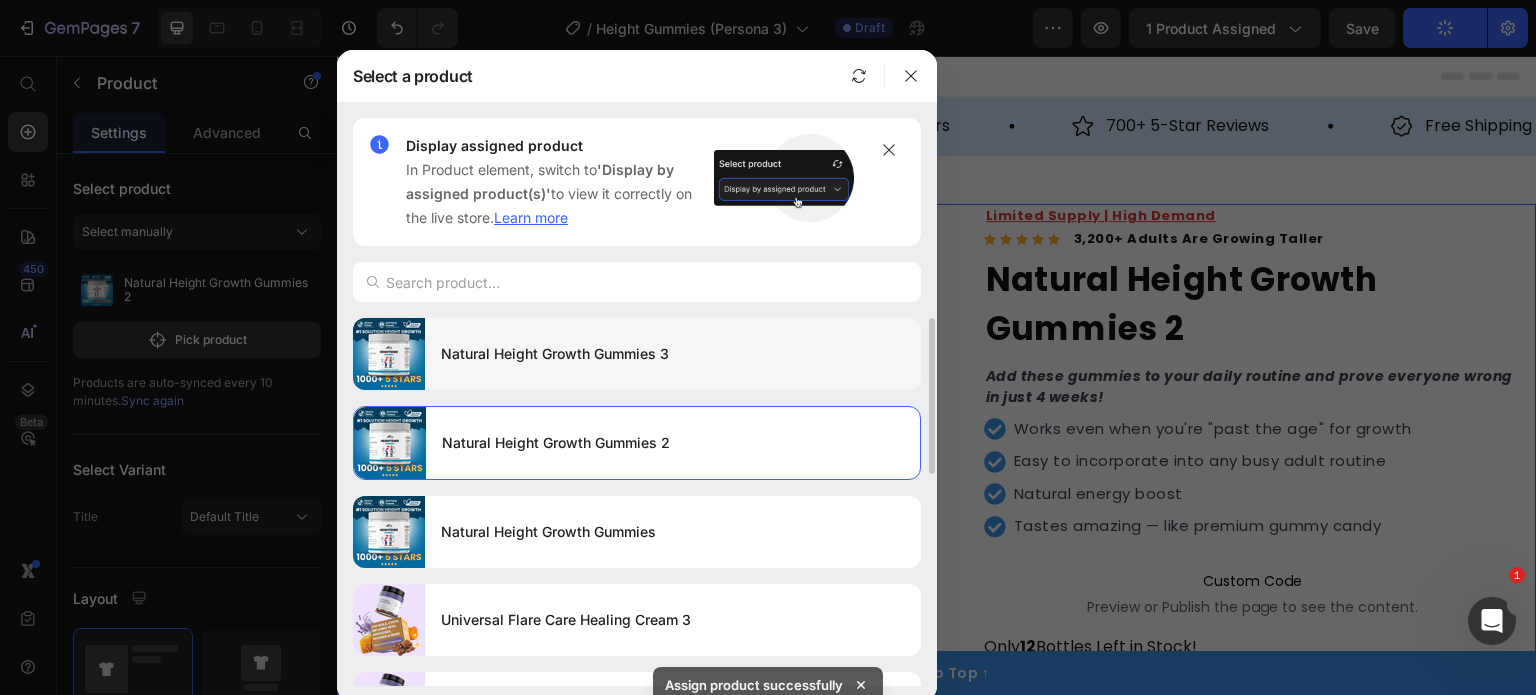 click on "Natural Height Growth Gummies 3" at bounding box center [673, 354] 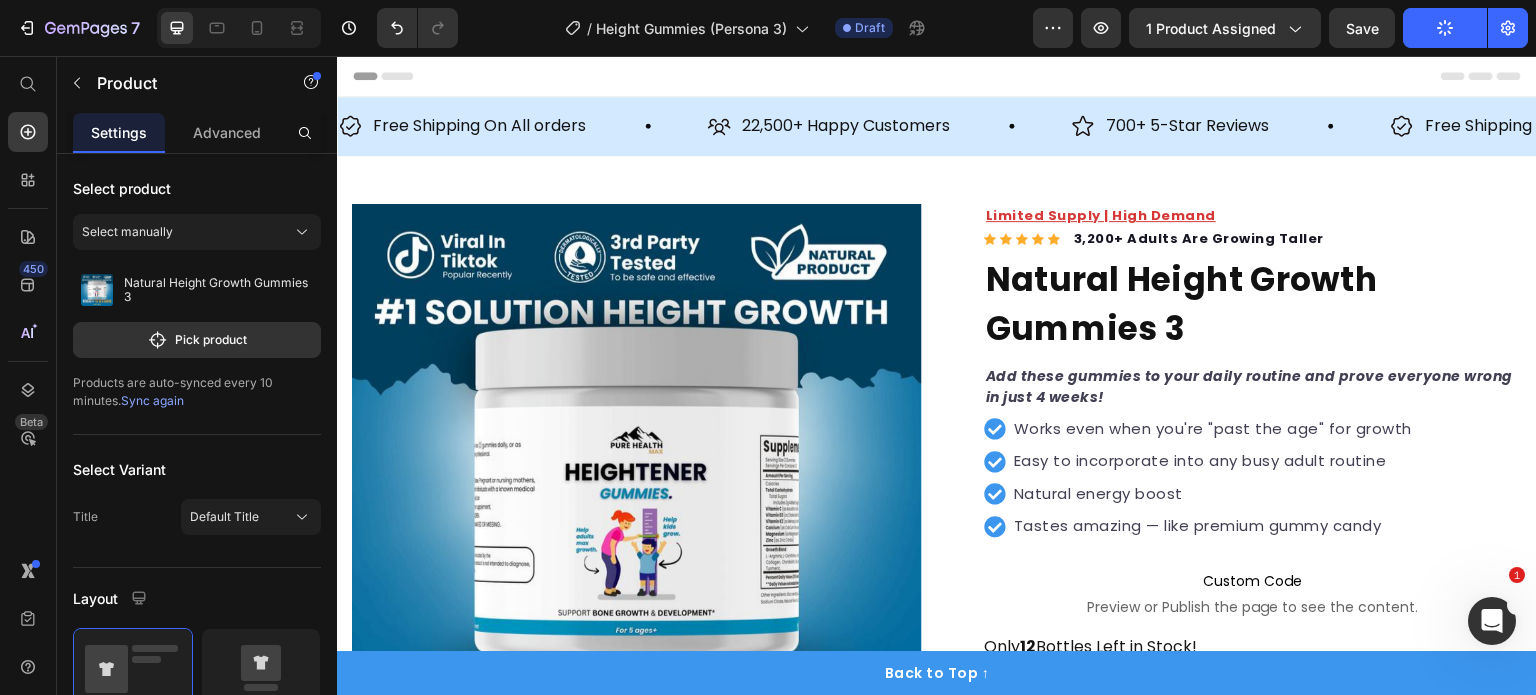 click 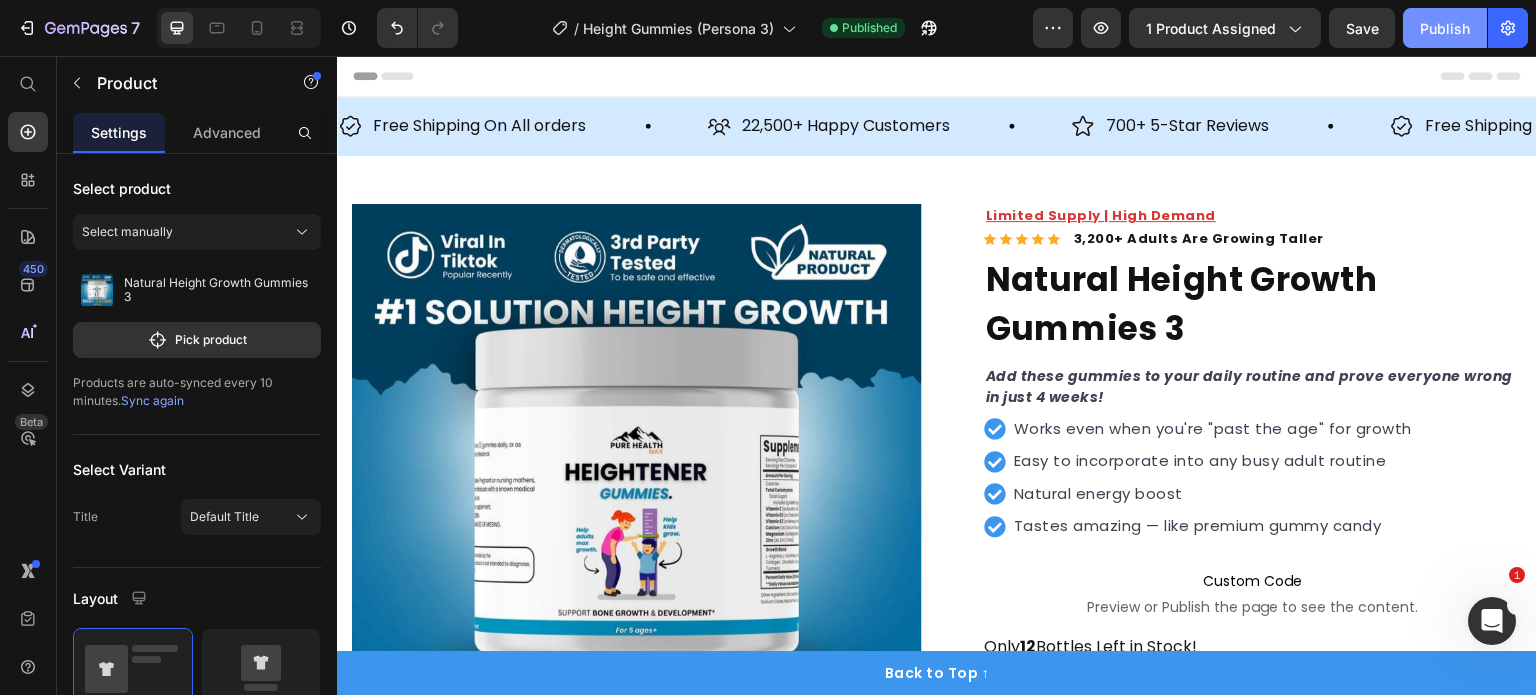 drag, startPoint x: 1434, startPoint y: 28, endPoint x: 1424, endPoint y: 31, distance: 10.440307 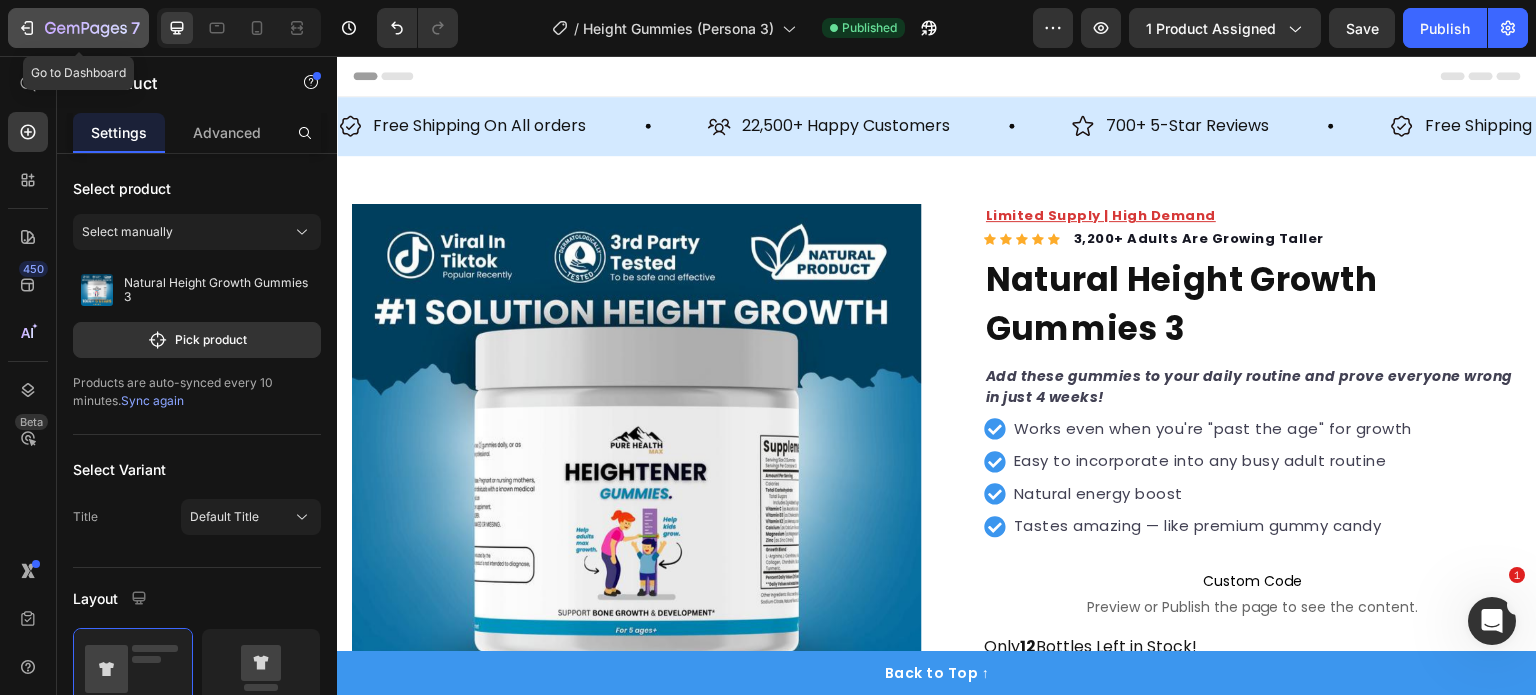 click 